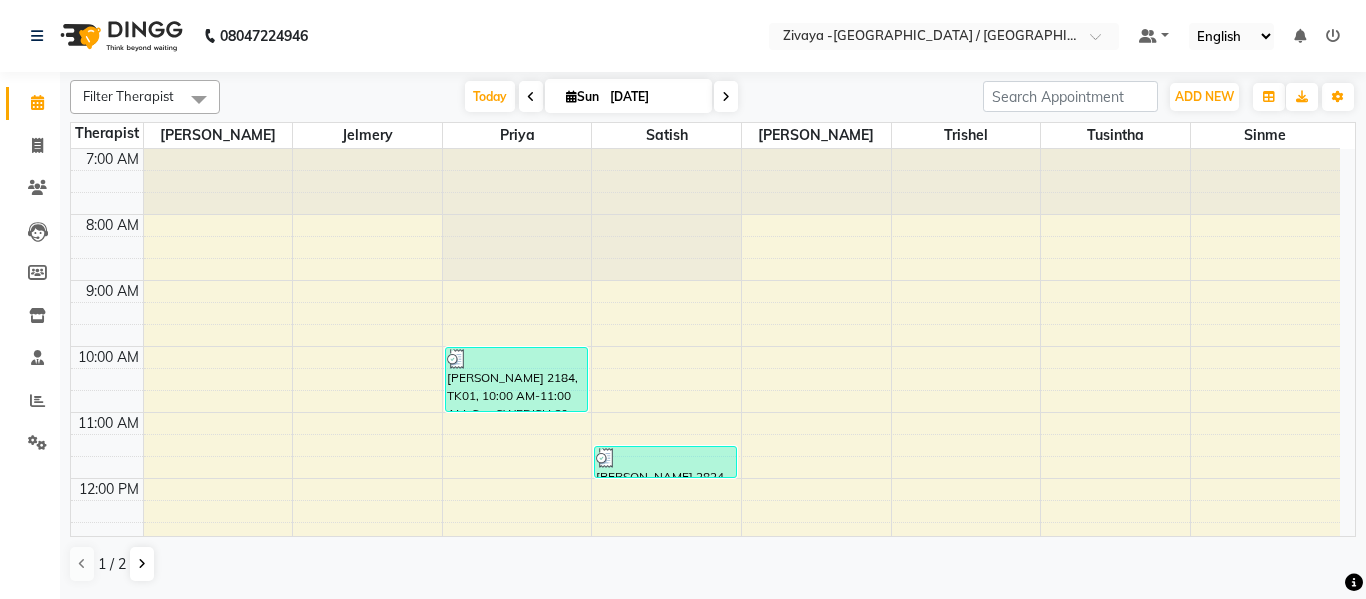 scroll, scrollTop: 0, scrollLeft: 0, axis: both 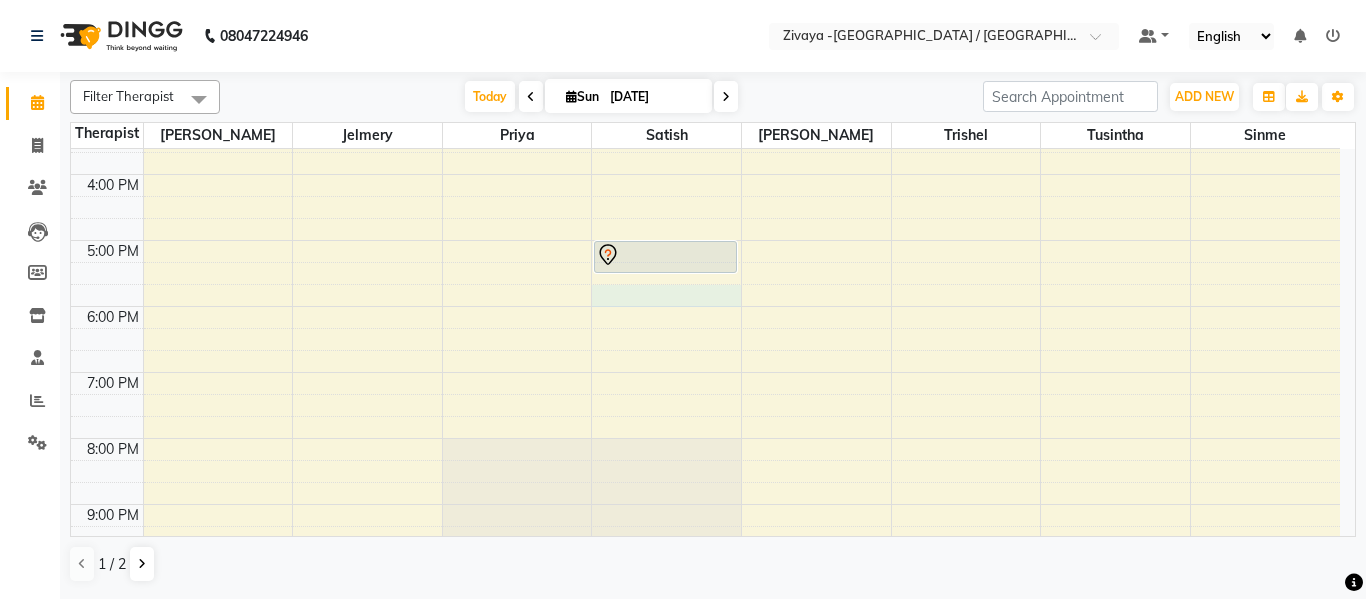 click on "7:00 AM 8:00 AM 9:00 AM 10:00 AM 11:00 AM 12:00 PM 1:00 PM 2:00 PM 3:00 PM 4:00 PM 5:00 PM 6:00 PM 7:00 PM 8:00 PM 9:00 PM 10:00 PM     sidharth 2184, TK01, 10:00 AM-11:00 AM, Spa SWEDISH 60 Mins     mario takahika 2824, TK02, 11:30 AM-12:00 PM, Salon HAIRCUT             mahir gupta, TK03, 05:00 PM-05:30 PM, Salon HAIRCUT - REGULAR" at bounding box center (705, 108) 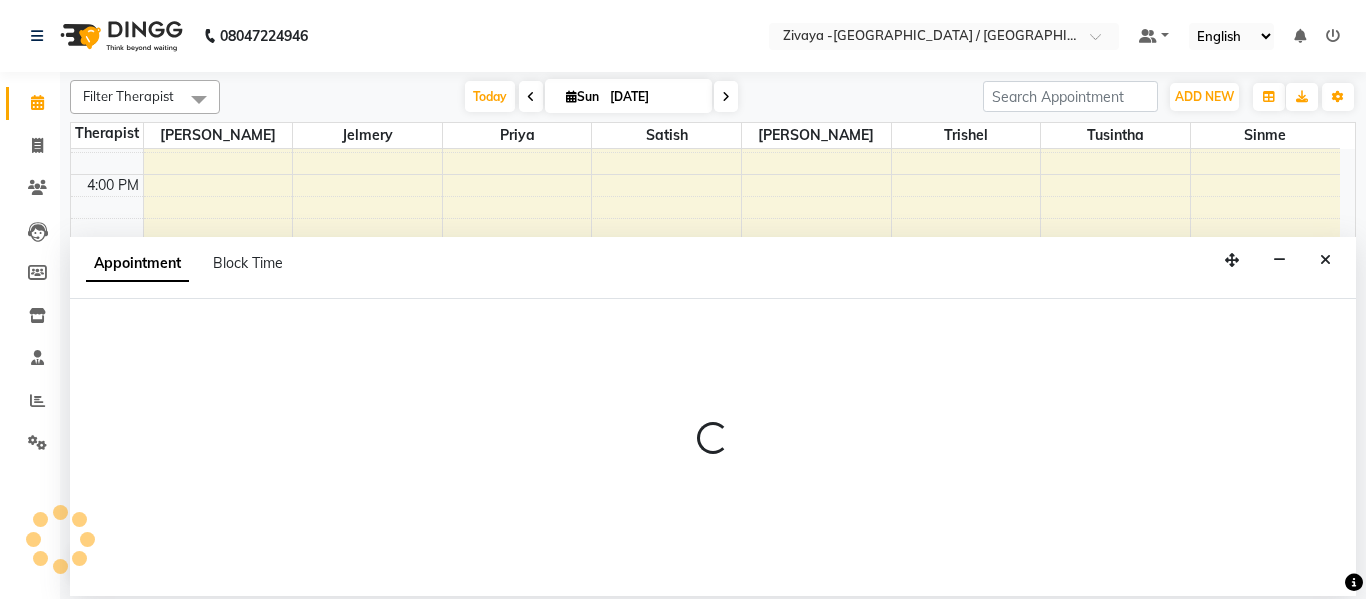 select on "58880" 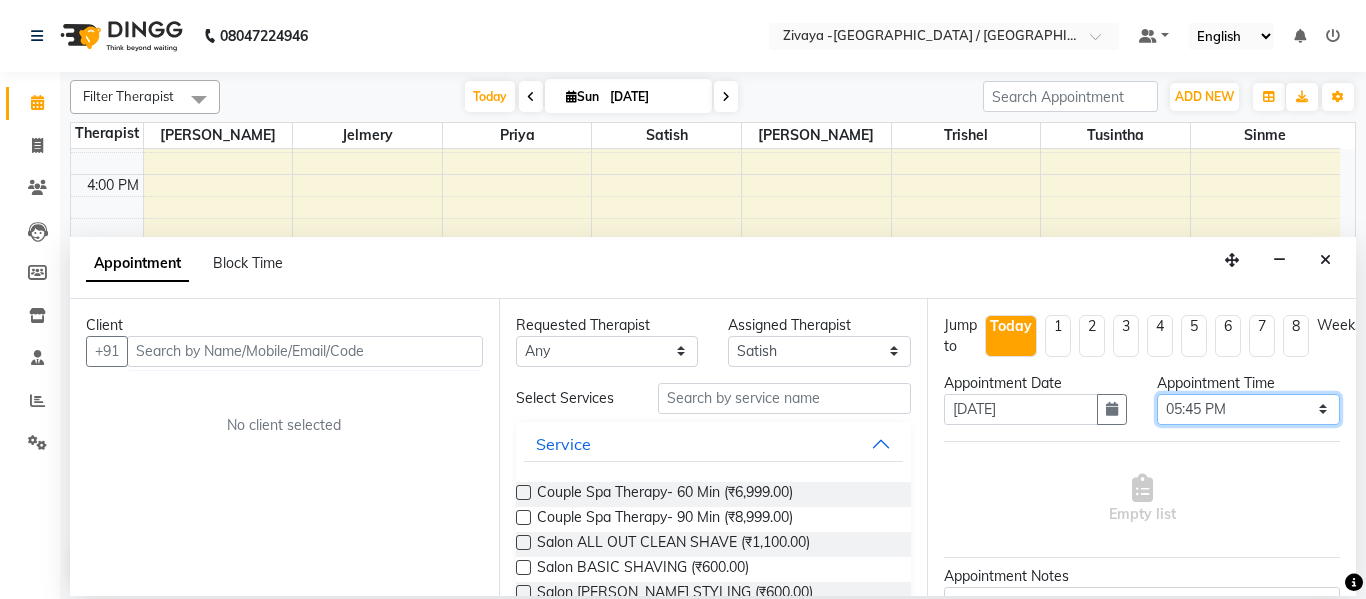 click on "Select 08:00 AM 08:15 AM 08:30 AM 08:45 AM 09:00 AM 09:15 AM 09:30 AM 09:45 AM 10:00 AM 10:15 AM 10:30 AM 10:45 AM 11:00 AM 11:15 AM 11:30 AM 11:45 AM 12:00 PM 12:15 PM 12:30 PM 12:45 PM 01:00 PM 01:15 PM 01:30 PM 01:45 PM 02:00 PM 02:15 PM 02:30 PM 02:45 PM 03:00 PM 03:15 PM 03:30 PM 03:45 PM 04:00 PM 04:15 PM 04:30 PM 04:45 PM 05:00 PM 05:15 PM 05:30 PM 05:45 PM 06:00 PM 06:15 PM 06:30 PM 06:45 PM 07:00 PM 07:15 PM 07:30 PM 07:45 PM 08:00 PM 08:15 PM 08:30 PM 08:45 PM 09:00 PM 09:15 PM 09:30 PM 09:45 PM 10:00 PM" at bounding box center [1248, 409] 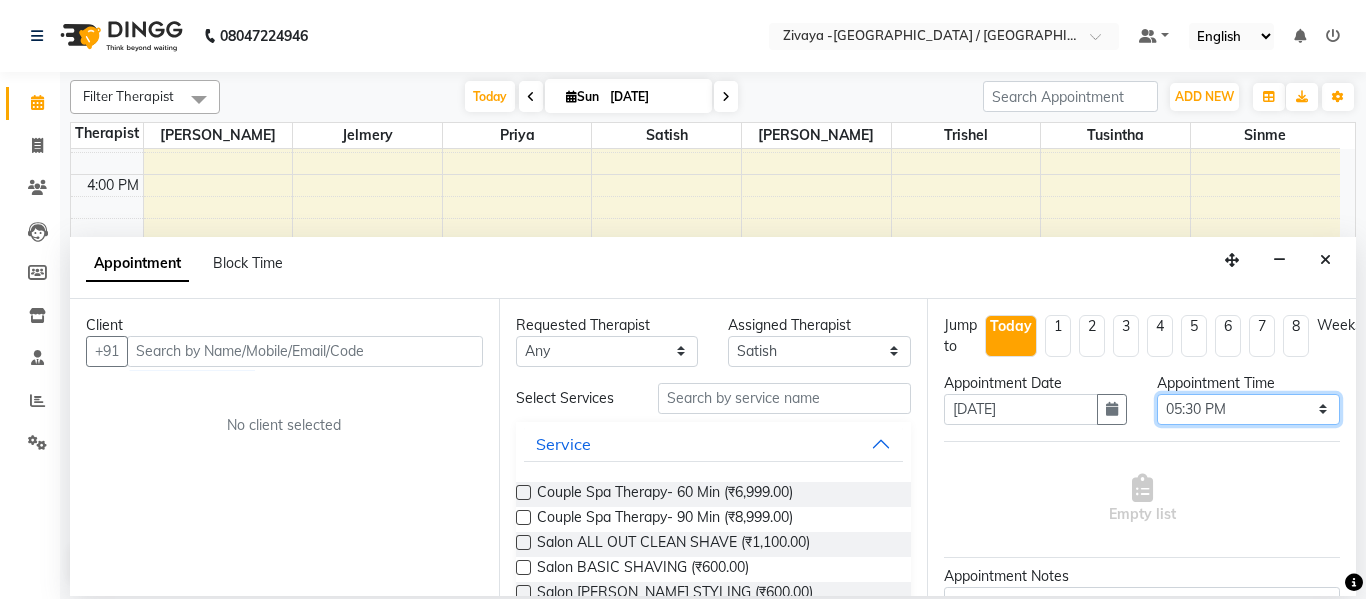 click on "Select 08:00 AM 08:15 AM 08:30 AM 08:45 AM 09:00 AM 09:15 AM 09:30 AM 09:45 AM 10:00 AM 10:15 AM 10:30 AM 10:45 AM 11:00 AM 11:15 AM 11:30 AM 11:45 AM 12:00 PM 12:15 PM 12:30 PM 12:45 PM 01:00 PM 01:15 PM 01:30 PM 01:45 PM 02:00 PM 02:15 PM 02:30 PM 02:45 PM 03:00 PM 03:15 PM 03:30 PM 03:45 PM 04:00 PM 04:15 PM 04:30 PM 04:45 PM 05:00 PM 05:15 PM 05:30 PM 05:45 PM 06:00 PM 06:15 PM 06:30 PM 06:45 PM 07:00 PM 07:15 PM 07:30 PM 07:45 PM 08:00 PM 08:15 PM 08:30 PM 08:45 PM 09:00 PM 09:15 PM 09:30 PM 09:45 PM 10:00 PM" at bounding box center [1248, 409] 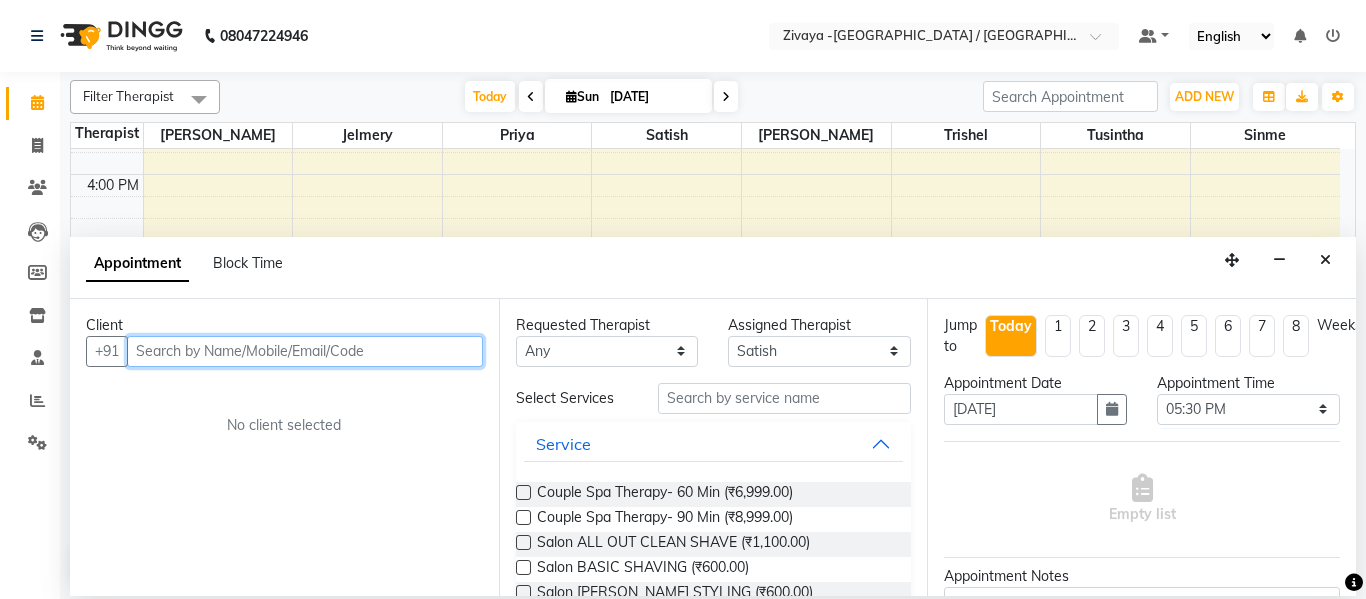 click at bounding box center (305, 351) 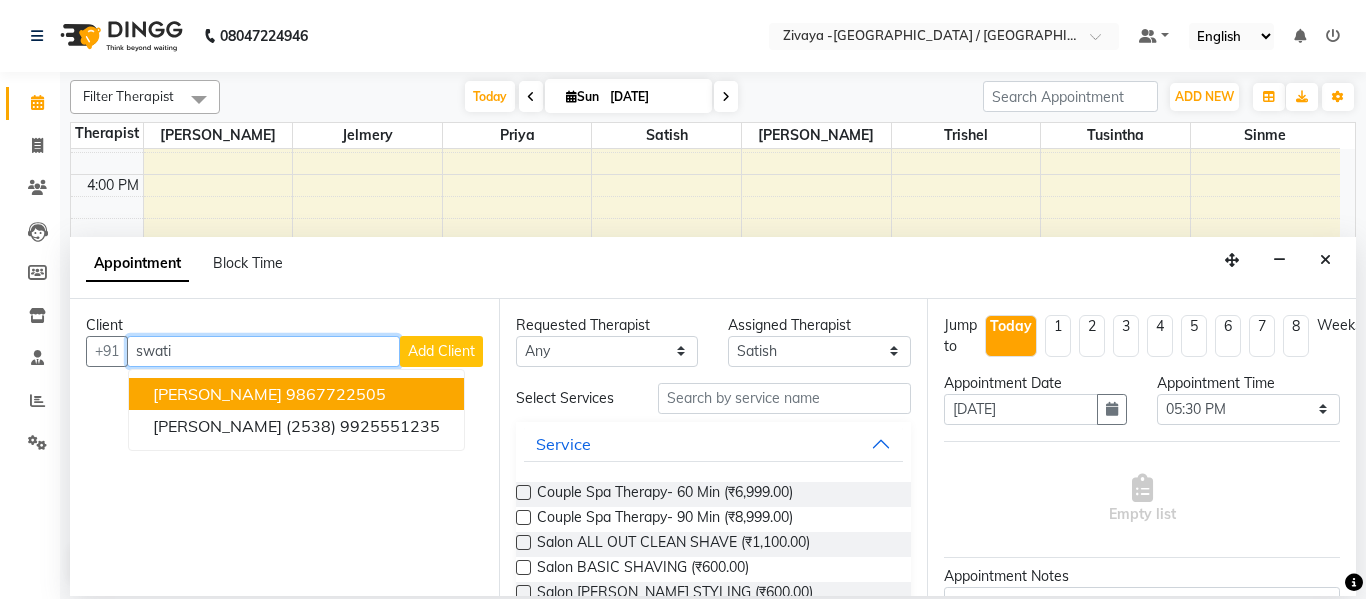 click on "swati" at bounding box center (263, 351) 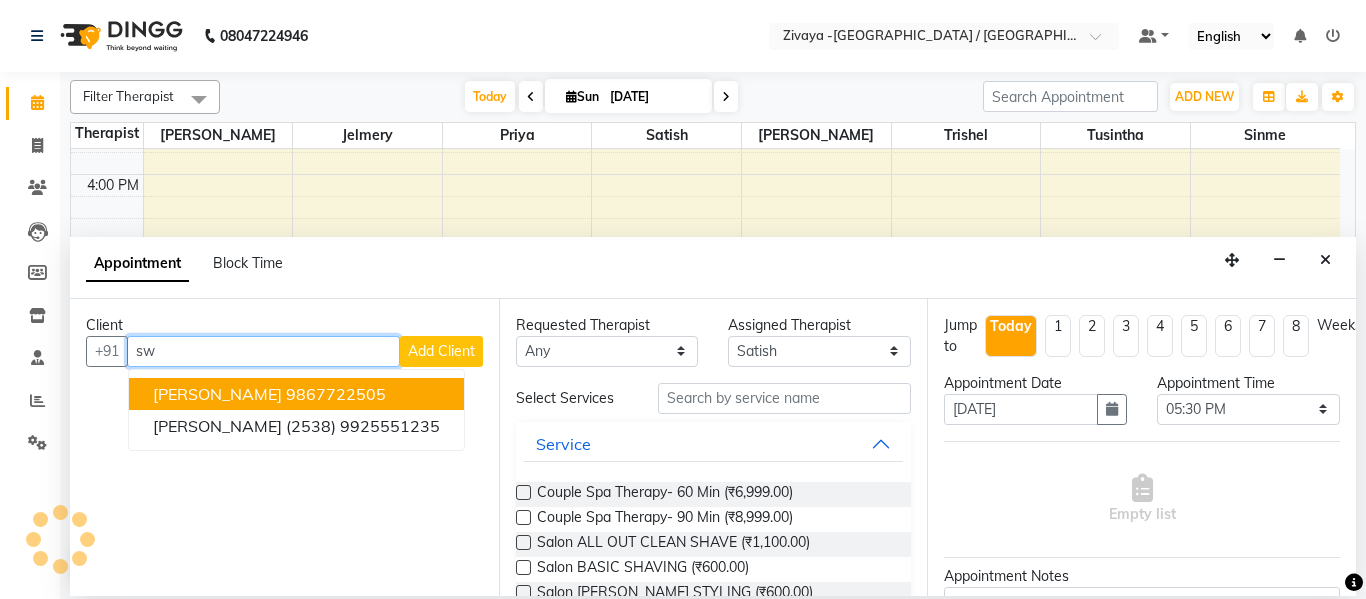 type on "s" 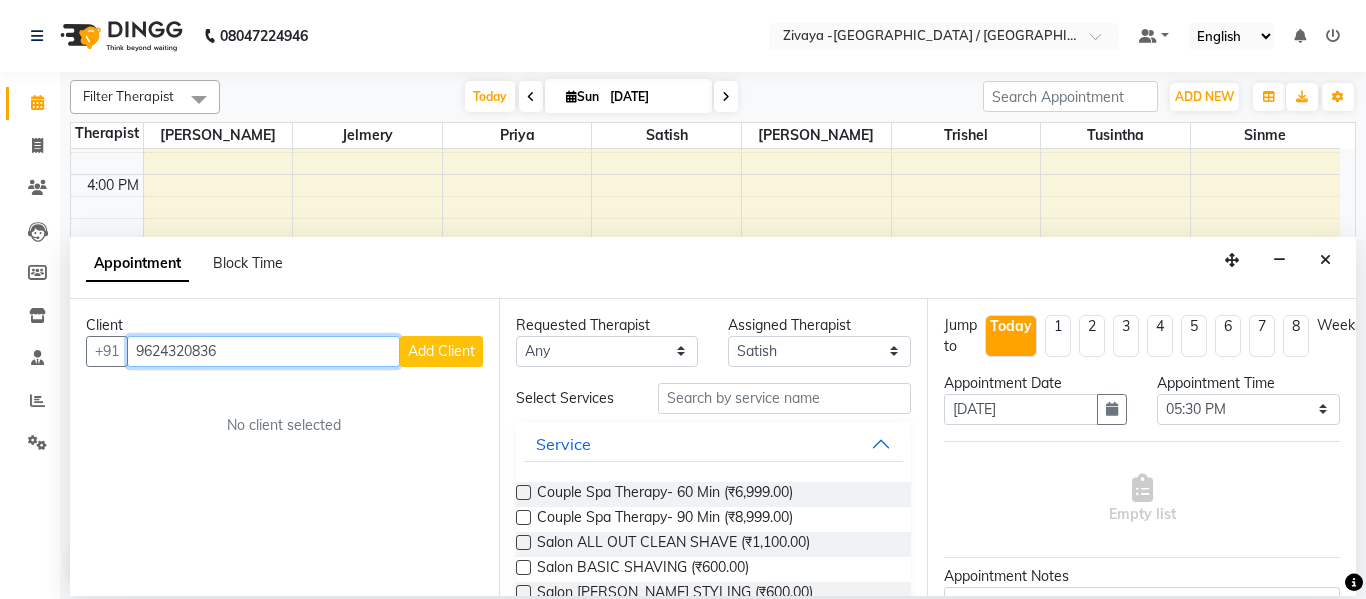 type on "9624320836" 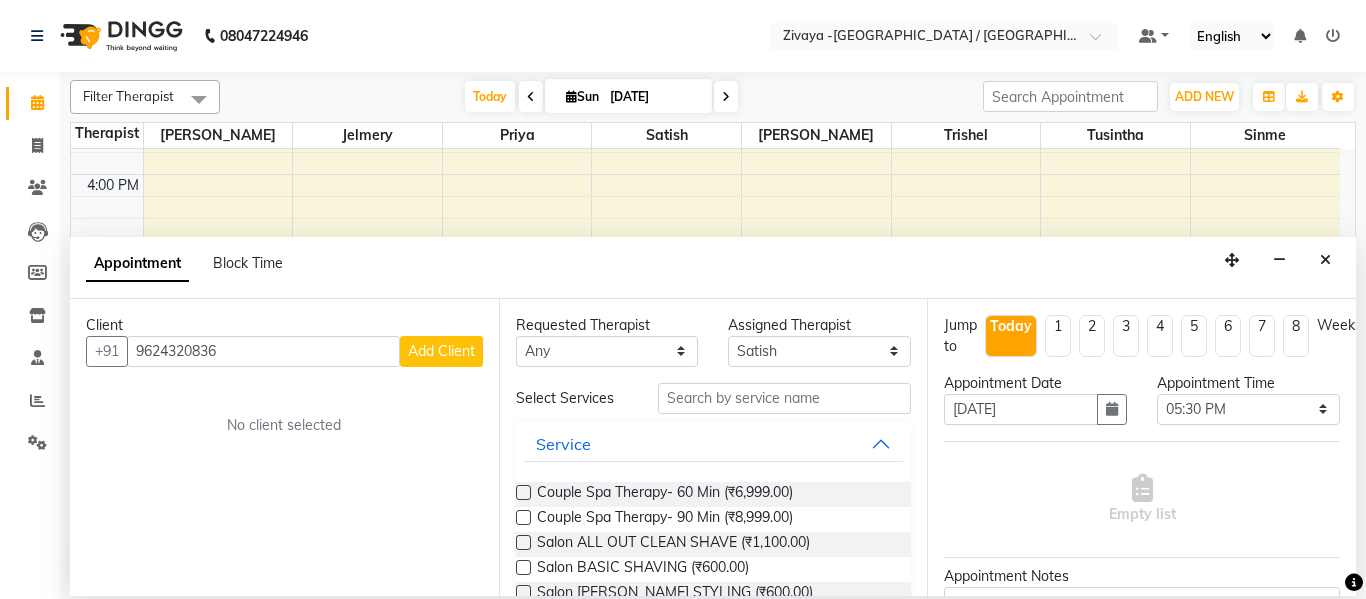 click on "Add Client" at bounding box center [441, 351] 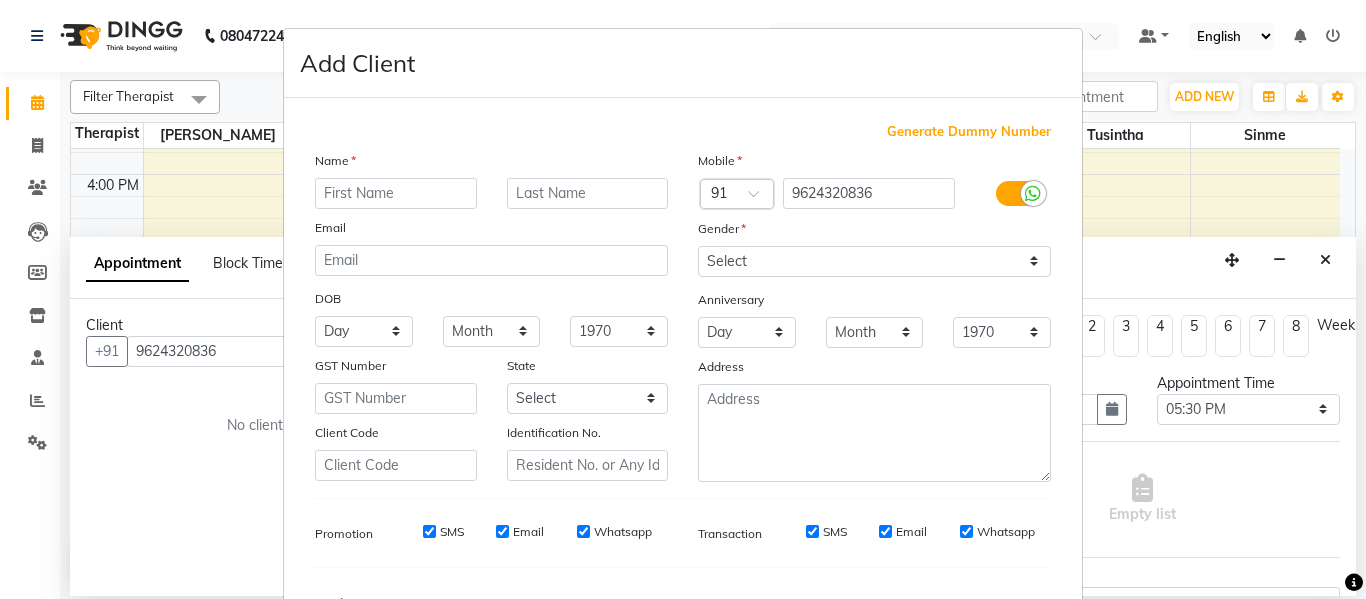 click at bounding box center [396, 193] 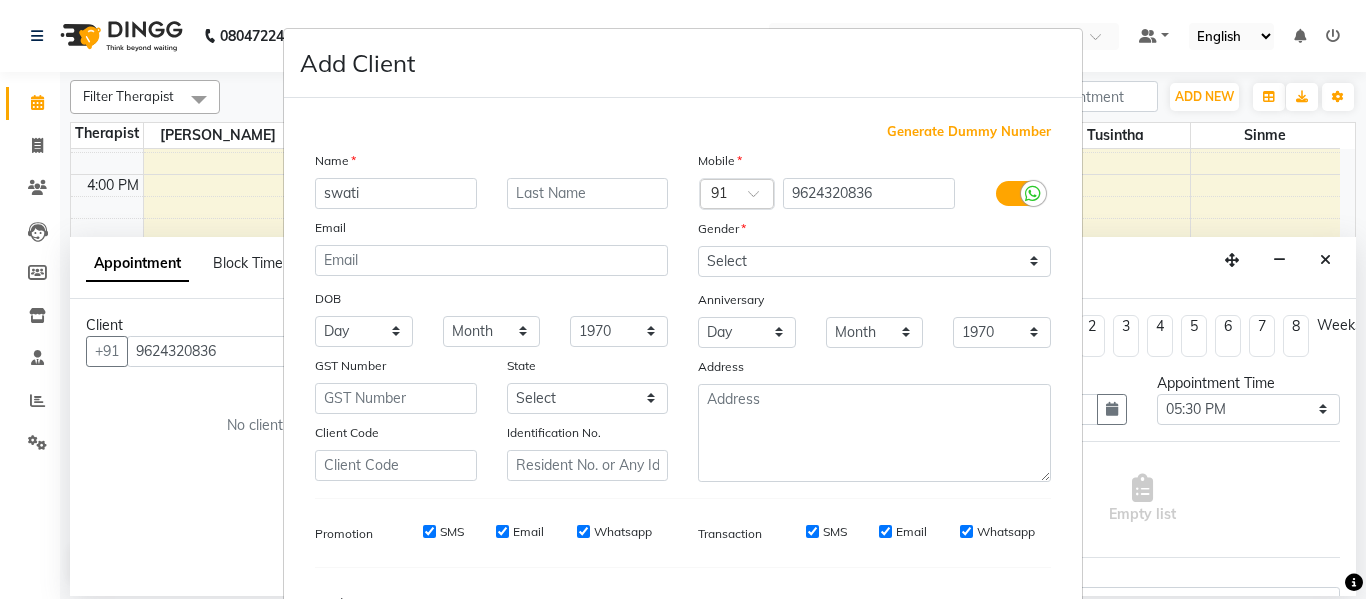 type on "swati" 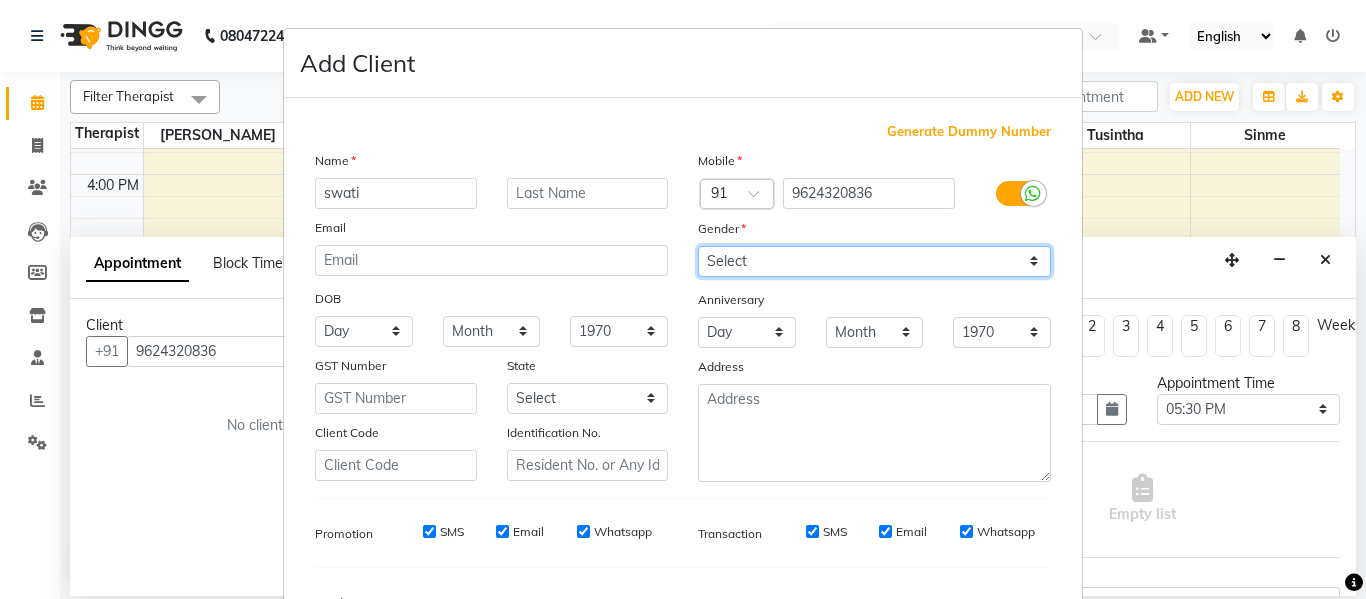 click on "Select [DEMOGRAPHIC_DATA] [DEMOGRAPHIC_DATA] Other Prefer Not To Say" at bounding box center (874, 261) 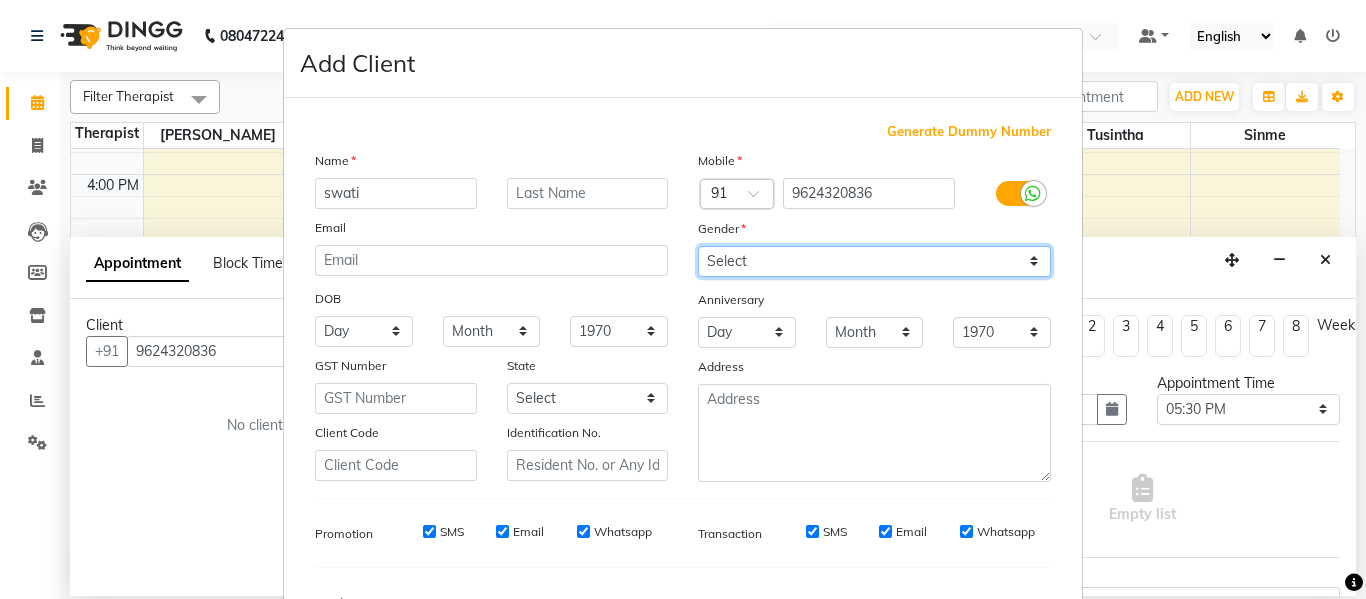 scroll, scrollTop: 200, scrollLeft: 0, axis: vertical 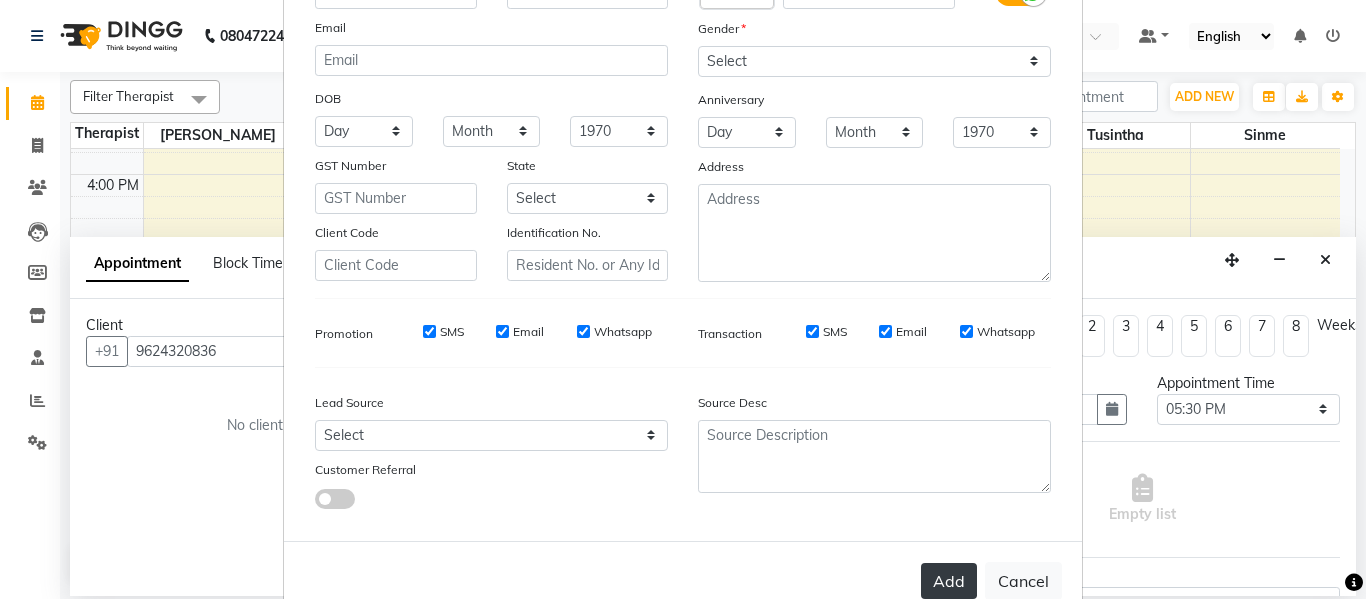 click on "Add" at bounding box center (949, 581) 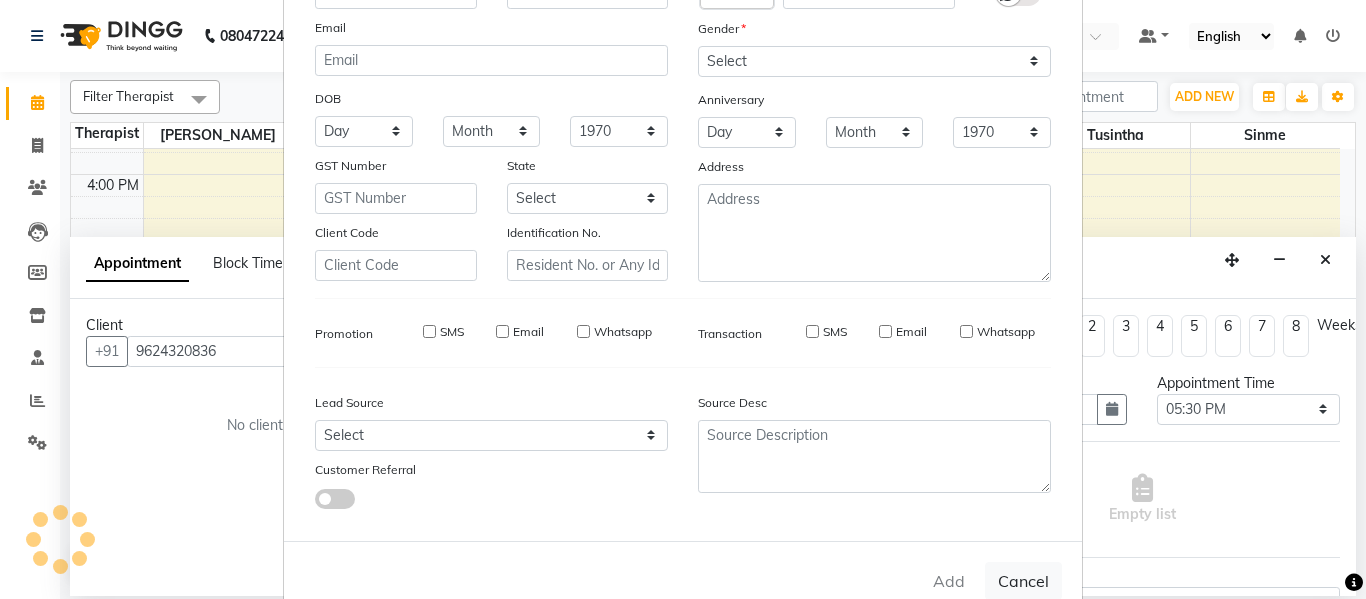 type 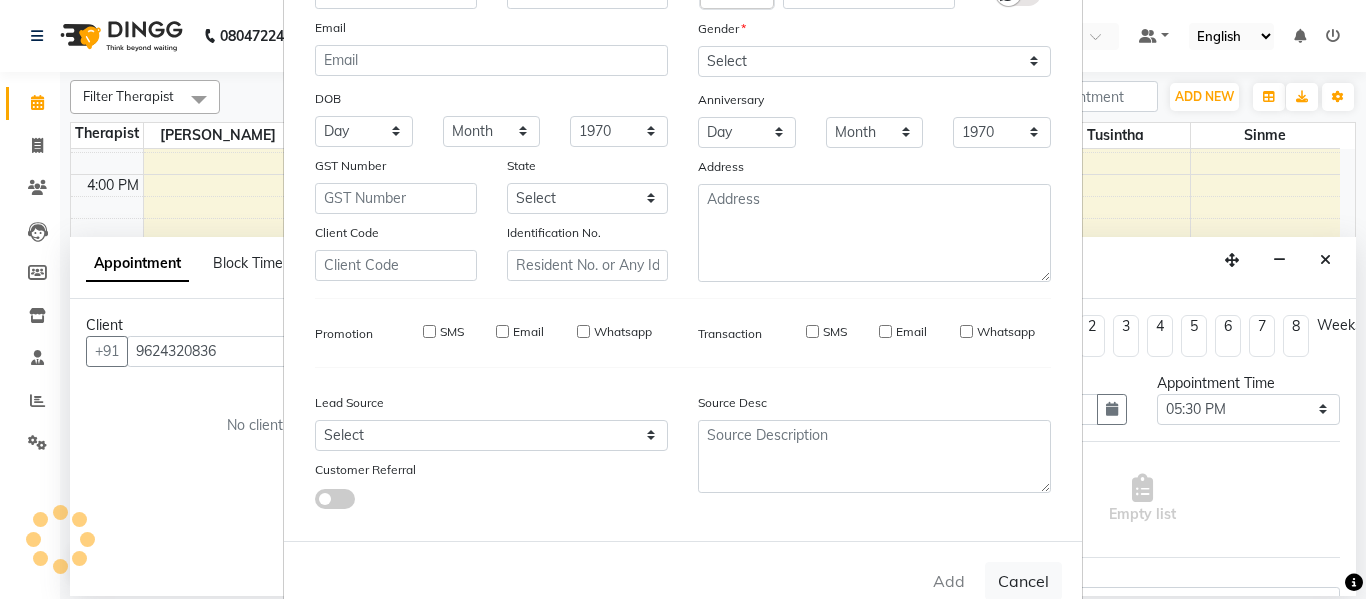 select 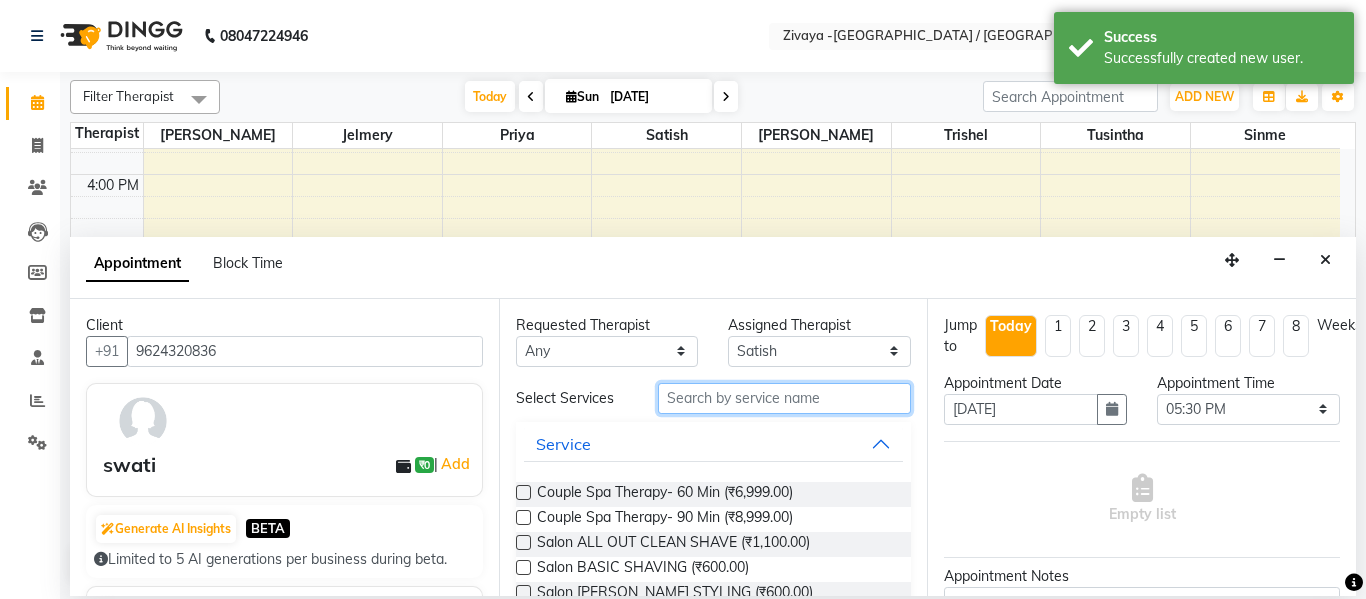 click at bounding box center [785, 398] 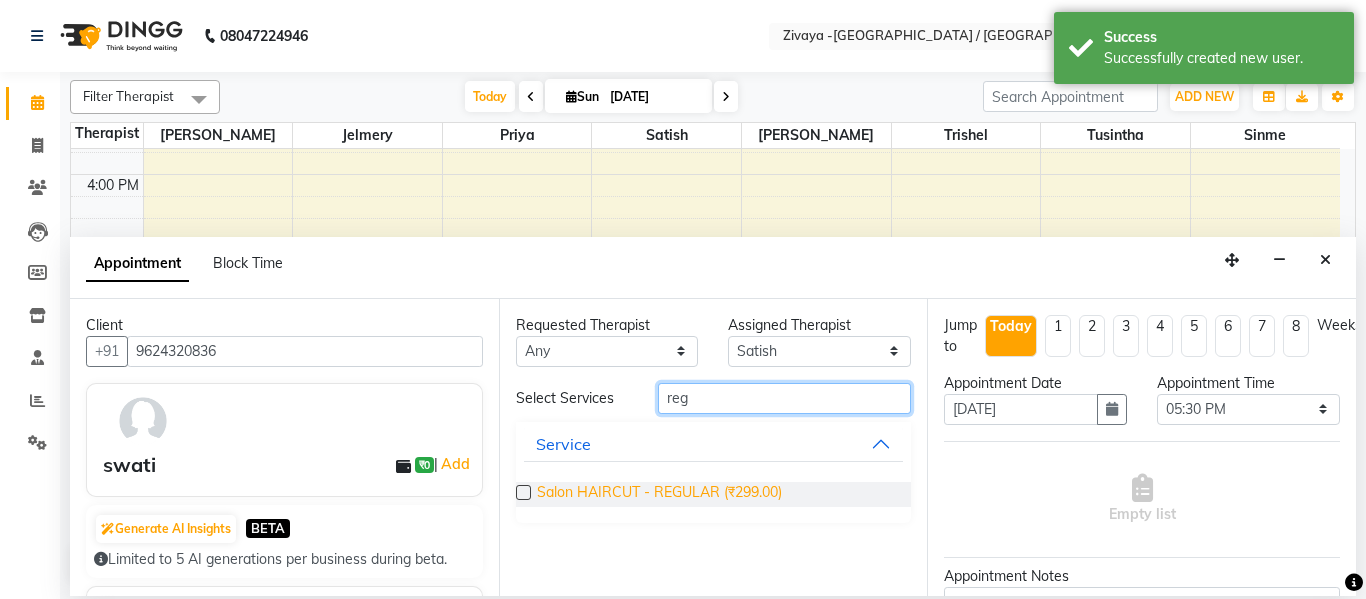 type on "reg" 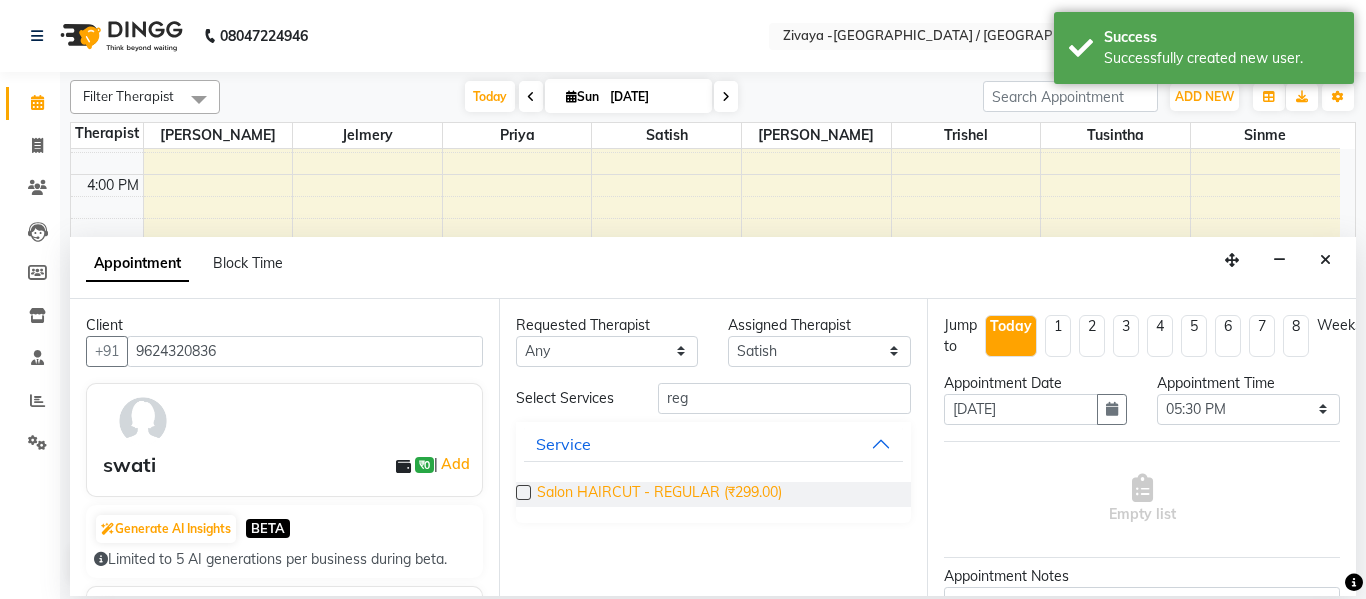 click on "Salon HAIRCUT - REGULAR (₹299.00)" at bounding box center (659, 494) 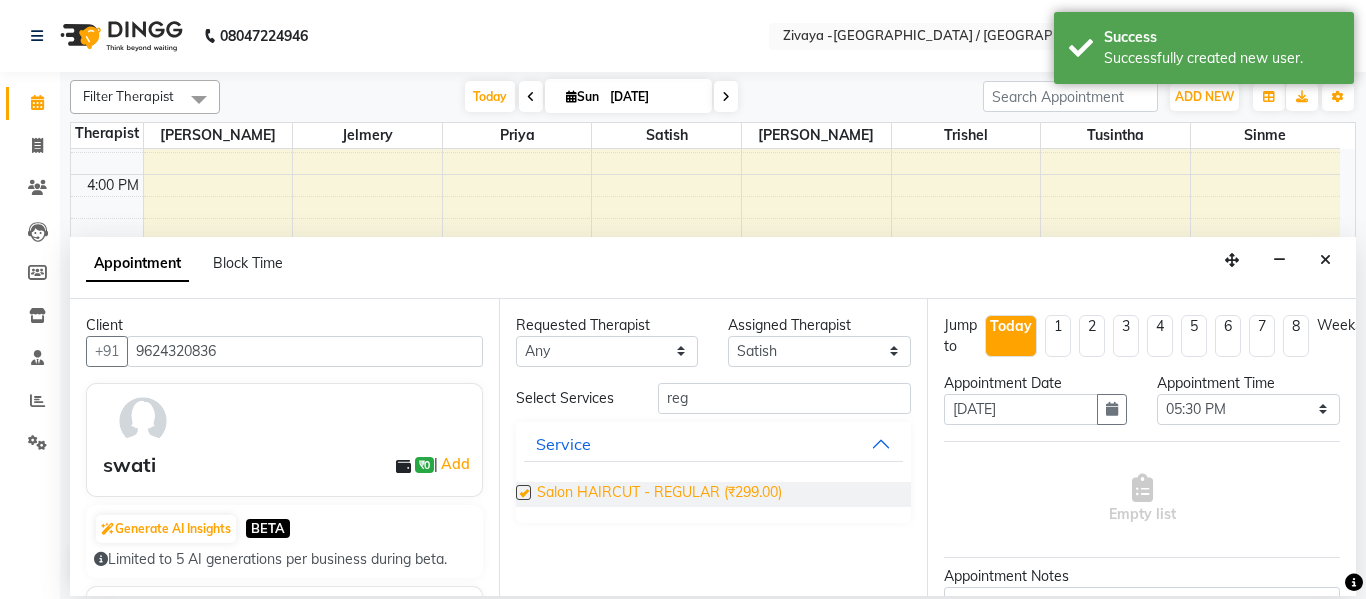 checkbox on "false" 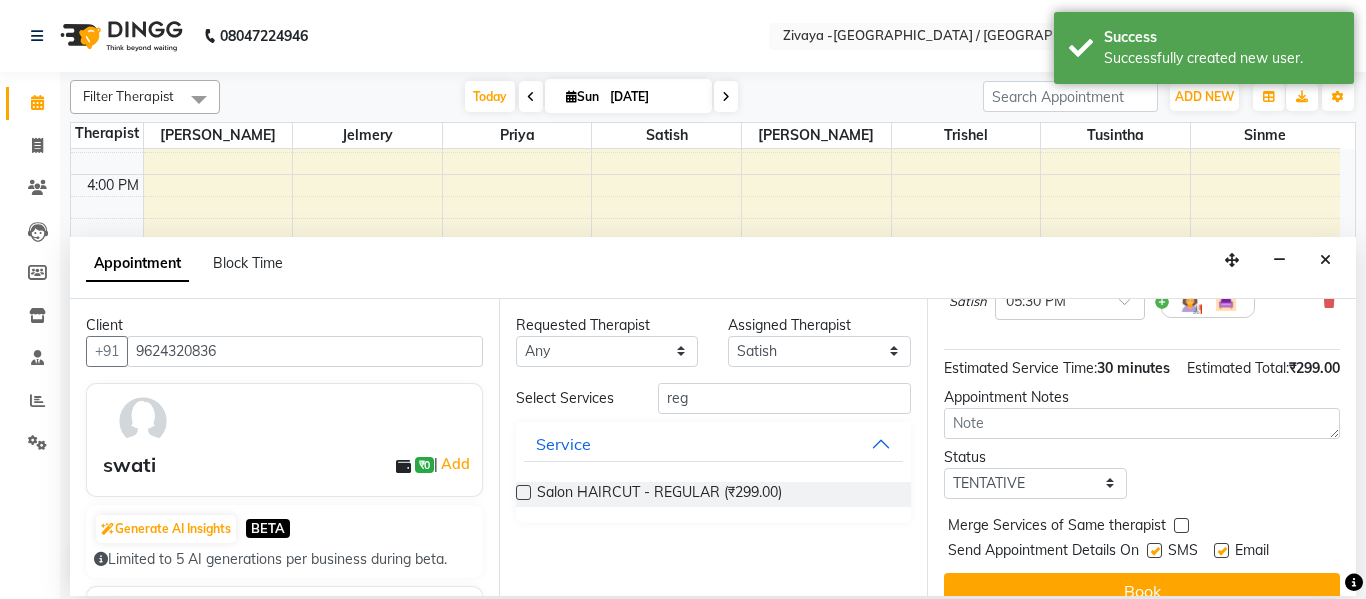 scroll, scrollTop: 265, scrollLeft: 0, axis: vertical 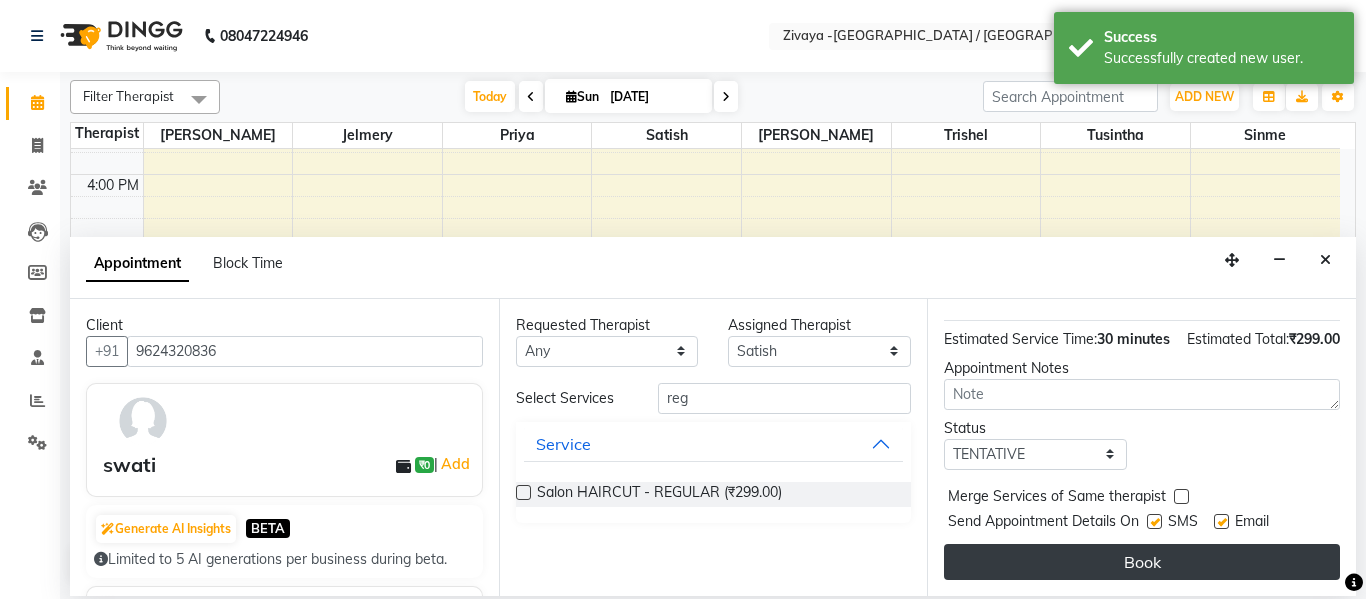 click on "Book" at bounding box center [1142, 562] 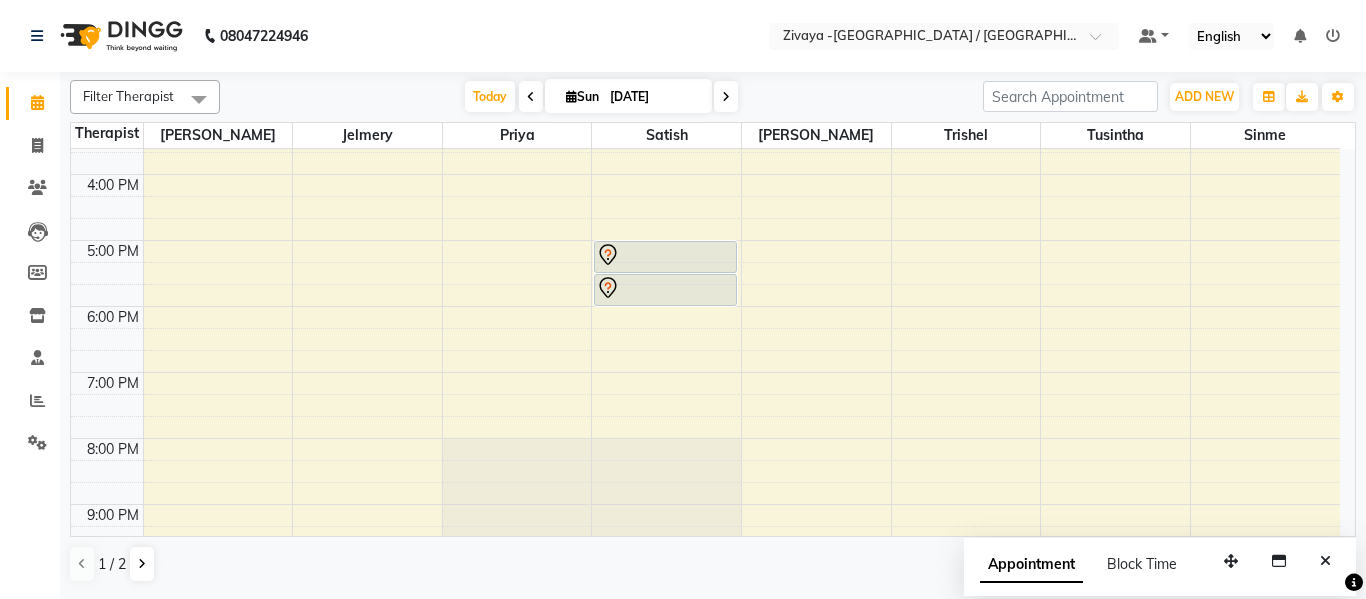 click on "7:00 AM 8:00 AM 9:00 AM 10:00 AM 11:00 AM 12:00 PM 1:00 PM 2:00 PM 3:00 PM 4:00 PM 5:00 PM 6:00 PM 7:00 PM 8:00 PM 9:00 PM 10:00 PM     sidharth 2184, TK01, 10:00 AM-11:00 AM, Spa SWEDISH 60 Mins     mario takahika 2824, TK02, 11:30 AM-12:00 PM, Salon HAIRCUT             mahir gupta, TK03, 05:00 PM-05:30 PM, Salon HAIRCUT - REGULAR             swati, TK04, 05:30 PM-06:00 PM, Salon HAIRCUT - REGULAR" at bounding box center [705, 108] 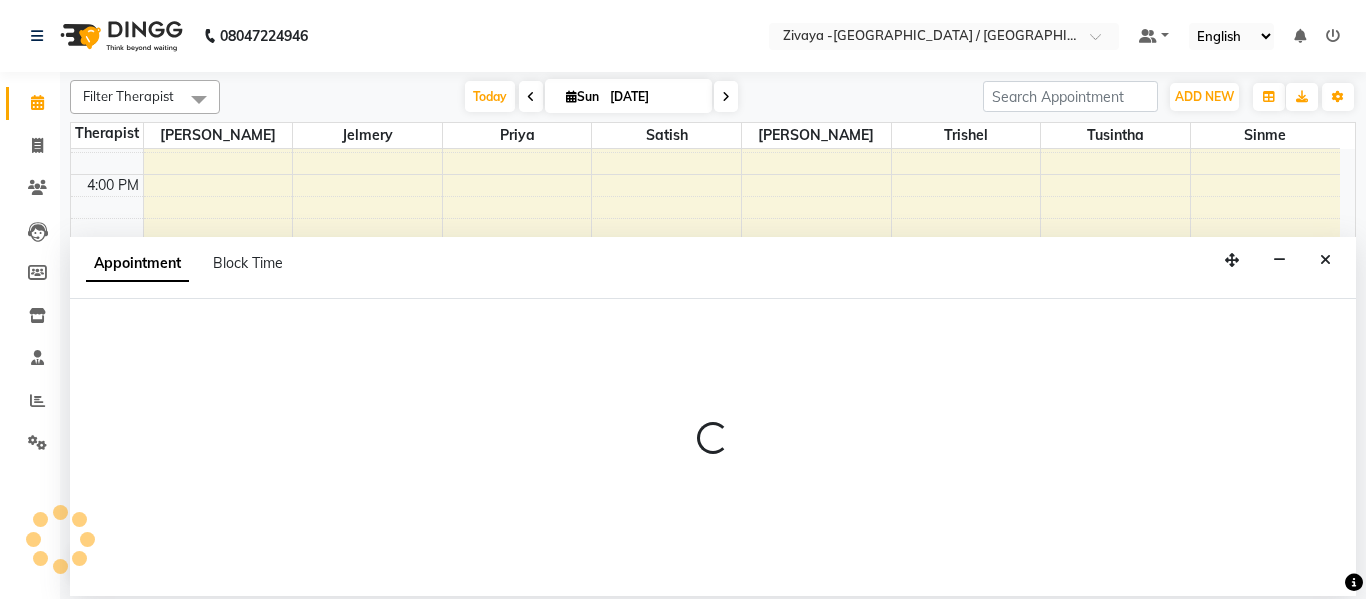 select on "83043" 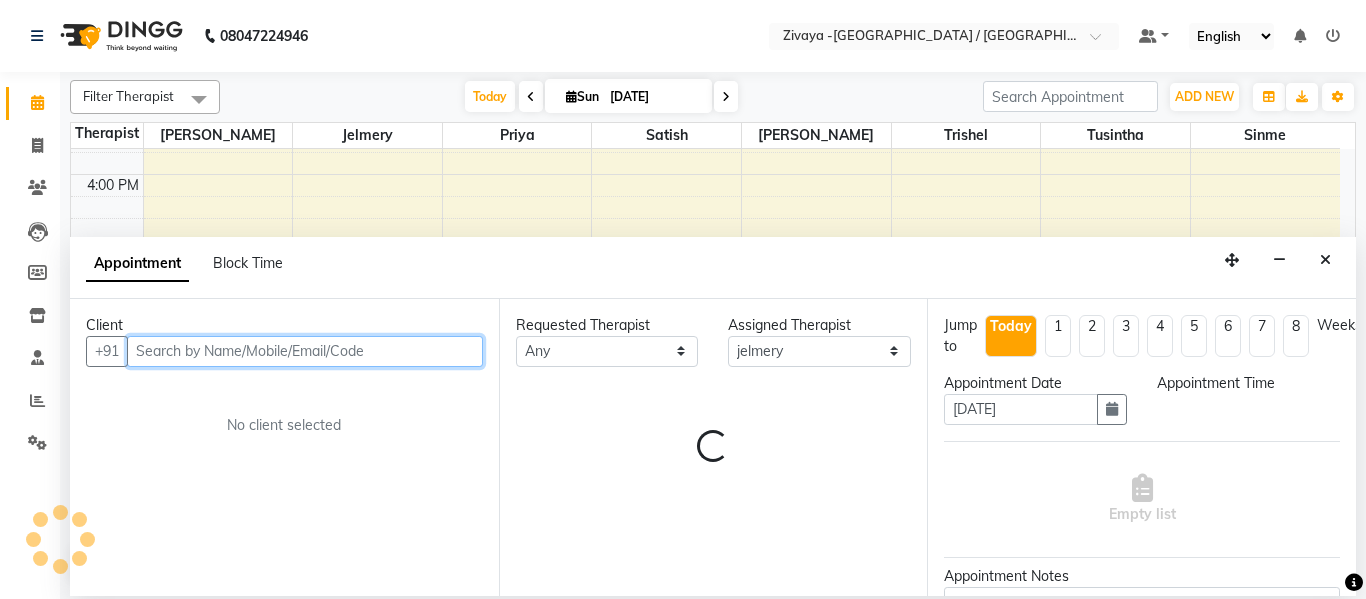 select on "1140" 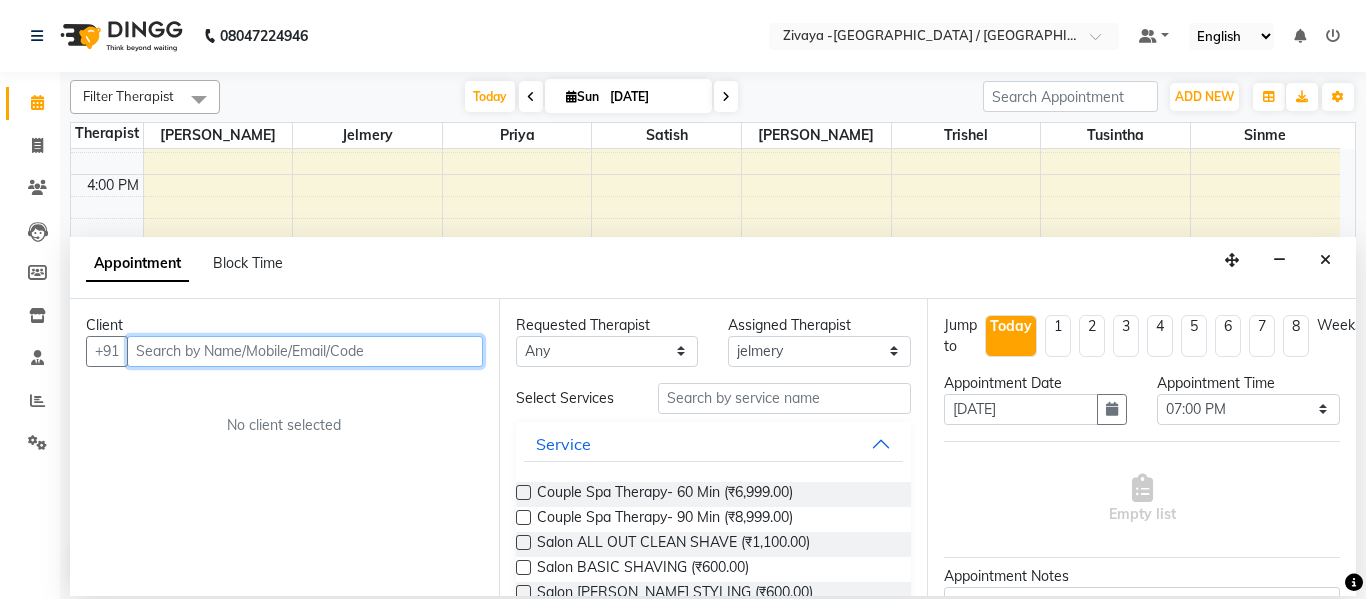 click at bounding box center (305, 351) 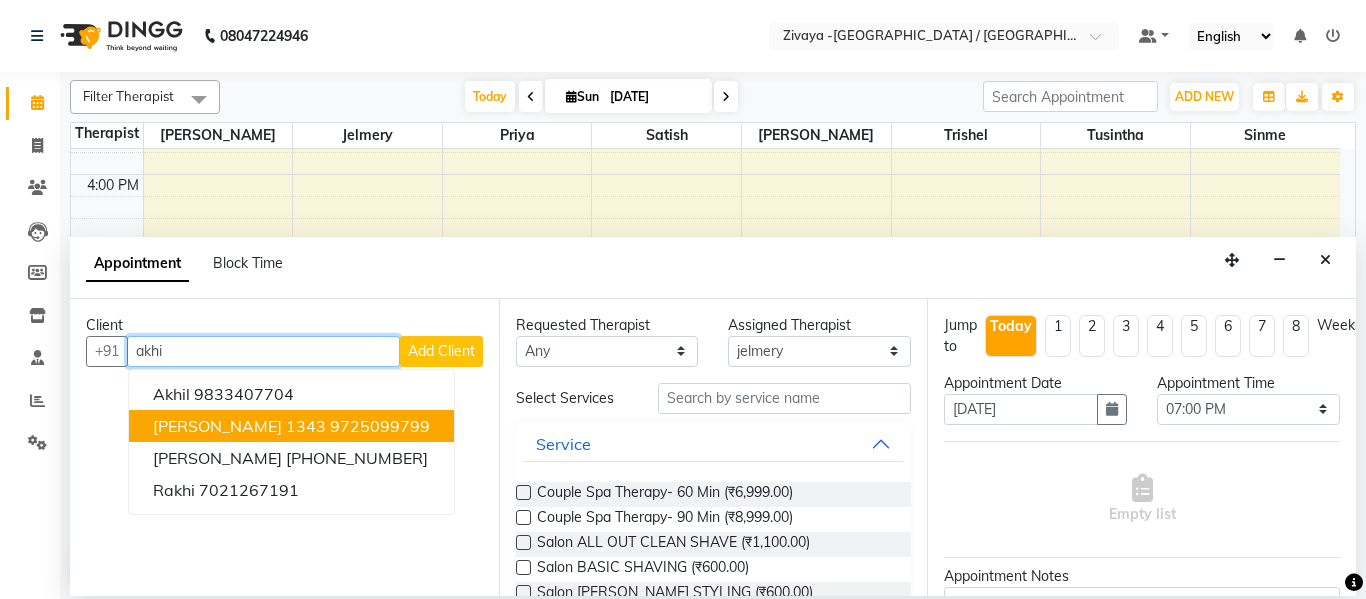 click on "[PERSON_NAME] 1343" at bounding box center [239, 426] 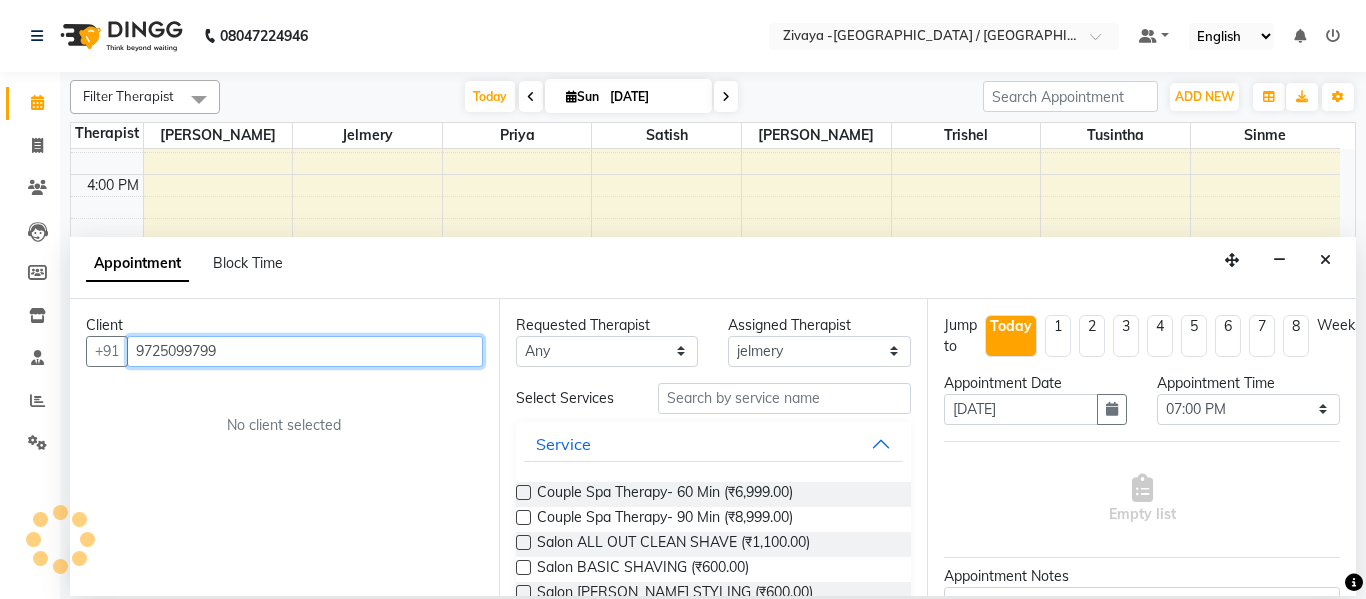 type on "9725099799" 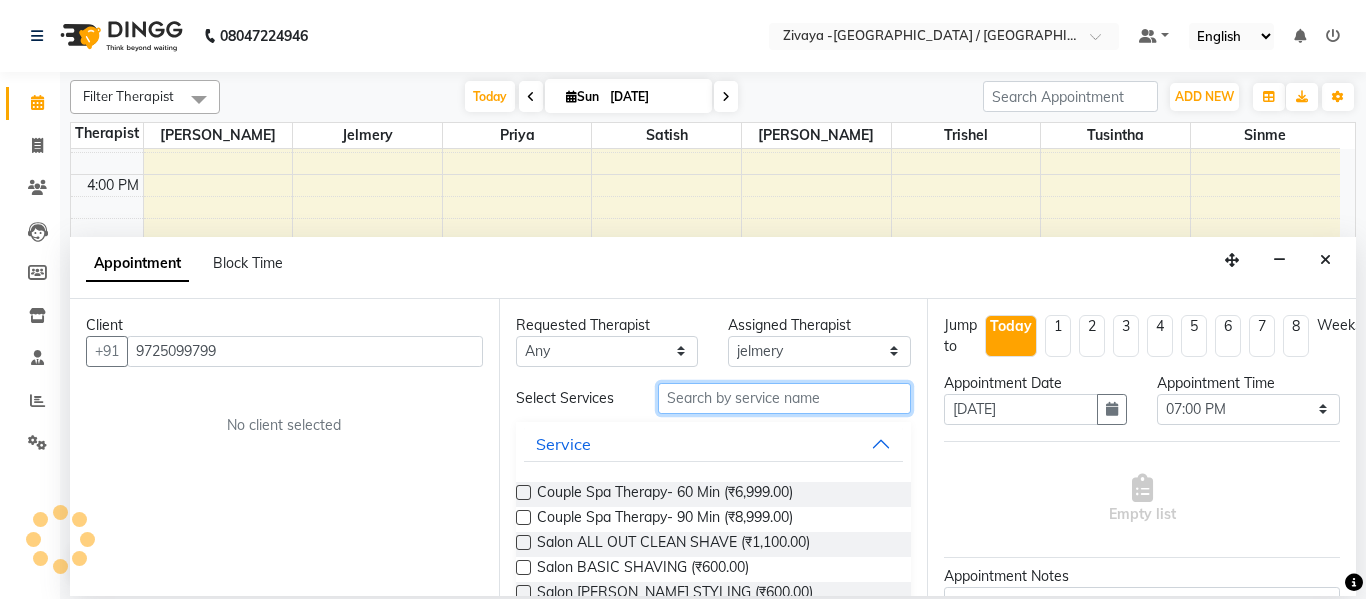 click at bounding box center (785, 398) 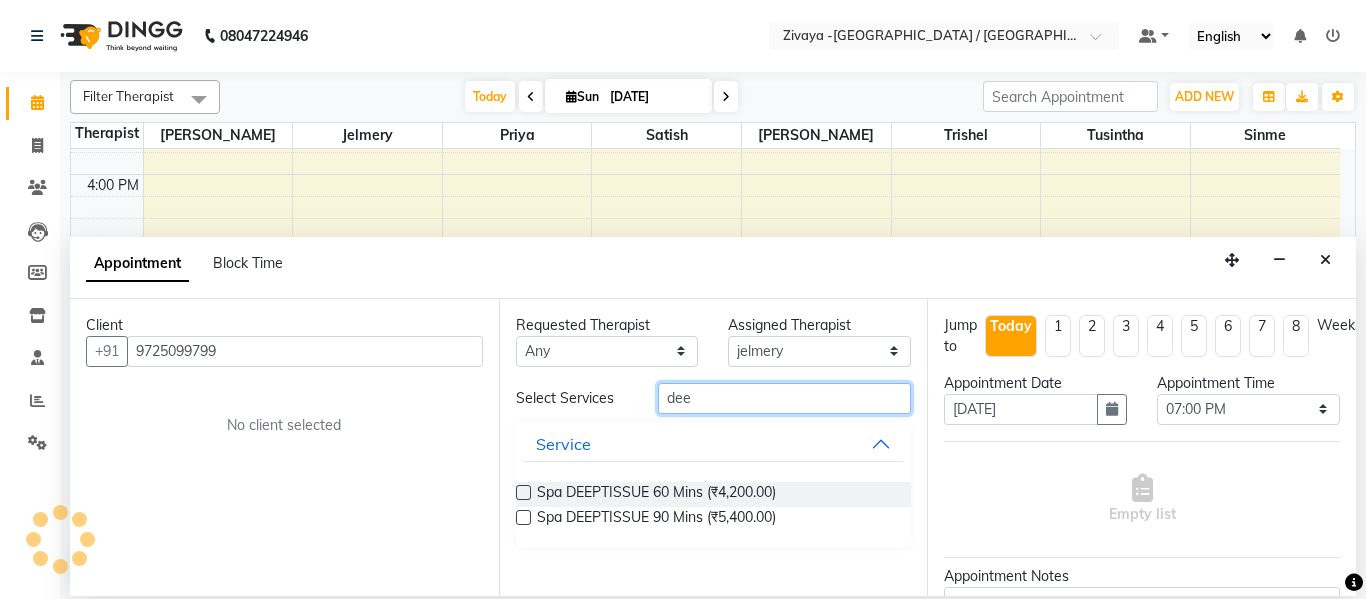 type on "dee" 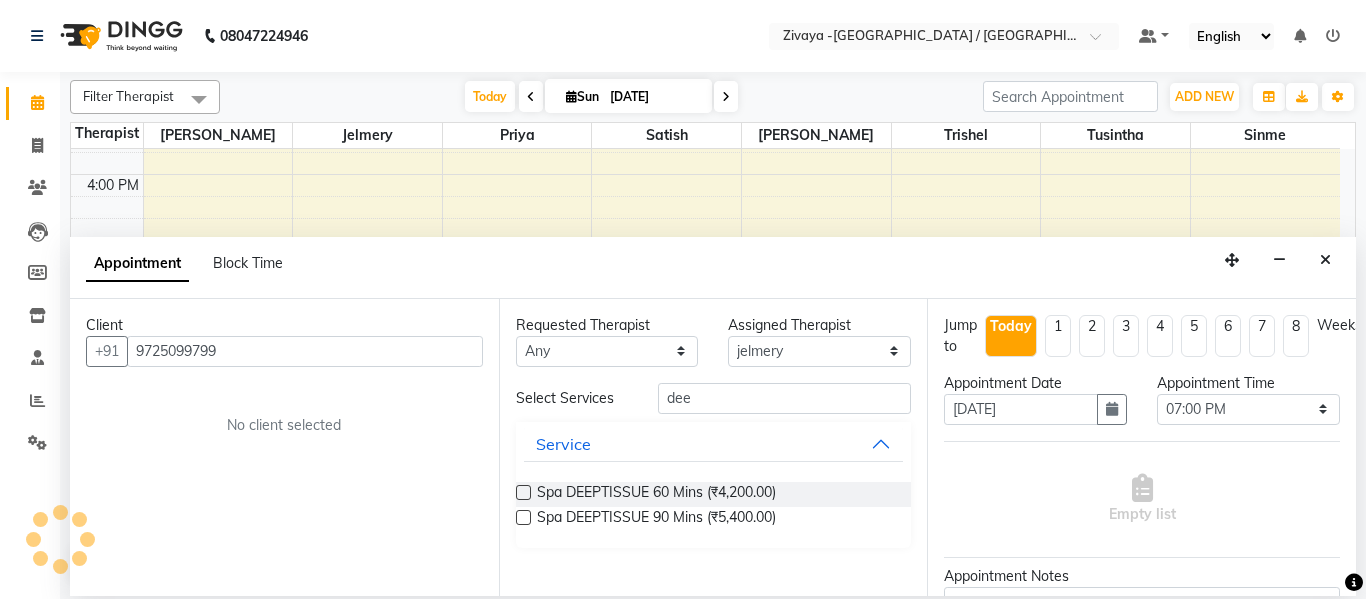 click at bounding box center [523, 492] 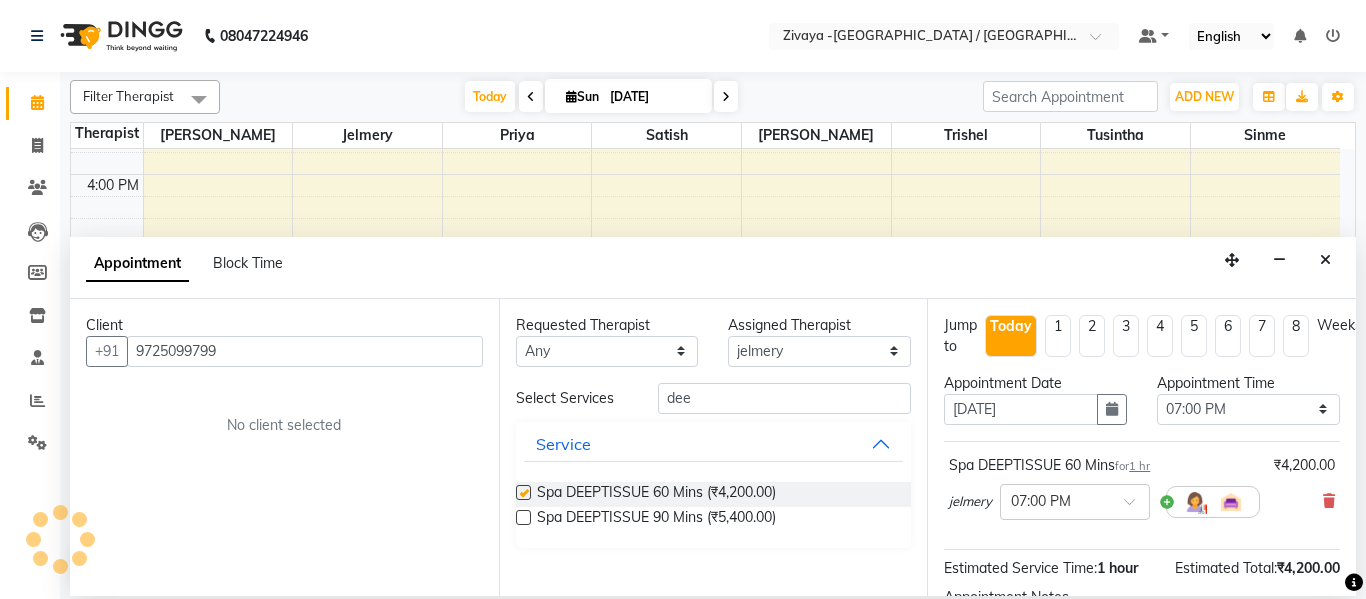checkbox on "false" 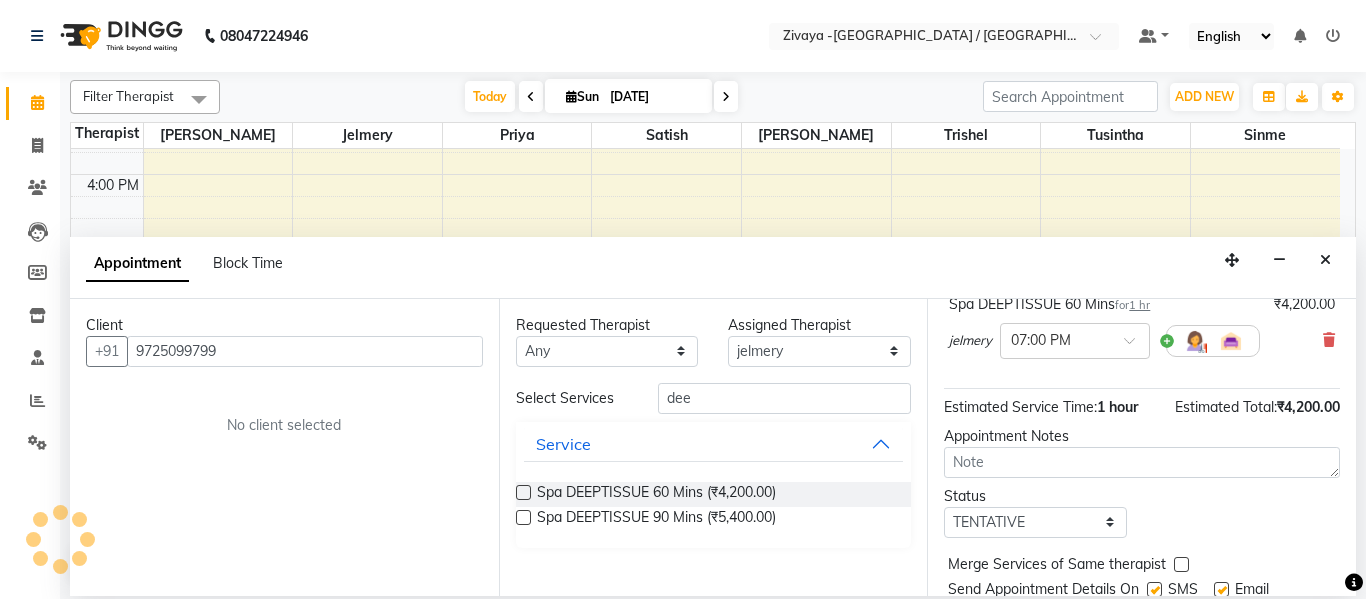scroll, scrollTop: 0, scrollLeft: 0, axis: both 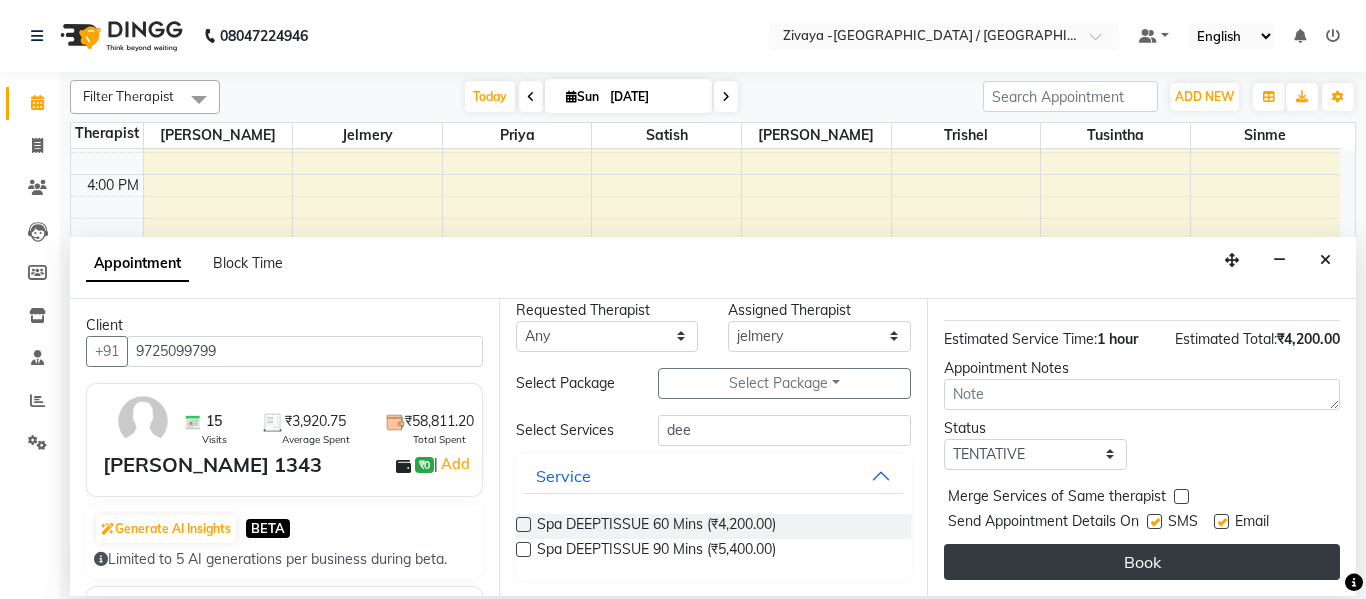 click on "Book" at bounding box center [1142, 562] 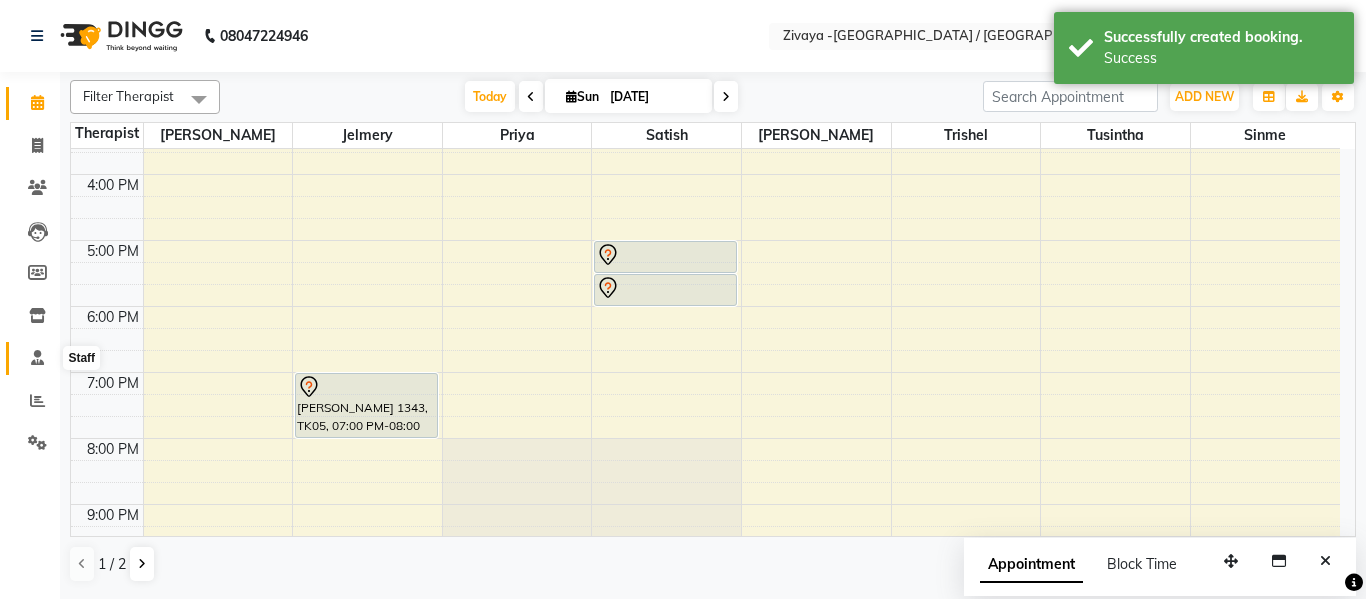 click 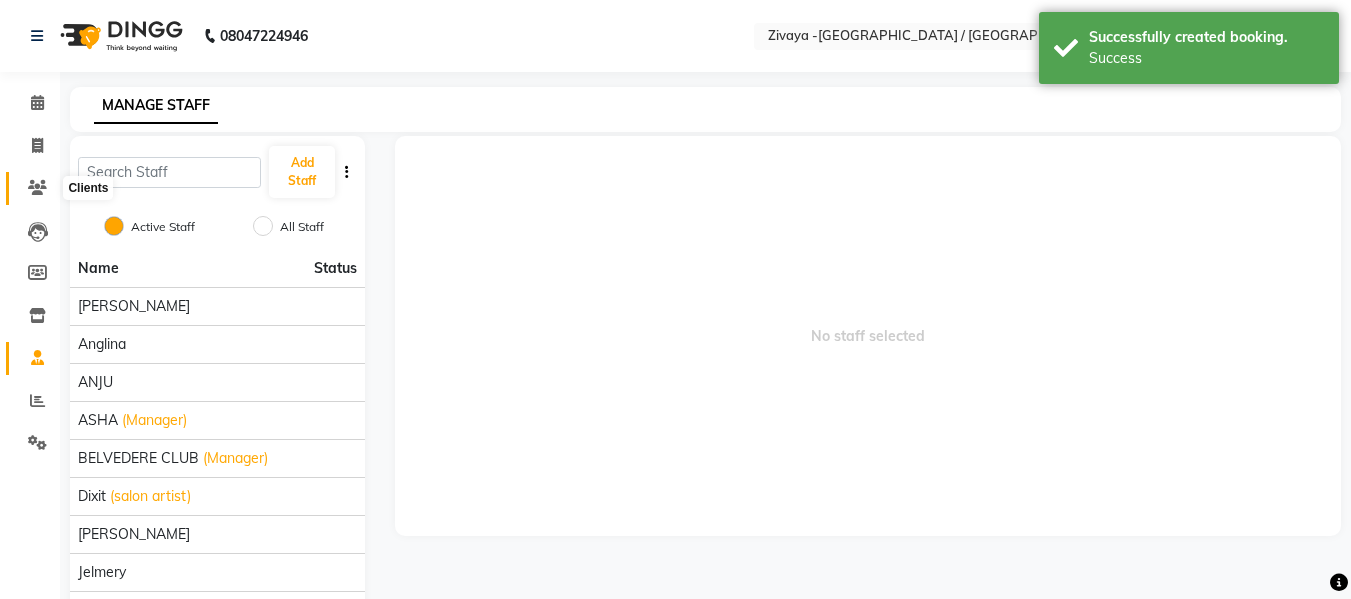 click 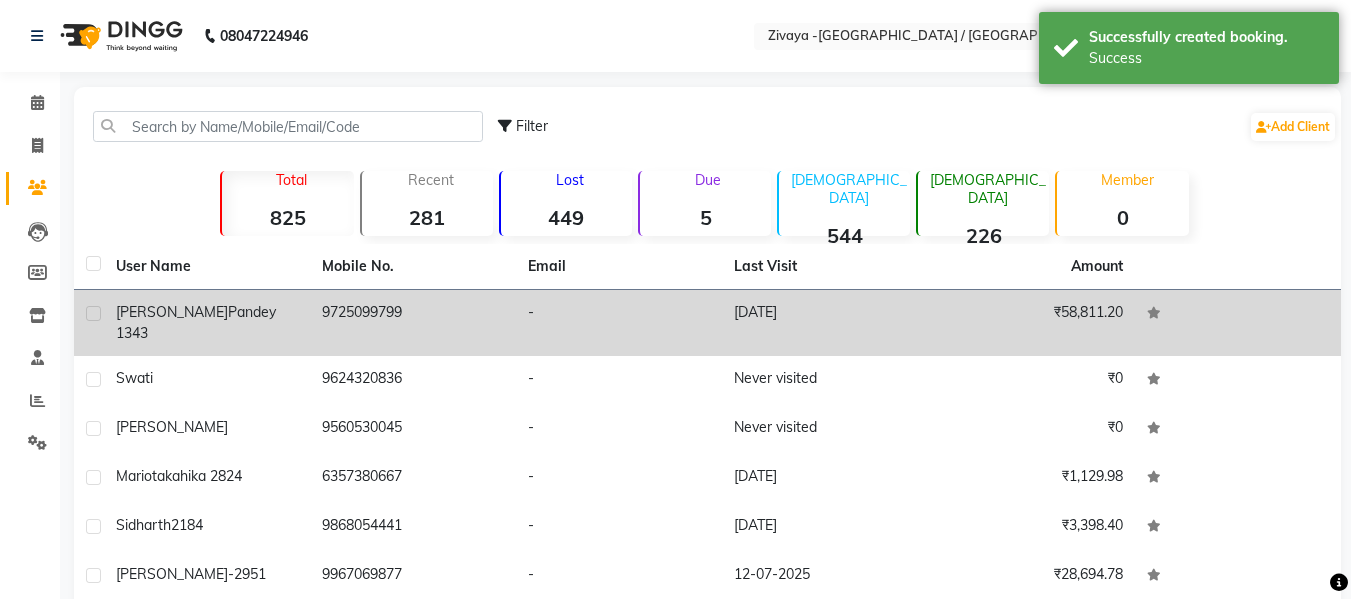 click on "pandey 1343" 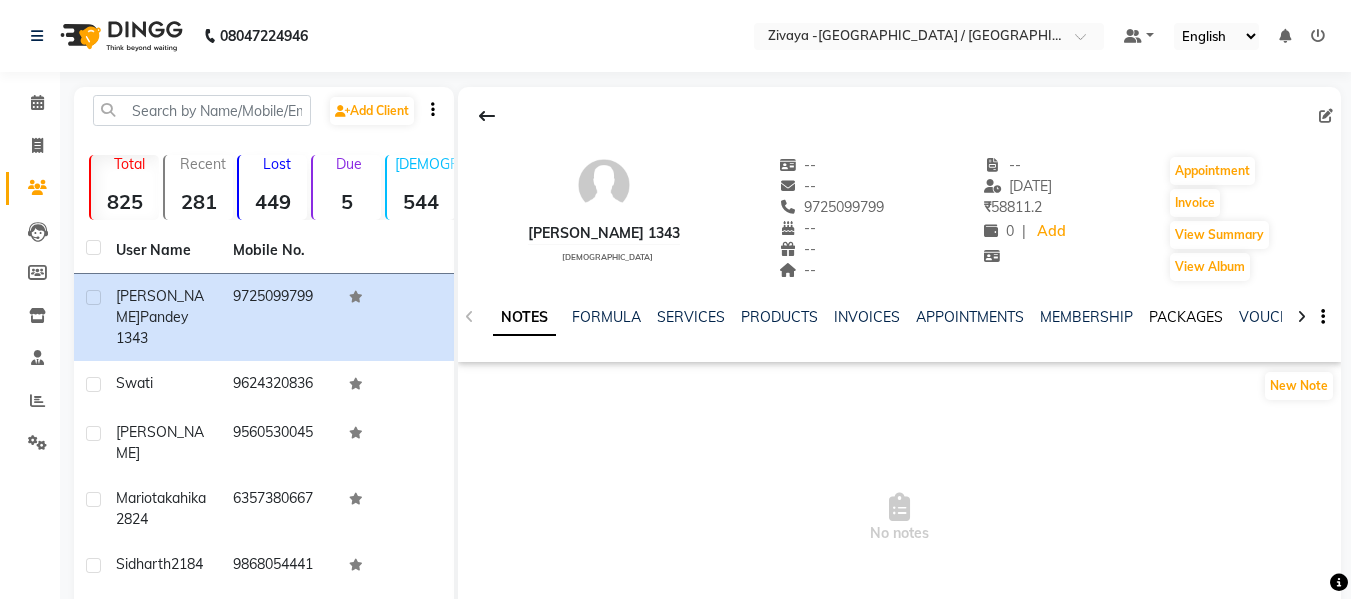 click on "PACKAGES" 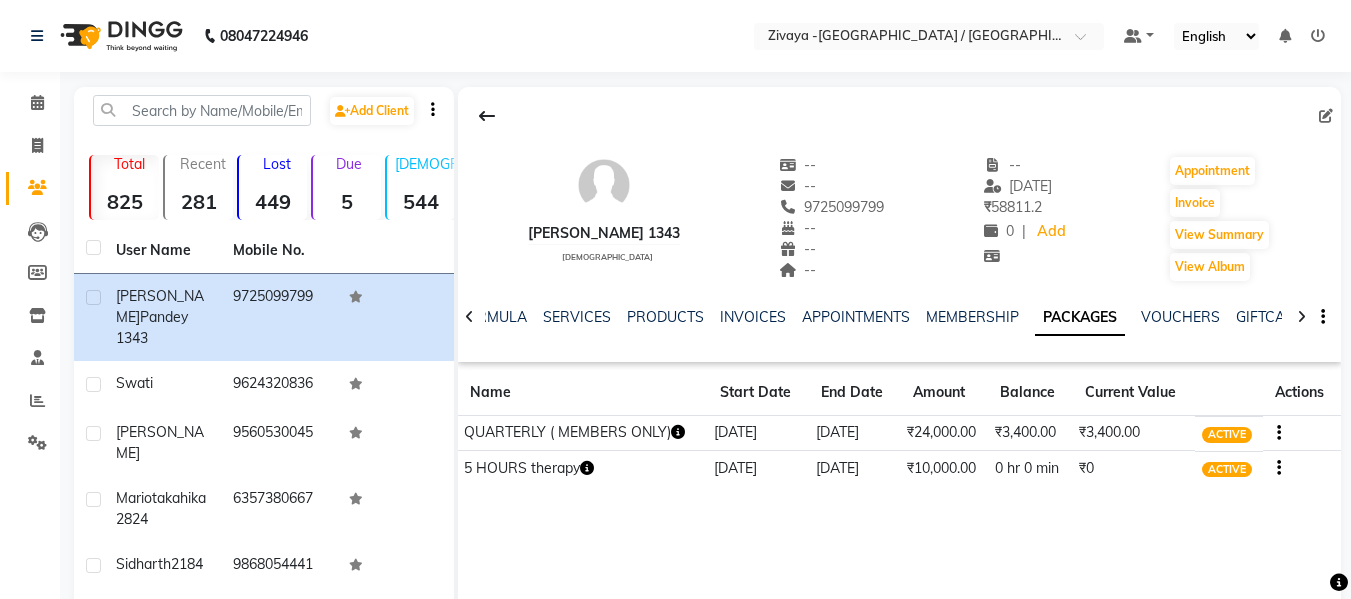 click 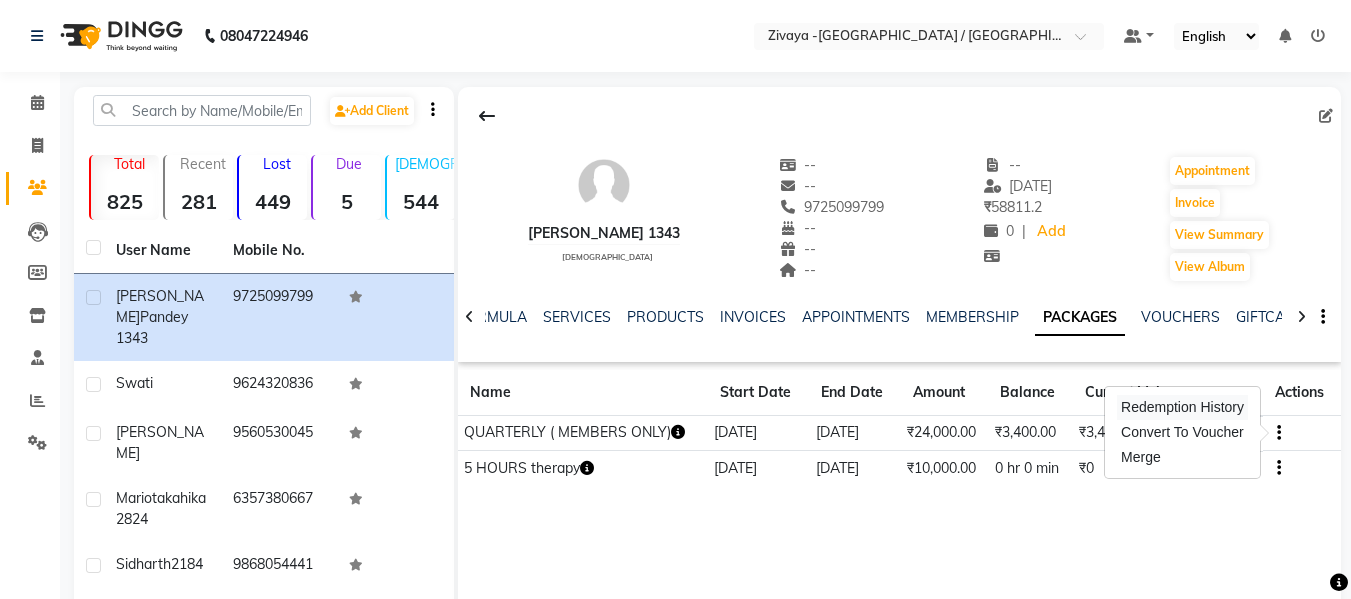 click on "Redemption History" at bounding box center (1182, 407) 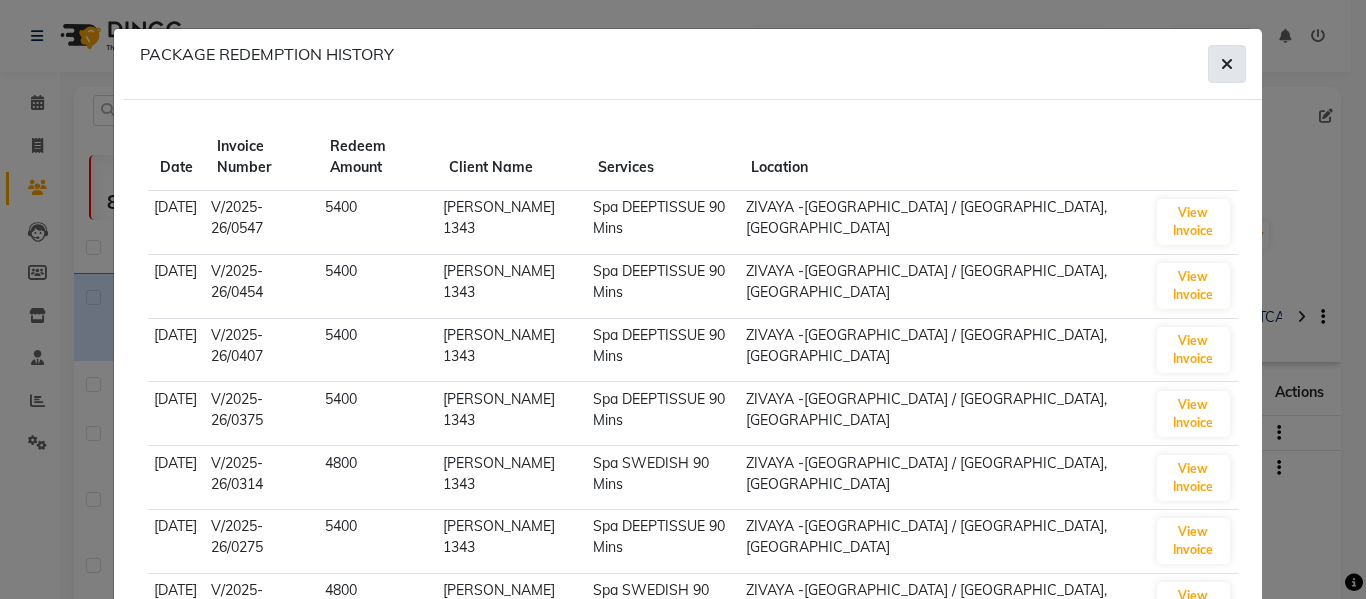 click 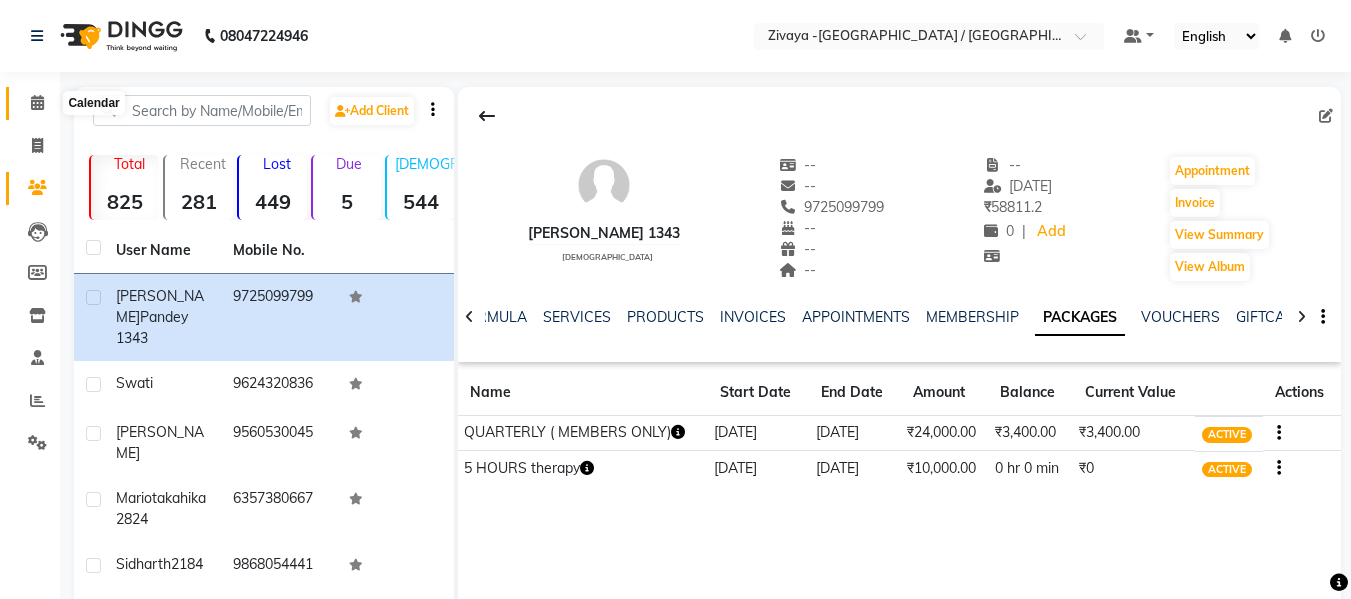 click 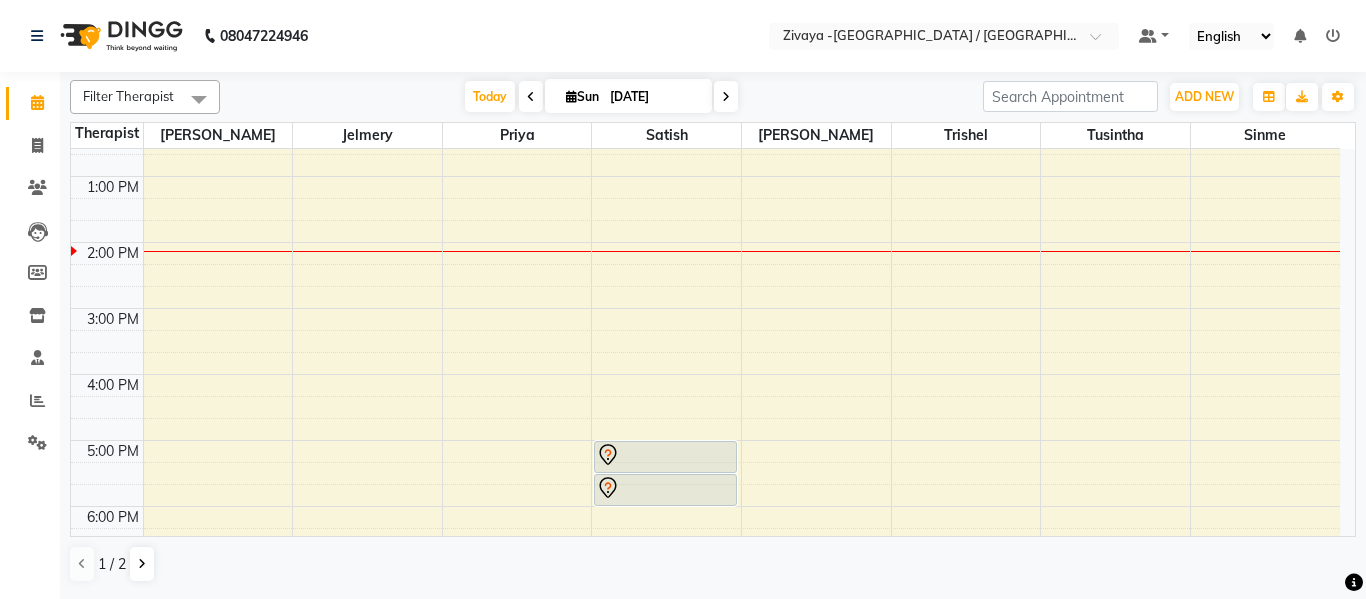 scroll, scrollTop: 0, scrollLeft: 0, axis: both 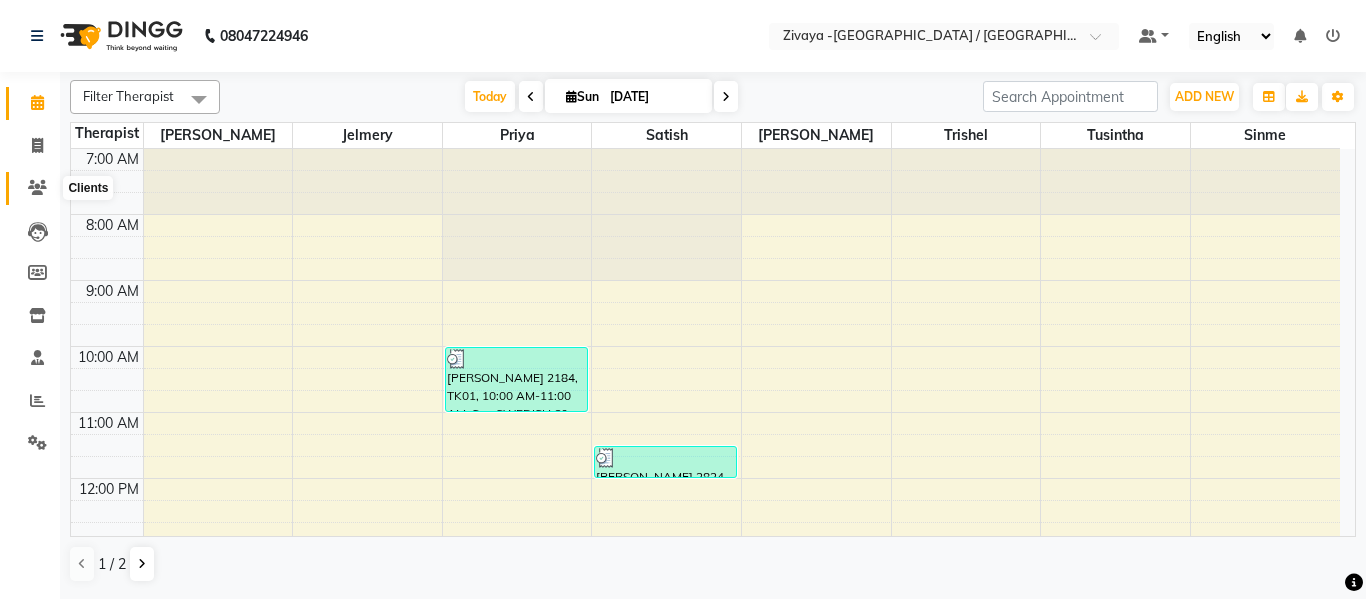 click 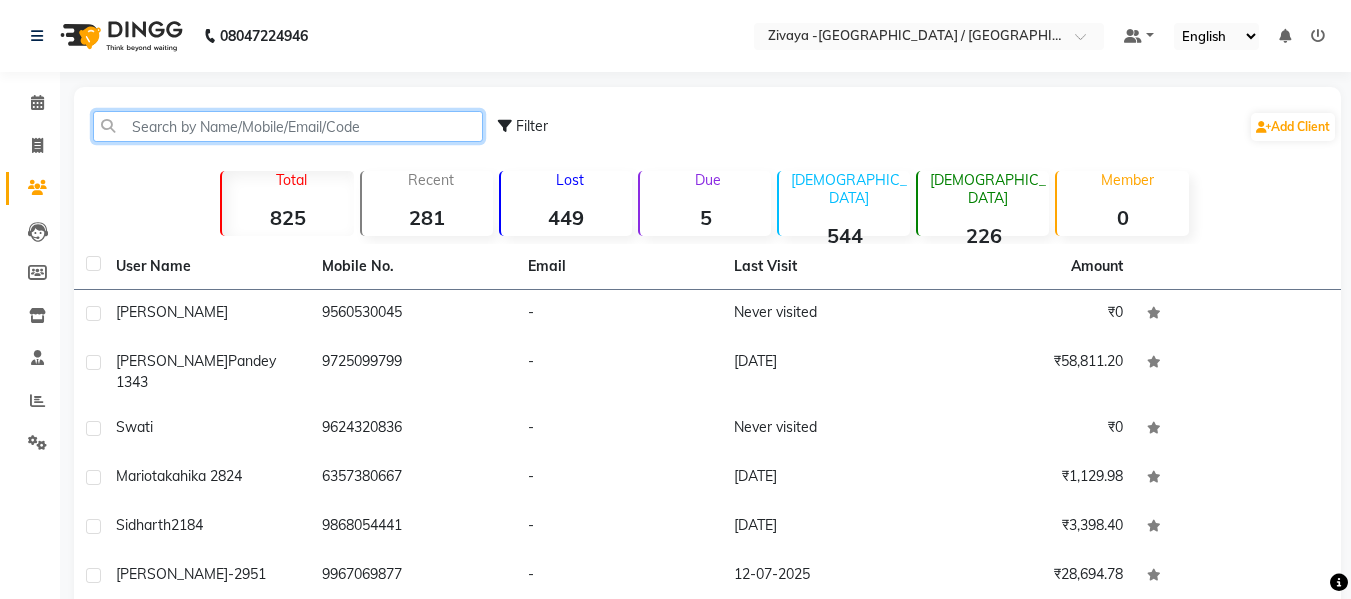 click 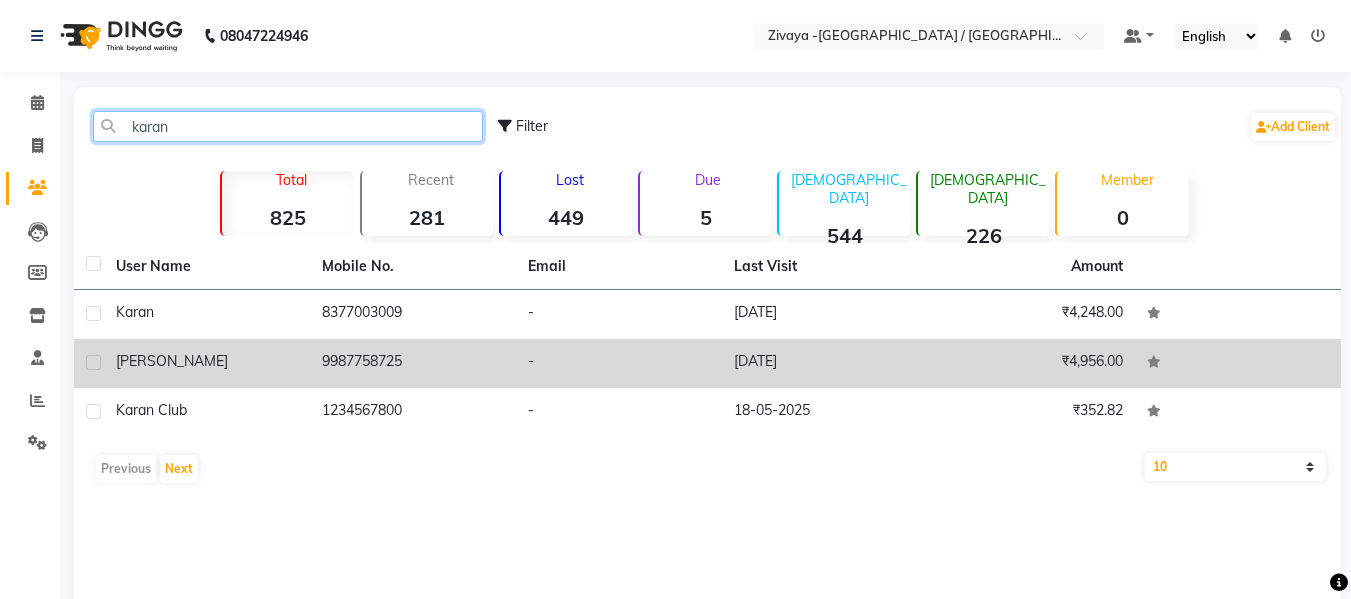 type on "karan" 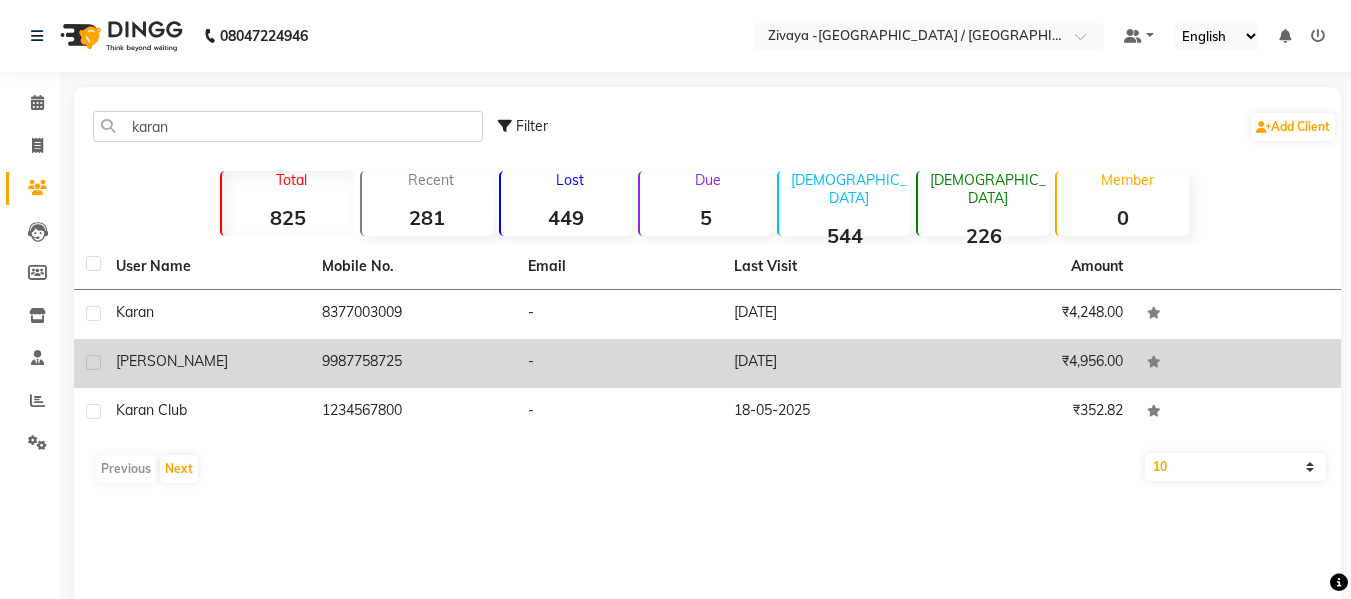 click on "[PERSON_NAME]" 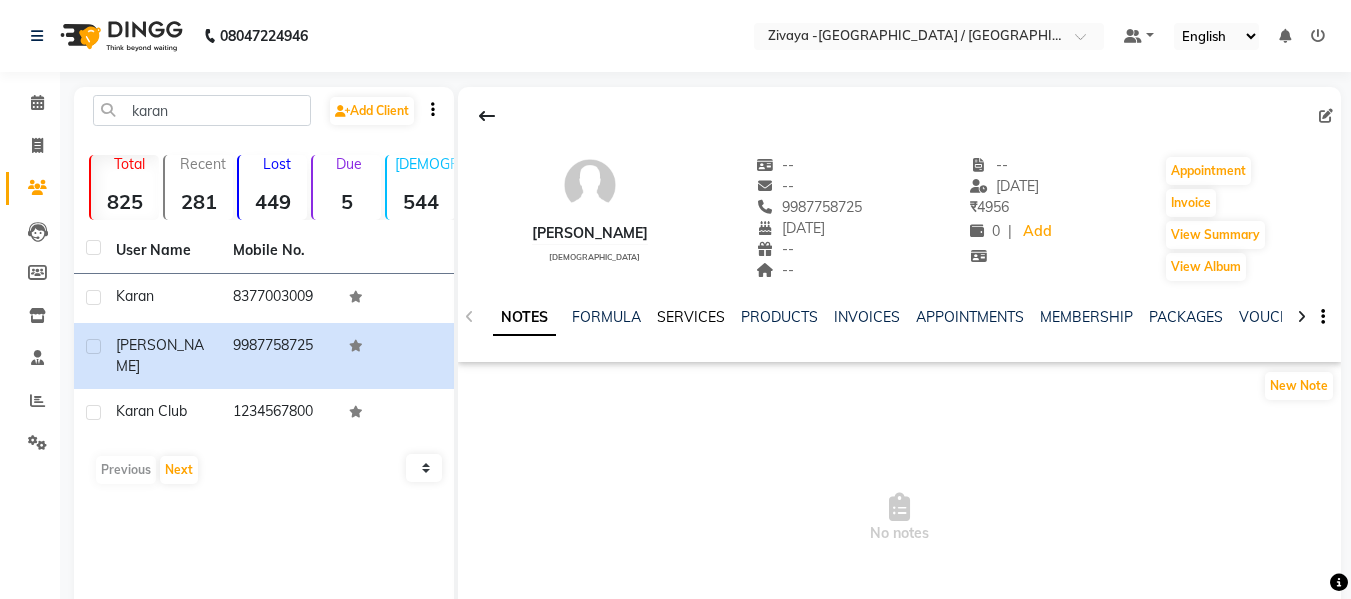click on "SERVICES" 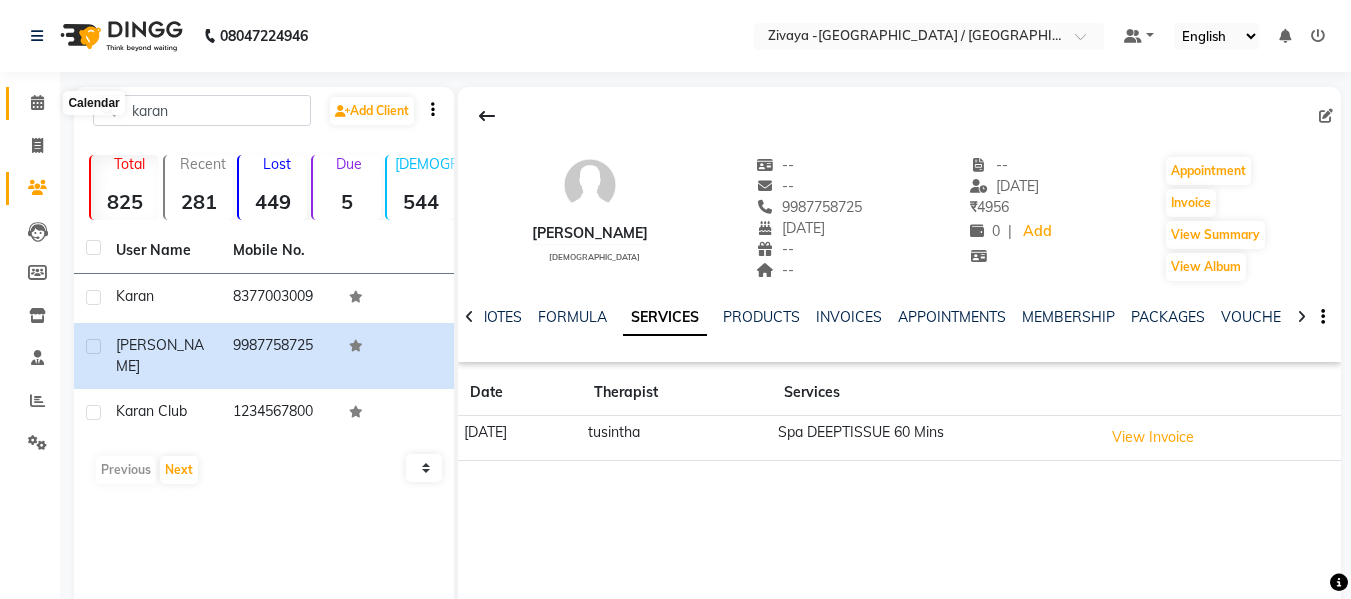 click 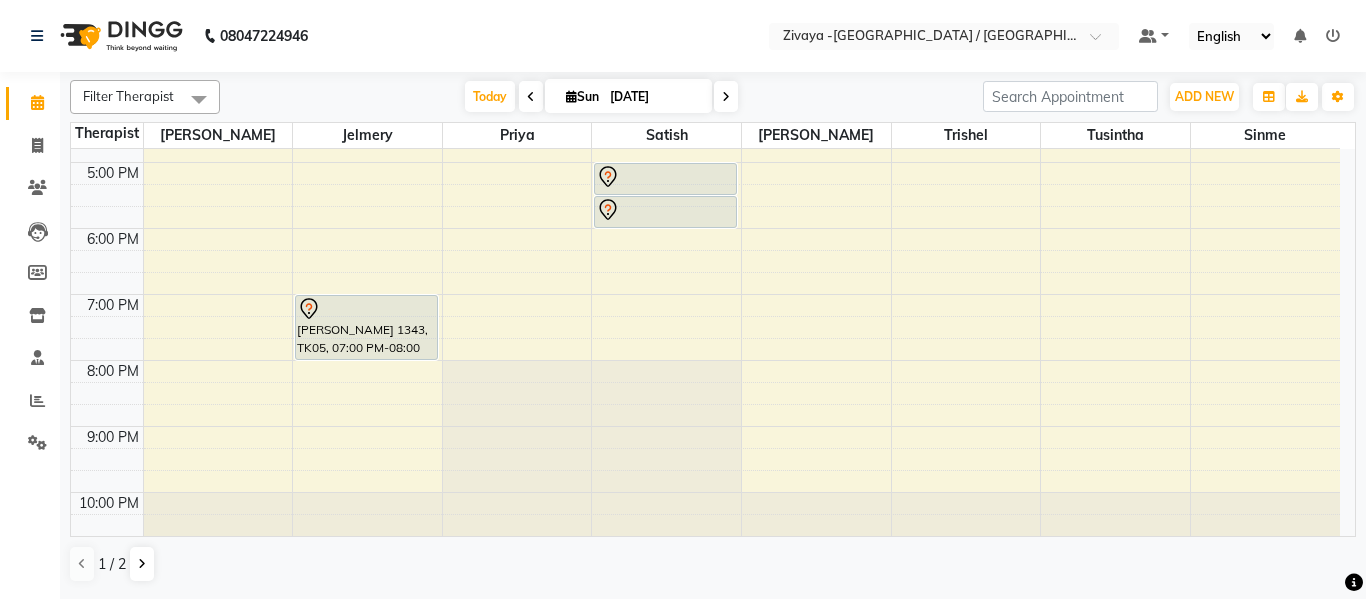 scroll, scrollTop: 668, scrollLeft: 0, axis: vertical 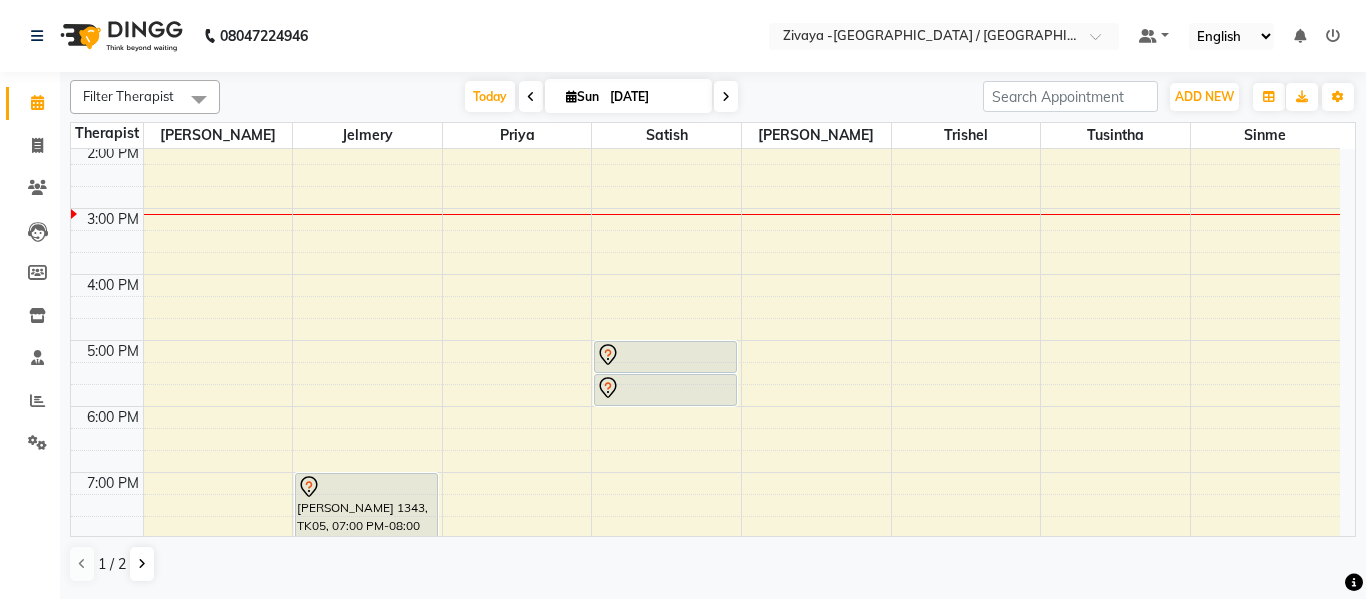 click on "7:00 AM 8:00 AM 9:00 AM 10:00 AM 11:00 AM 12:00 PM 1:00 PM 2:00 PM 3:00 PM 4:00 PM 5:00 PM 6:00 PM 7:00 PM 8:00 PM 9:00 PM 10:00 PM             [PERSON_NAME] 1343, TK05, 07:00 PM-08:00 PM, Spa DEEPTISSUE 60 Mins     [PERSON_NAME] 2184, TK01, 10:00 AM-11:00 AM, Spa SWEDISH 60 Mins     [PERSON_NAME] 2824, TK02, 11:30 AM-12:00 PM, Salon HAIRCUT             [PERSON_NAME], TK03, 05:00 PM-05:30 PM, Salon HAIRCUT - REGULAR             swati, TK04, 05:30 PM-06:00 PM, Salon HAIRCUT - REGULAR" at bounding box center [705, 208] 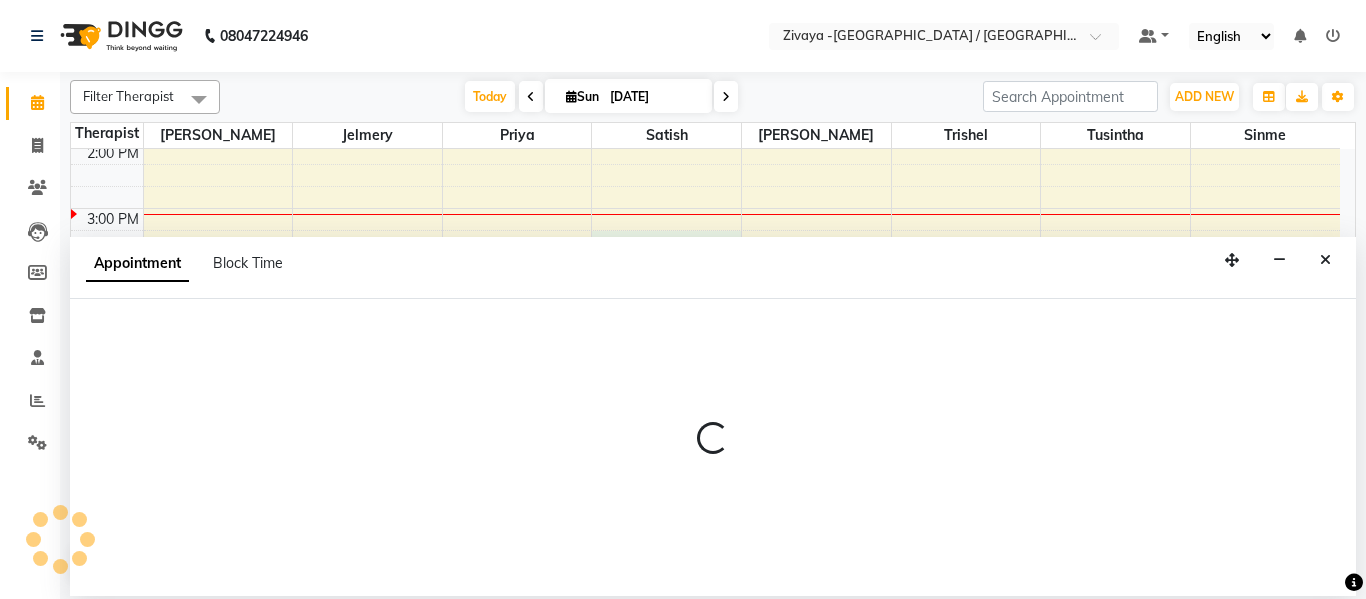 select on "58880" 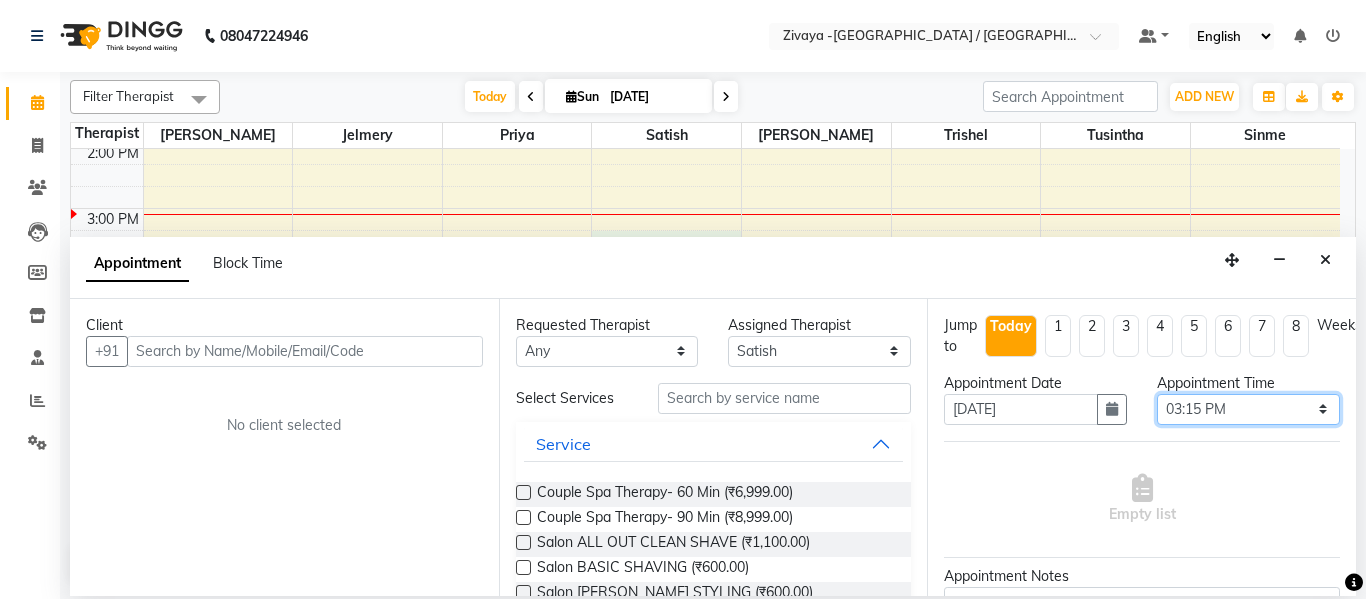 click on "Select 08:00 AM 08:15 AM 08:30 AM 08:45 AM 09:00 AM 09:15 AM 09:30 AM 09:45 AM 10:00 AM 10:15 AM 10:30 AM 10:45 AM 11:00 AM 11:15 AM 11:30 AM 11:45 AM 12:00 PM 12:15 PM 12:30 PM 12:45 PM 01:00 PM 01:15 PM 01:30 PM 01:45 PM 02:00 PM 02:15 PM 02:30 PM 02:45 PM 03:00 PM 03:15 PM 03:30 PM 03:45 PM 04:00 PM 04:15 PM 04:30 PM 04:45 PM 05:00 PM 05:15 PM 05:30 PM 05:45 PM 06:00 PM 06:15 PM 06:30 PM 06:45 PM 07:00 PM 07:15 PM 07:30 PM 07:45 PM 08:00 PM 08:15 PM 08:30 PM 08:45 PM 09:00 PM 09:15 PM 09:30 PM 09:45 PM 10:00 PM" at bounding box center [1248, 409] 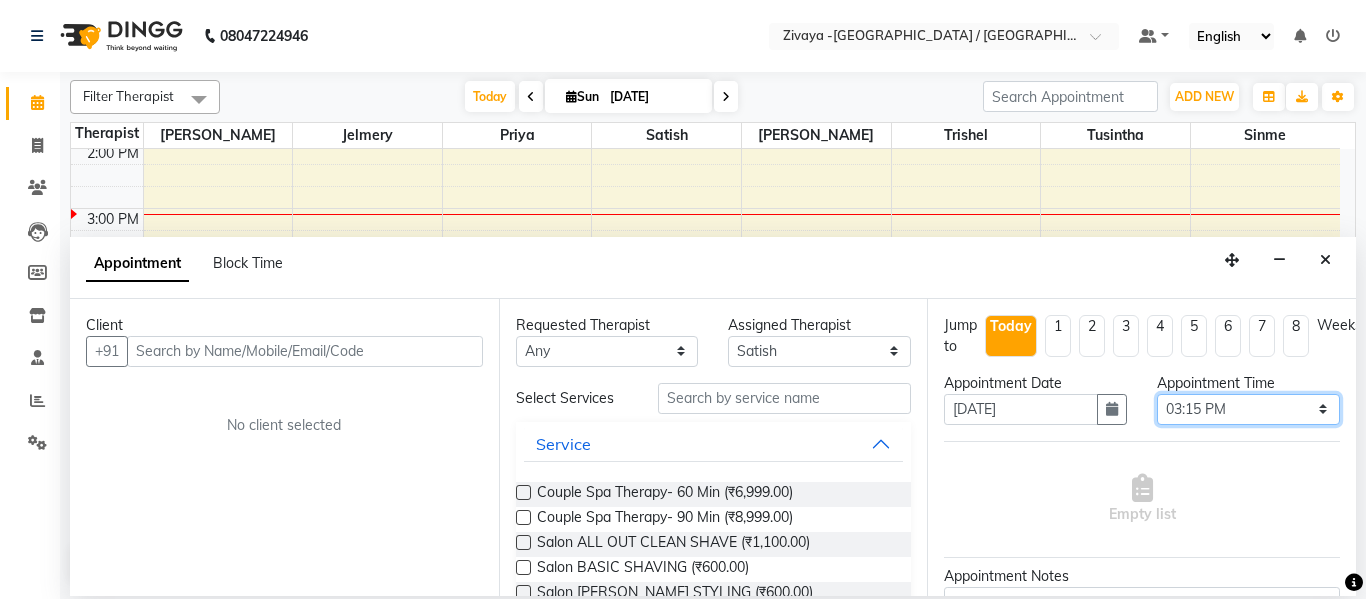 select on "930" 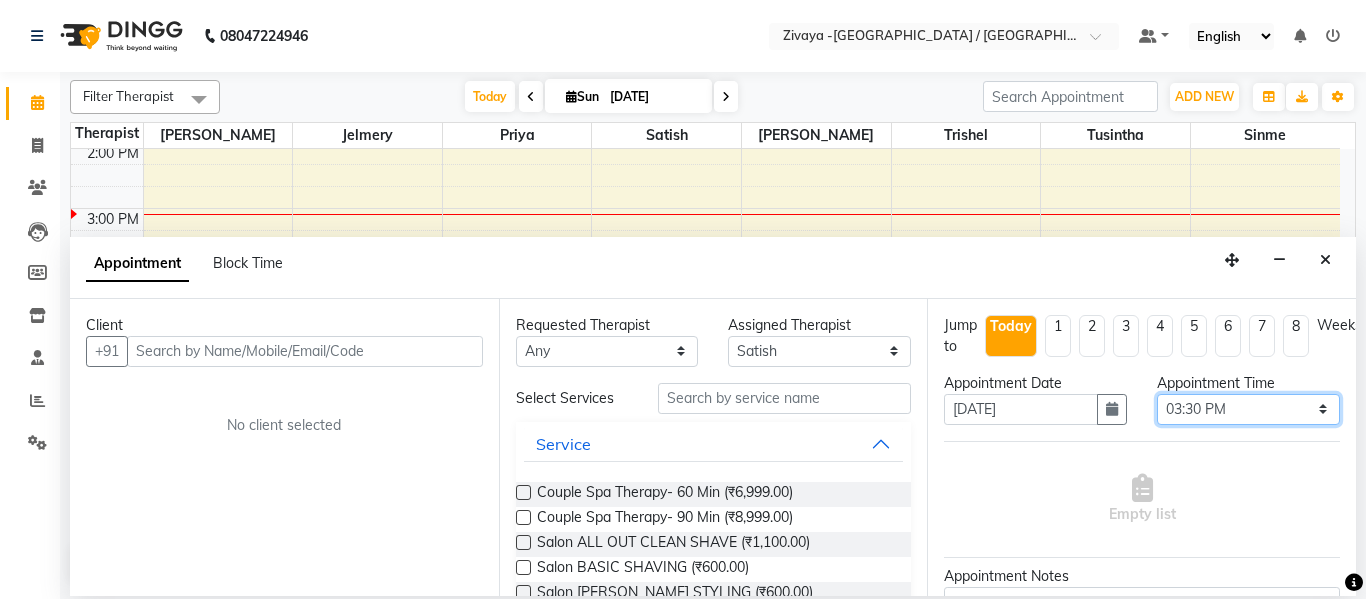 click on "Select 08:00 AM 08:15 AM 08:30 AM 08:45 AM 09:00 AM 09:15 AM 09:30 AM 09:45 AM 10:00 AM 10:15 AM 10:30 AM 10:45 AM 11:00 AM 11:15 AM 11:30 AM 11:45 AM 12:00 PM 12:15 PM 12:30 PM 12:45 PM 01:00 PM 01:15 PM 01:30 PM 01:45 PM 02:00 PM 02:15 PM 02:30 PM 02:45 PM 03:00 PM 03:15 PM 03:30 PM 03:45 PM 04:00 PM 04:15 PM 04:30 PM 04:45 PM 05:00 PM 05:15 PM 05:30 PM 05:45 PM 06:00 PM 06:15 PM 06:30 PM 06:45 PM 07:00 PM 07:15 PM 07:30 PM 07:45 PM 08:00 PM 08:15 PM 08:30 PM 08:45 PM 09:00 PM 09:15 PM 09:30 PM 09:45 PM 10:00 PM" at bounding box center (1248, 409) 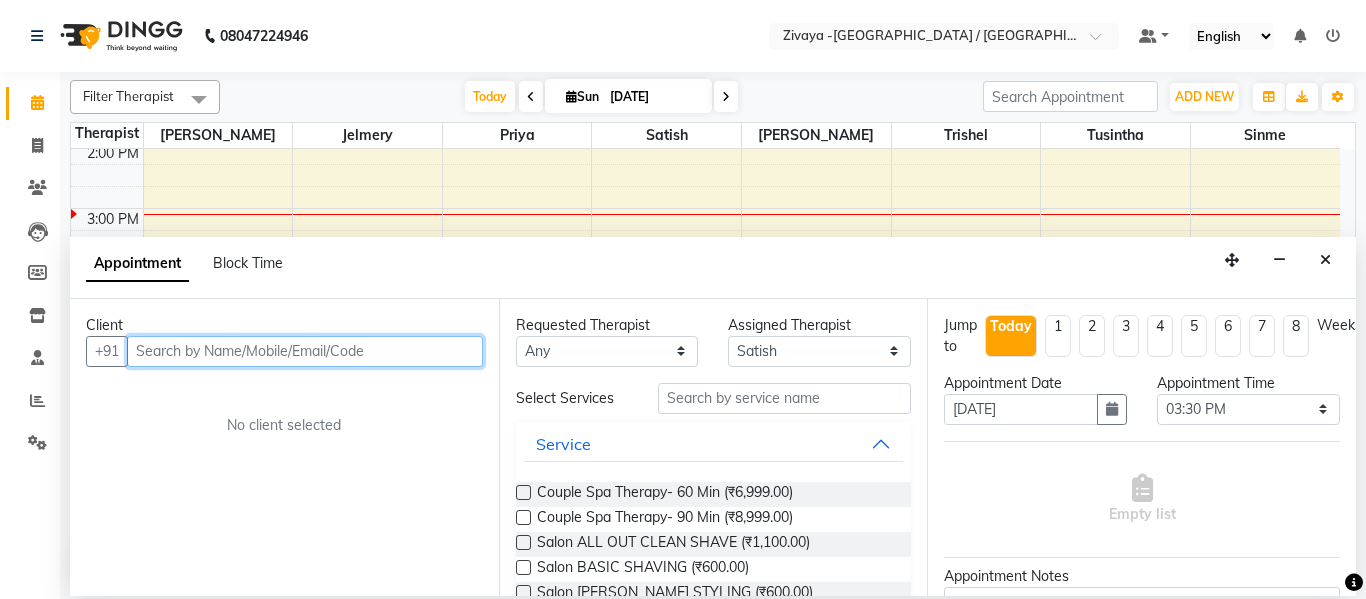 click at bounding box center (305, 351) 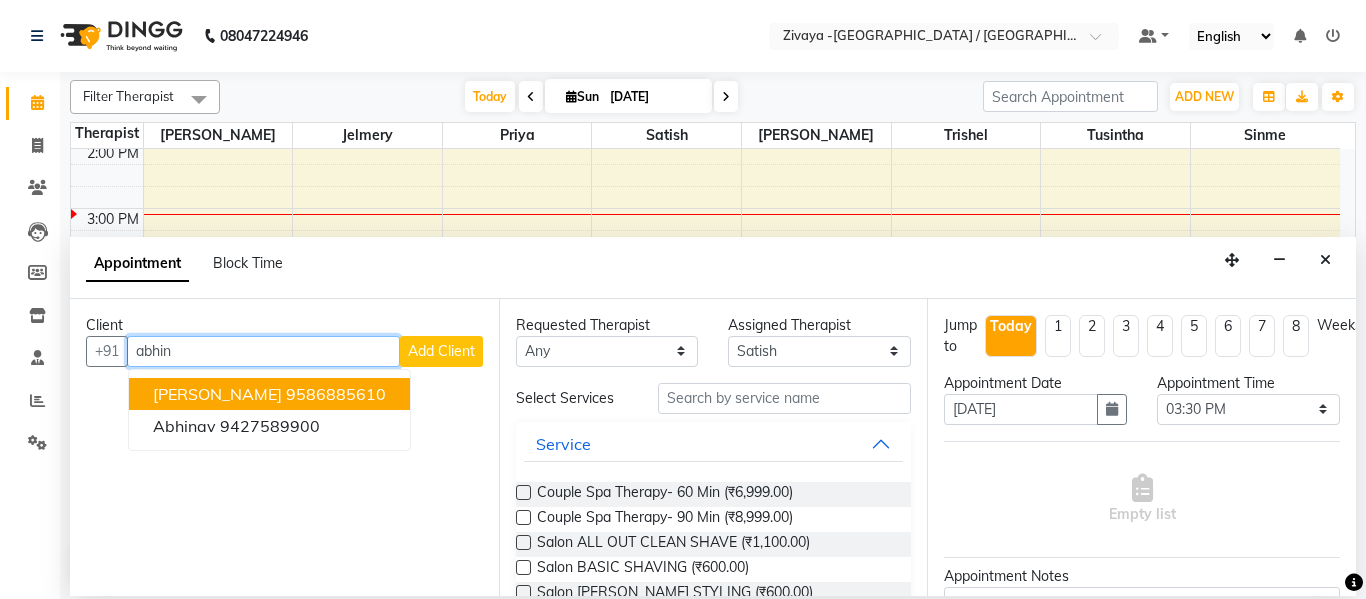 click on "9586885610" at bounding box center (336, 394) 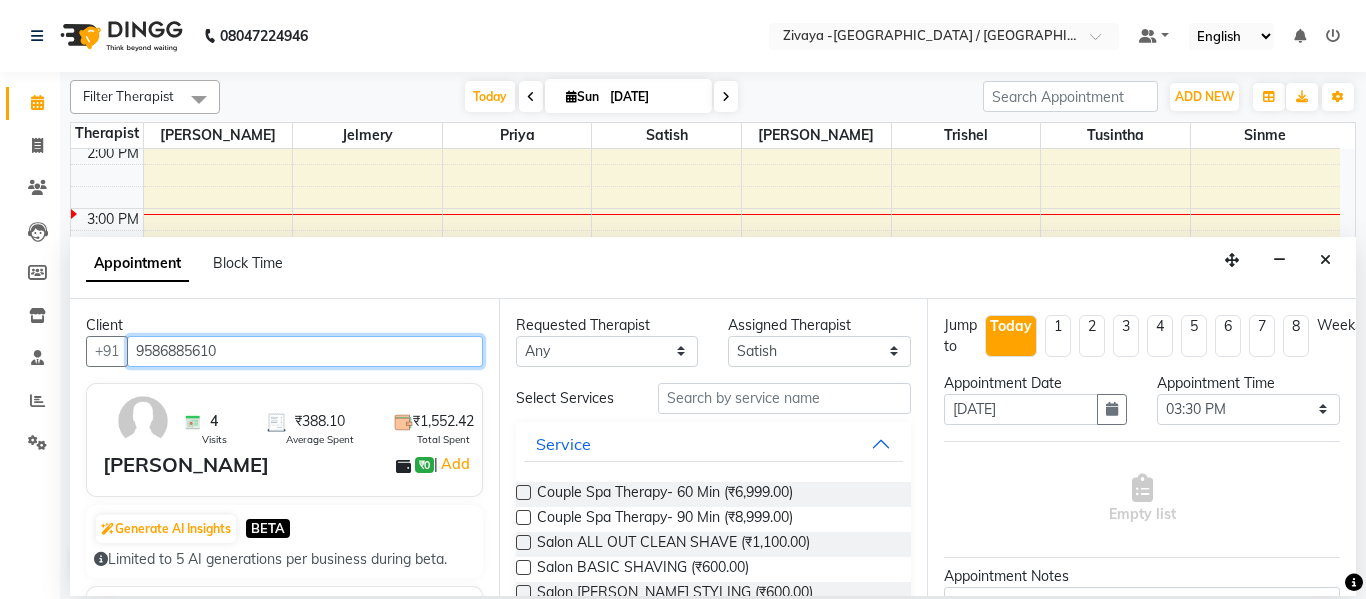 type on "9586885610" 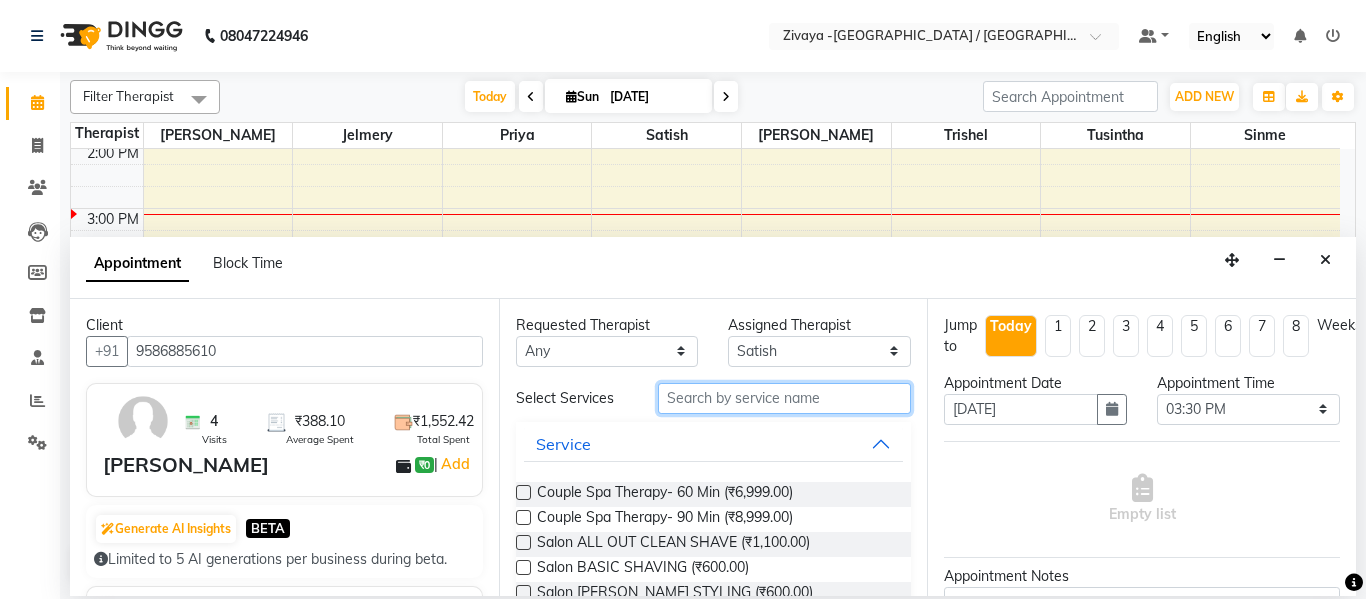 click at bounding box center [785, 398] 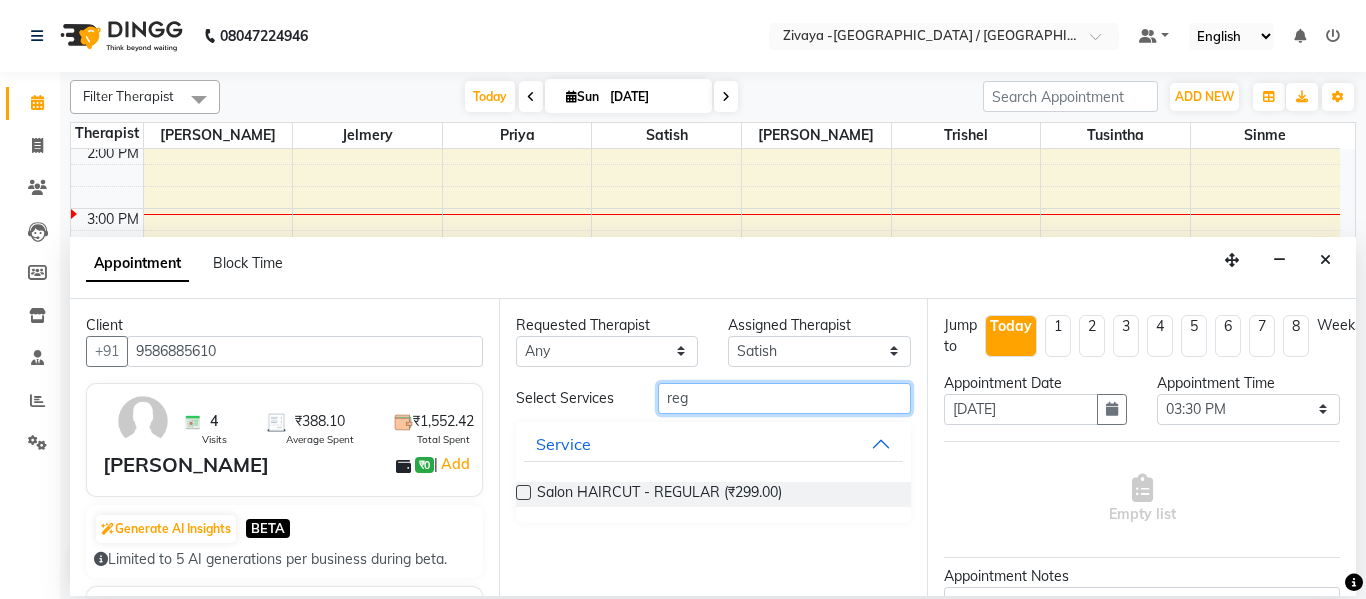 type on "reg" 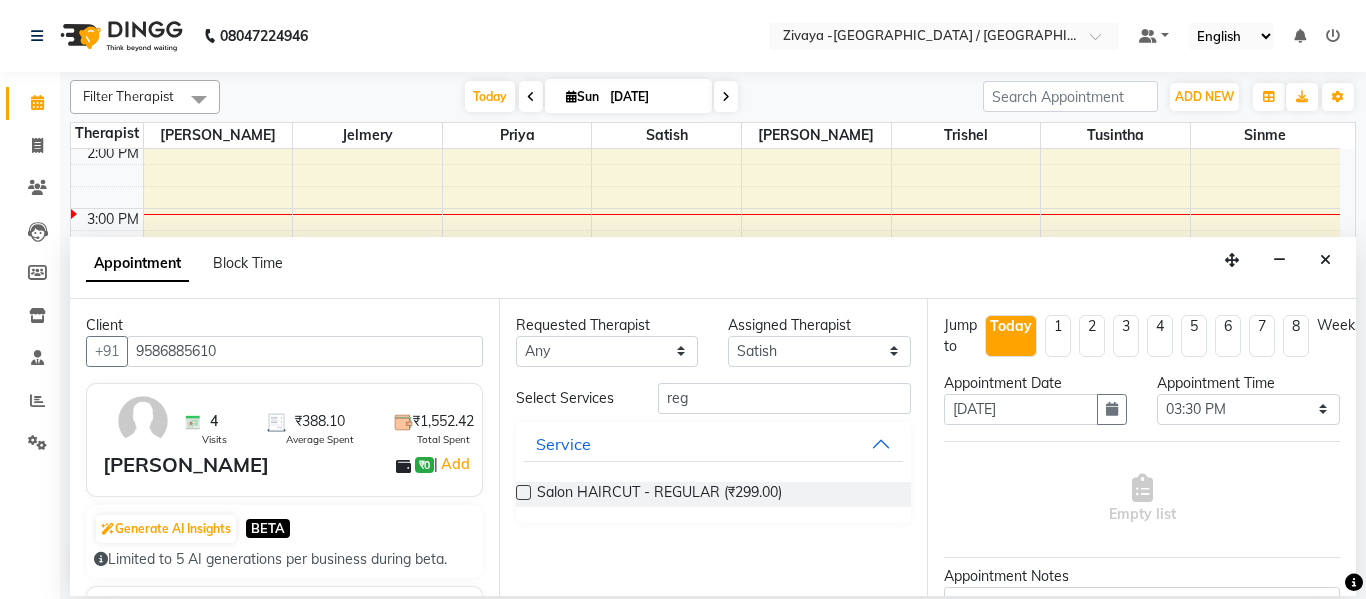 click at bounding box center [523, 492] 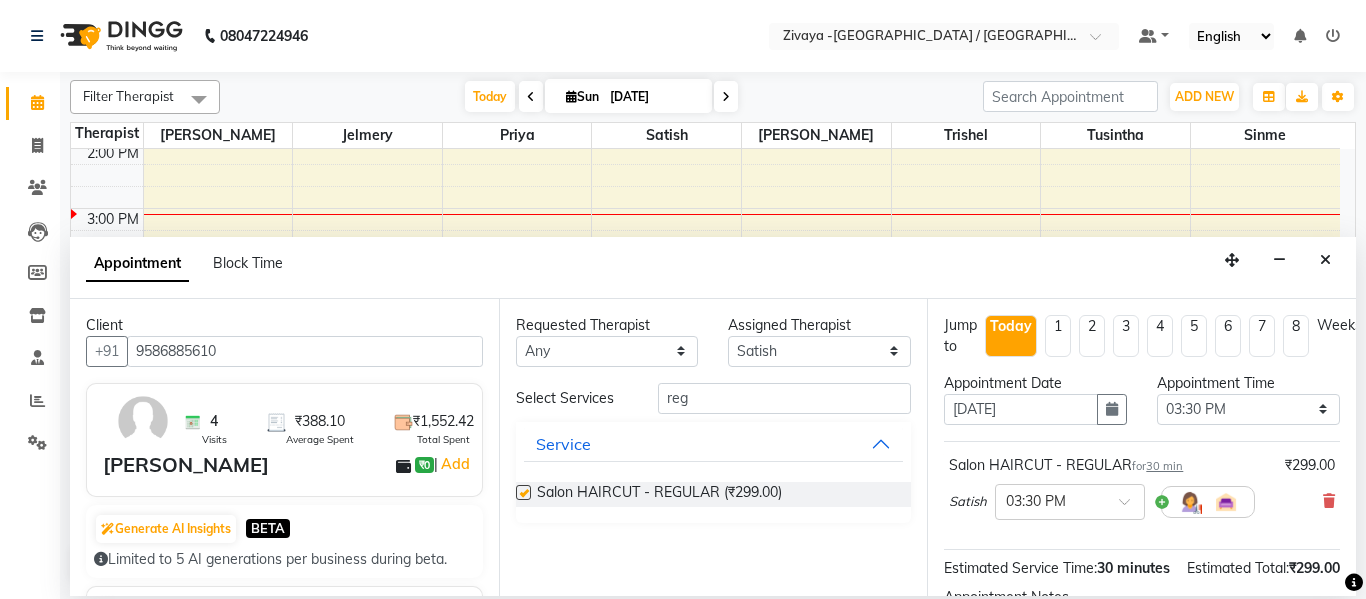 checkbox on "false" 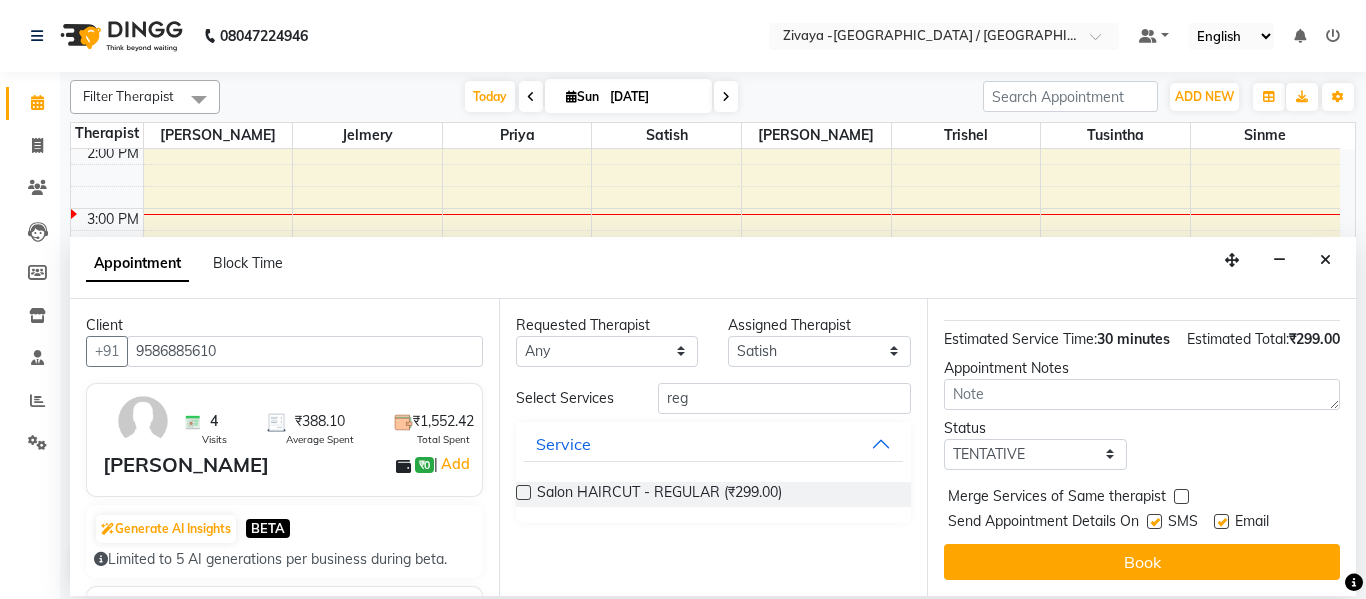 scroll, scrollTop: 265, scrollLeft: 0, axis: vertical 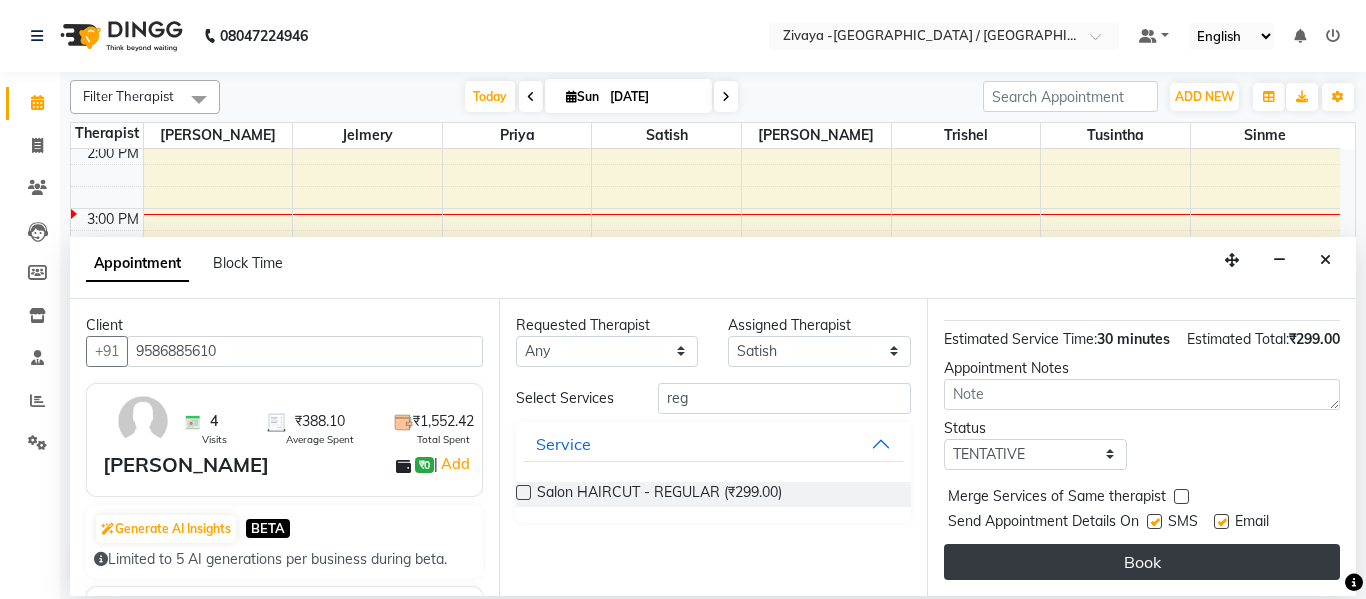 click on "Book" at bounding box center (1142, 562) 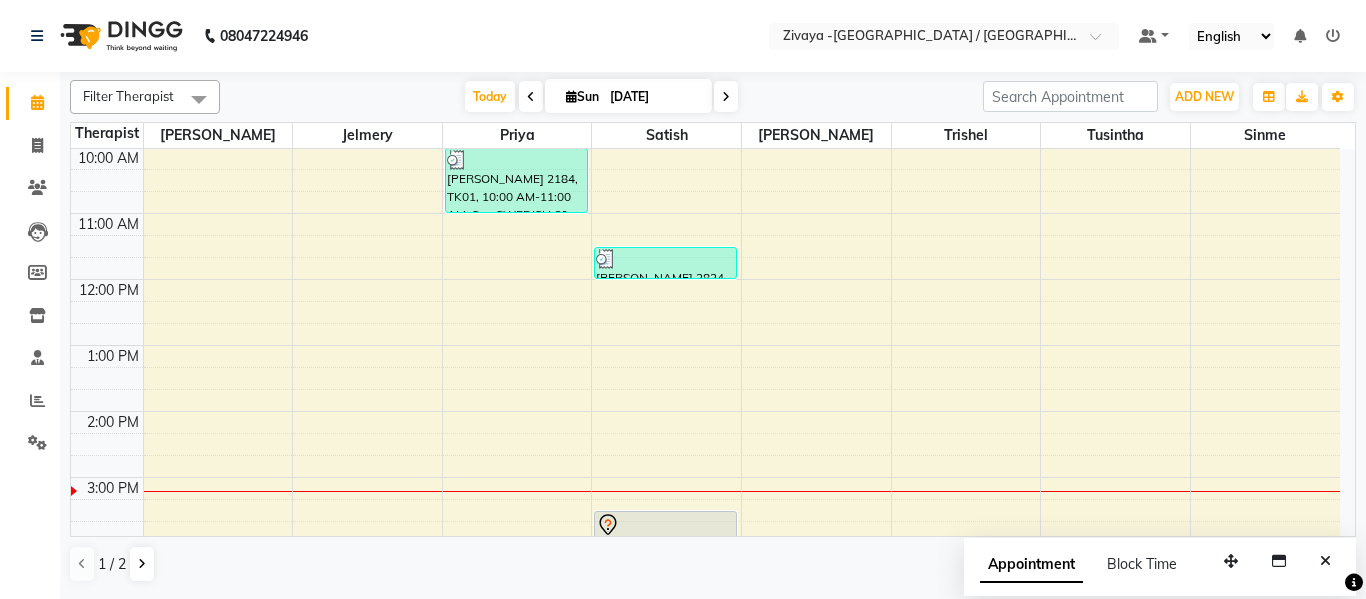 scroll, scrollTop: 200, scrollLeft: 0, axis: vertical 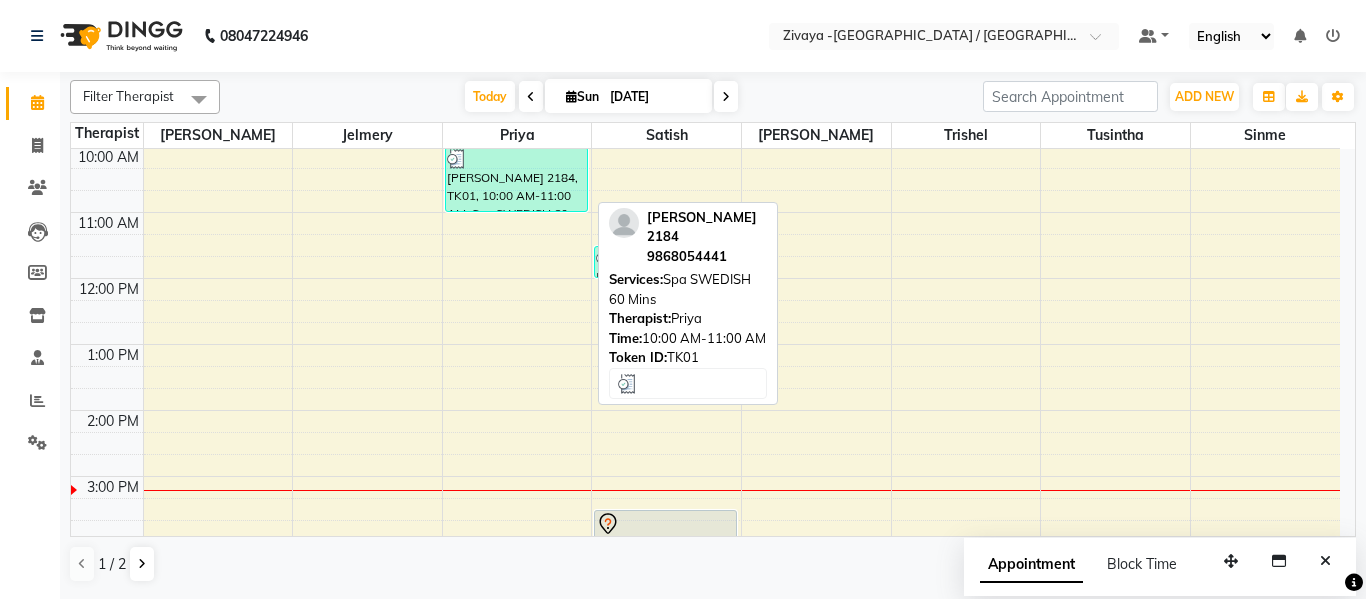 click on "[PERSON_NAME] 2184, TK01, 10:00 AM-11:00 AM, Spa SWEDISH 60 Mins" at bounding box center [516, 179] 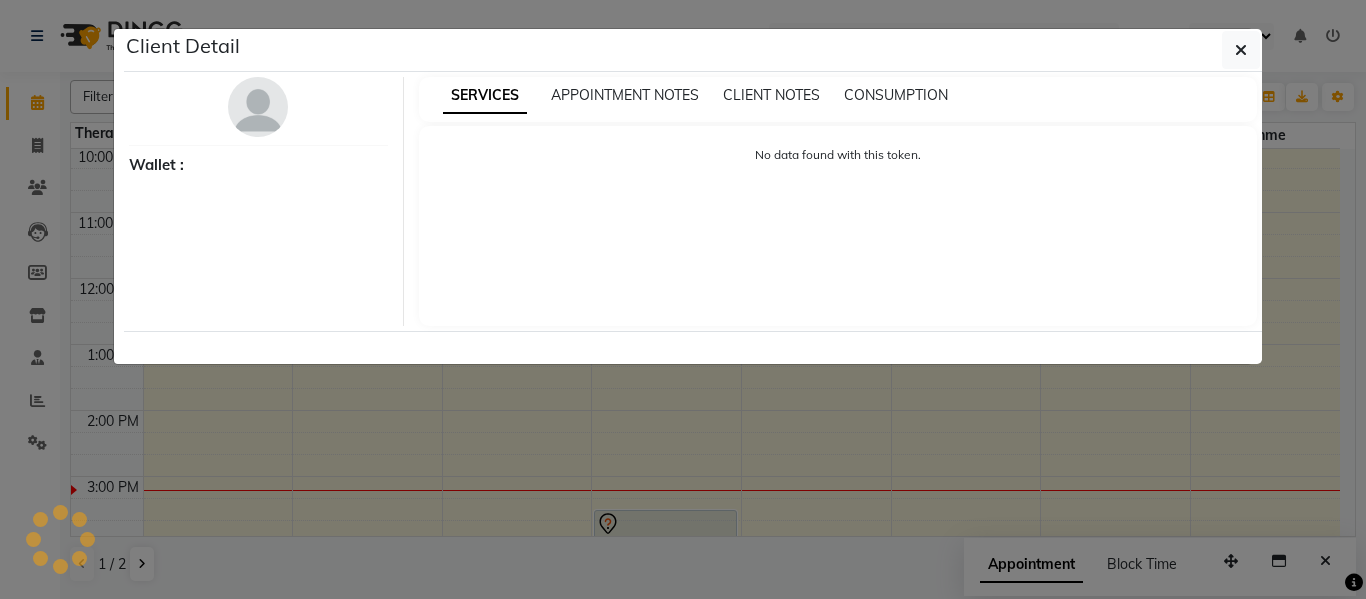 select on "3" 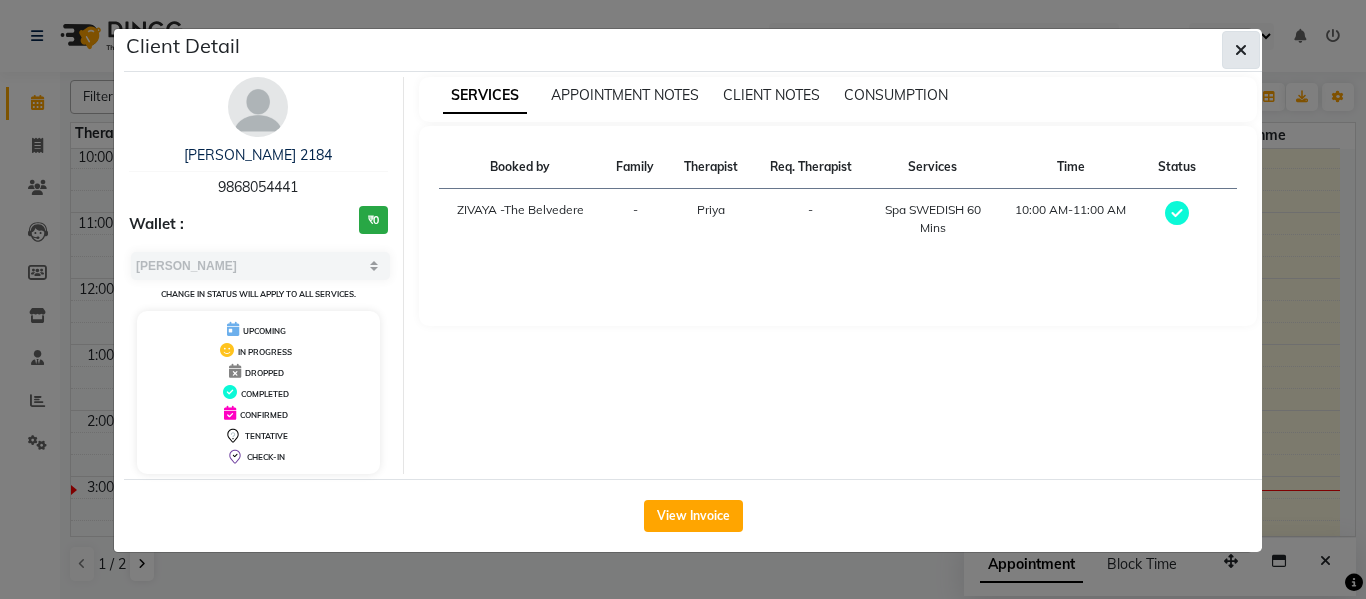 click 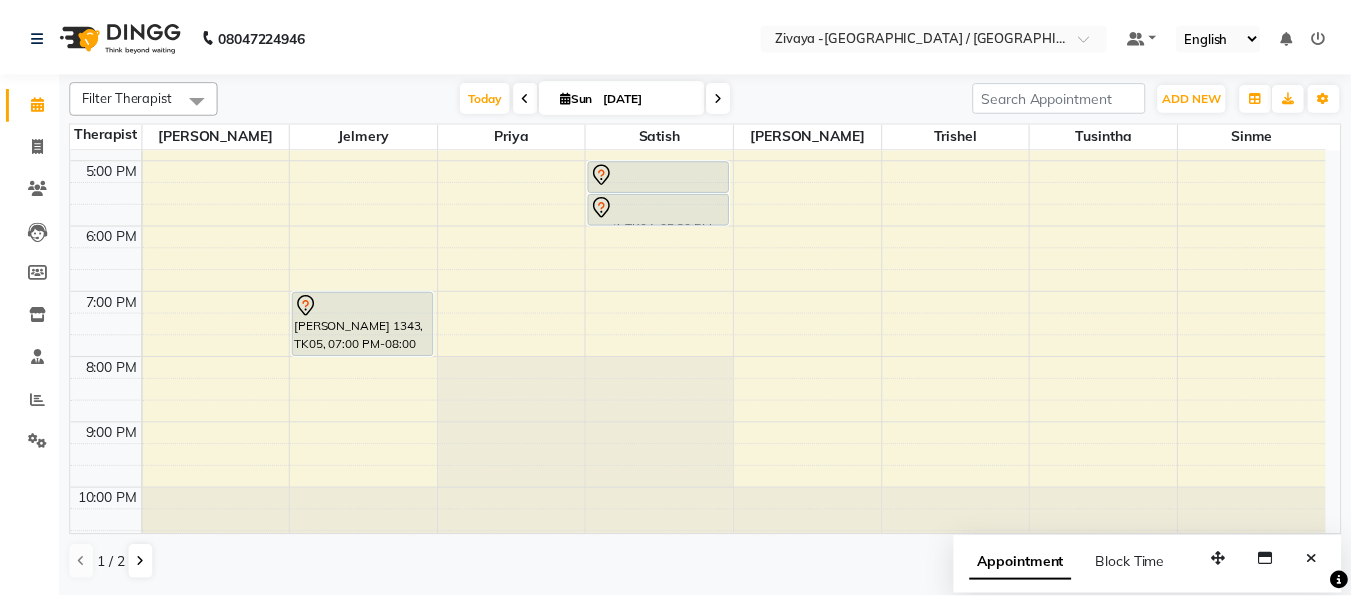scroll, scrollTop: 668, scrollLeft: 0, axis: vertical 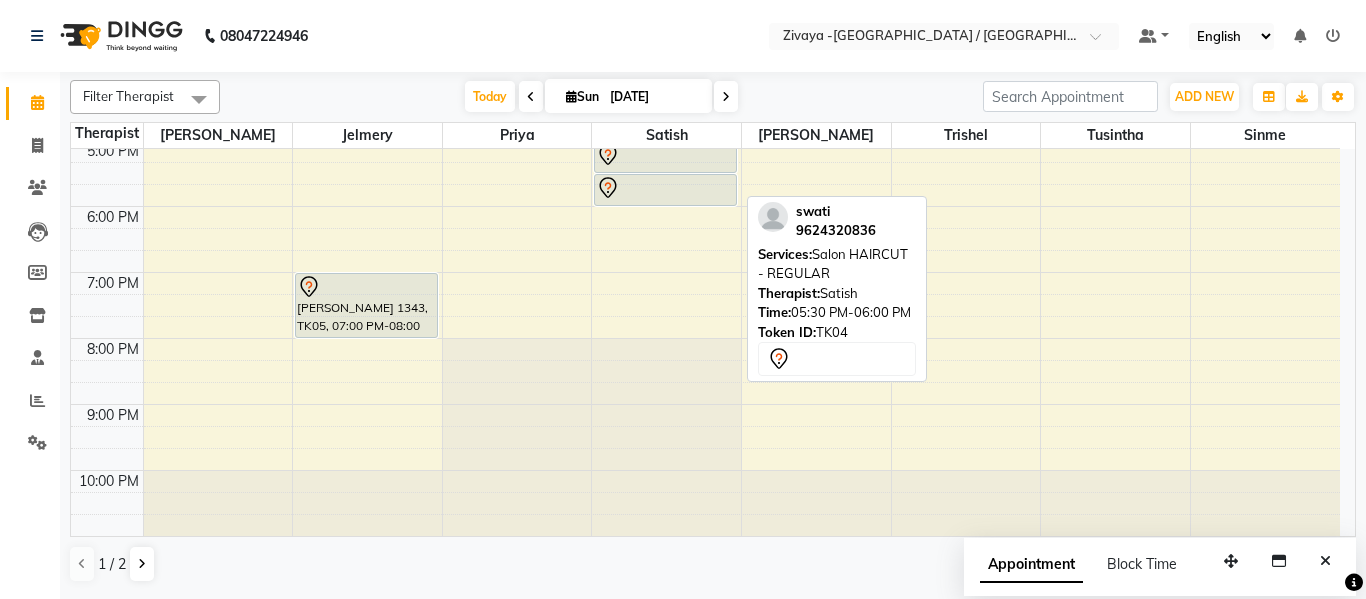 click at bounding box center (665, 188) 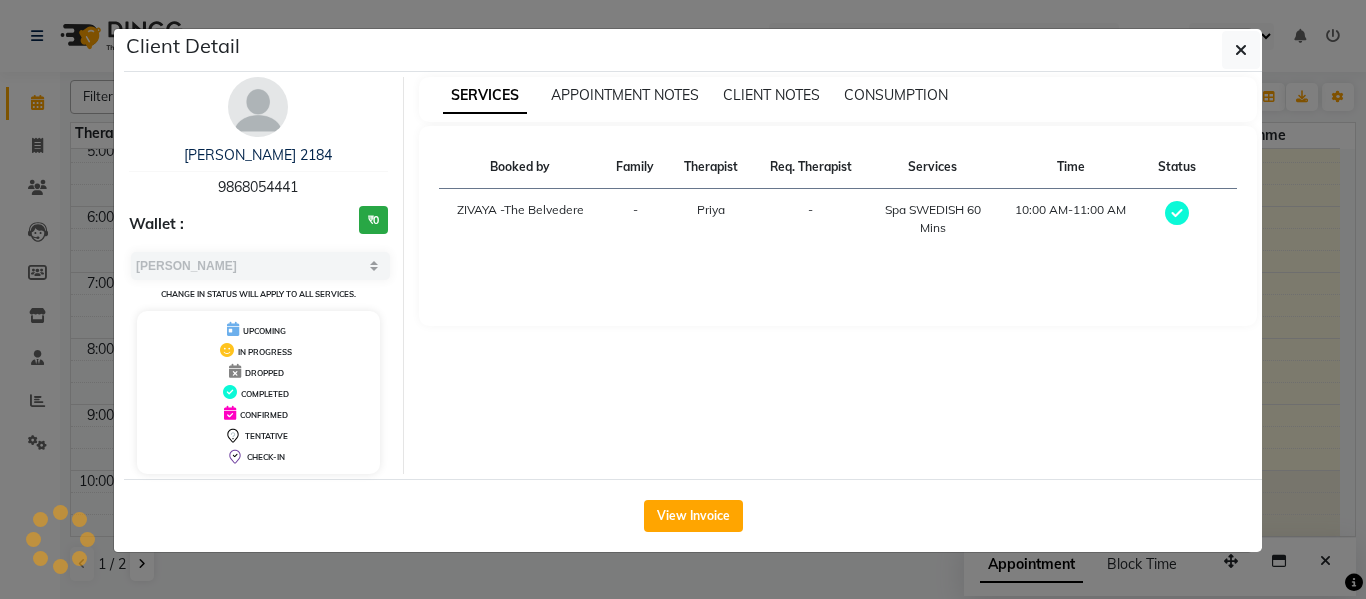 select on "7" 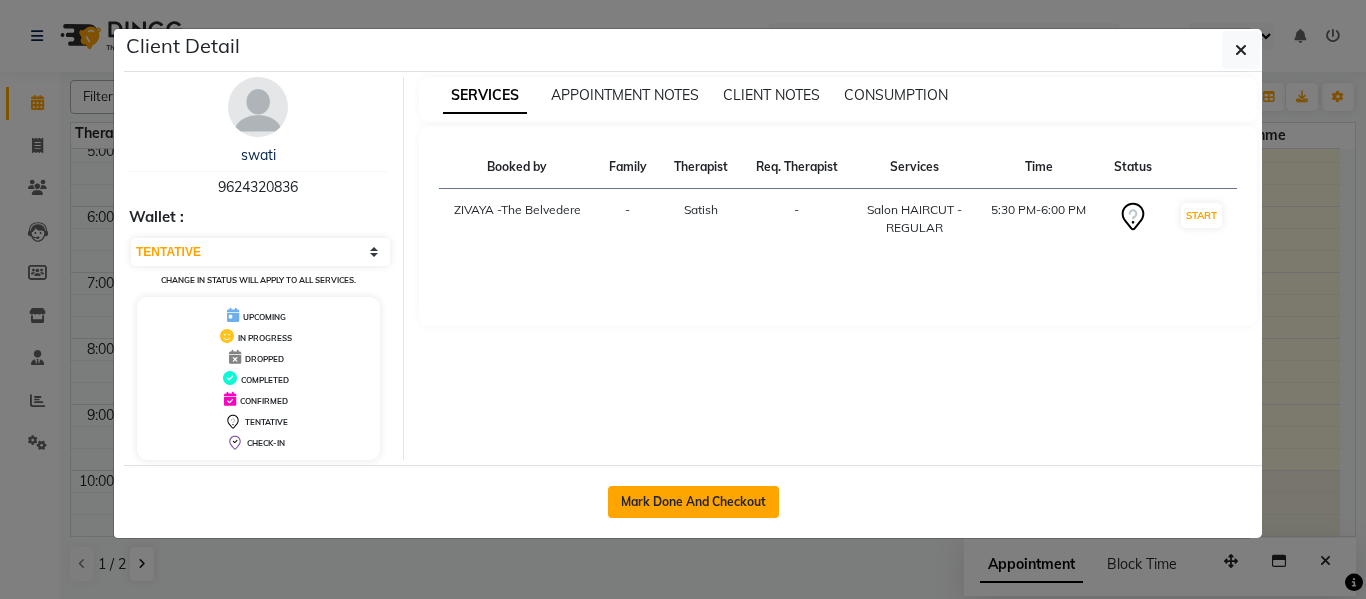click on "Mark Done And Checkout" 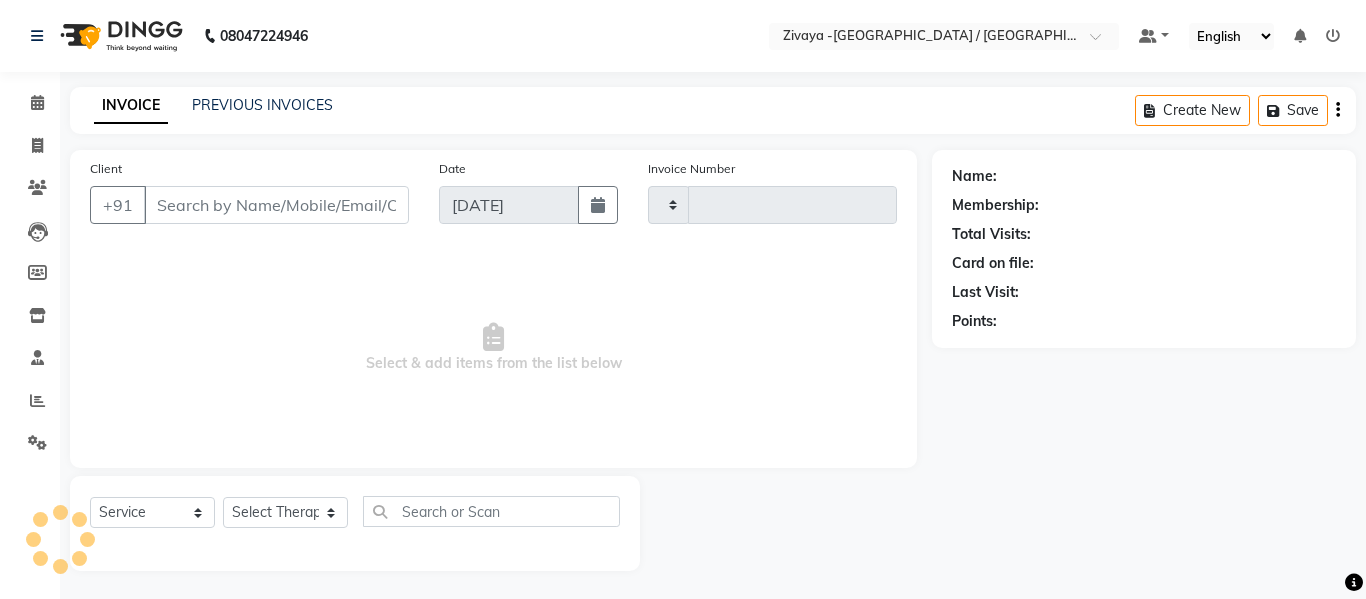 type on "0594" 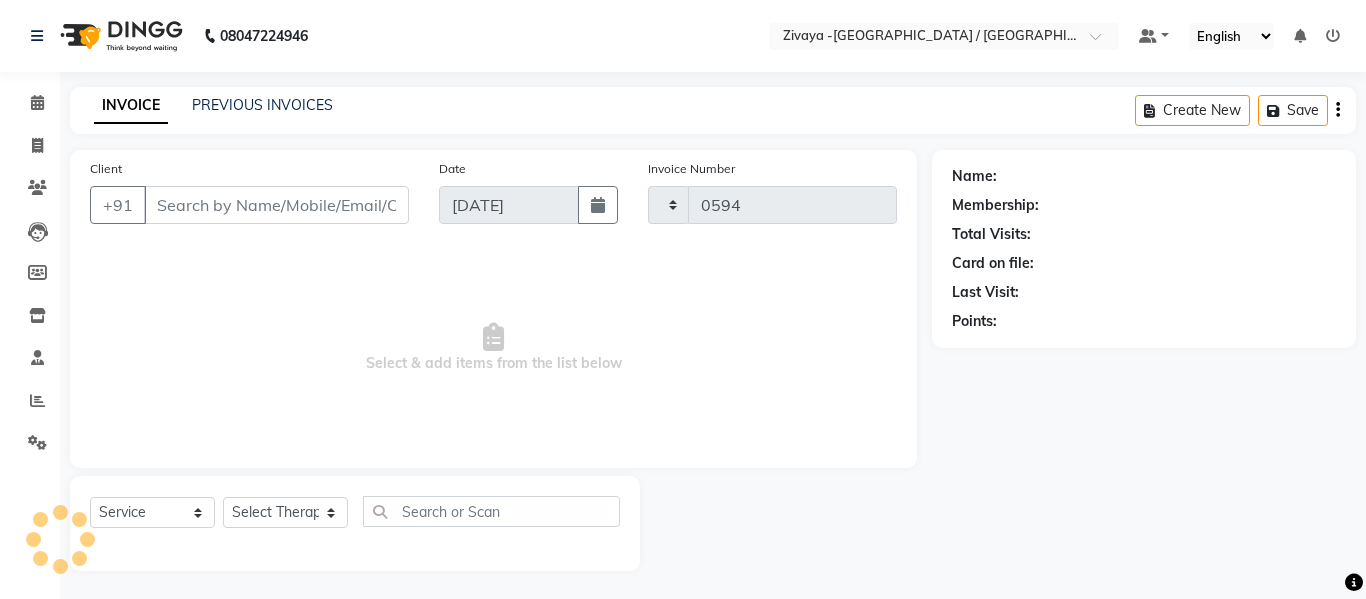 select on "7074" 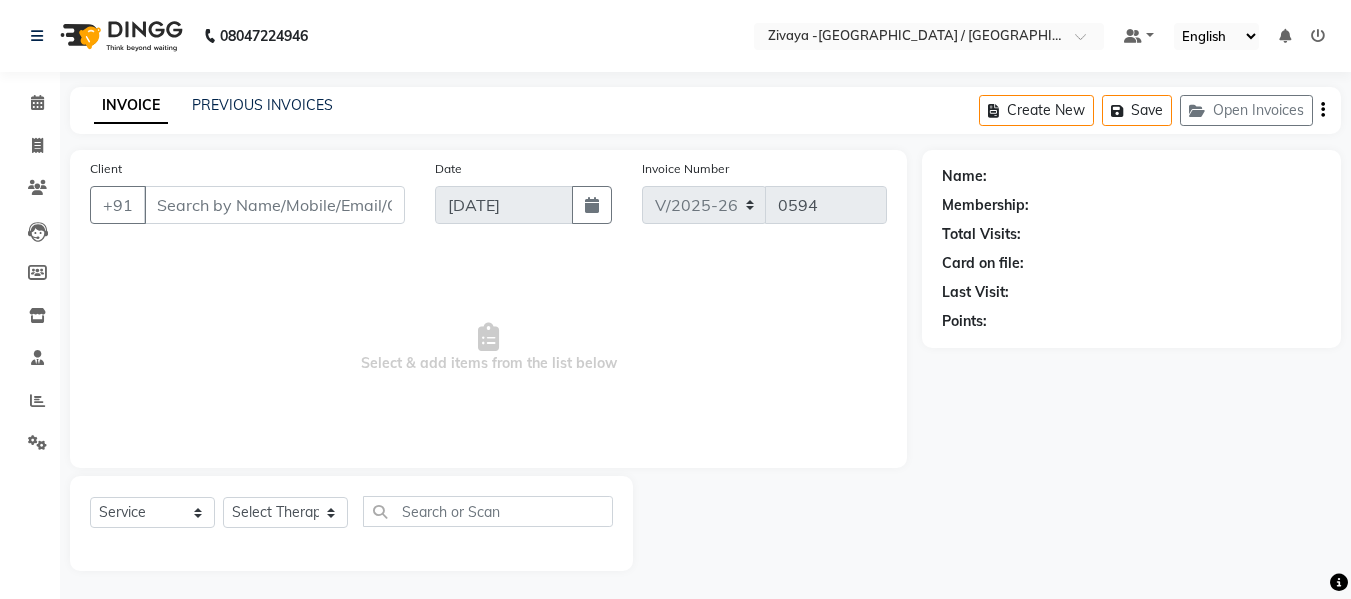 type on "9624320836" 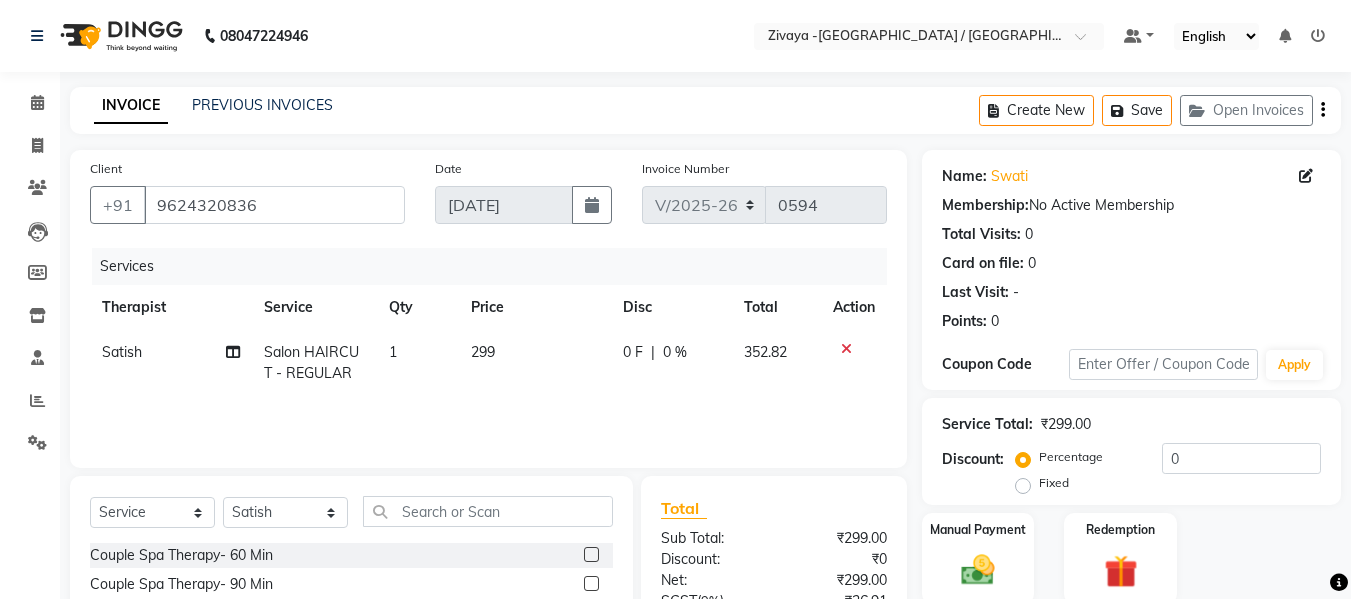 scroll, scrollTop: 202, scrollLeft: 0, axis: vertical 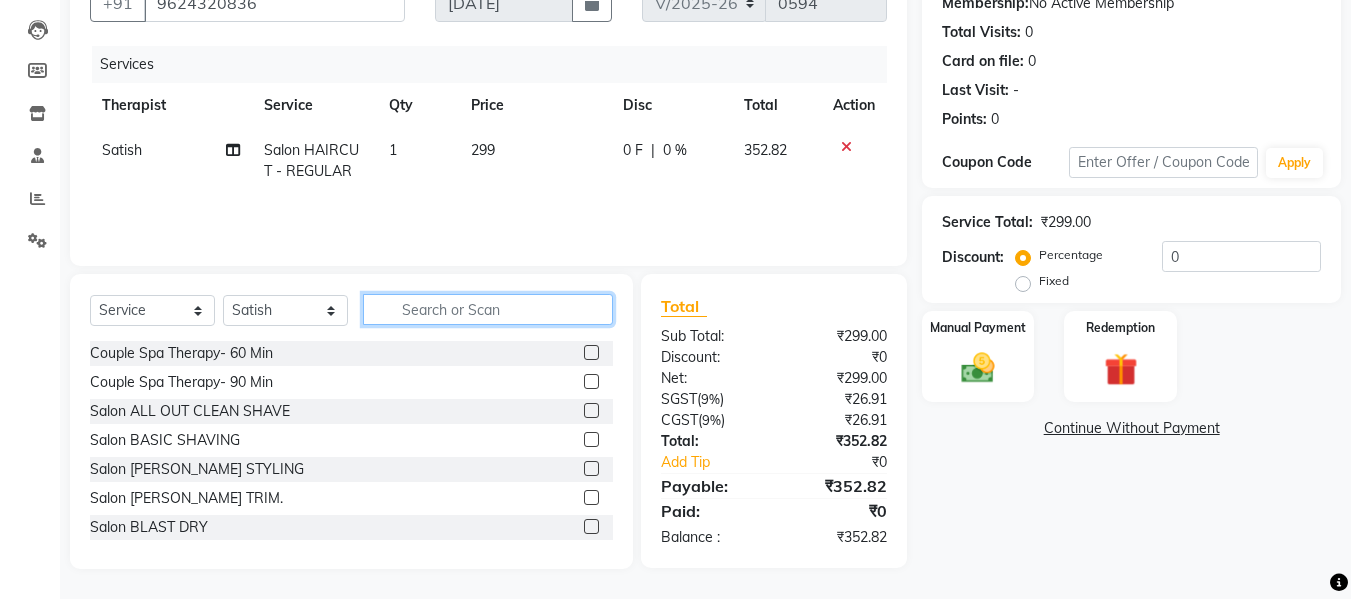 click 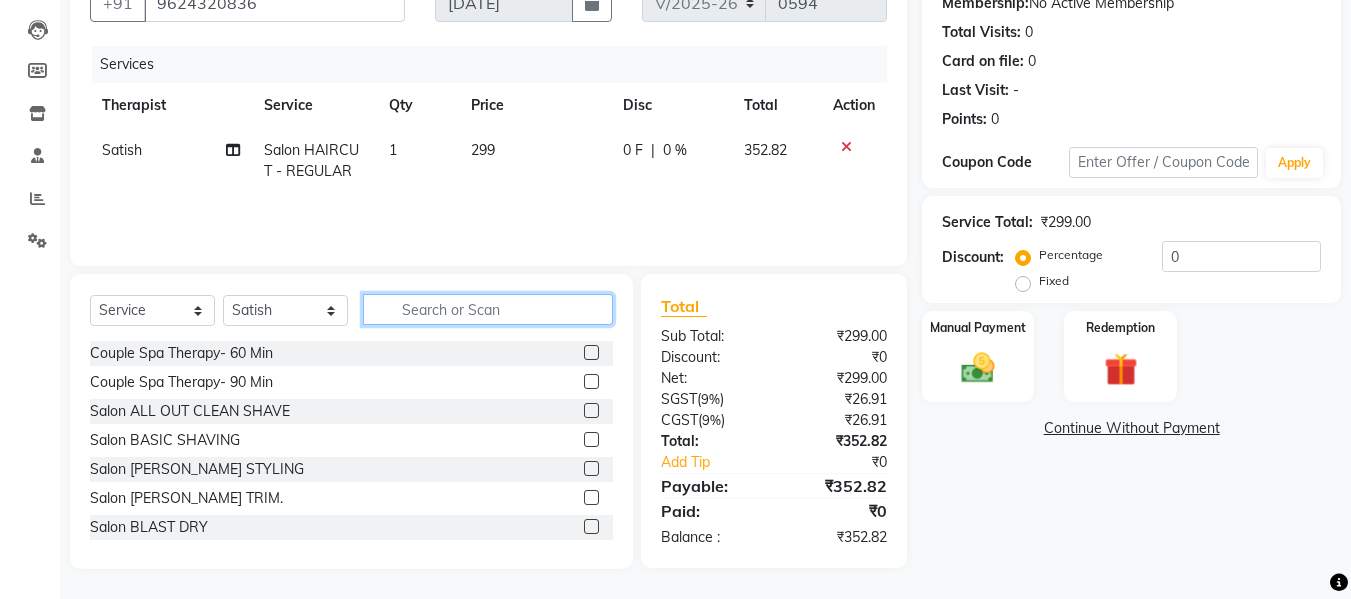 click 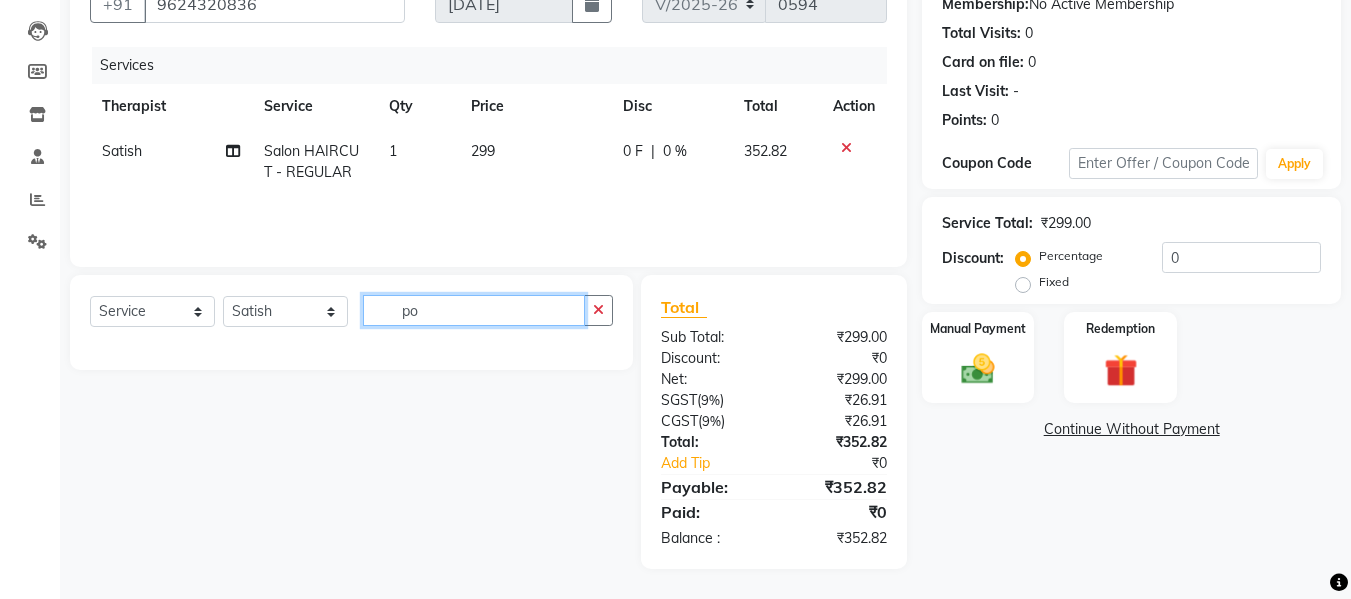 scroll, scrollTop: 201, scrollLeft: 0, axis: vertical 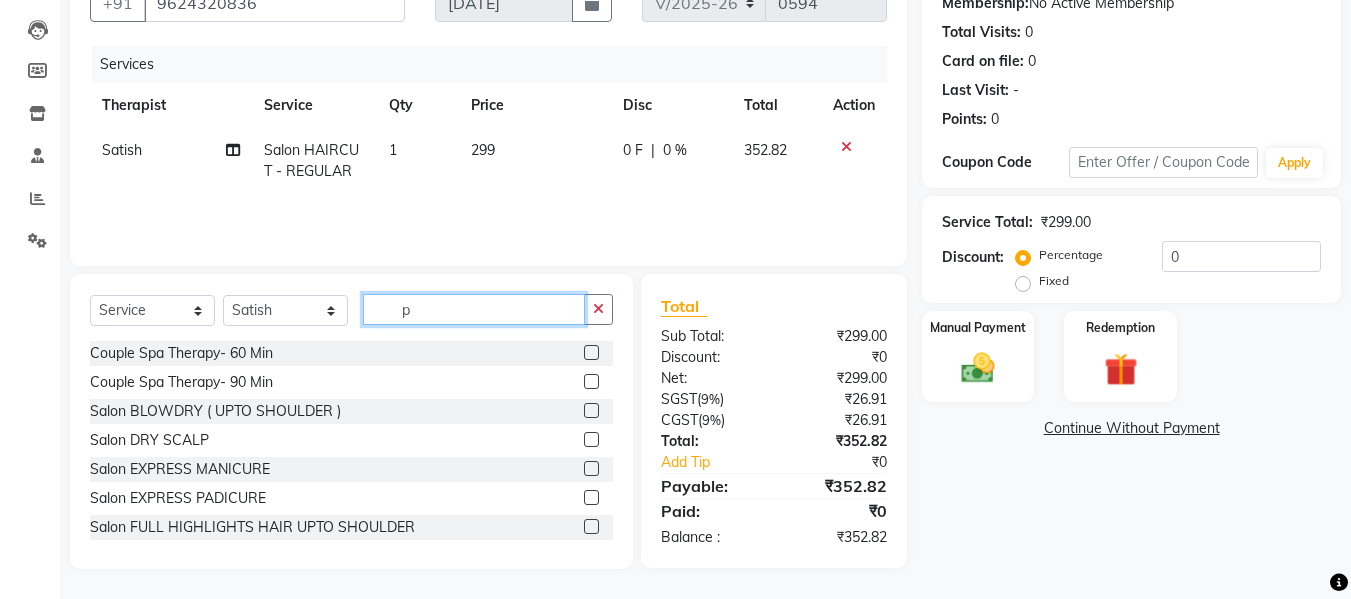 type 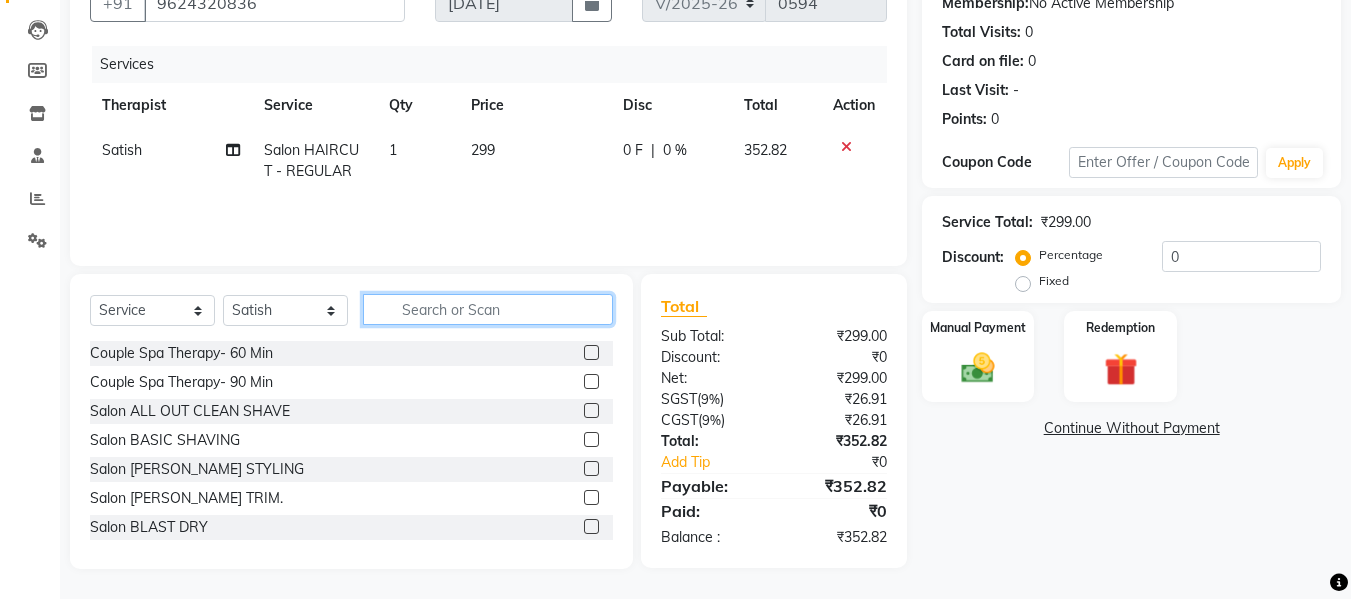 scroll, scrollTop: 0, scrollLeft: 0, axis: both 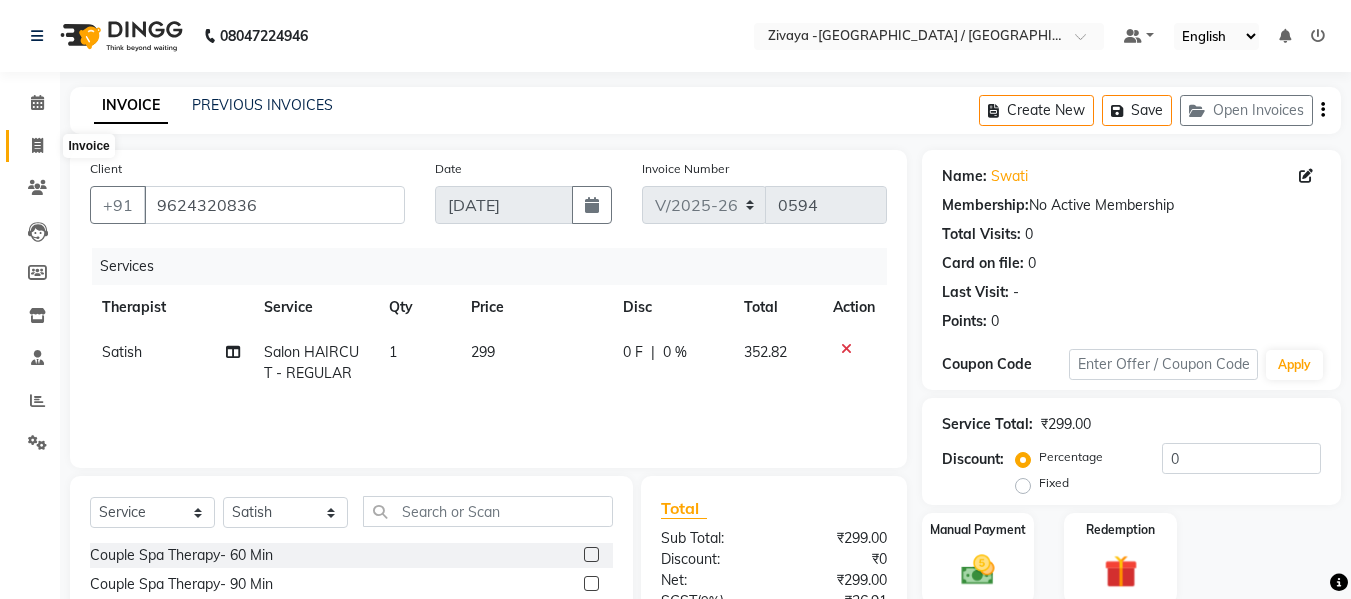 click 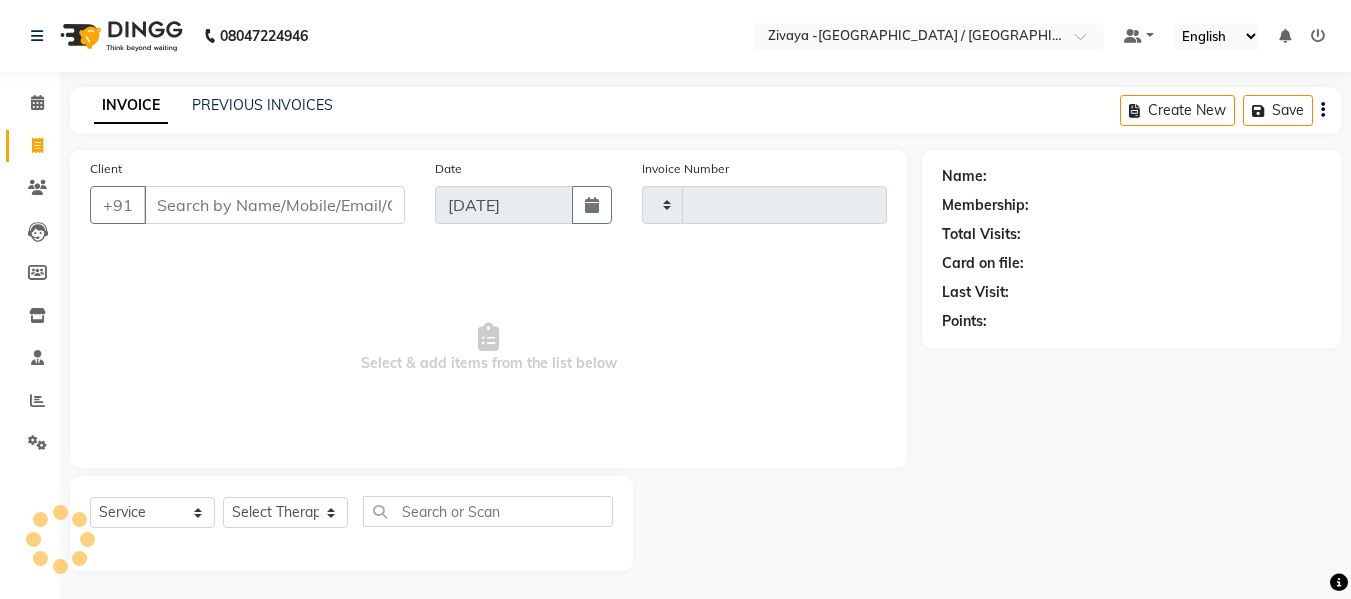 type on "0594" 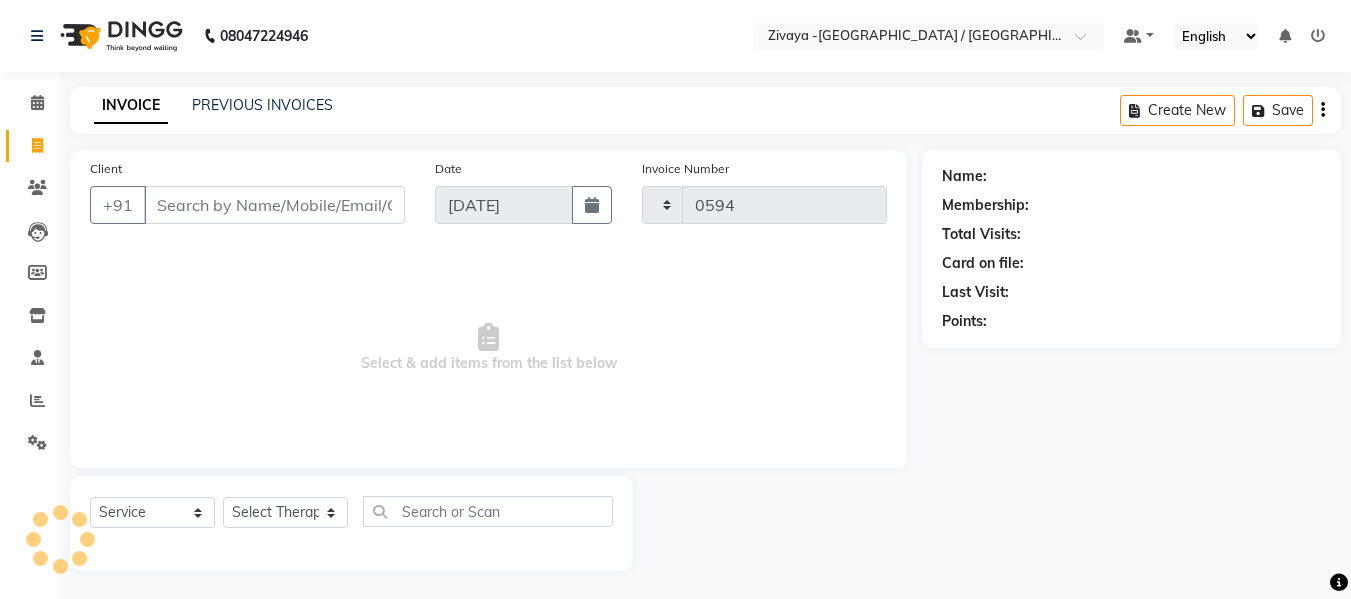 scroll, scrollTop: 2, scrollLeft: 0, axis: vertical 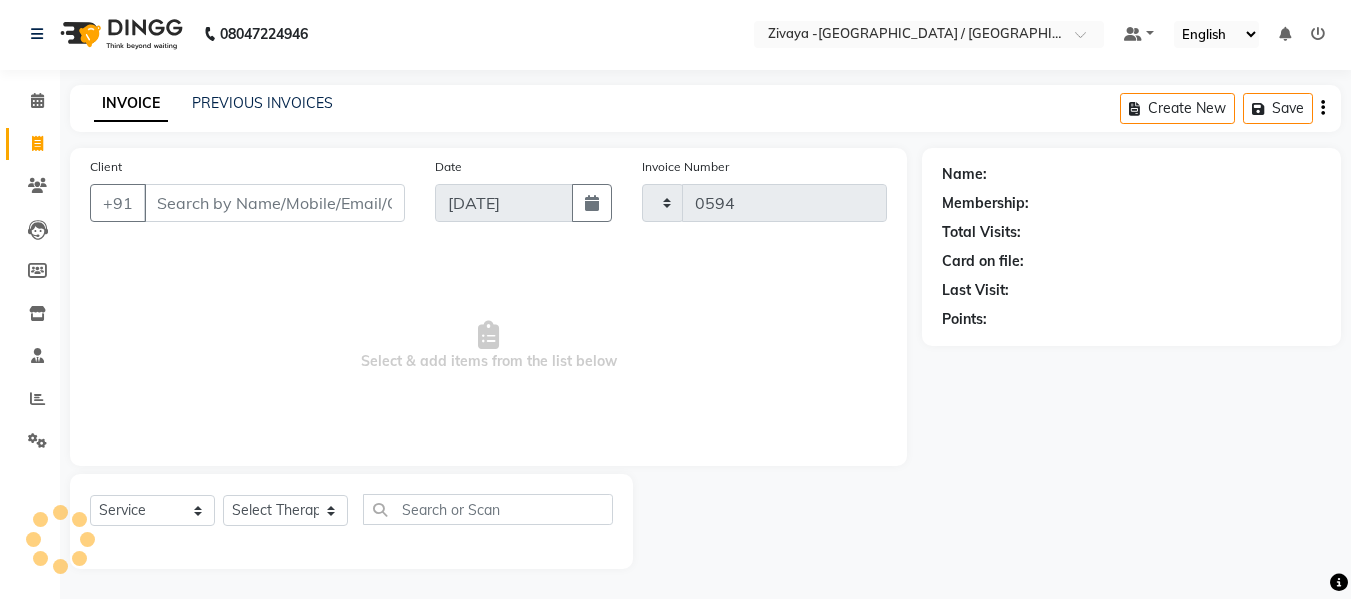 select on "7074" 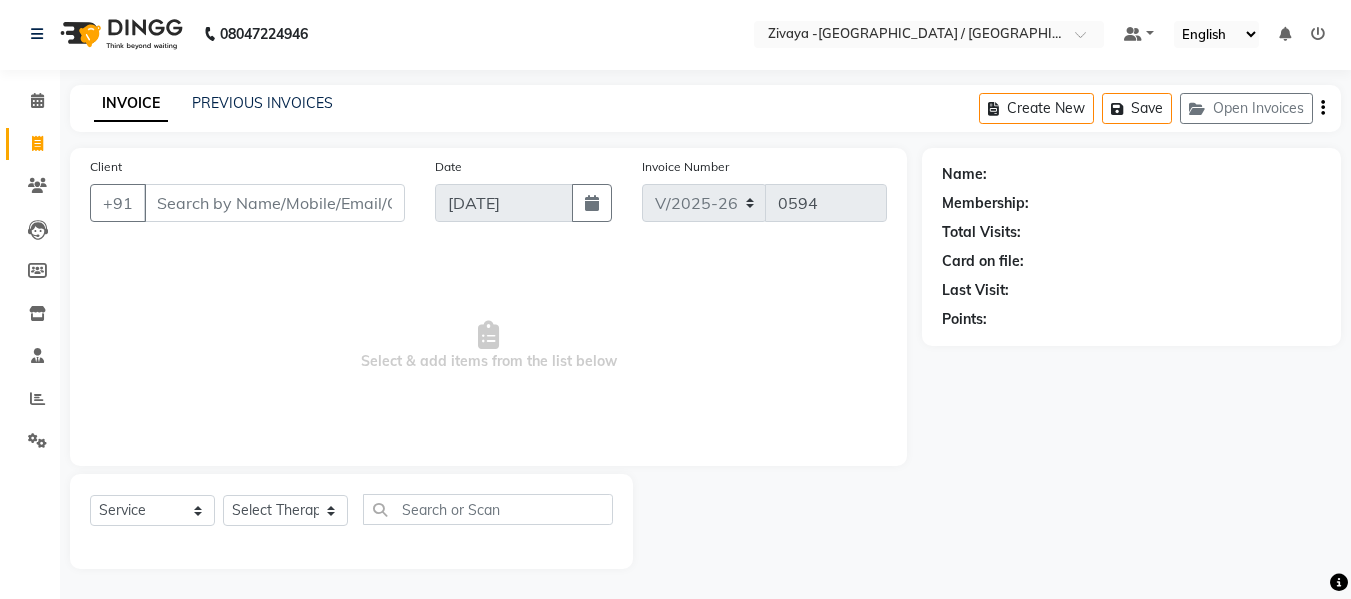 scroll, scrollTop: 0, scrollLeft: 0, axis: both 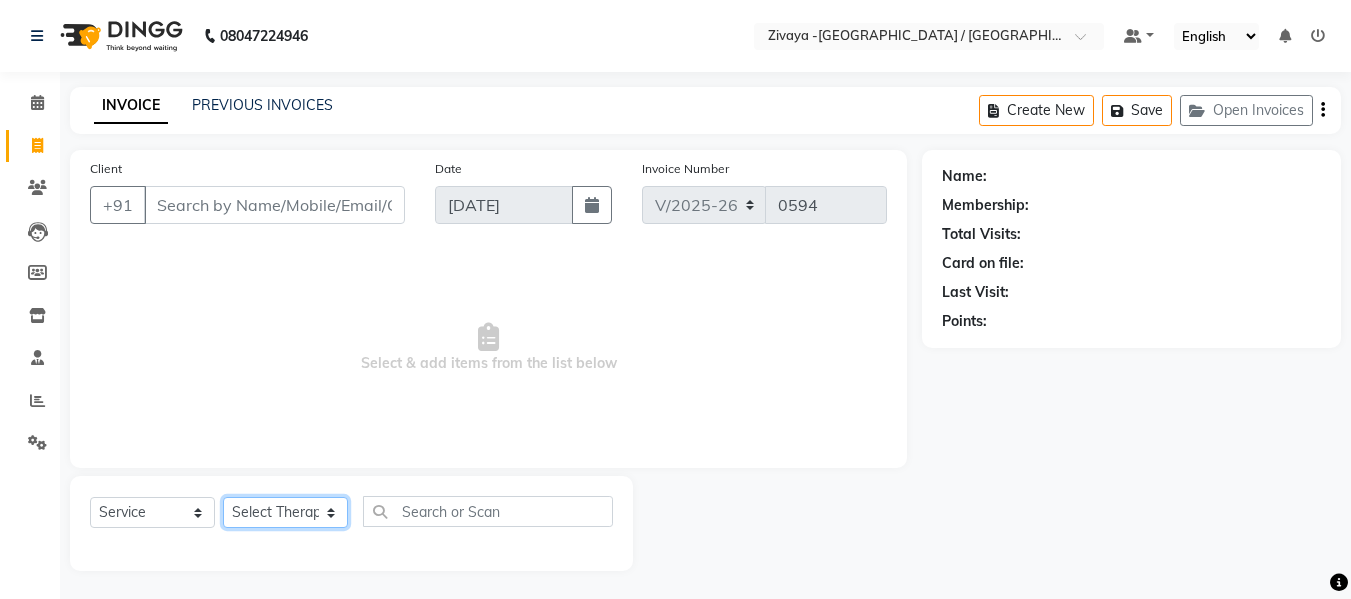 click on "Select Therapist [PERSON_NAME] ANJU ASHA BELVEDERE CLUB [PERSON_NAME] jelmery Kim Priya  [PERSON_NAME] [PERSON_NAME]  sinme [PERSON_NAME] trishel tusintha" 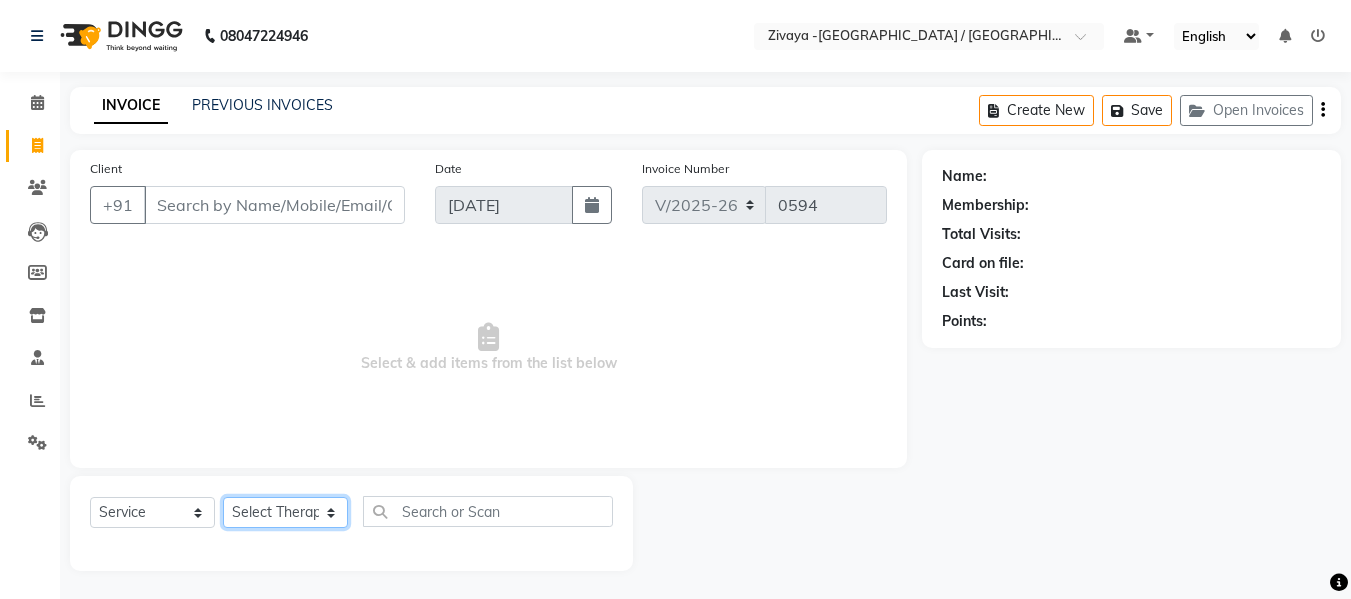 select on "58880" 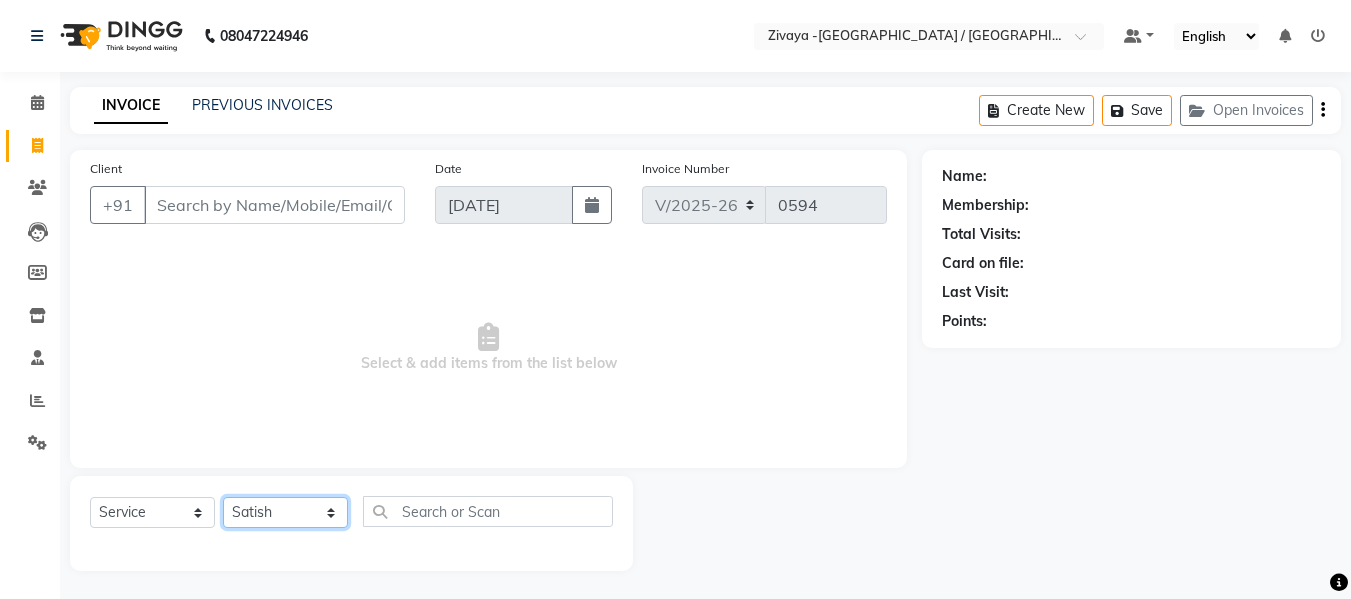 click on "Select Therapist [PERSON_NAME] ANJU ASHA BELVEDERE CLUB [PERSON_NAME] jelmery Kim Priya  [PERSON_NAME] [PERSON_NAME]  sinme [PERSON_NAME] trishel tusintha" 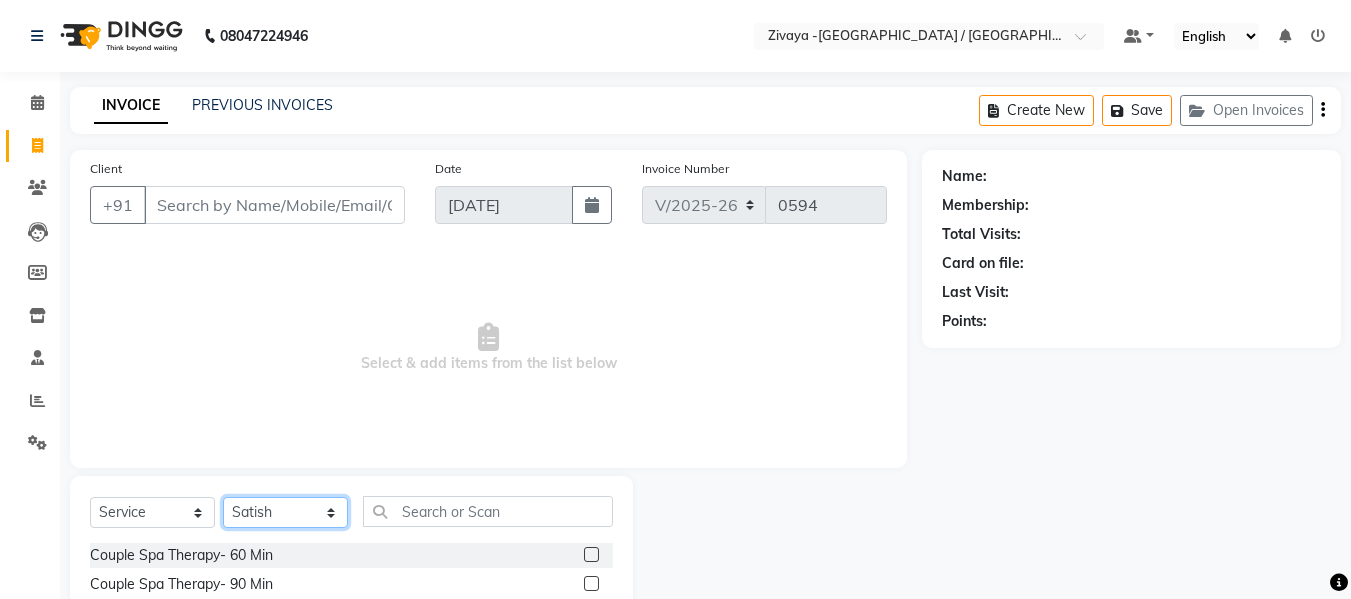 scroll, scrollTop: 200, scrollLeft: 0, axis: vertical 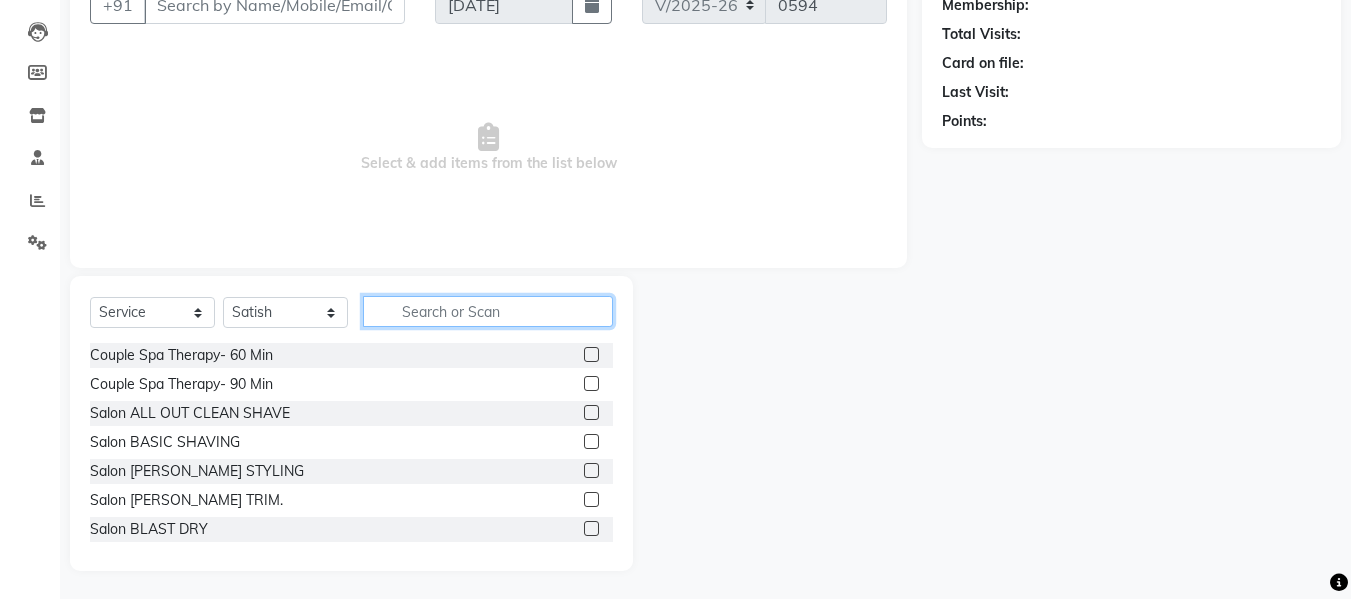 click 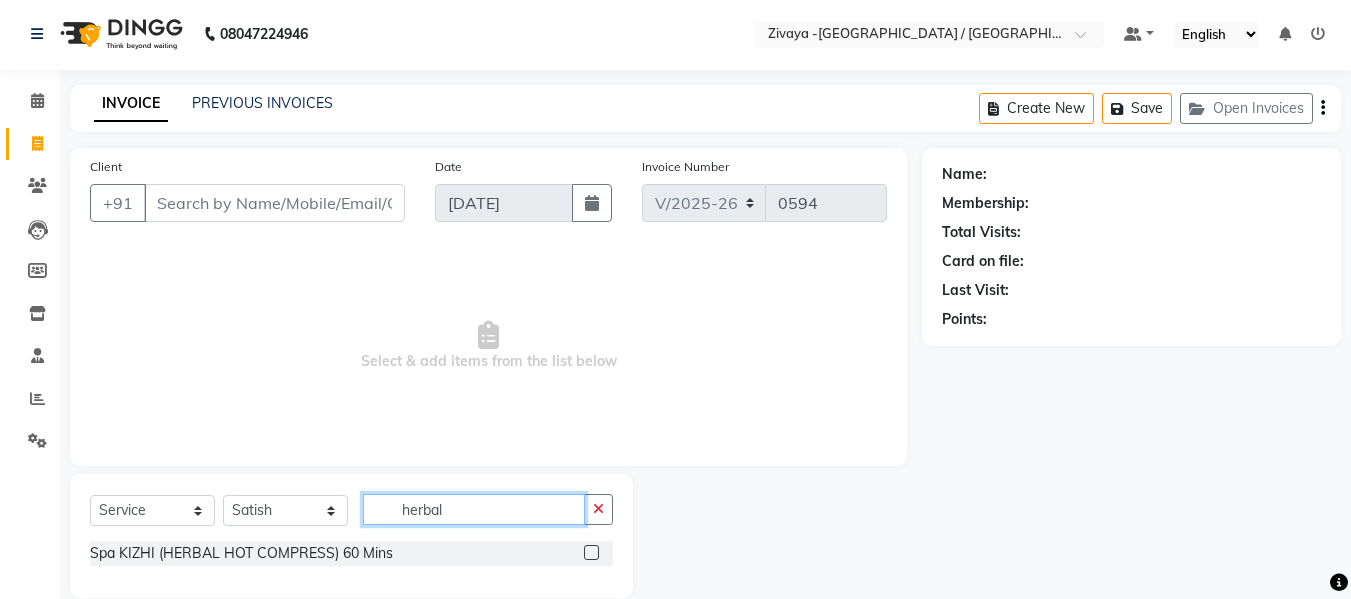 scroll, scrollTop: 0, scrollLeft: 0, axis: both 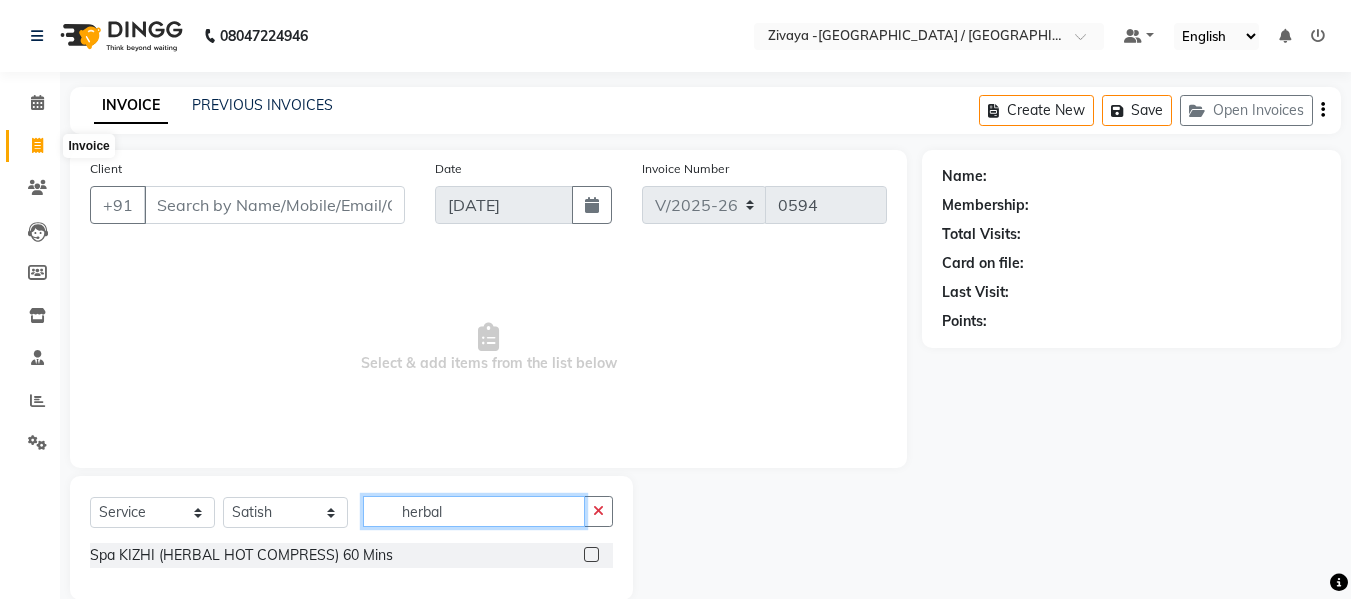 type on "herbal" 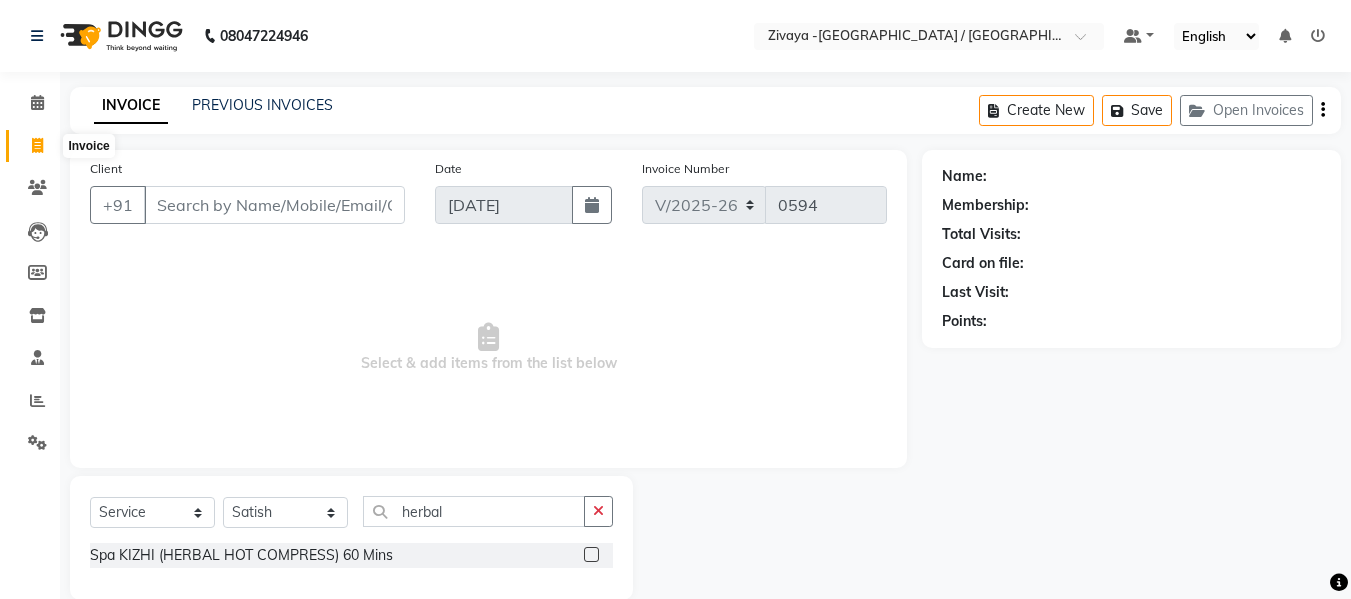 click 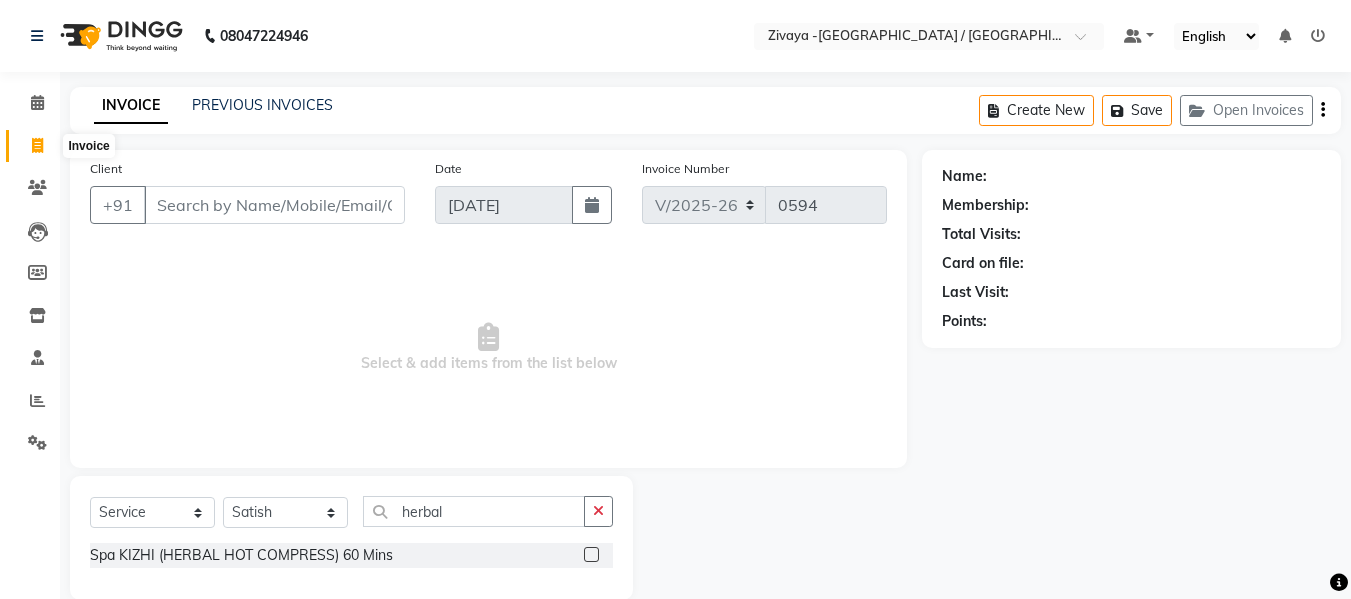 select on "service" 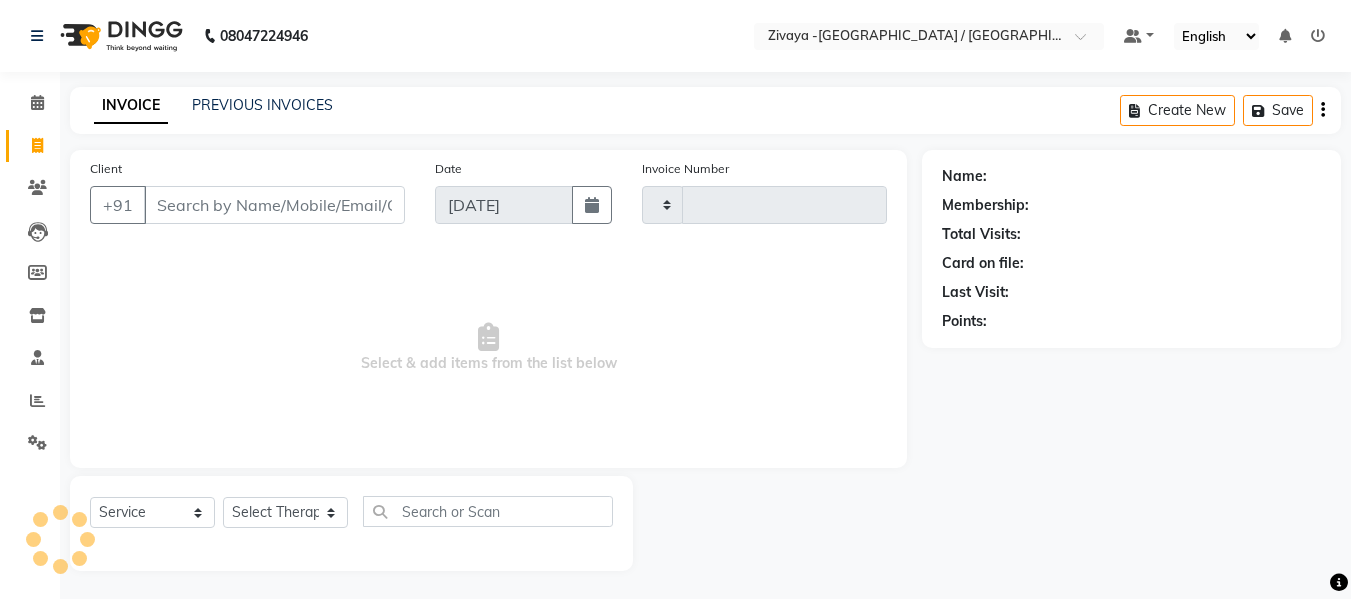 scroll, scrollTop: 2, scrollLeft: 0, axis: vertical 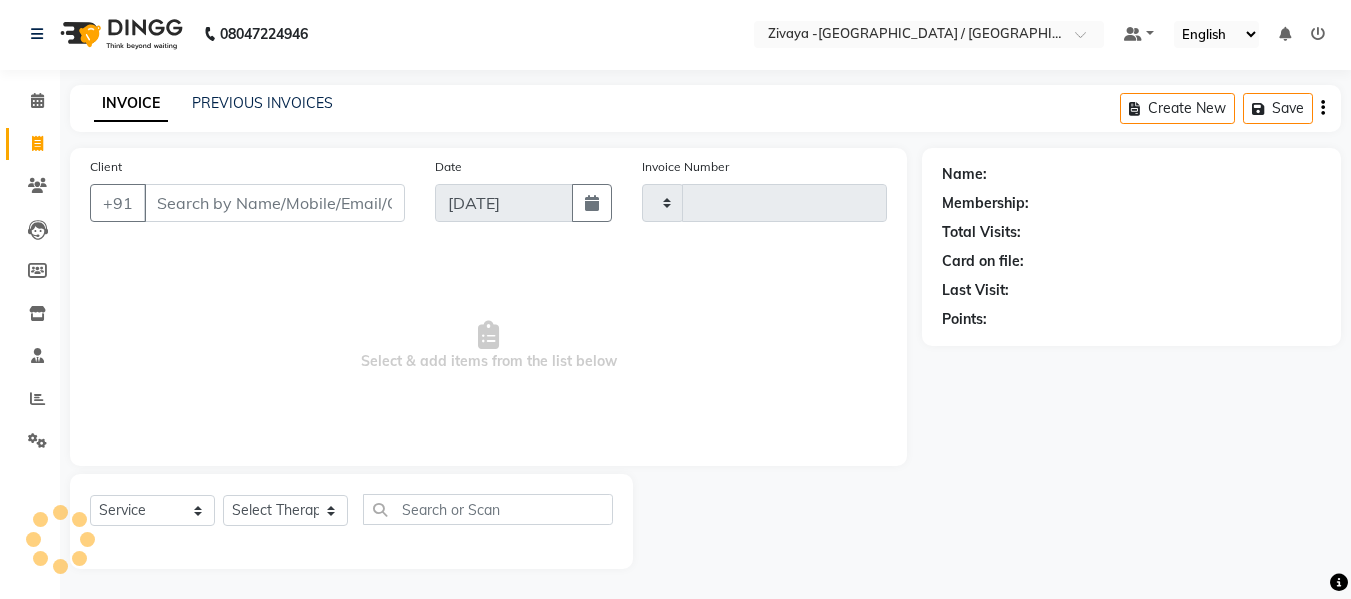 type on "0594" 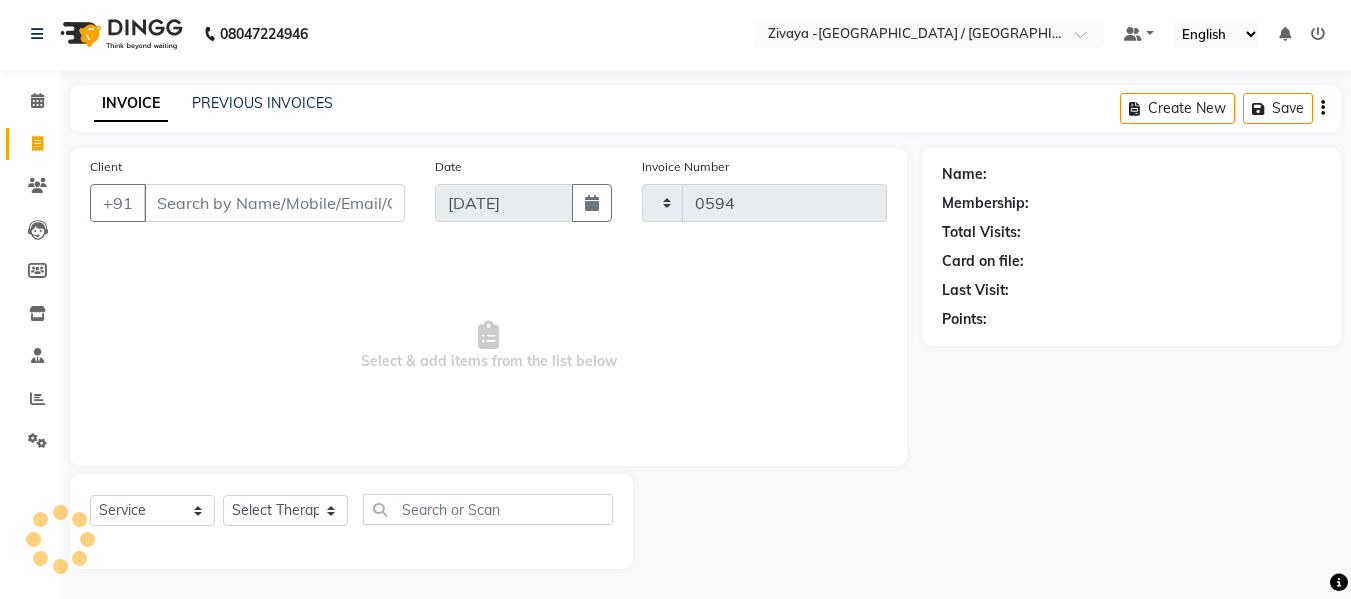 select on "7074" 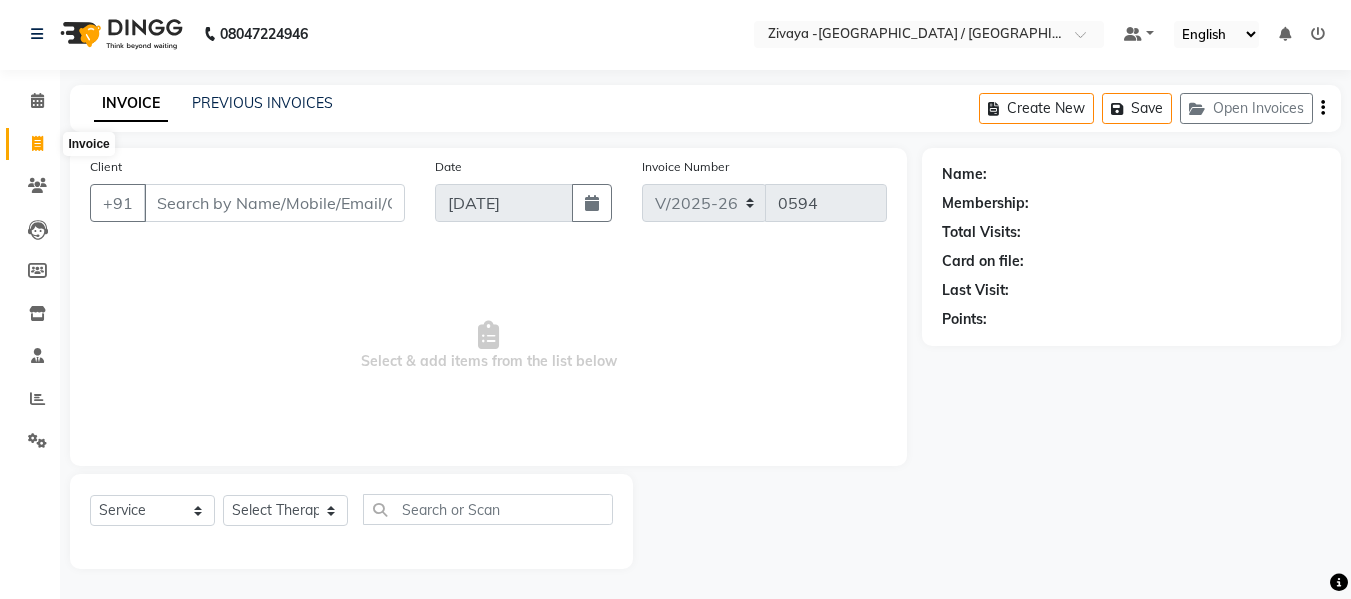 click 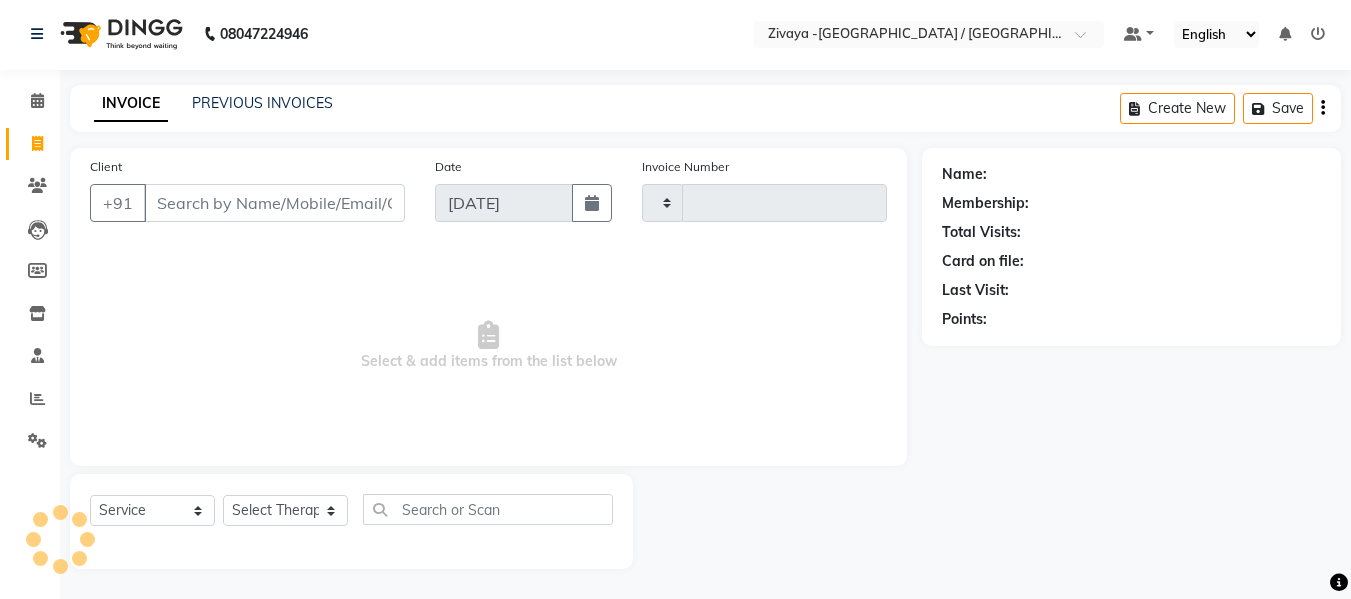 type on "0594" 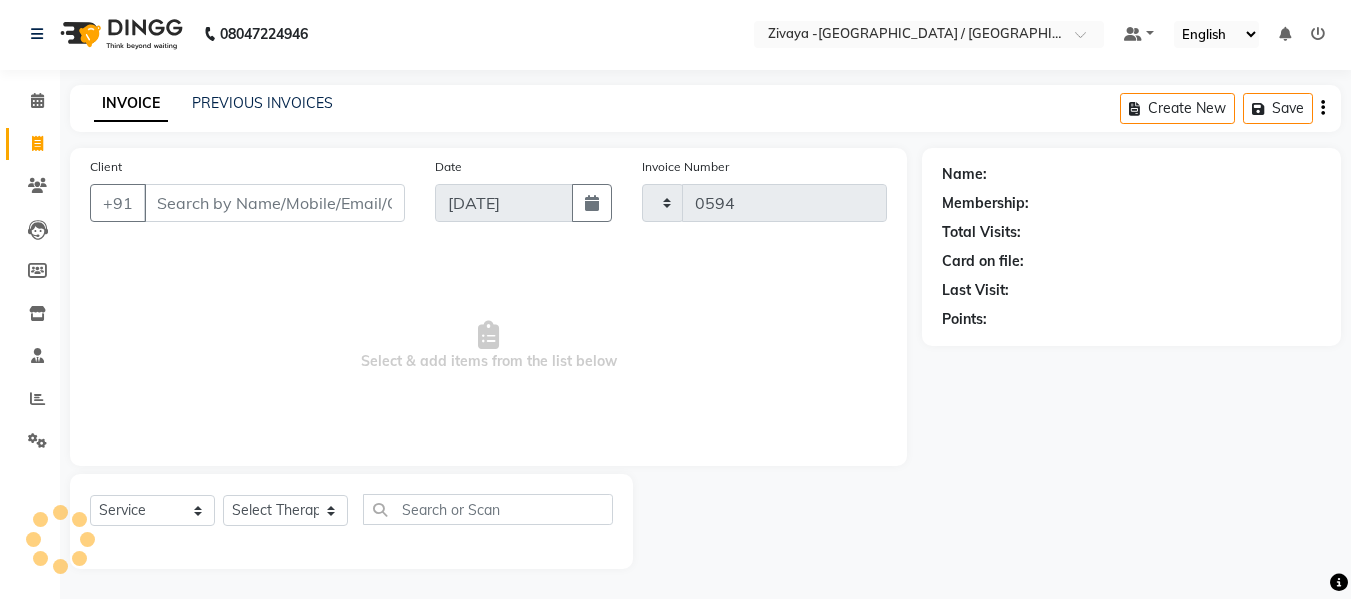 select on "7074" 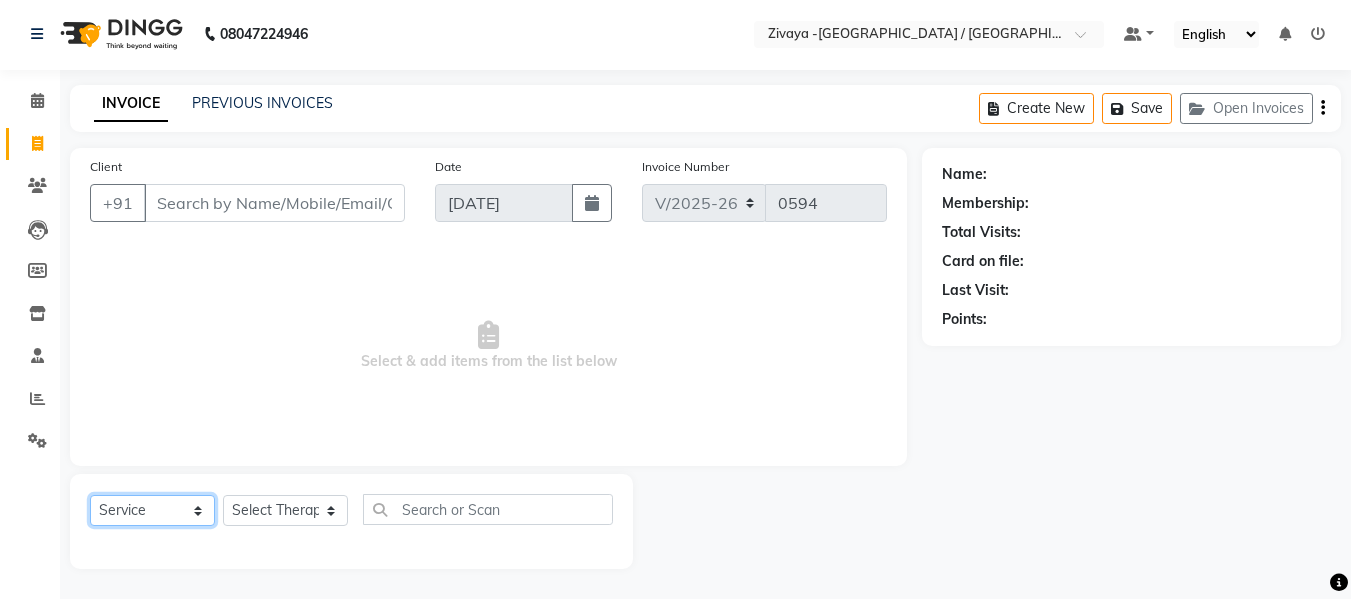 click on "Select  Service  Product  Membership  Package Voucher Prepaid Gift Card" 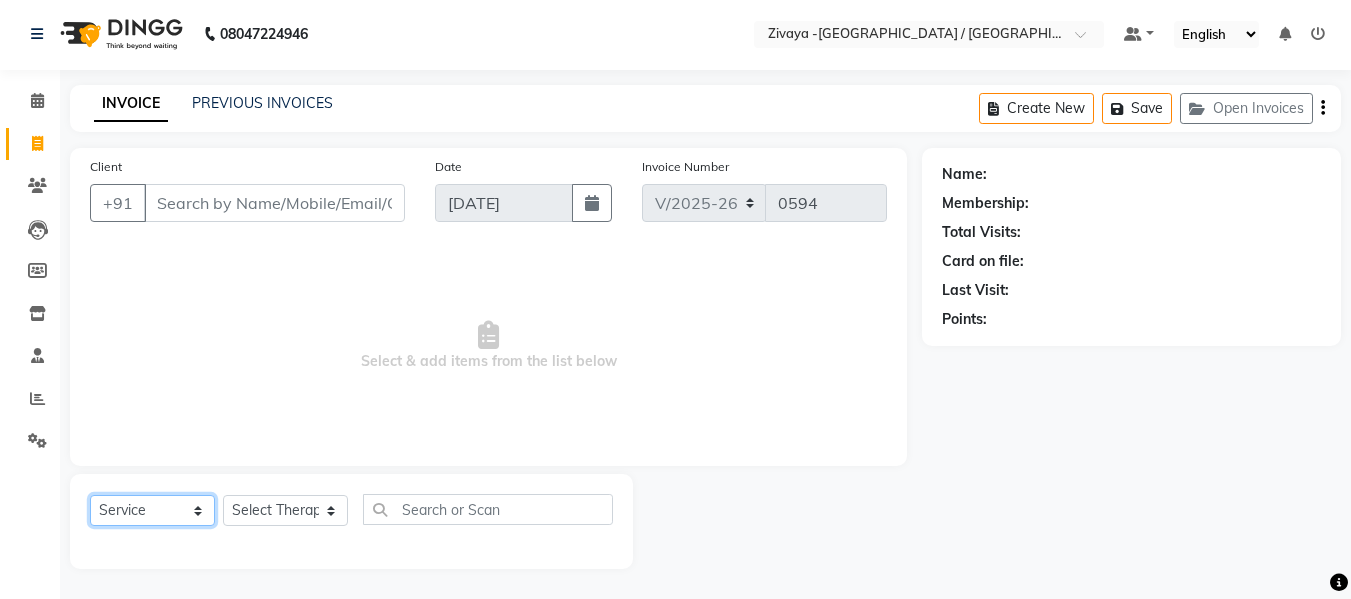 select on "product" 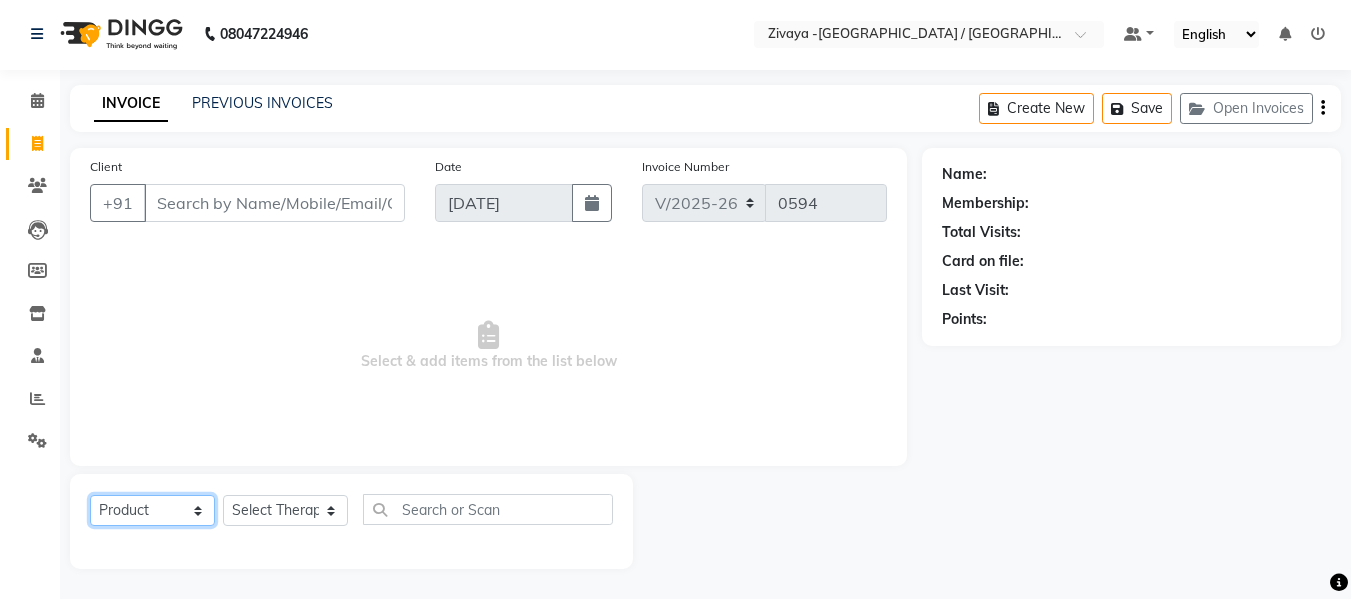 click on "Select  Service  Product  Membership  Package Voucher Prepaid Gift Card" 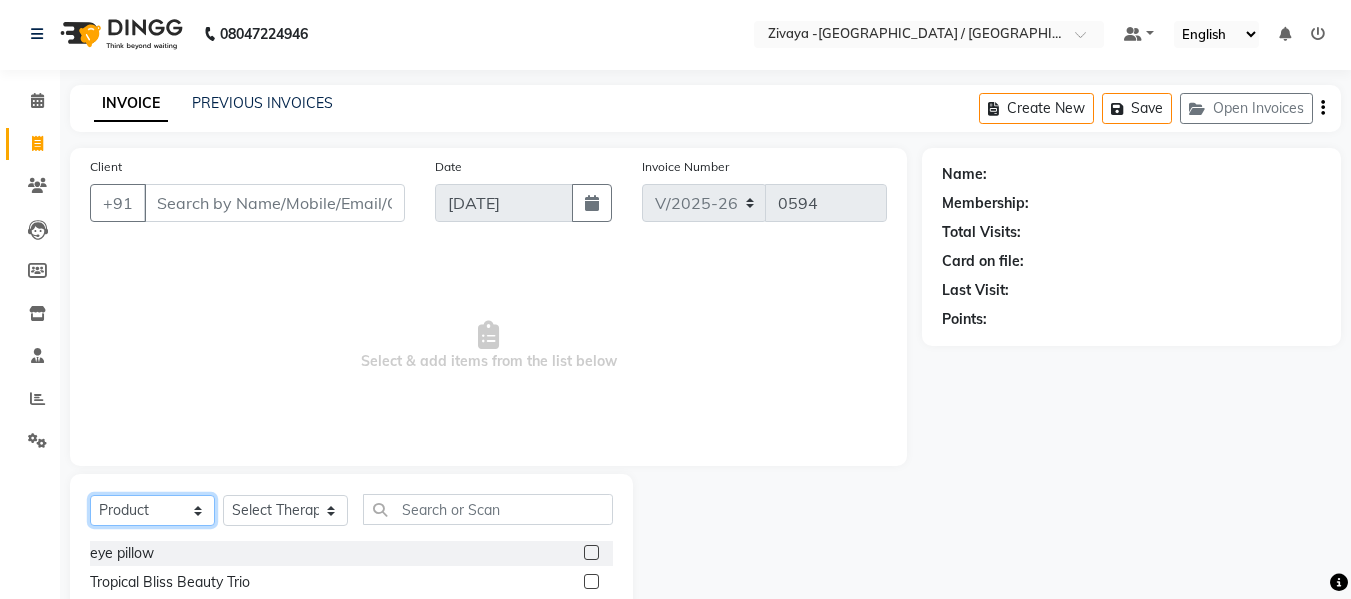 scroll, scrollTop: 202, scrollLeft: 0, axis: vertical 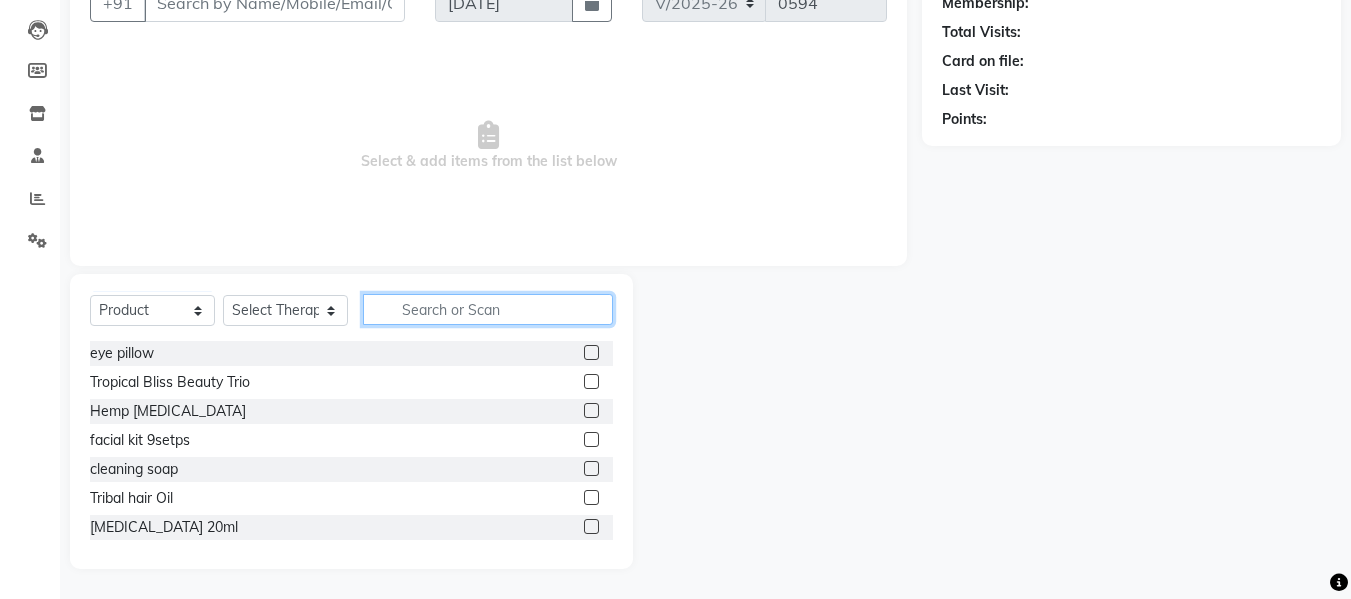 click 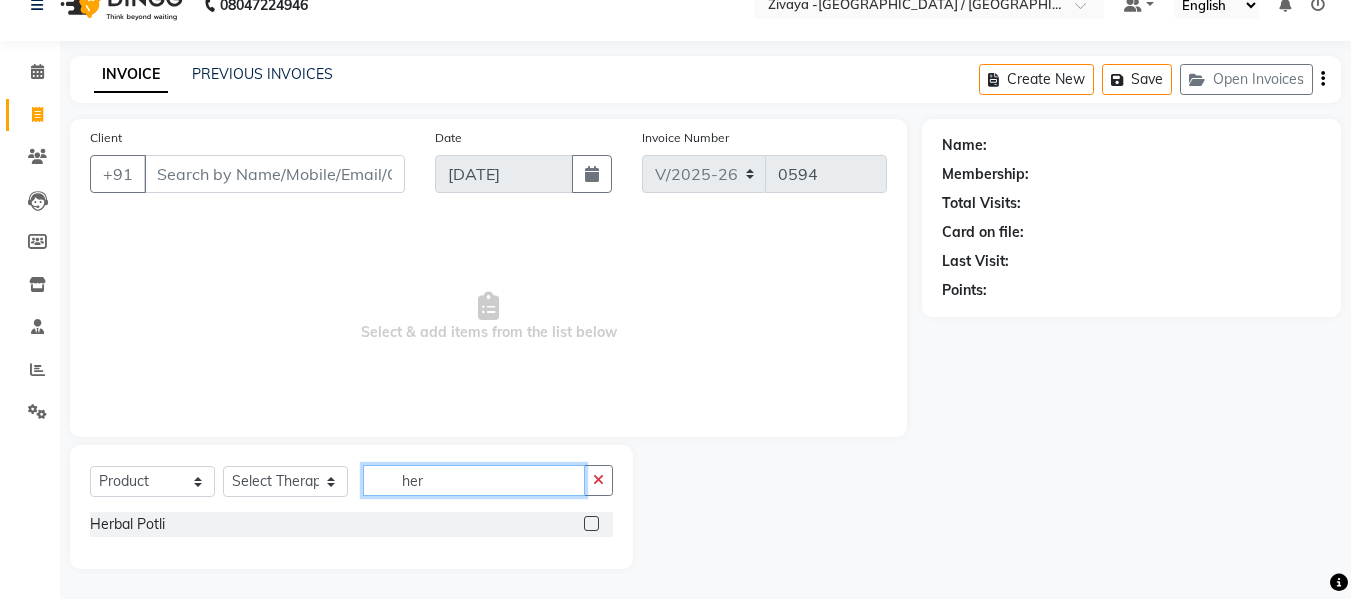 scroll, scrollTop: 31, scrollLeft: 0, axis: vertical 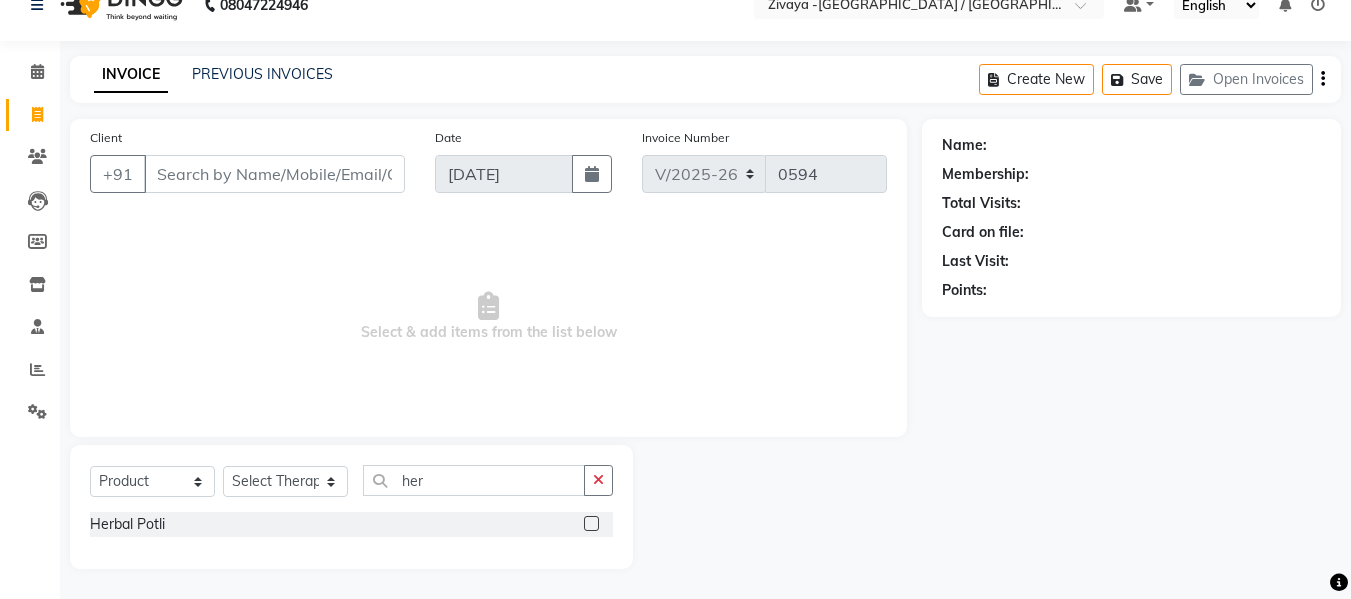 click 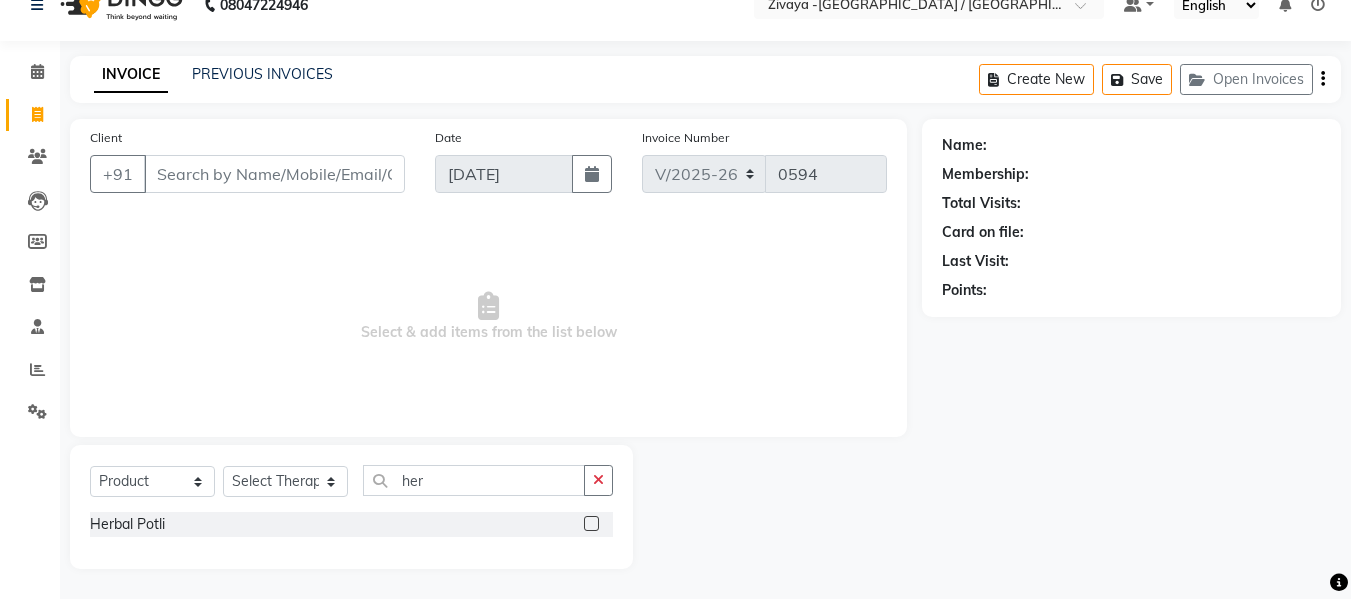 click 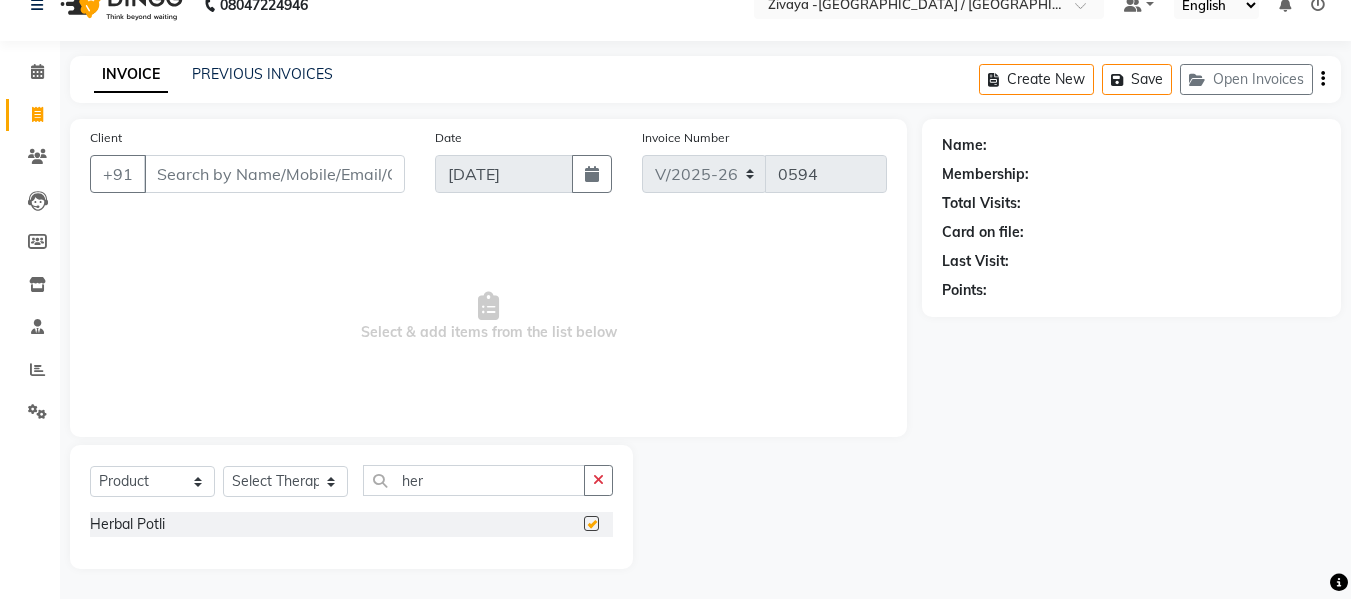 checkbox on "false" 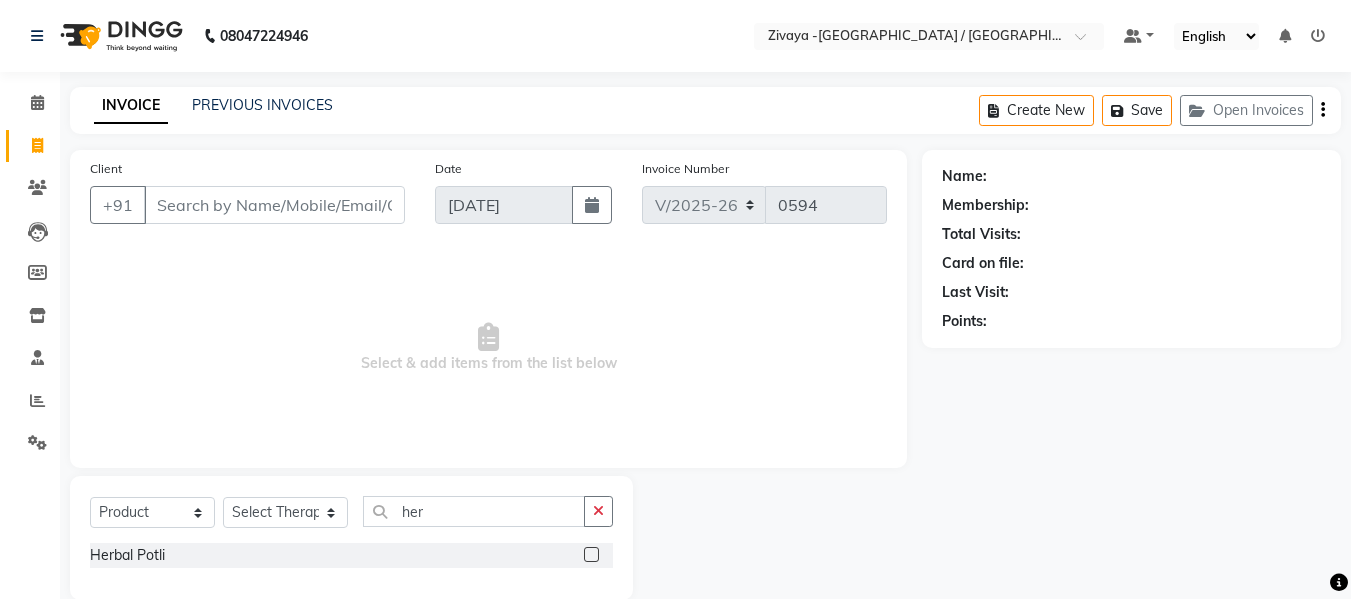 scroll, scrollTop: 31, scrollLeft: 0, axis: vertical 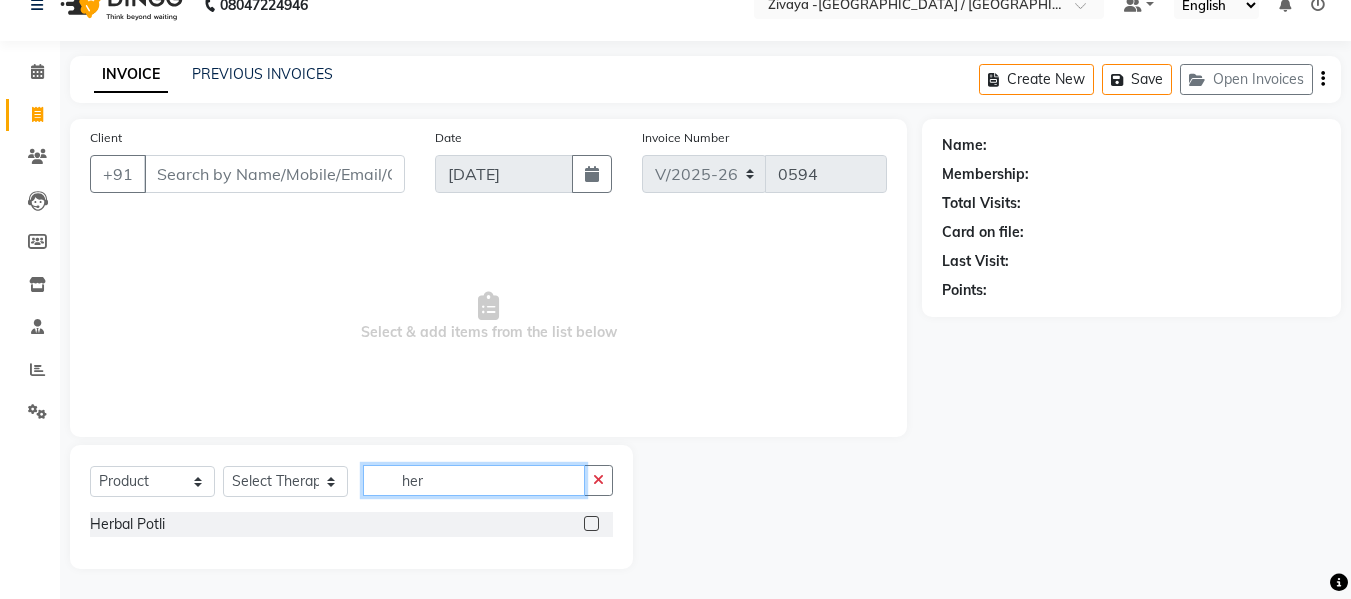 drag, startPoint x: 533, startPoint y: 467, endPoint x: 530, endPoint y: 482, distance: 15.297058 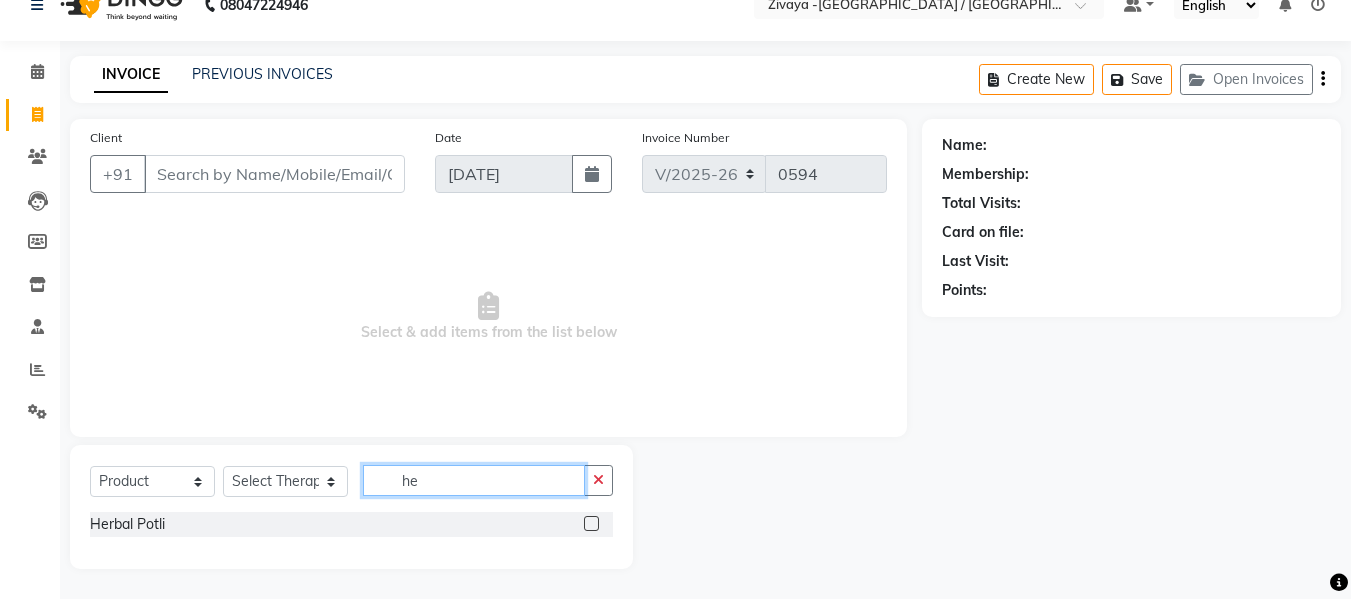 type on "h" 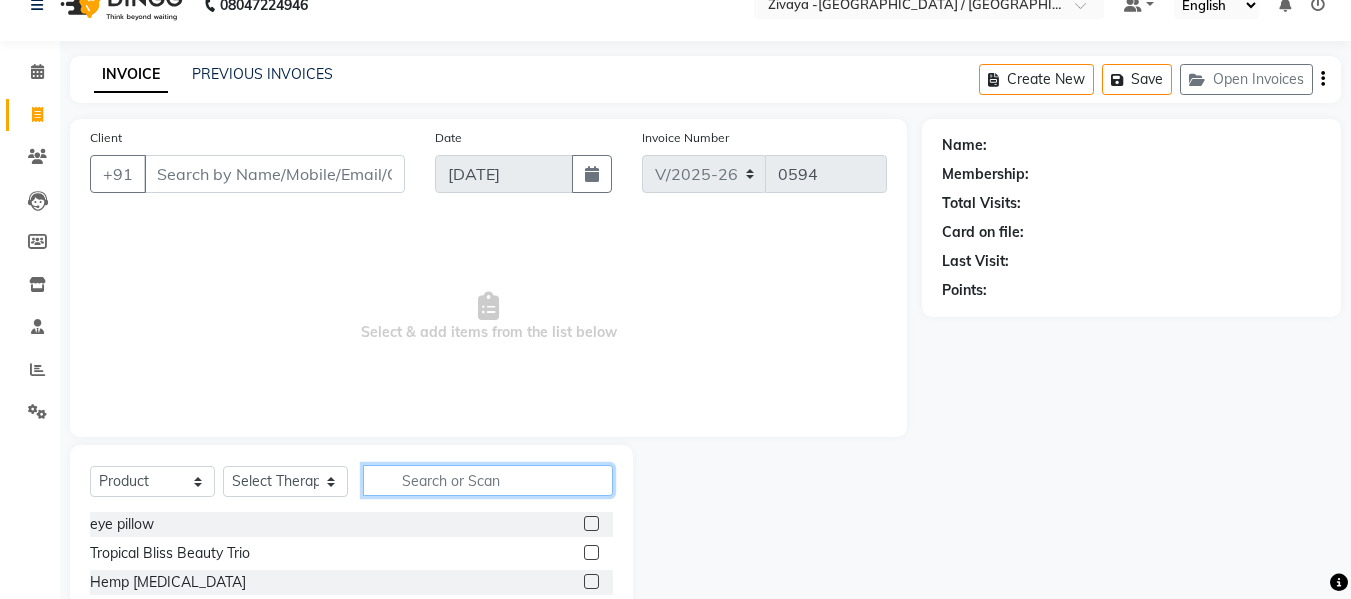 scroll, scrollTop: 202, scrollLeft: 0, axis: vertical 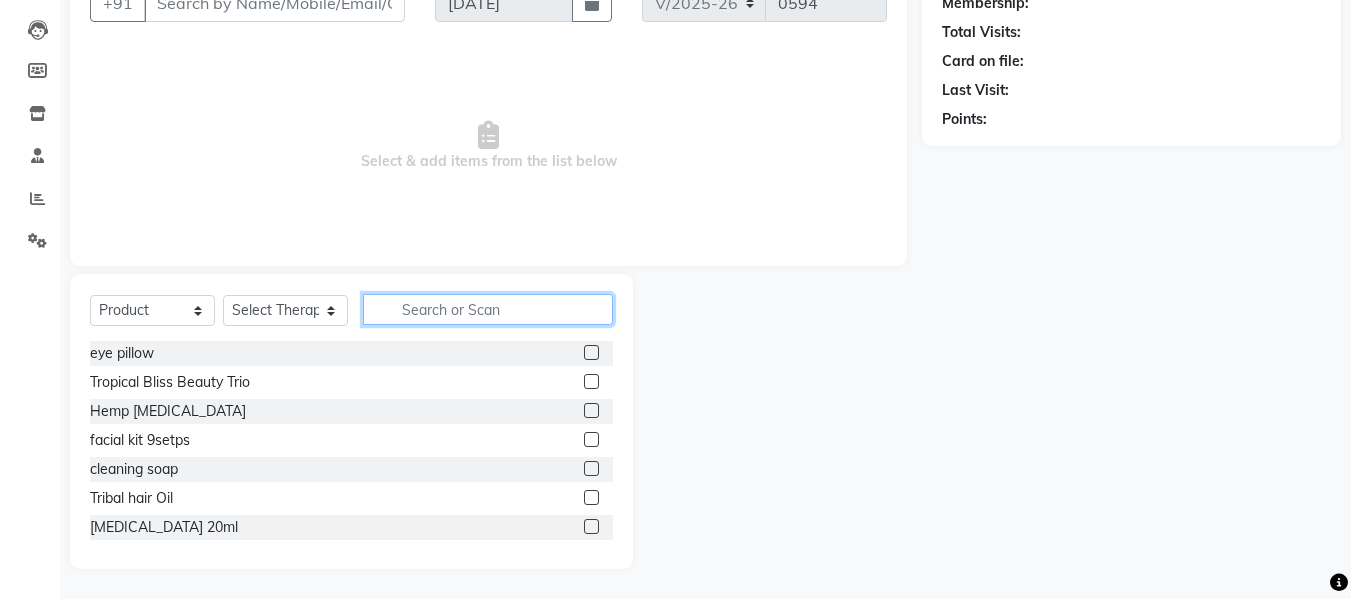 click 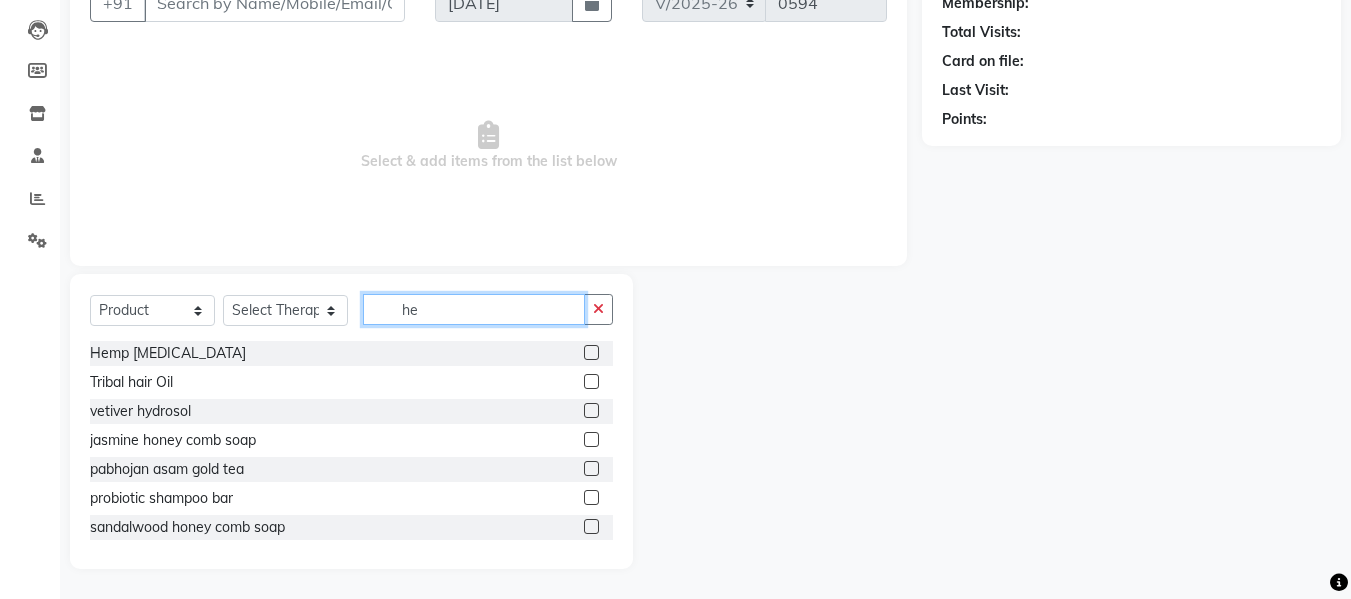 scroll, scrollTop: 60, scrollLeft: 0, axis: vertical 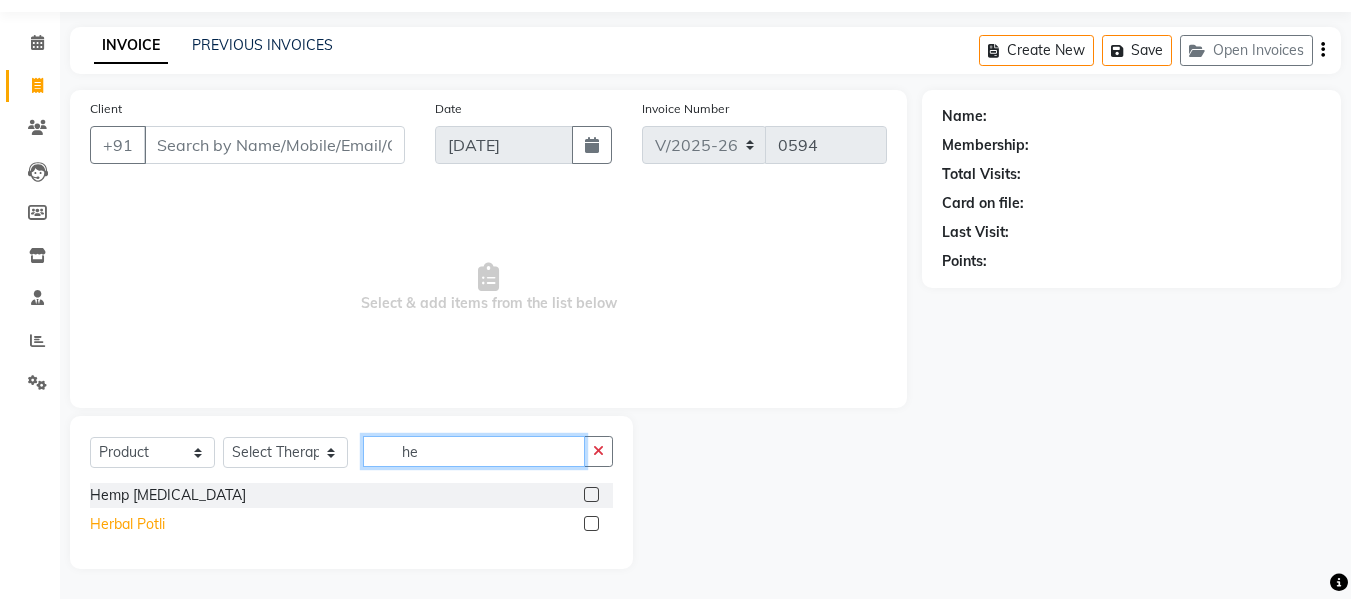 type on "he" 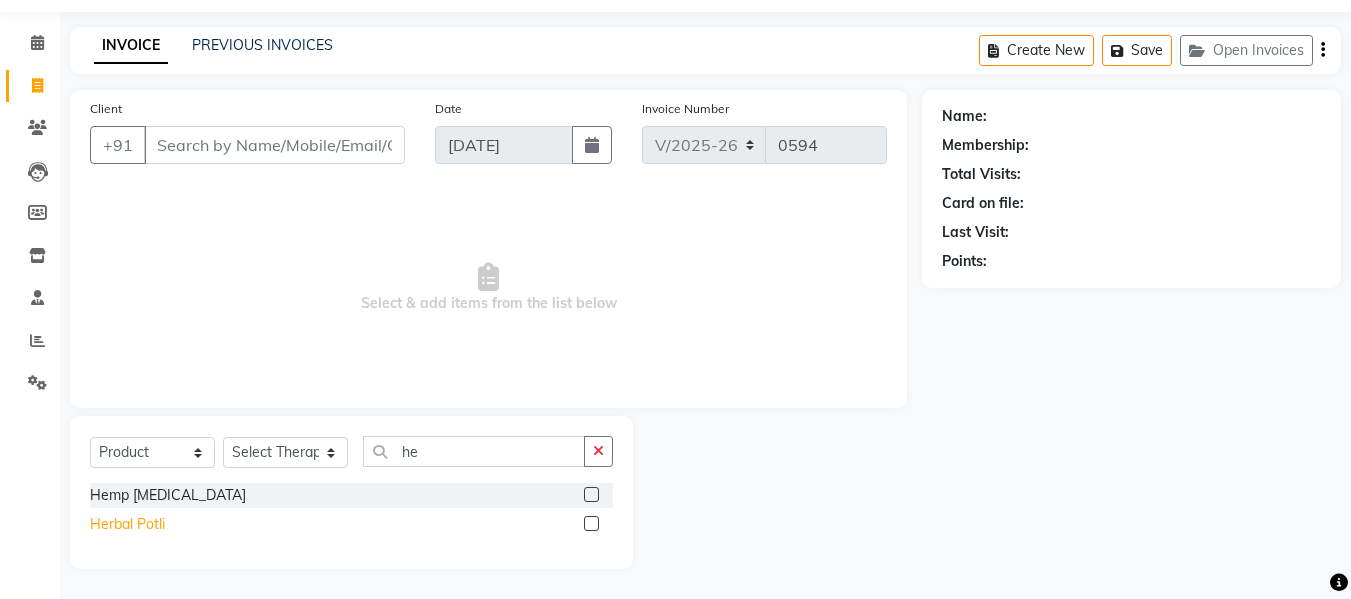 click on "Herbal Potli" 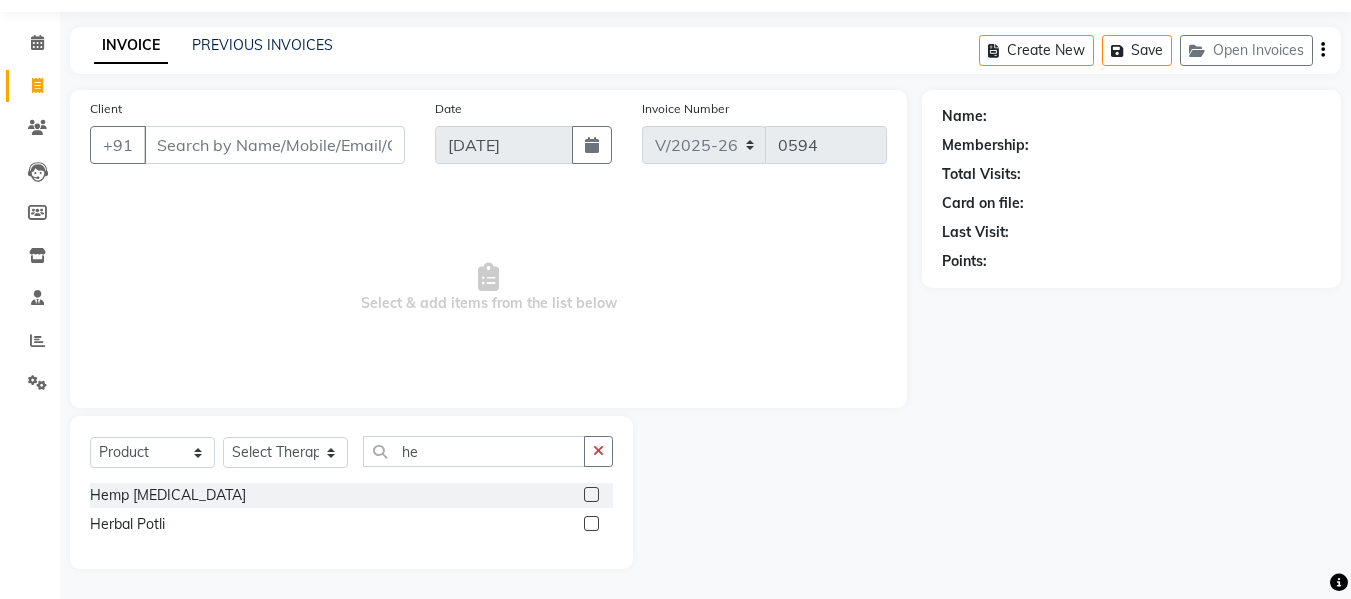 click 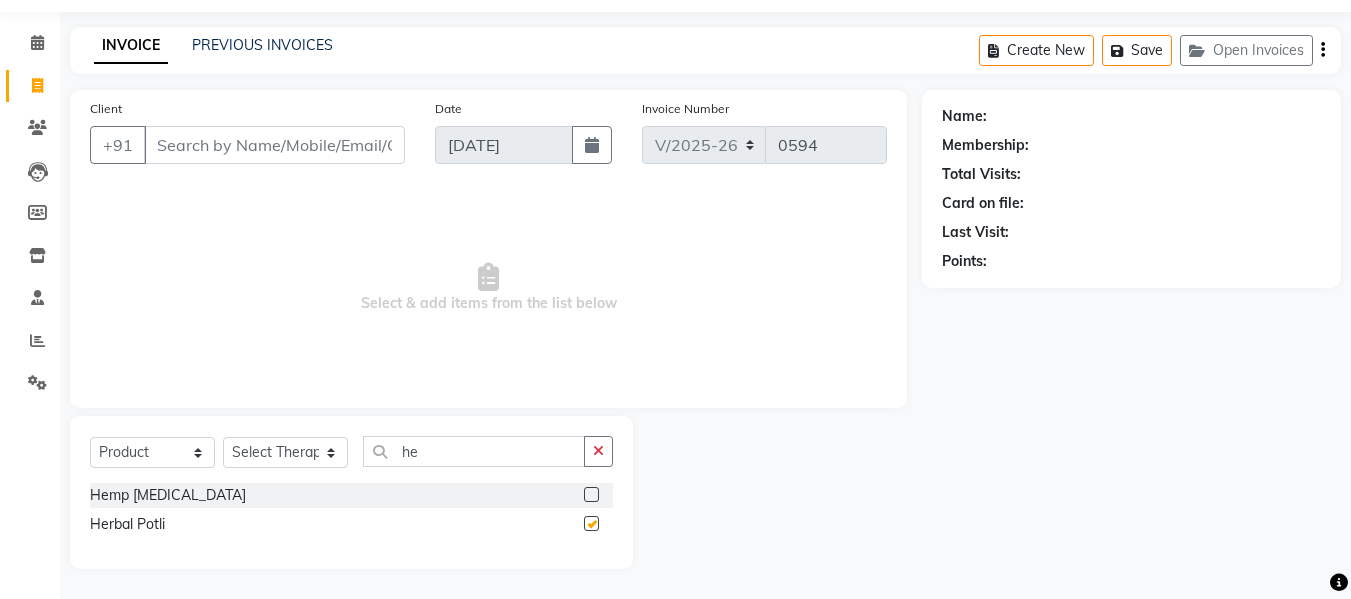 checkbox on "false" 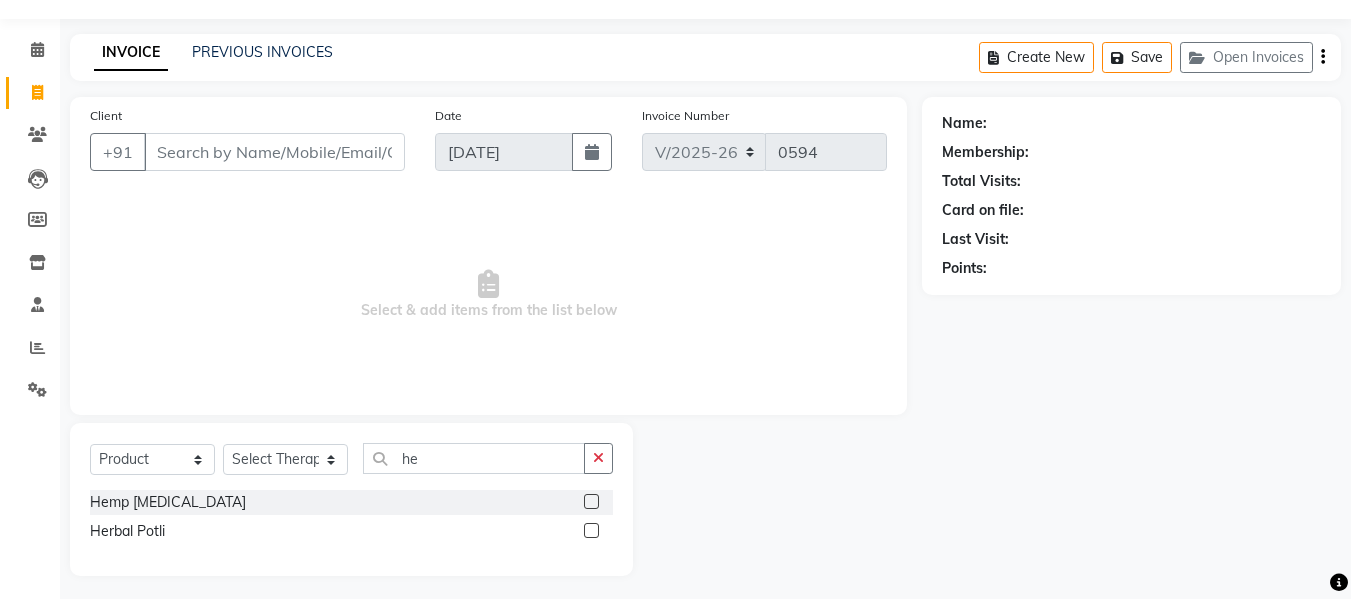 scroll, scrollTop: 60, scrollLeft: 0, axis: vertical 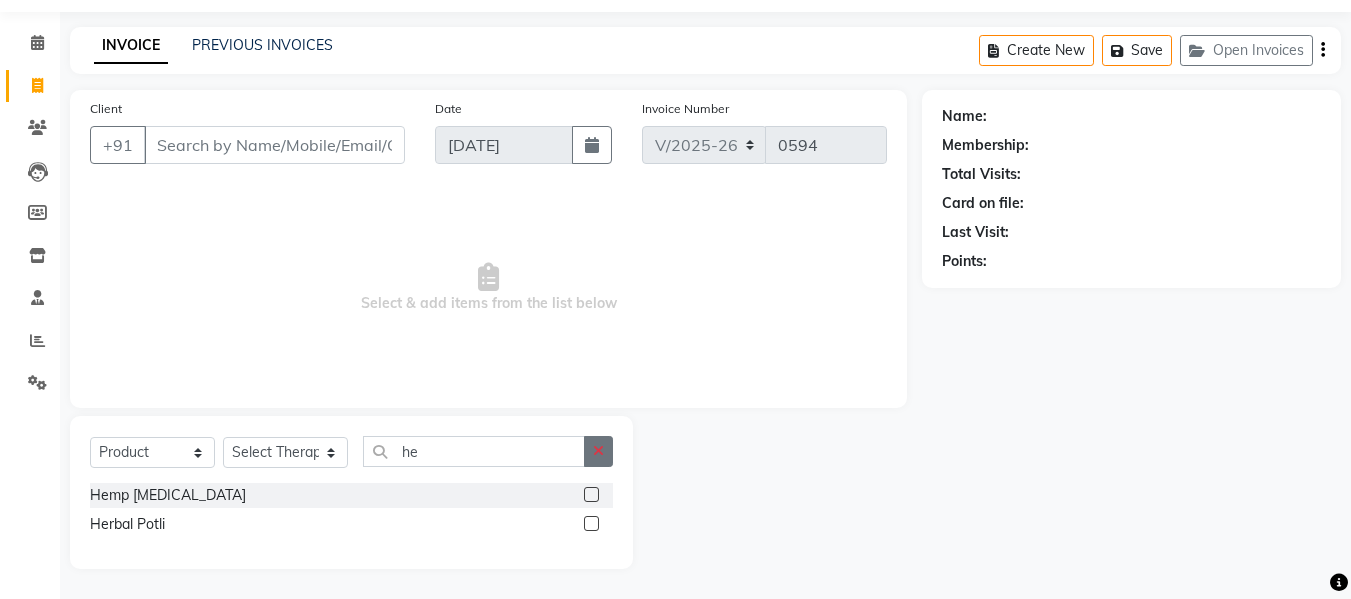 click 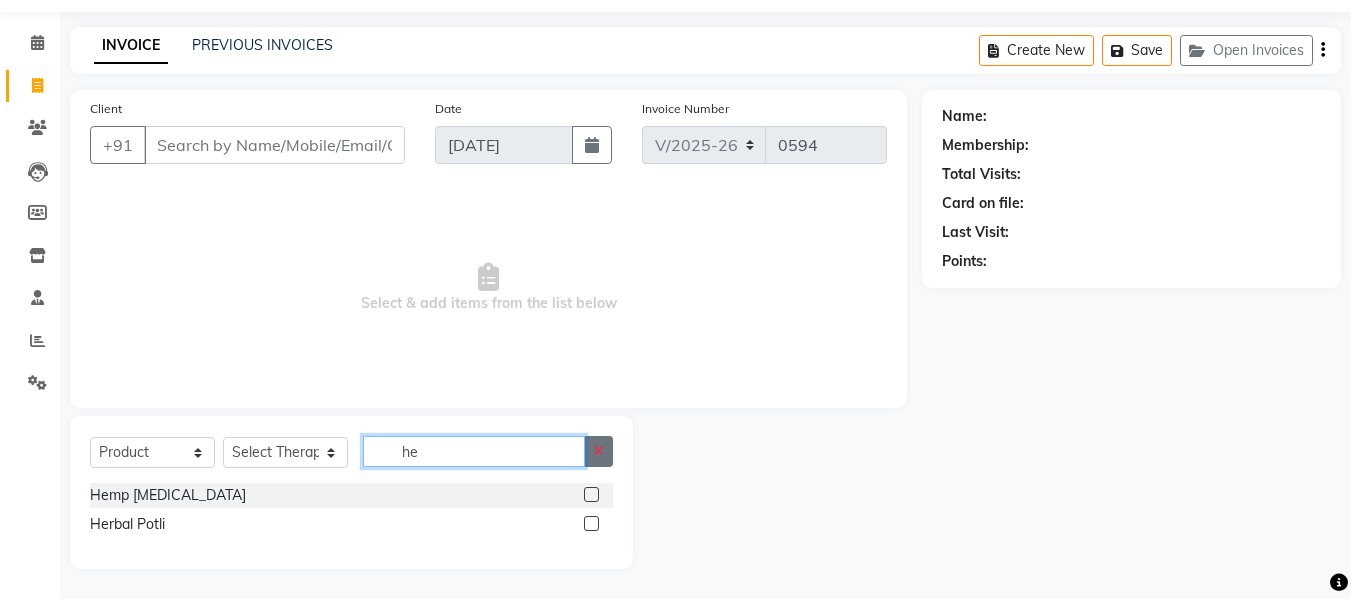 type 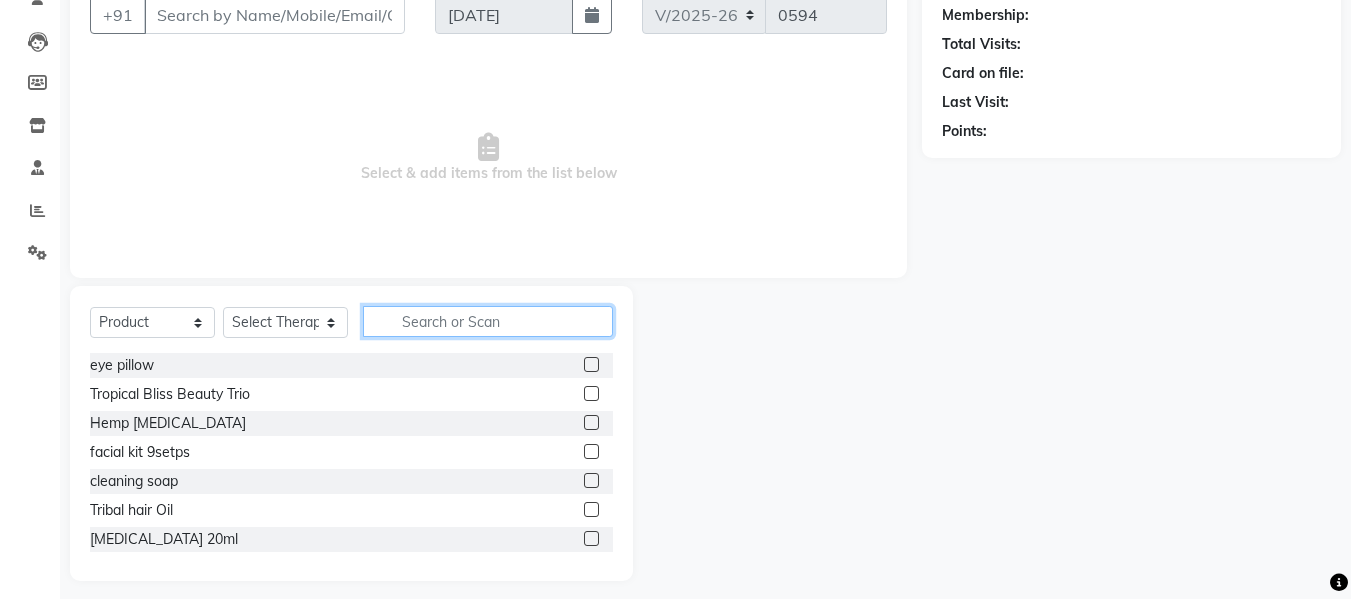 scroll, scrollTop: 202, scrollLeft: 0, axis: vertical 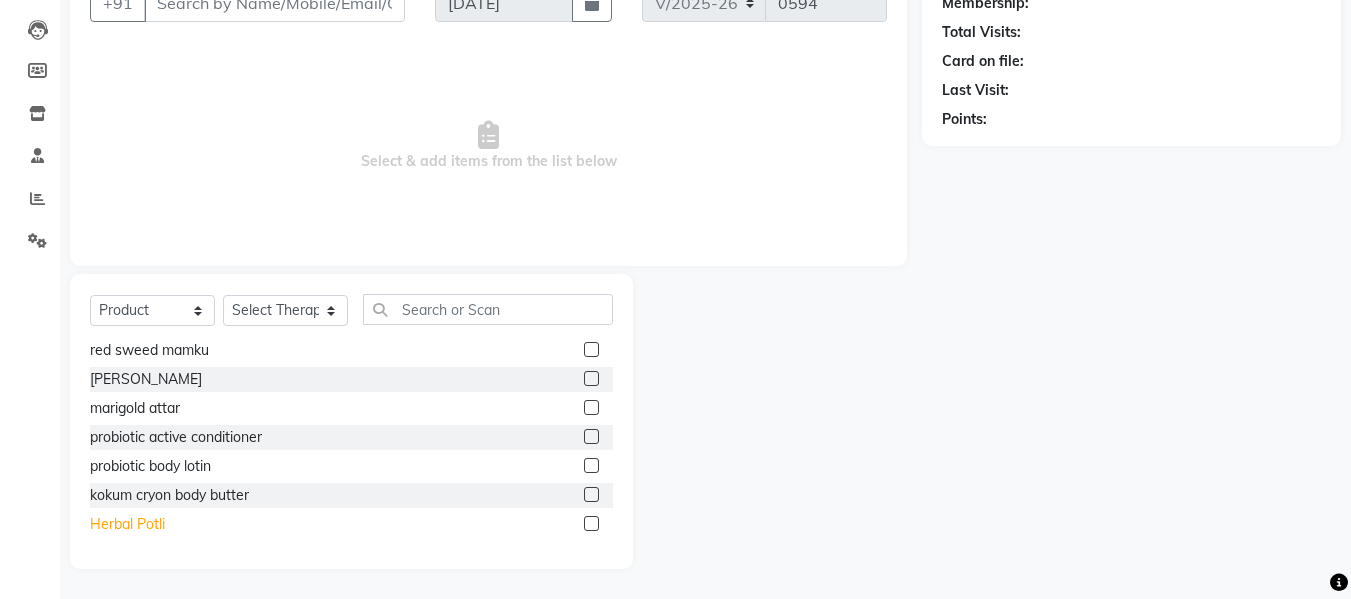 click on "Herbal Potli" 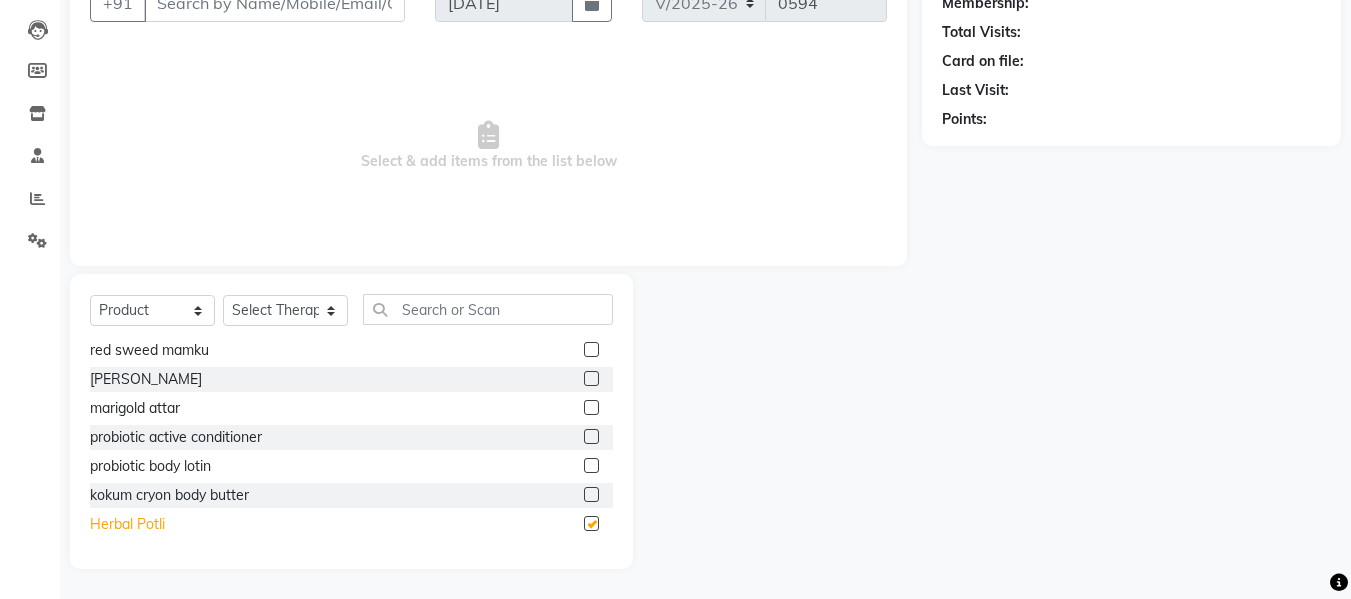 checkbox on "false" 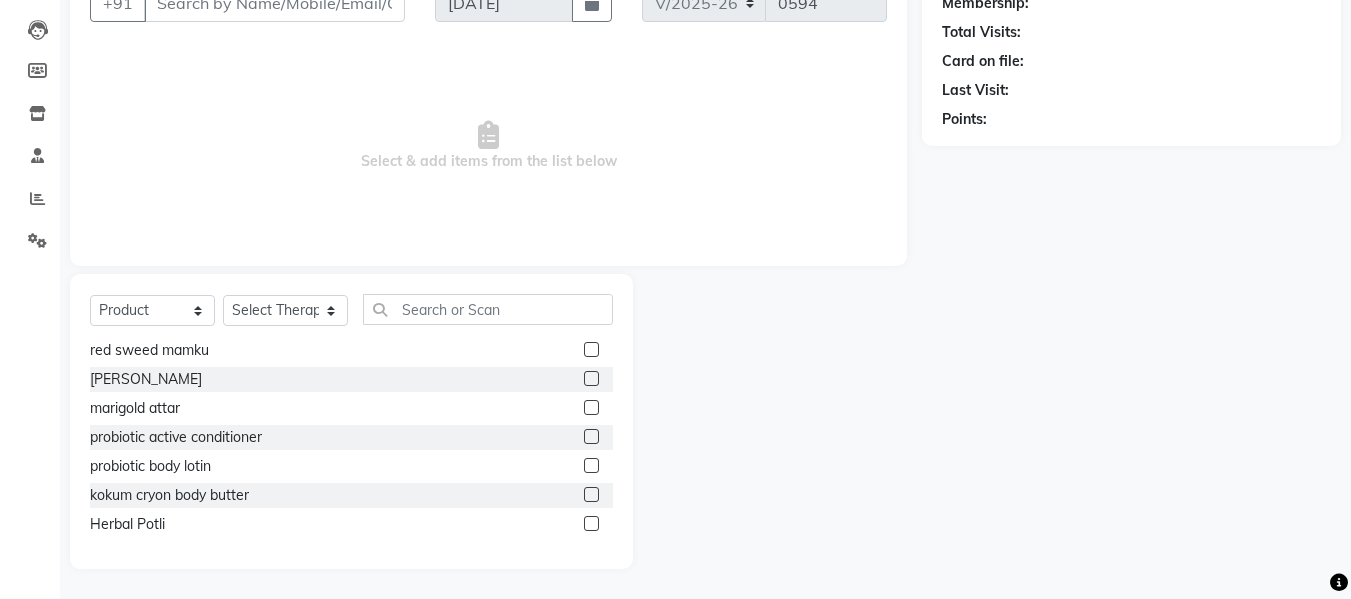 scroll, scrollTop: 0, scrollLeft: 0, axis: both 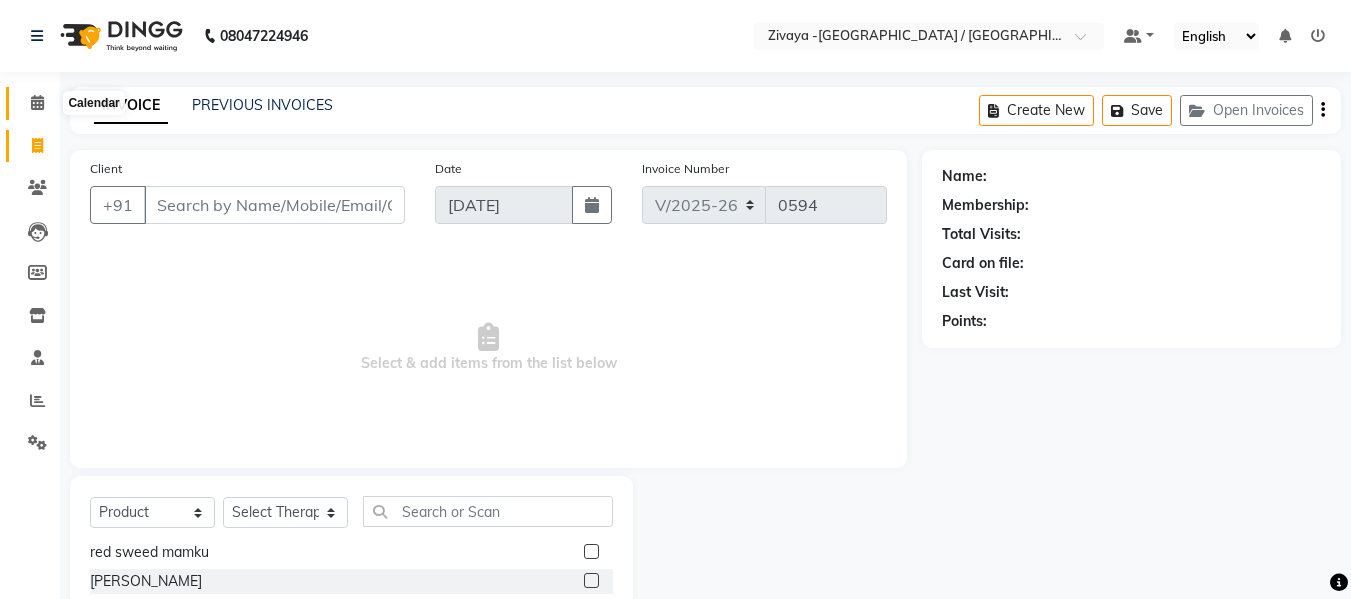 click 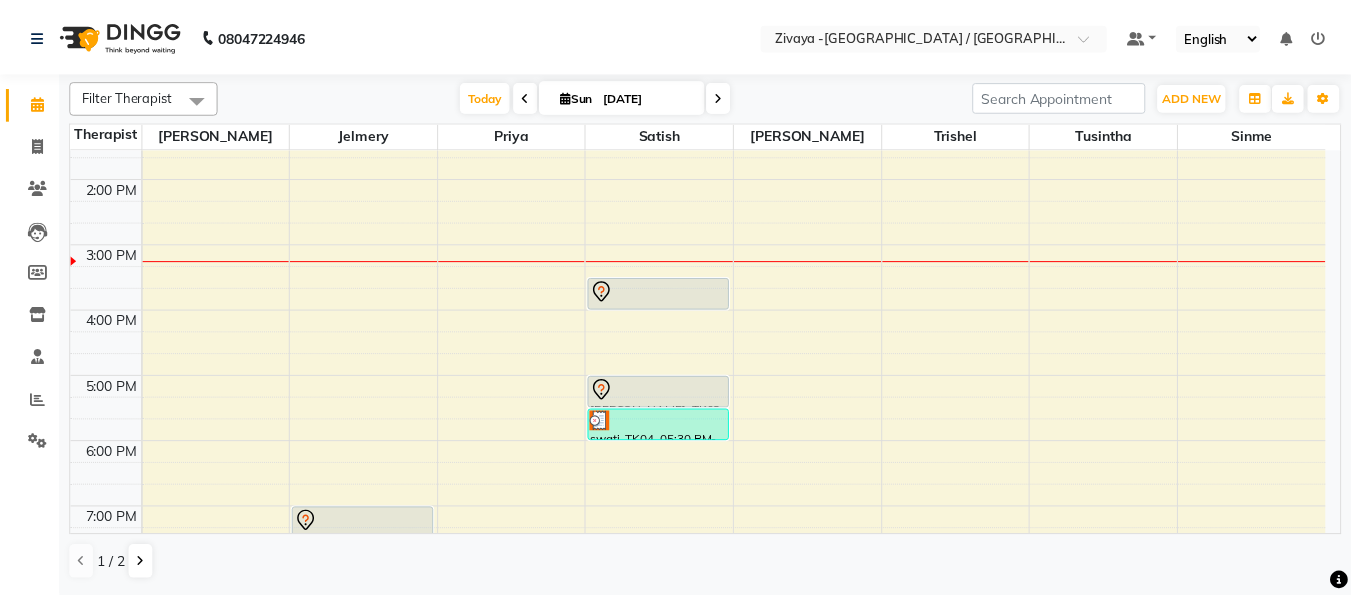 scroll, scrollTop: 668, scrollLeft: 0, axis: vertical 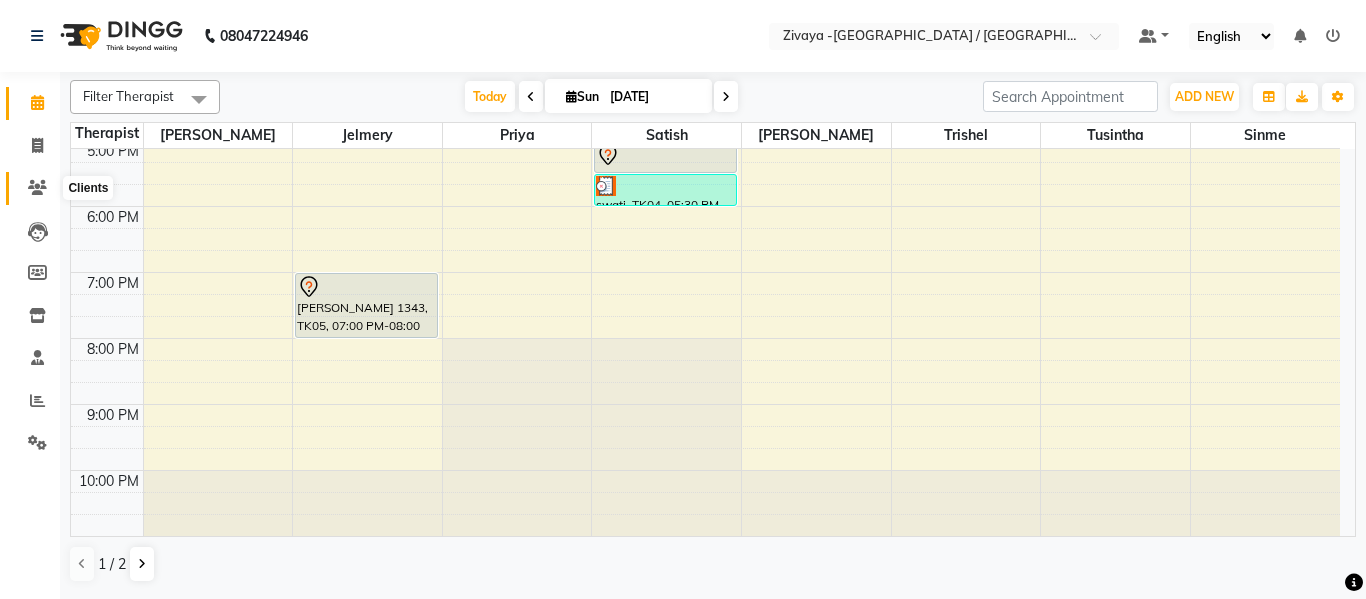 click 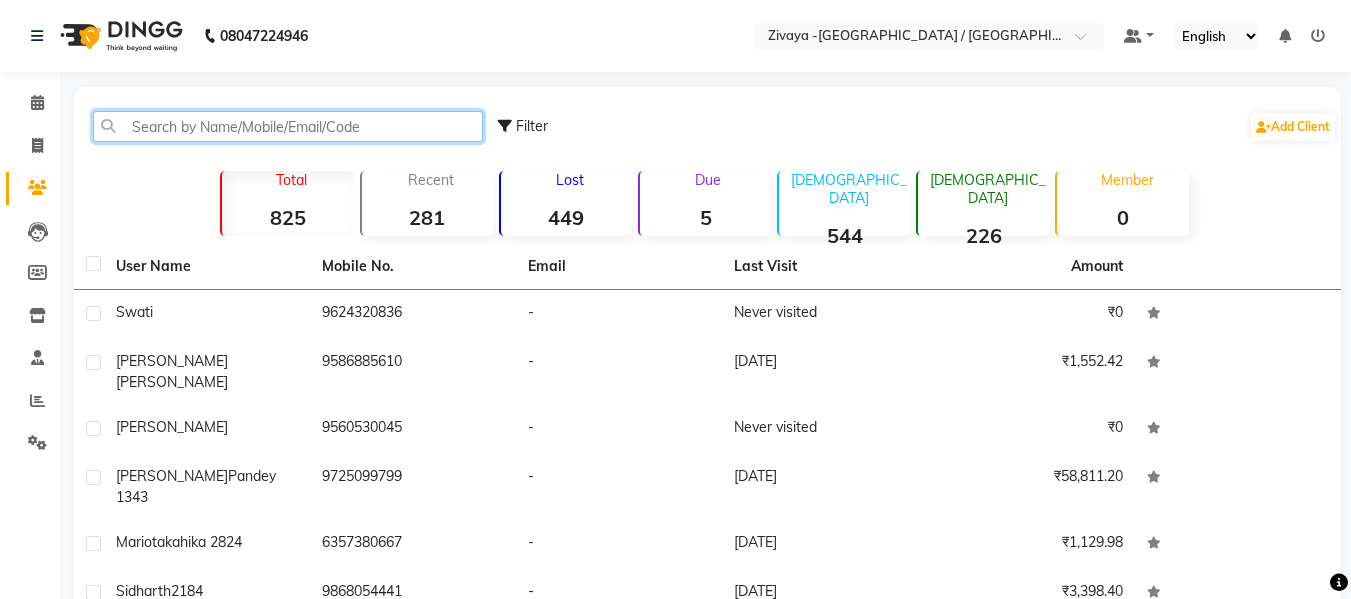 click 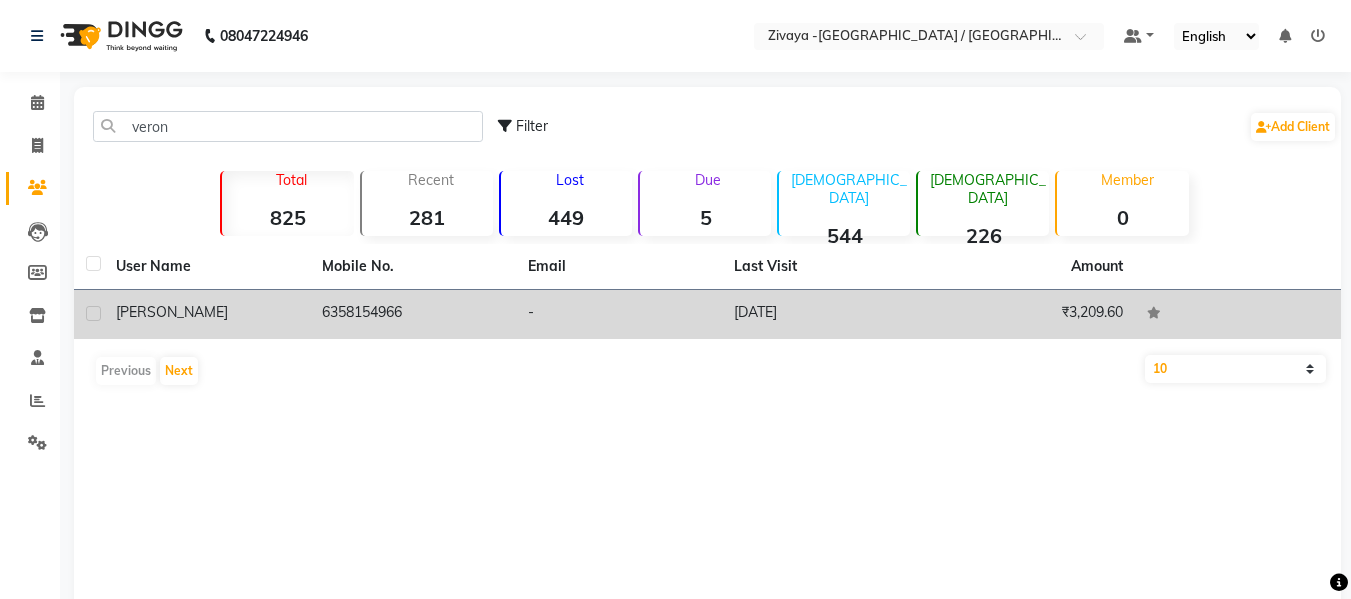 click on "₹3,209.60" 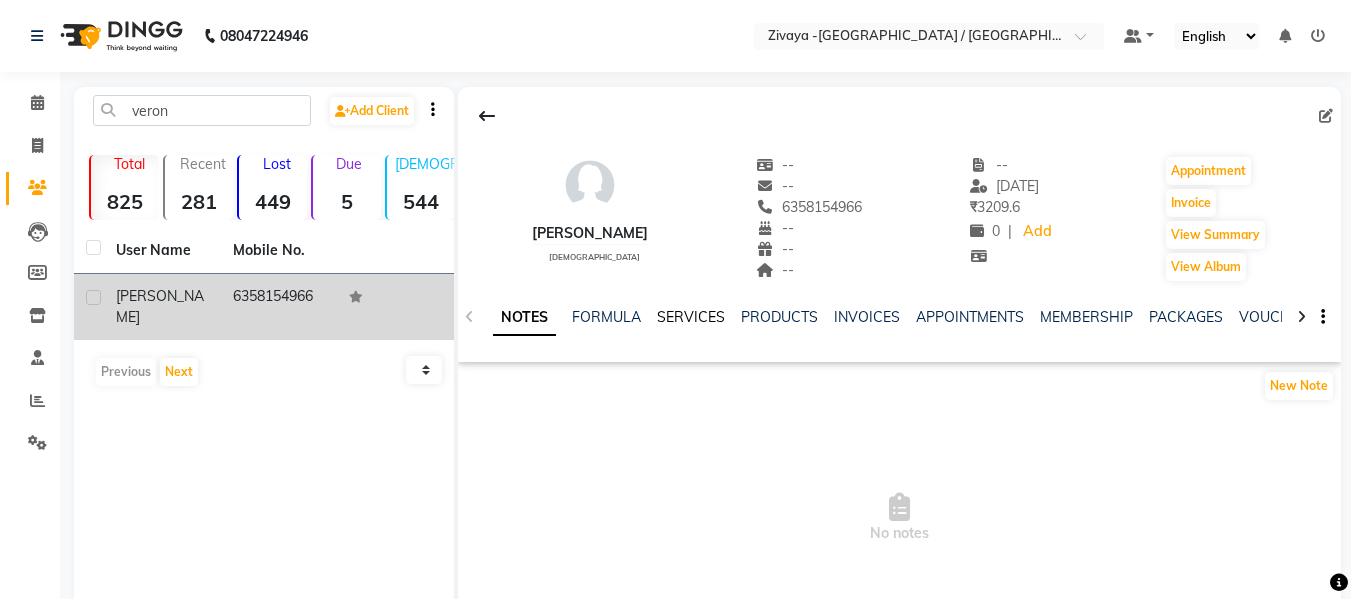 click on "SERVICES" 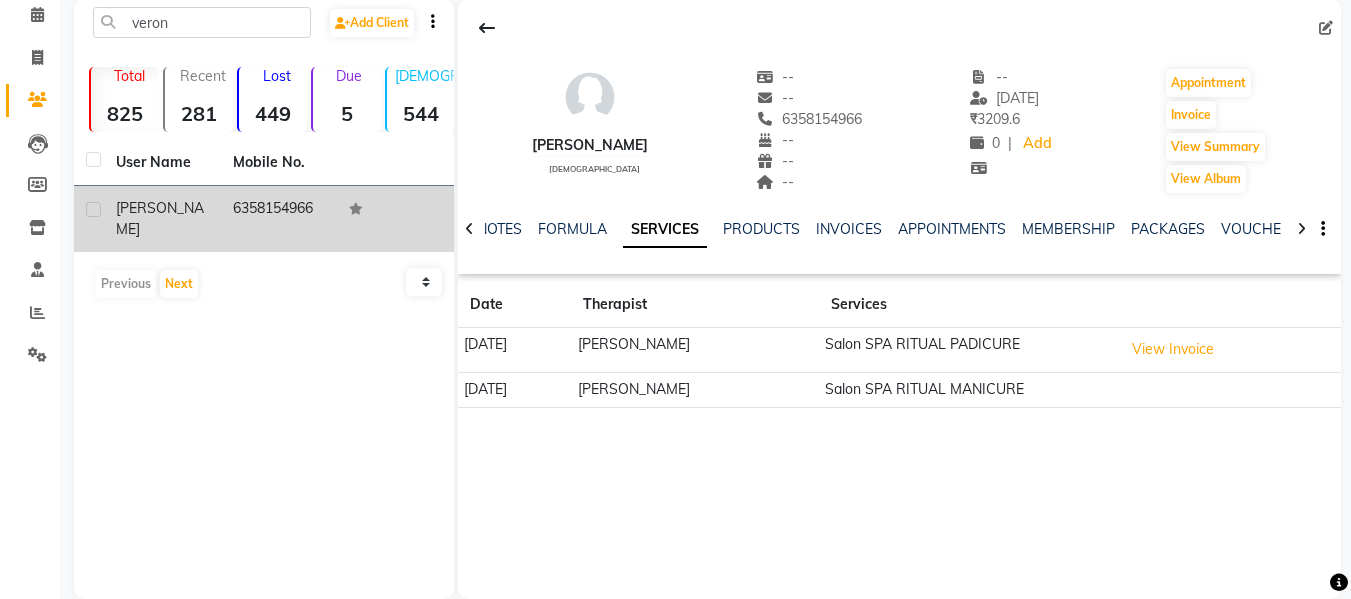 scroll, scrollTop: 118, scrollLeft: 0, axis: vertical 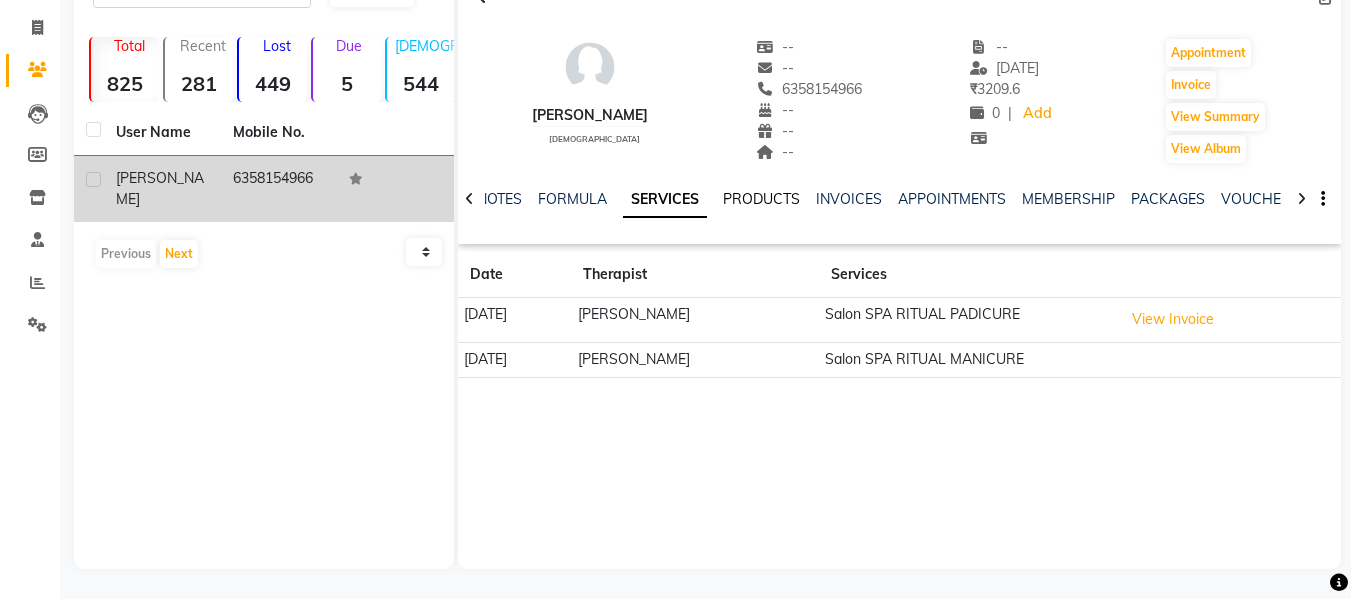 click on "PRODUCTS" 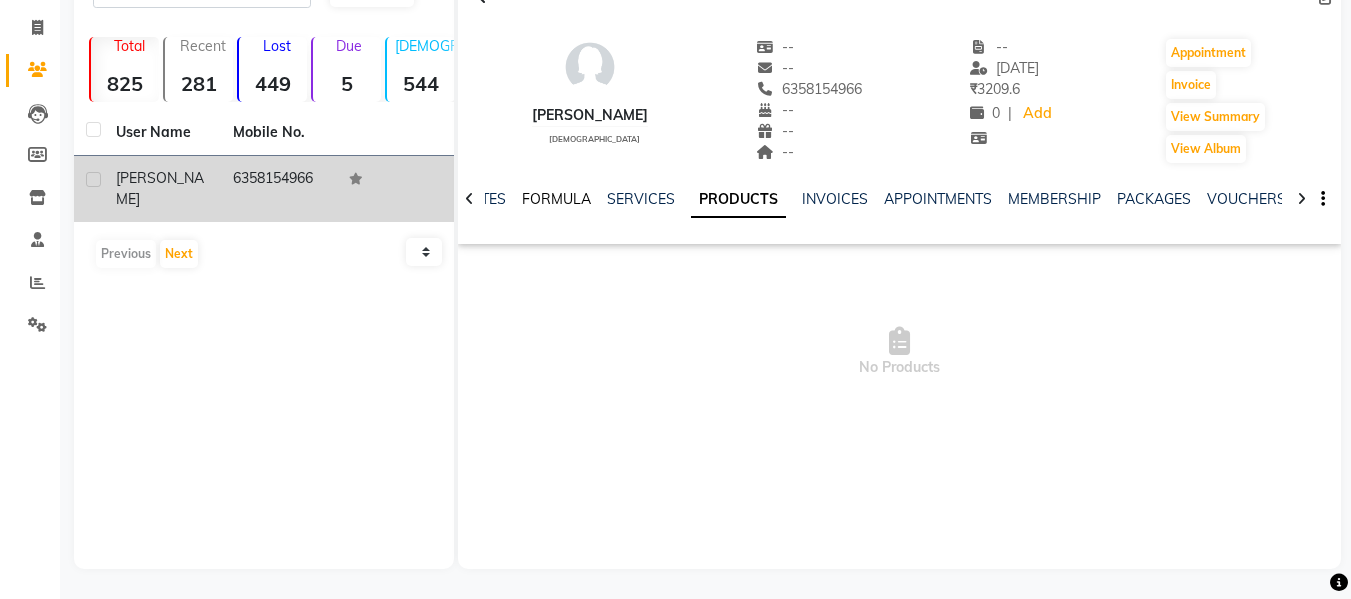 click on "FORMULA" 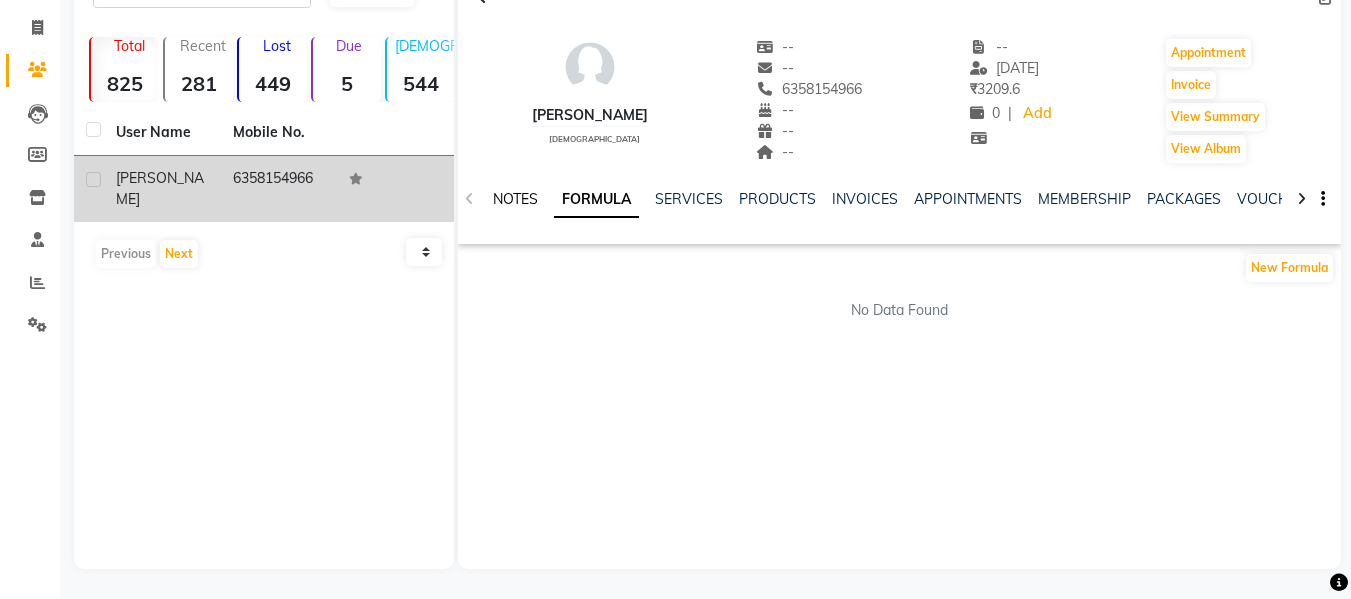 click on "NOTES" 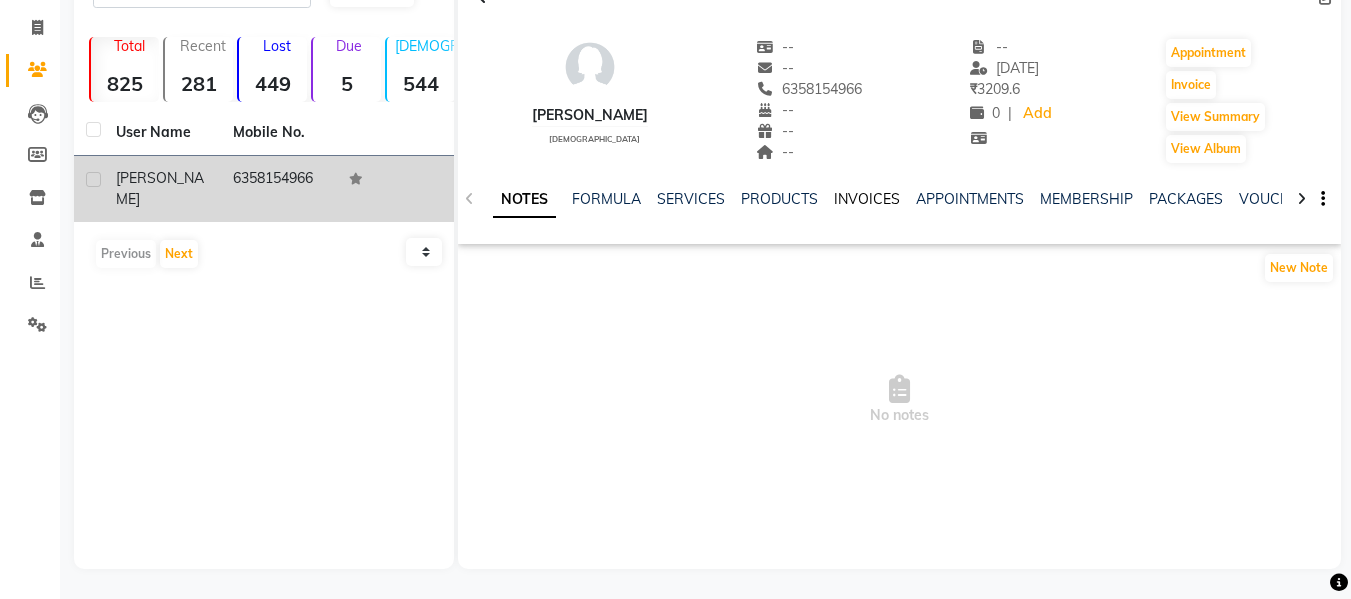 click on "INVOICES" 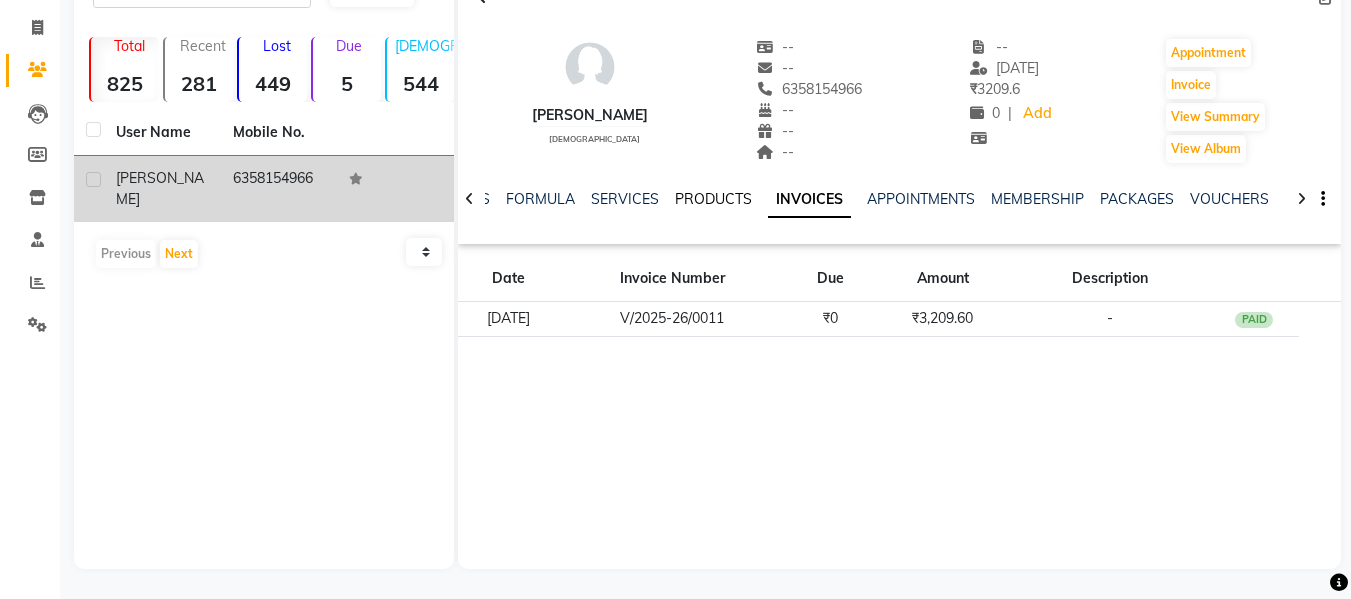click on "PRODUCTS" 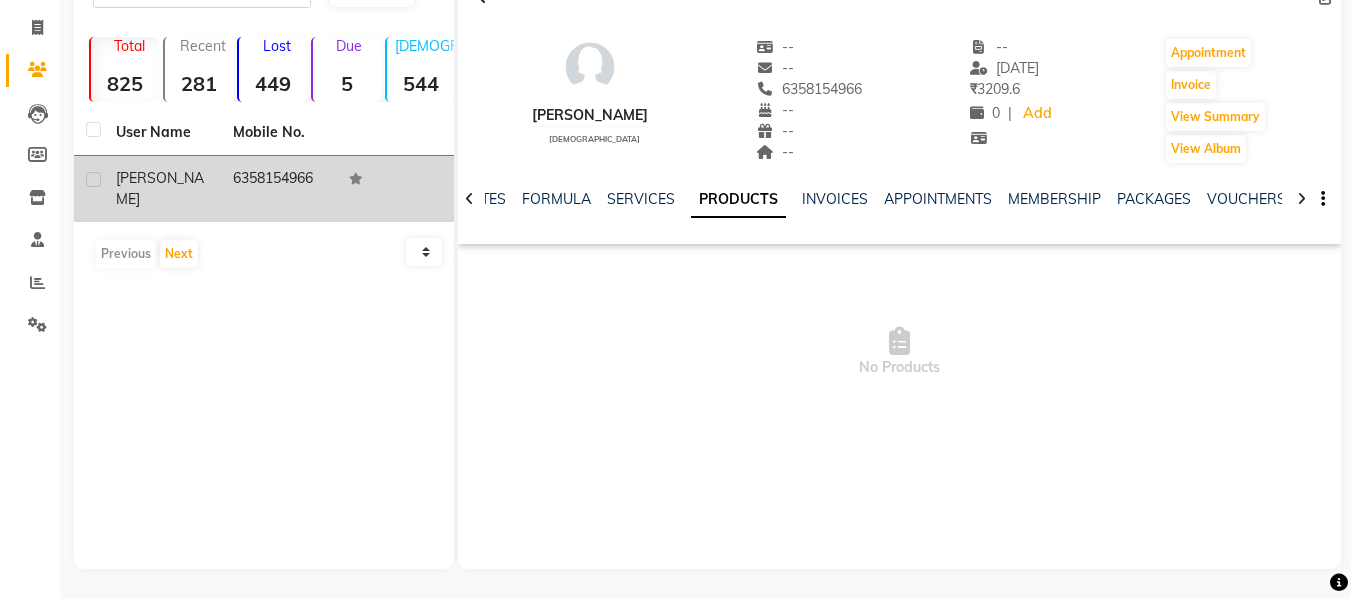 scroll, scrollTop: 0, scrollLeft: 0, axis: both 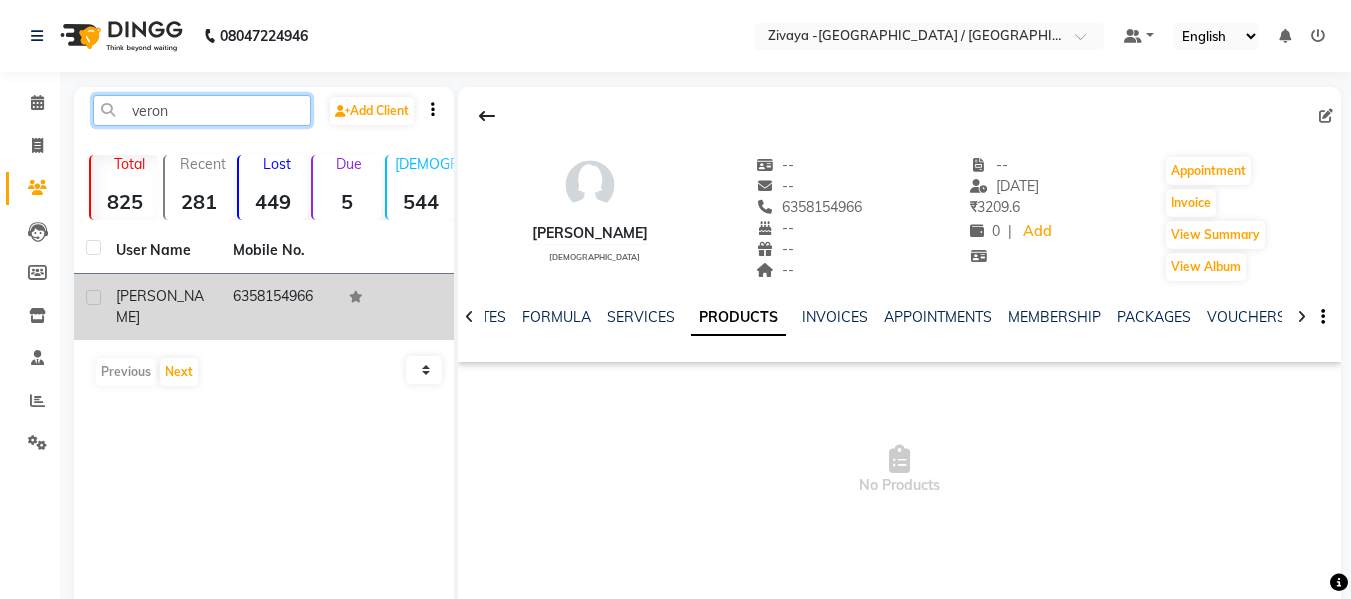 click on "veron" 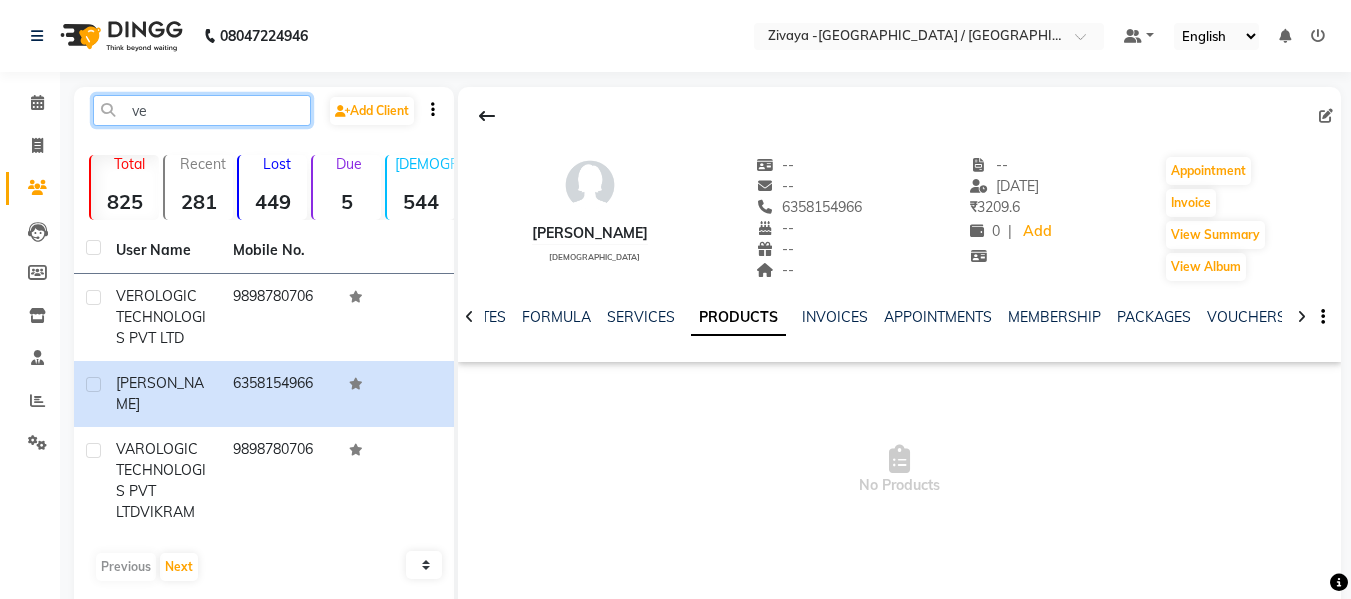 type on "v" 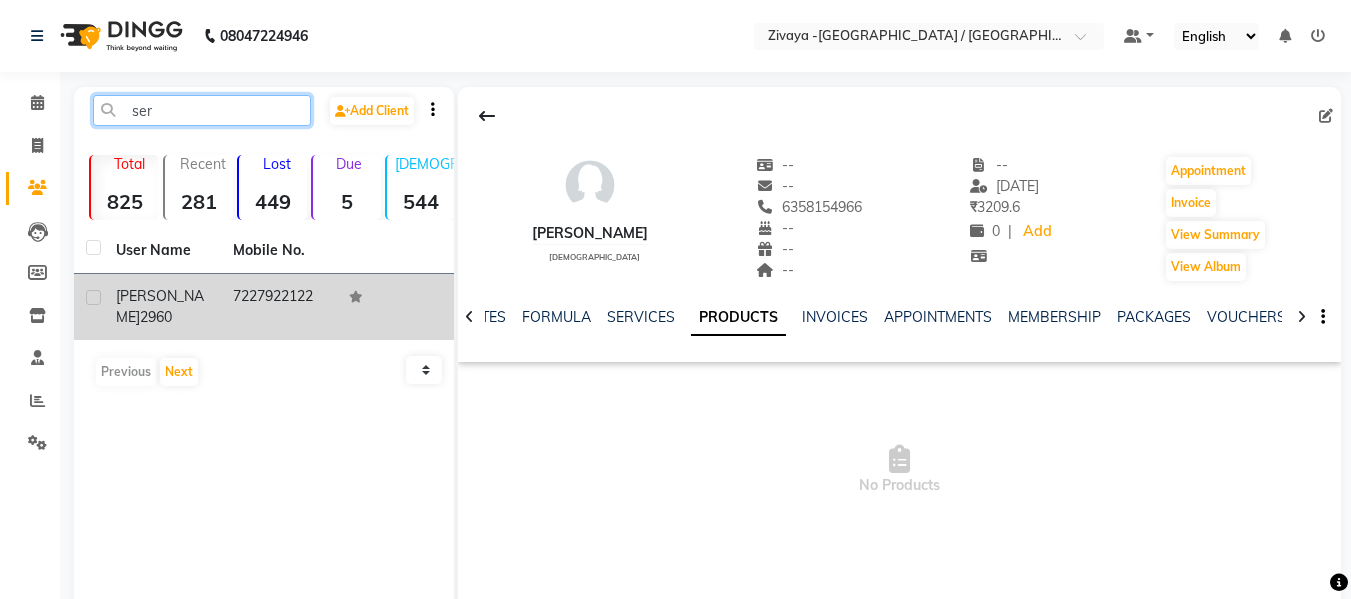 type on "ser" 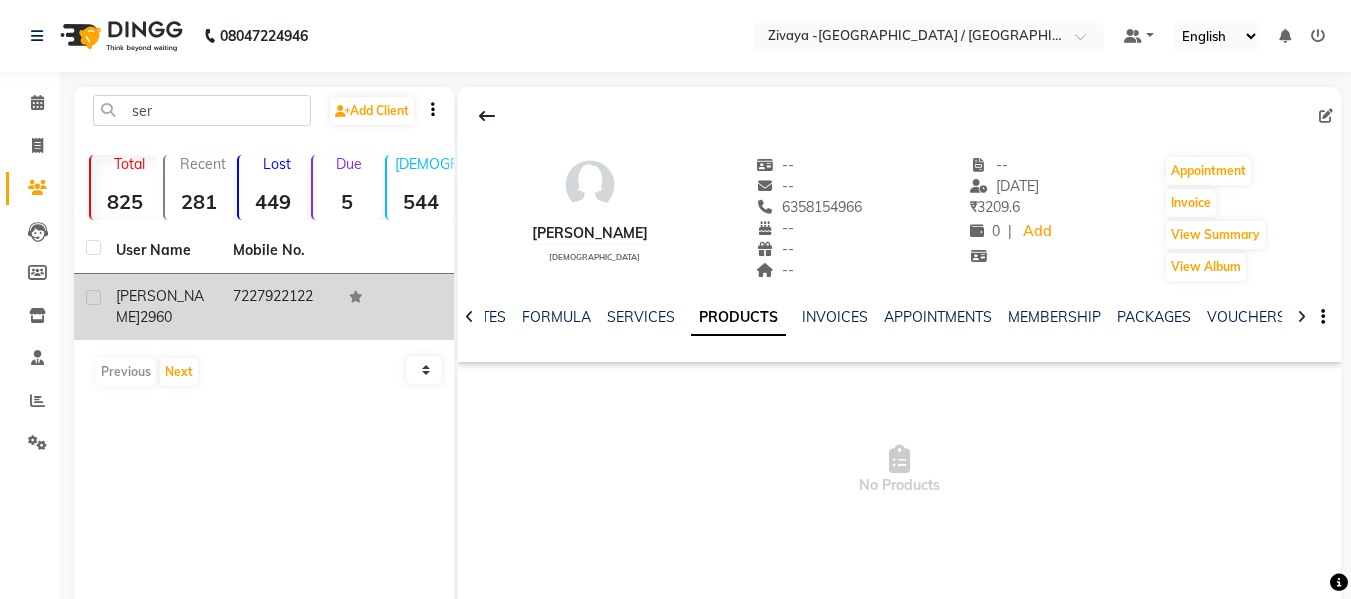 click on "2960" 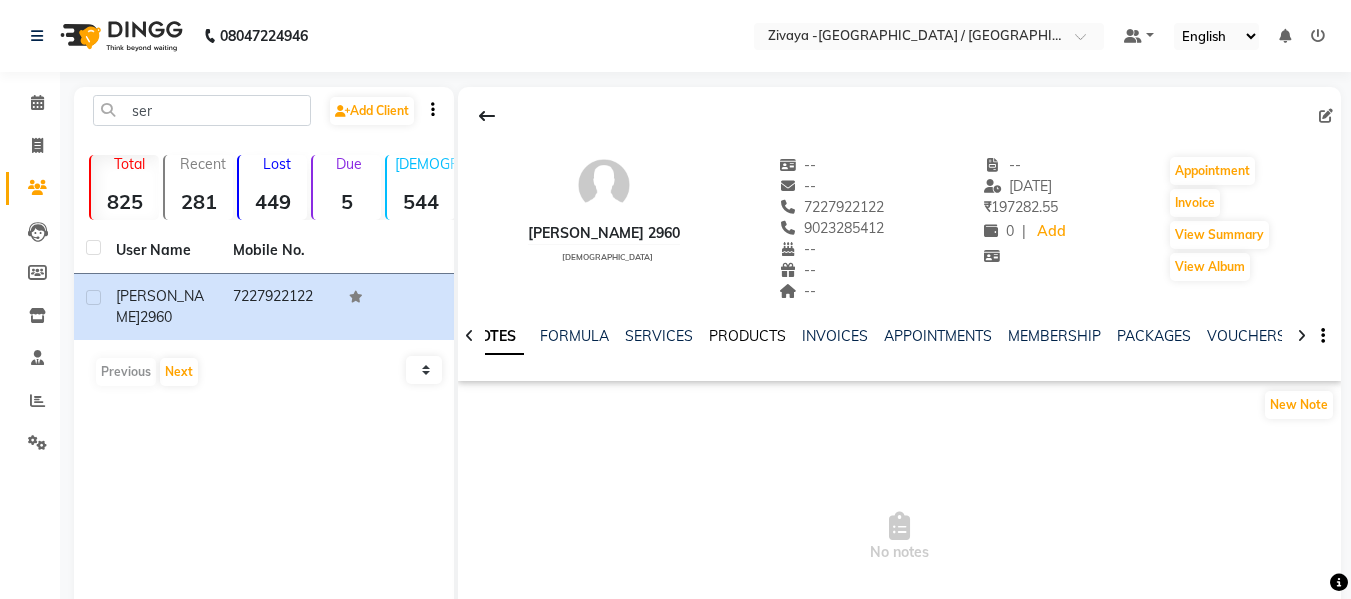 click on "PRODUCTS" 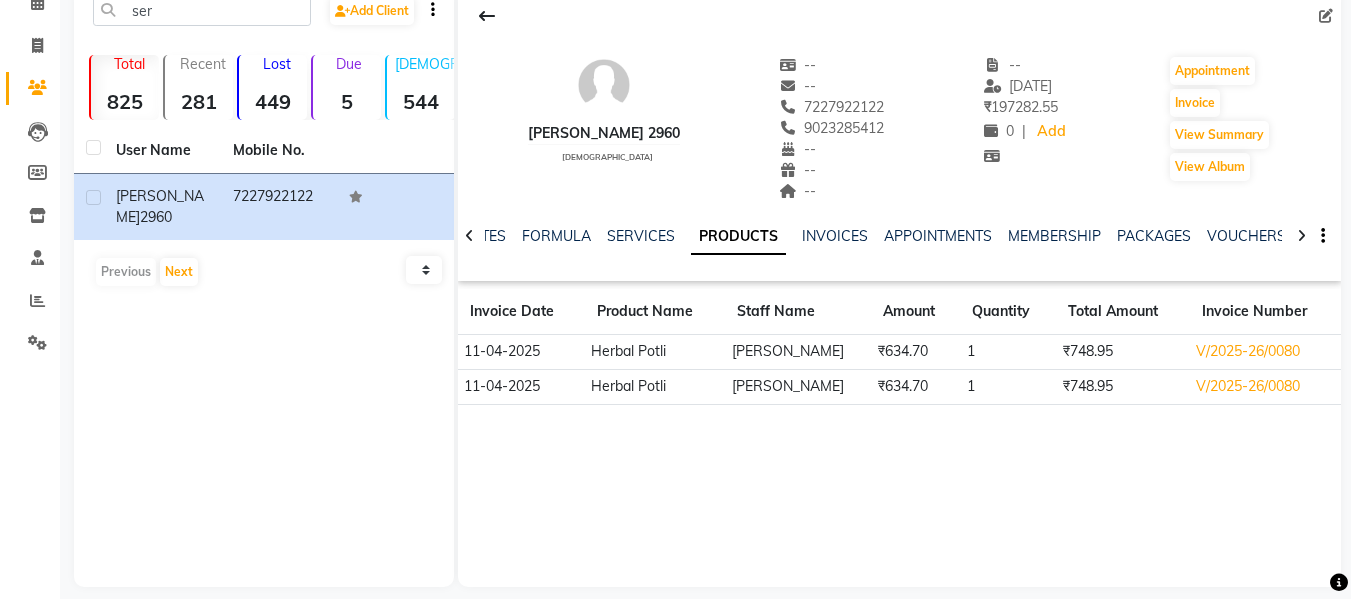 scroll, scrollTop: 0, scrollLeft: 0, axis: both 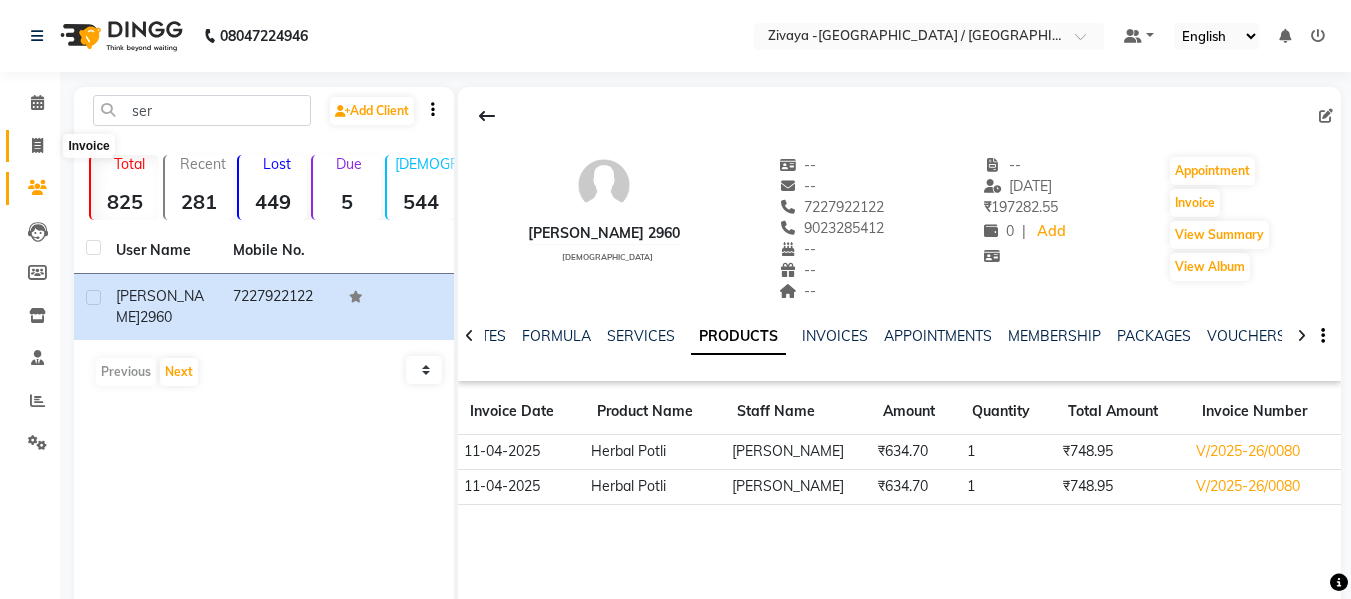 click 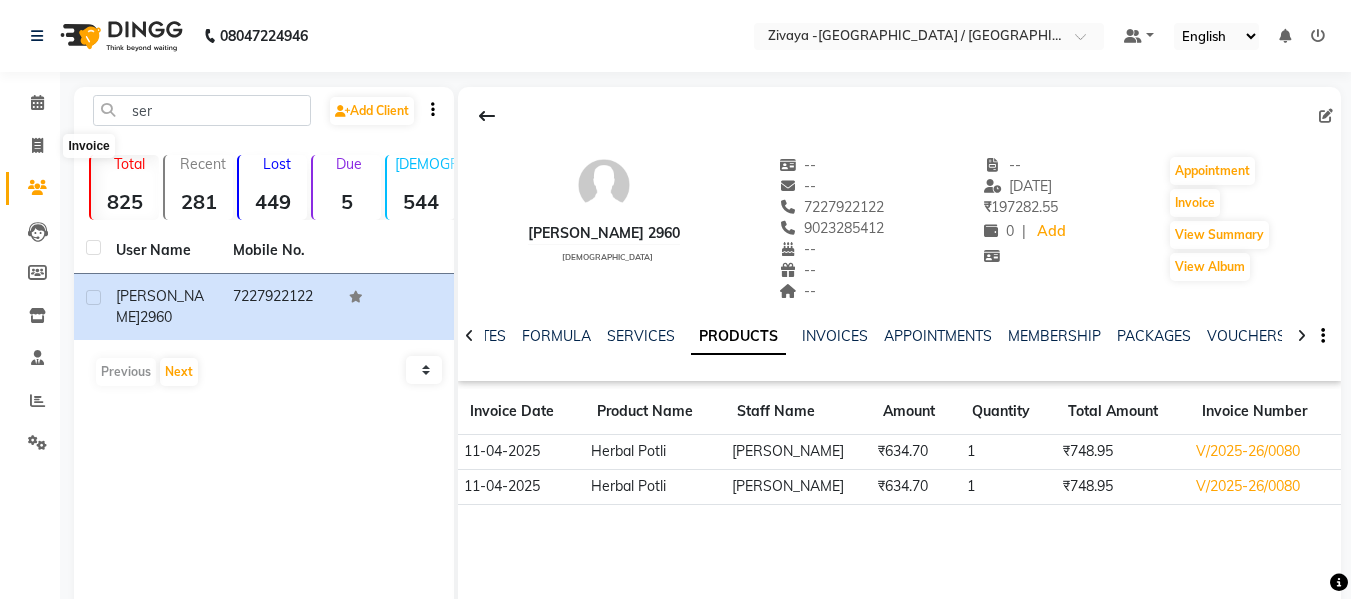 scroll, scrollTop: 2, scrollLeft: 0, axis: vertical 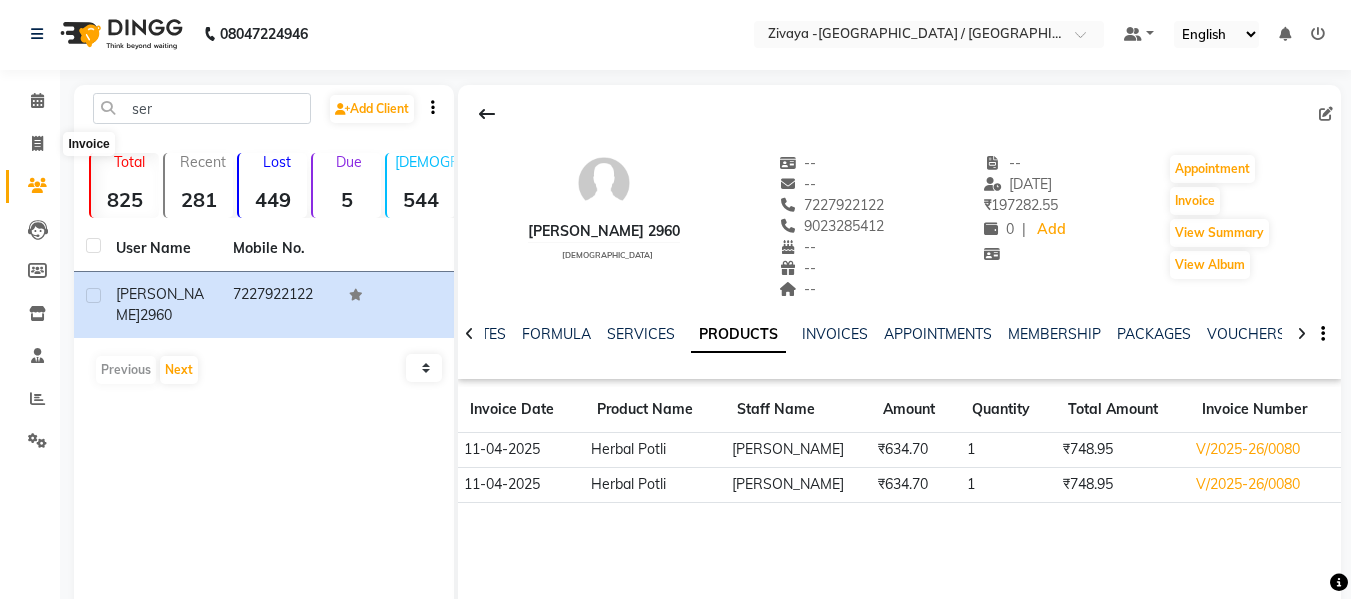 select on "7074" 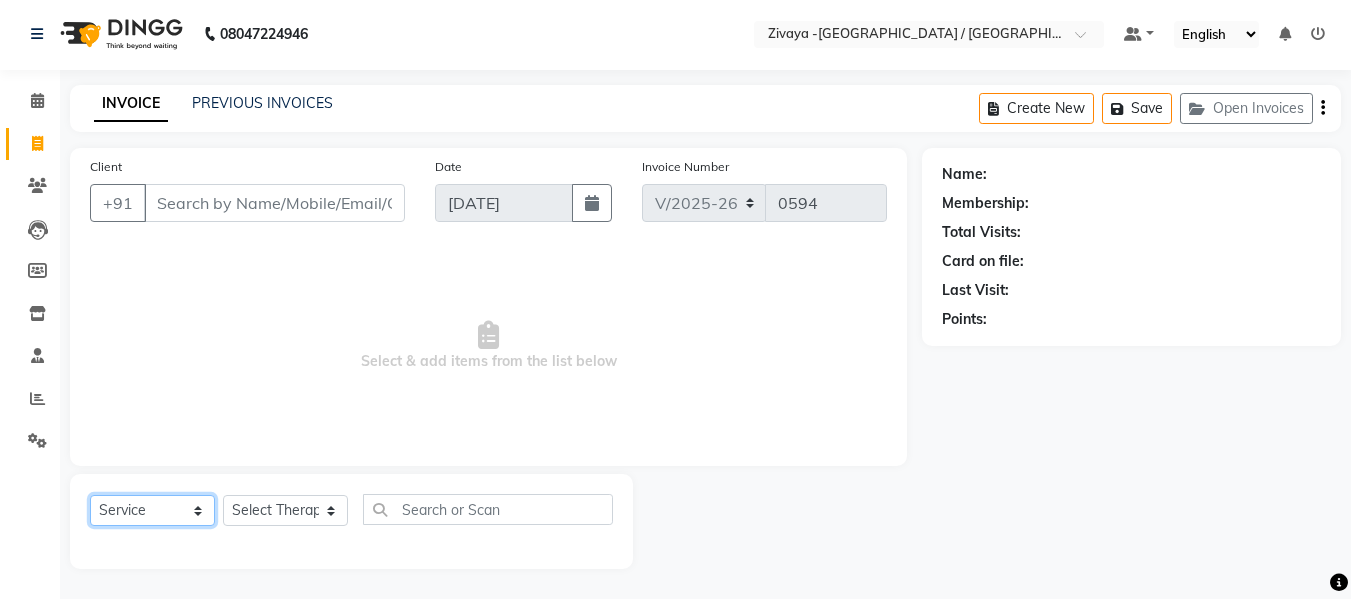 click on "Select  Service  Product  Membership  Package Voucher Prepaid Gift Card" 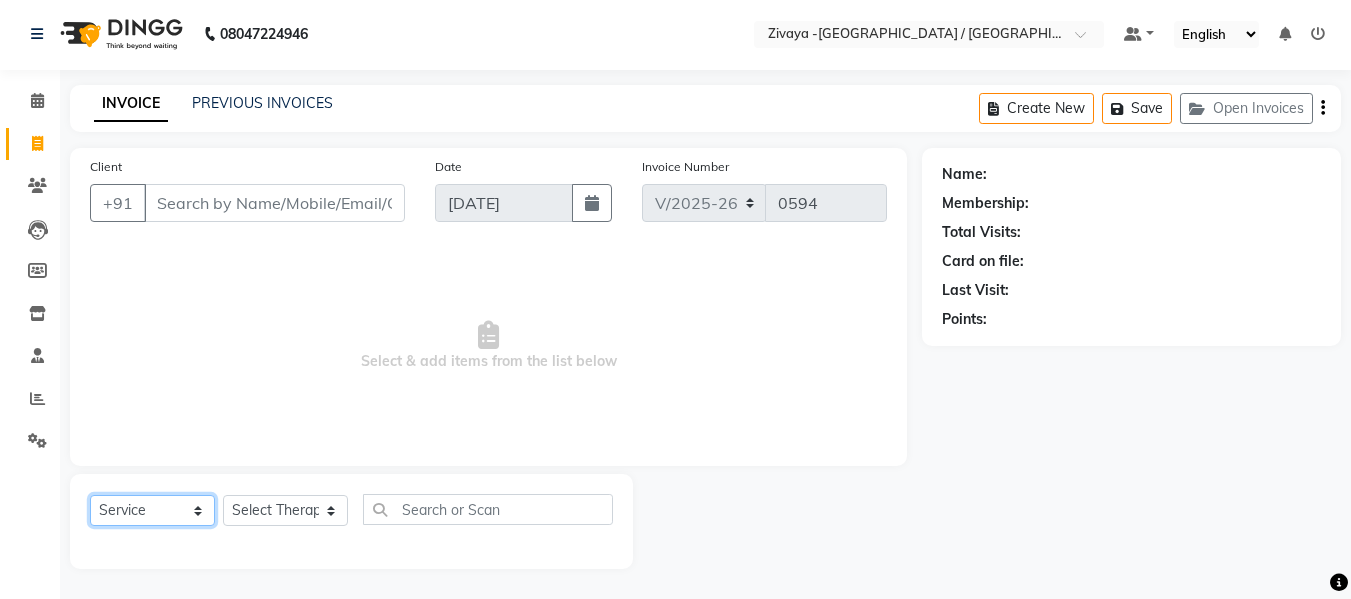 select on "product" 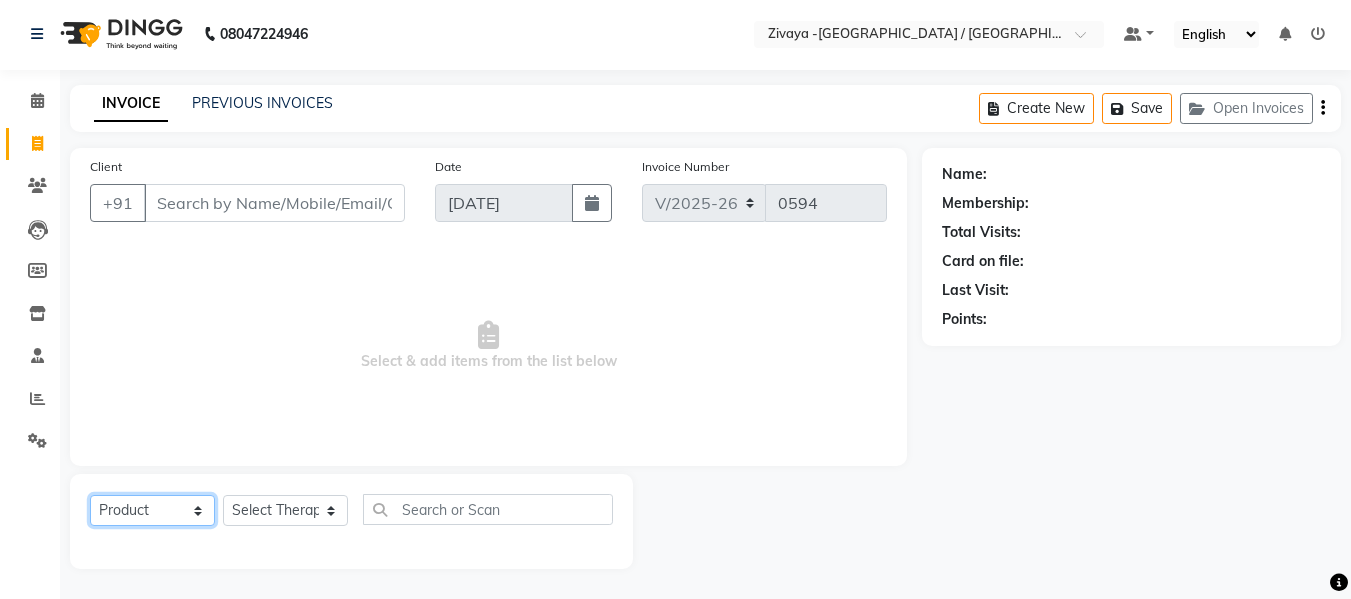 click on "Select  Service  Product  Membership  Package Voucher Prepaid Gift Card" 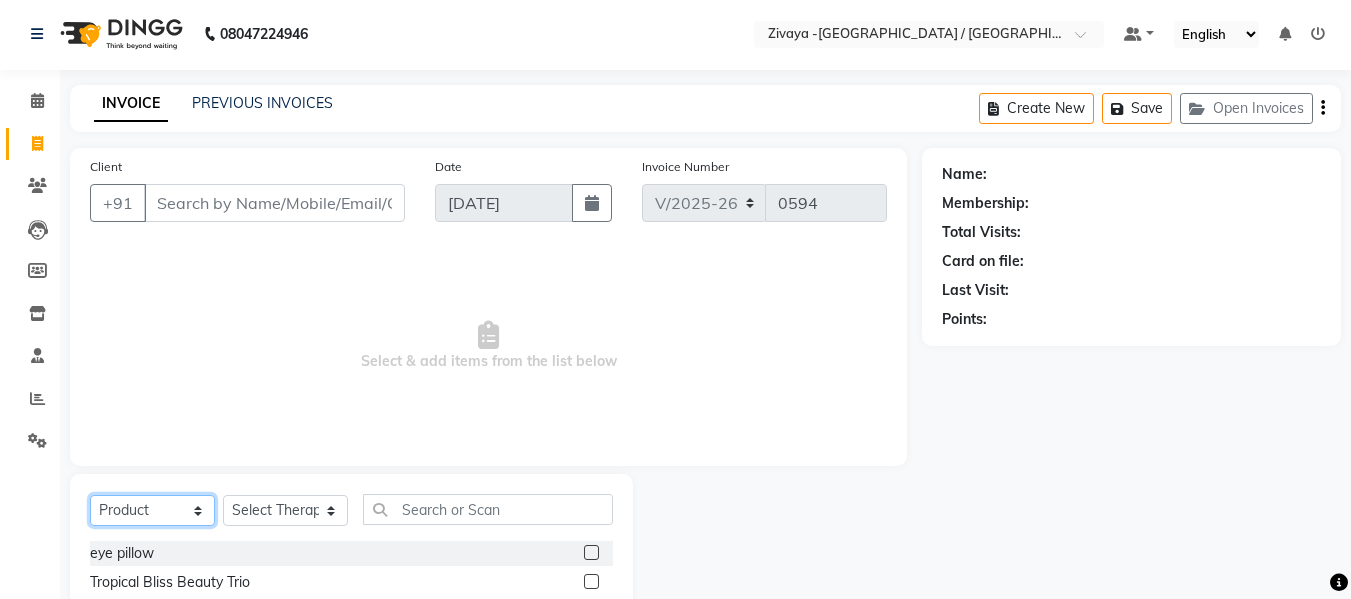 scroll, scrollTop: 202, scrollLeft: 0, axis: vertical 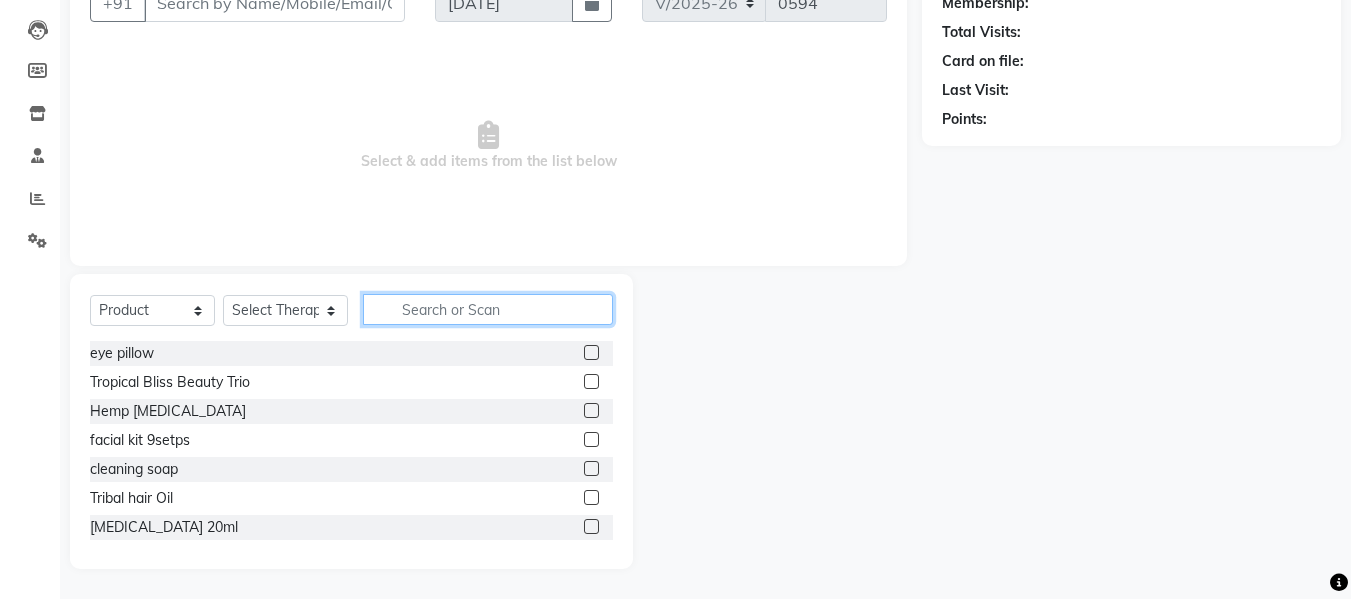 click 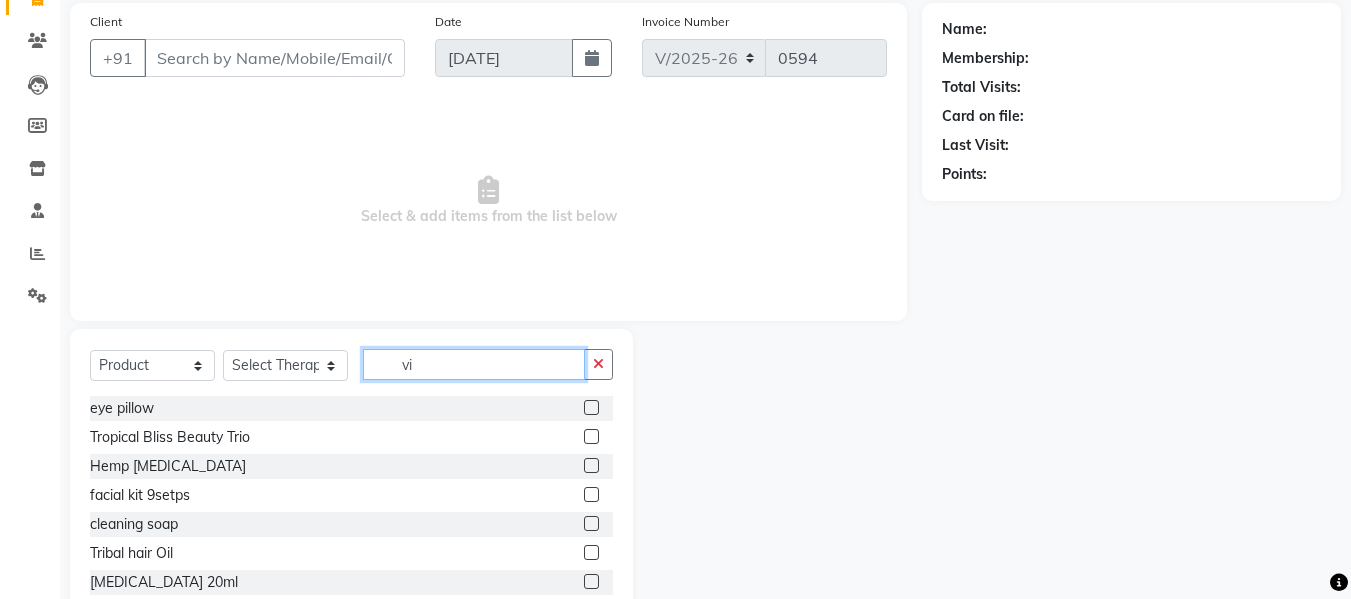 scroll, scrollTop: 60, scrollLeft: 0, axis: vertical 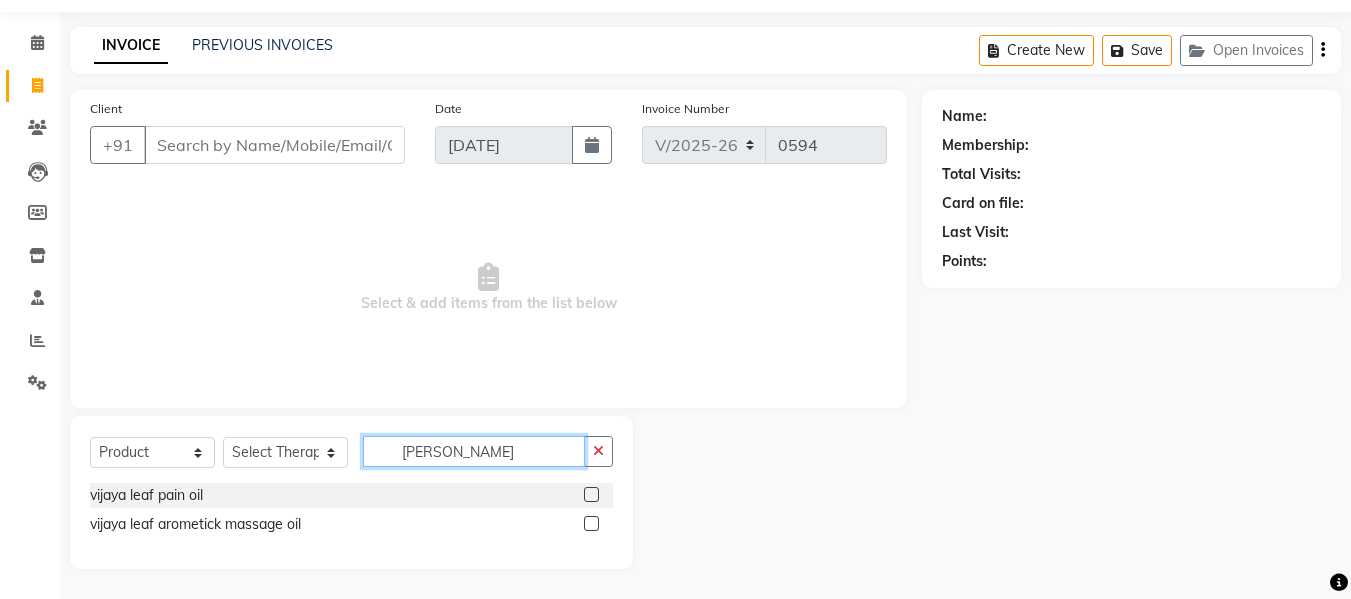 type on "[PERSON_NAME]" 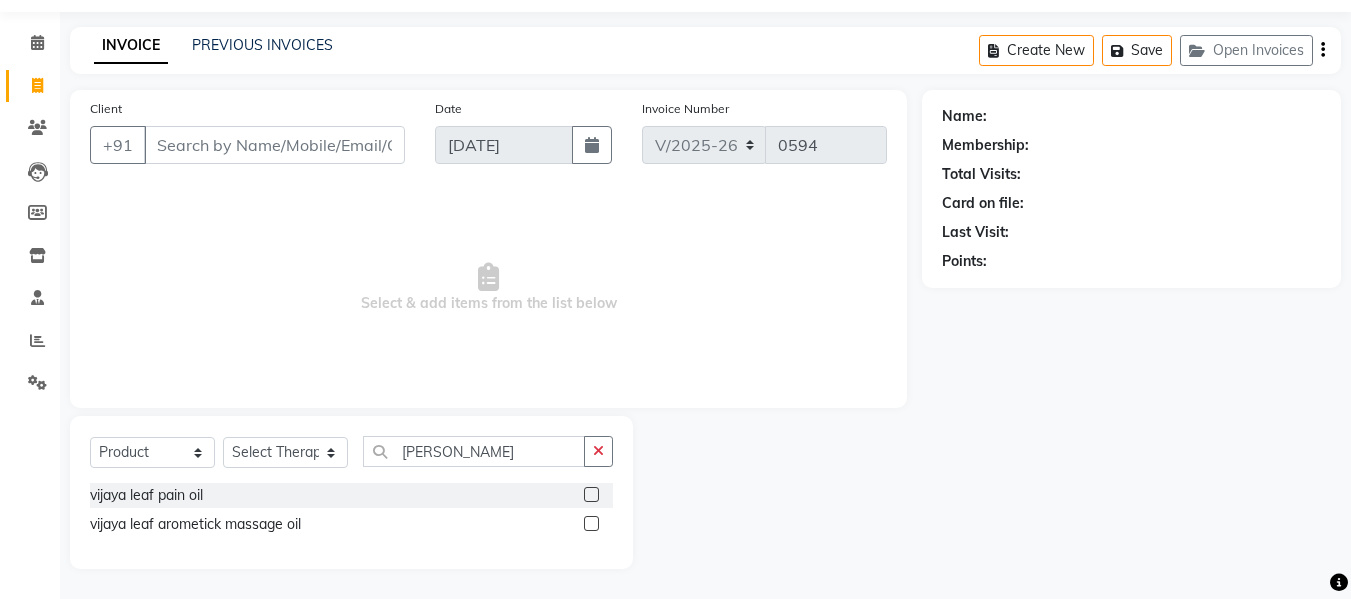 click 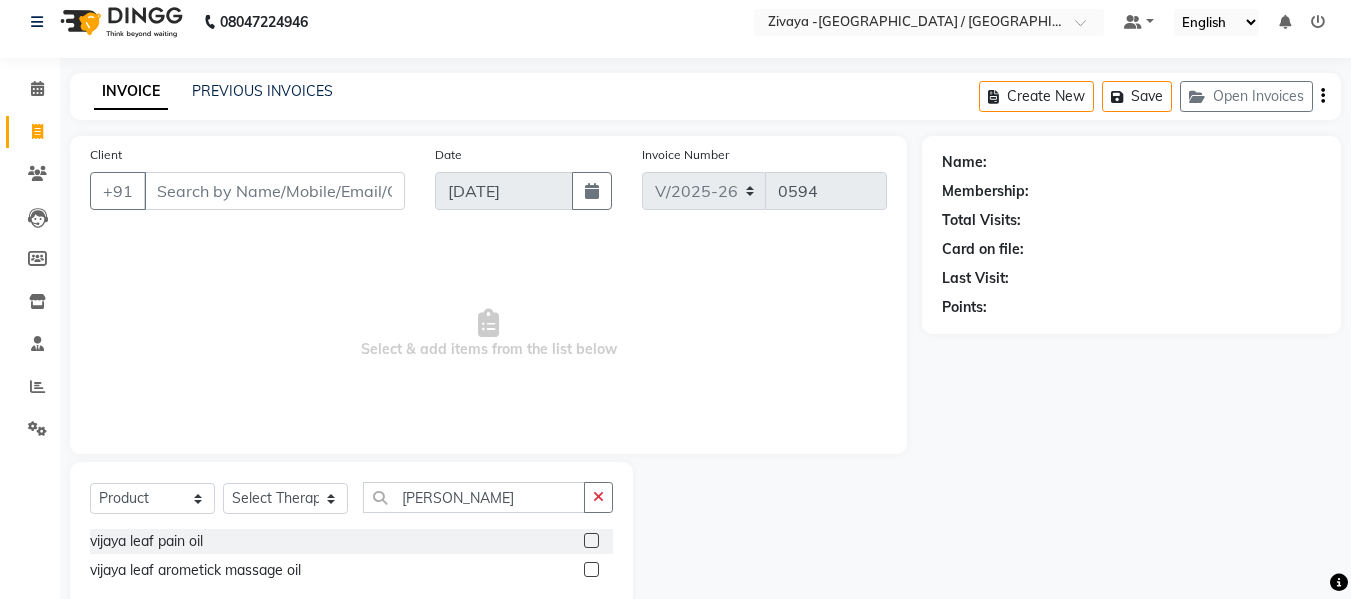scroll, scrollTop: 0, scrollLeft: 0, axis: both 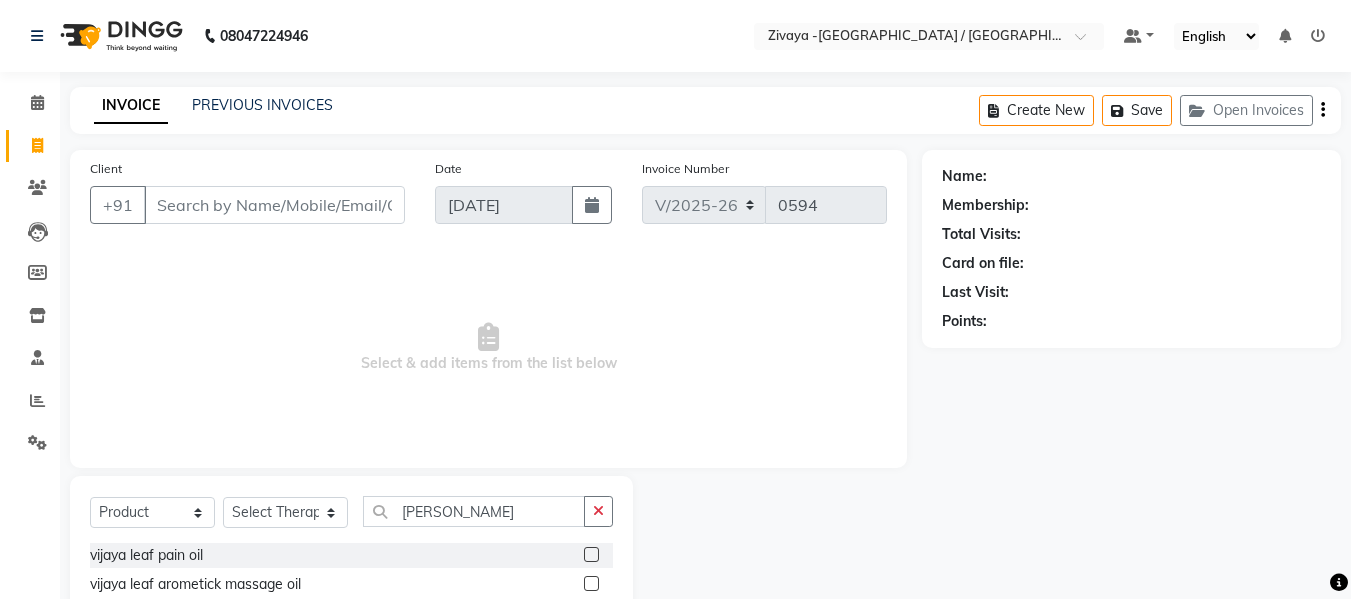 click 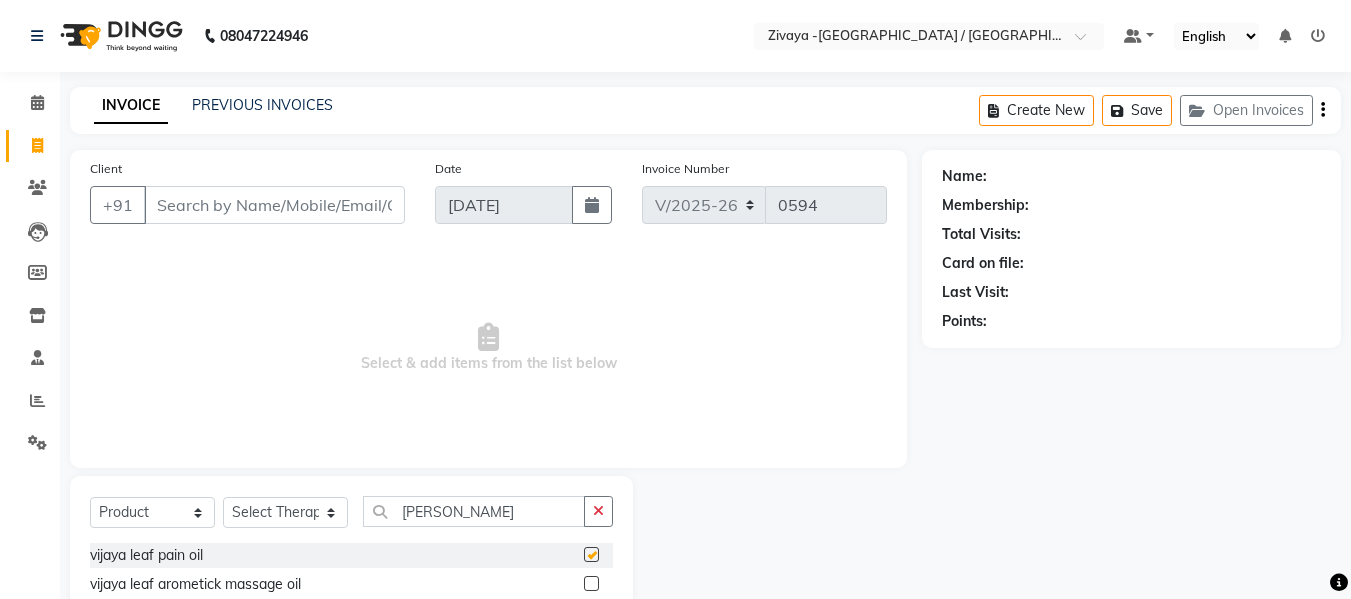 checkbox on "false" 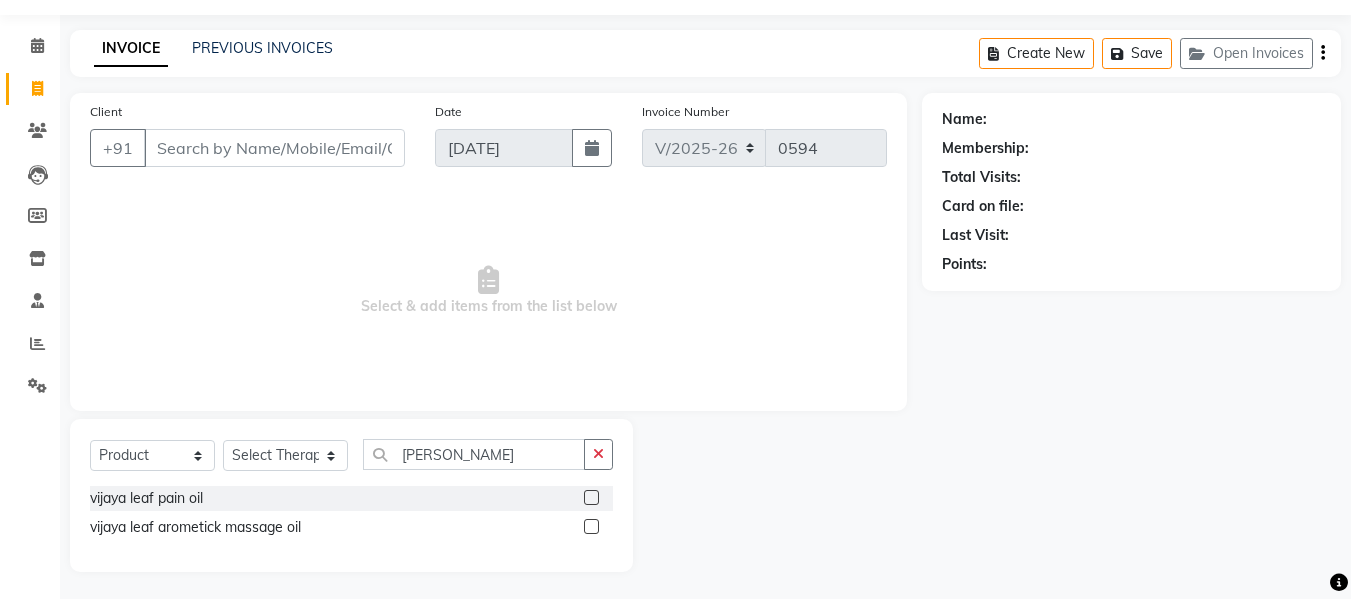scroll, scrollTop: 60, scrollLeft: 0, axis: vertical 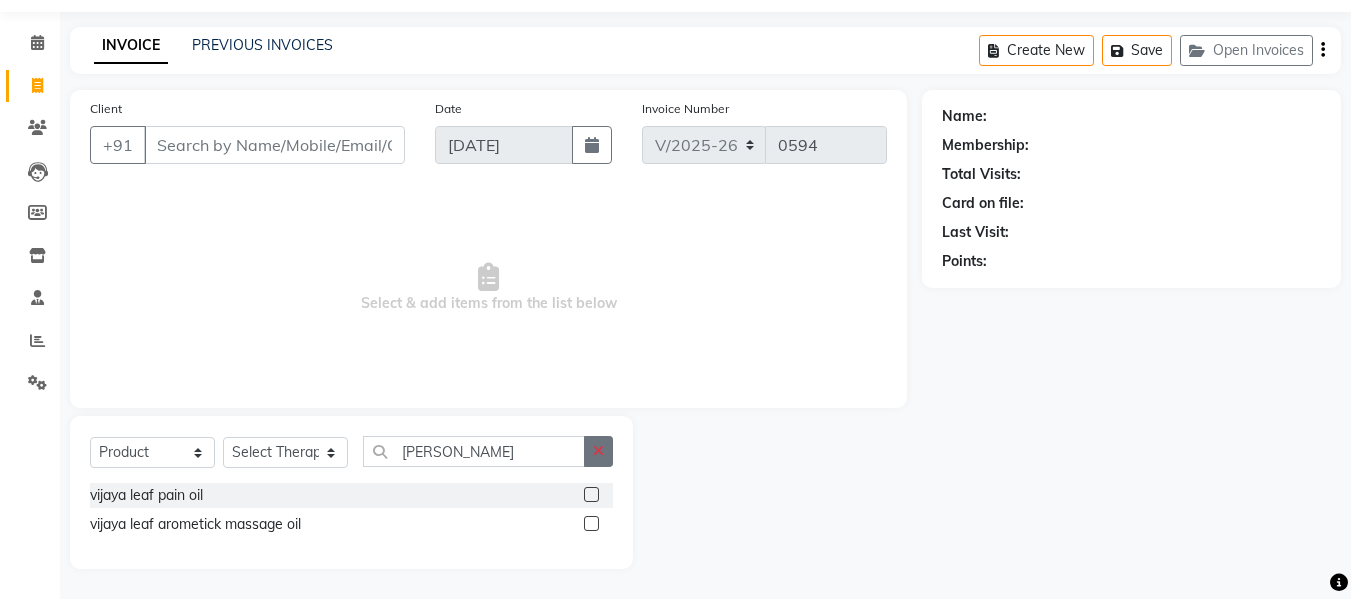 click 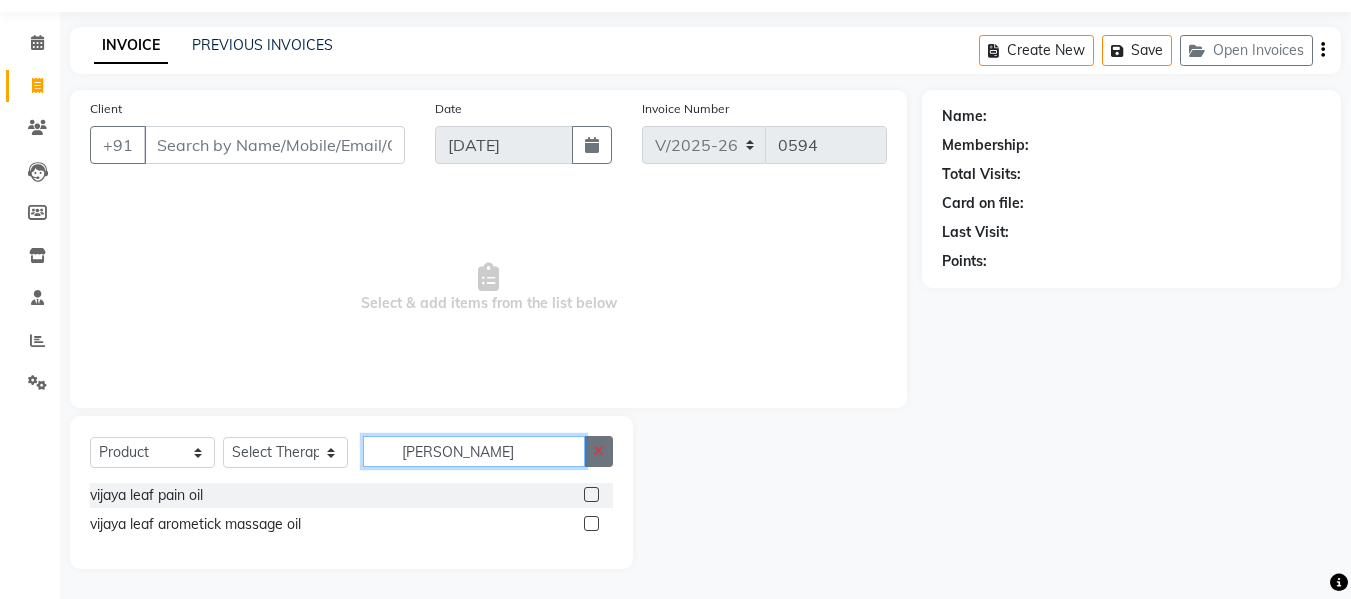 type 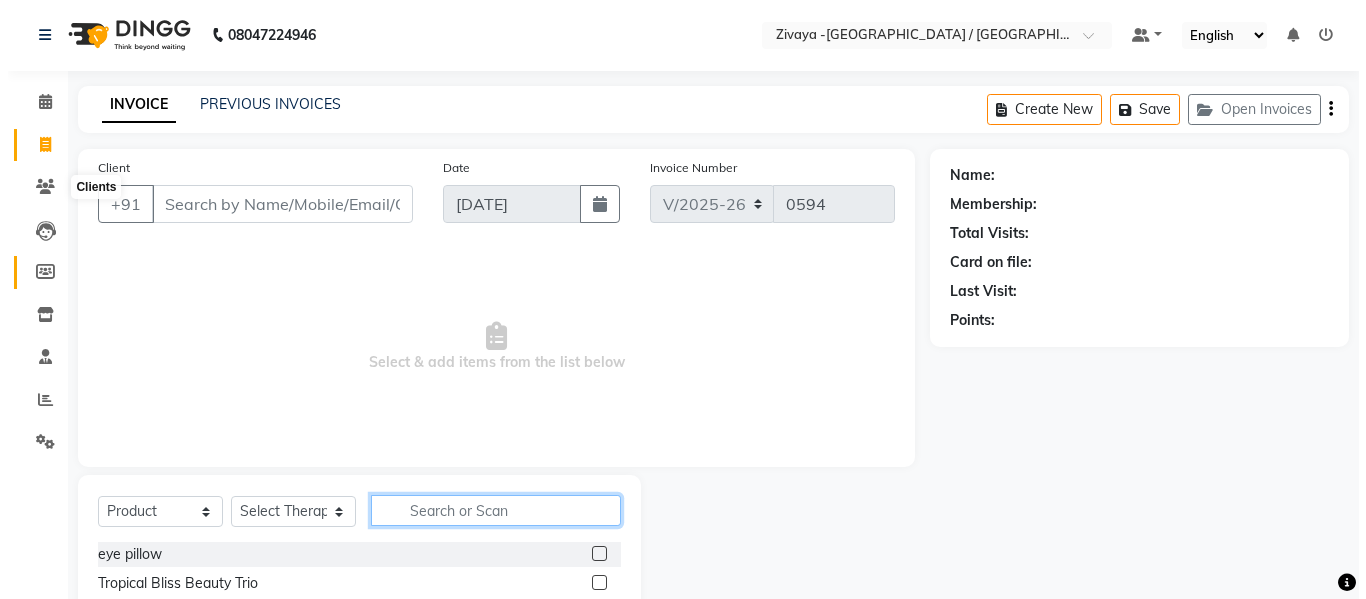 scroll, scrollTop: 0, scrollLeft: 0, axis: both 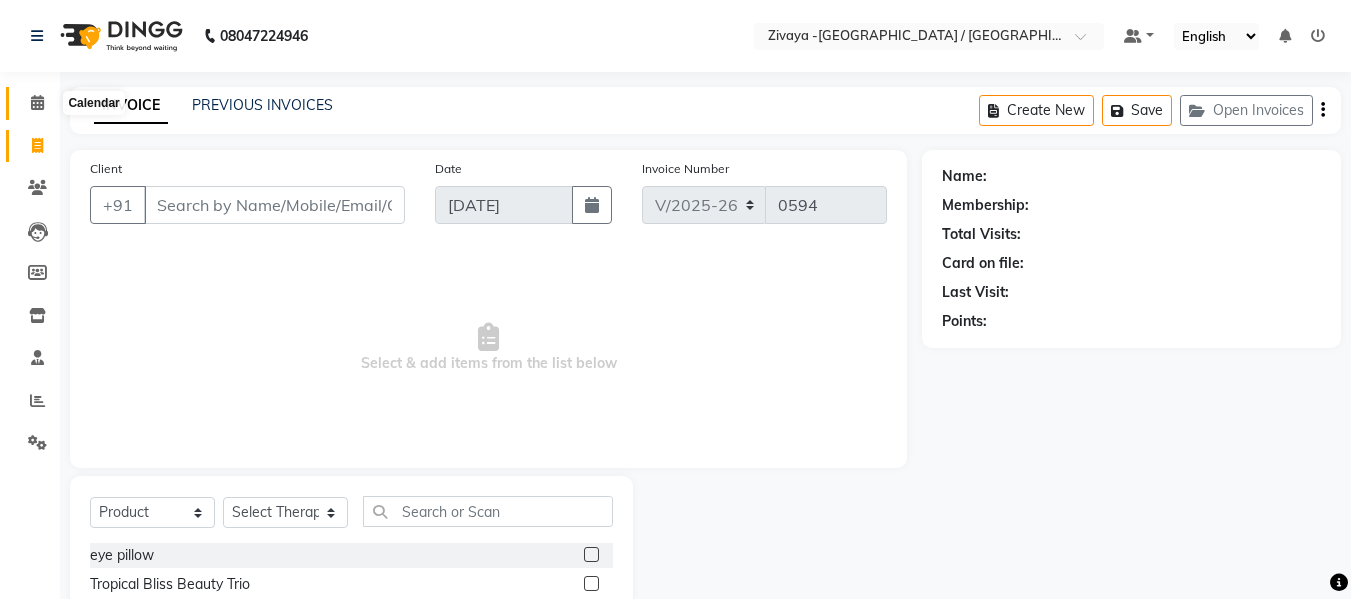 click 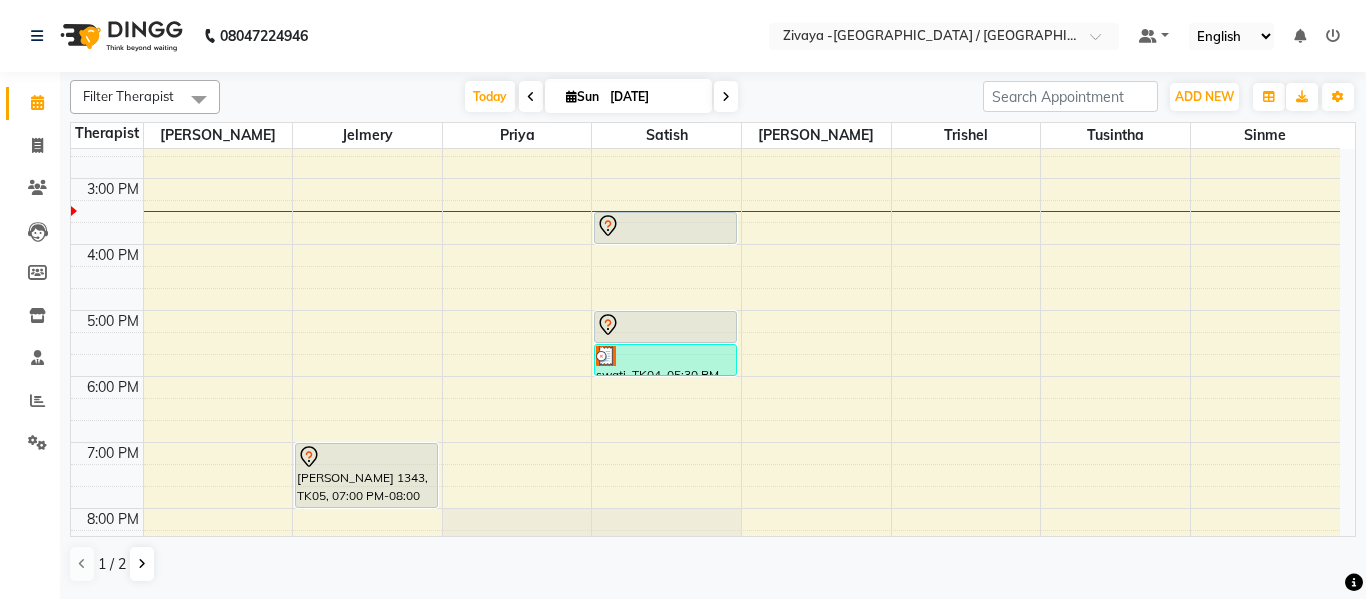 scroll, scrollTop: 500, scrollLeft: 0, axis: vertical 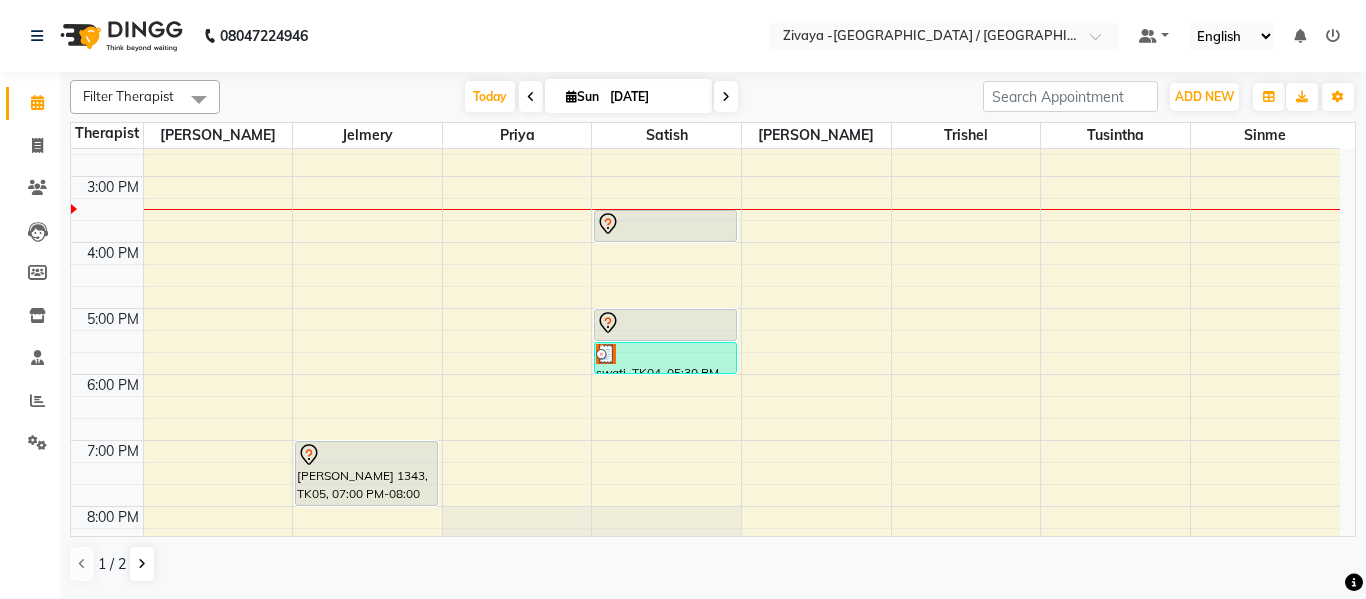 click on "7:00 AM 8:00 AM 9:00 AM 10:00 AM 11:00 AM 12:00 PM 1:00 PM 2:00 PM 3:00 PM 4:00 PM 5:00 PM 6:00 PM 7:00 PM 8:00 PM 9:00 PM 10:00 PM             [PERSON_NAME] 1343, TK05, 07:00 PM-08:00 PM, Spa DEEPTISSUE 60 Mins     [PERSON_NAME] 2184, TK01, 10:00 AM-11:00 AM, Spa SWEDISH 60 Mins     [PERSON_NAME] 2824, TK02, 11:30 AM-12:00 PM, Salon HAIRCUT             [PERSON_NAME], TK06, 03:30 PM-04:00 PM, Salon HAIRCUT - REGULAR             [PERSON_NAME], TK03, 05:00 PM-05:30 PM, Salon HAIRCUT - REGULAR     swati, TK04, 05:30 PM-06:00 PM, Salon HAIRCUT - REGULAR" at bounding box center (705, 176) 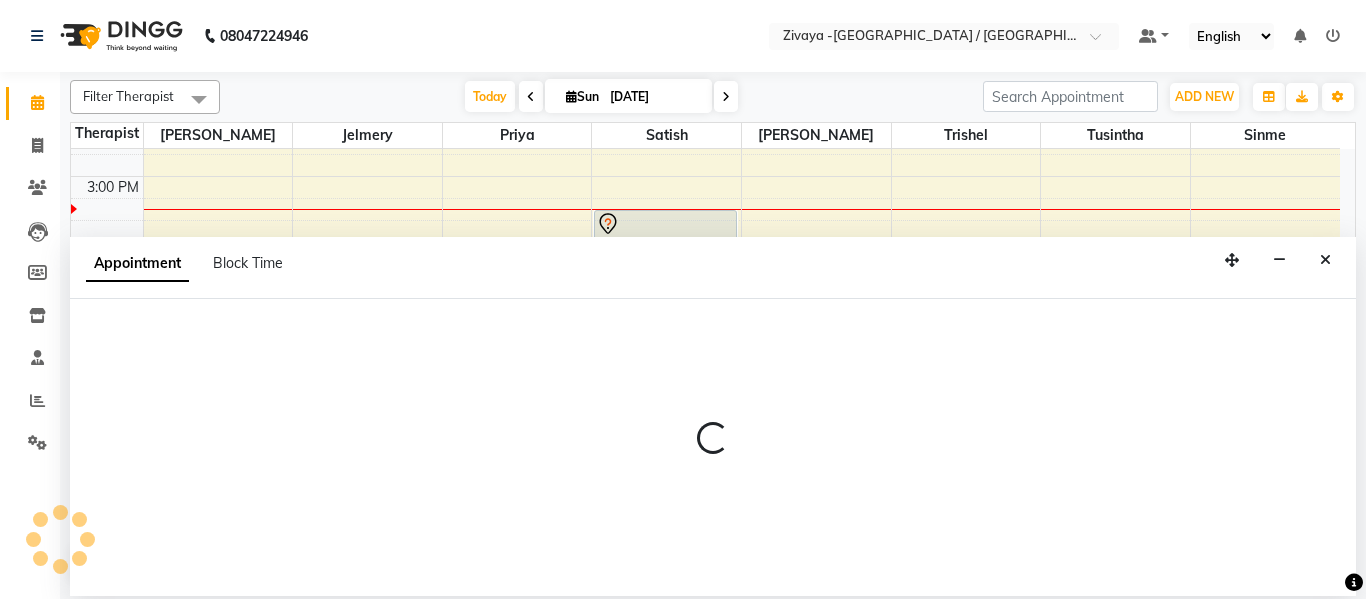 select on "84352" 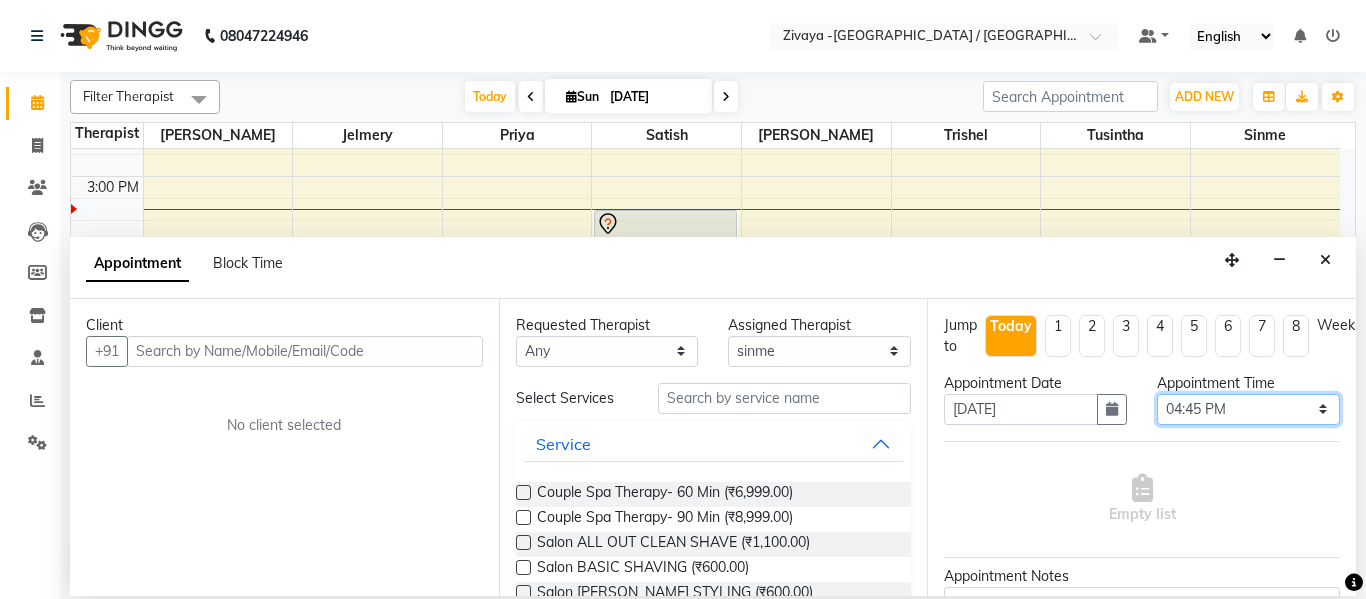 click on "Select 08:00 AM 08:15 AM 08:30 AM 08:45 AM 09:00 AM 09:15 AM 09:30 AM 09:45 AM 10:00 AM 10:15 AM 10:30 AM 10:45 AM 11:00 AM 11:15 AM 11:30 AM 11:45 AM 12:00 PM 12:15 PM 12:30 PM 12:45 PM 01:00 PM 01:15 PM 01:30 PM 01:45 PM 02:00 PM 02:15 PM 02:30 PM 02:45 PM 03:00 PM 03:15 PM 03:30 PM 03:45 PM 04:00 PM 04:15 PM 04:30 PM 04:45 PM 05:00 PM 05:15 PM 05:30 PM 05:45 PM 06:00 PM 06:15 PM 06:30 PM 06:45 PM 07:00 PM 07:15 PM 07:30 PM 07:45 PM 08:00 PM 08:15 PM 08:30 PM 08:45 PM 09:00 PM 09:15 PM 09:30 PM 09:45 PM 10:00 PM" at bounding box center (1248, 409) 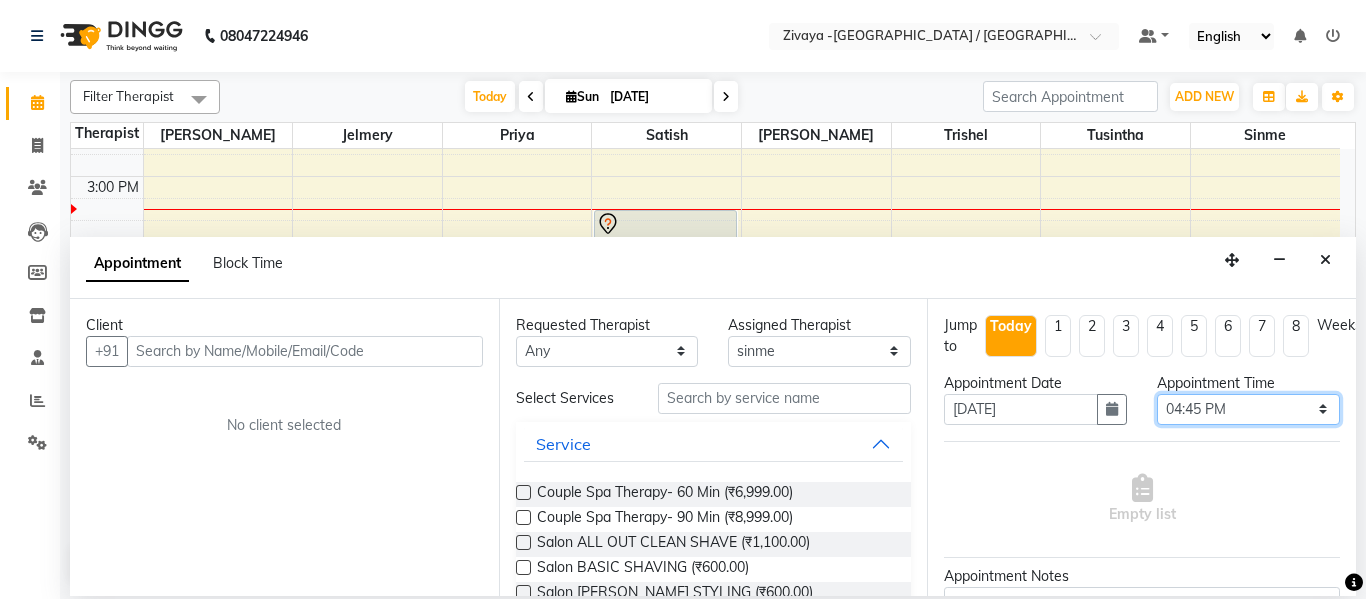 select on "990" 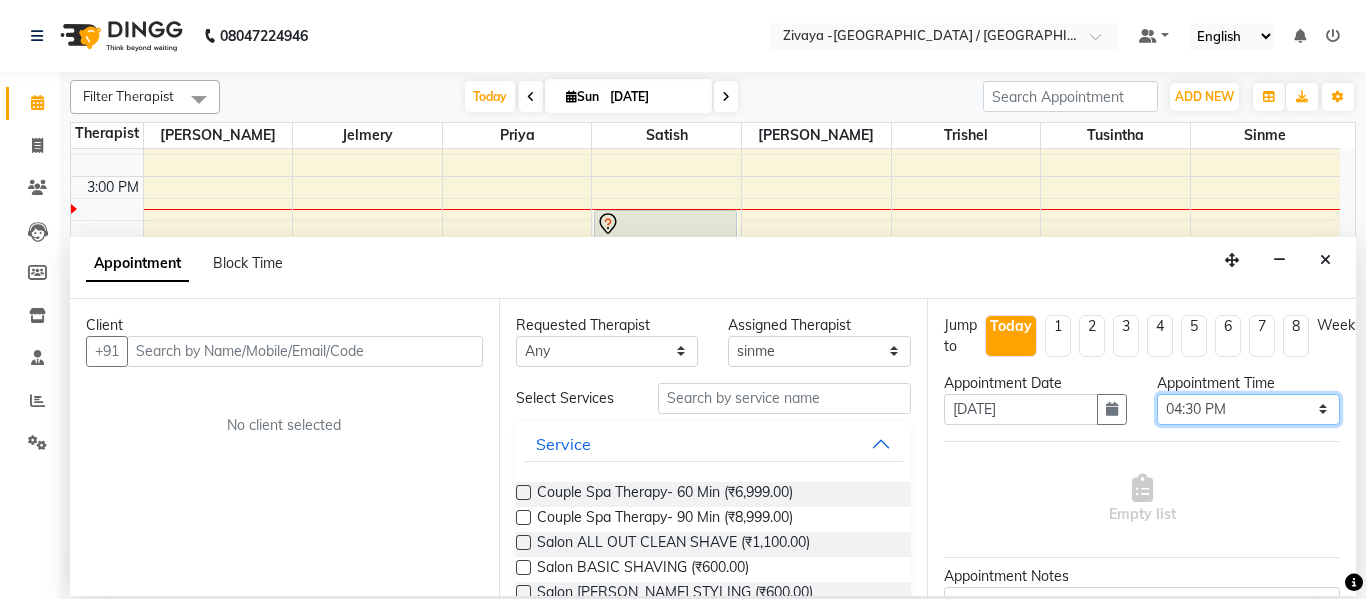 click on "Select 08:00 AM 08:15 AM 08:30 AM 08:45 AM 09:00 AM 09:15 AM 09:30 AM 09:45 AM 10:00 AM 10:15 AM 10:30 AM 10:45 AM 11:00 AM 11:15 AM 11:30 AM 11:45 AM 12:00 PM 12:15 PM 12:30 PM 12:45 PM 01:00 PM 01:15 PM 01:30 PM 01:45 PM 02:00 PM 02:15 PM 02:30 PM 02:45 PM 03:00 PM 03:15 PM 03:30 PM 03:45 PM 04:00 PM 04:15 PM 04:30 PM 04:45 PM 05:00 PM 05:15 PM 05:30 PM 05:45 PM 06:00 PM 06:15 PM 06:30 PM 06:45 PM 07:00 PM 07:15 PM 07:30 PM 07:45 PM 08:00 PM 08:15 PM 08:30 PM 08:45 PM 09:00 PM 09:15 PM 09:30 PM 09:45 PM 10:00 PM" at bounding box center (1248, 409) 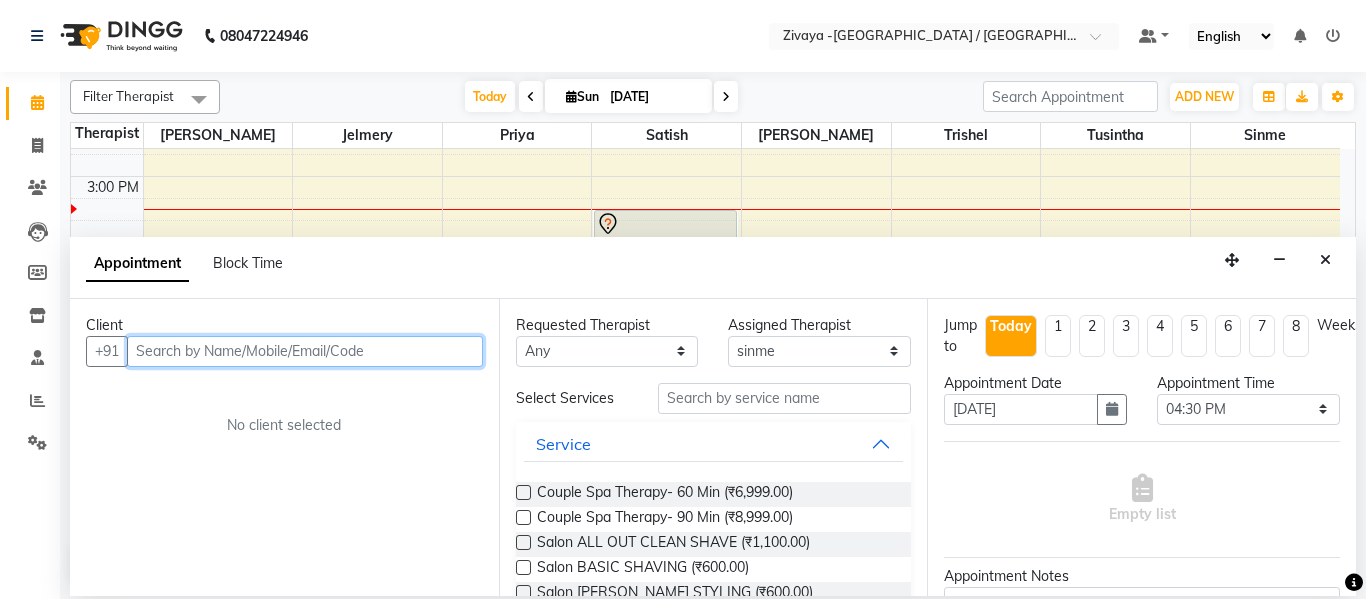 click at bounding box center [305, 351] 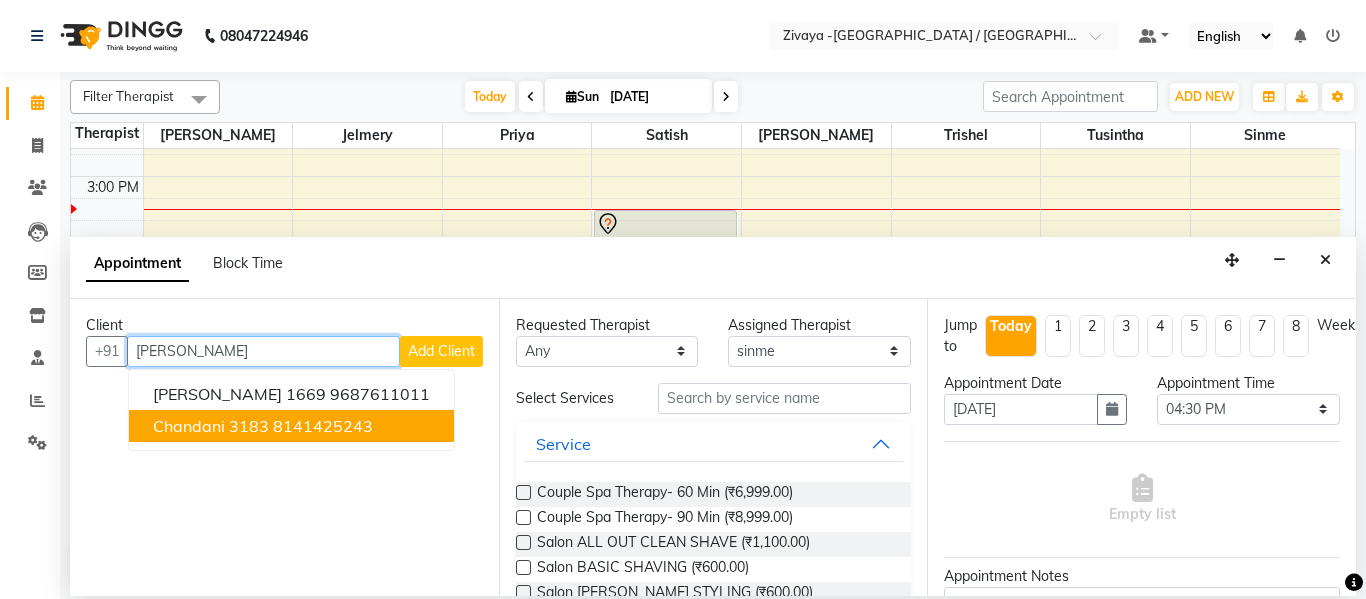 click on "chandani 3183" at bounding box center (211, 426) 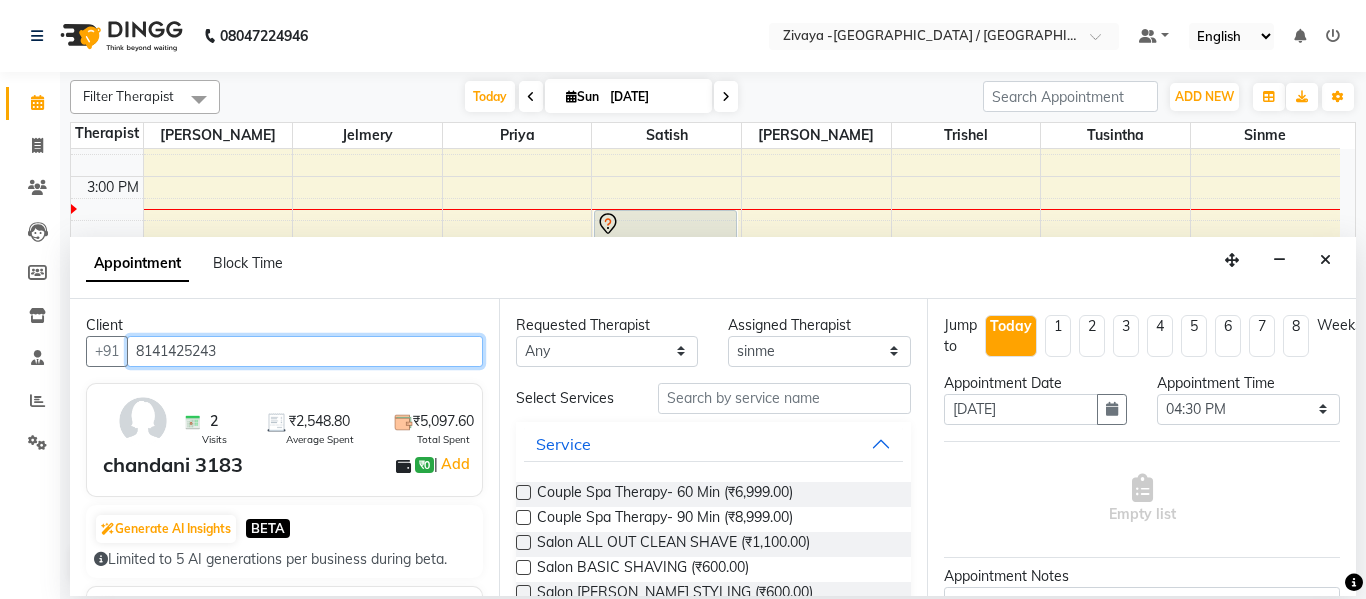 type on "8141425243" 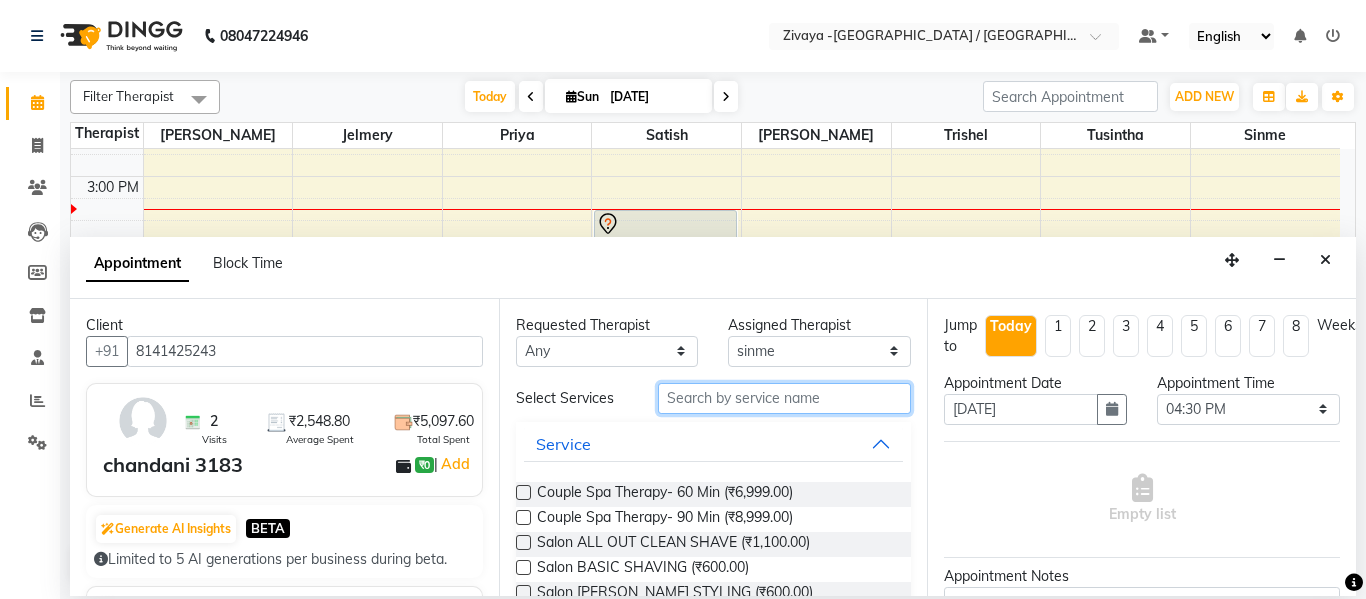 click at bounding box center (785, 398) 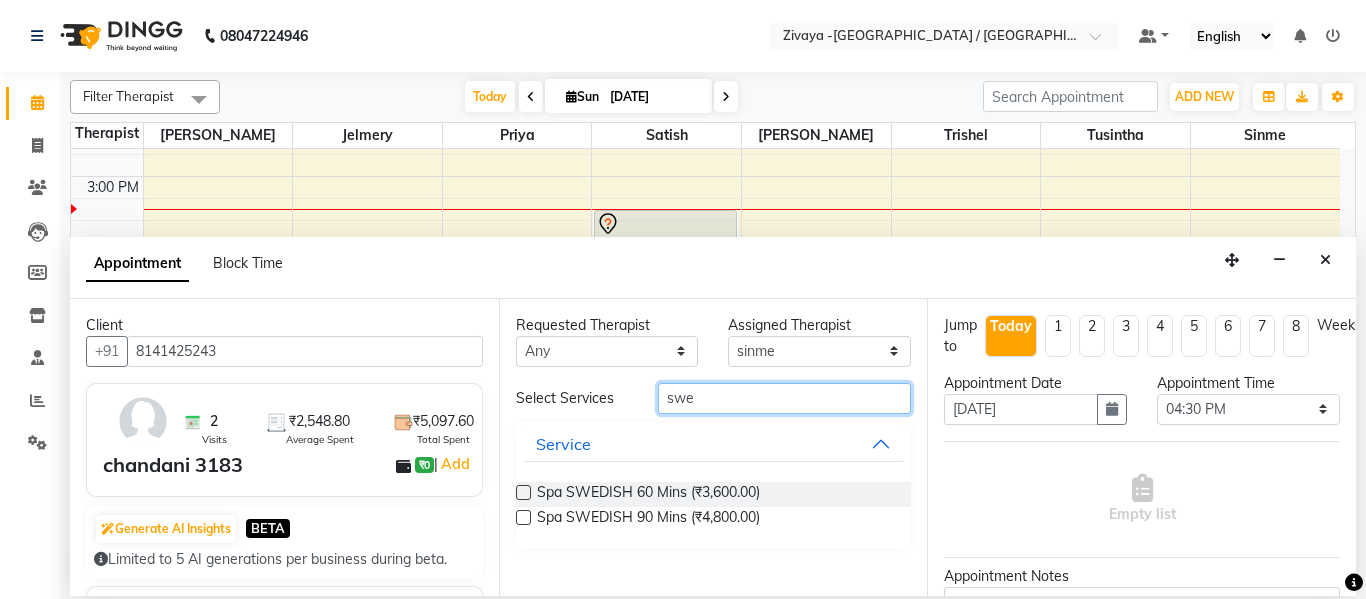 type on "swe" 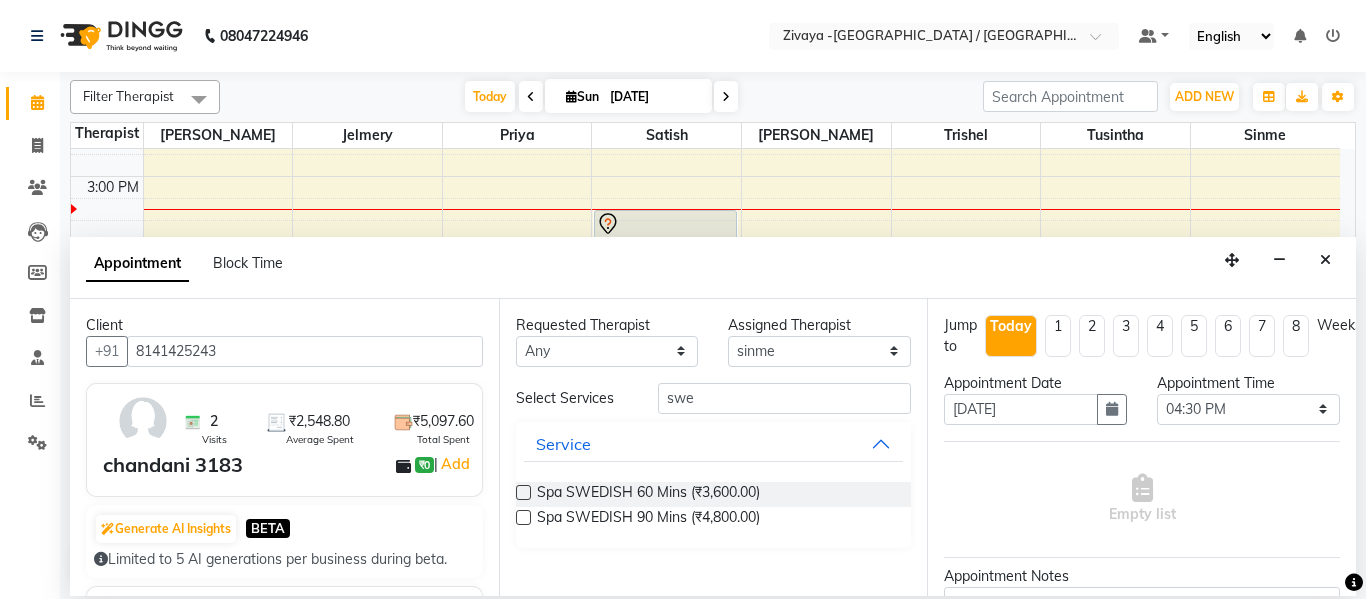 click at bounding box center (523, 492) 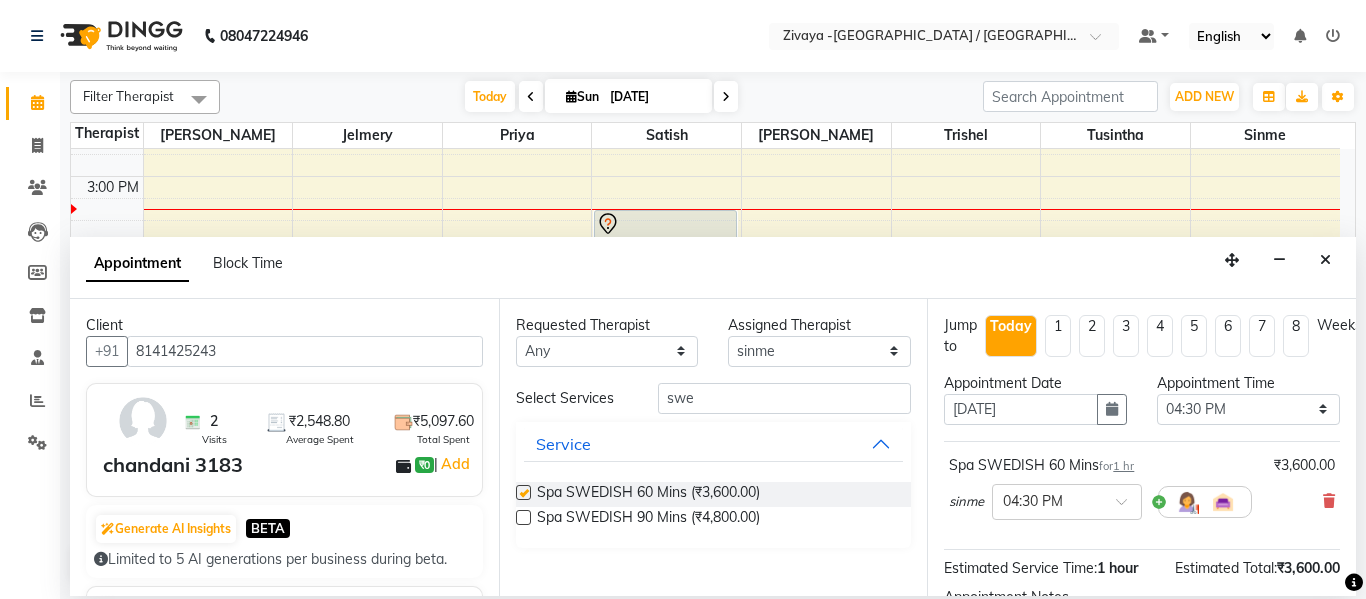 checkbox on "false" 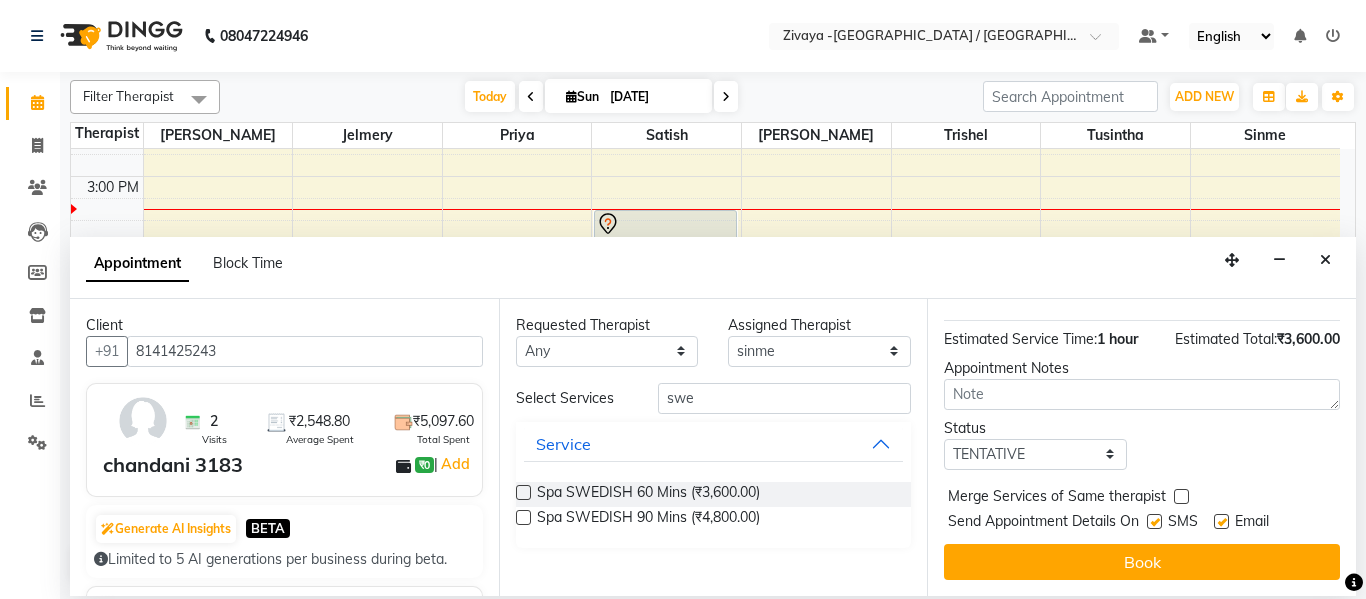 scroll, scrollTop: 244, scrollLeft: 0, axis: vertical 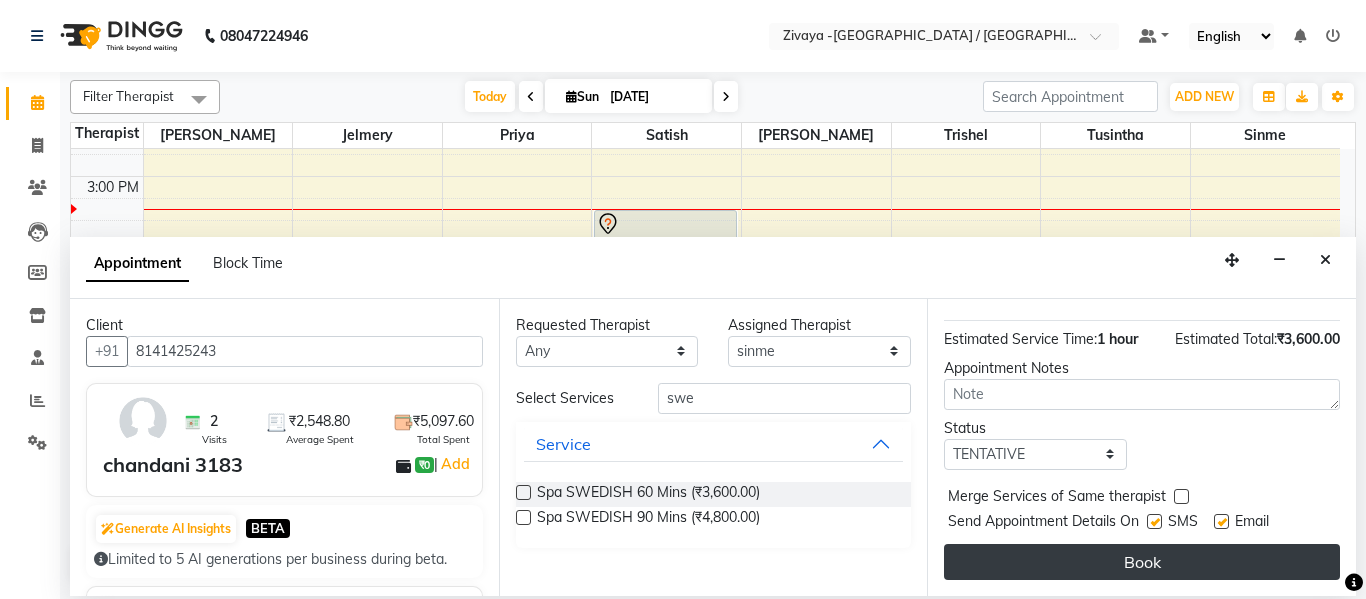 click on "Book" at bounding box center [1142, 562] 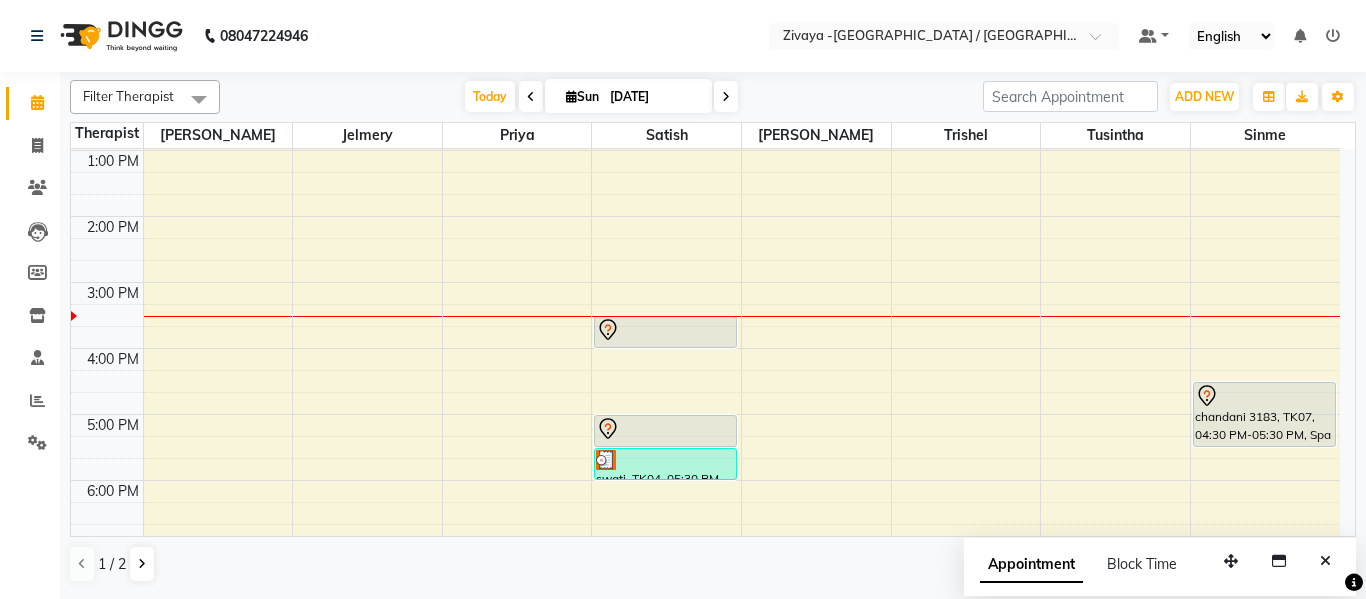 scroll, scrollTop: 500, scrollLeft: 0, axis: vertical 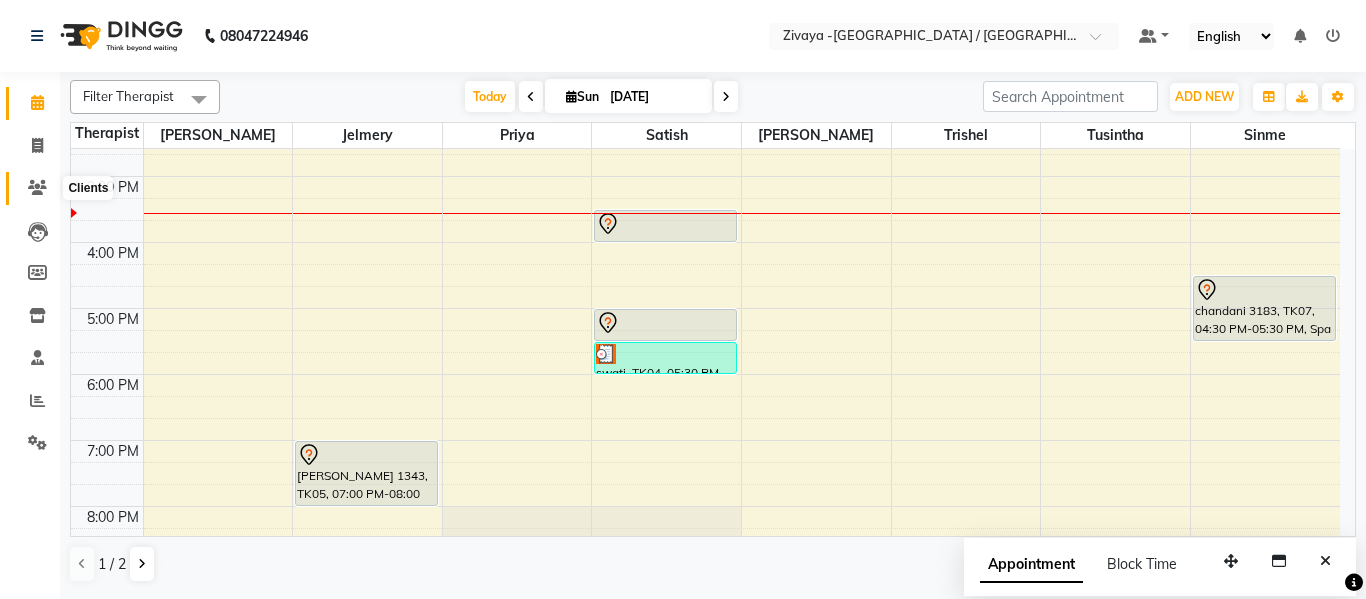 click 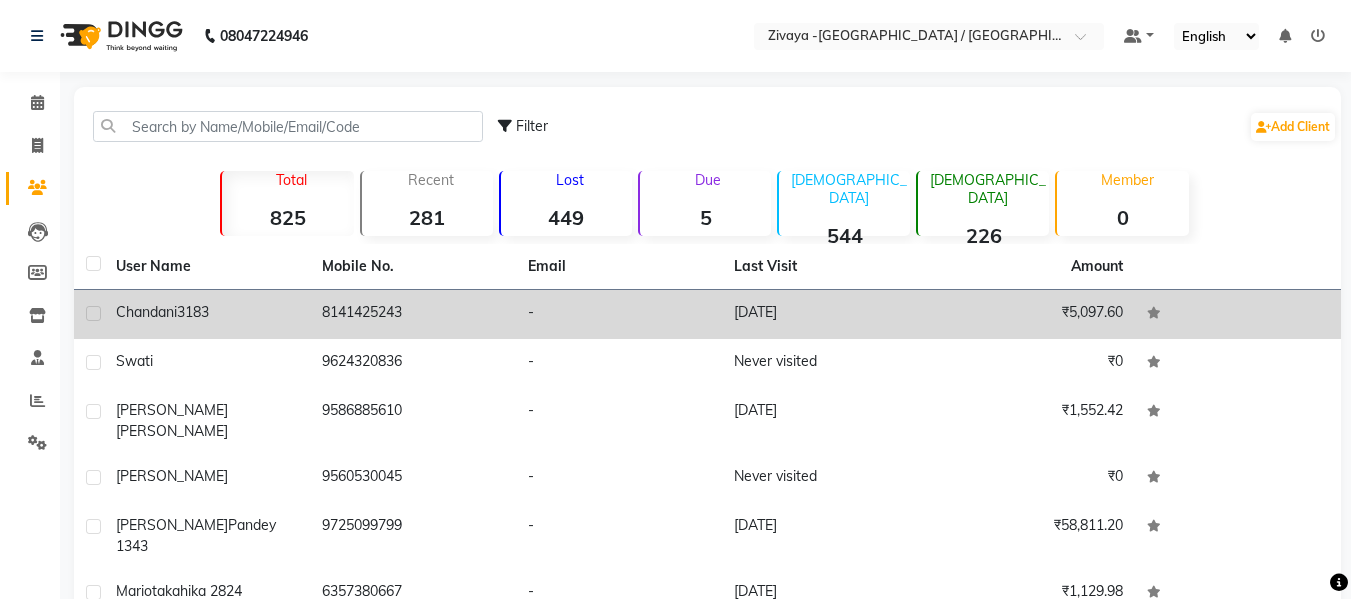 click on "3183" 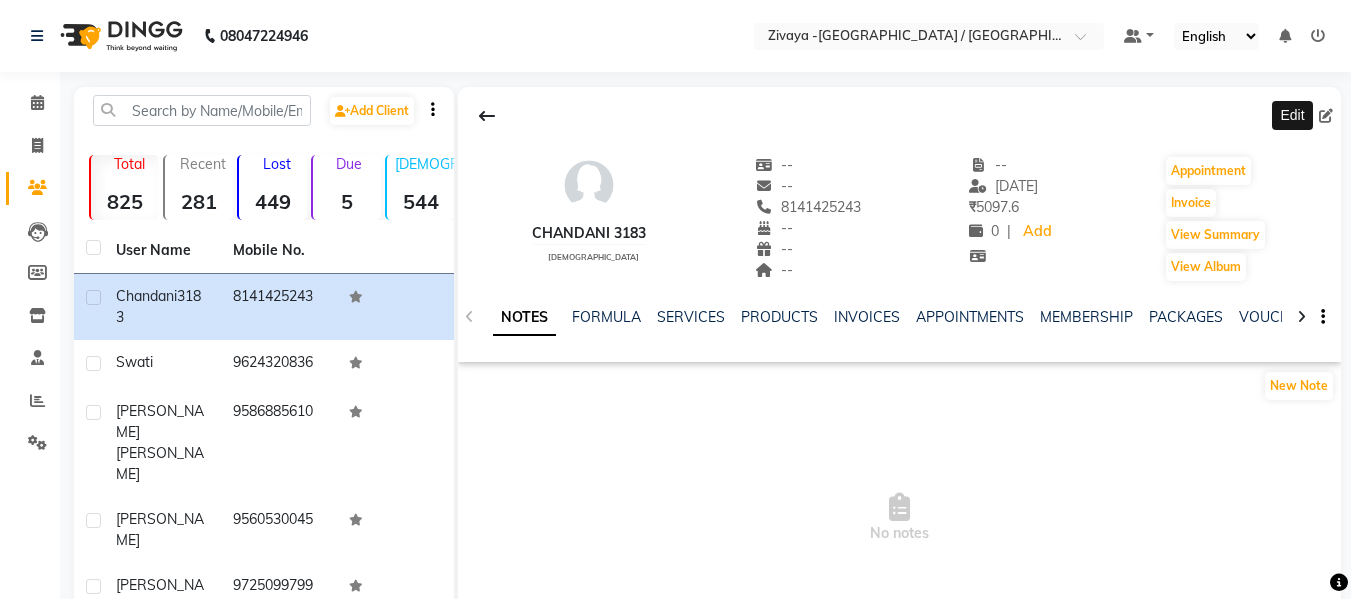 click 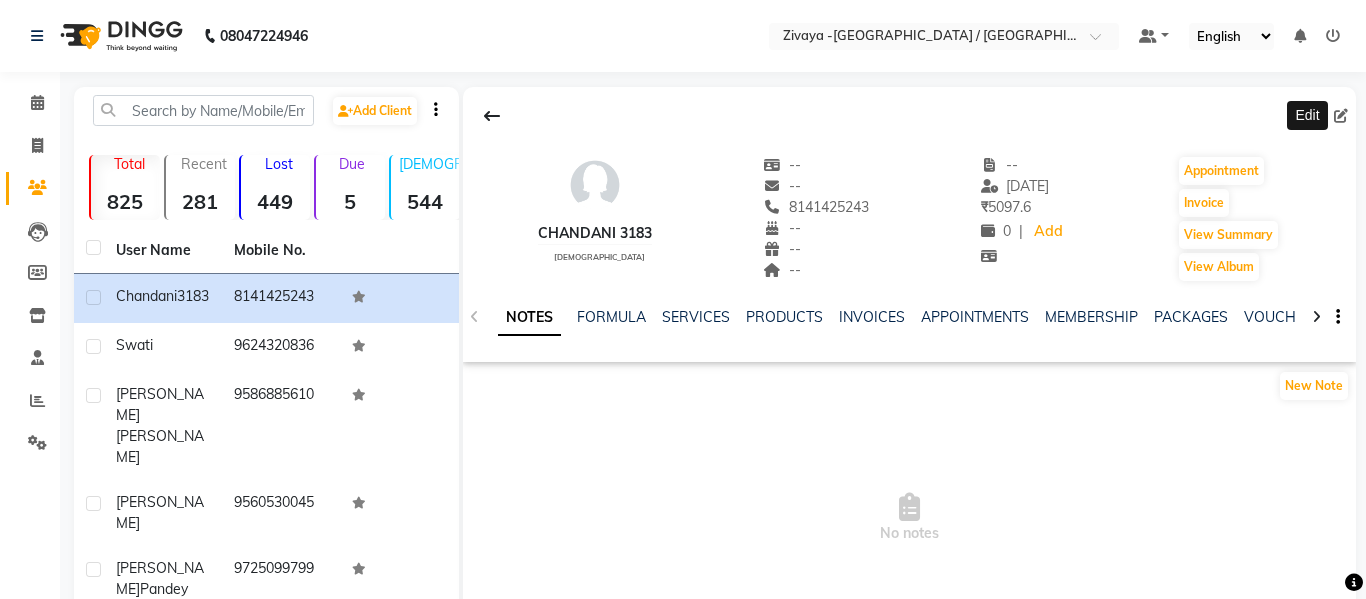 select on "[DEMOGRAPHIC_DATA]" 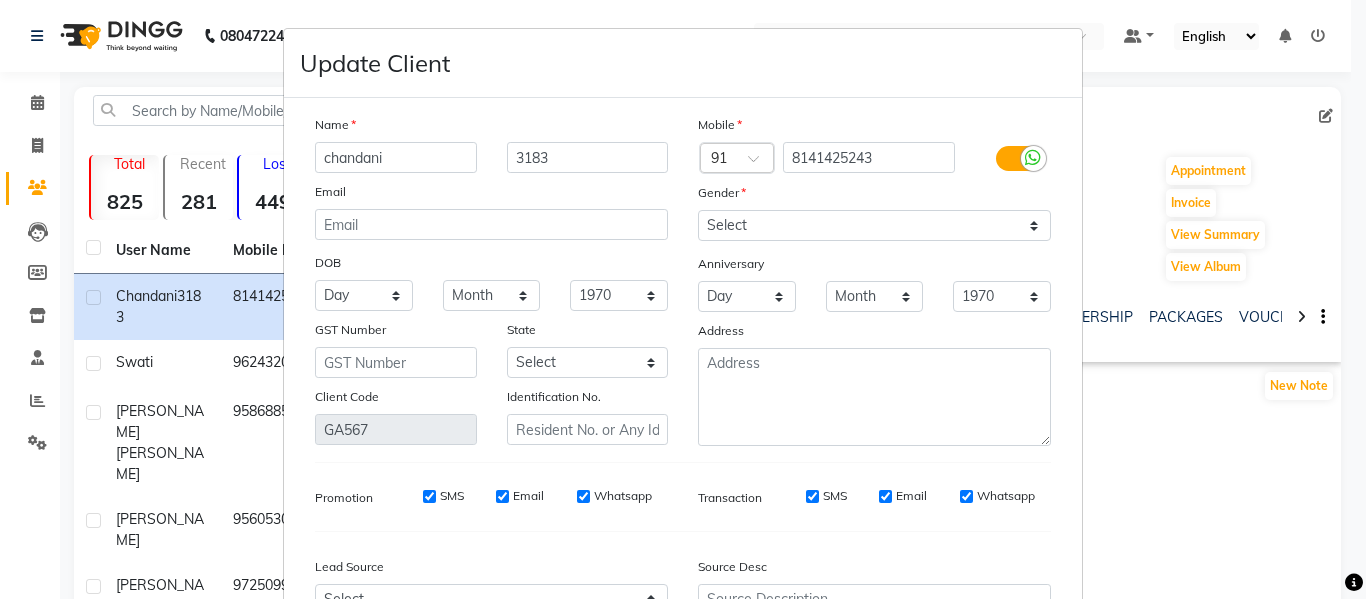 click on "chandani" at bounding box center [396, 157] 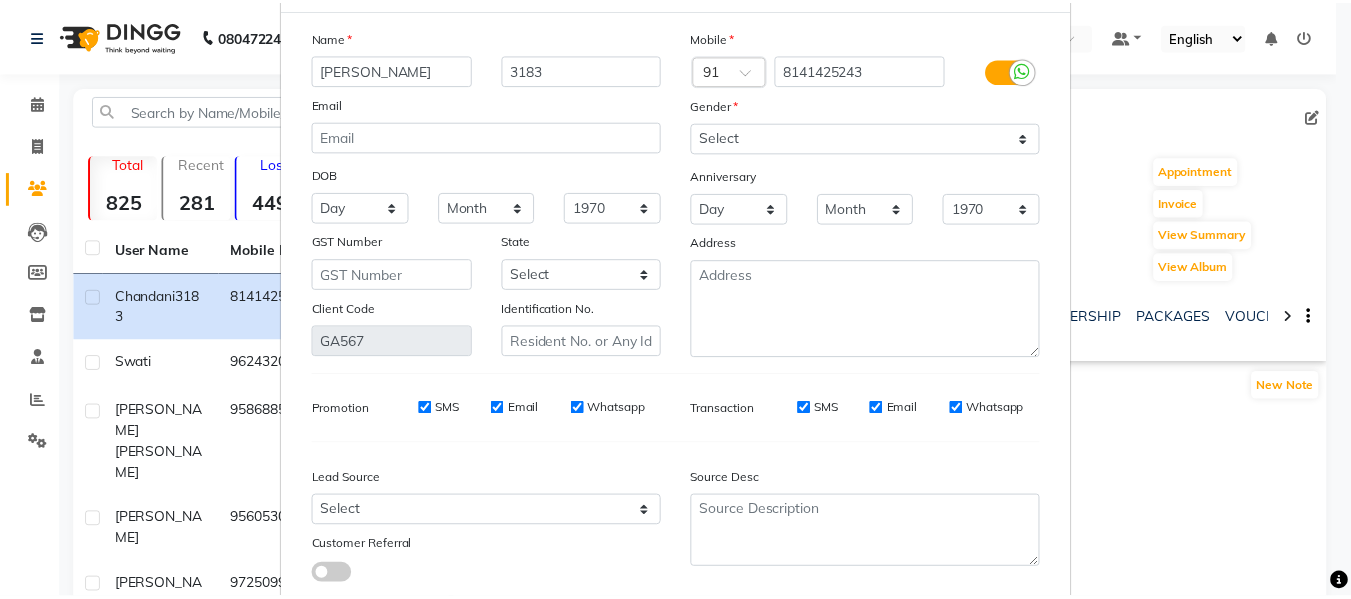 scroll, scrollTop: 214, scrollLeft: 0, axis: vertical 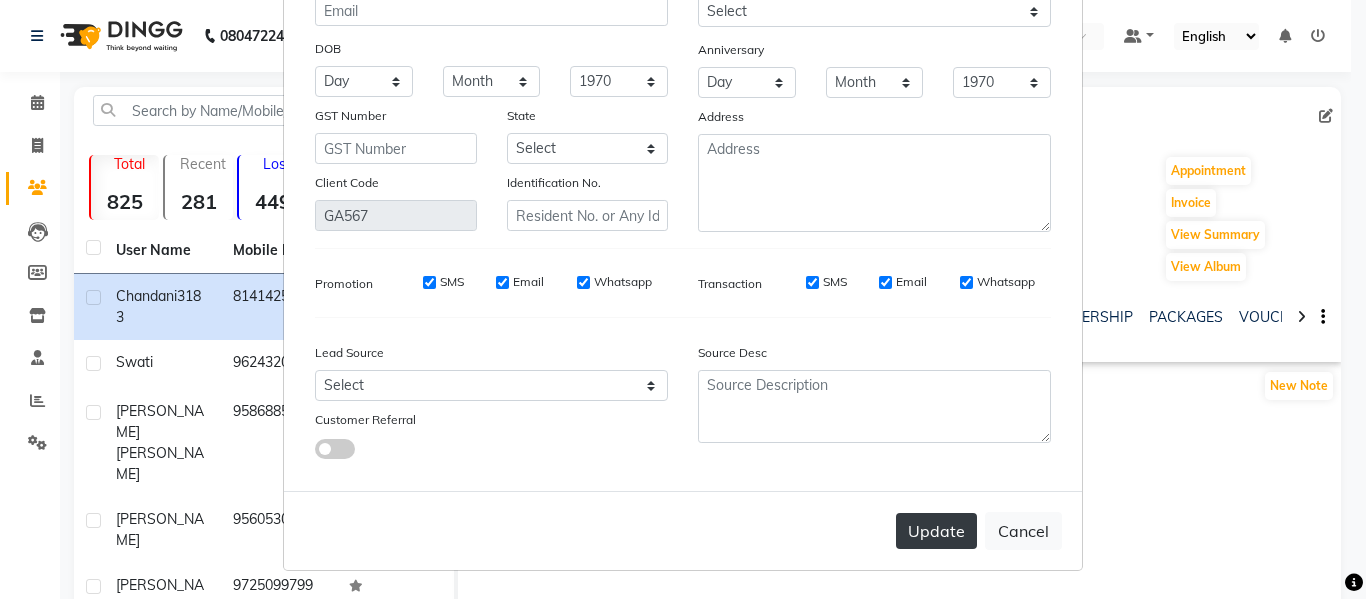 type on "[PERSON_NAME]" 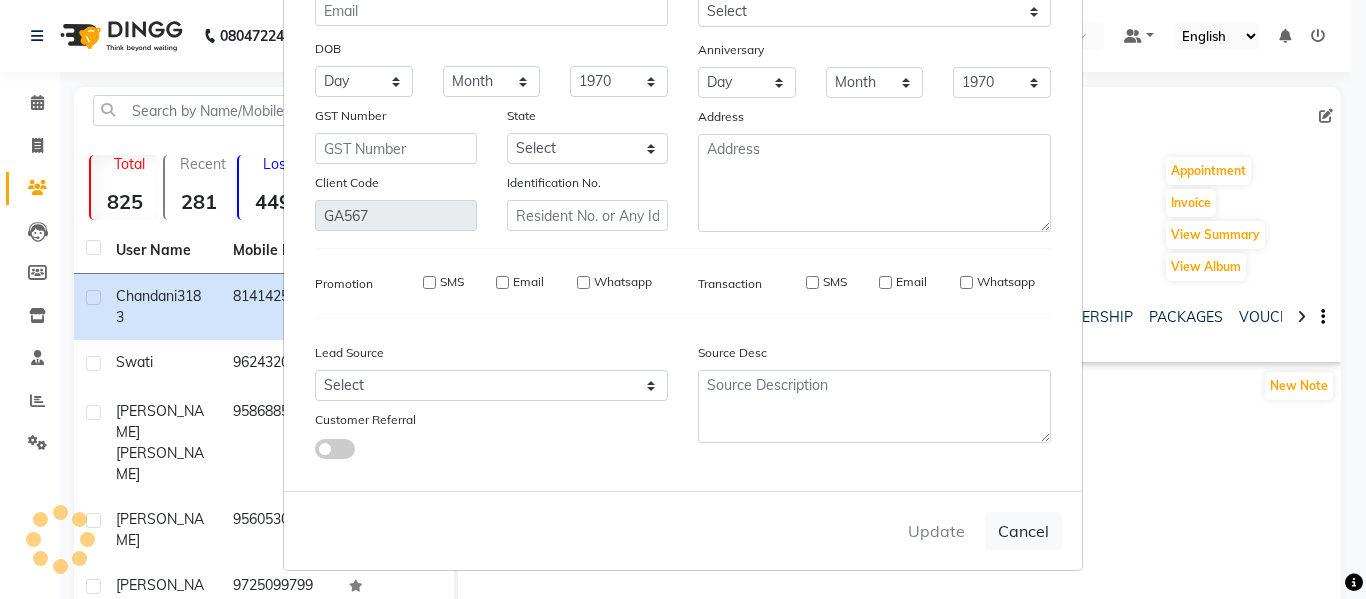 type 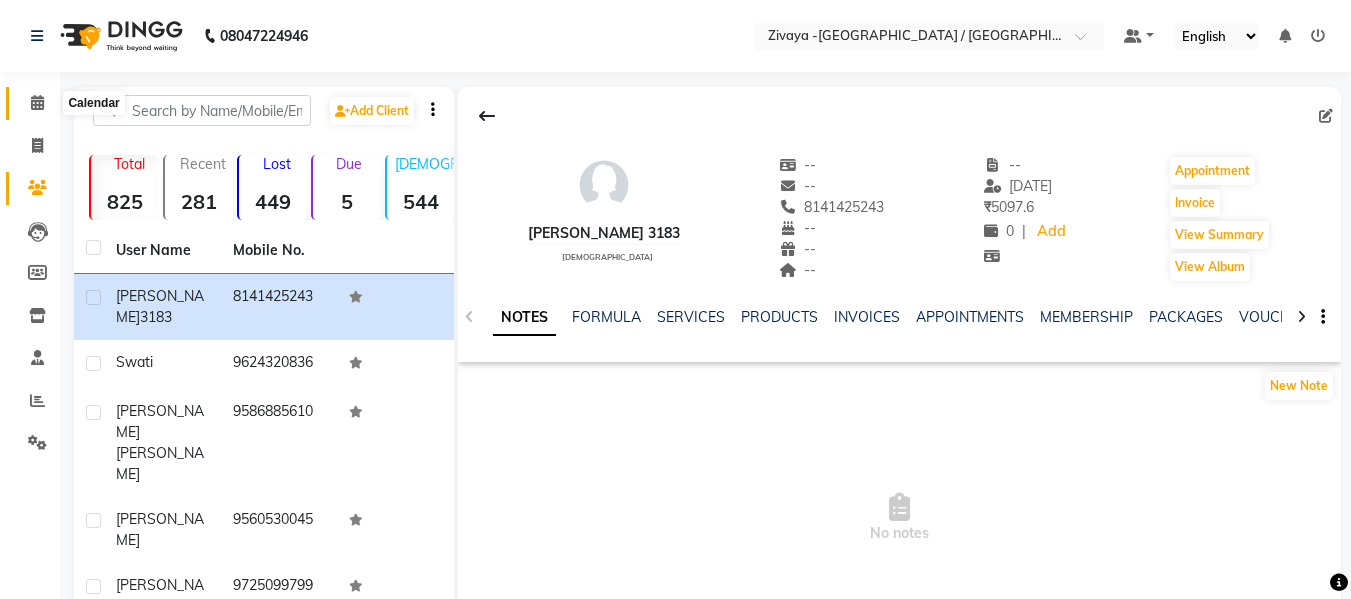 click 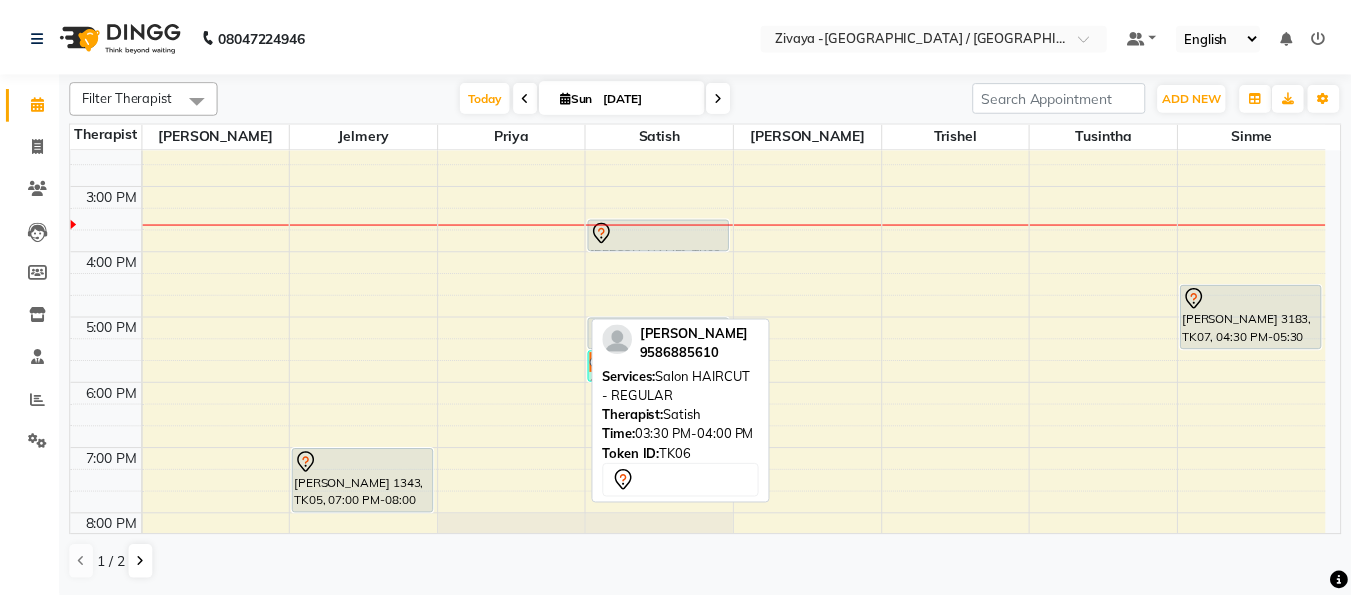 scroll, scrollTop: 500, scrollLeft: 0, axis: vertical 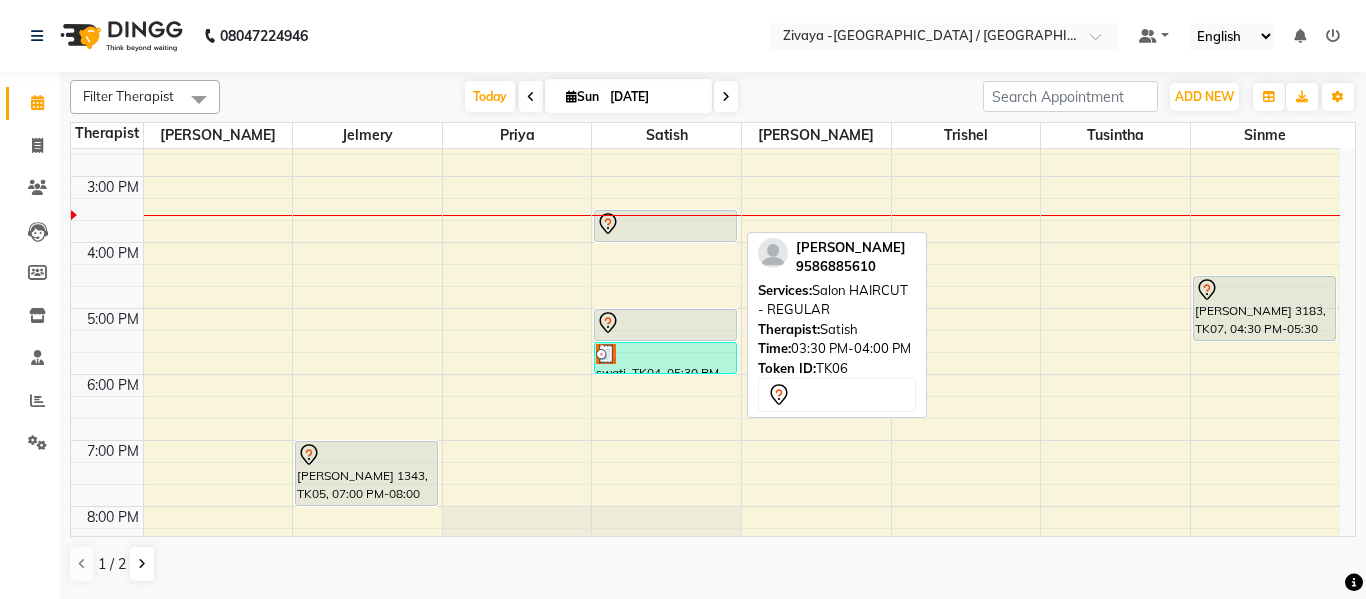 click at bounding box center (665, 224) 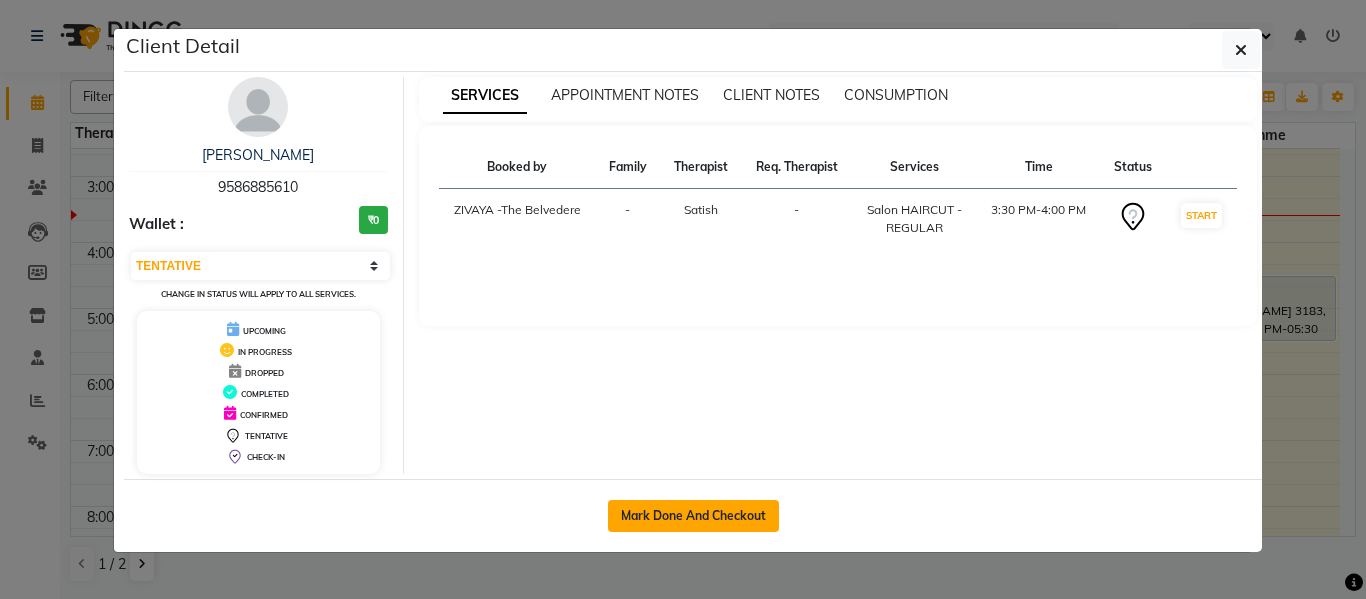 click on "Mark Done And Checkout" 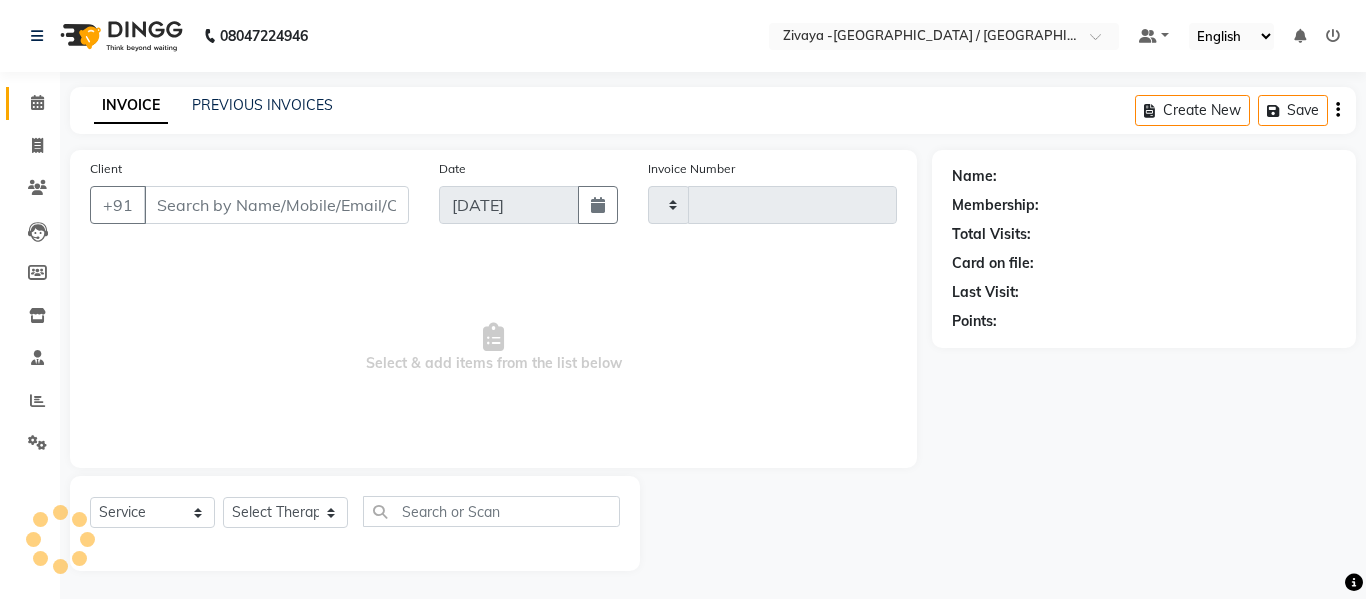 type on "0594" 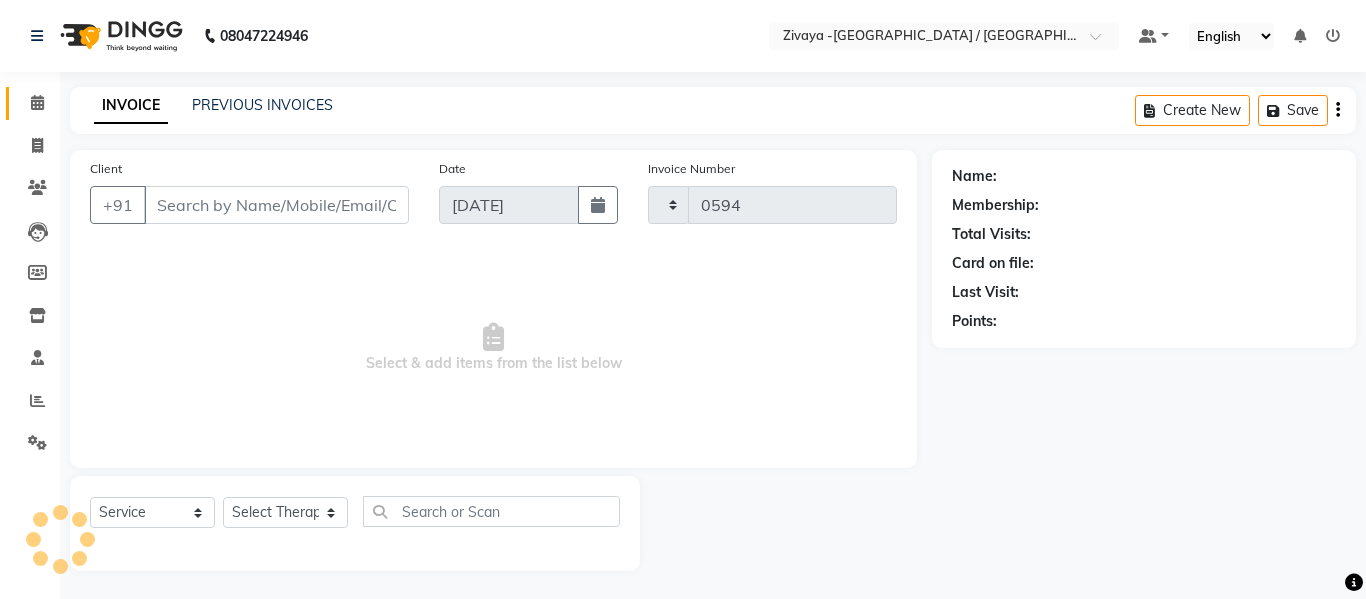 select on "7074" 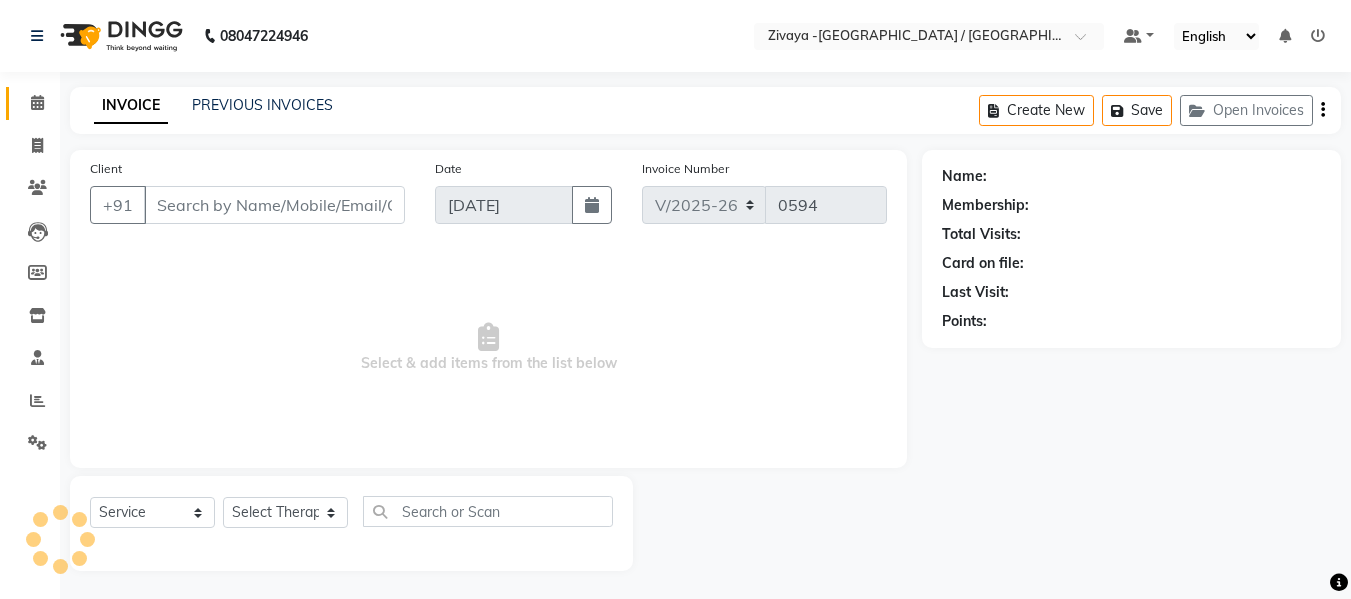 type on "9586885610" 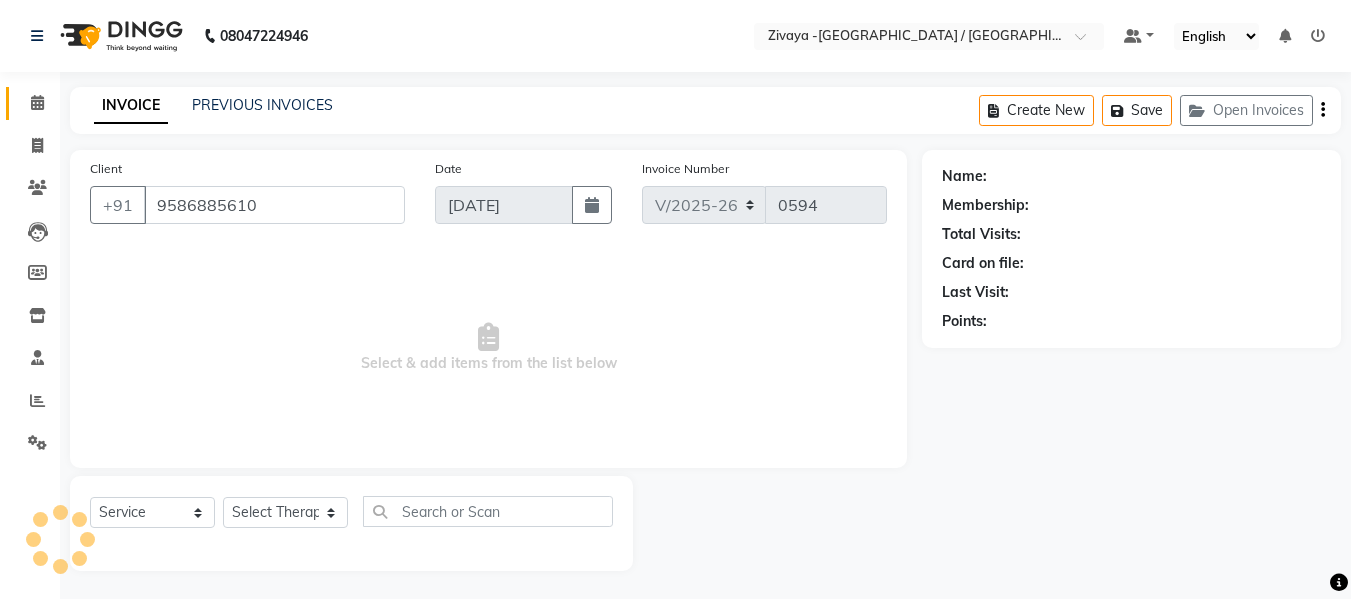 select on "58880" 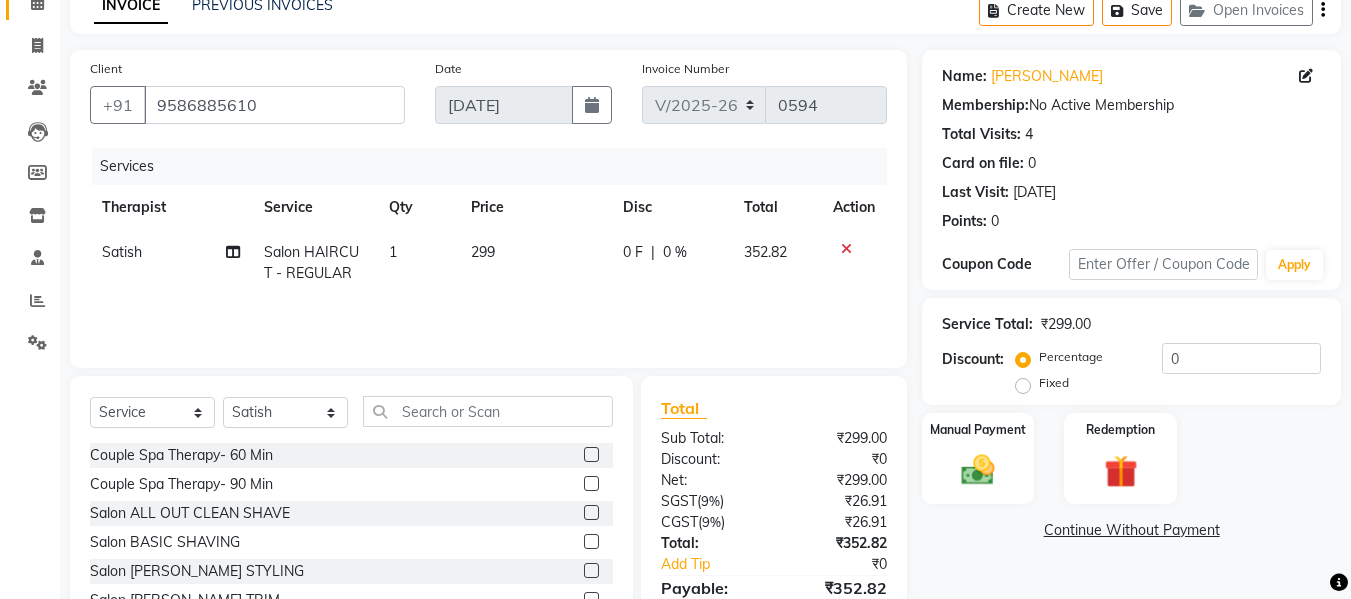 scroll, scrollTop: 202, scrollLeft: 0, axis: vertical 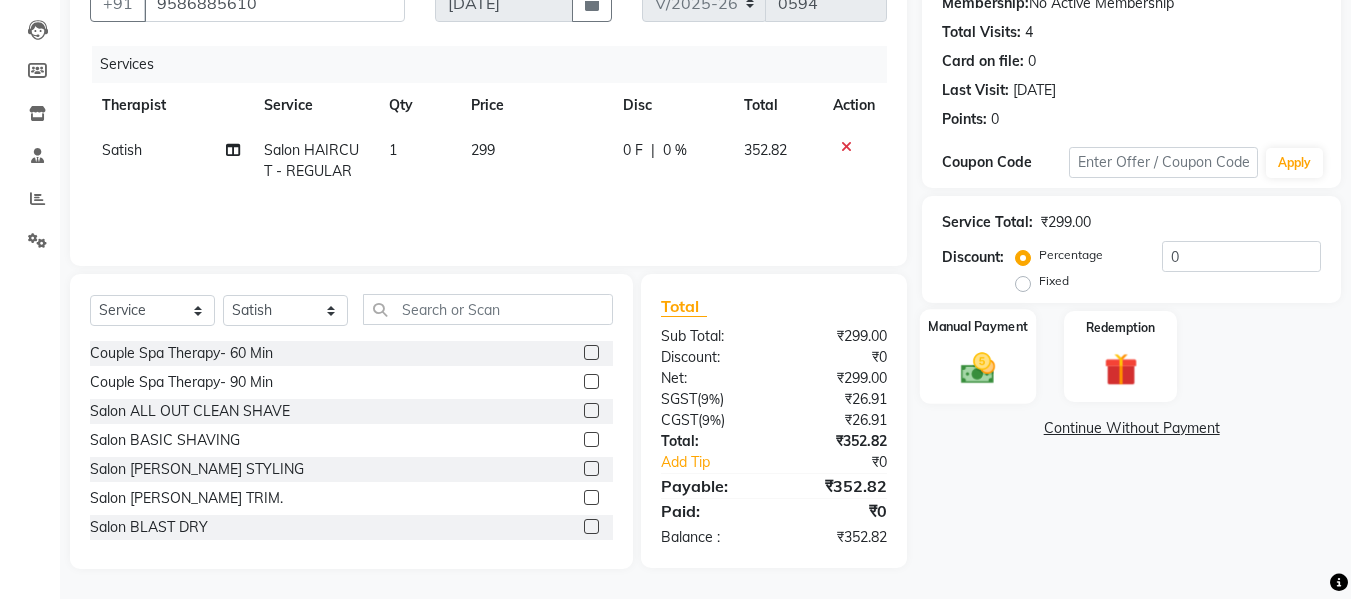 click 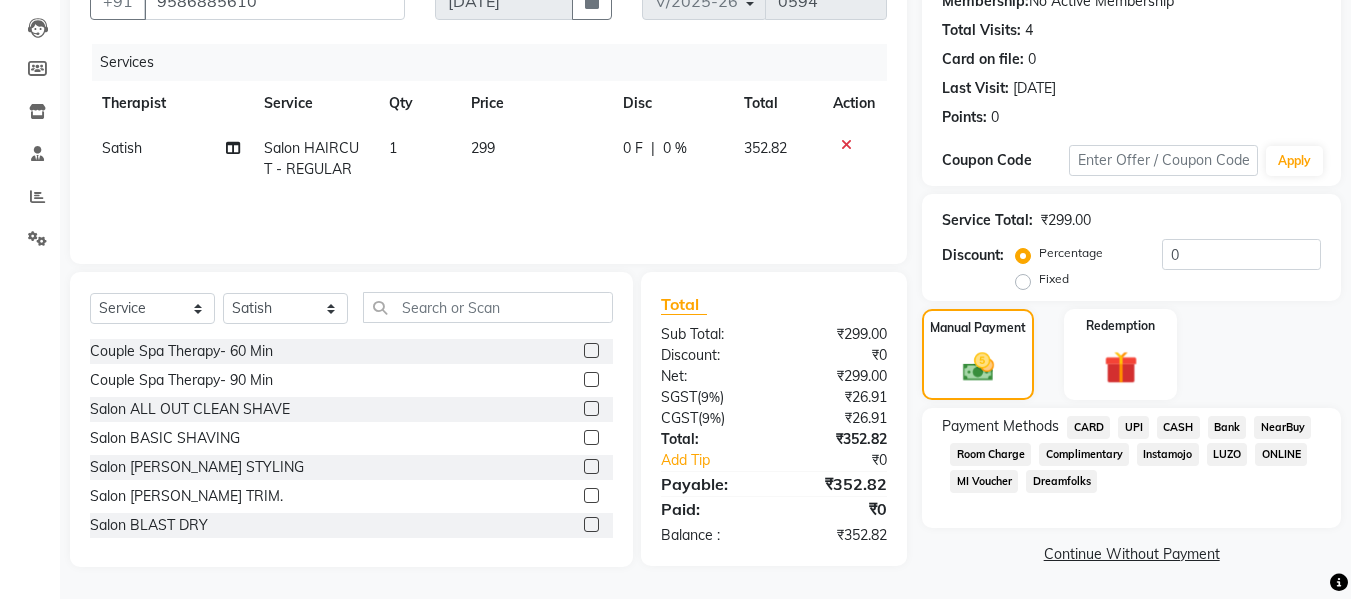 scroll, scrollTop: 0, scrollLeft: 0, axis: both 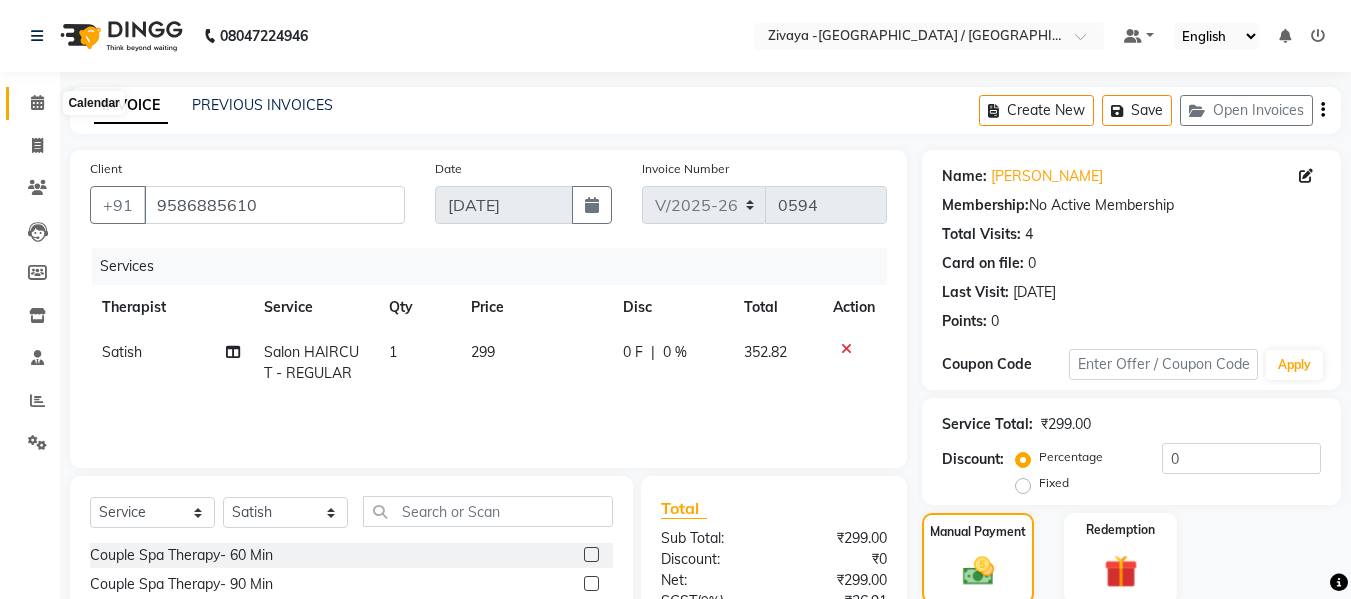 click 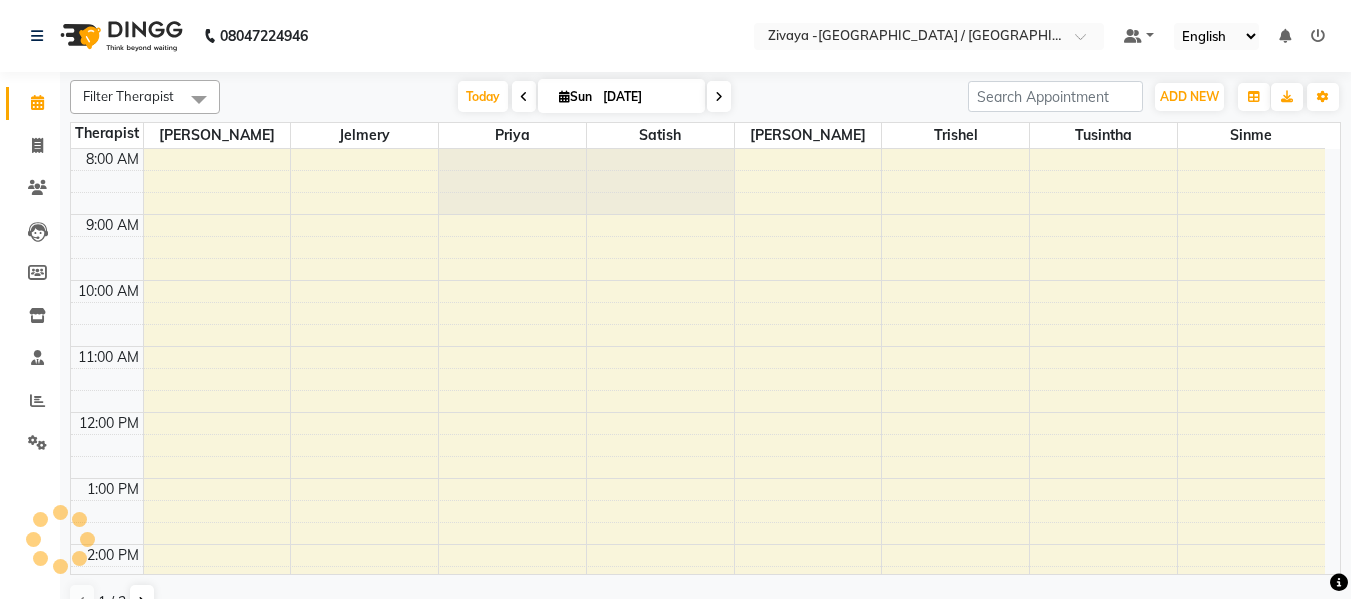 scroll, scrollTop: 0, scrollLeft: 0, axis: both 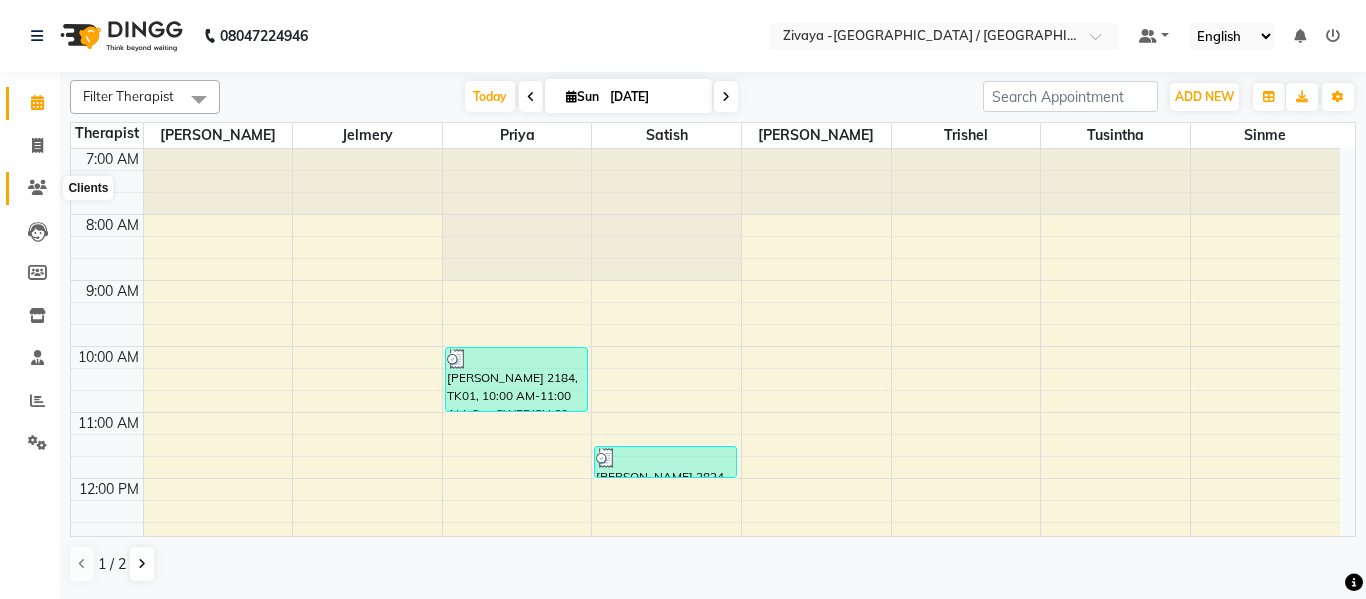 click 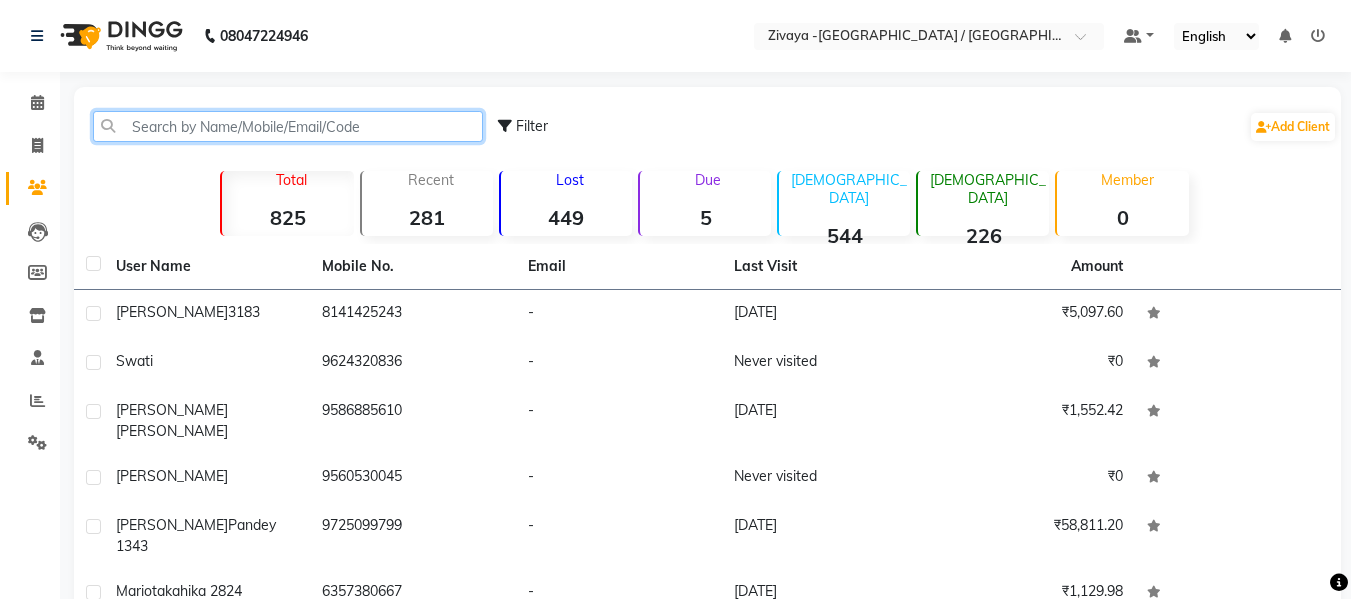 click 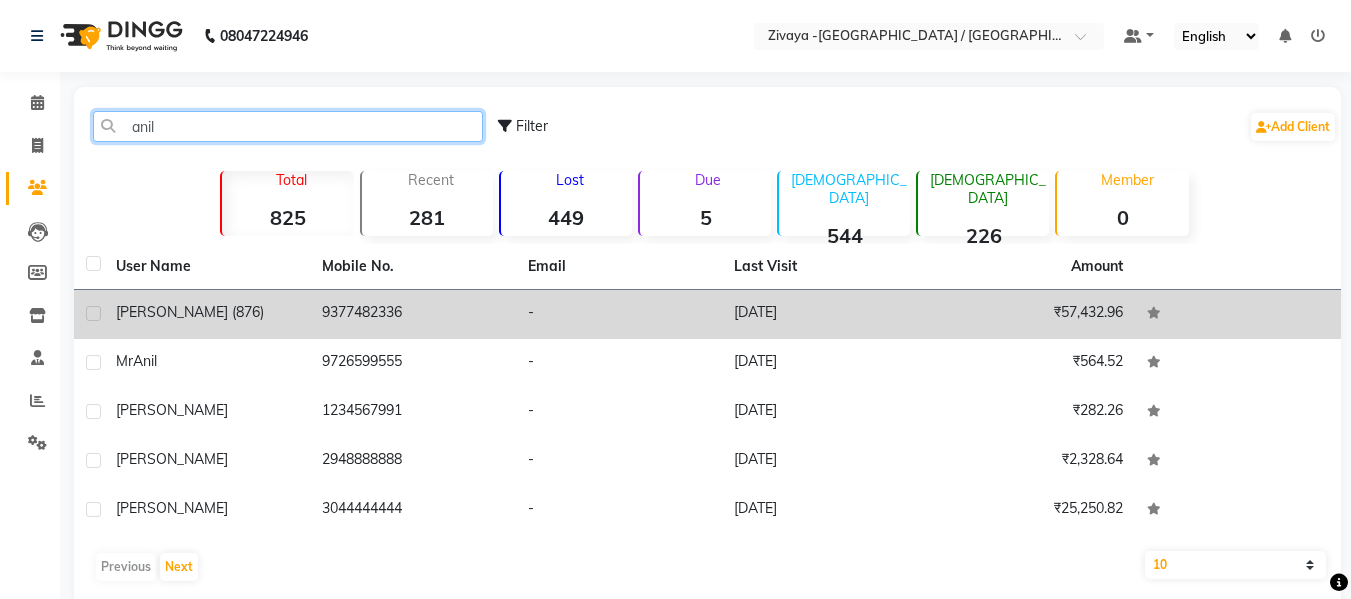 type on "anil" 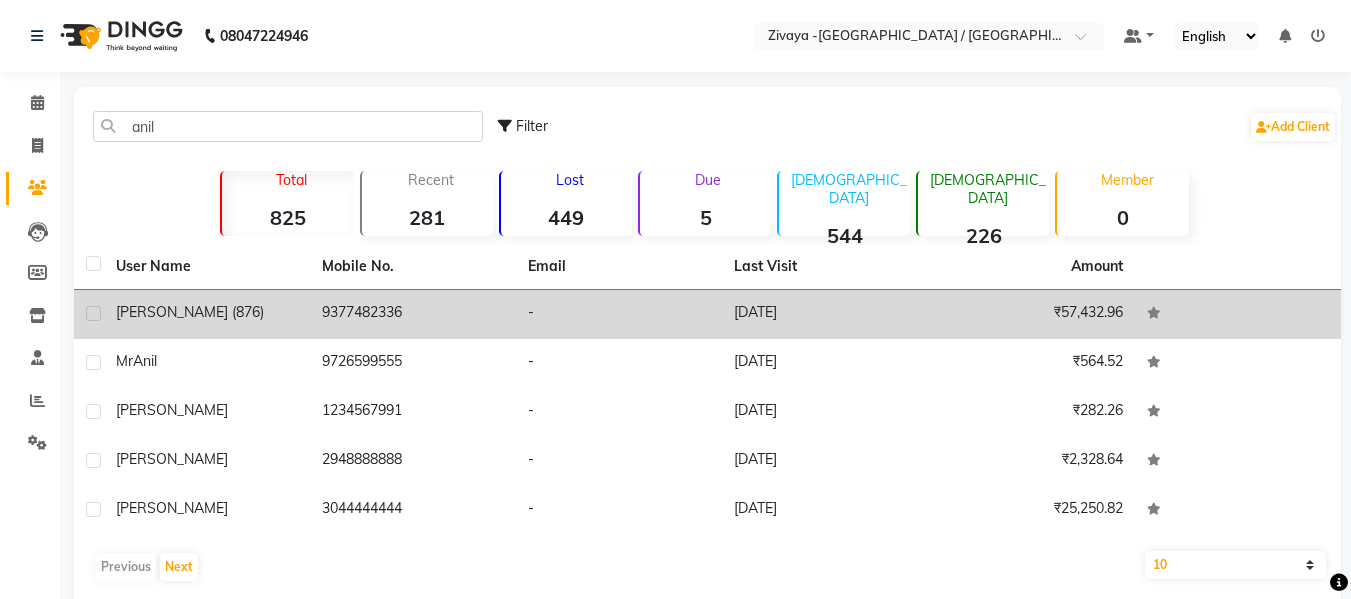 click on "[DATE]" 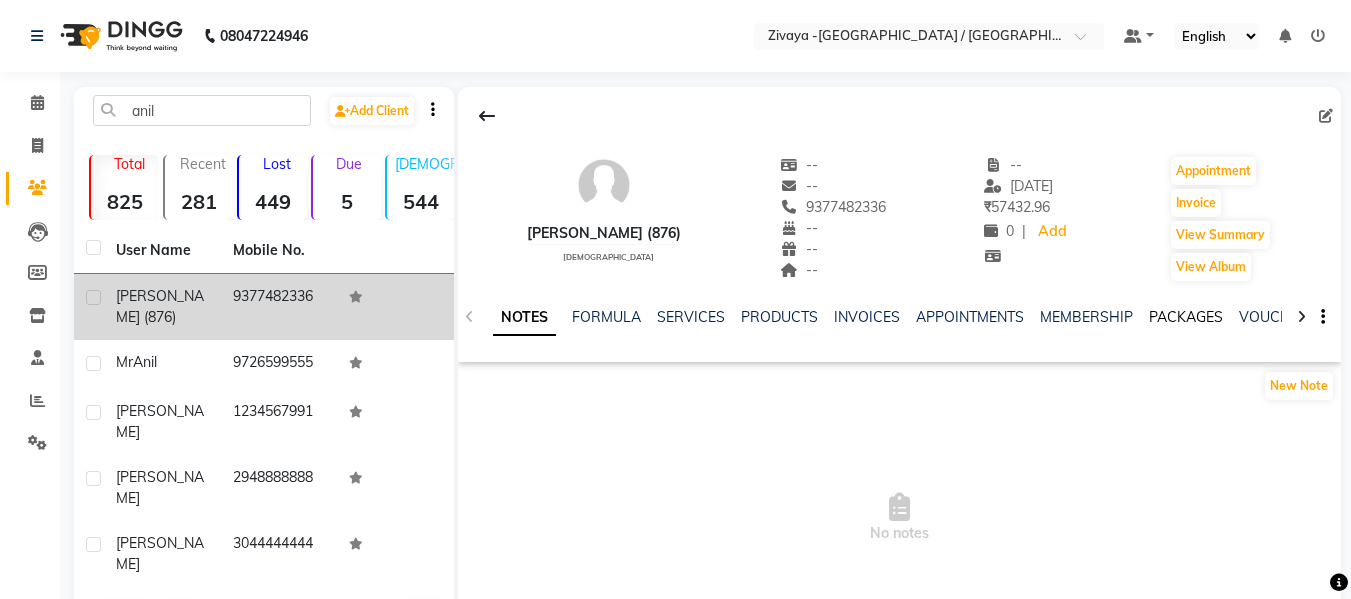 click on "PACKAGES" 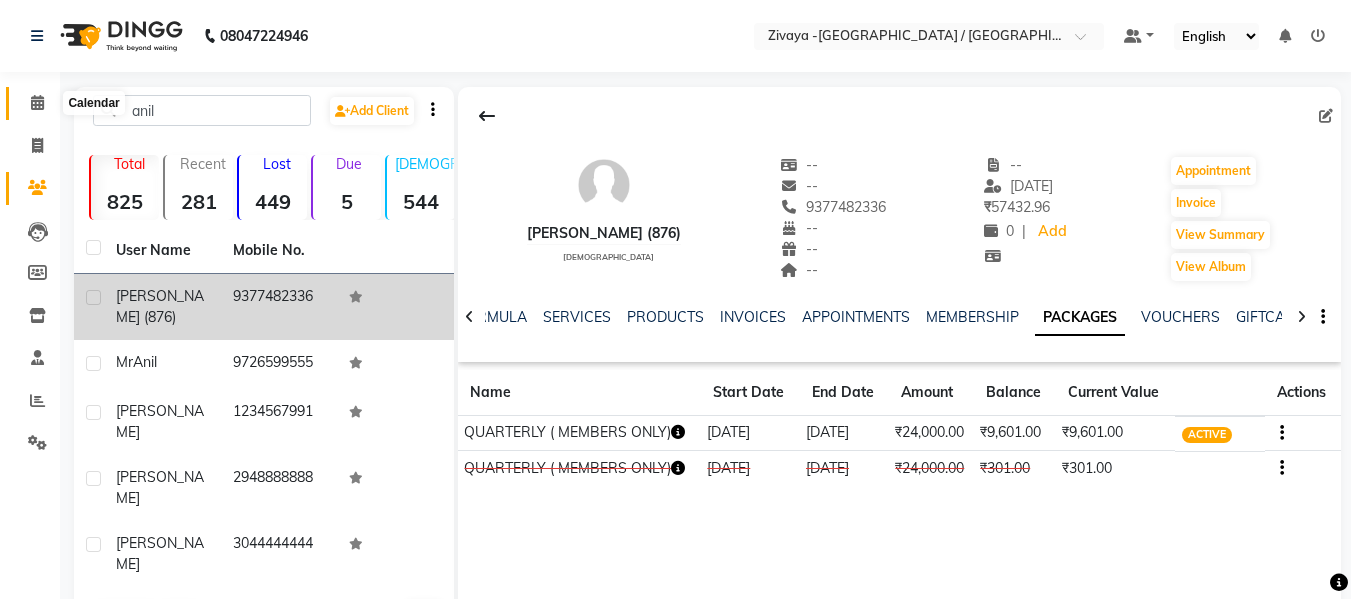 click 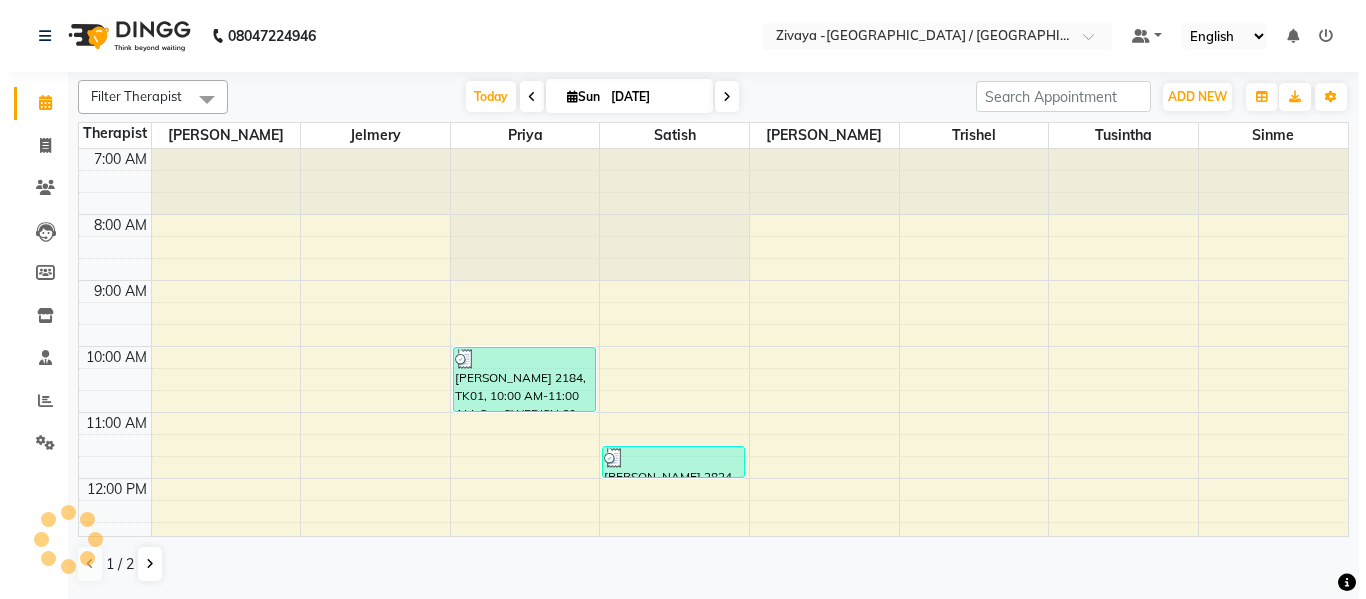 scroll, scrollTop: 0, scrollLeft: 0, axis: both 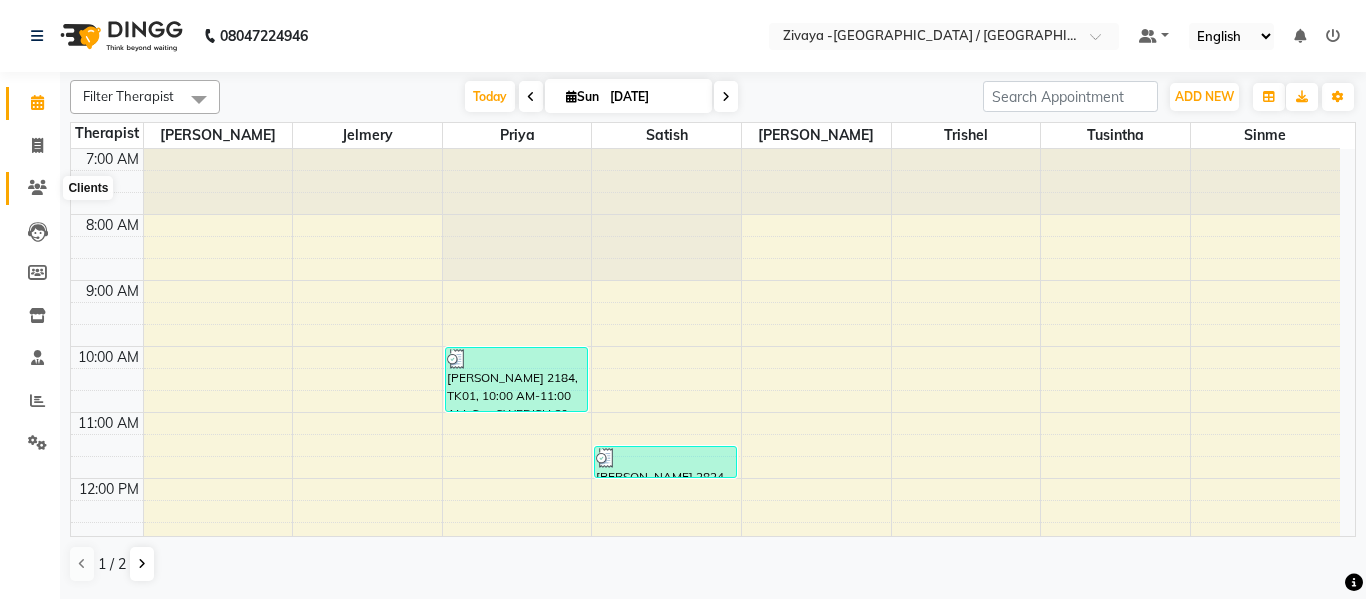 click 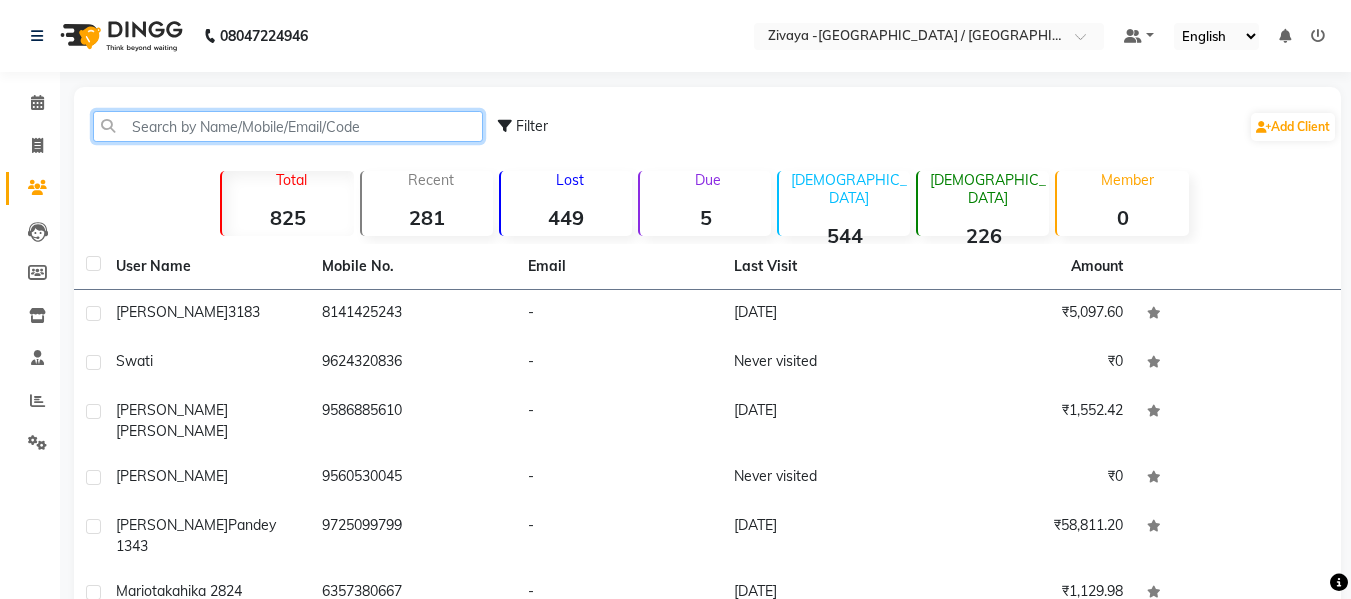 click 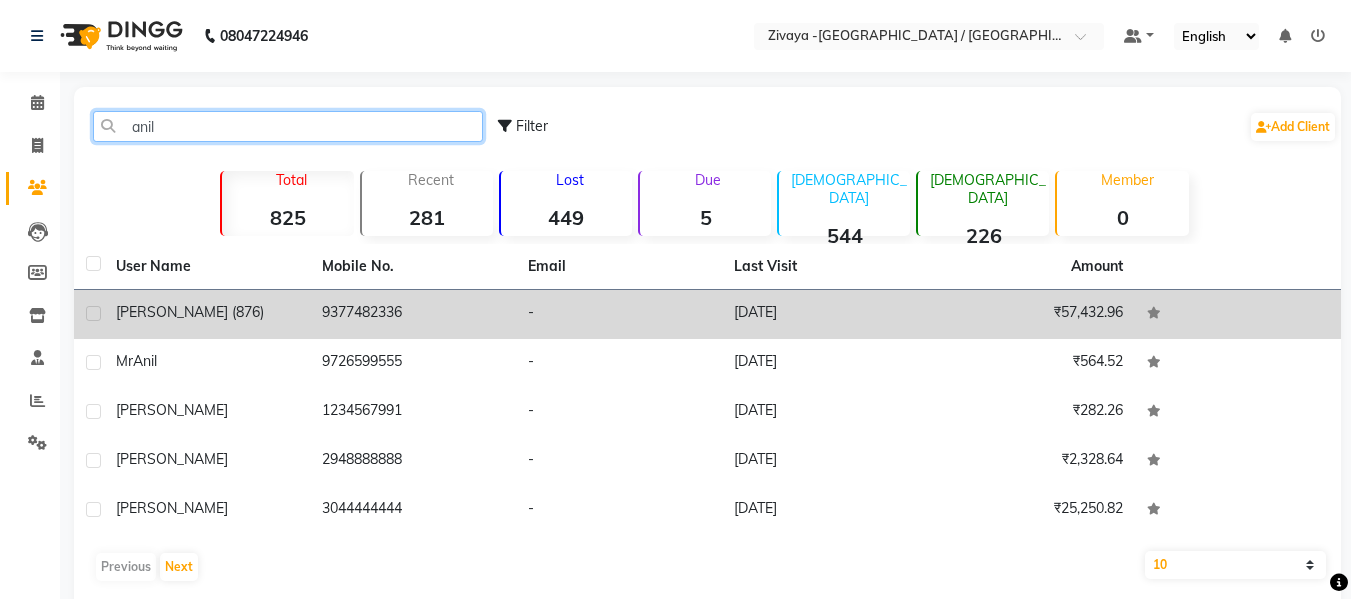 type on "anil" 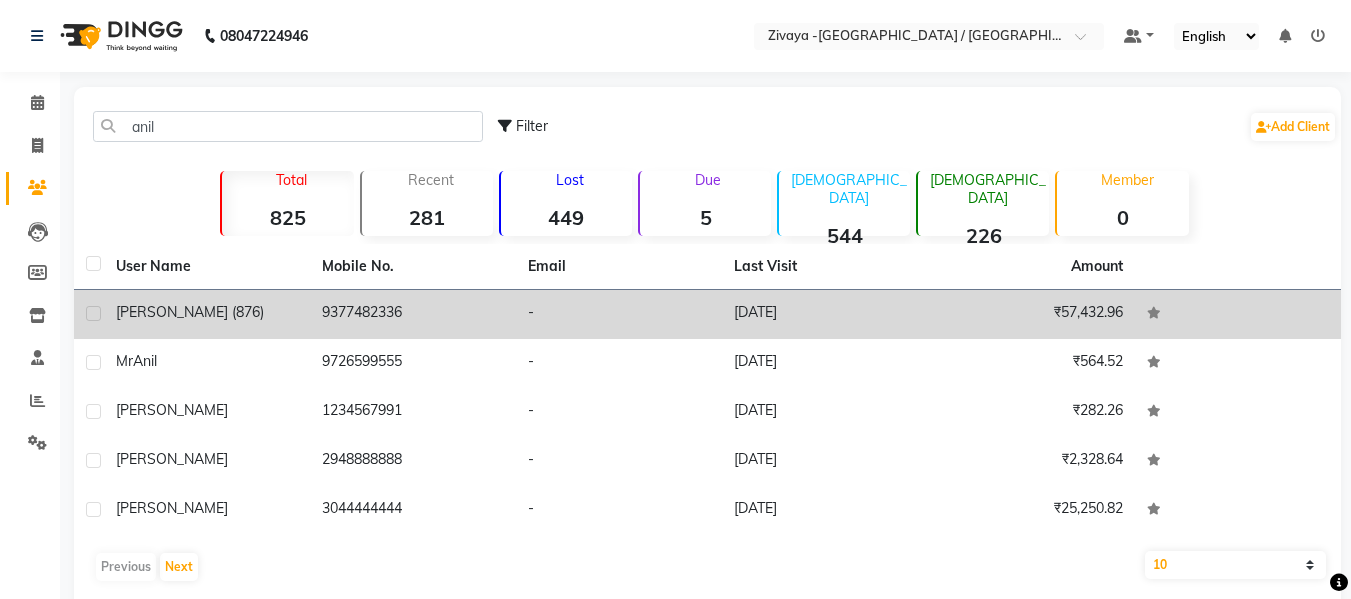 click on "[PERSON_NAME]  (876)" 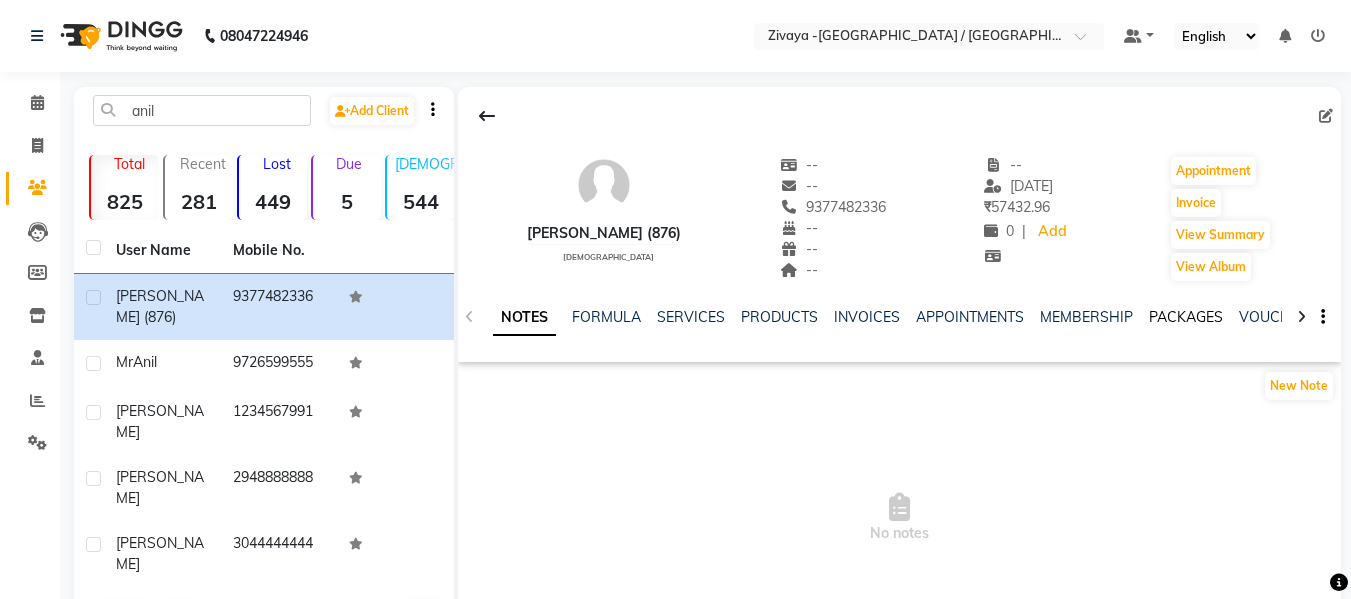 click on "PACKAGES" 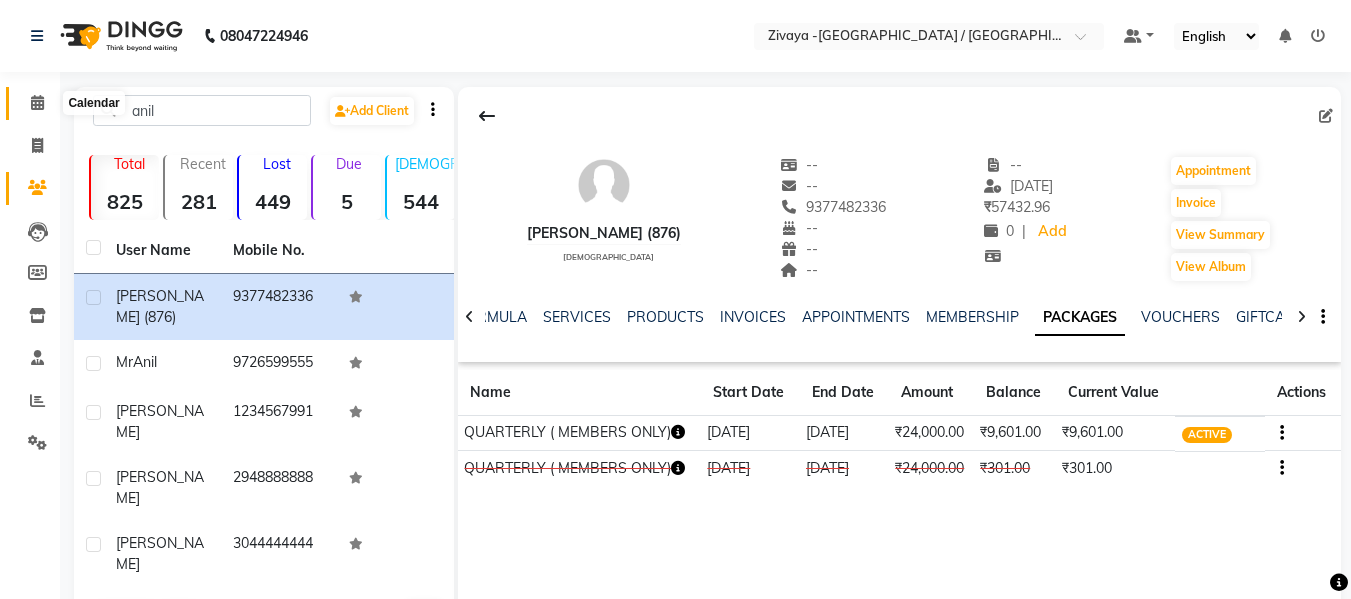 click 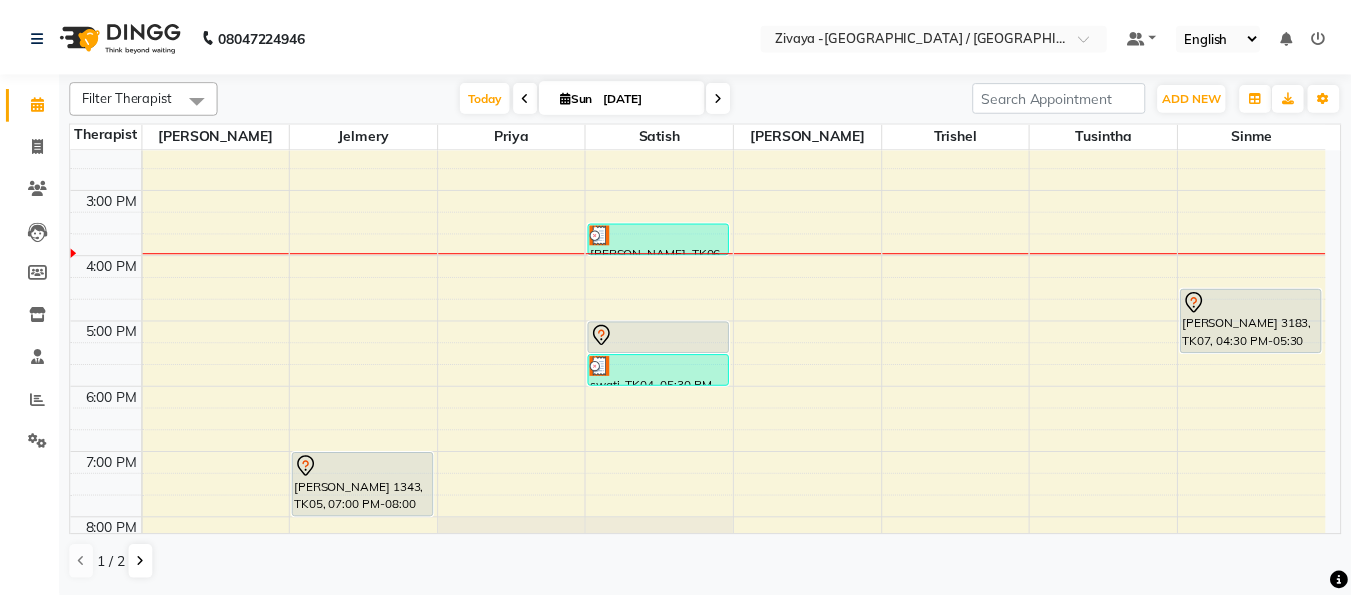 scroll, scrollTop: 300, scrollLeft: 0, axis: vertical 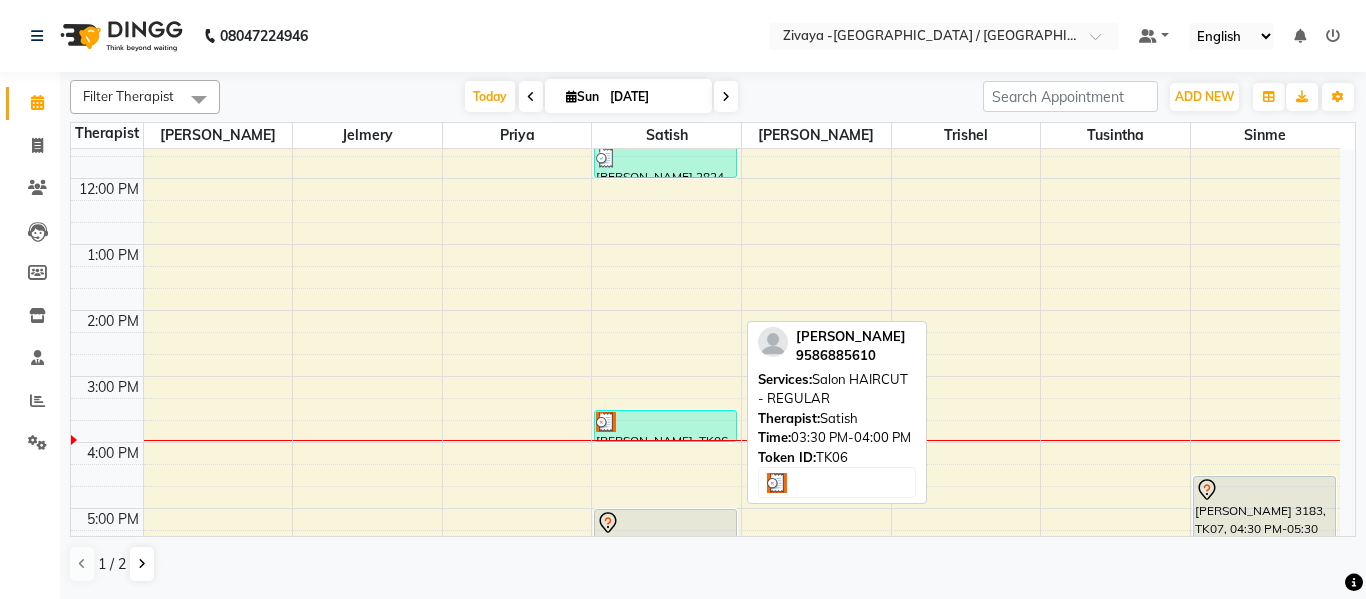 click at bounding box center [665, 422] 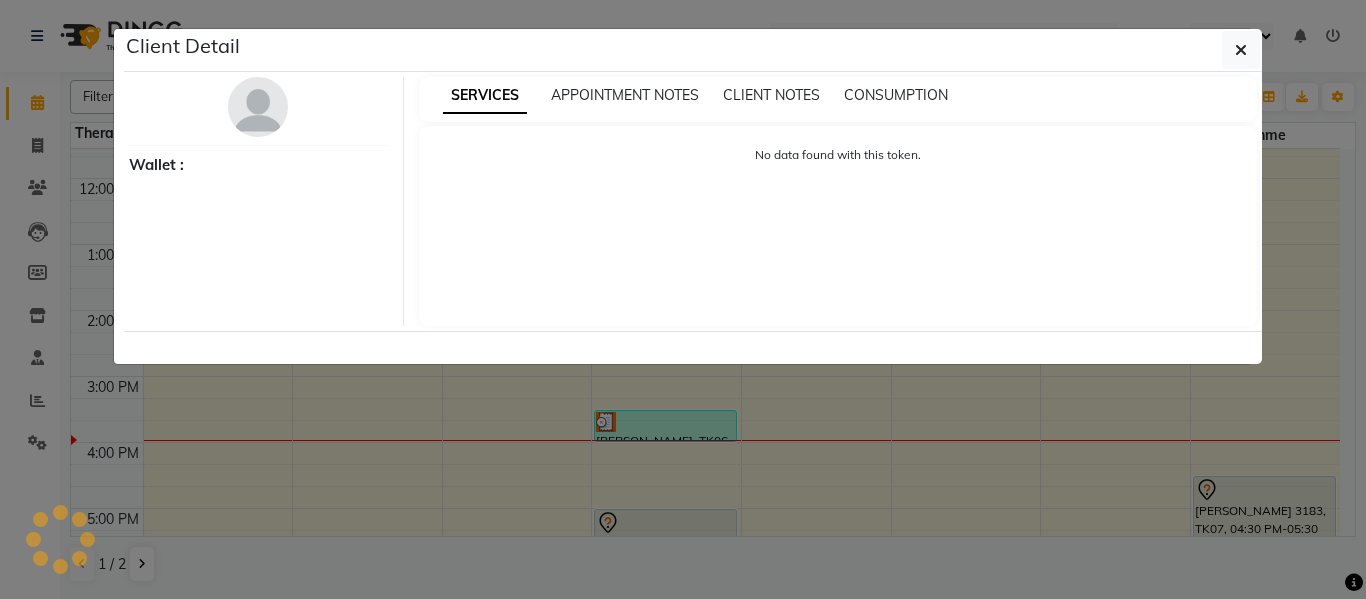 select on "3" 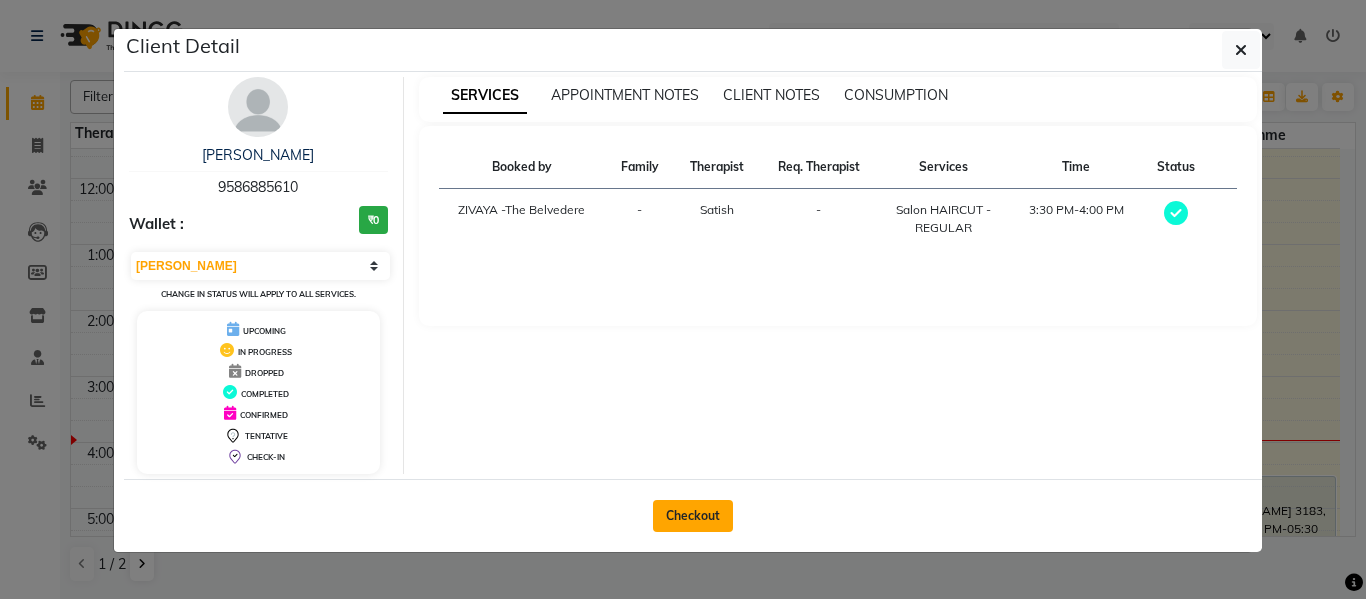 click on "Checkout" 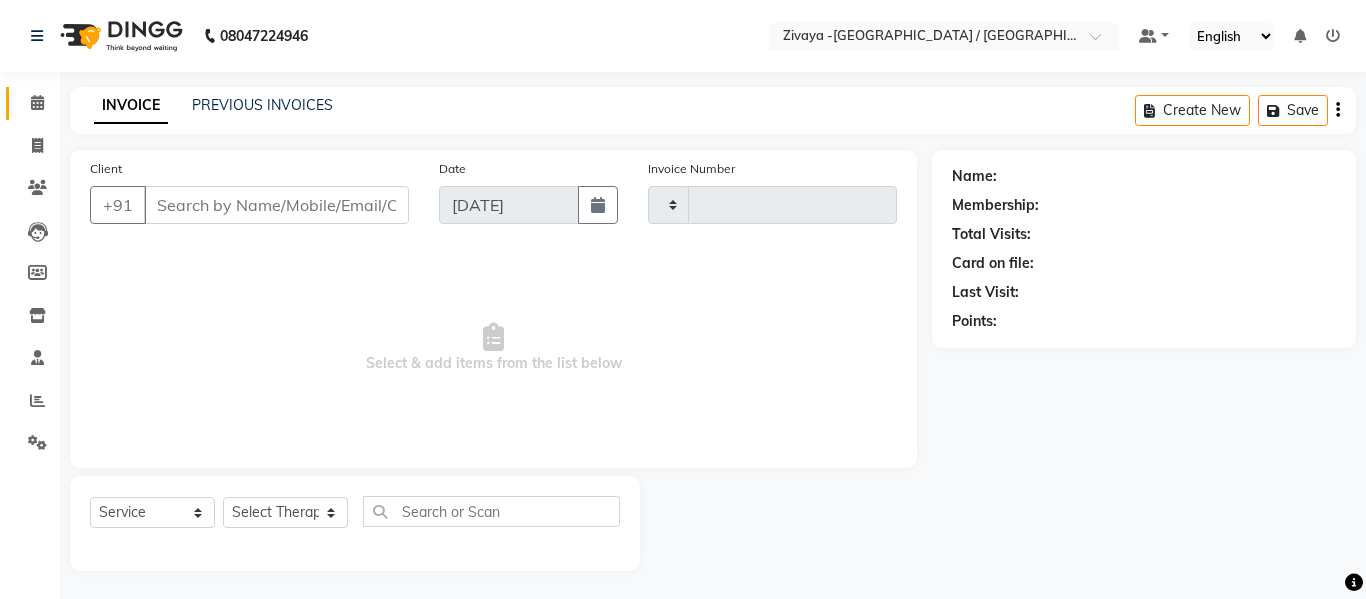 type on "0594" 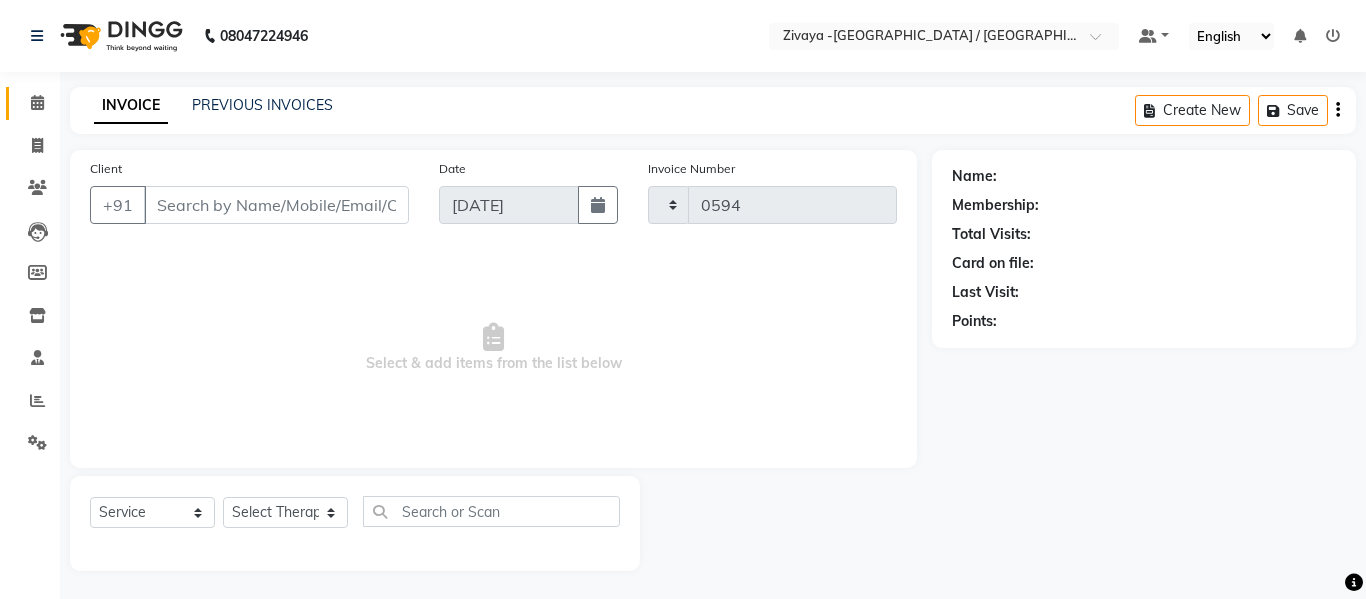select on "7074" 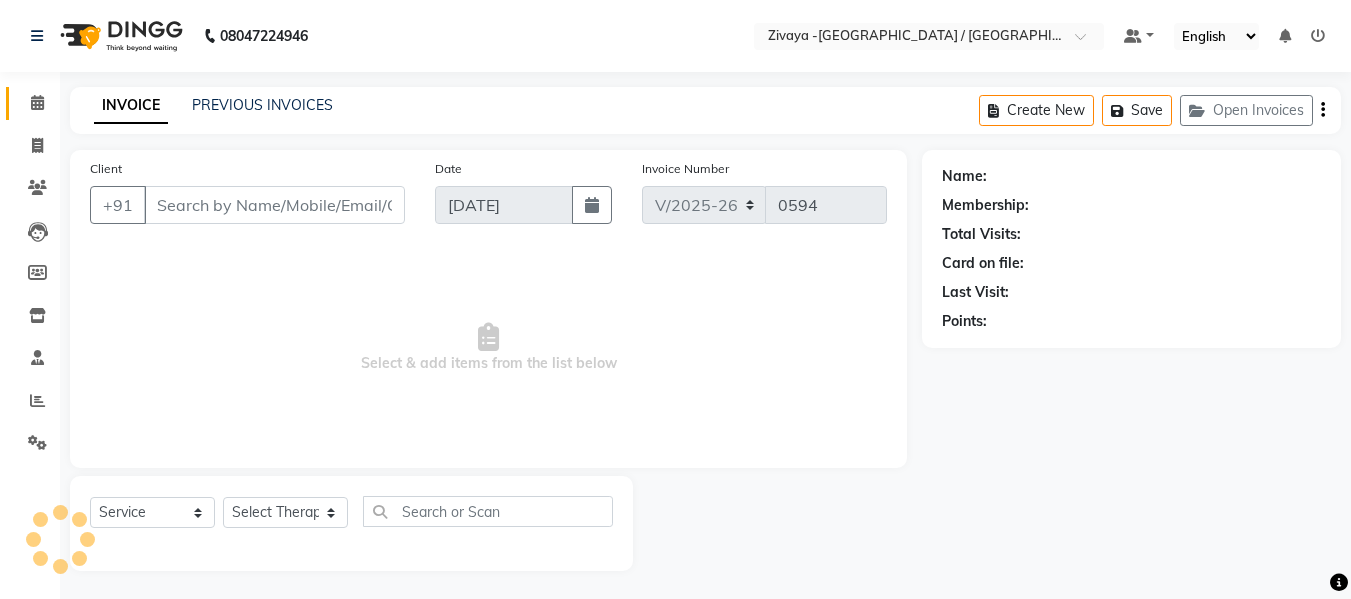 scroll, scrollTop: 2, scrollLeft: 0, axis: vertical 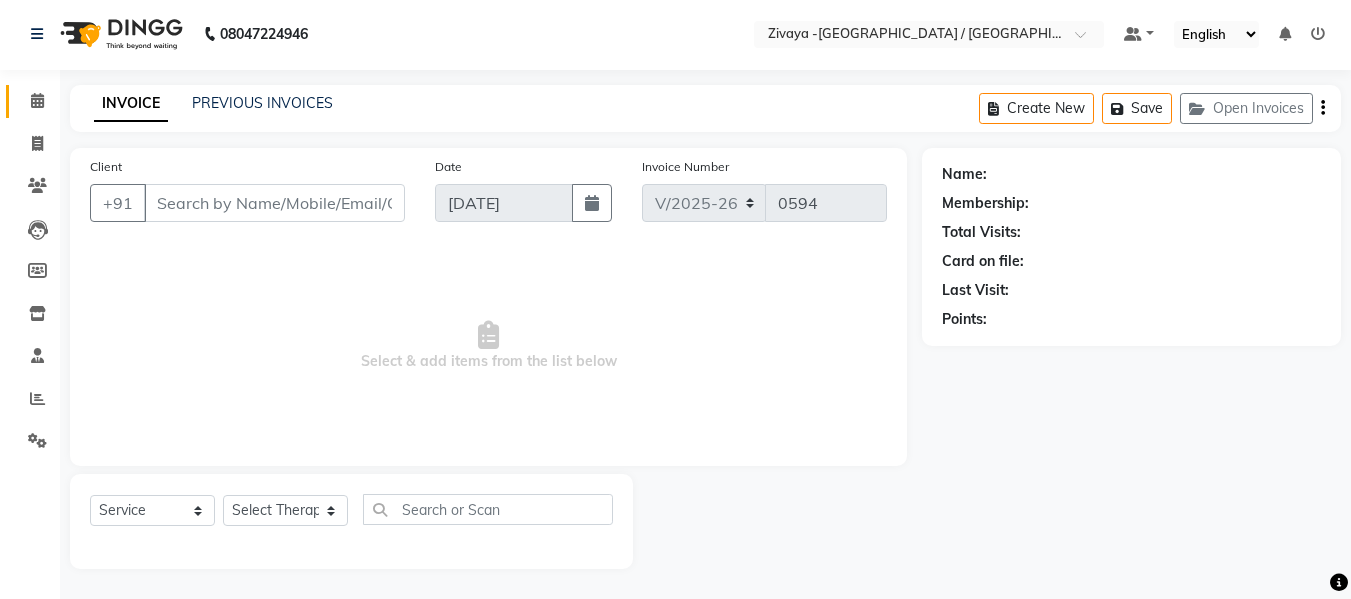 type on "9586885610" 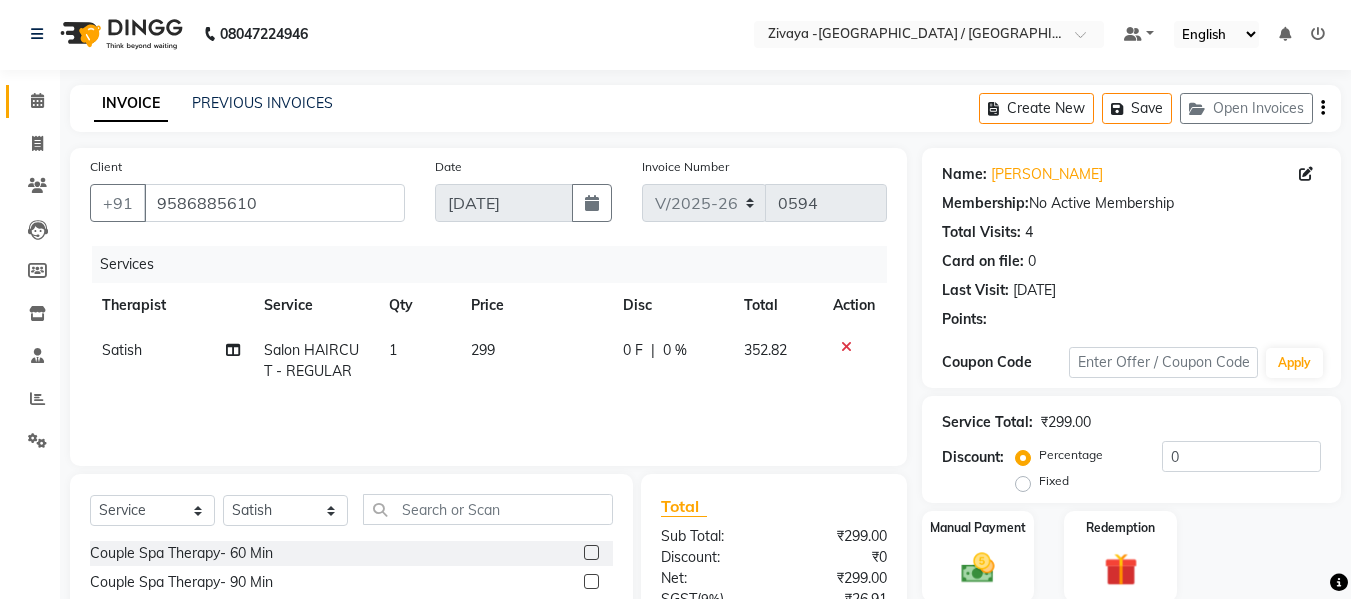 scroll, scrollTop: 202, scrollLeft: 0, axis: vertical 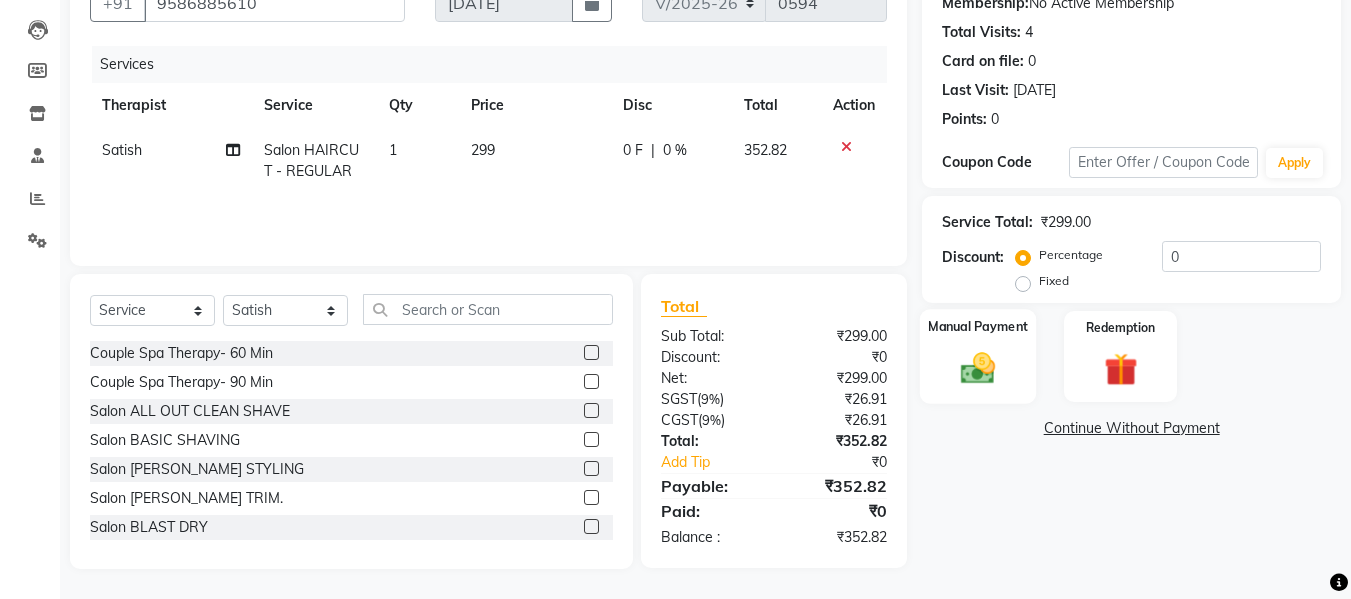 click 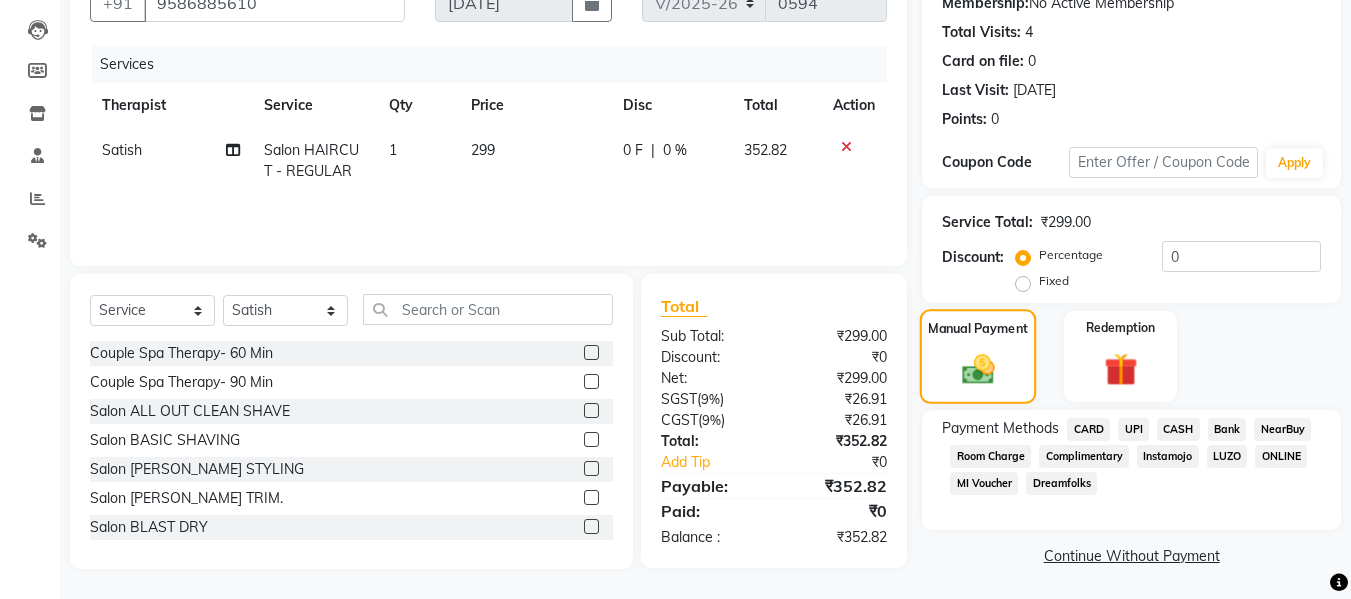 click 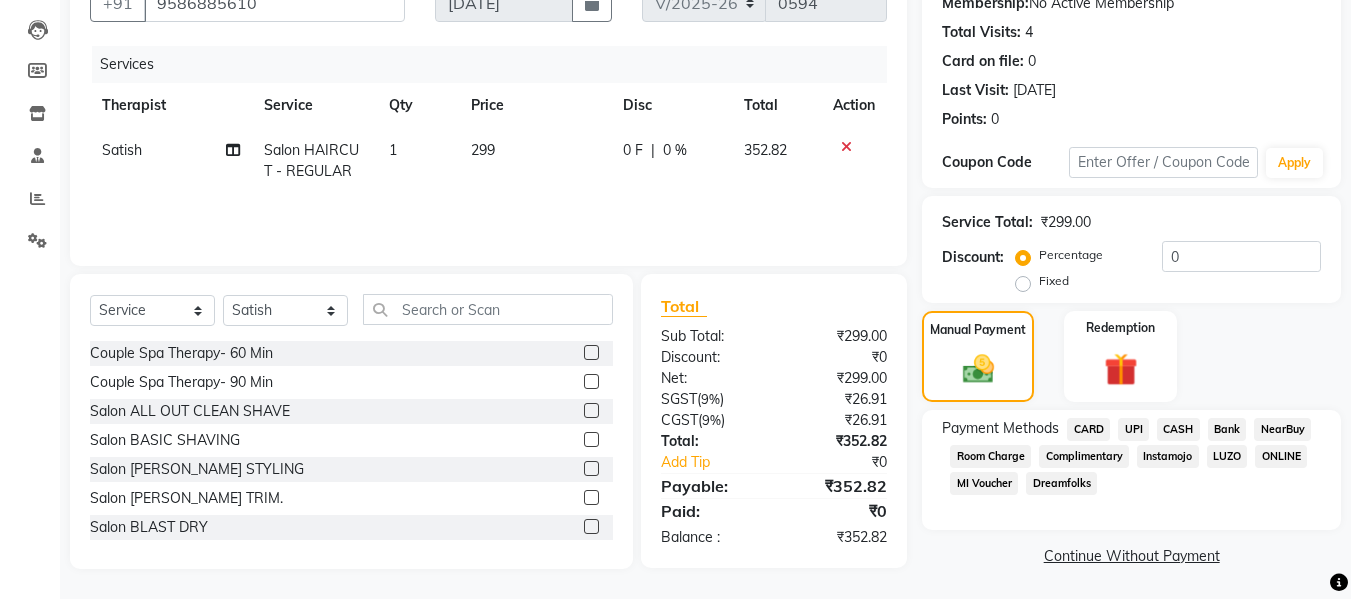 click on "UPI" 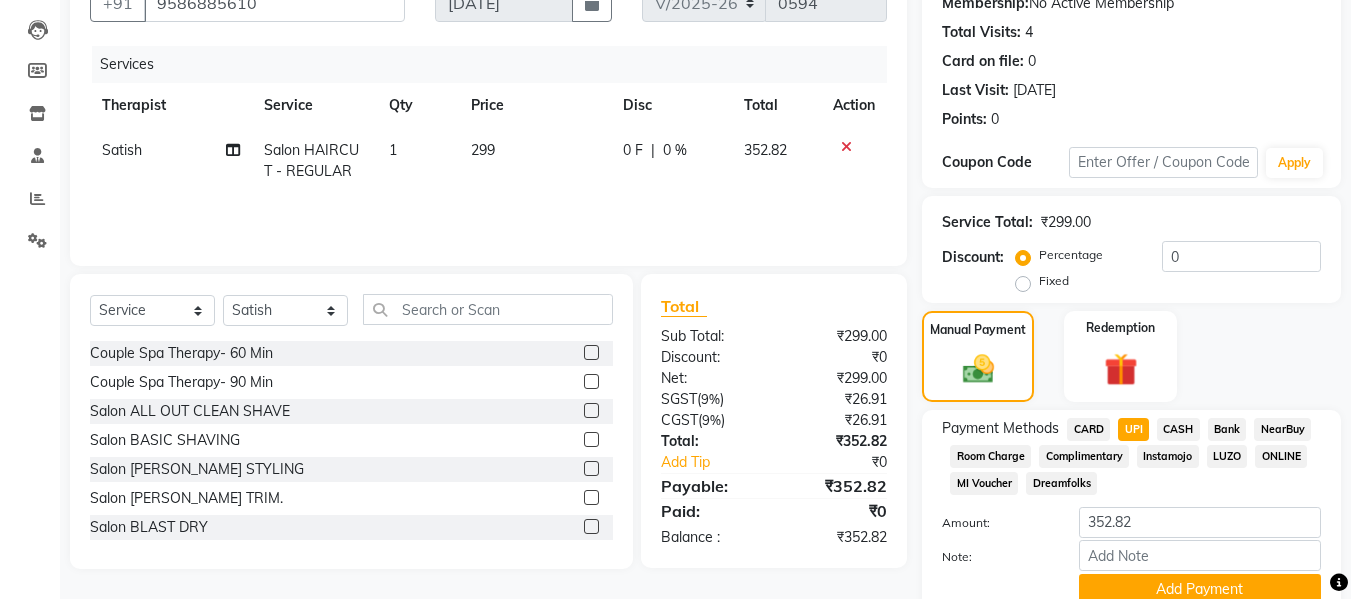 scroll, scrollTop: 287, scrollLeft: 0, axis: vertical 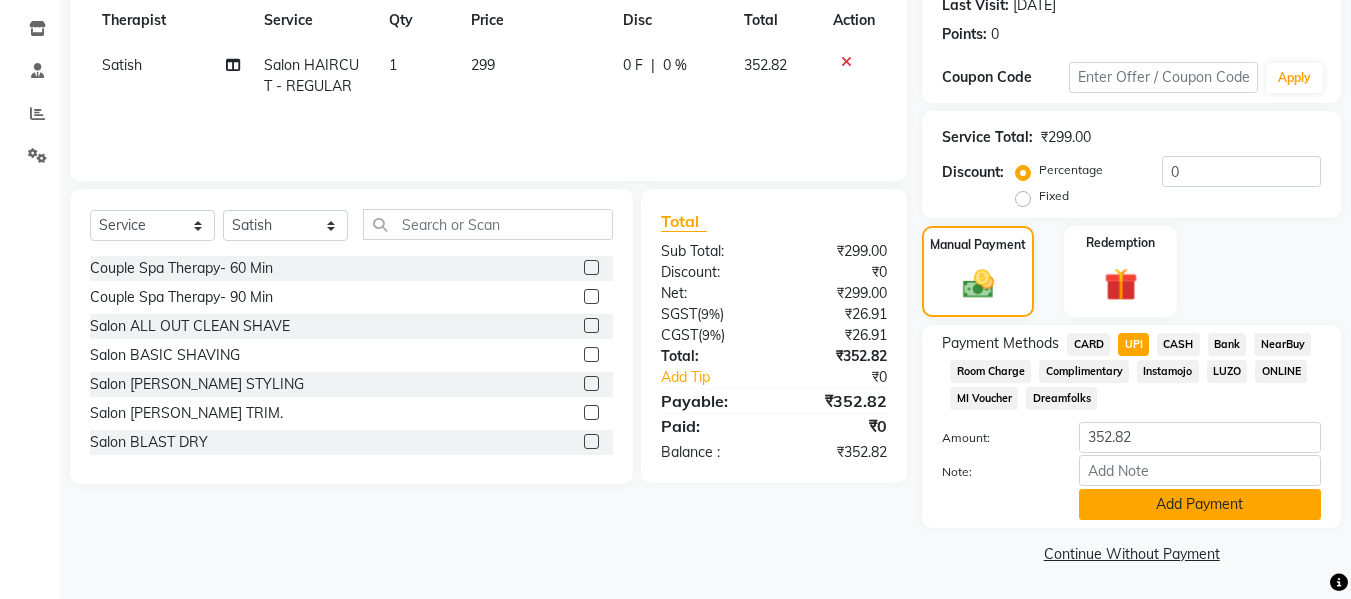 click on "Add Payment" 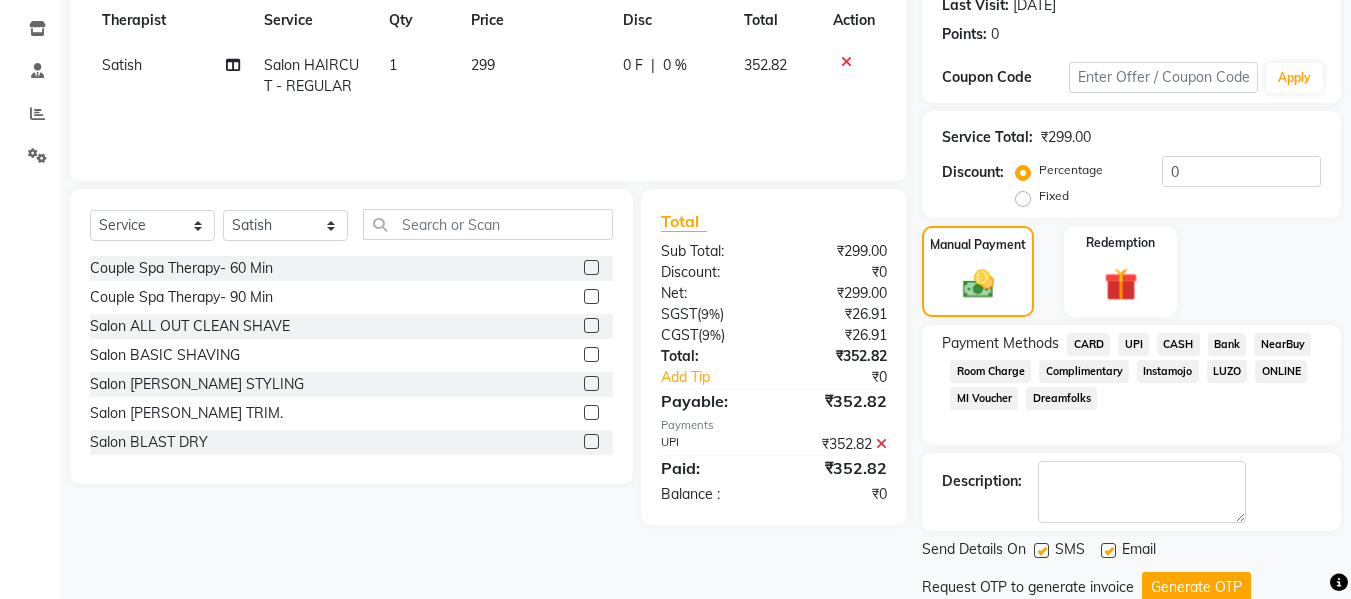 scroll, scrollTop: 356, scrollLeft: 0, axis: vertical 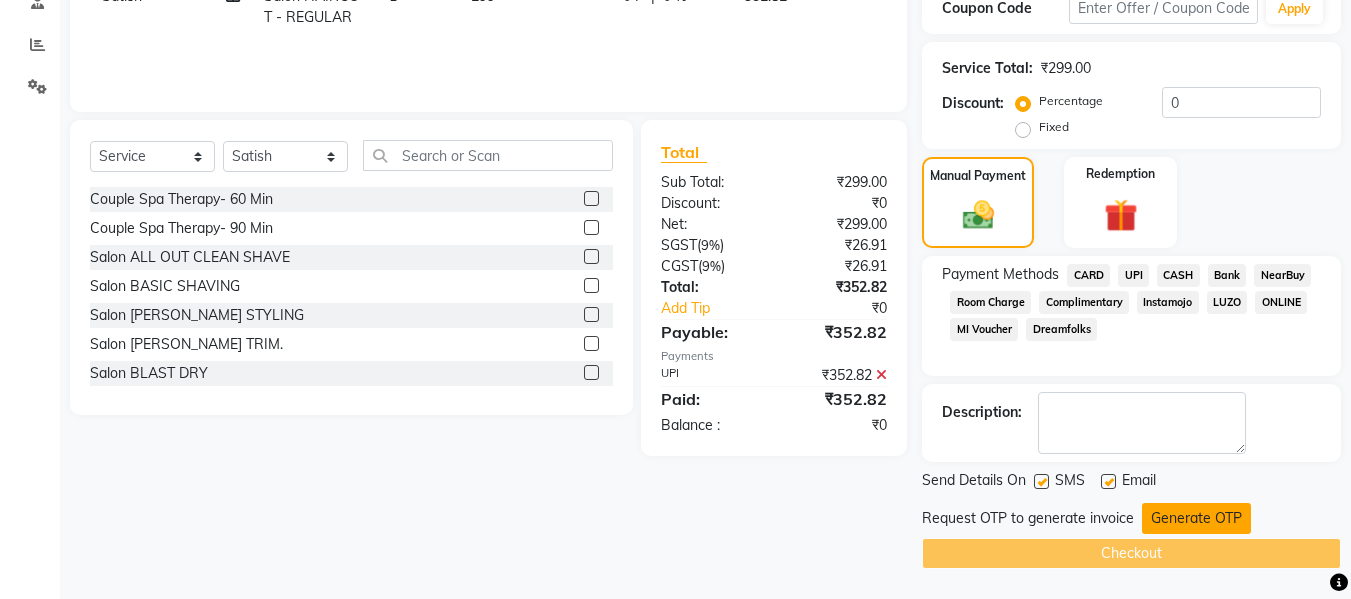 click on "Generate OTP" 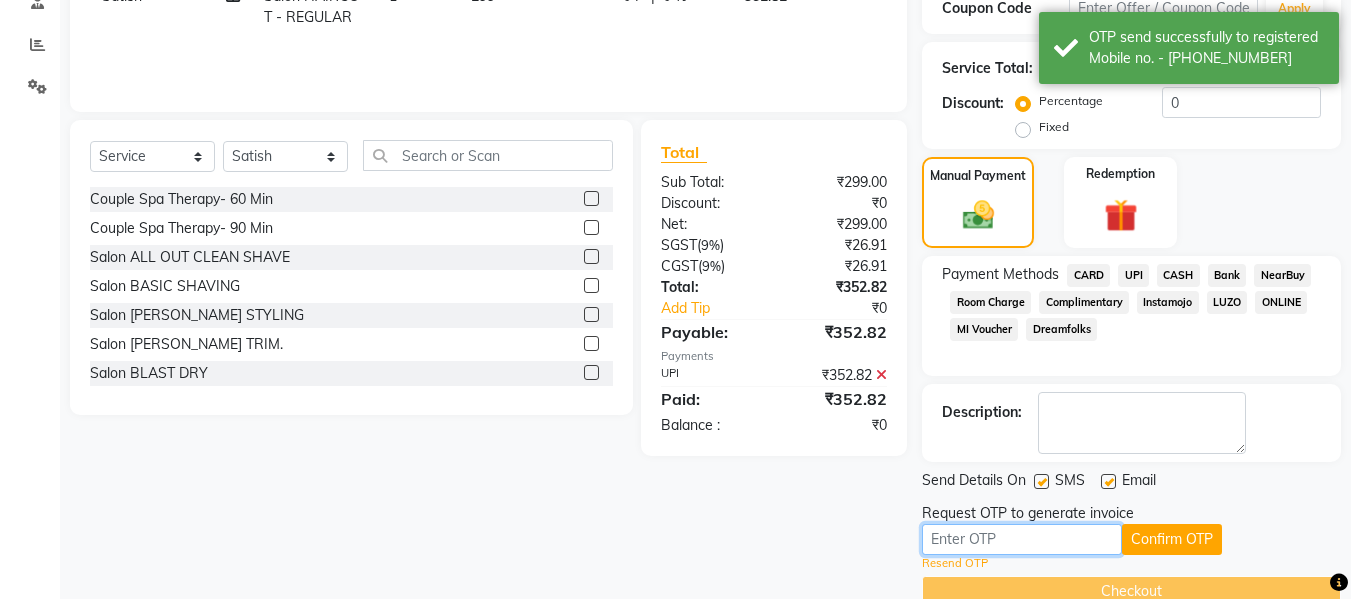 click at bounding box center [1022, 539] 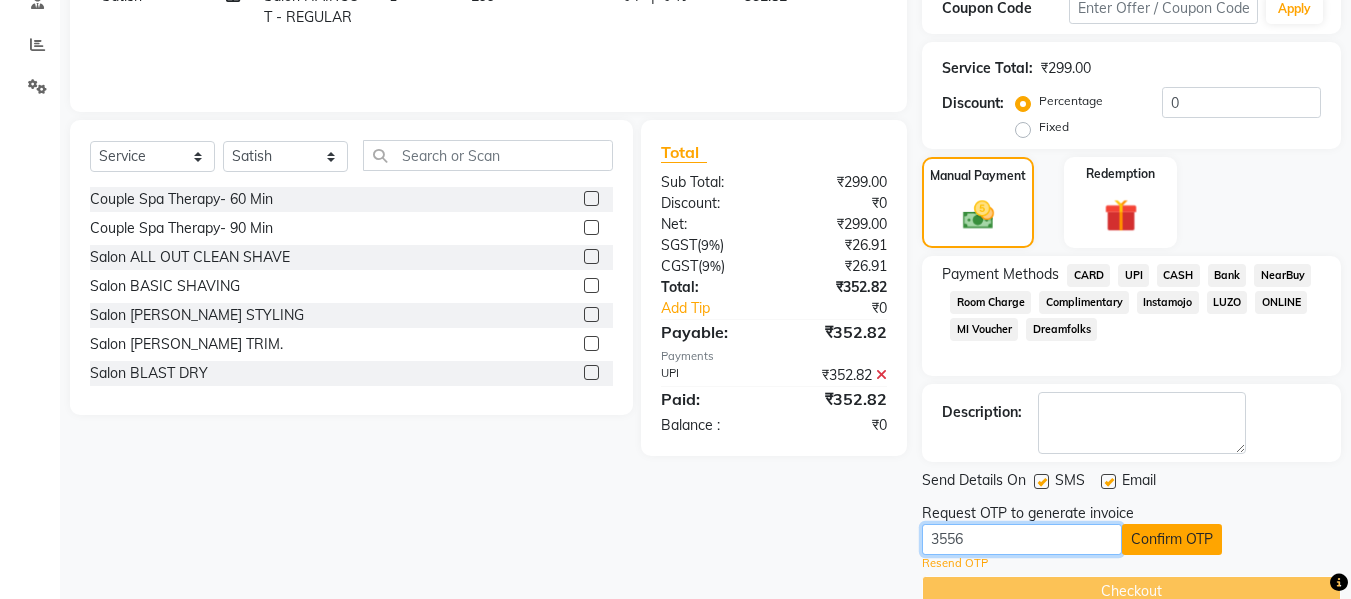 type on "3556" 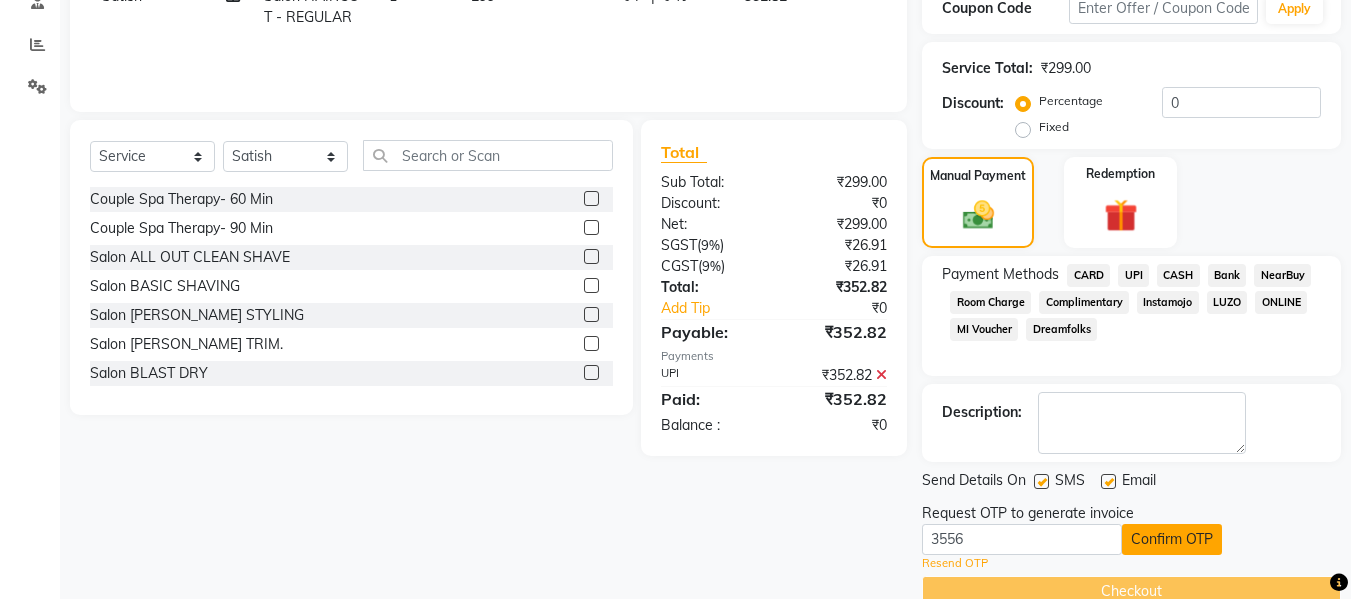 click on "Confirm OTP" 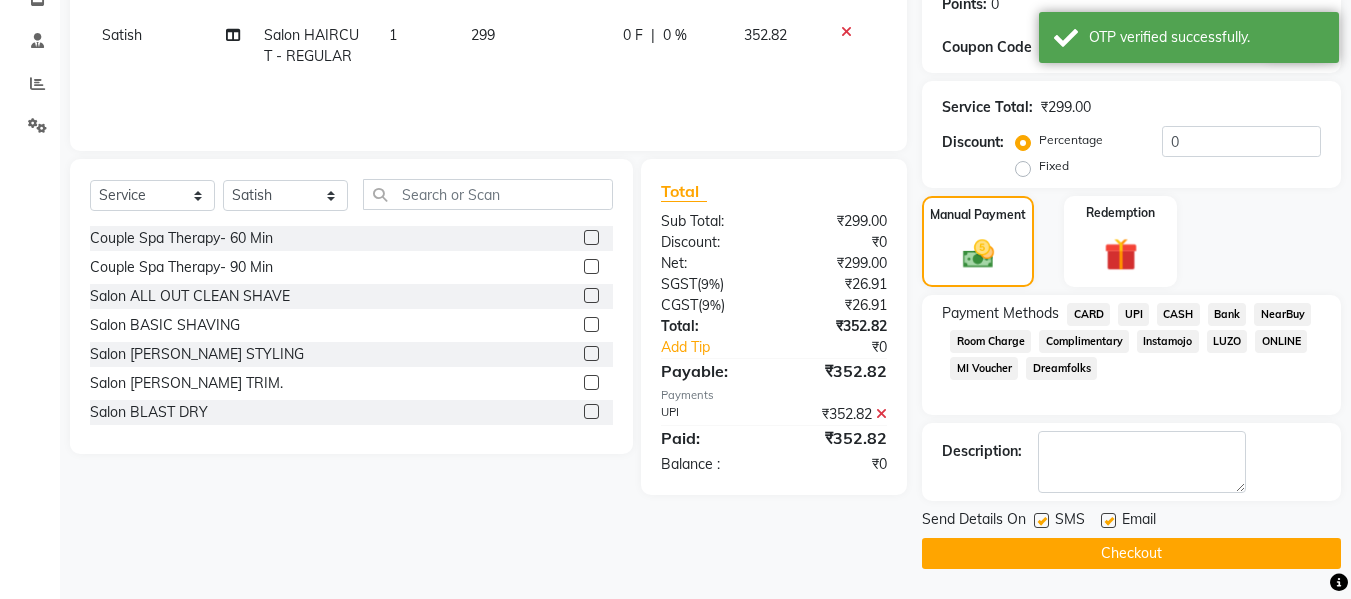 scroll, scrollTop: 317, scrollLeft: 0, axis: vertical 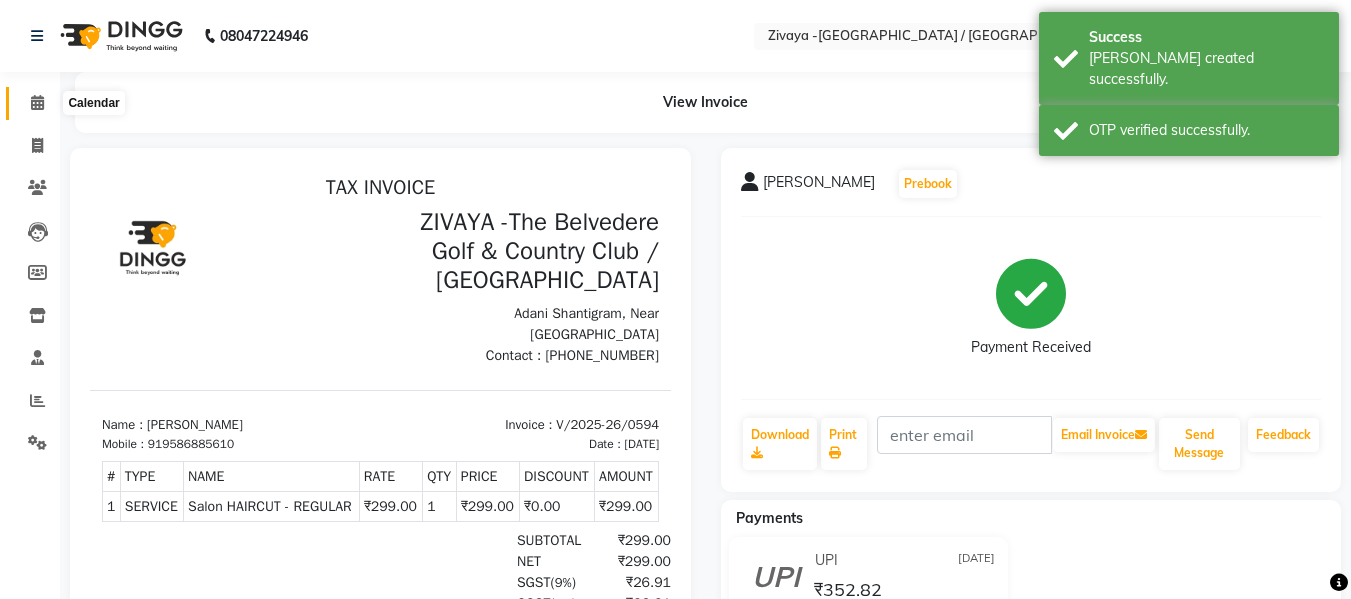 click 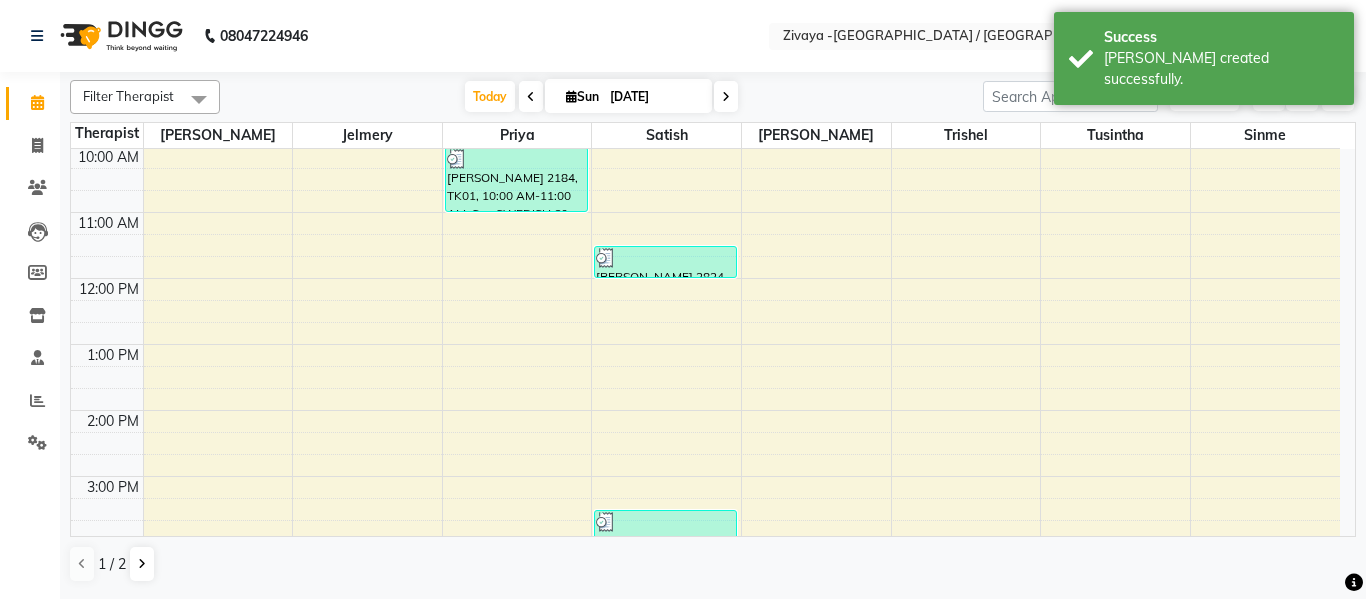 scroll, scrollTop: 300, scrollLeft: 0, axis: vertical 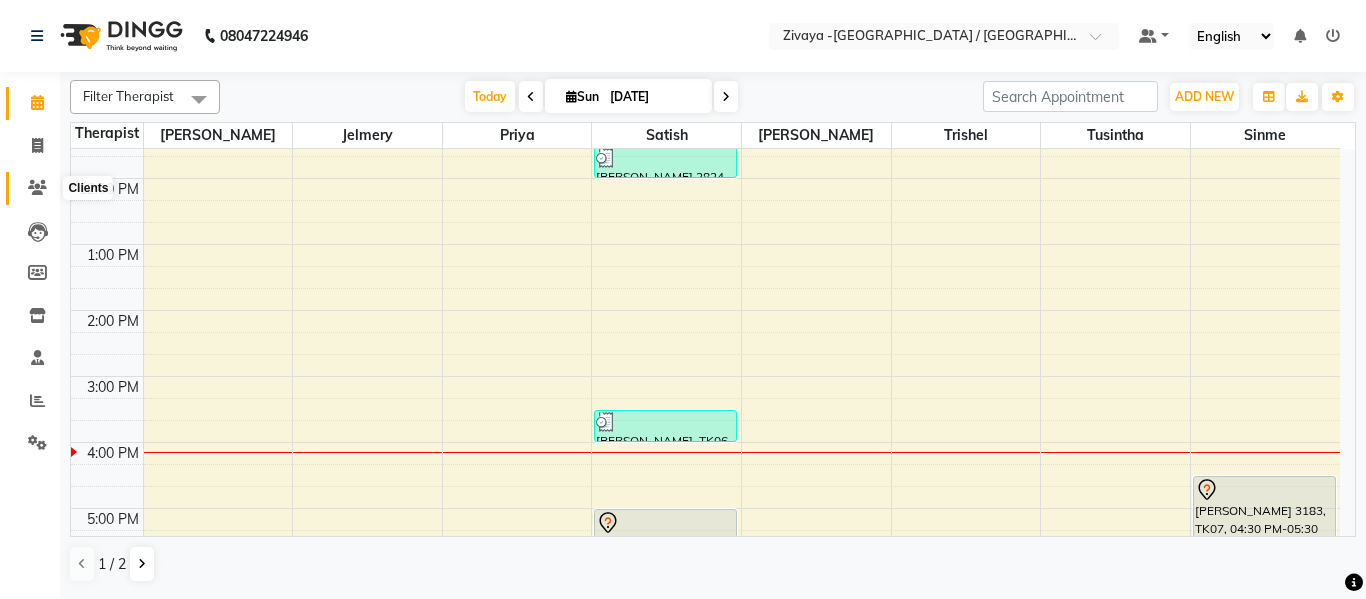 click 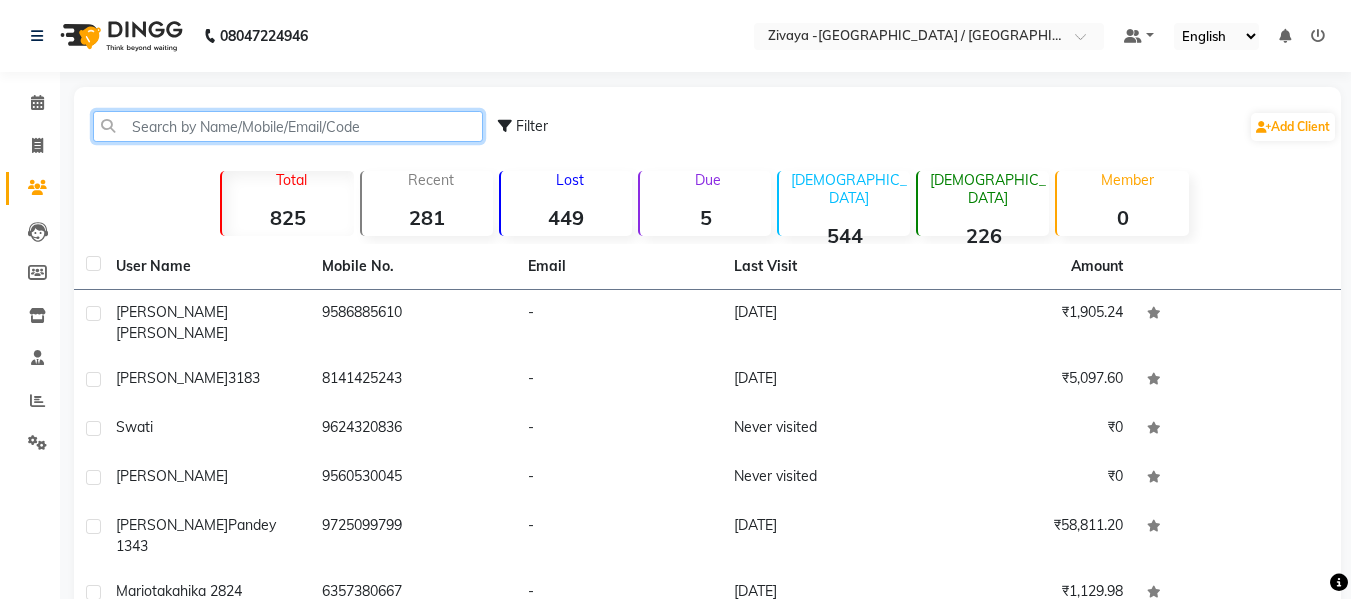 click 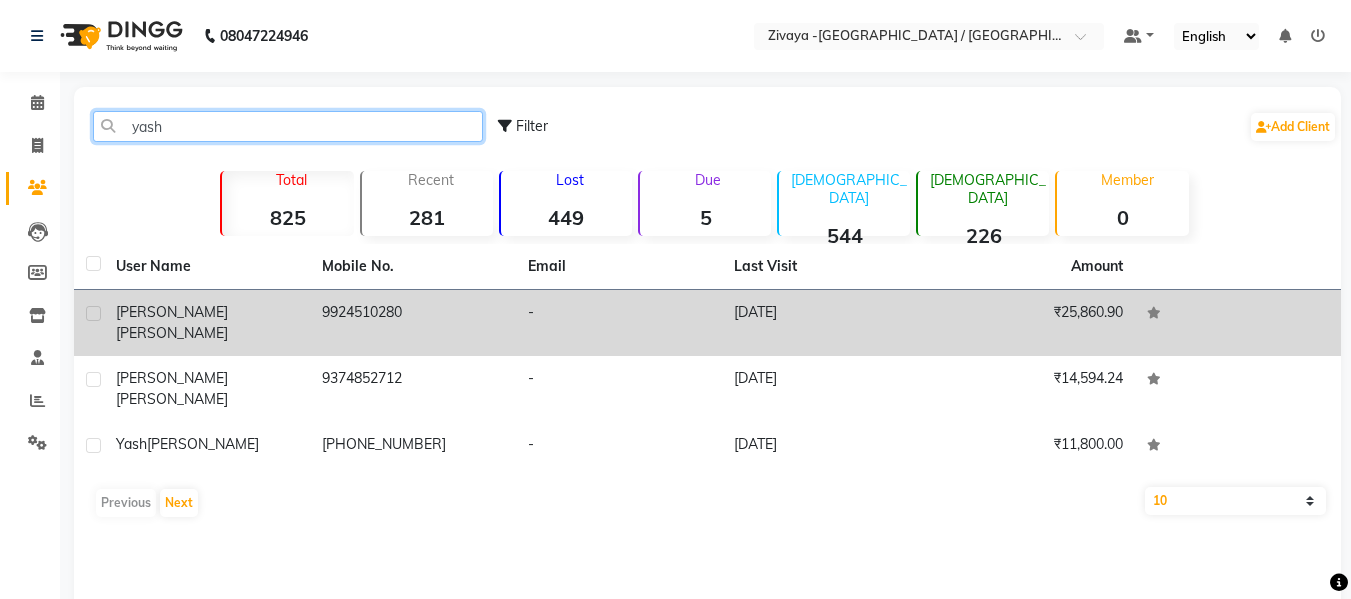 type on "yash" 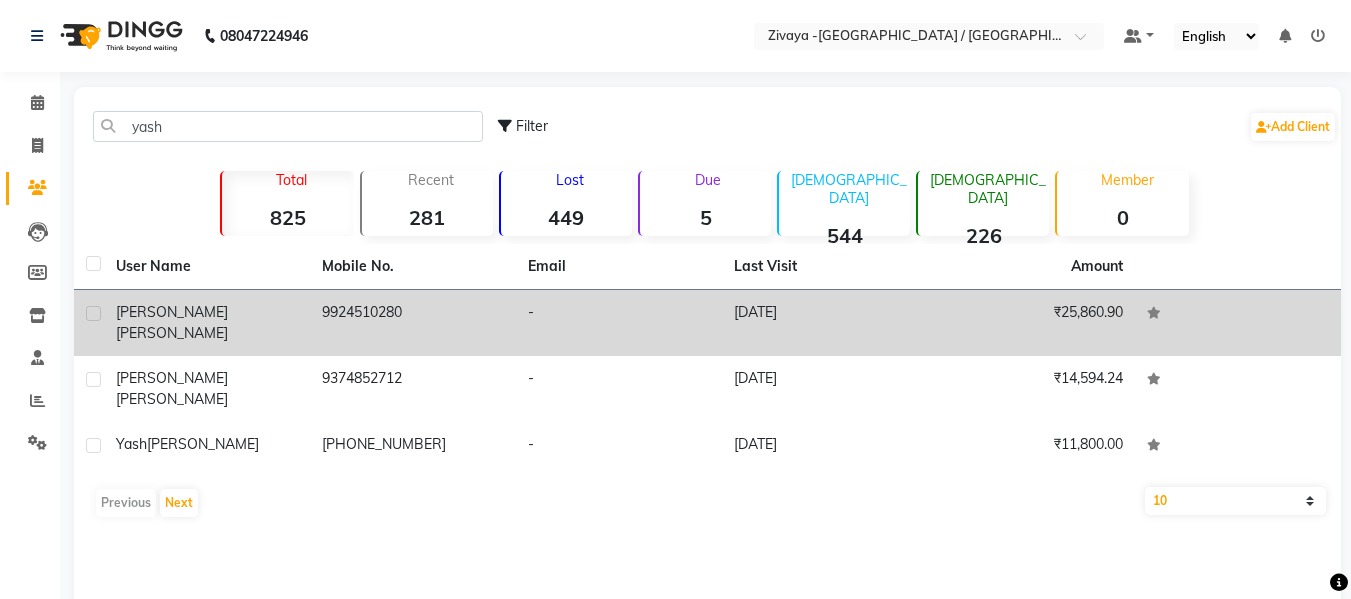 click on "[DATE]" 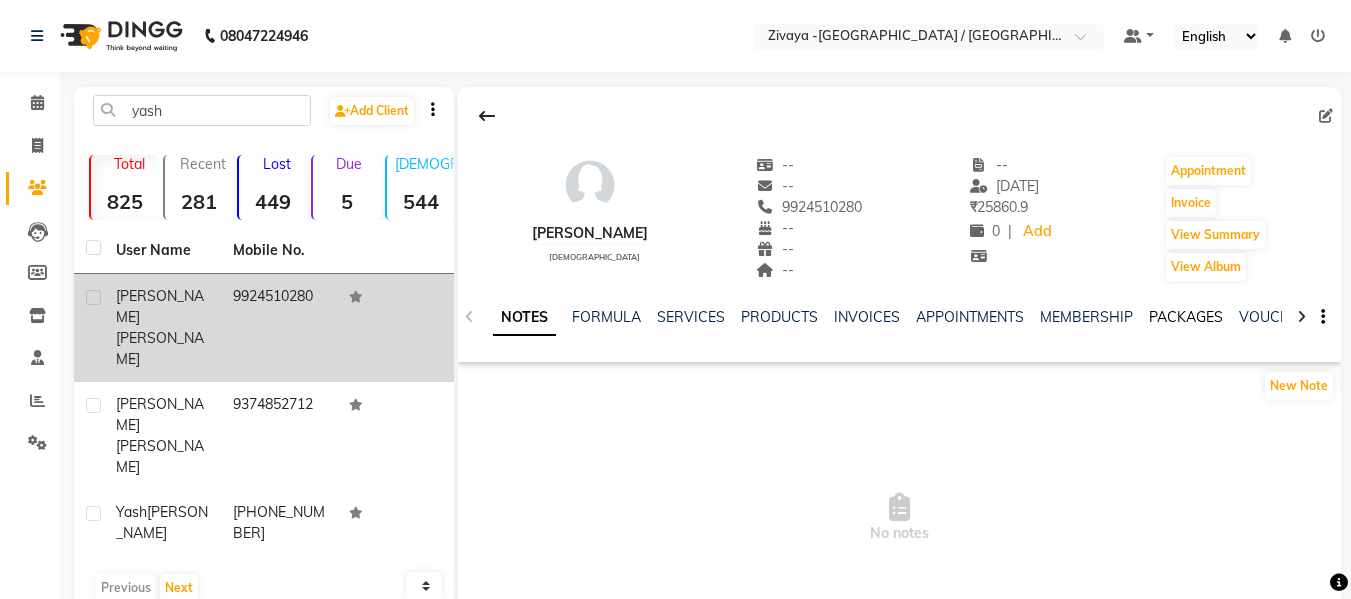 click on "PACKAGES" 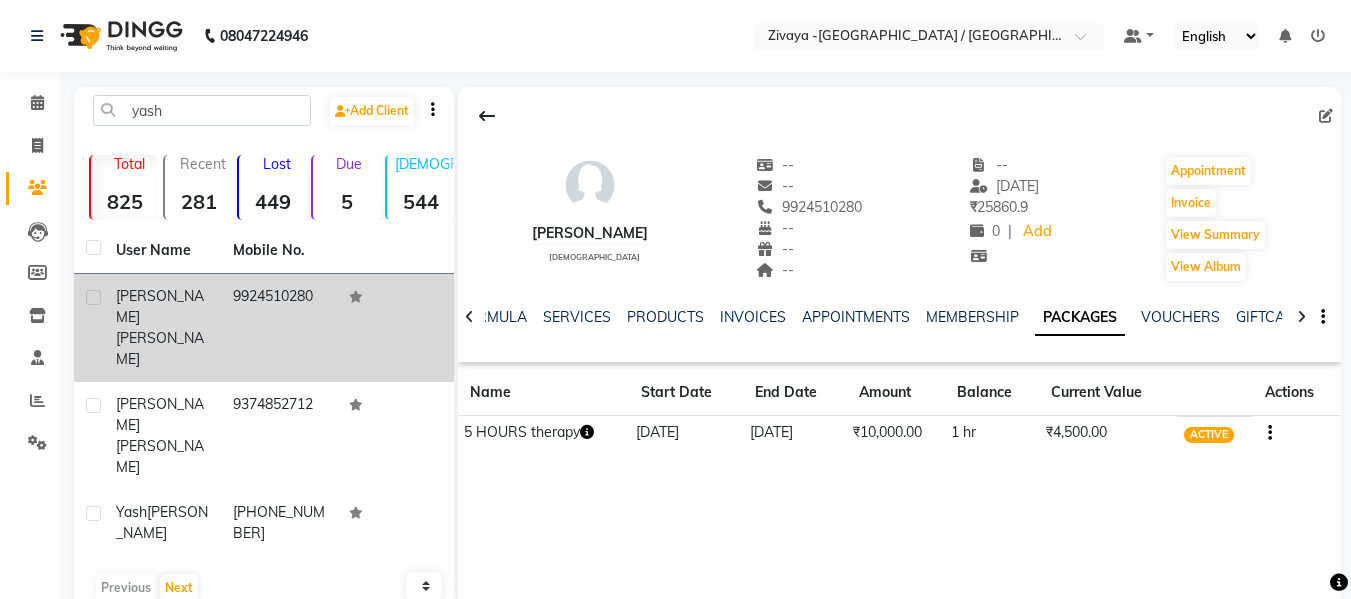 click 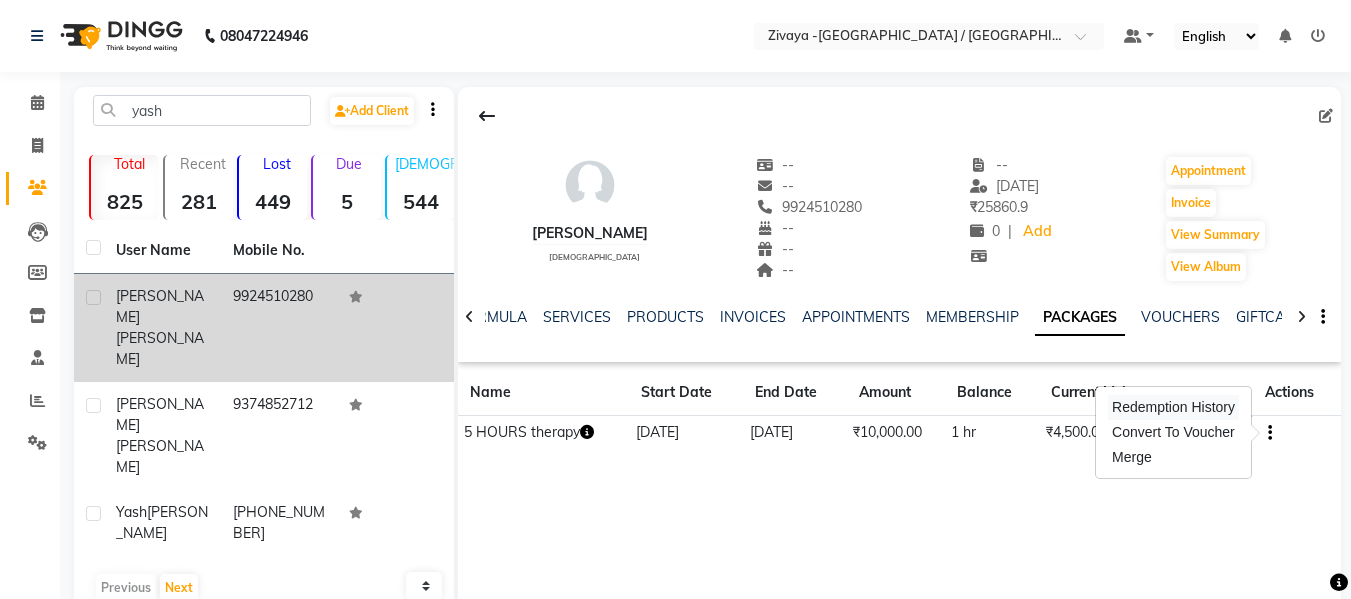 click on "Redemption History" at bounding box center [1173, 407] 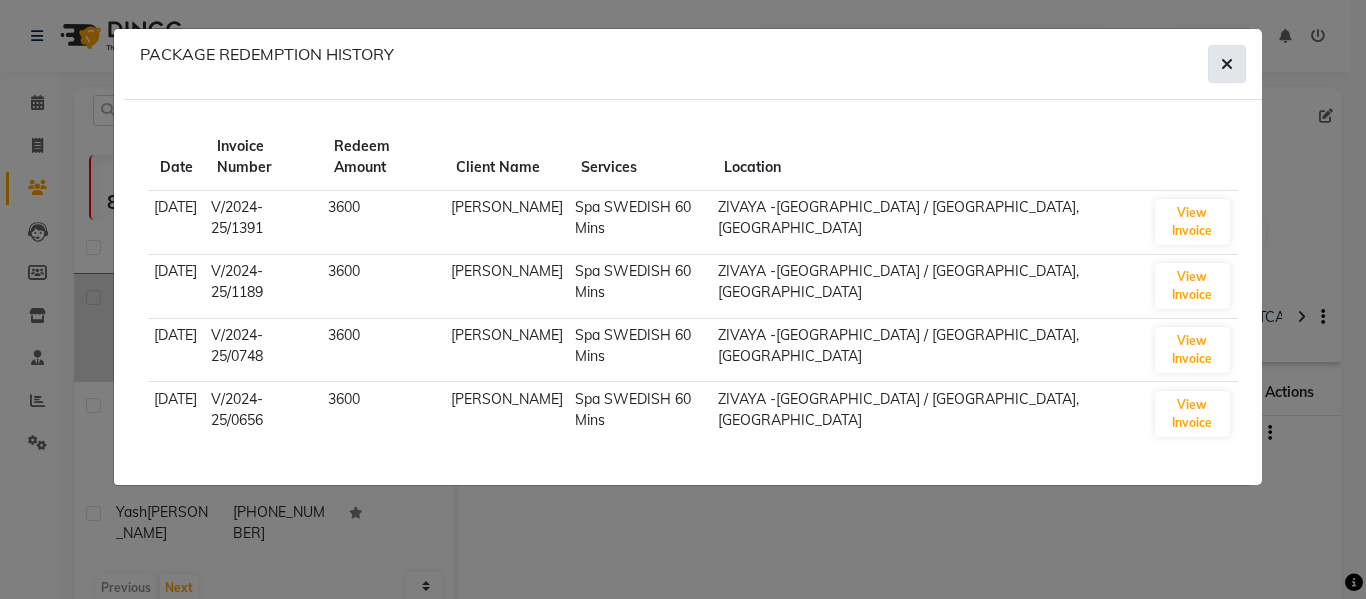 click 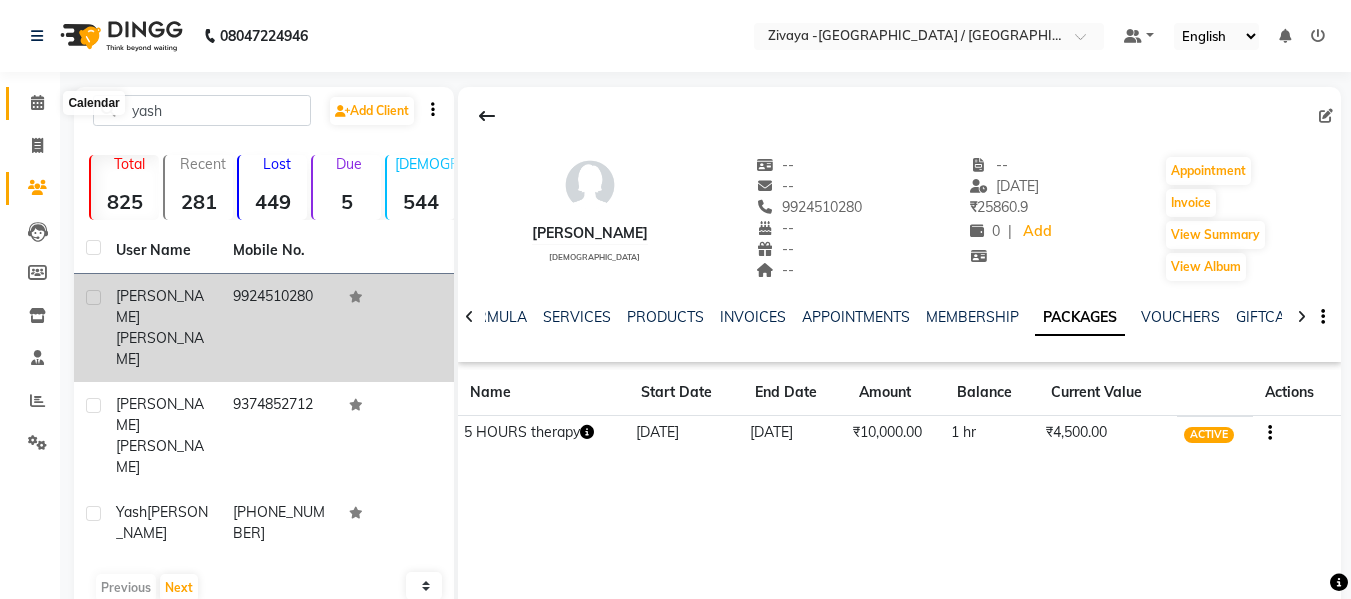 click 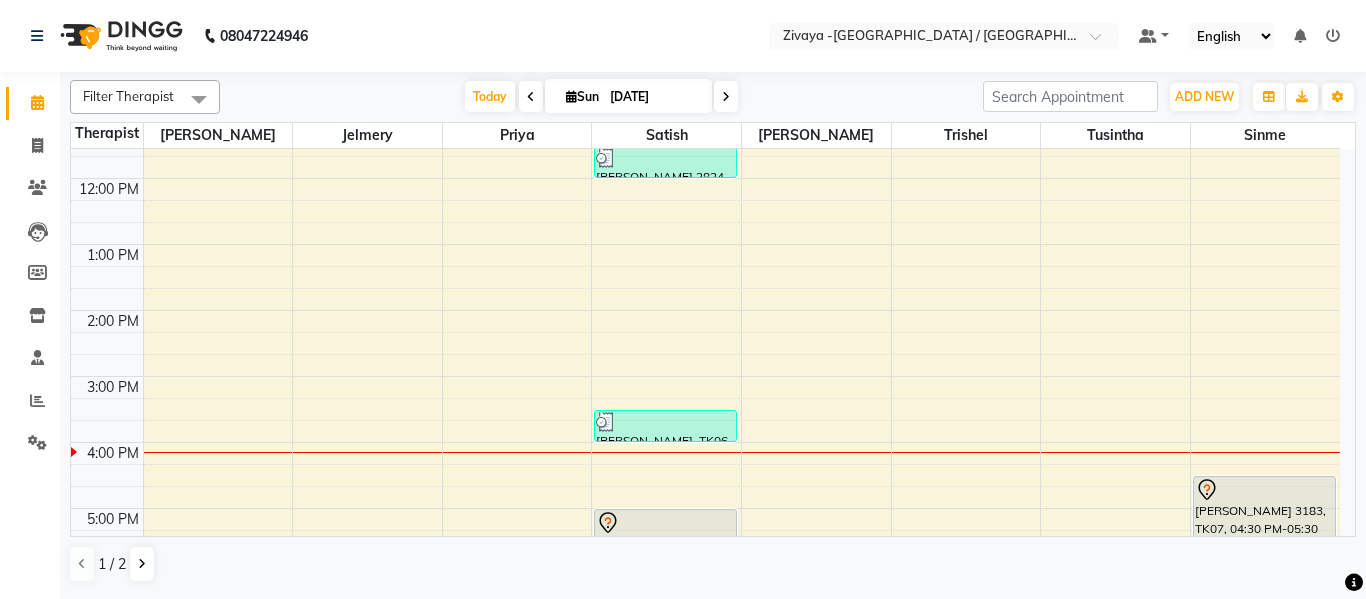scroll, scrollTop: 400, scrollLeft: 0, axis: vertical 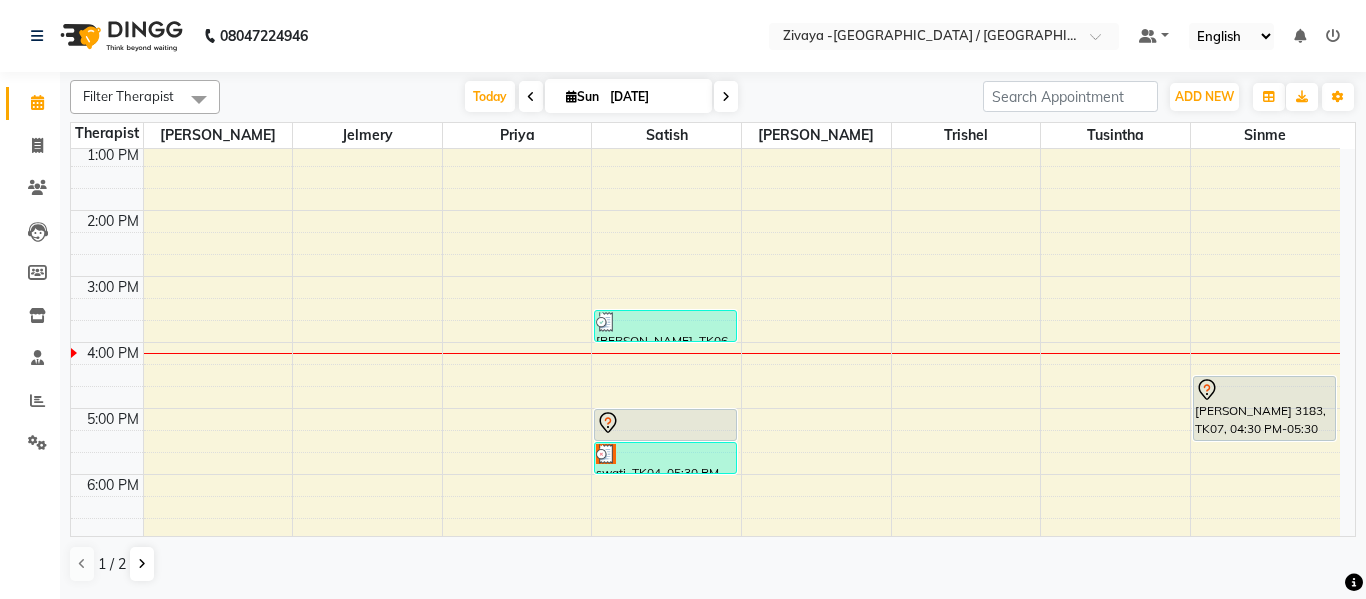 click on "7:00 AM 8:00 AM 9:00 AM 10:00 AM 11:00 AM 12:00 PM 1:00 PM 2:00 PM 3:00 PM 4:00 PM 5:00 PM 6:00 PM 7:00 PM 8:00 PM 9:00 PM 10:00 PM             [PERSON_NAME] 1343, TK05, 07:00 PM-08:00 PM, Spa DEEPTISSUE 60 Mins     [PERSON_NAME] 2184, TK01, 10:00 AM-11:00 AM, Spa SWEDISH 60 Mins     [PERSON_NAME] 2824, TK02, 11:30 AM-12:00 PM, Salon HAIRCUT     [PERSON_NAME], TK06, 03:30 PM-04:00 PM, Salon HAIRCUT - REGULAR             [PERSON_NAME], TK03, 05:00 PM-05:30 PM, Salon HAIRCUT - REGULAR     swati, TK04, 05:30 PM-06:00 PM, Salon HAIRCUT - REGULAR             [PERSON_NAME] 3183, TK07, 04:30 PM-05:30 PM, Spa SWEDISH 60 Mins" at bounding box center [705, 276] 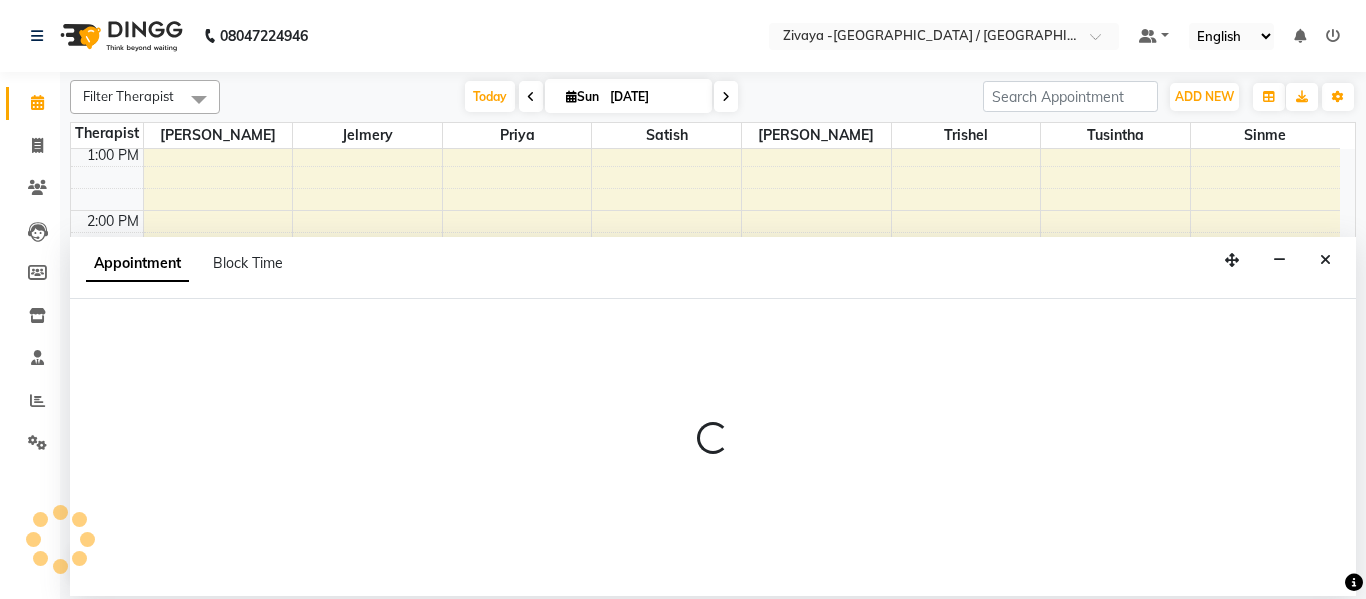 select on "83045" 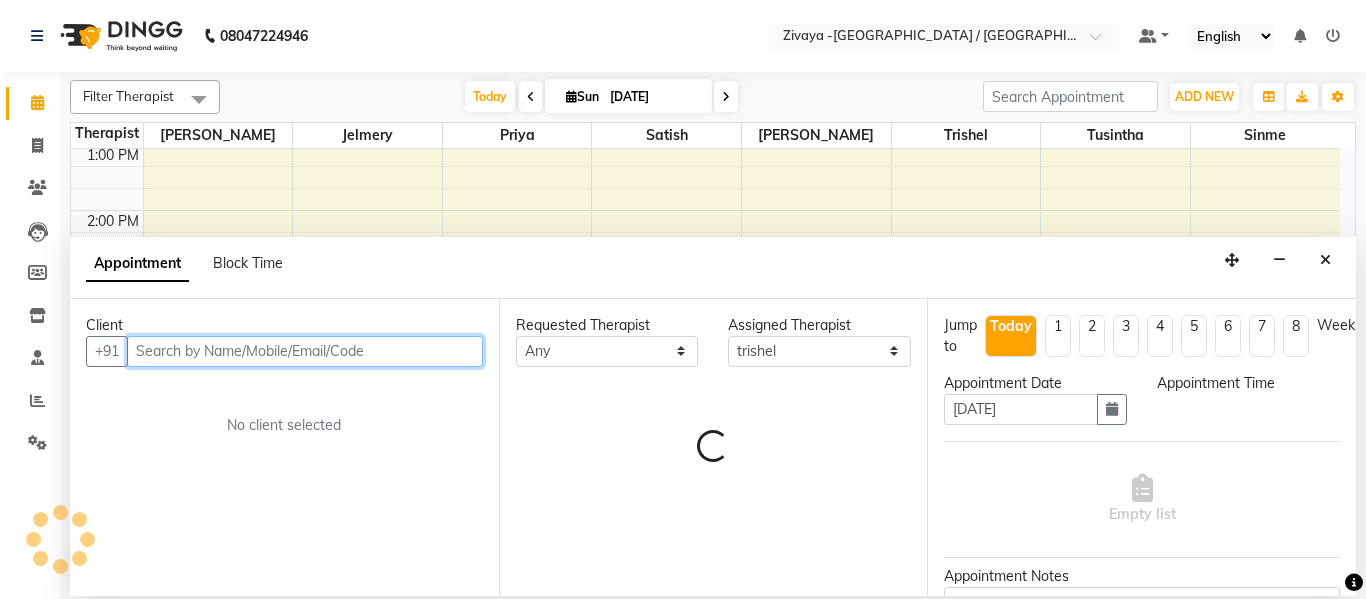 select on "1005" 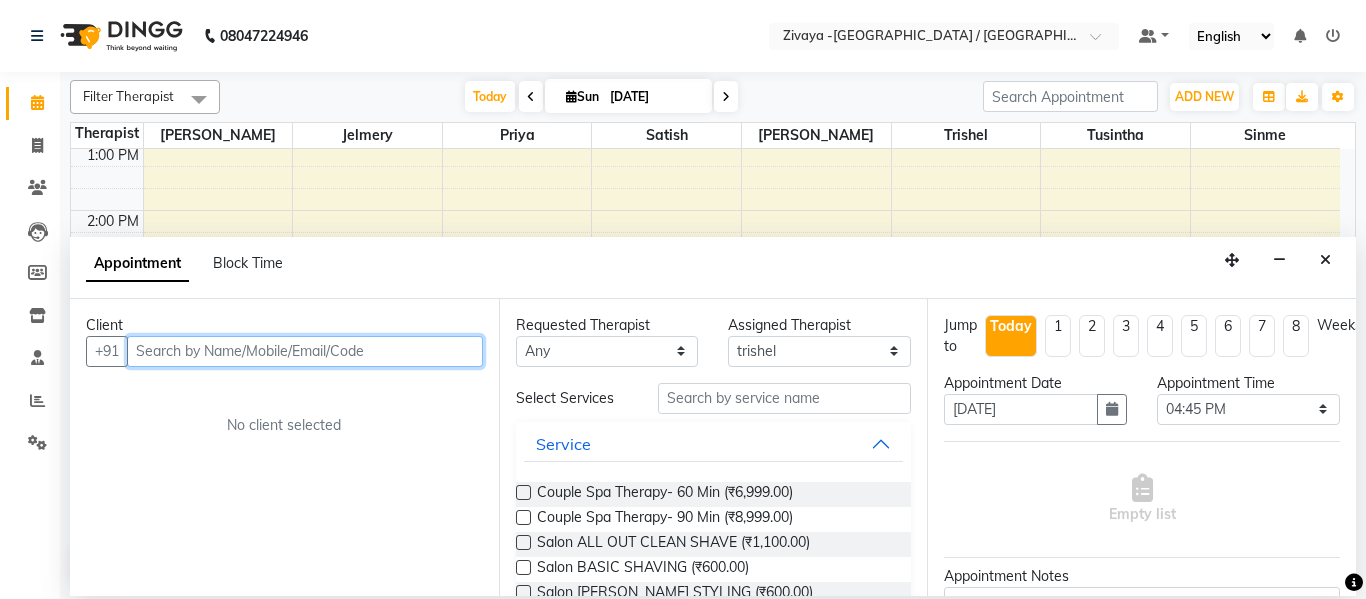 click at bounding box center (305, 351) 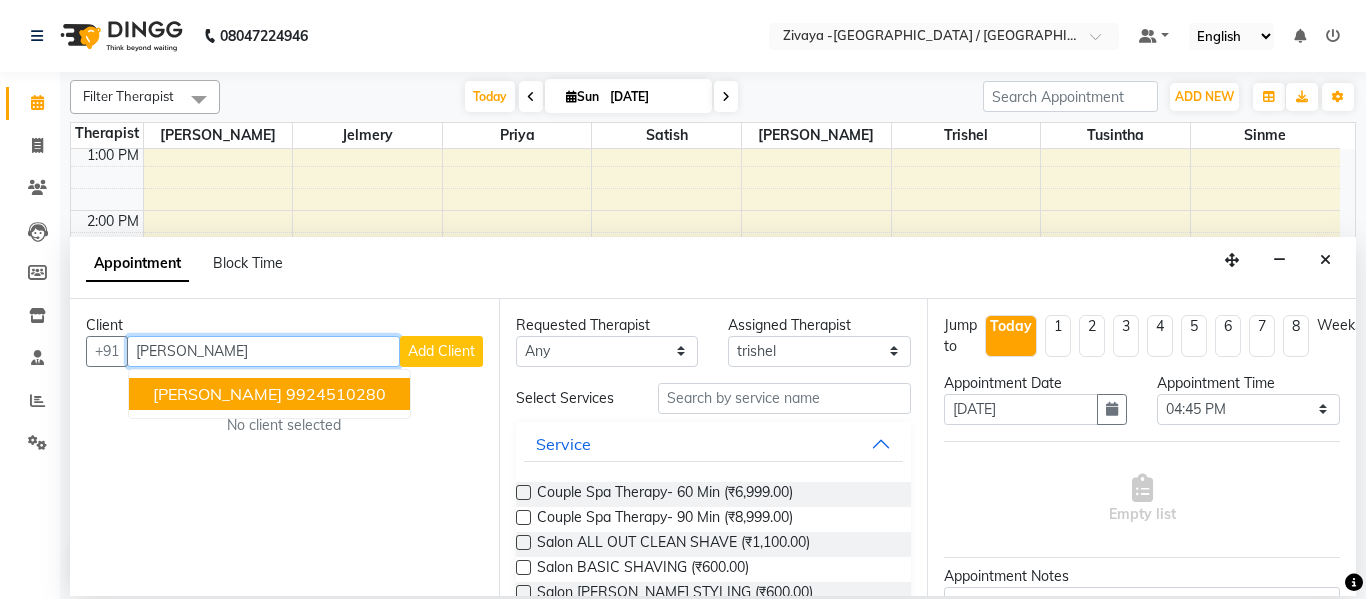 click on "9924510280" at bounding box center [336, 394] 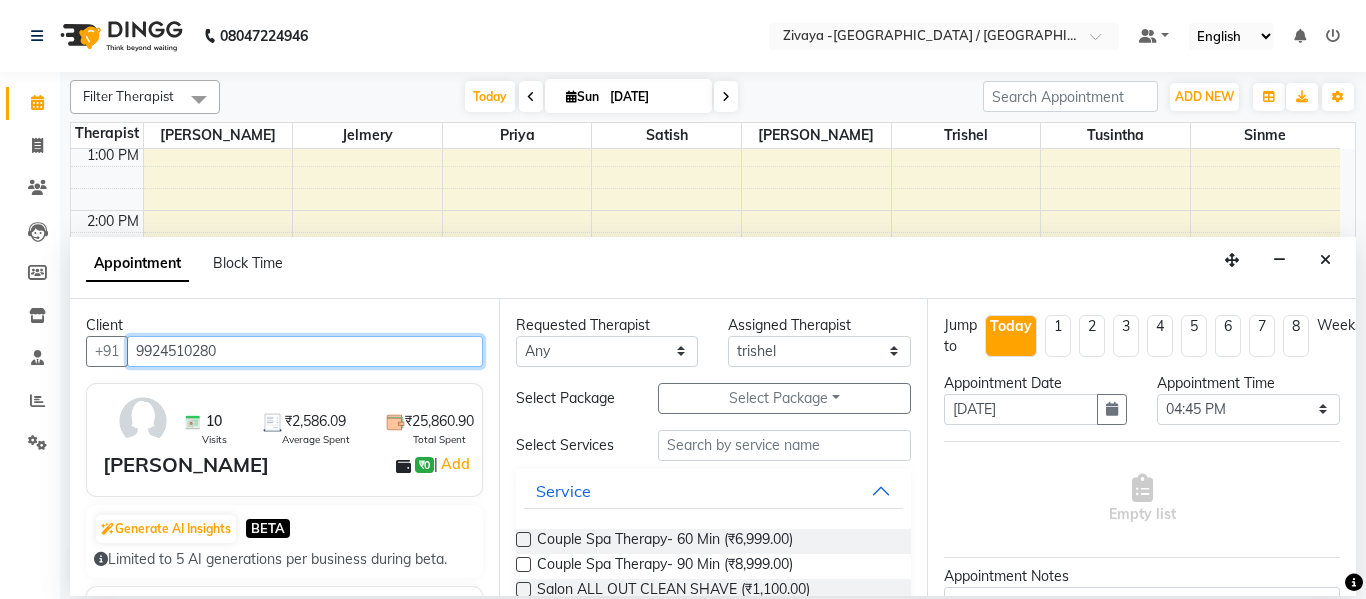 type on "9924510280" 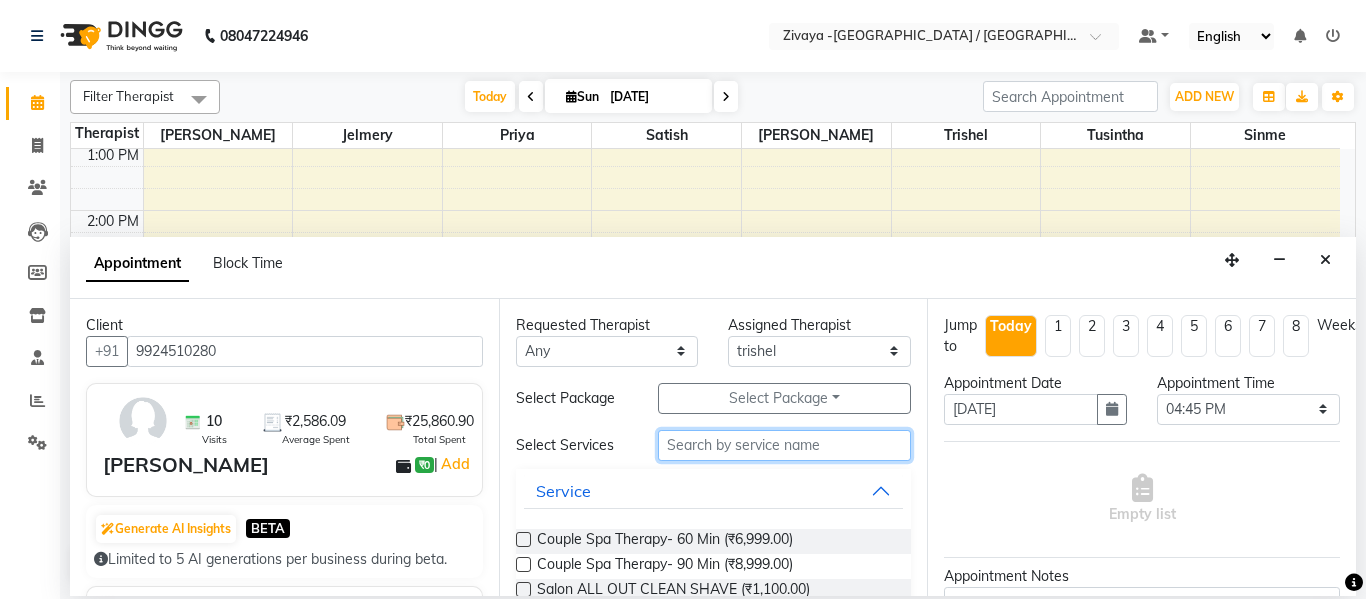 click at bounding box center (785, 445) 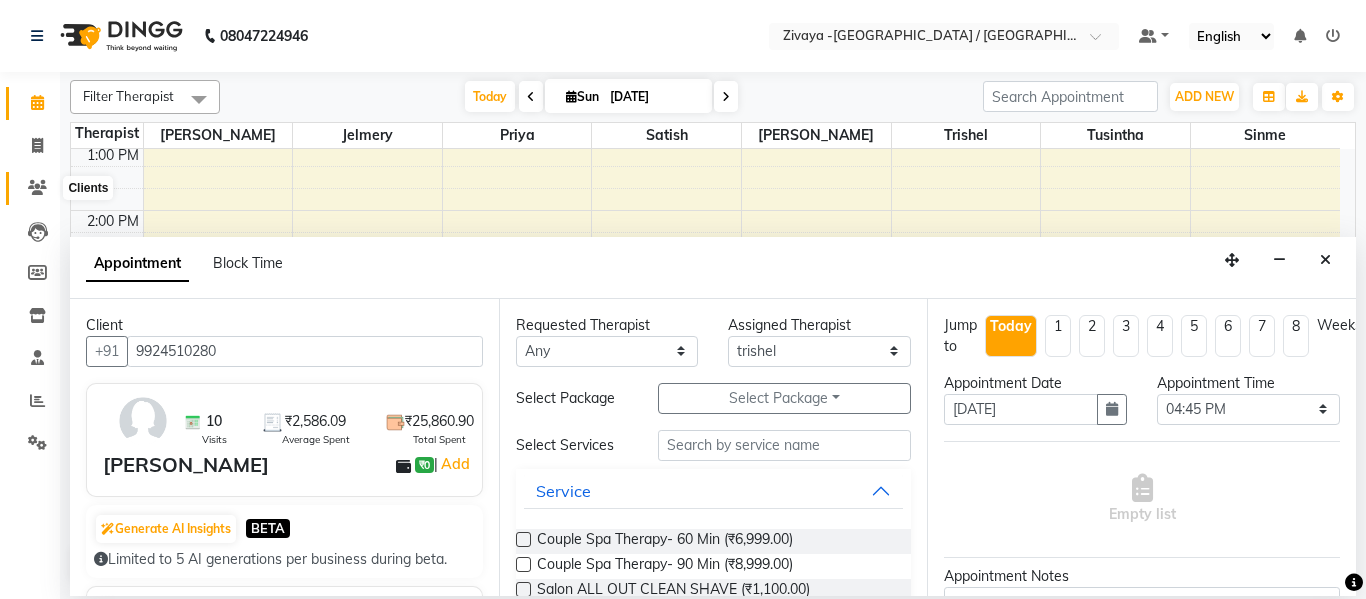 click 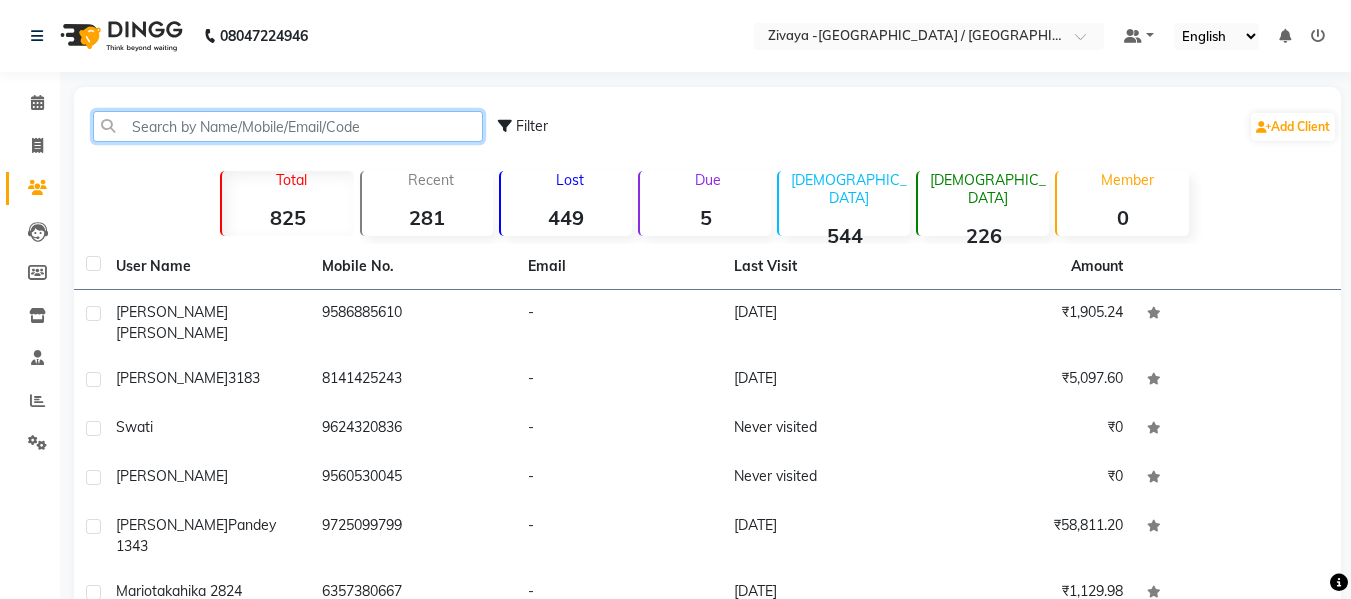 click 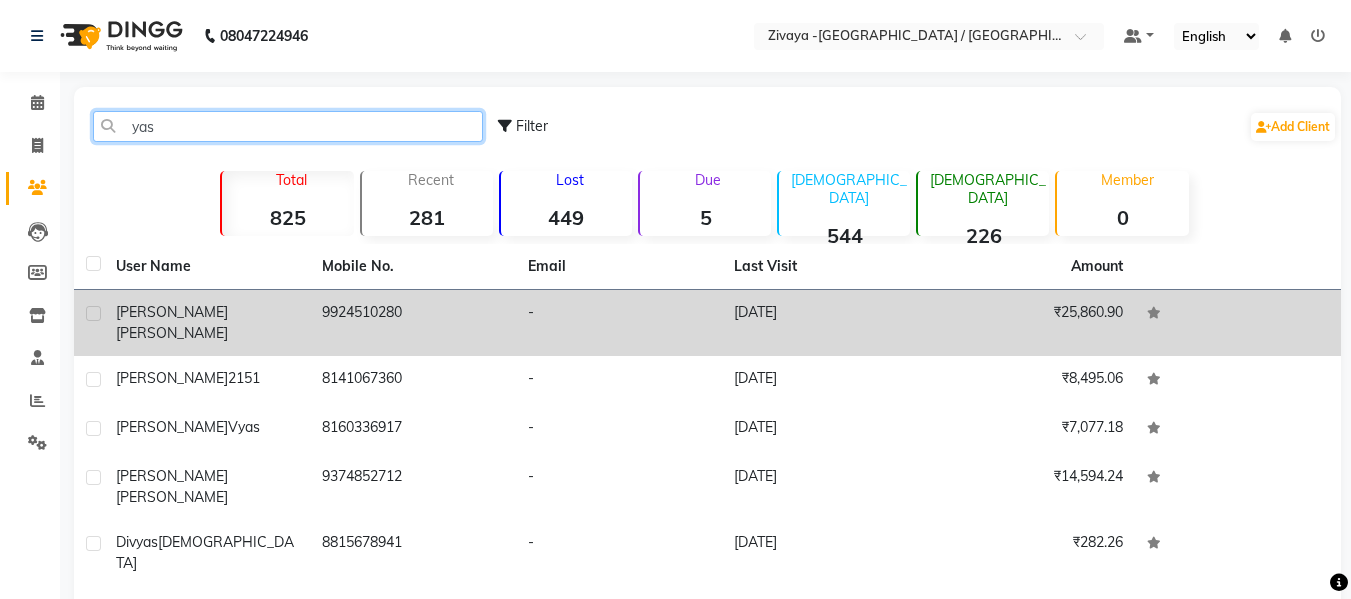 type on "yas" 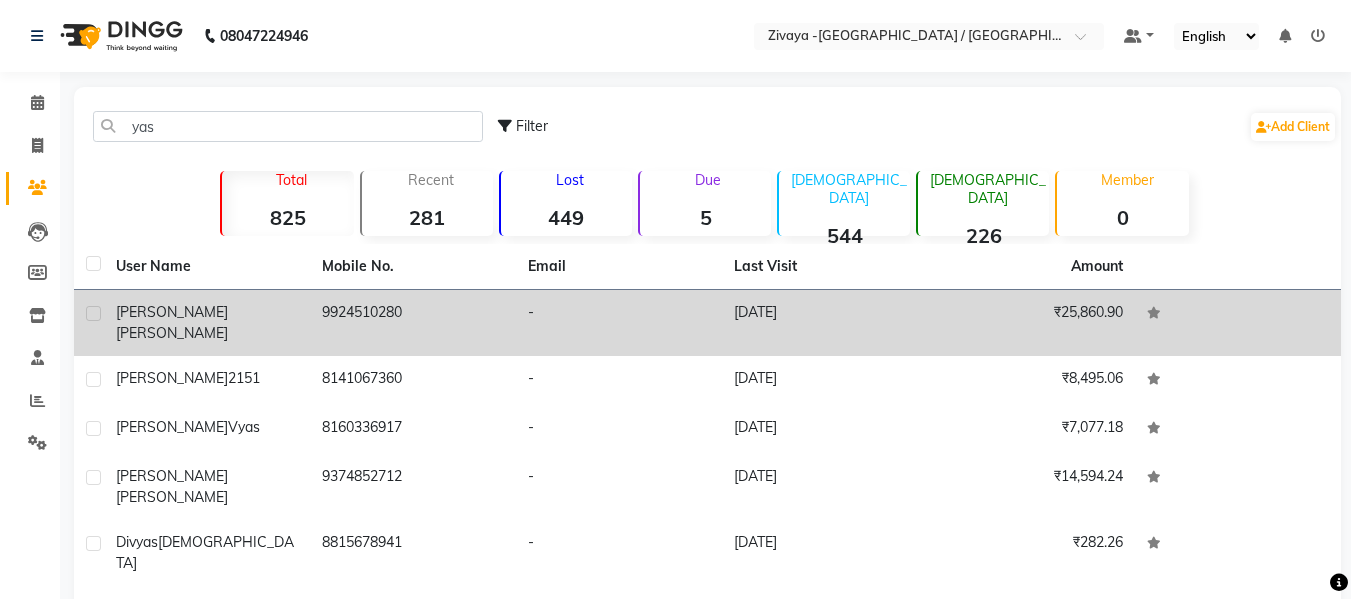 click on "[PERSON_NAME]" 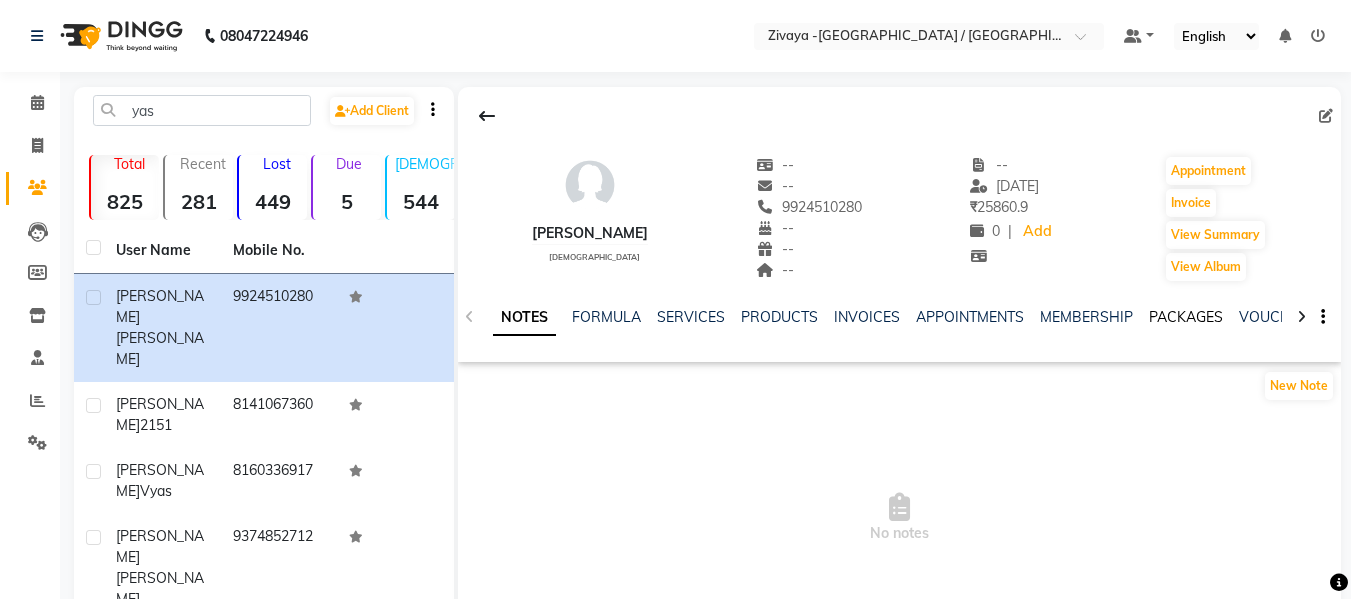 click on "PACKAGES" 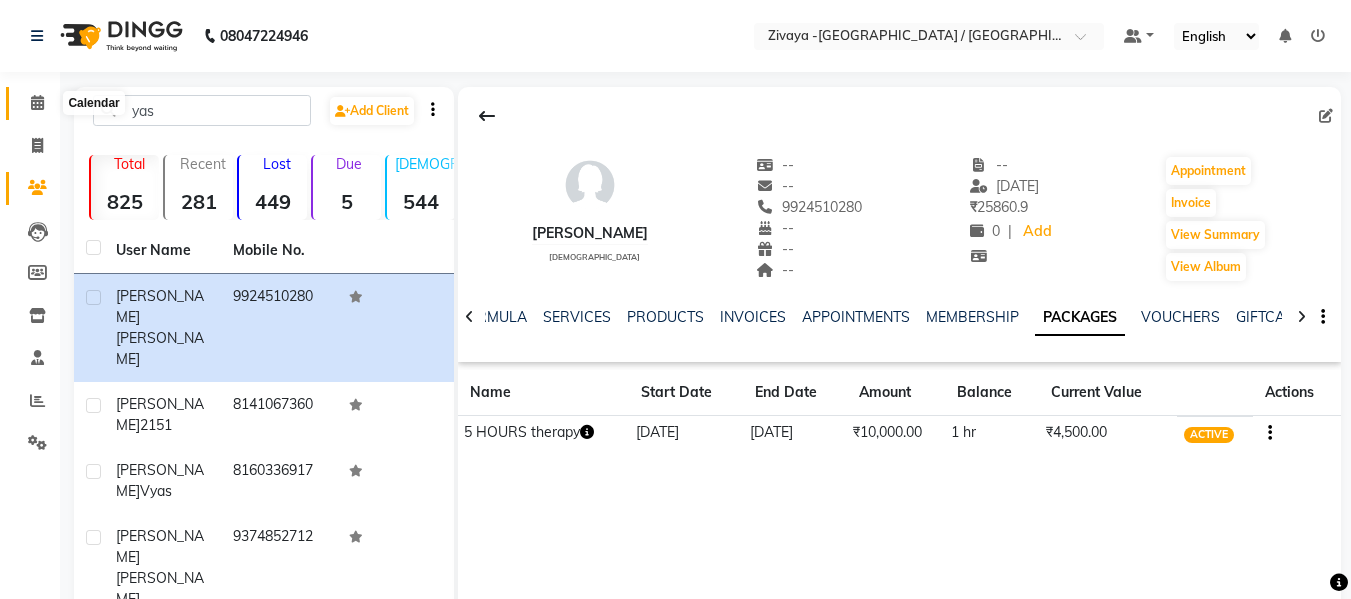 click 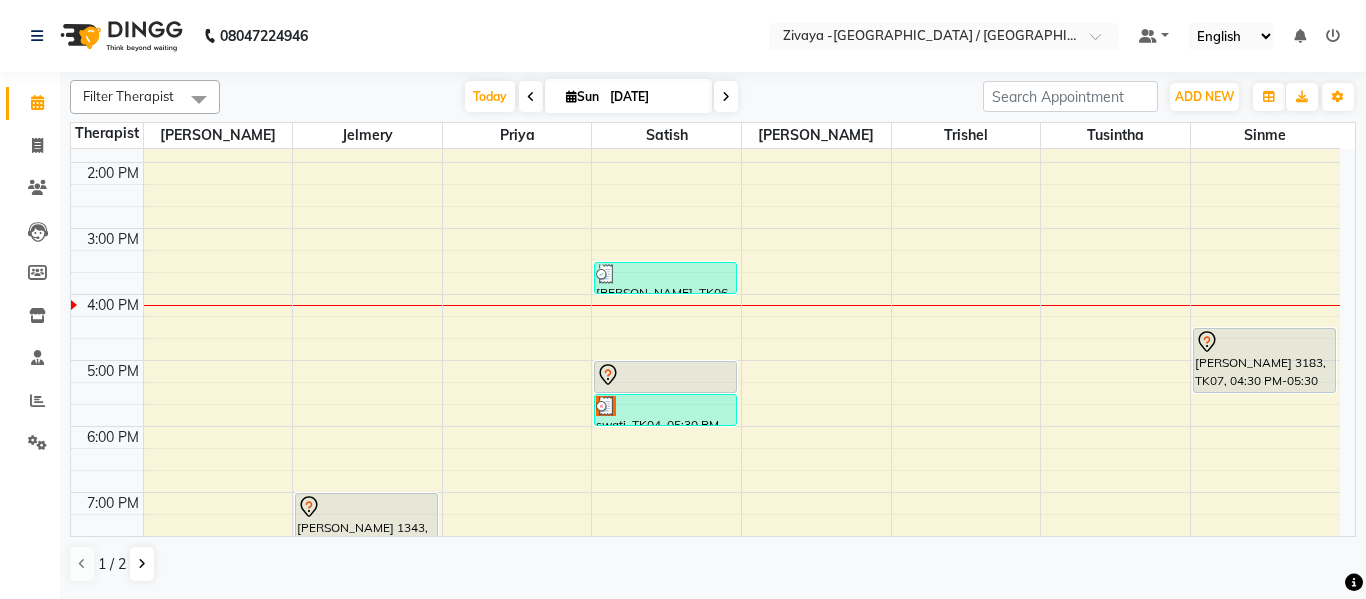 scroll, scrollTop: 500, scrollLeft: 0, axis: vertical 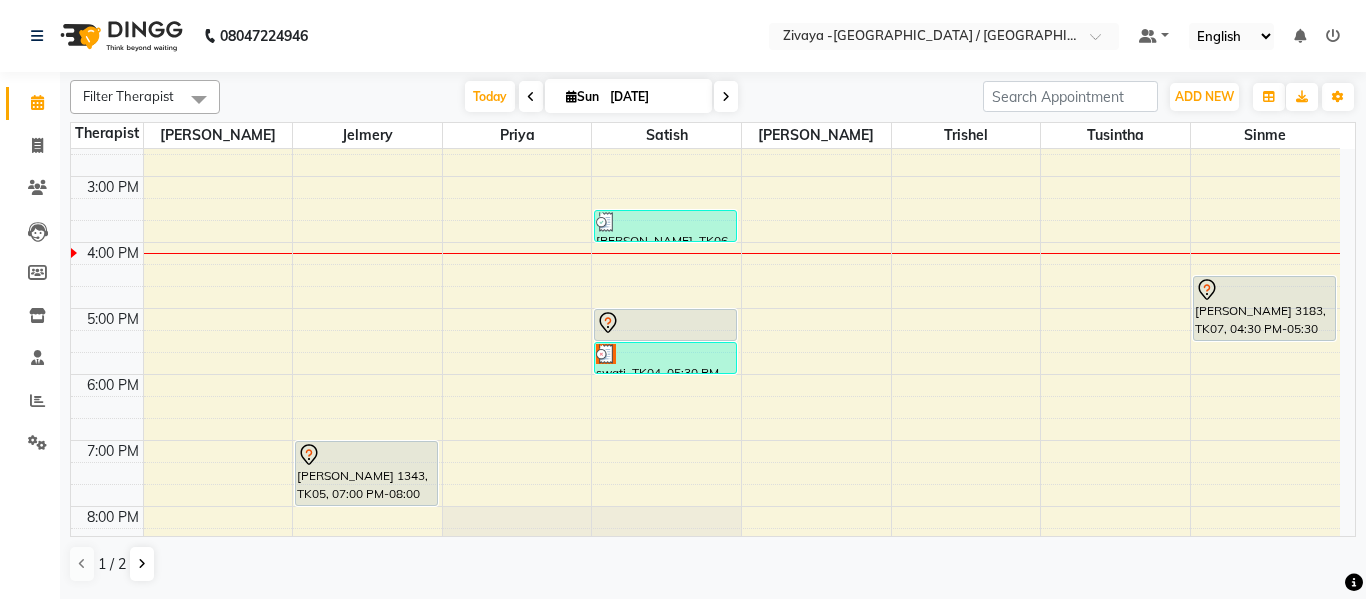 click on "7:00 AM 8:00 AM 9:00 AM 10:00 AM 11:00 AM 12:00 PM 1:00 PM 2:00 PM 3:00 PM 4:00 PM 5:00 PM 6:00 PM 7:00 PM 8:00 PM 9:00 PM 10:00 PM             [PERSON_NAME] 1343, TK05, 07:00 PM-08:00 PM, Spa DEEPTISSUE 60 Mins     [PERSON_NAME] 2184, TK01, 10:00 AM-11:00 AM, Spa SWEDISH 60 Mins     [PERSON_NAME] 2824, TK02, 11:30 AM-12:00 PM, Salon HAIRCUT     [PERSON_NAME], TK06, 03:30 PM-04:00 PM, Salon HAIRCUT - REGULAR             [PERSON_NAME], TK03, 05:00 PM-05:30 PM, Salon HAIRCUT - REGULAR     swati, TK04, 05:30 PM-06:00 PM, Salon HAIRCUT - REGULAR             [PERSON_NAME] 3183, TK07, 04:30 PM-05:30 PM, Spa SWEDISH 60 Mins" at bounding box center [705, 176] 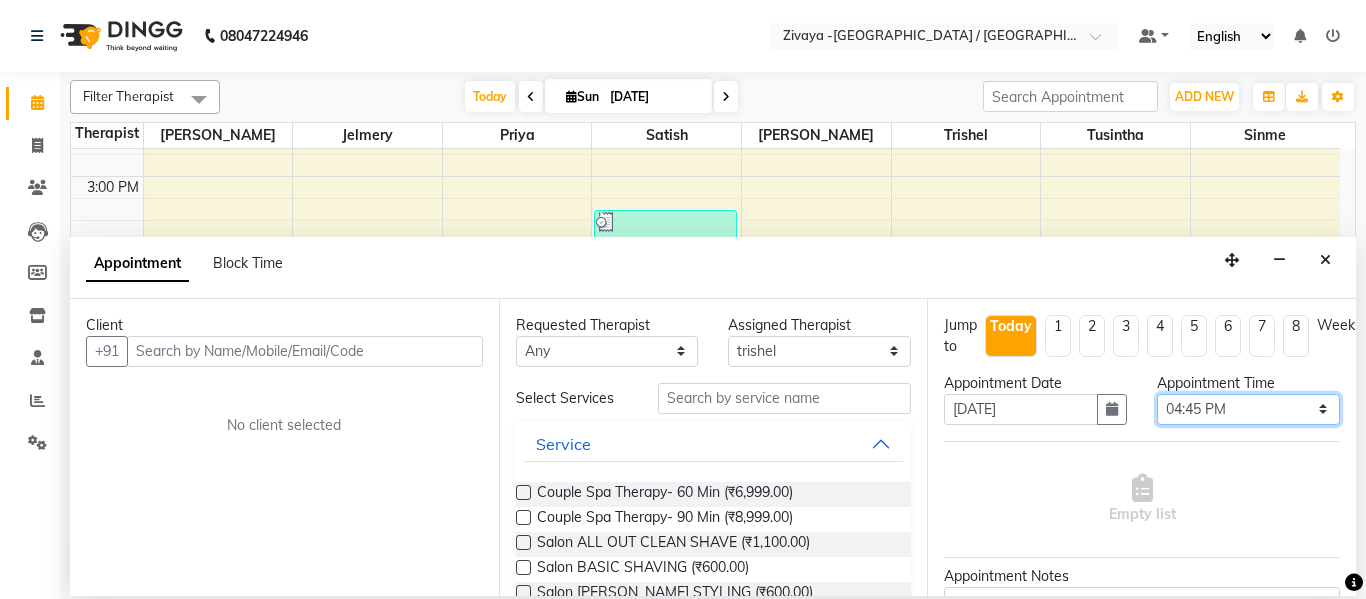 click on "Select 08:00 AM 08:15 AM 08:30 AM 08:45 AM 09:00 AM 09:15 AM 09:30 AM 09:45 AM 10:00 AM 10:15 AM 10:30 AM 10:45 AM 11:00 AM 11:15 AM 11:30 AM 11:45 AM 12:00 PM 12:15 PM 12:30 PM 12:45 PM 01:00 PM 01:15 PM 01:30 PM 01:45 PM 02:00 PM 02:15 PM 02:30 PM 02:45 PM 03:00 PM 03:15 PM 03:30 PM 03:45 PM 04:00 PM 04:15 PM 04:30 PM 04:45 PM 05:00 PM 05:15 PM 05:30 PM 05:45 PM 06:00 PM 06:15 PM 06:30 PM 06:45 PM 07:00 PM 07:15 PM 07:30 PM 07:45 PM 08:00 PM 08:15 PM 08:30 PM 08:45 PM 09:00 PM 09:15 PM 09:30 PM 09:45 PM 10:00 PM" at bounding box center (1248, 409) 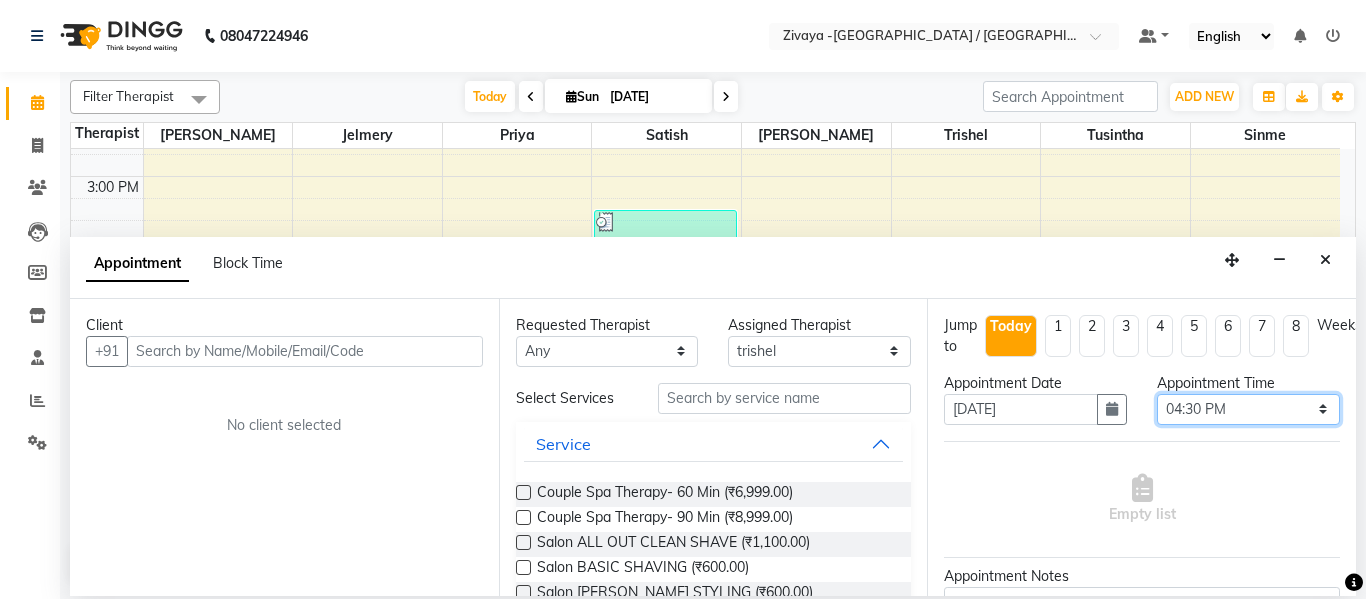 click on "Select 08:00 AM 08:15 AM 08:30 AM 08:45 AM 09:00 AM 09:15 AM 09:30 AM 09:45 AM 10:00 AM 10:15 AM 10:30 AM 10:45 AM 11:00 AM 11:15 AM 11:30 AM 11:45 AM 12:00 PM 12:15 PM 12:30 PM 12:45 PM 01:00 PM 01:15 PM 01:30 PM 01:45 PM 02:00 PM 02:15 PM 02:30 PM 02:45 PM 03:00 PM 03:15 PM 03:30 PM 03:45 PM 04:00 PM 04:15 PM 04:30 PM 04:45 PM 05:00 PM 05:15 PM 05:30 PM 05:45 PM 06:00 PM 06:15 PM 06:30 PM 06:45 PM 07:00 PM 07:15 PM 07:30 PM 07:45 PM 08:00 PM 08:15 PM 08:30 PM 08:45 PM 09:00 PM 09:15 PM 09:30 PM 09:45 PM 10:00 PM" at bounding box center (1248, 409) 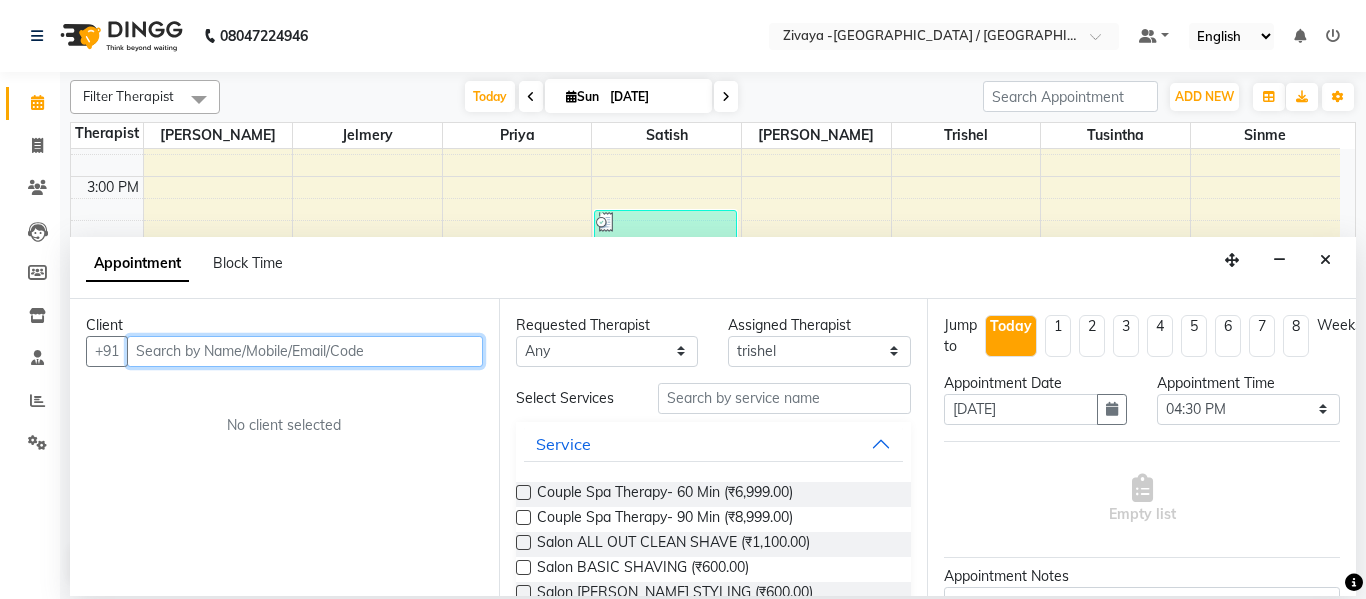 click at bounding box center (305, 351) 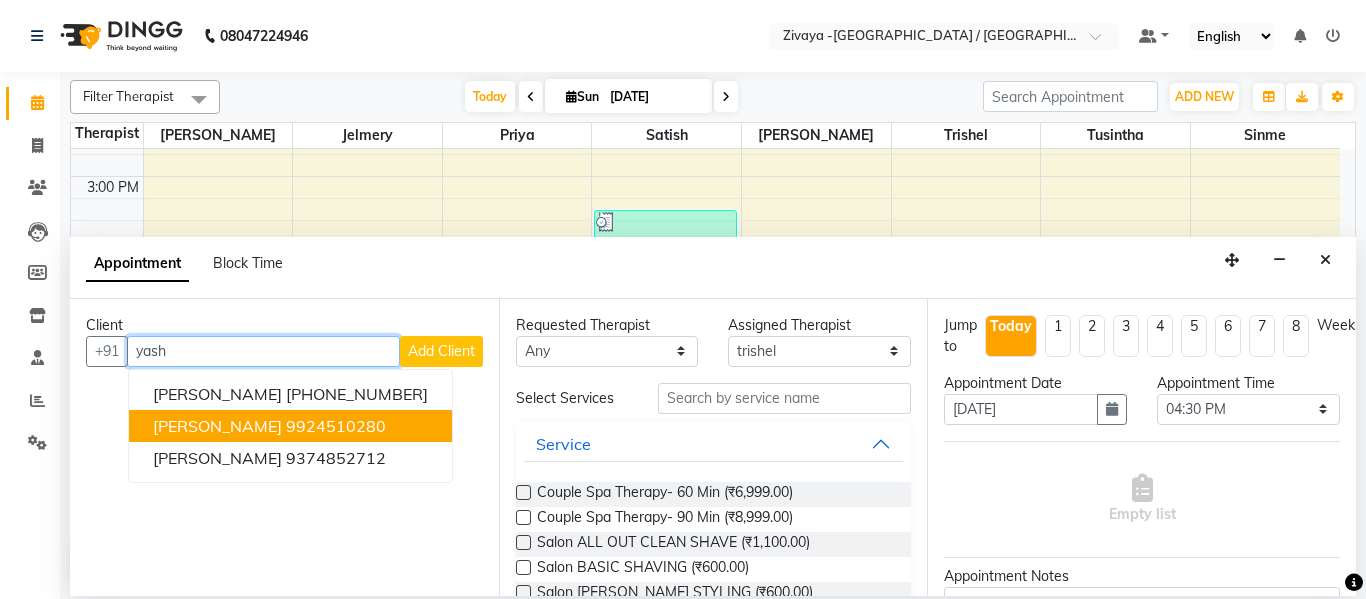 click on "9924510280" at bounding box center [336, 426] 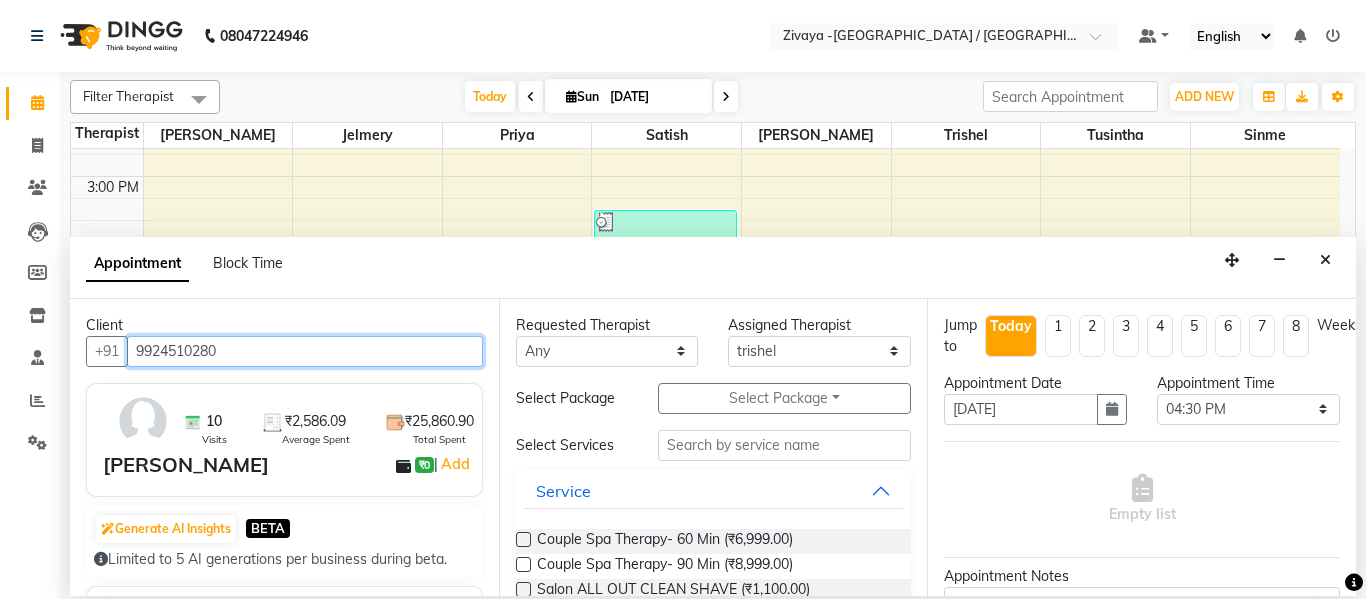 type on "9924510280" 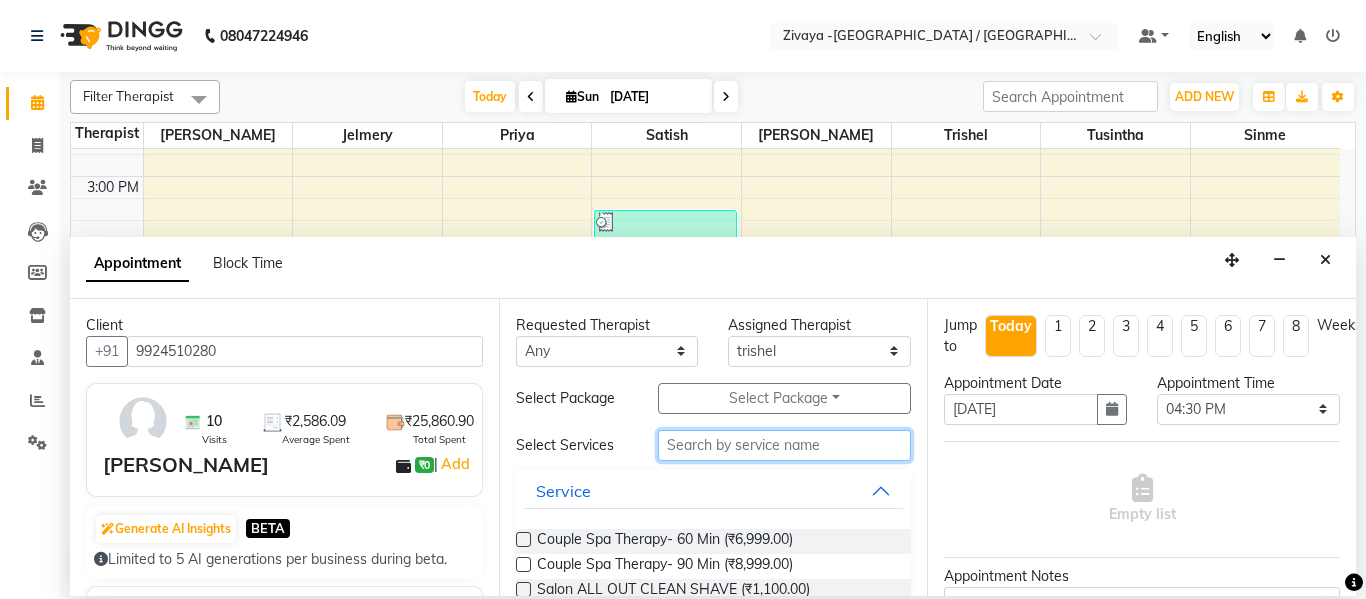 click at bounding box center [785, 445] 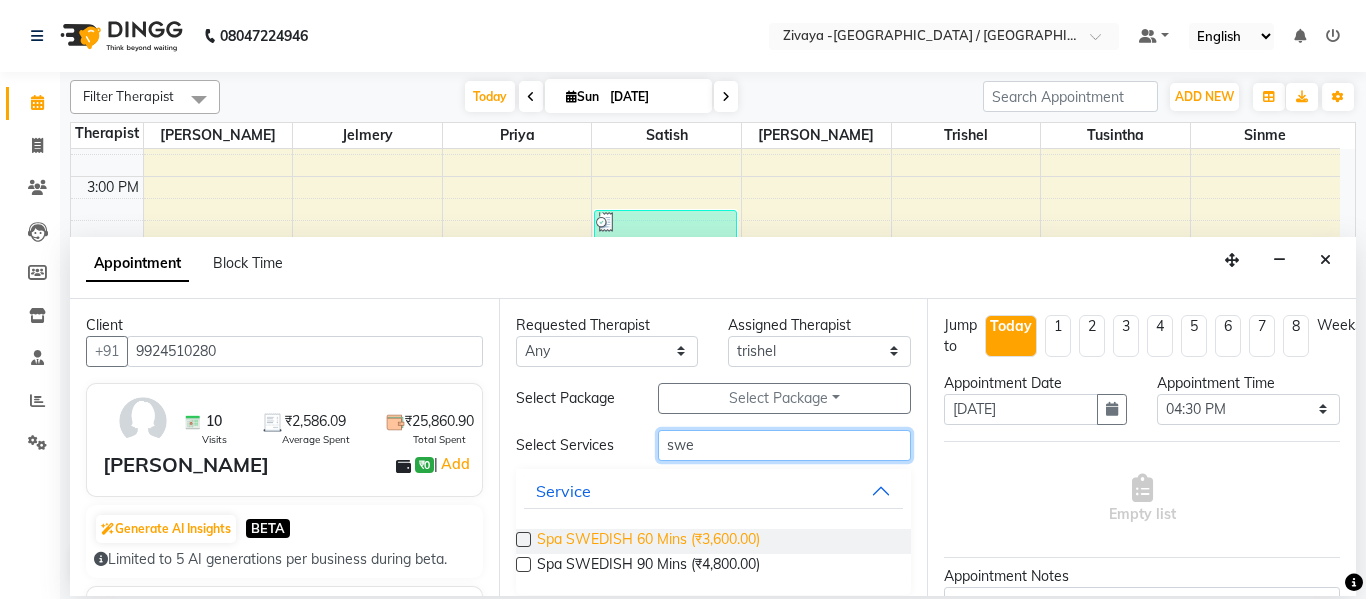 type on "swe" 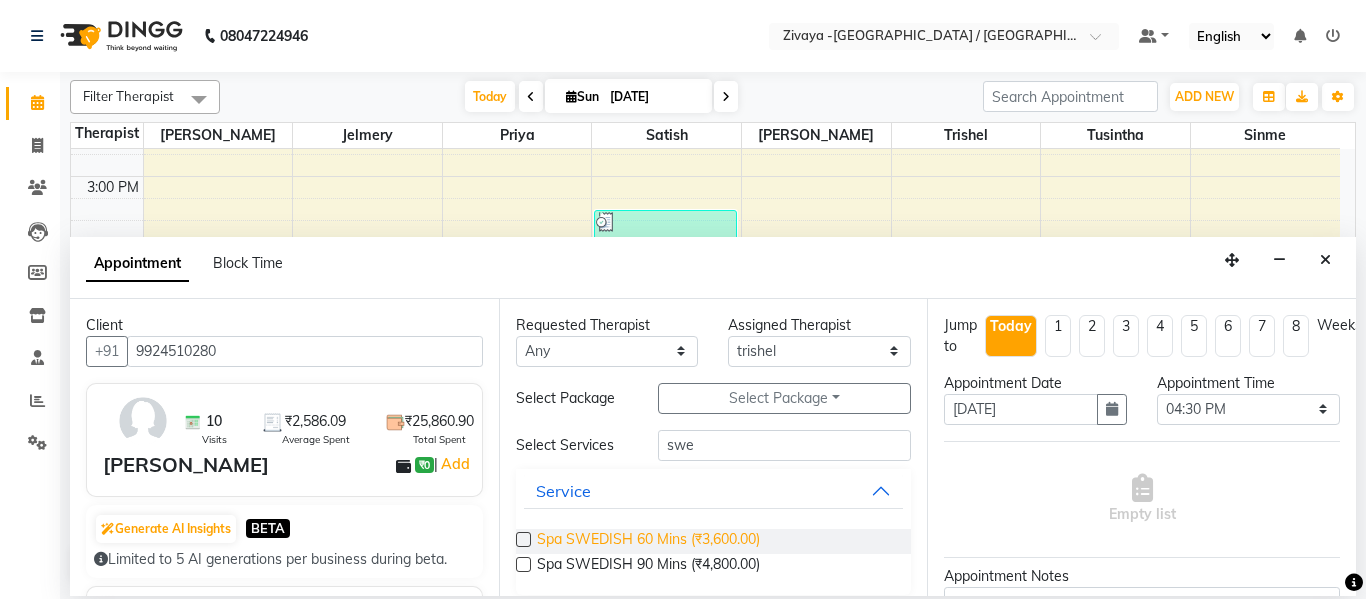 click on "Spa SWEDISH 60 Mins (₹3,600.00)" at bounding box center (648, 541) 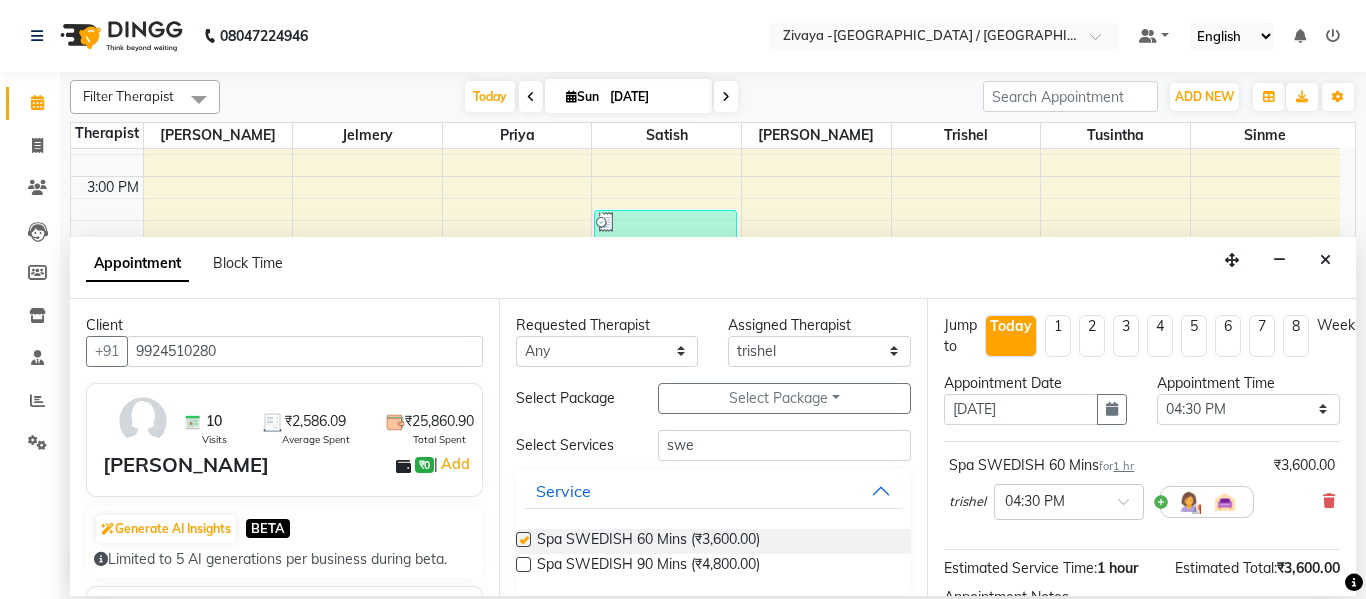 checkbox on "false" 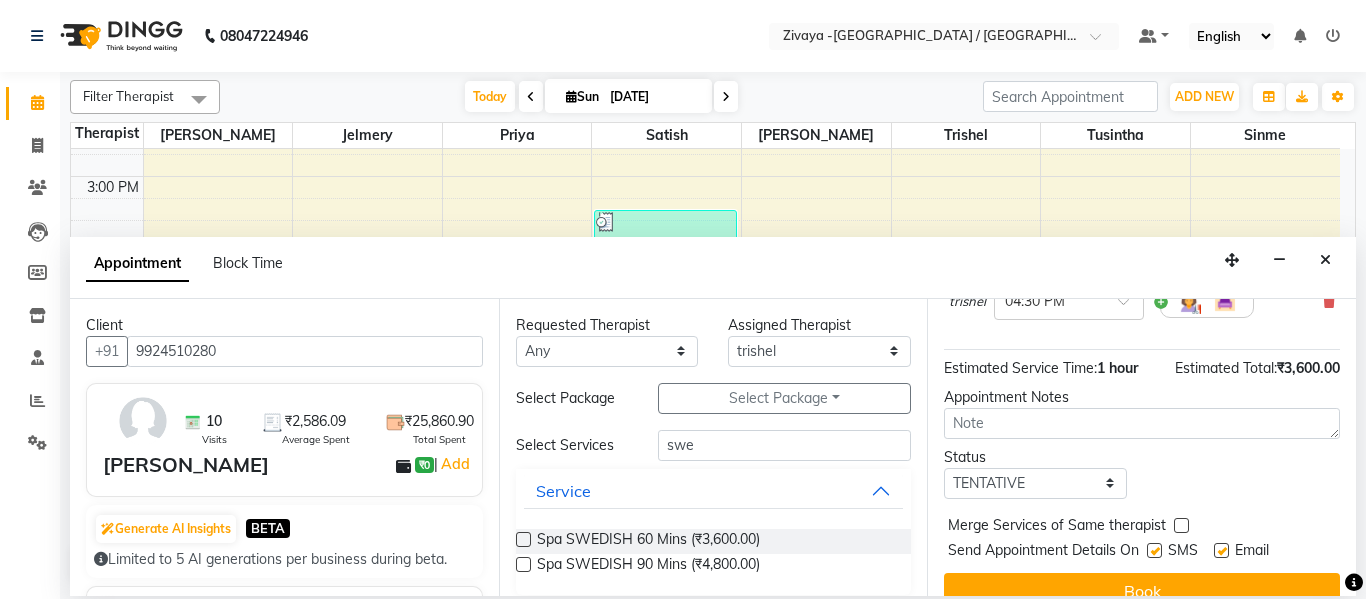 scroll, scrollTop: 244, scrollLeft: 0, axis: vertical 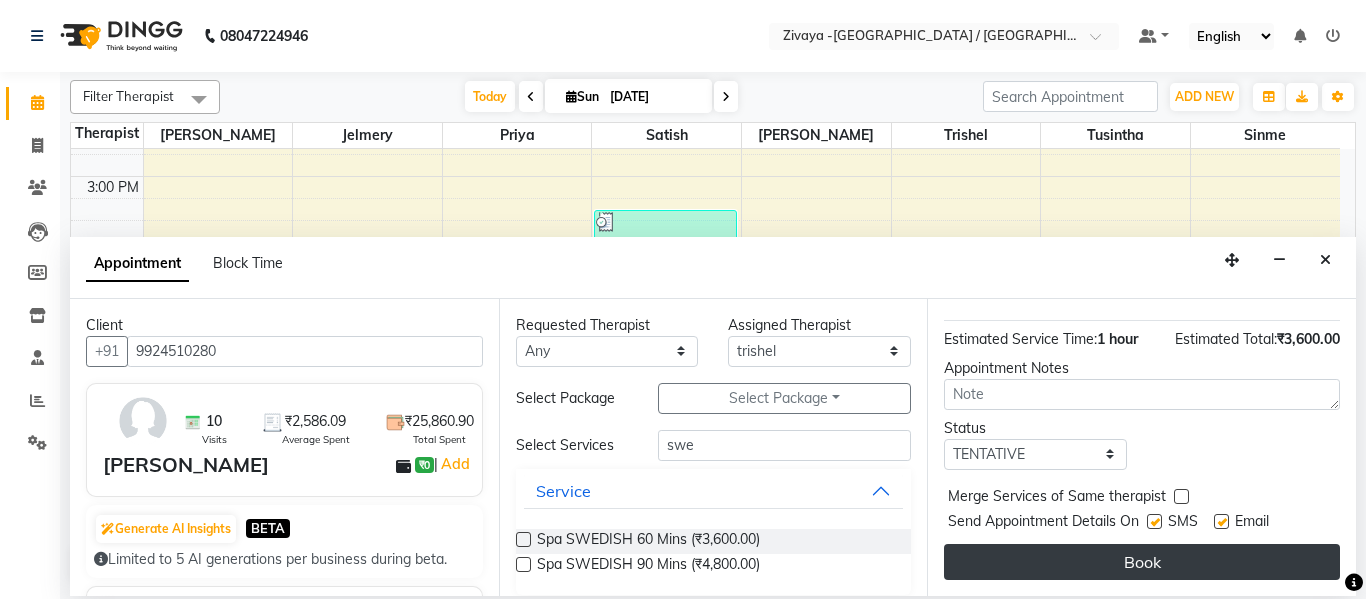 click on "Book" at bounding box center (1142, 562) 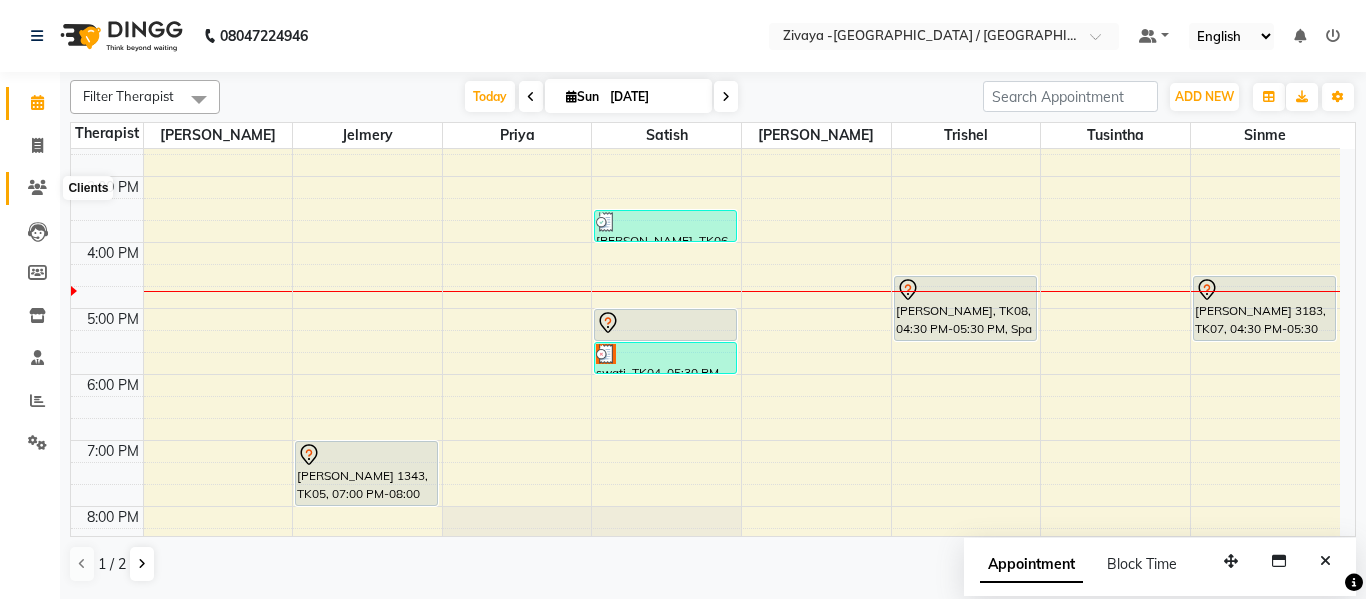 click 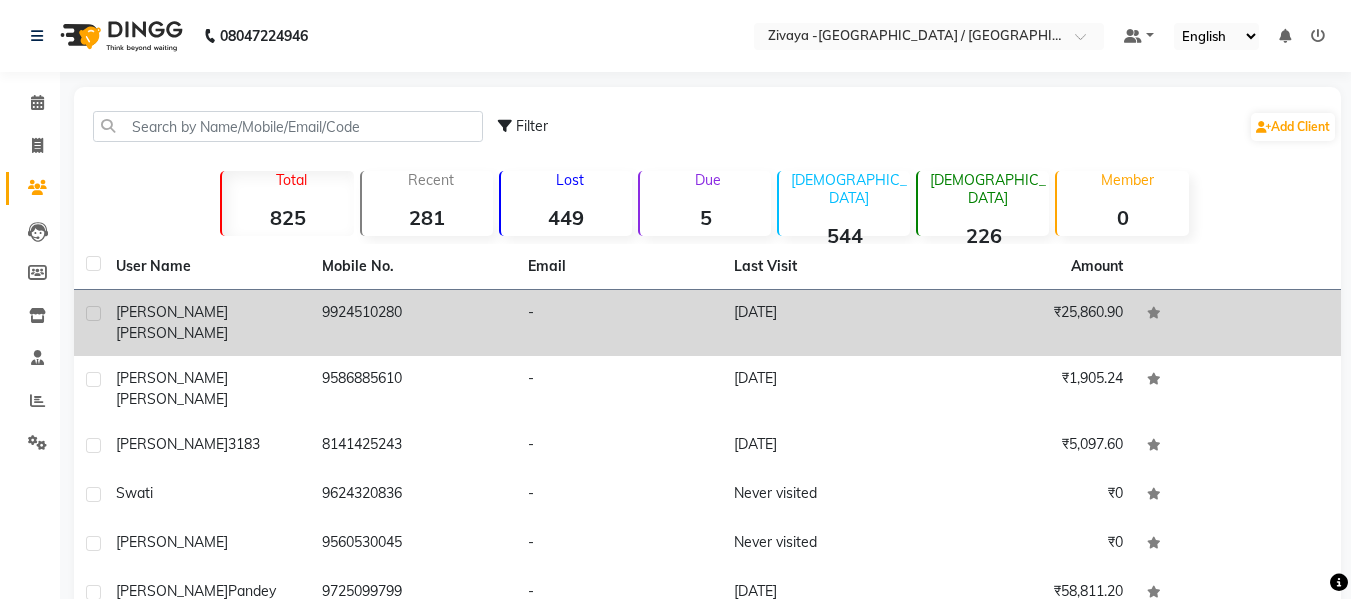 click on "[PERSON_NAME]" 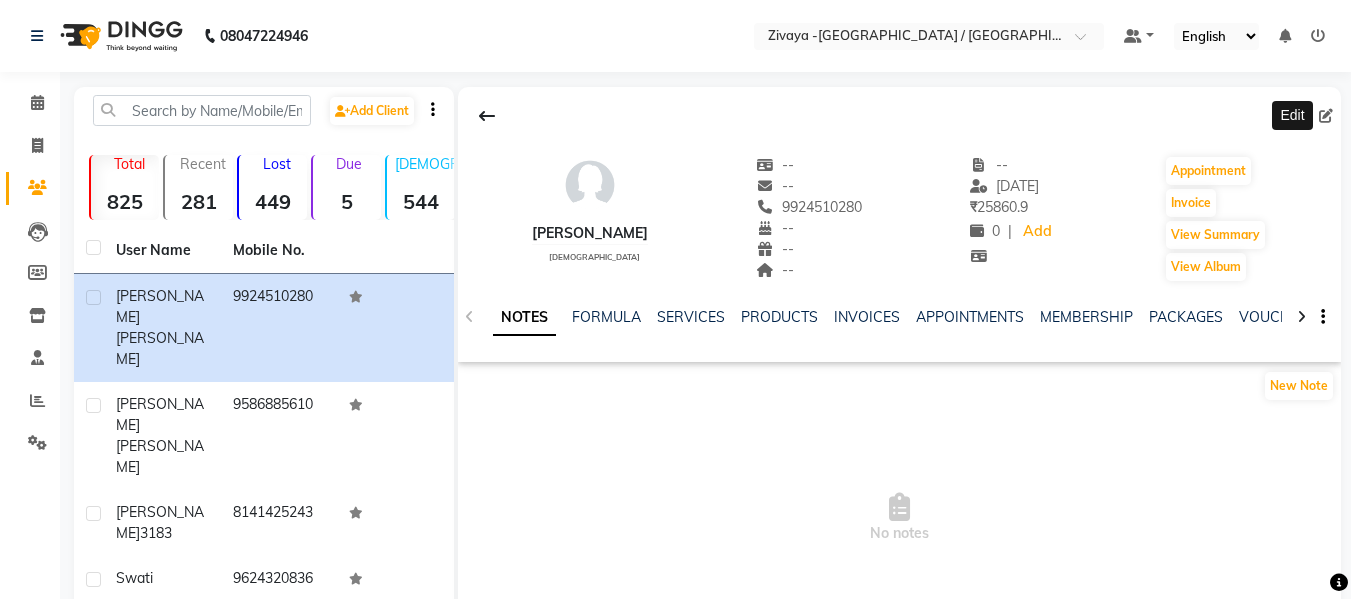 click 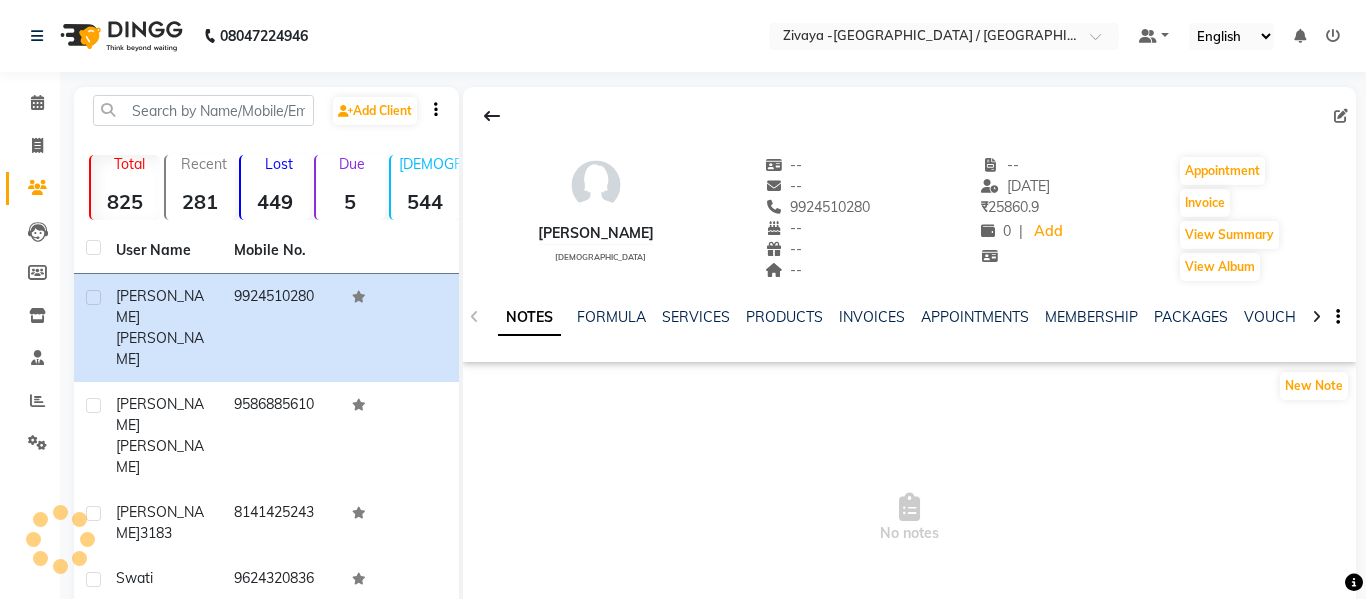select on "[DEMOGRAPHIC_DATA]" 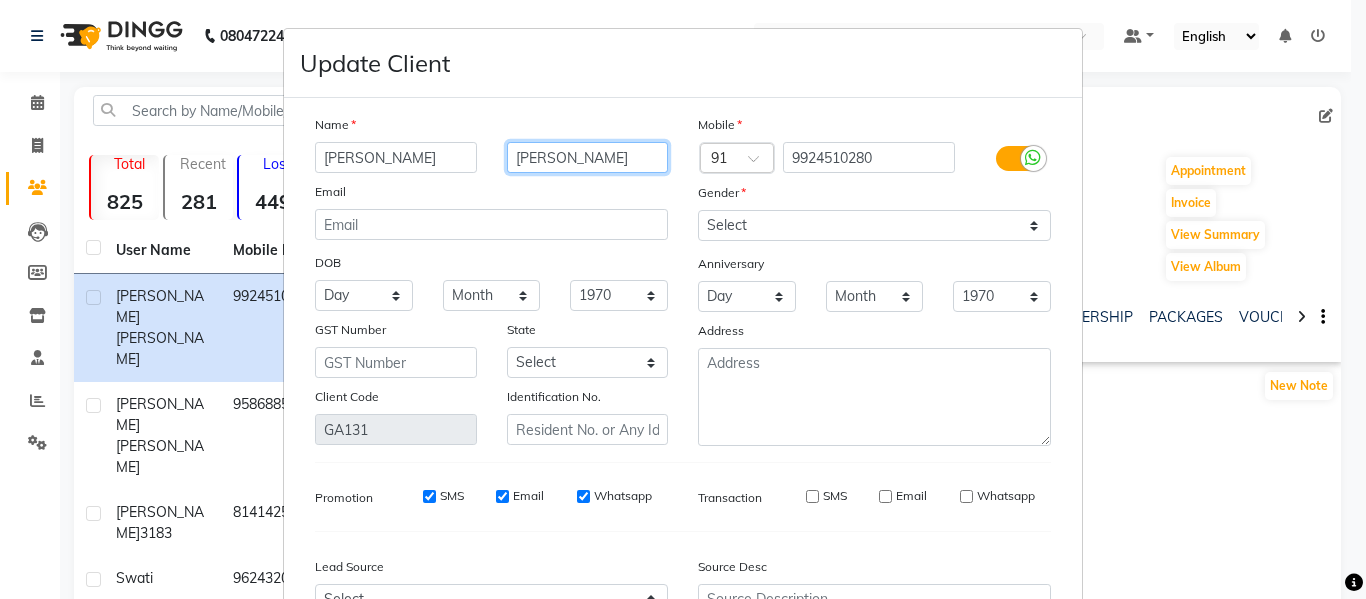 click on "[PERSON_NAME]" at bounding box center (588, 157) 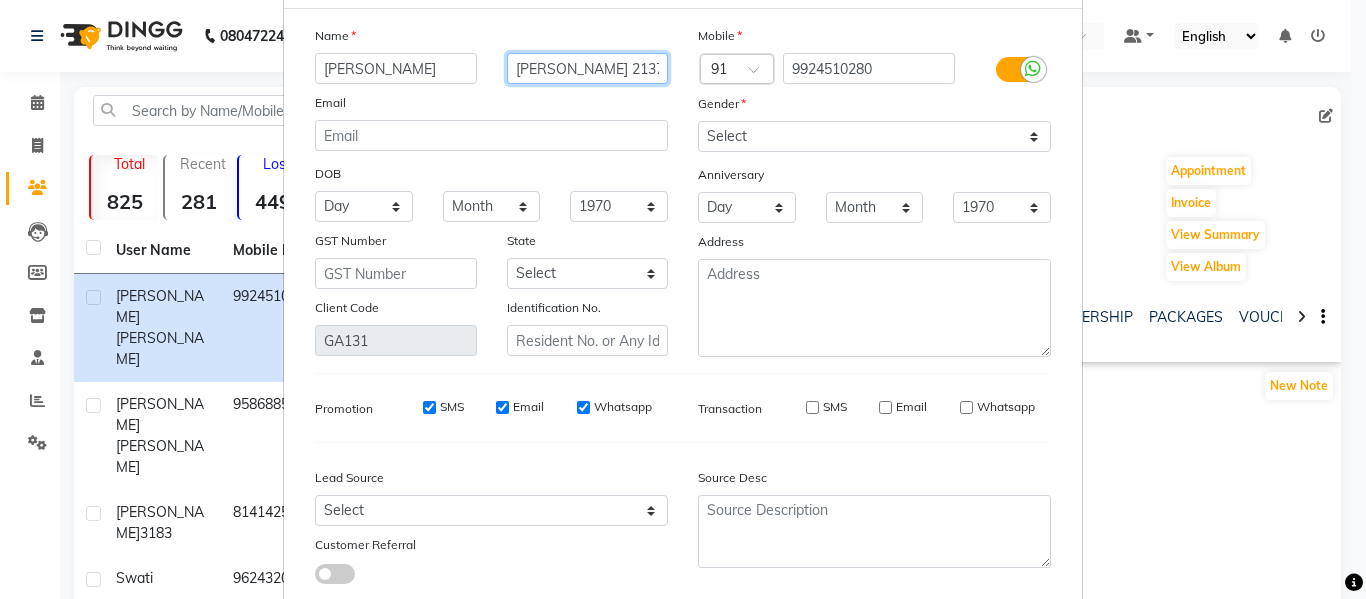 scroll, scrollTop: 214, scrollLeft: 0, axis: vertical 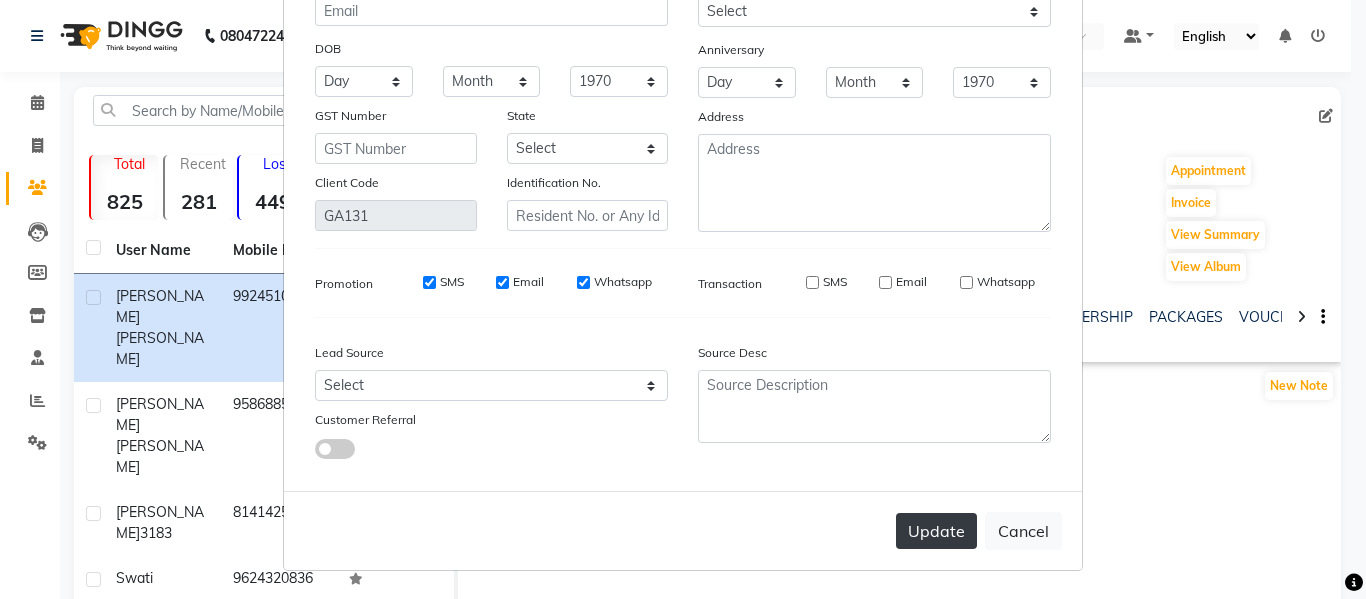 type on "[PERSON_NAME] 2137" 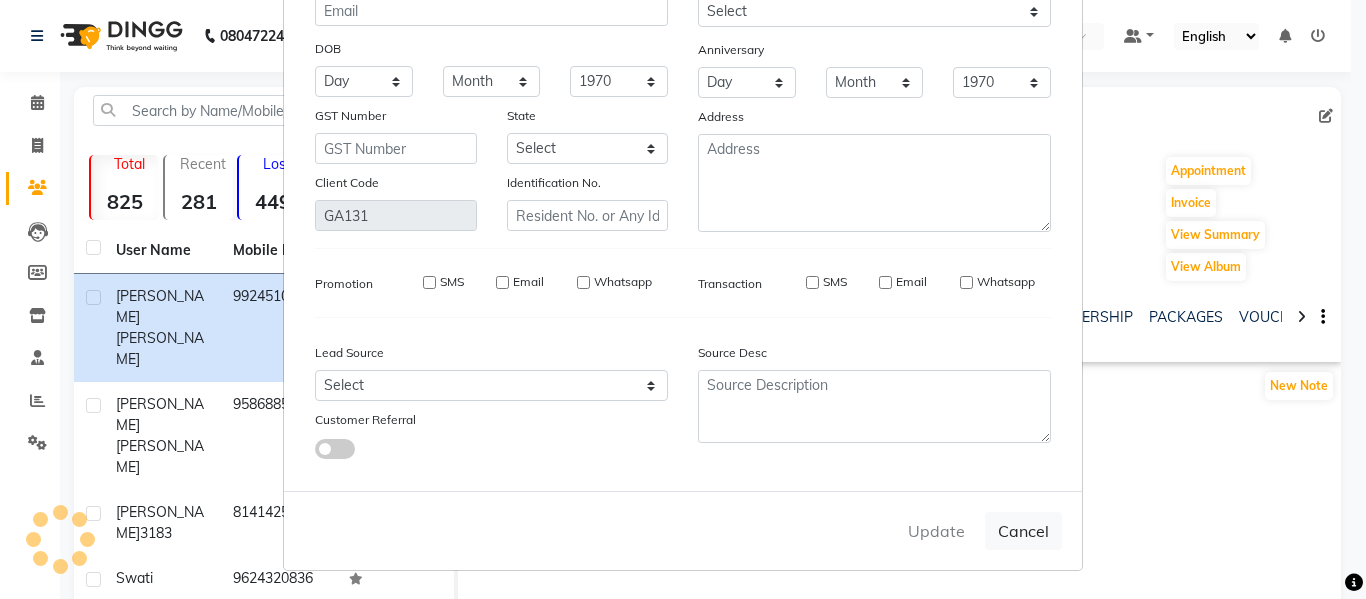 type 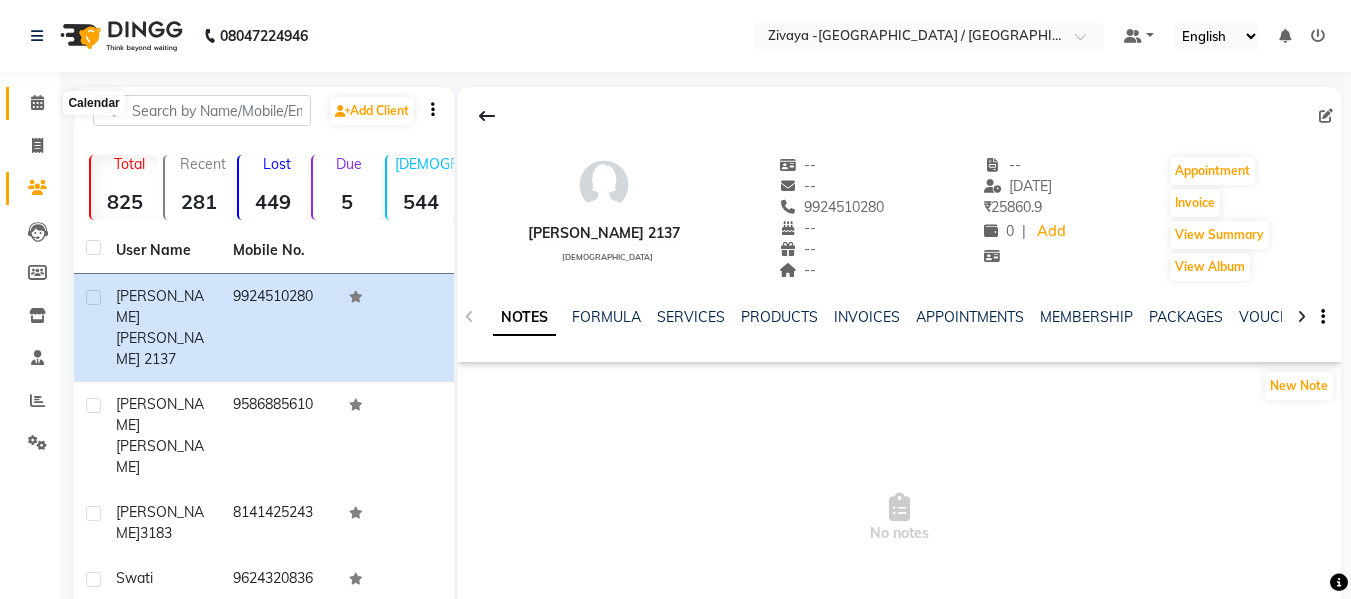 click 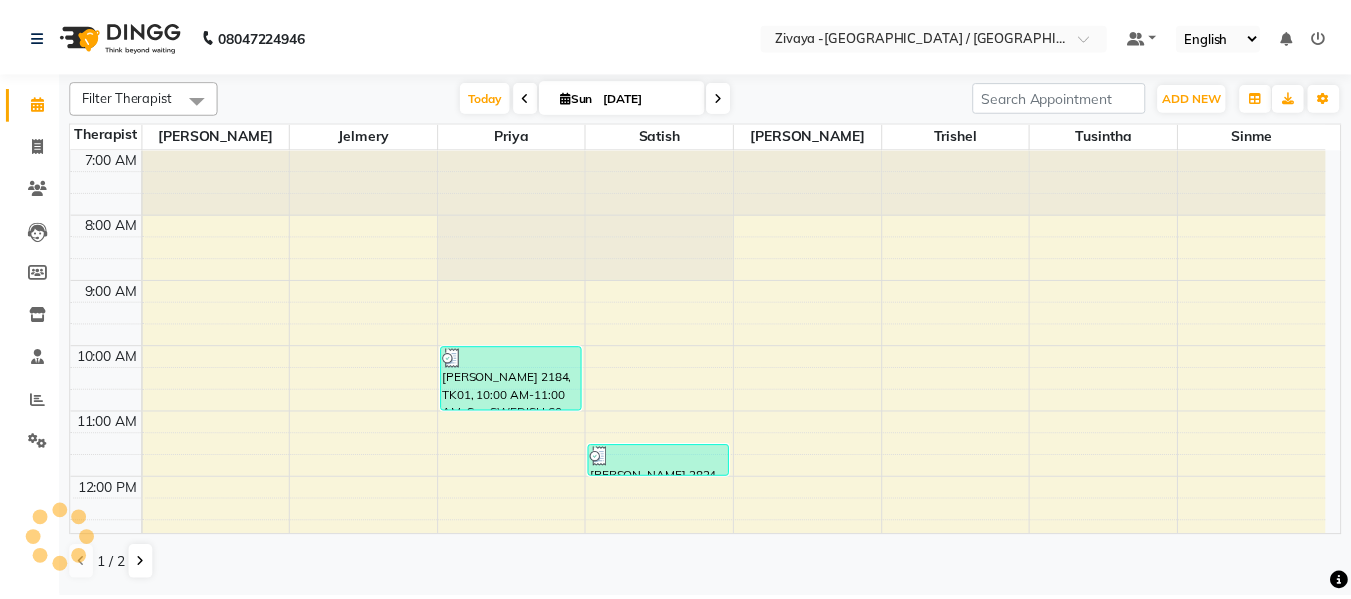 scroll, scrollTop: 595, scrollLeft: 0, axis: vertical 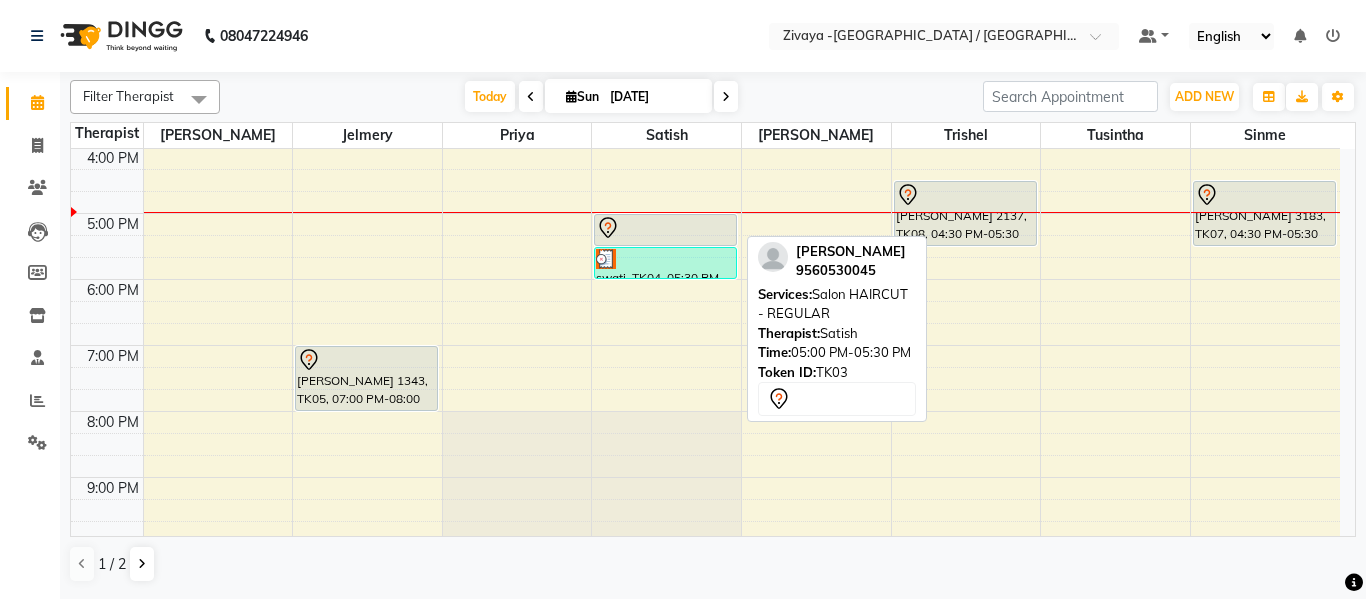 click at bounding box center (665, 228) 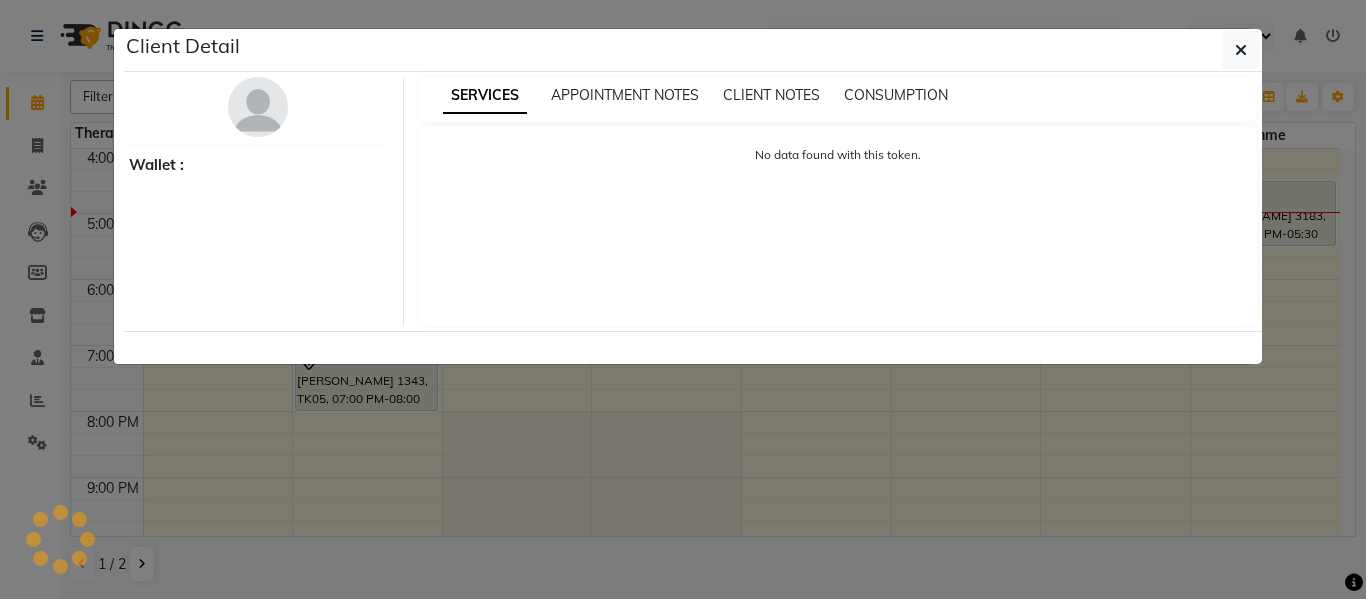 select on "7" 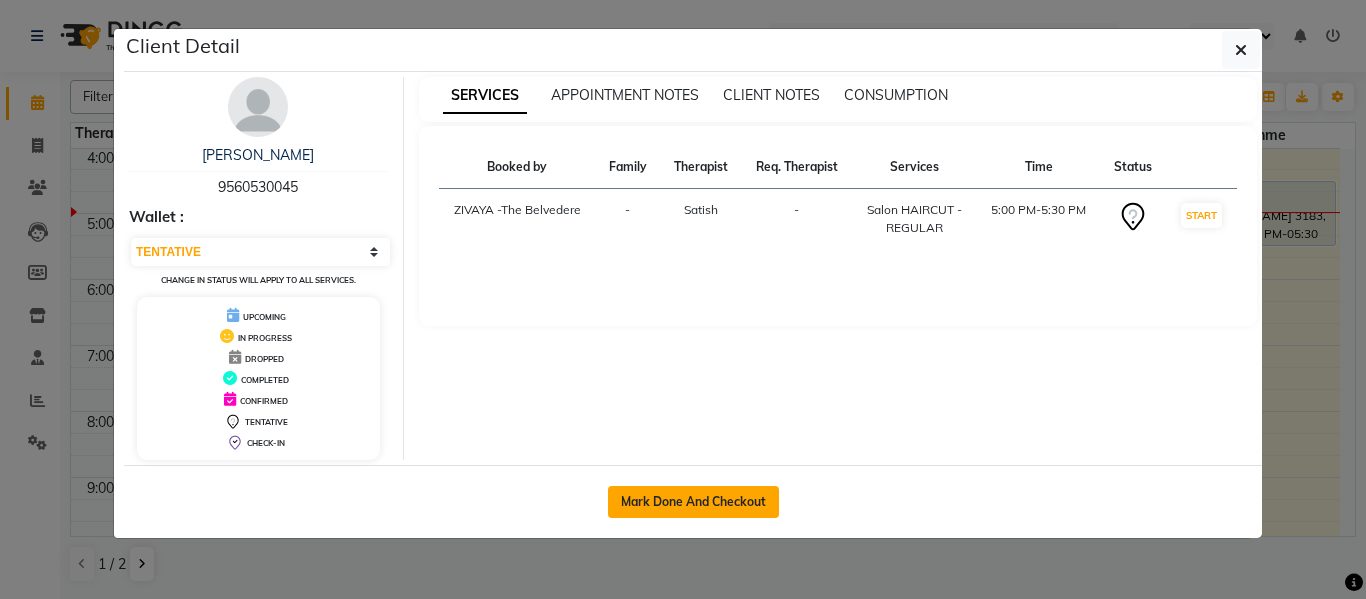 click on "Mark Done And Checkout" 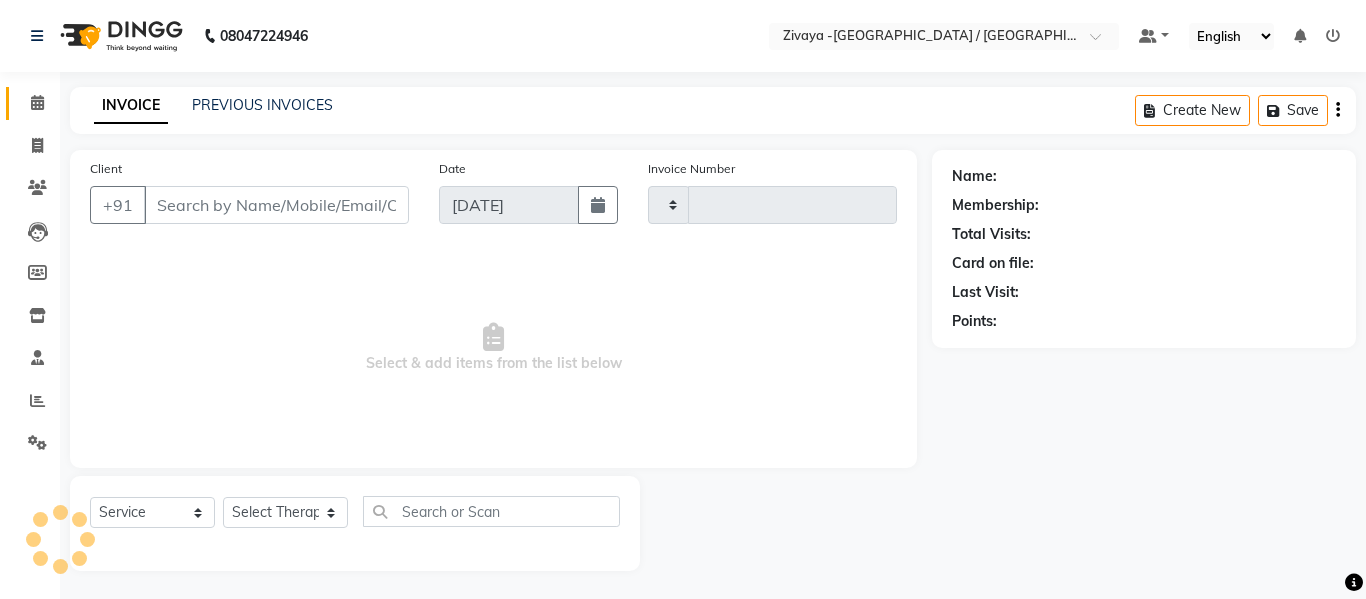 type on "0595" 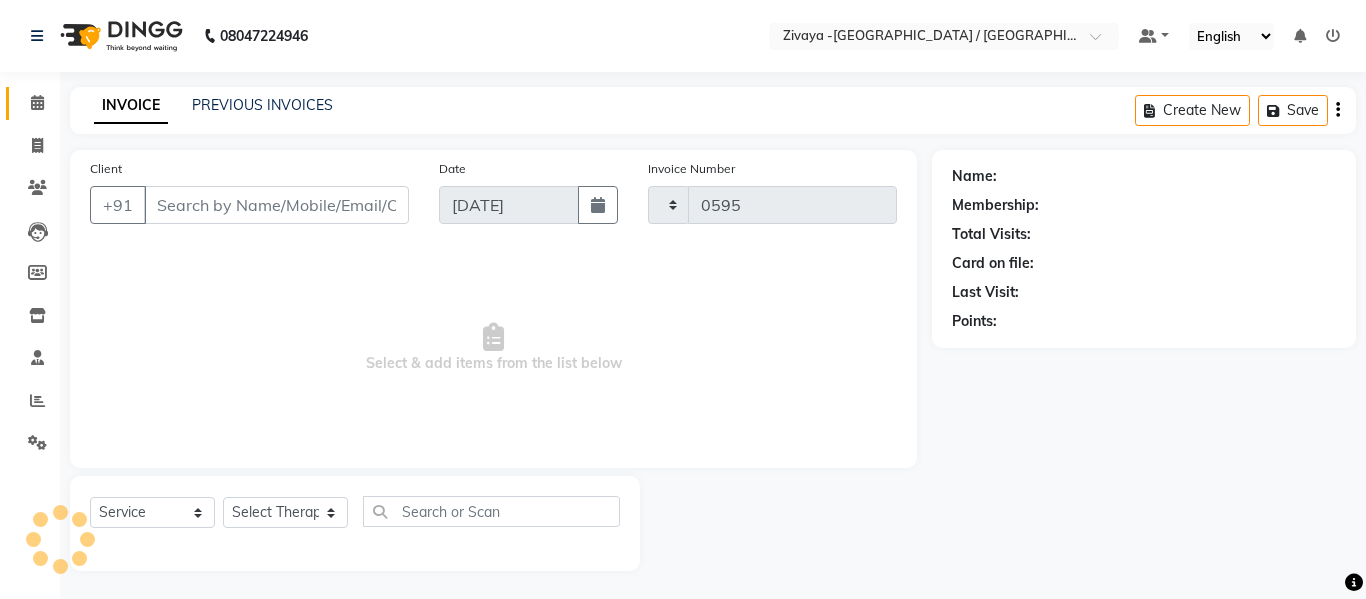 select on "7074" 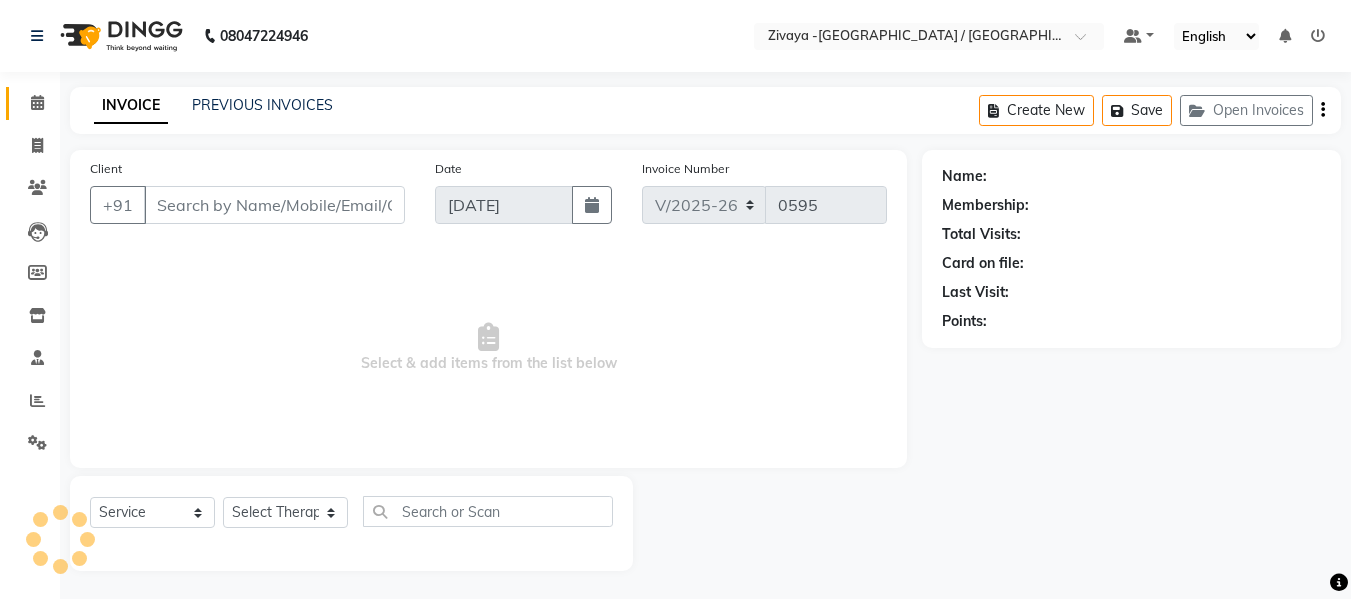 type on "9560530045" 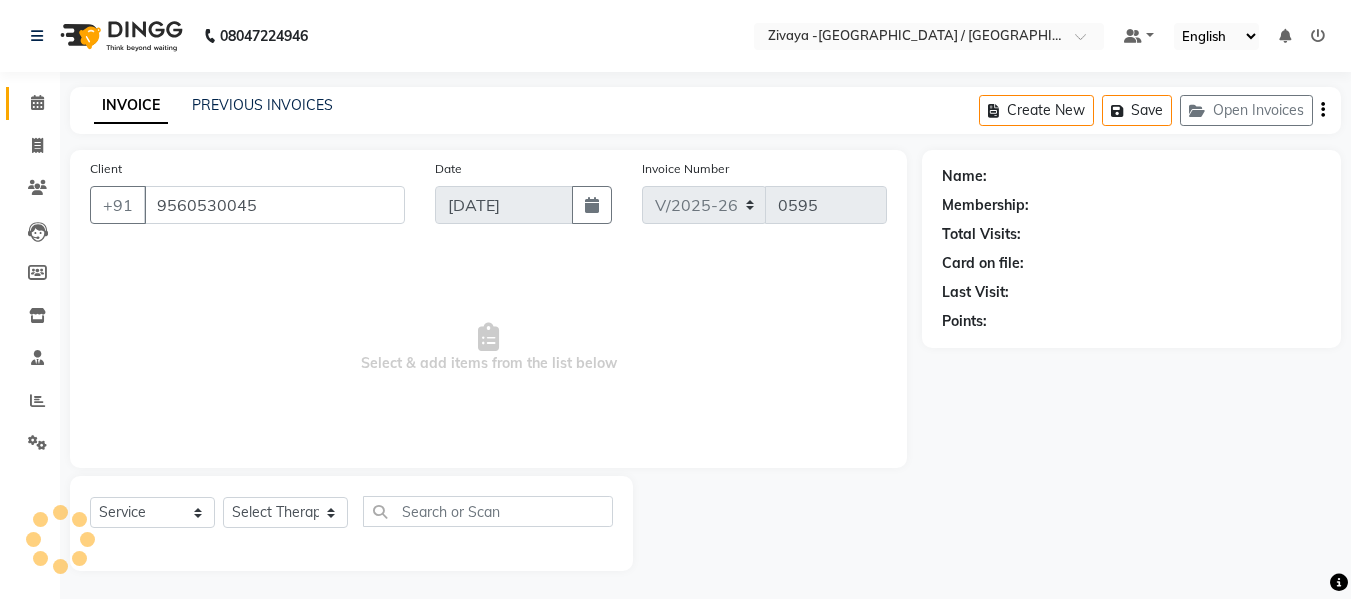 select on "58880" 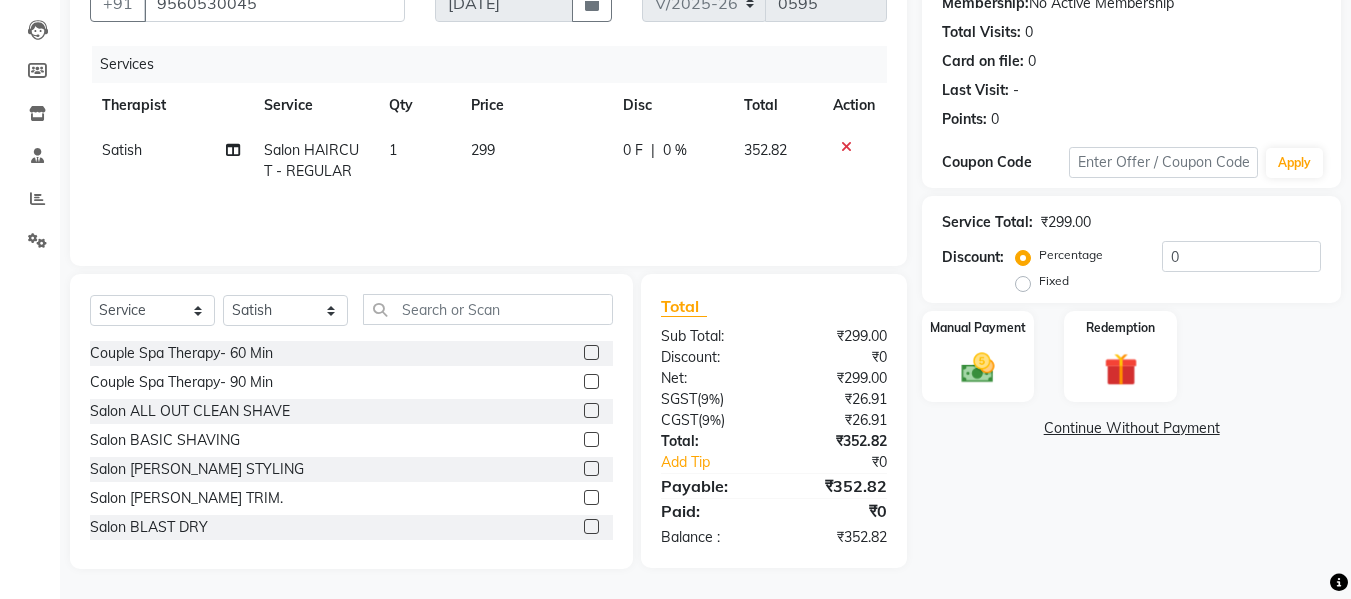 scroll, scrollTop: 0, scrollLeft: 0, axis: both 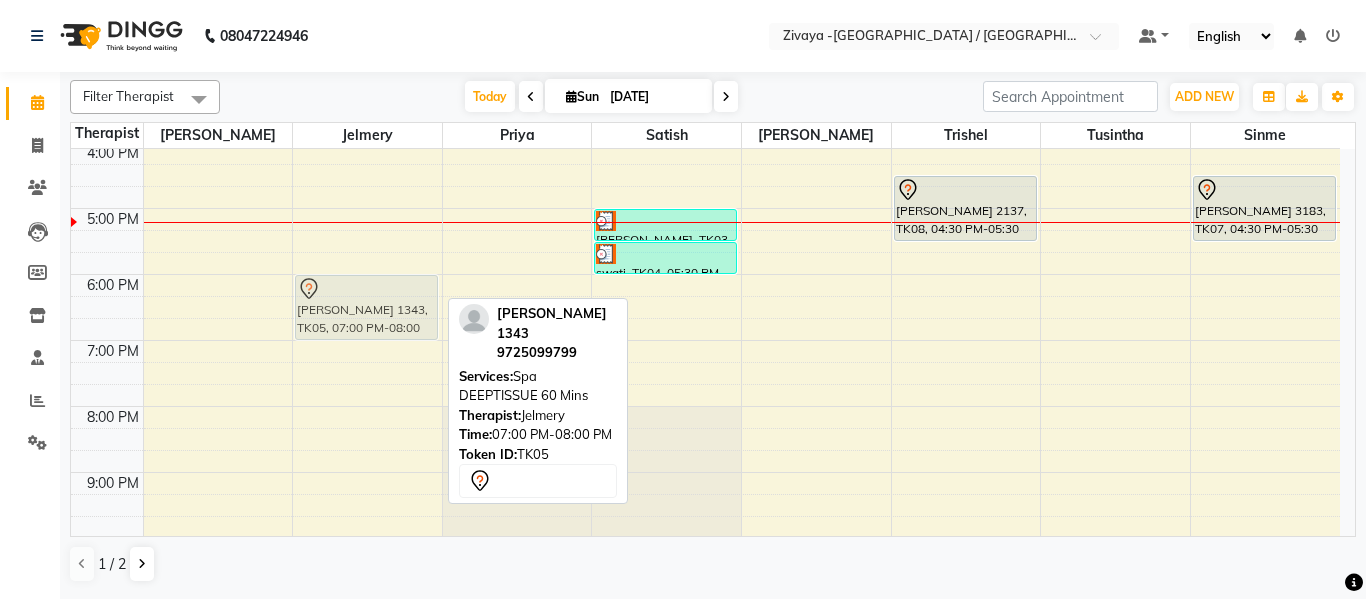 drag, startPoint x: 380, startPoint y: 385, endPoint x: 380, endPoint y: 309, distance: 76 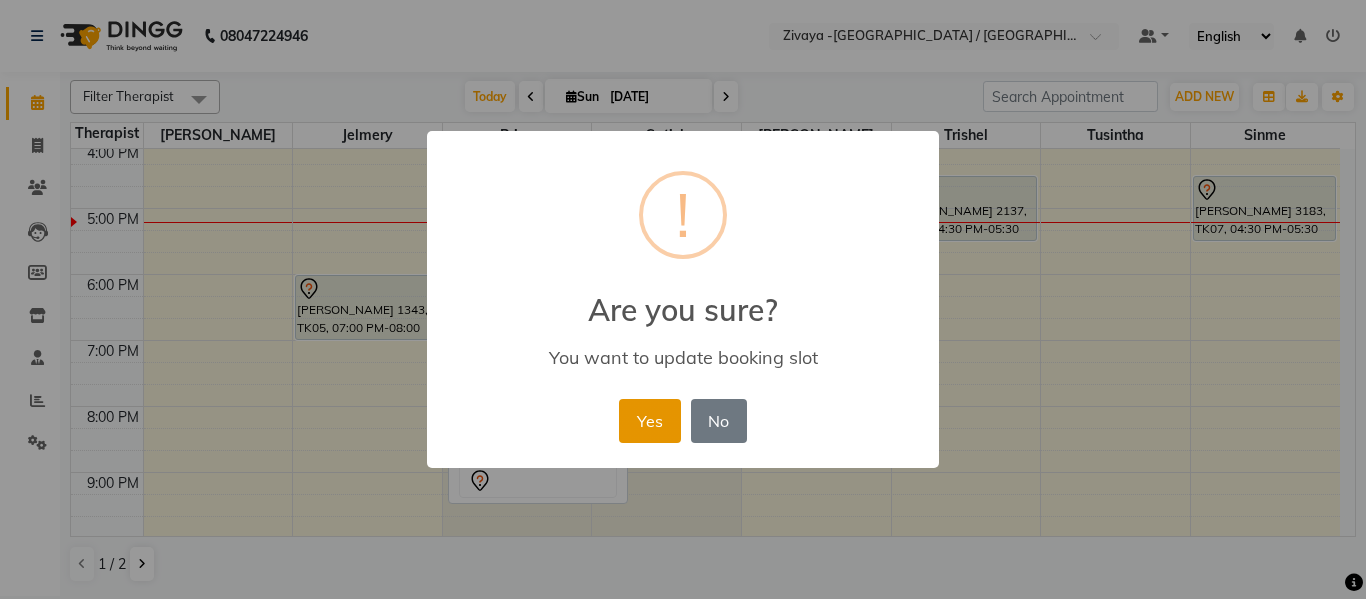 click on "Yes" at bounding box center [649, 421] 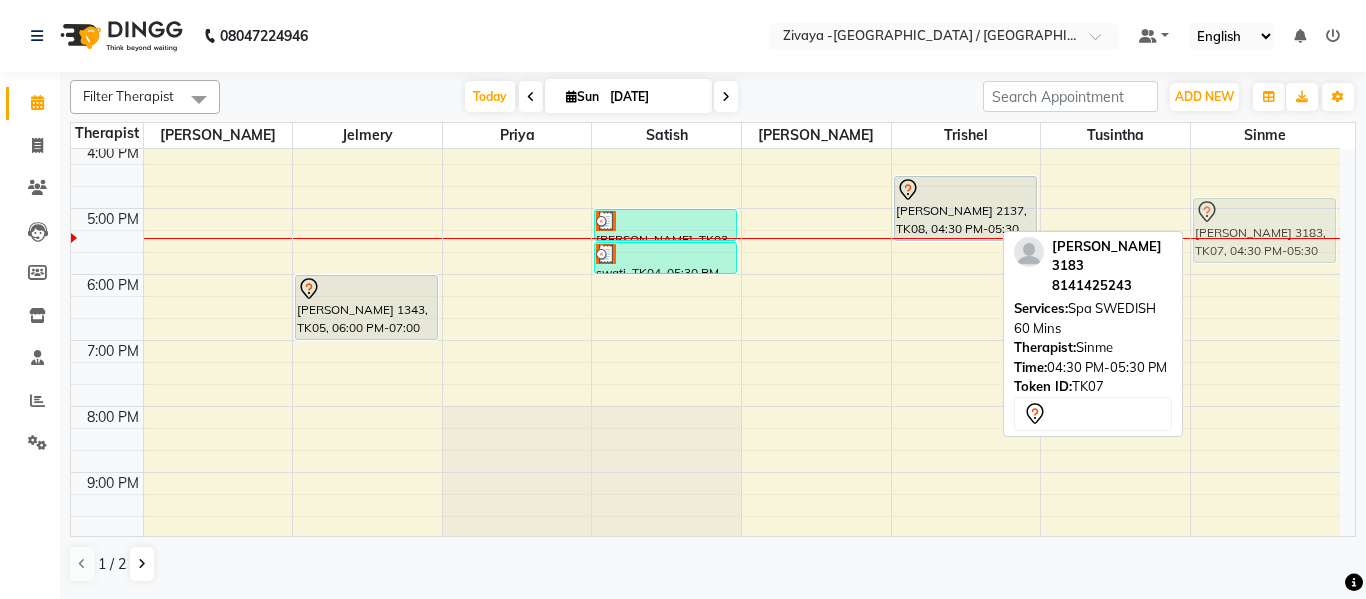 drag, startPoint x: 1281, startPoint y: 222, endPoint x: 1275, endPoint y: 253, distance: 31.575306 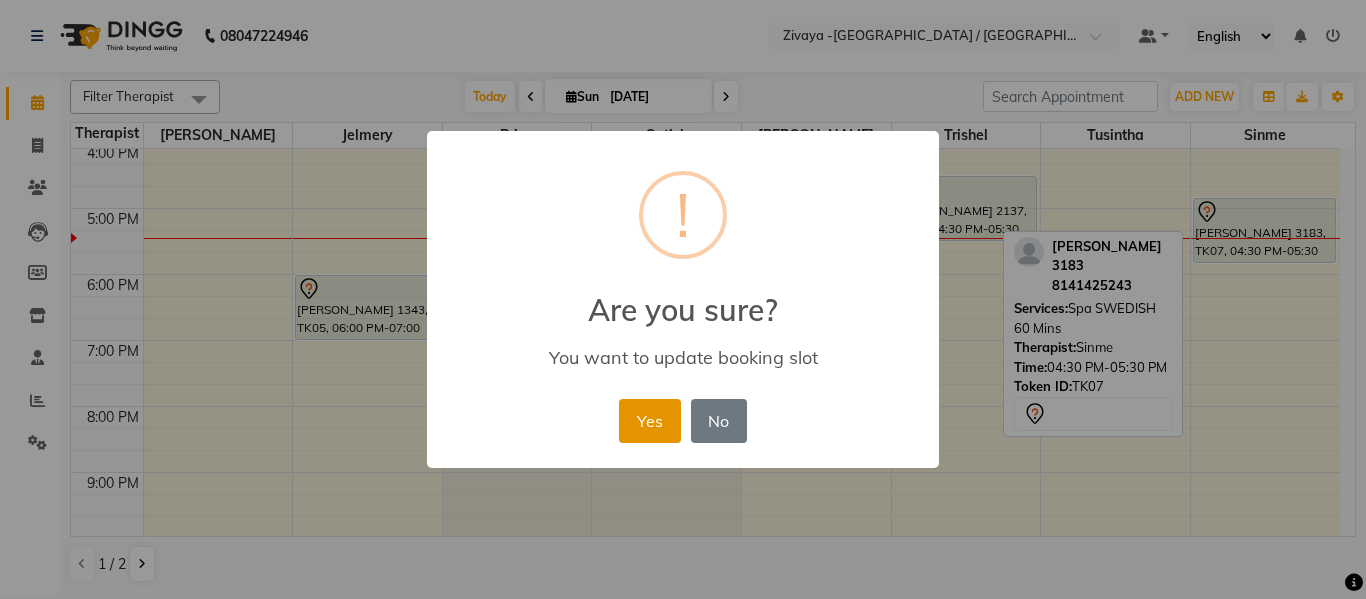 click on "Yes" at bounding box center [649, 421] 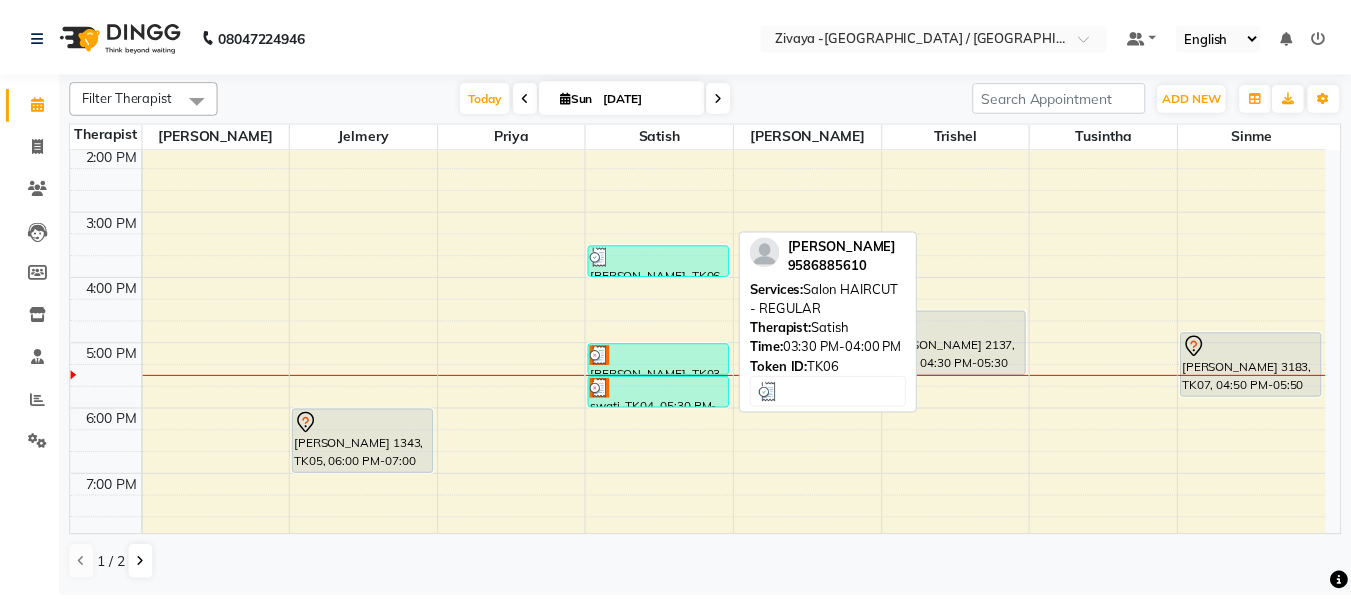 scroll, scrollTop: 500, scrollLeft: 0, axis: vertical 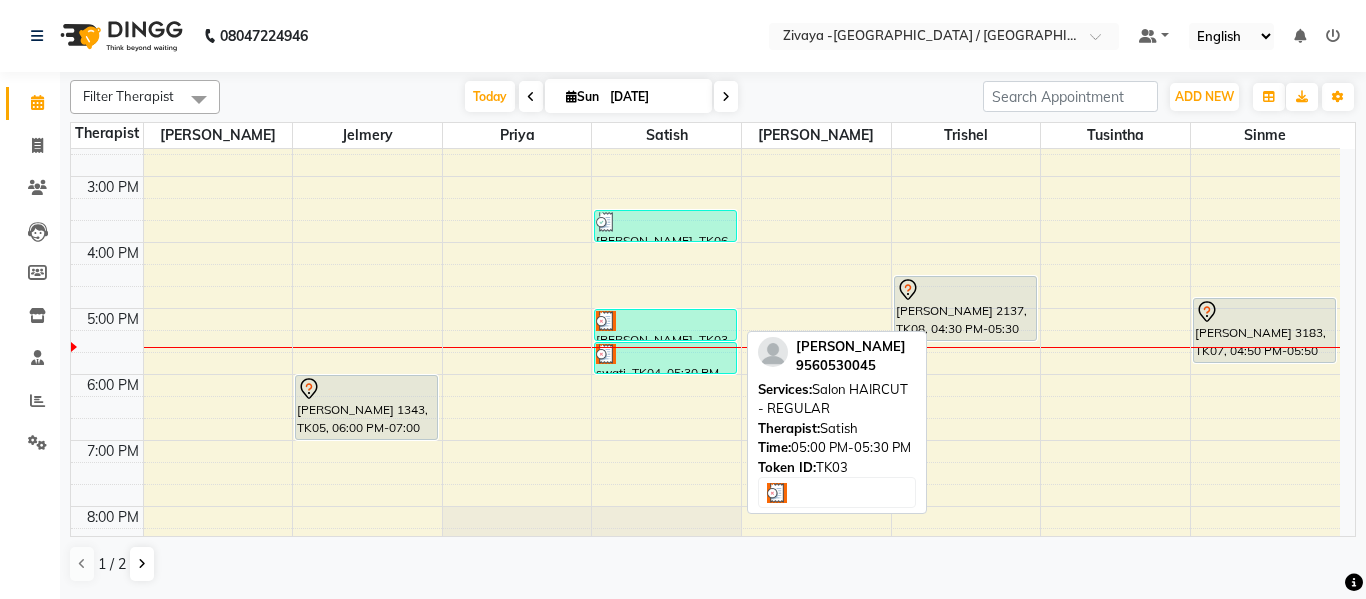 click at bounding box center [665, 321] 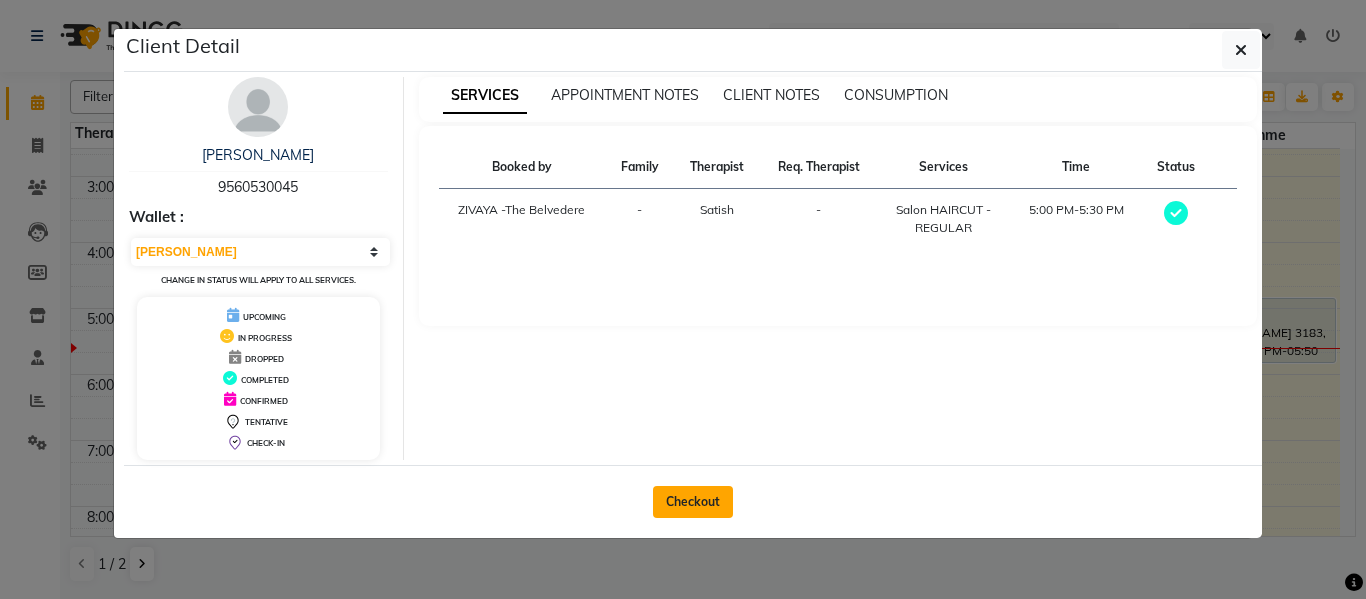 click on "Checkout" 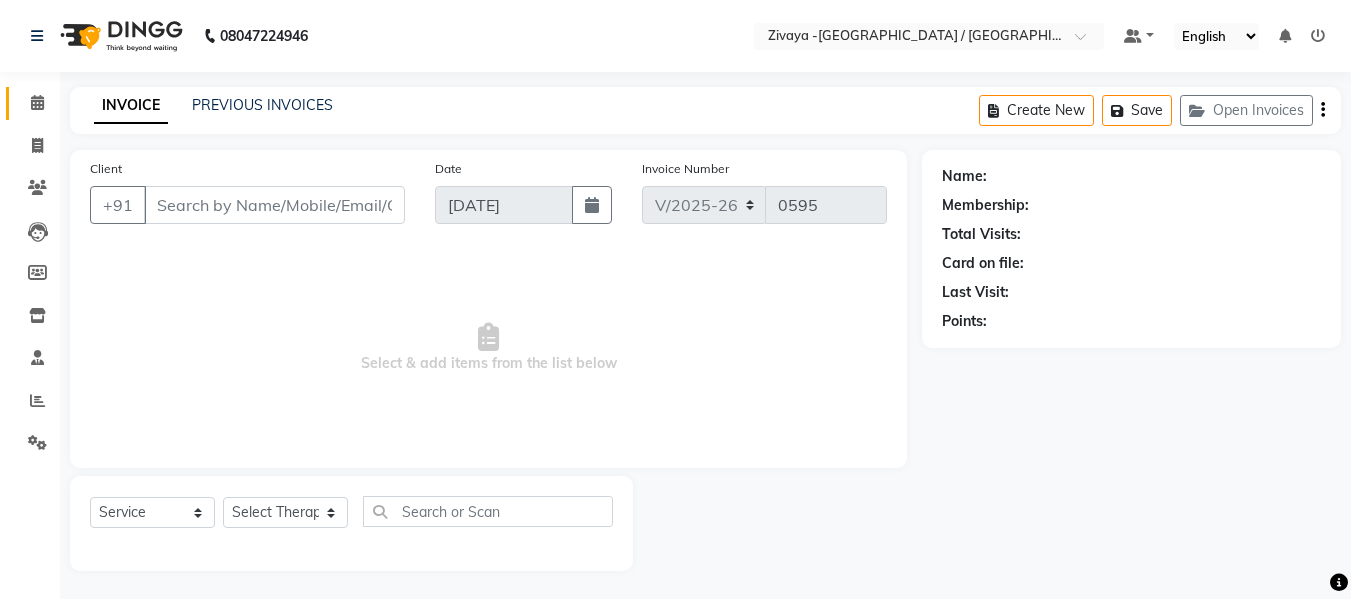 type on "9560530045" 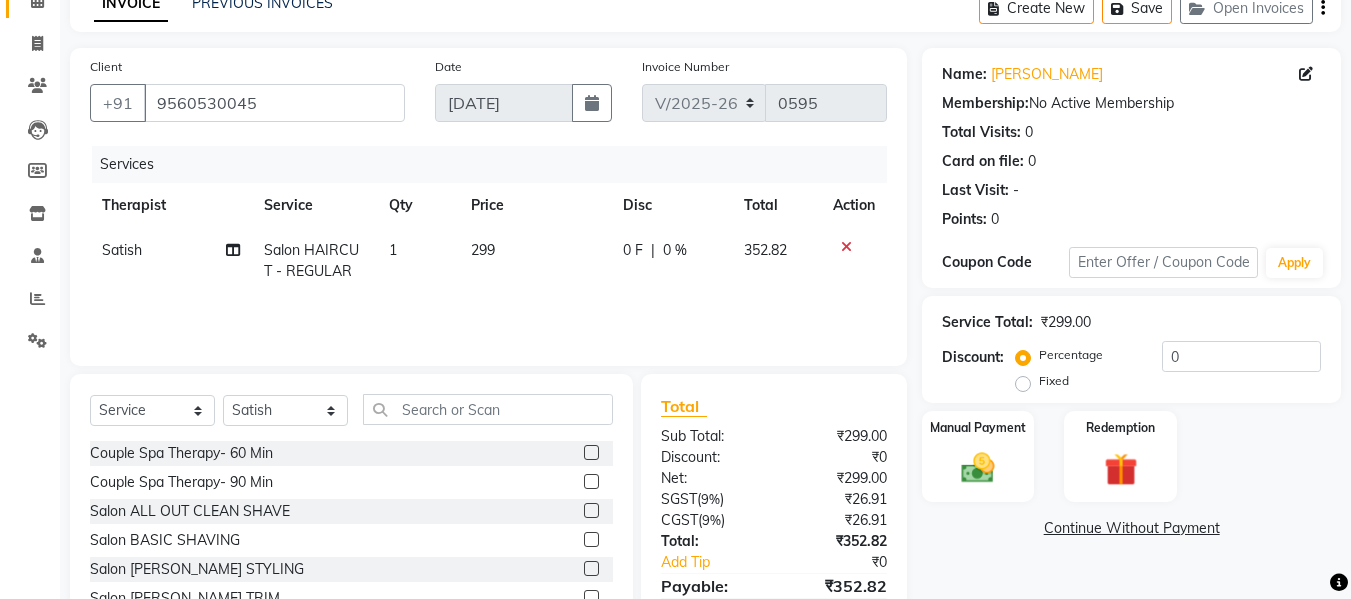 scroll, scrollTop: 202, scrollLeft: 0, axis: vertical 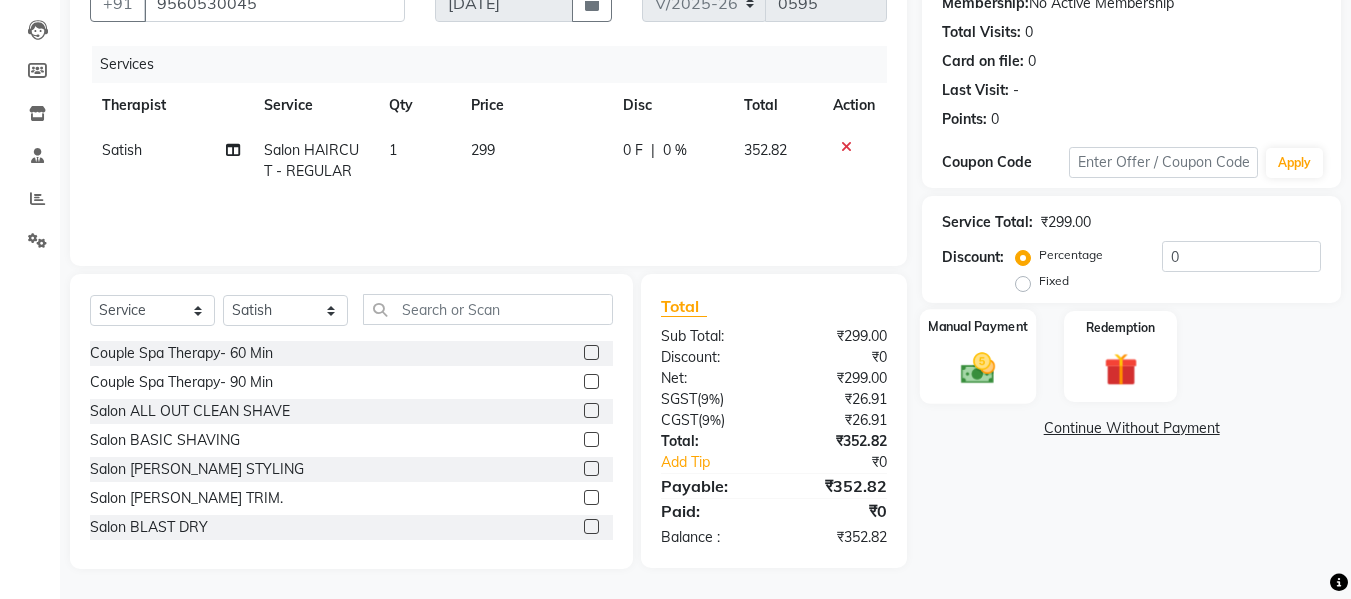 click 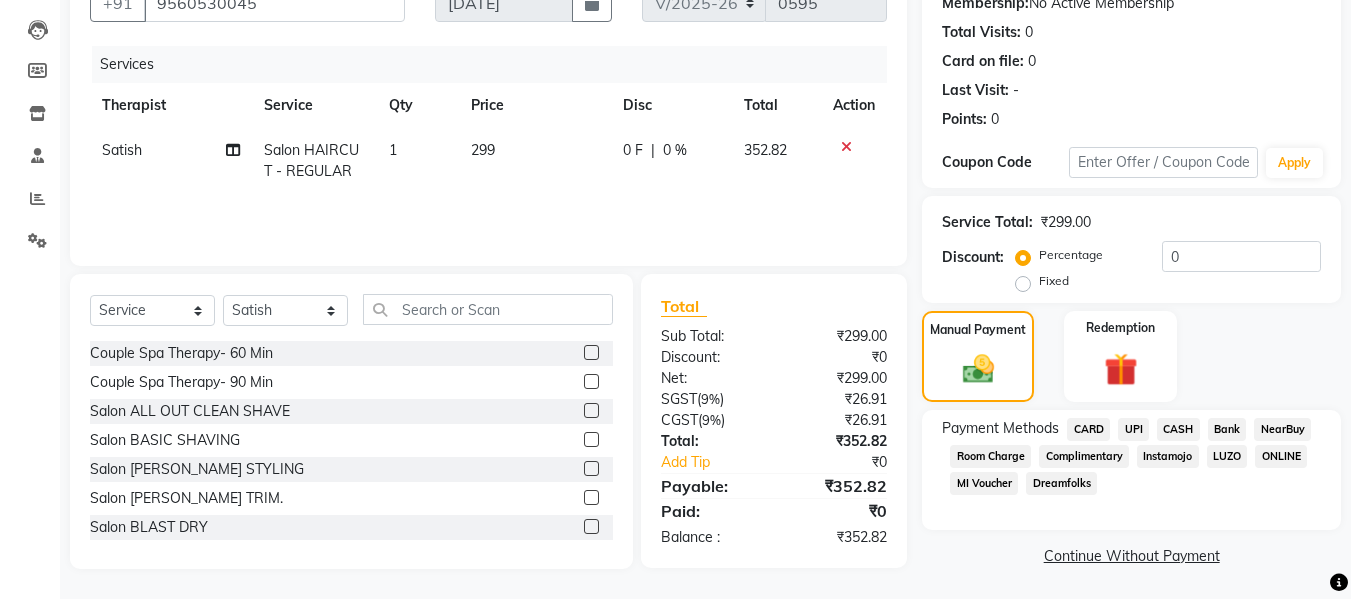 click on "UPI" 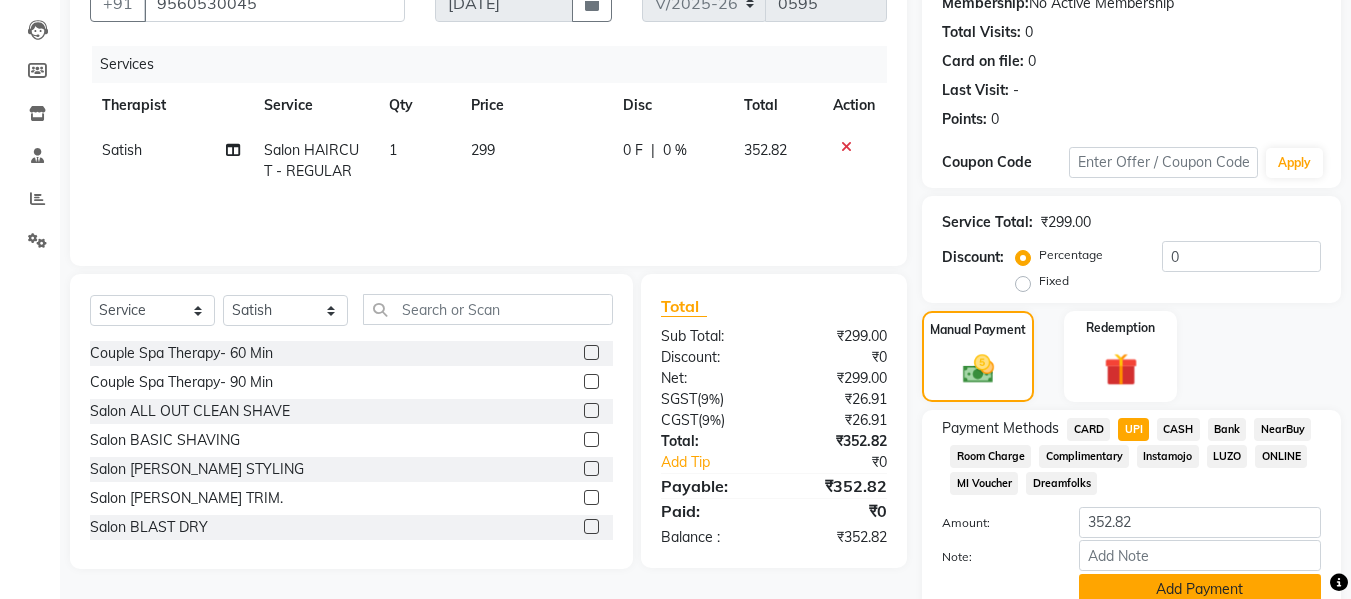 scroll, scrollTop: 287, scrollLeft: 0, axis: vertical 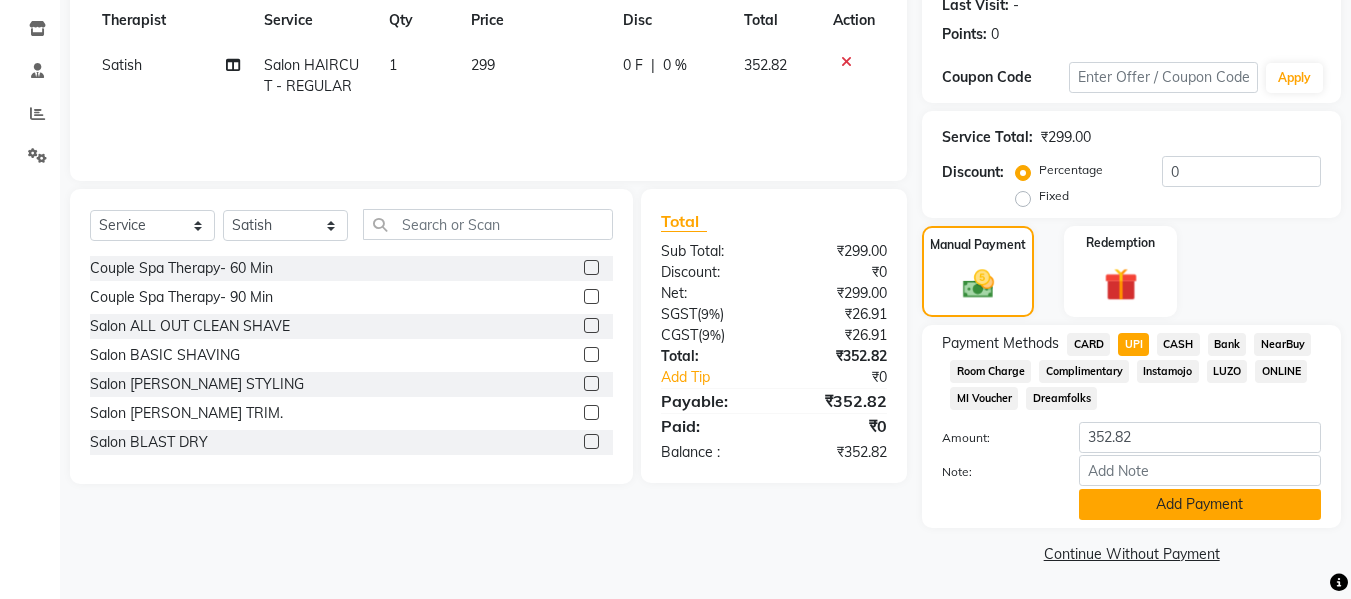 click on "Add Payment" 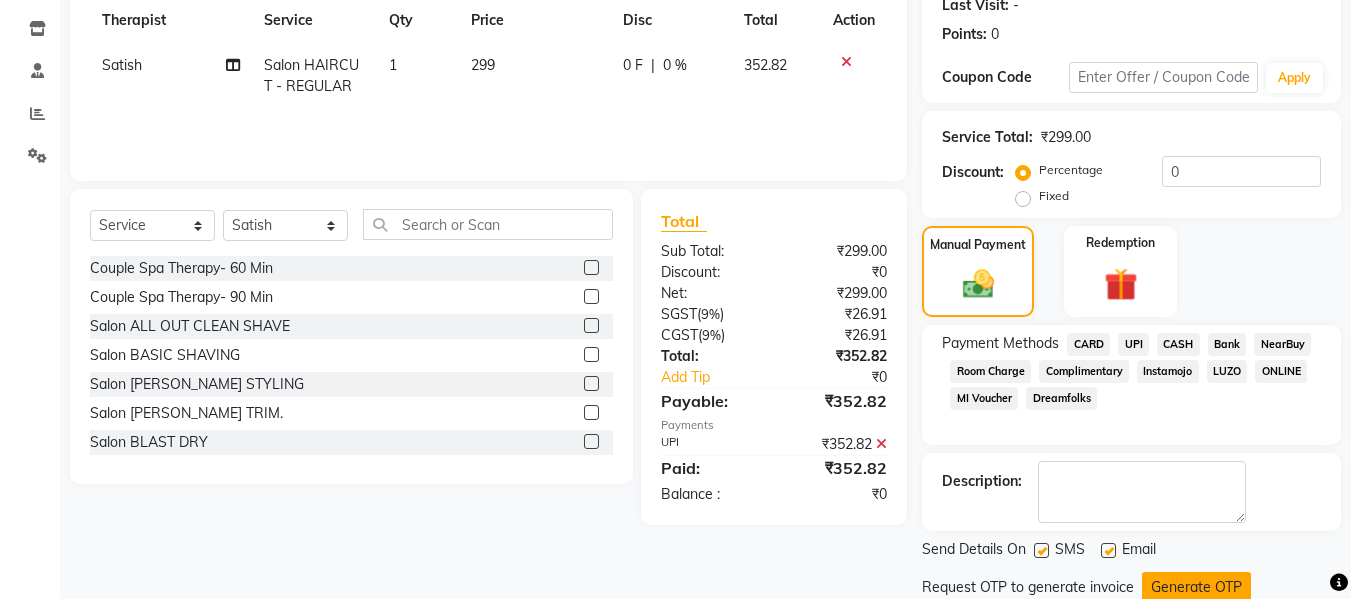 scroll, scrollTop: 356, scrollLeft: 0, axis: vertical 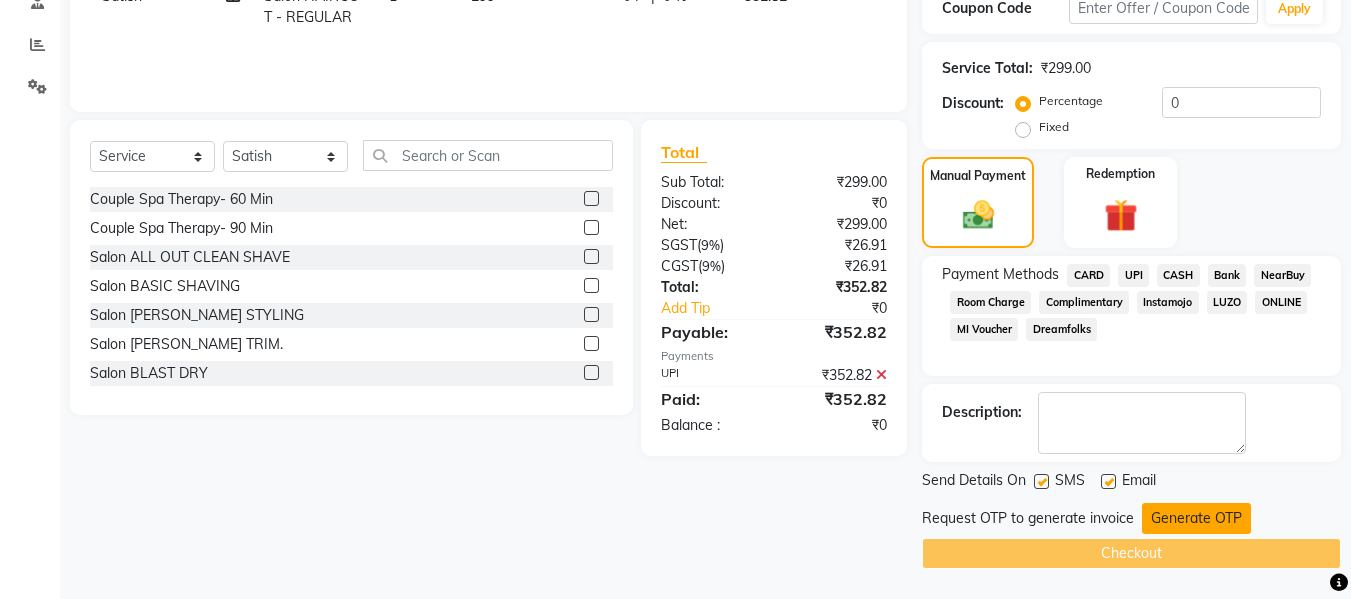click on "Generate OTP" 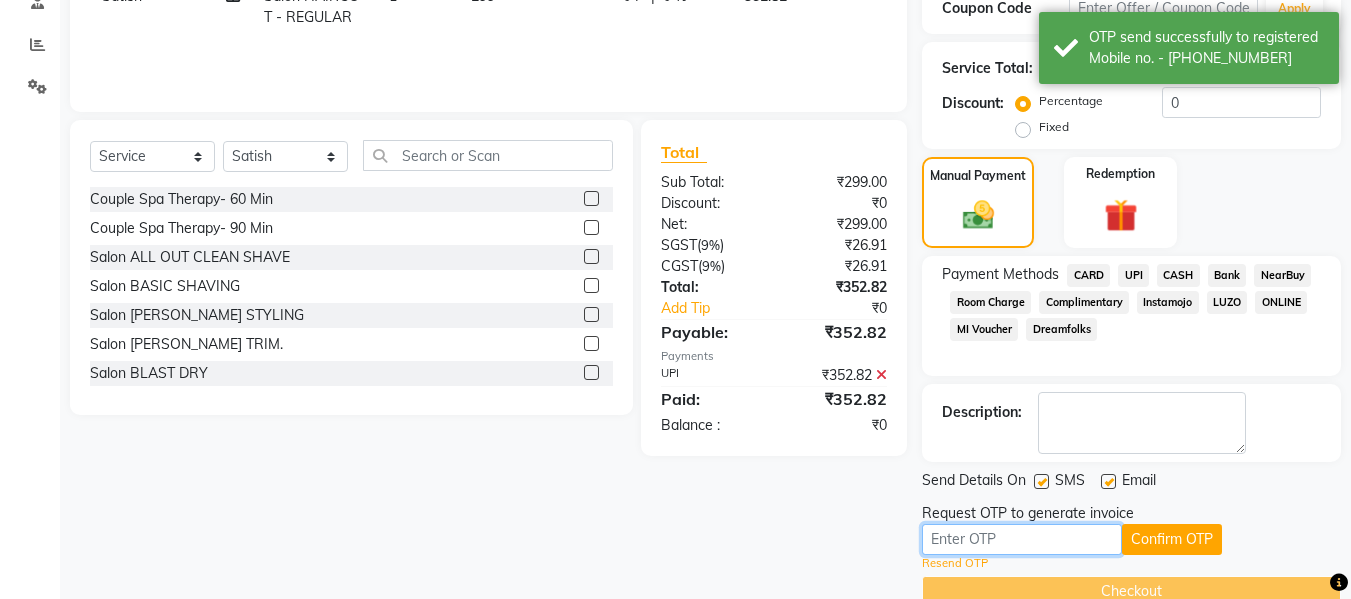 click at bounding box center (1022, 539) 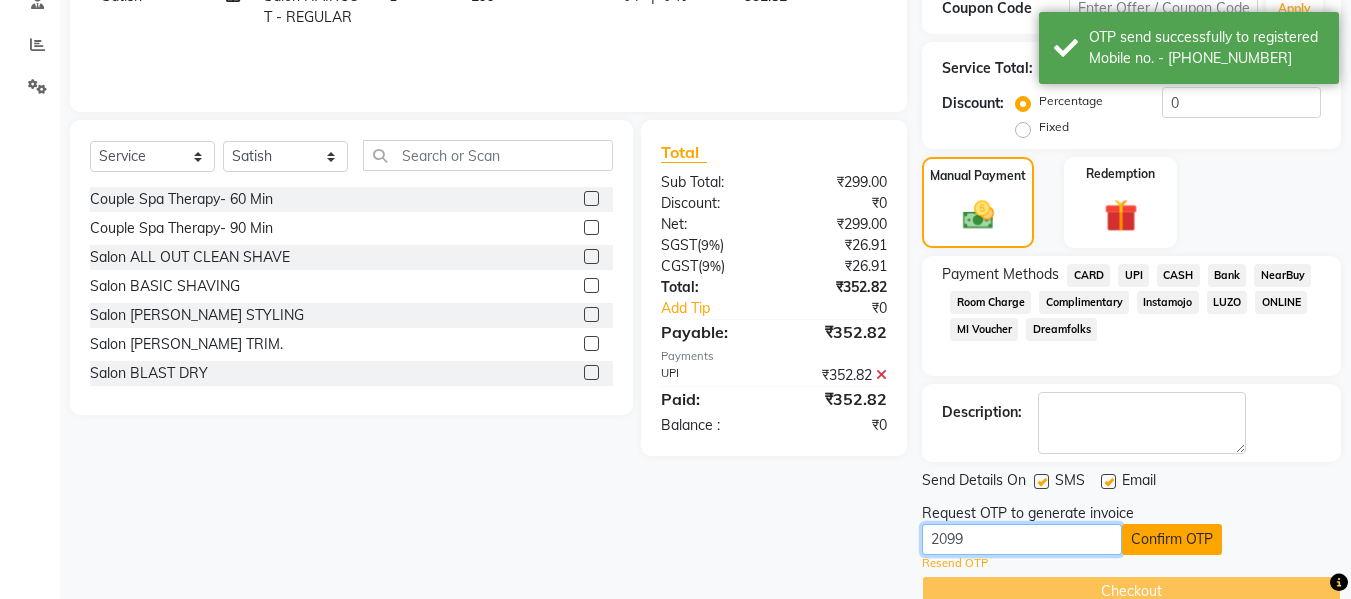 type on "2099" 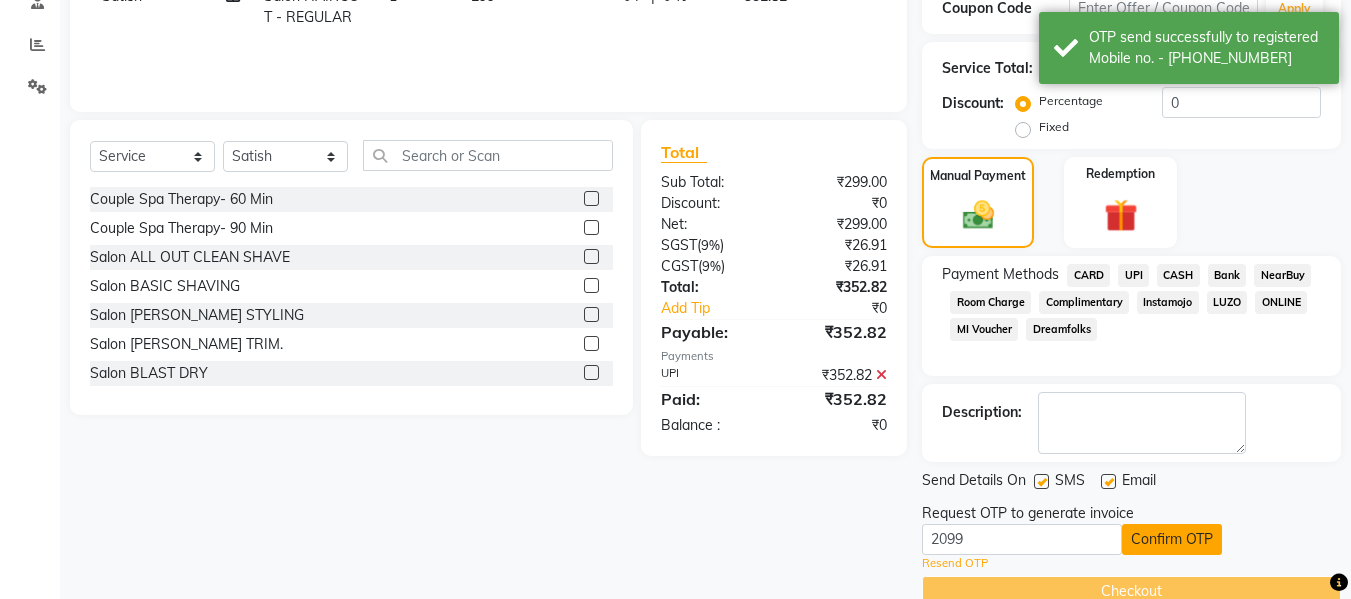 click on "Confirm OTP" 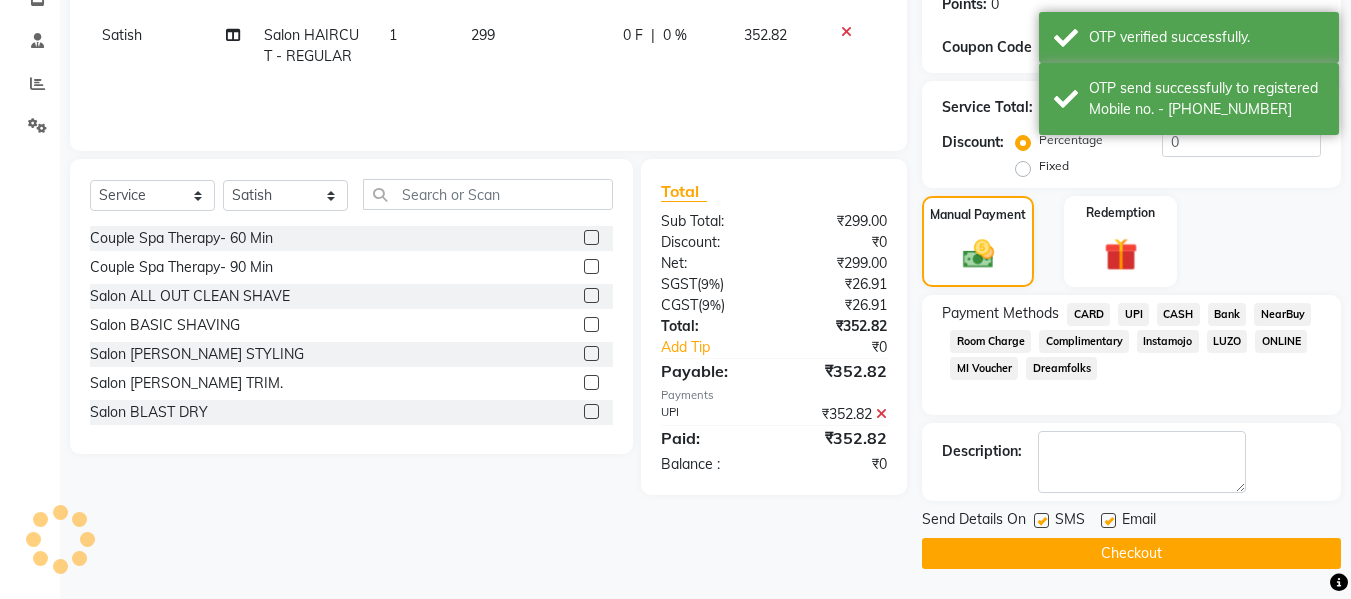 scroll, scrollTop: 317, scrollLeft: 0, axis: vertical 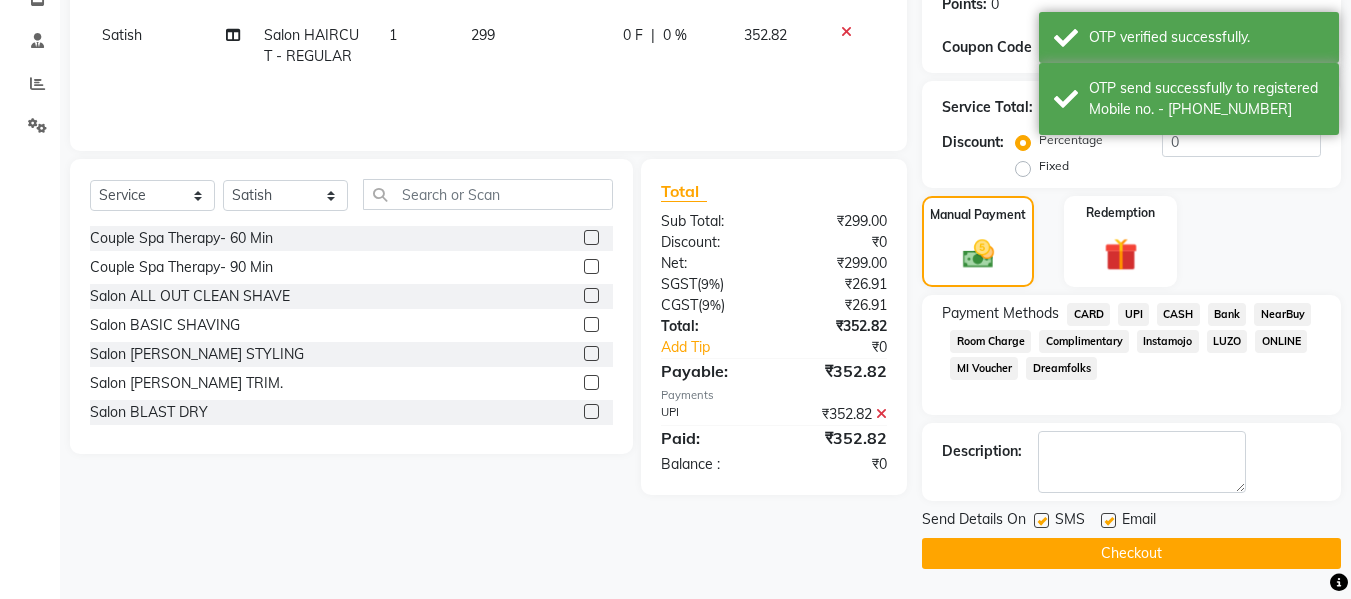 click on "Checkout" 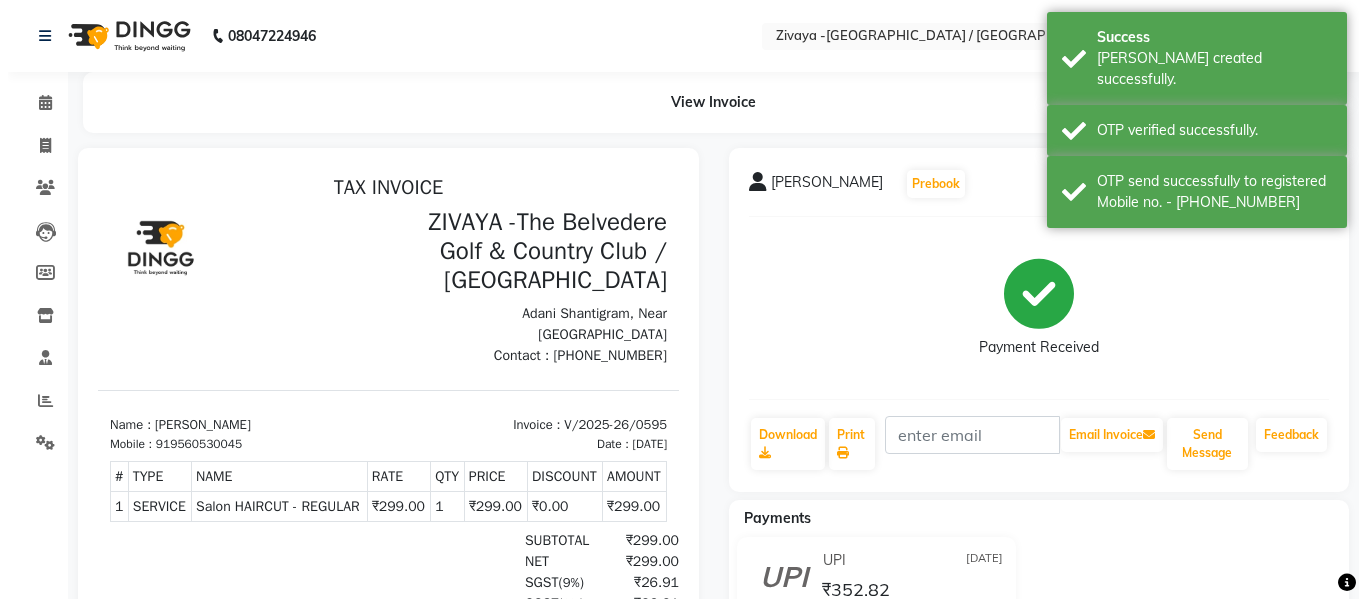 scroll, scrollTop: 0, scrollLeft: 0, axis: both 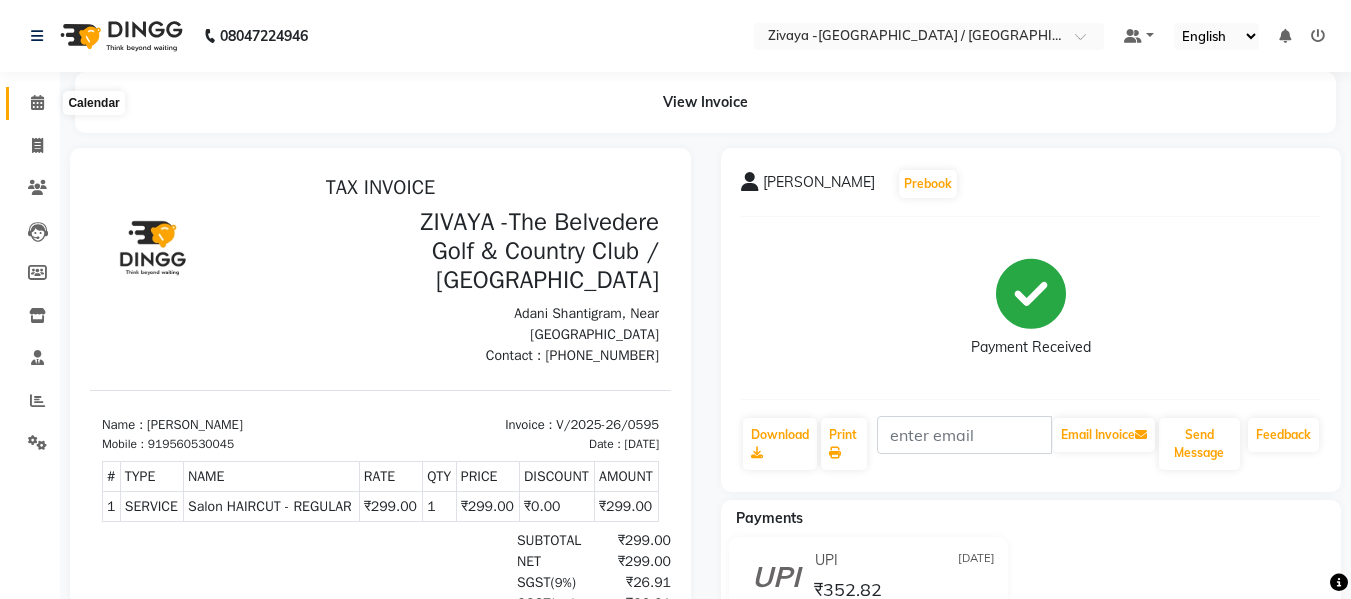 click 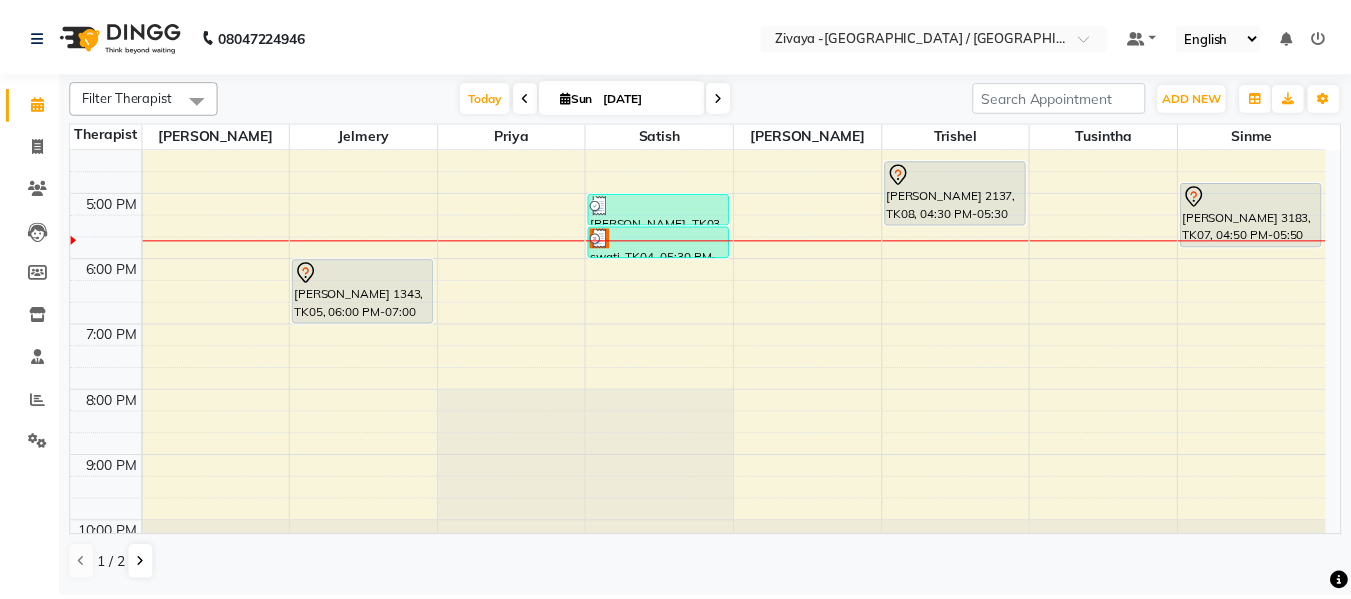 scroll, scrollTop: 568, scrollLeft: 0, axis: vertical 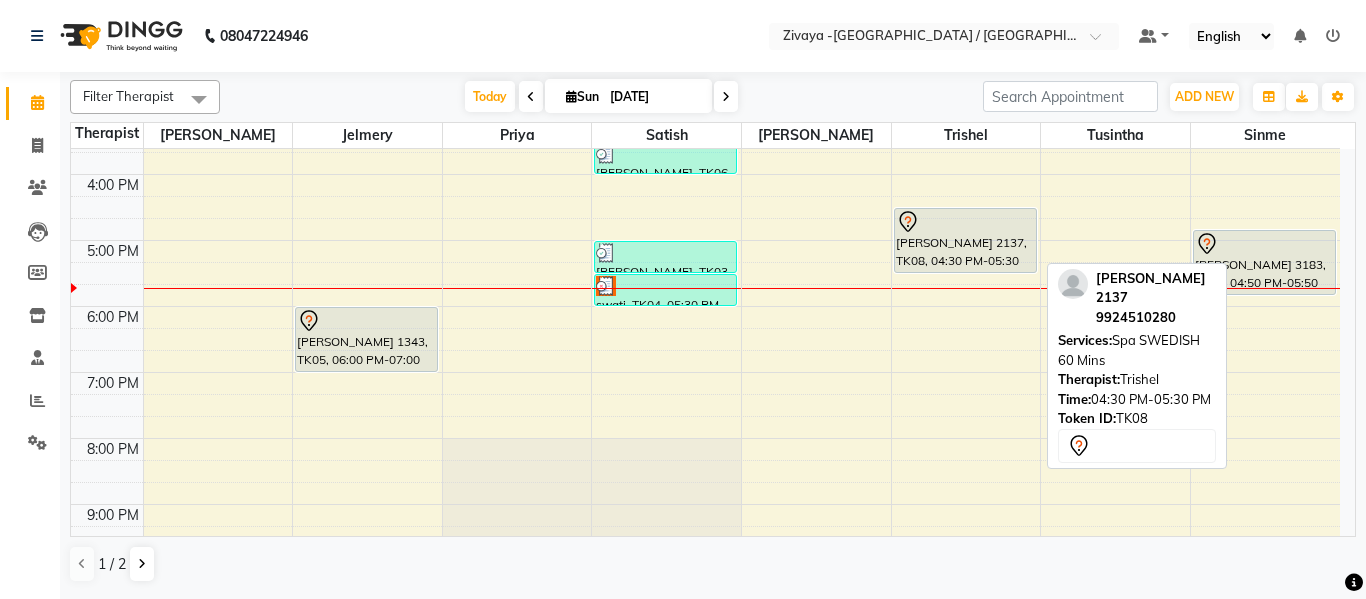 click on "[PERSON_NAME] 2137, TK08, 04:30 PM-05:30 PM, Spa SWEDISH 60 Mins" at bounding box center [965, 240] 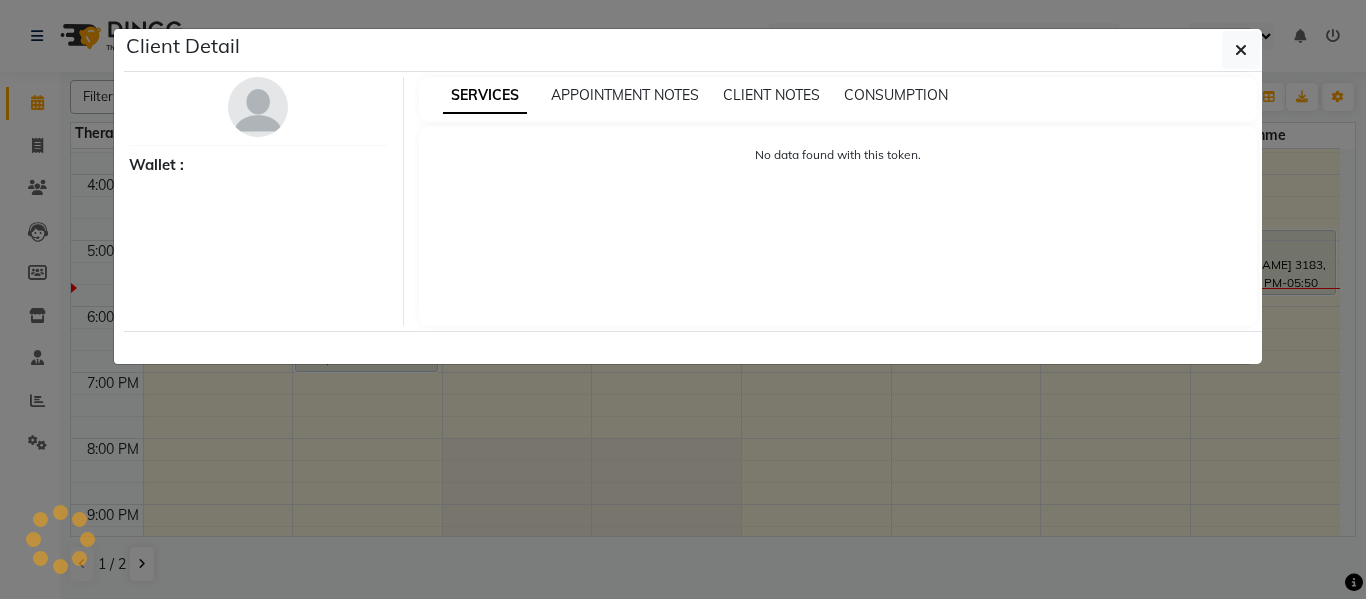 select on "7" 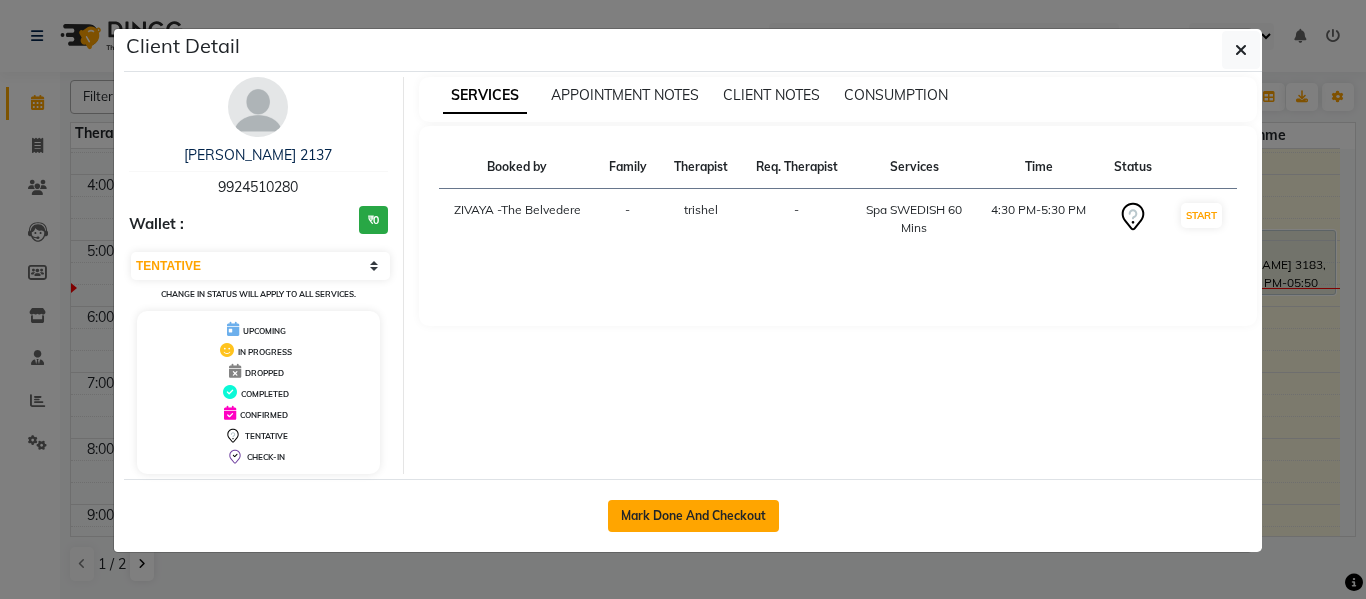 click on "Mark Done And Checkout" 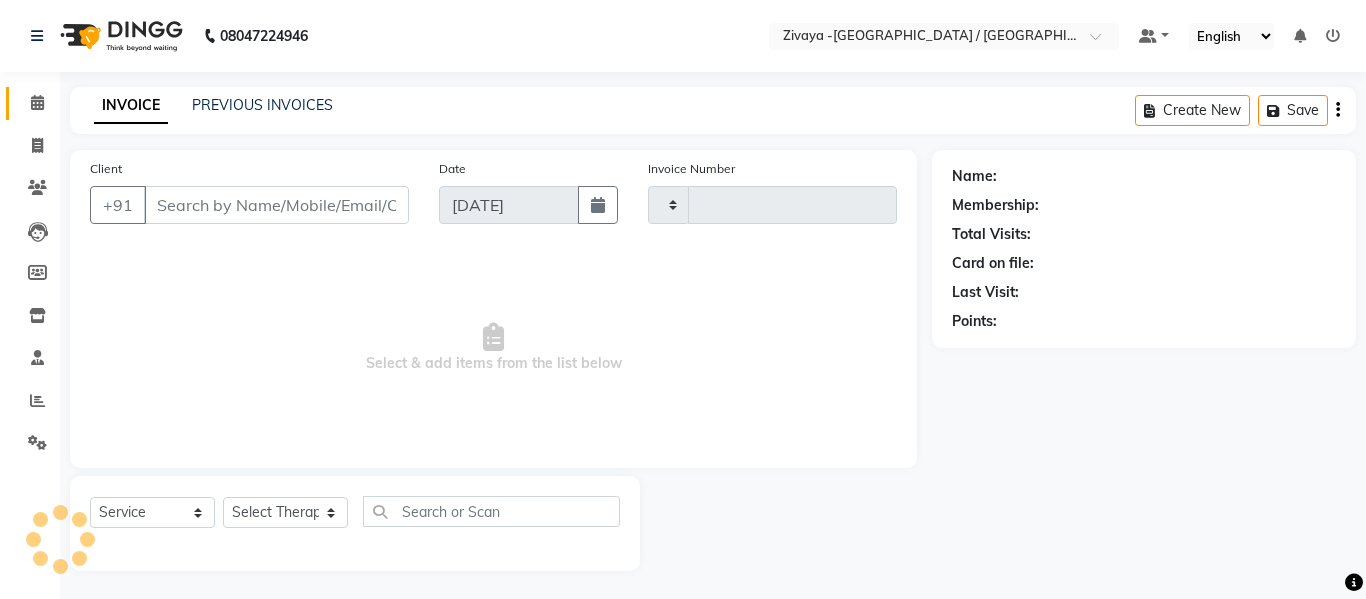 type on "0596" 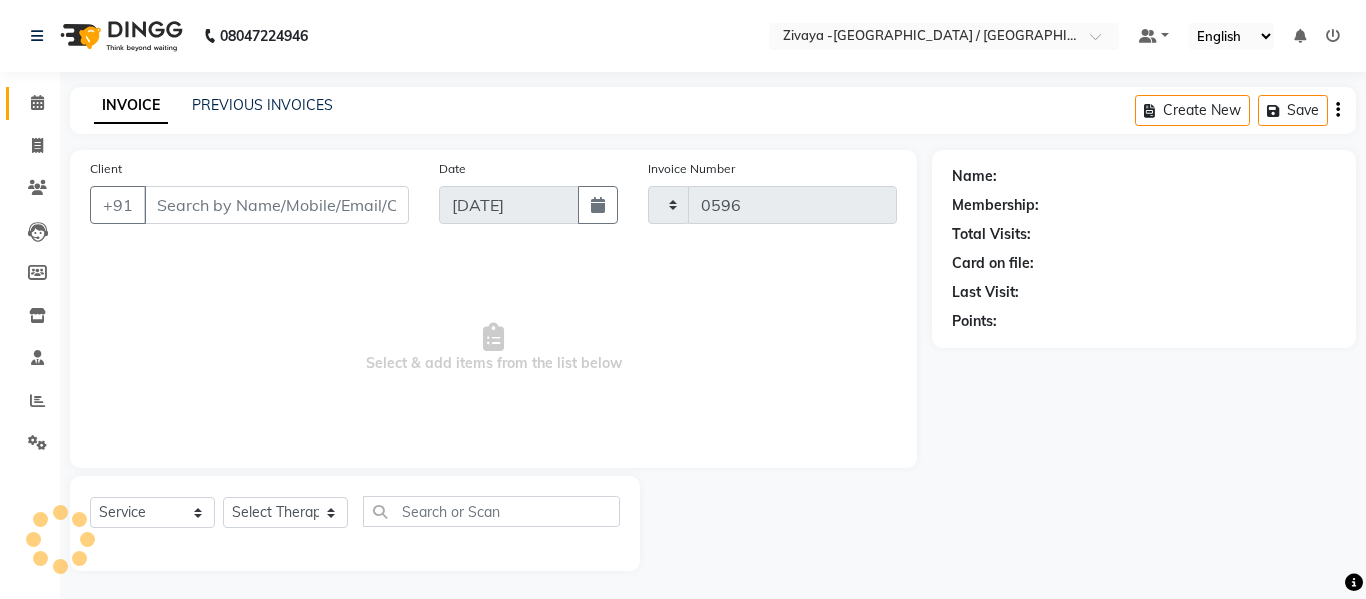 select on "7074" 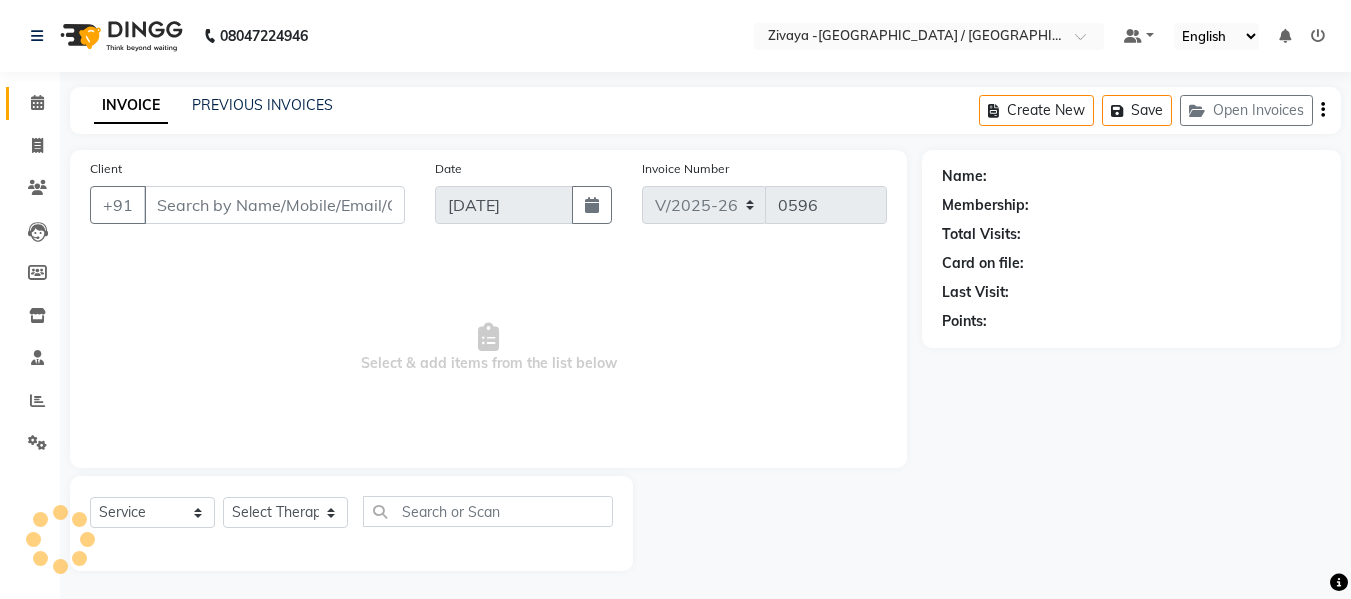 type on "9924510280" 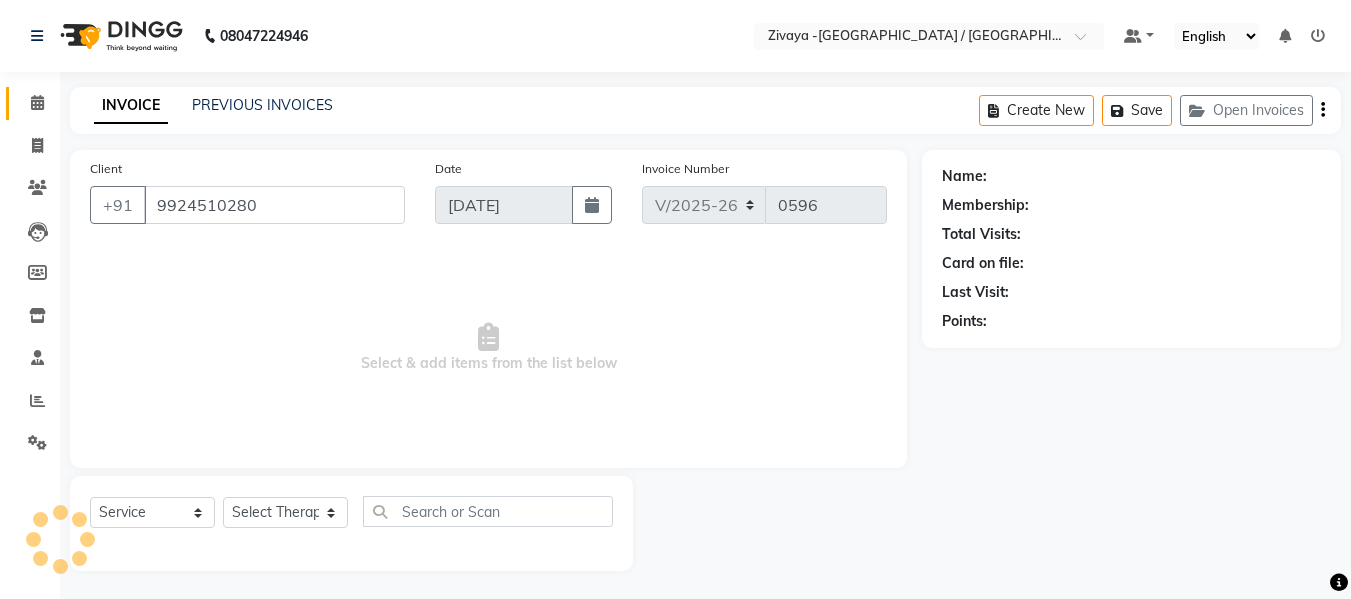 select on "83045" 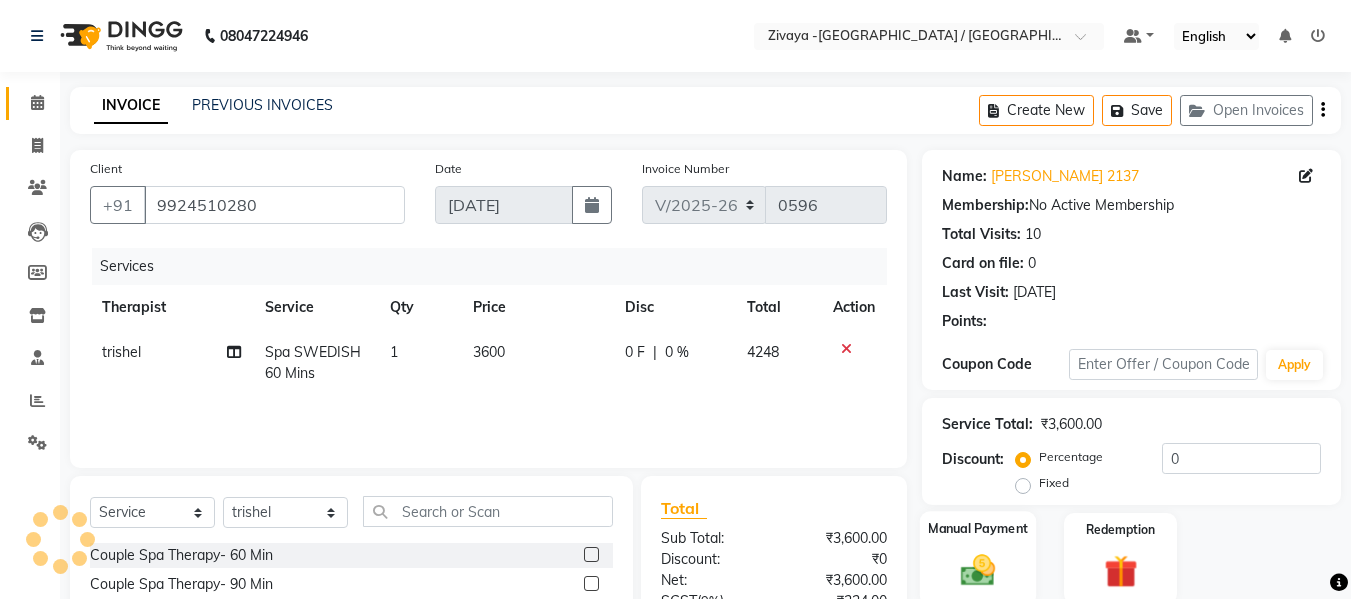 scroll, scrollTop: 200, scrollLeft: 0, axis: vertical 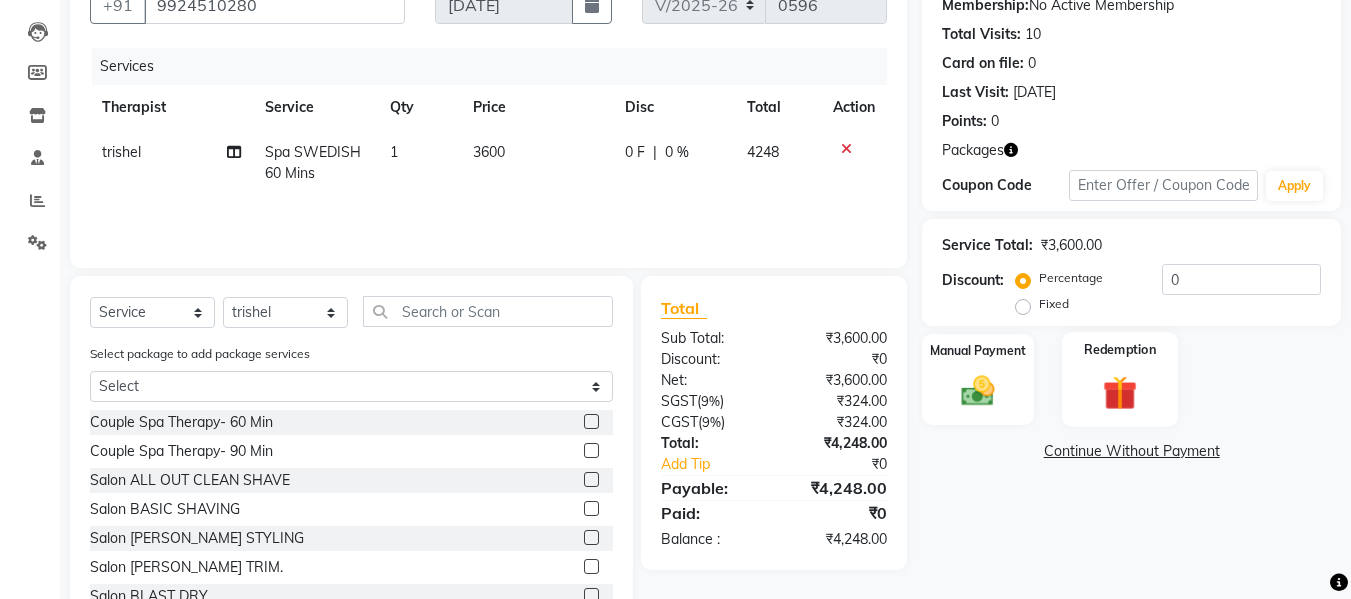 click 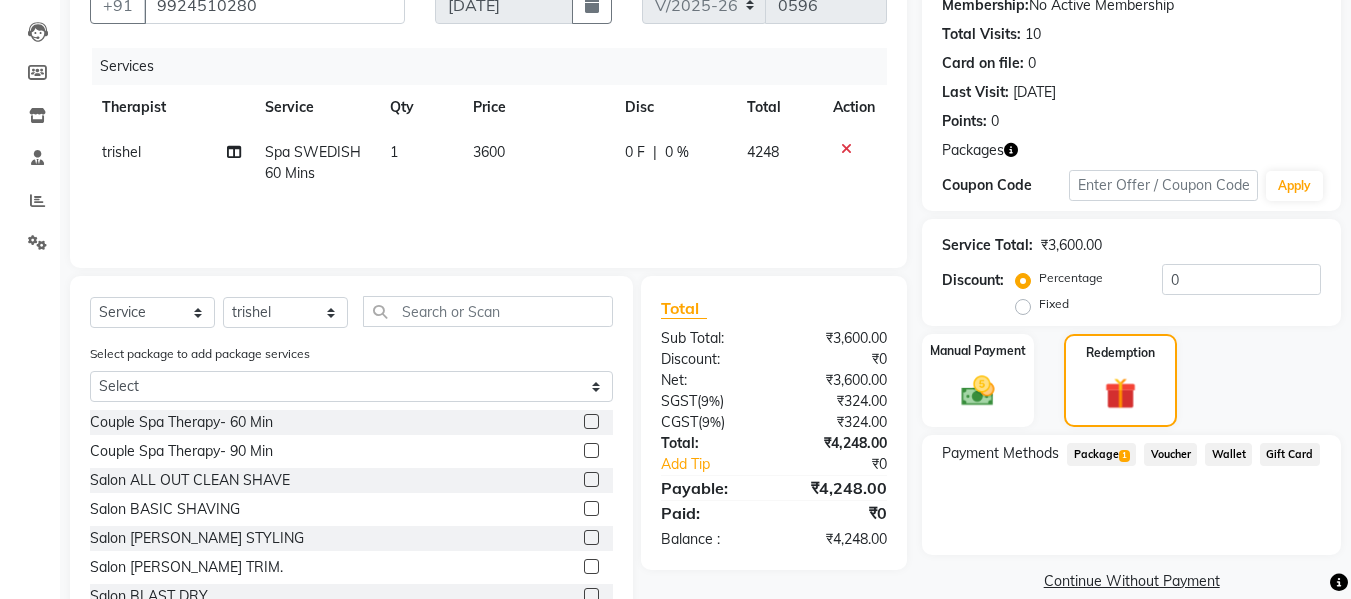 click on "Package  1" 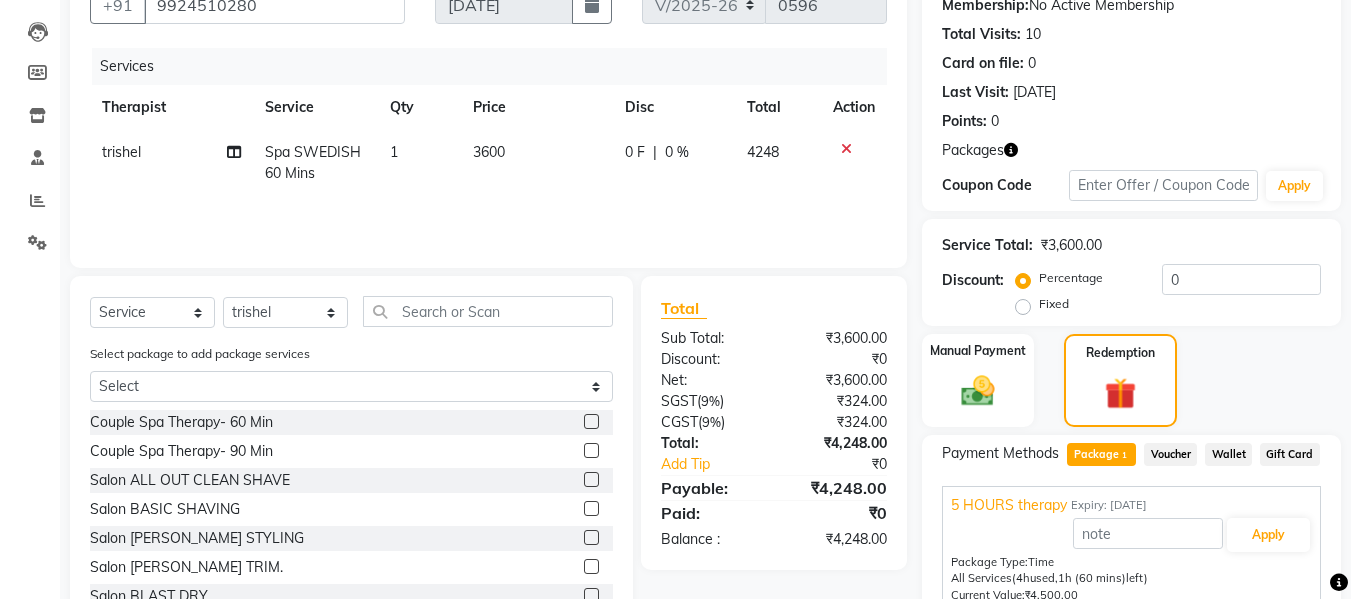 scroll, scrollTop: 293, scrollLeft: 0, axis: vertical 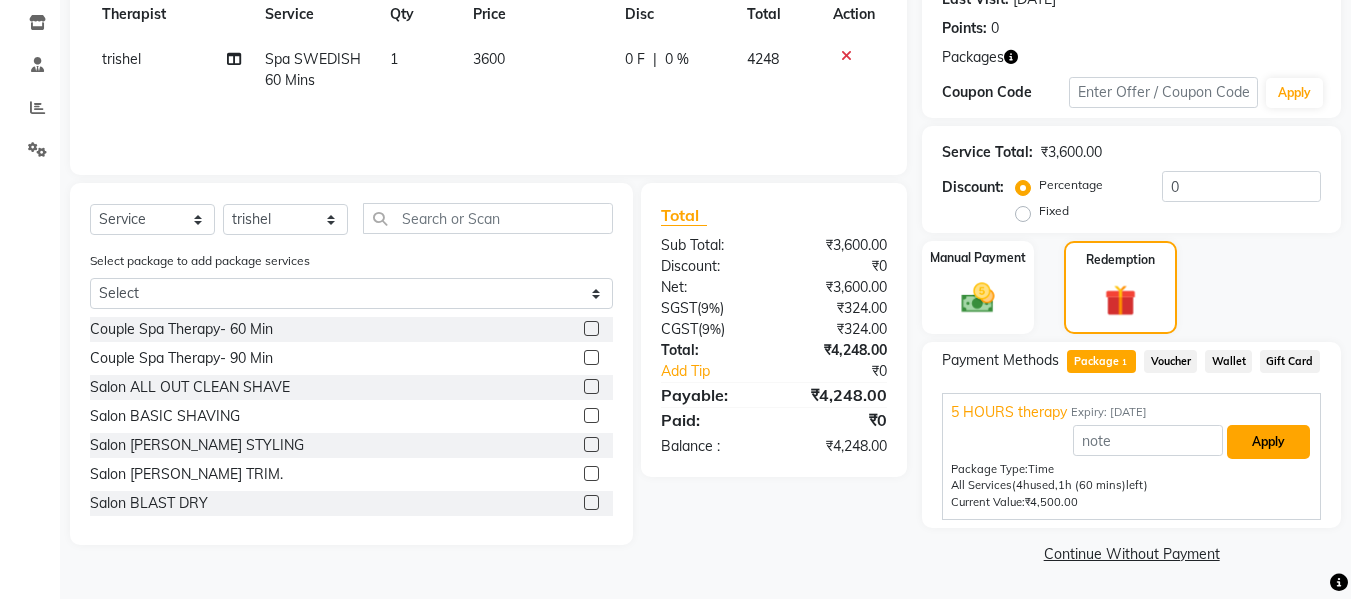click on "Apply" at bounding box center (1268, 442) 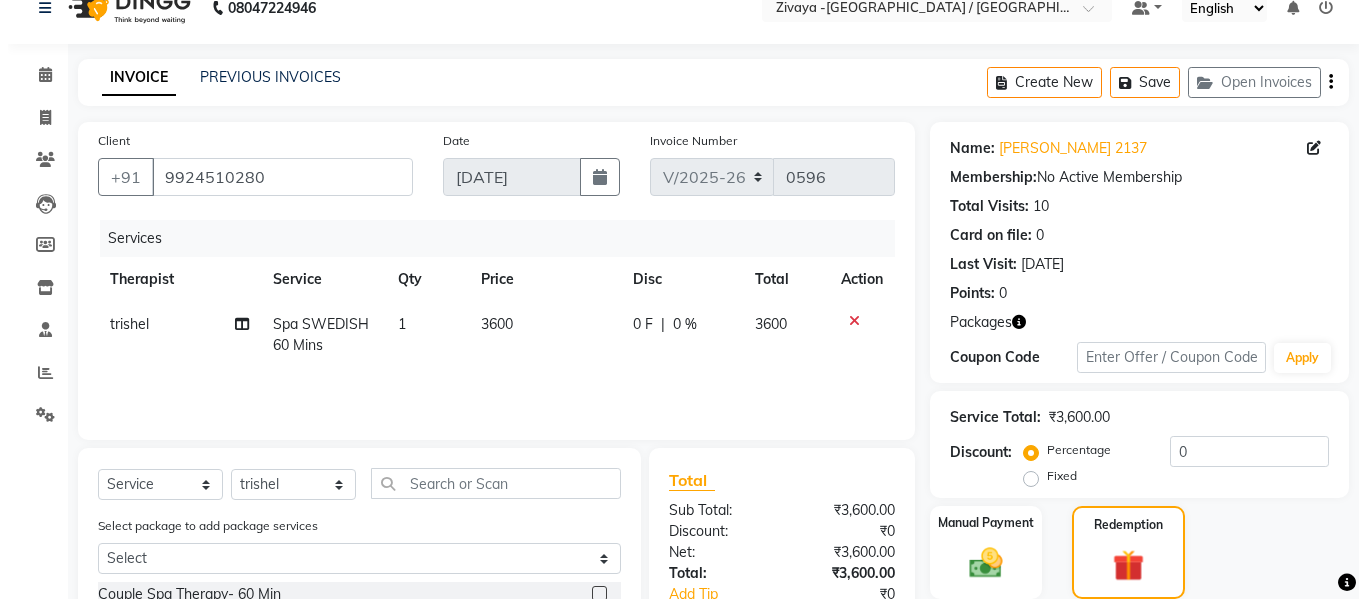 scroll, scrollTop: 0, scrollLeft: 0, axis: both 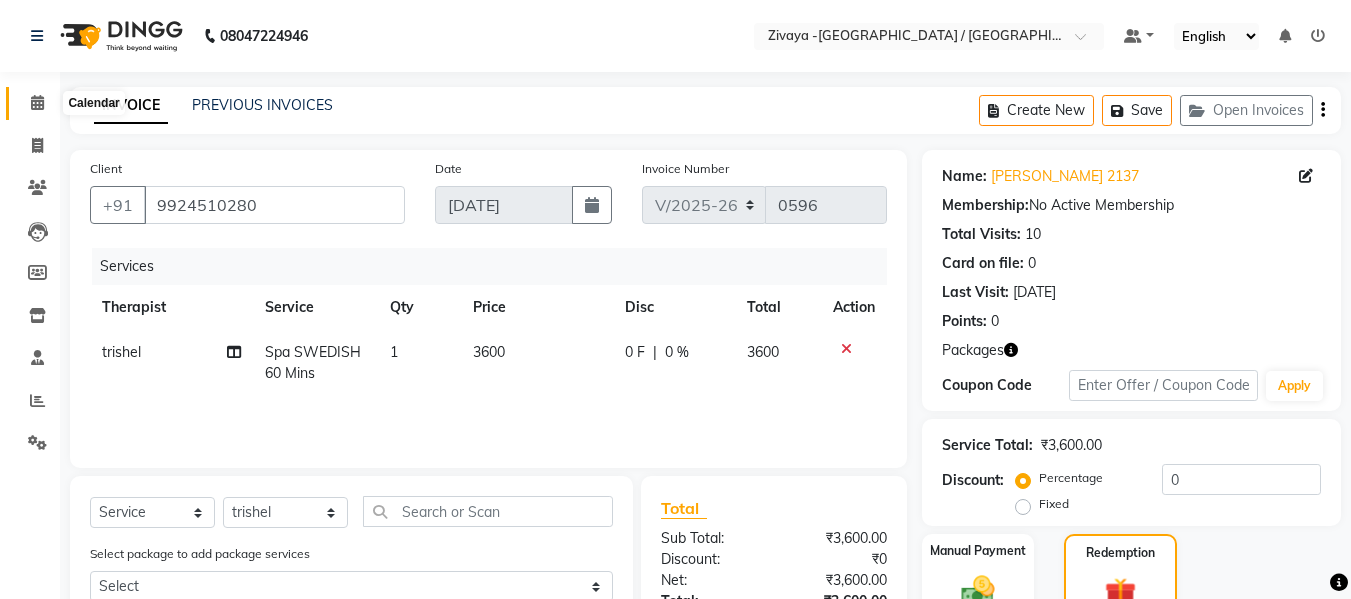 click 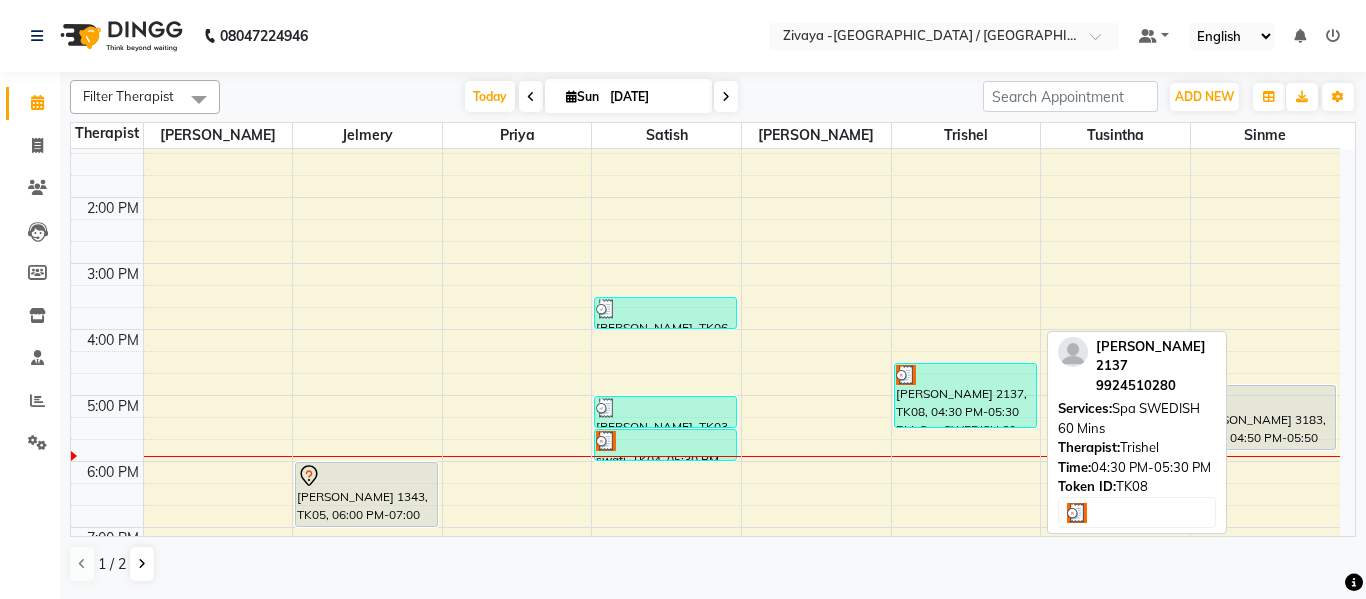scroll, scrollTop: 200, scrollLeft: 0, axis: vertical 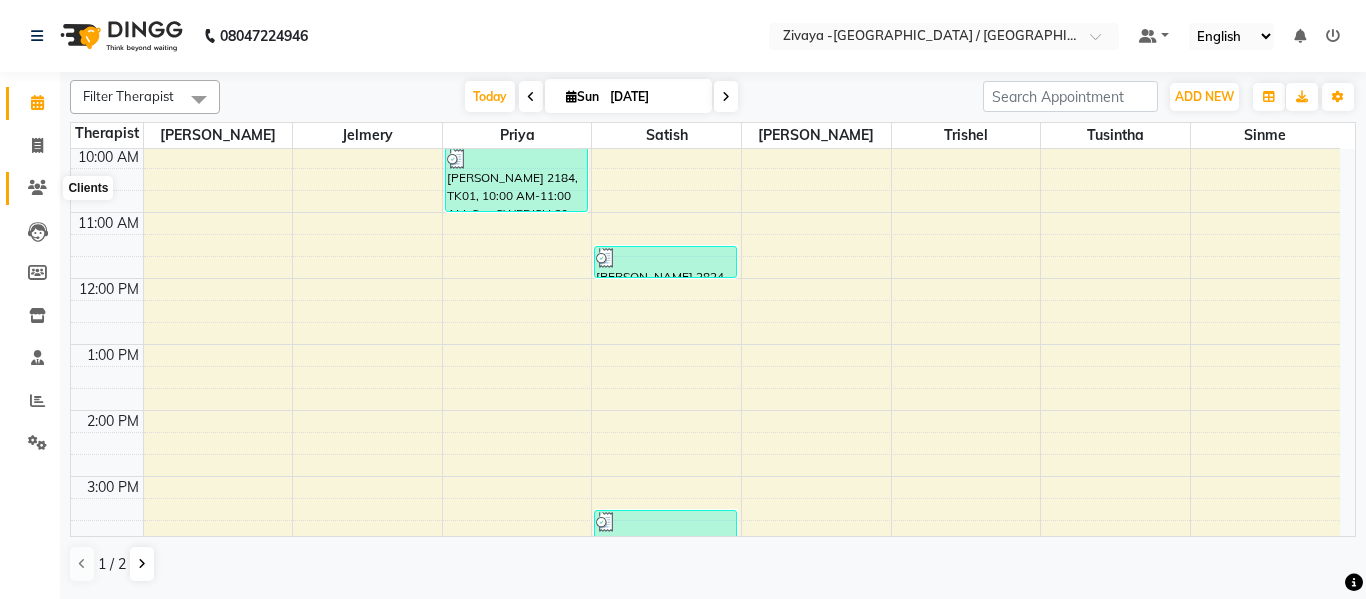 click 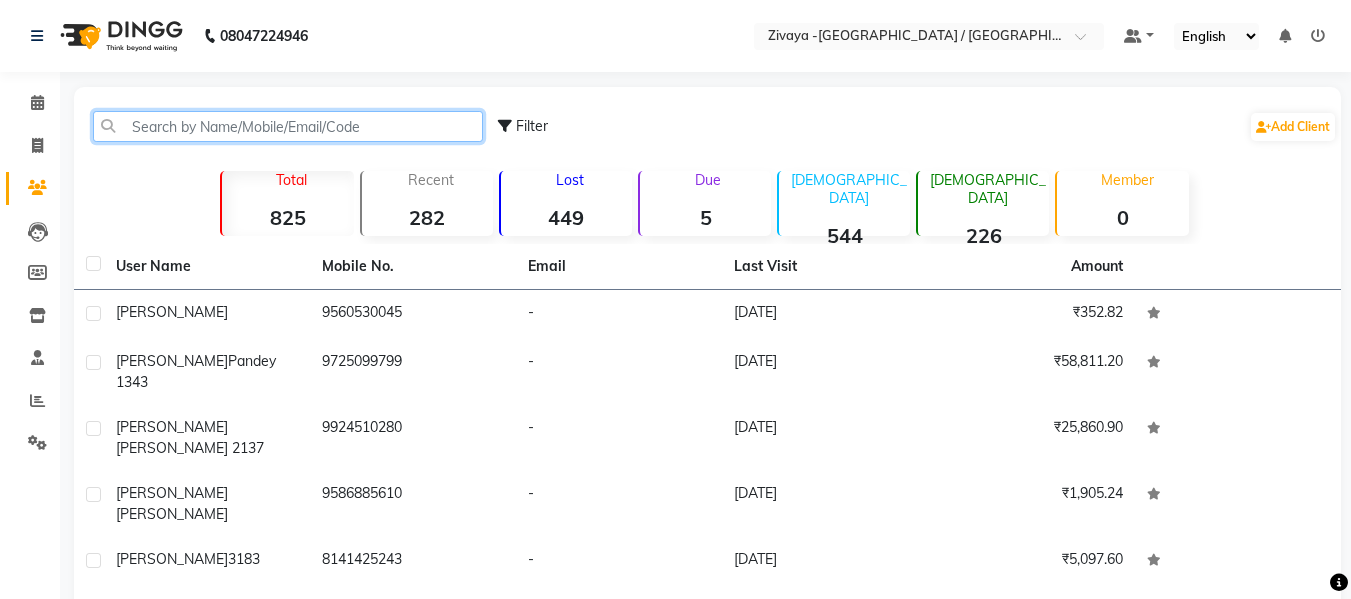 click 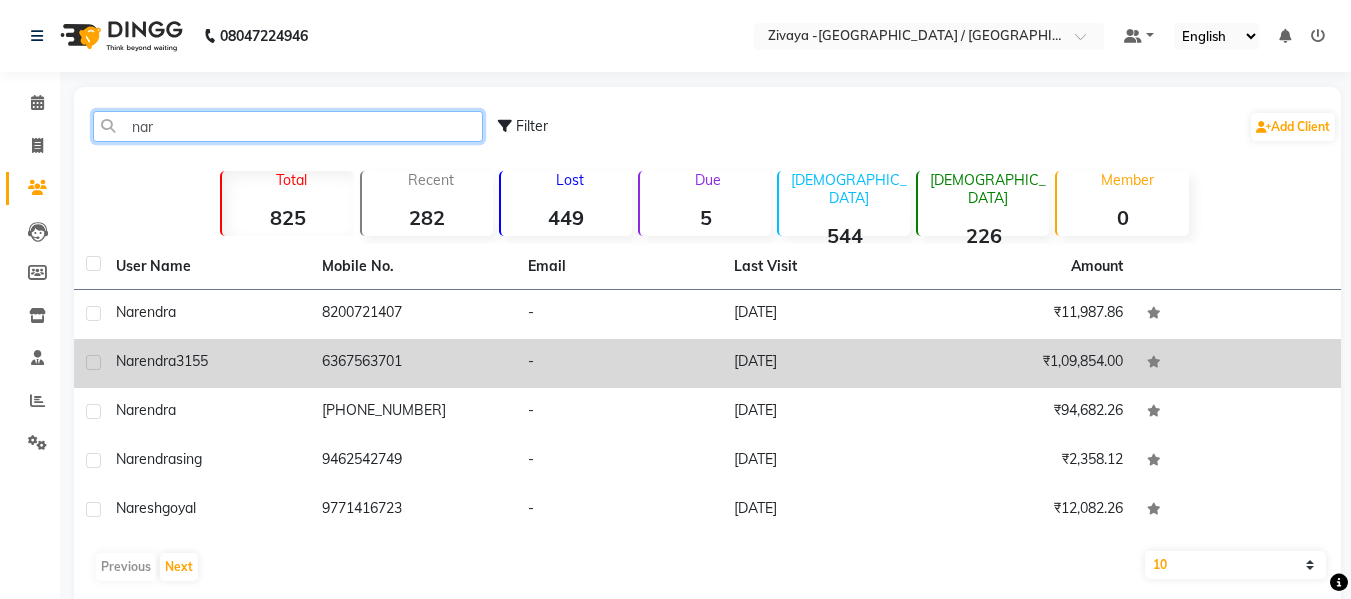 type on "nar" 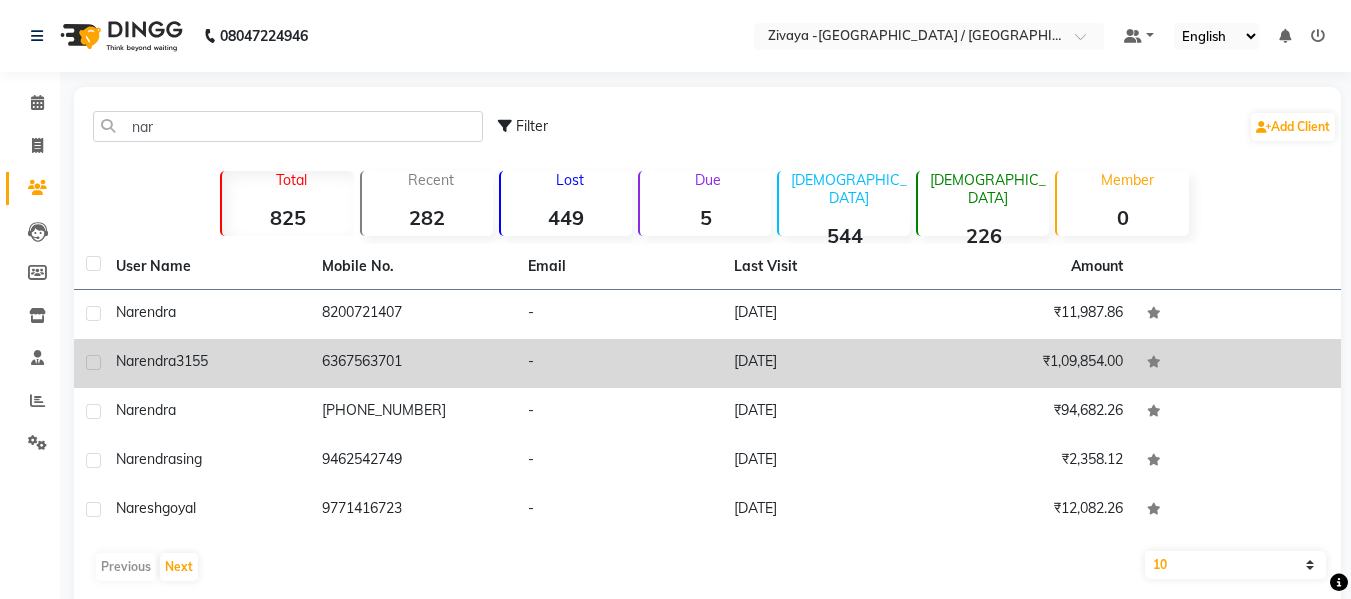click on "6367563701" 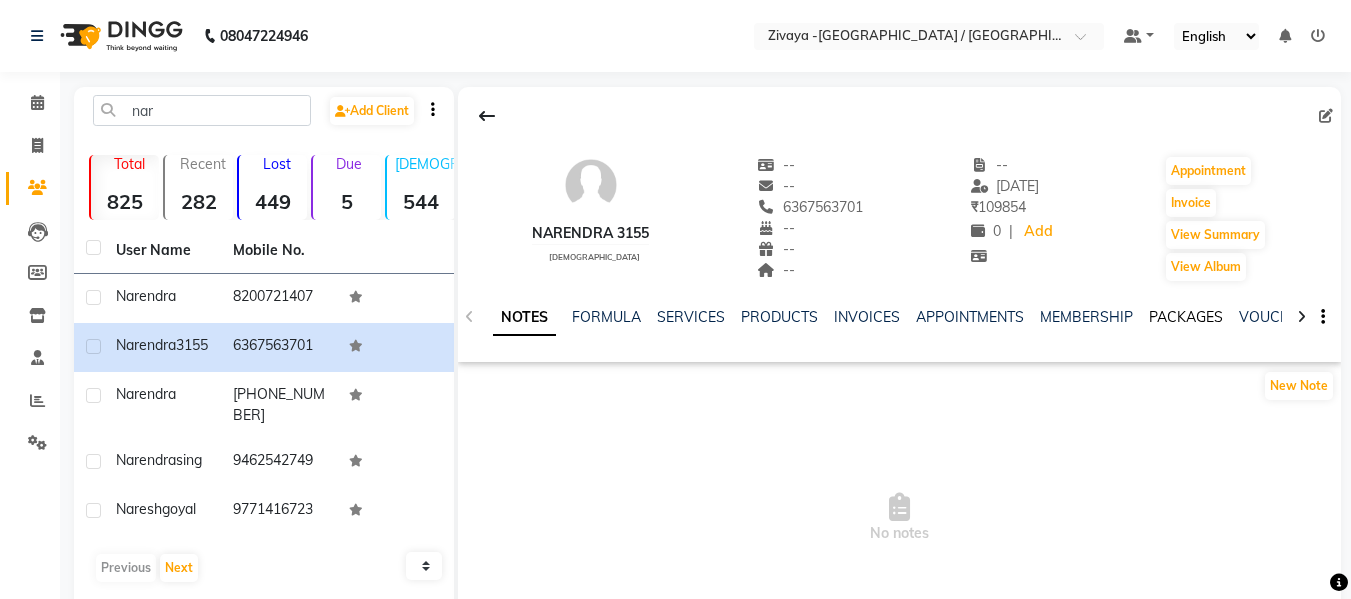 click on "PACKAGES" 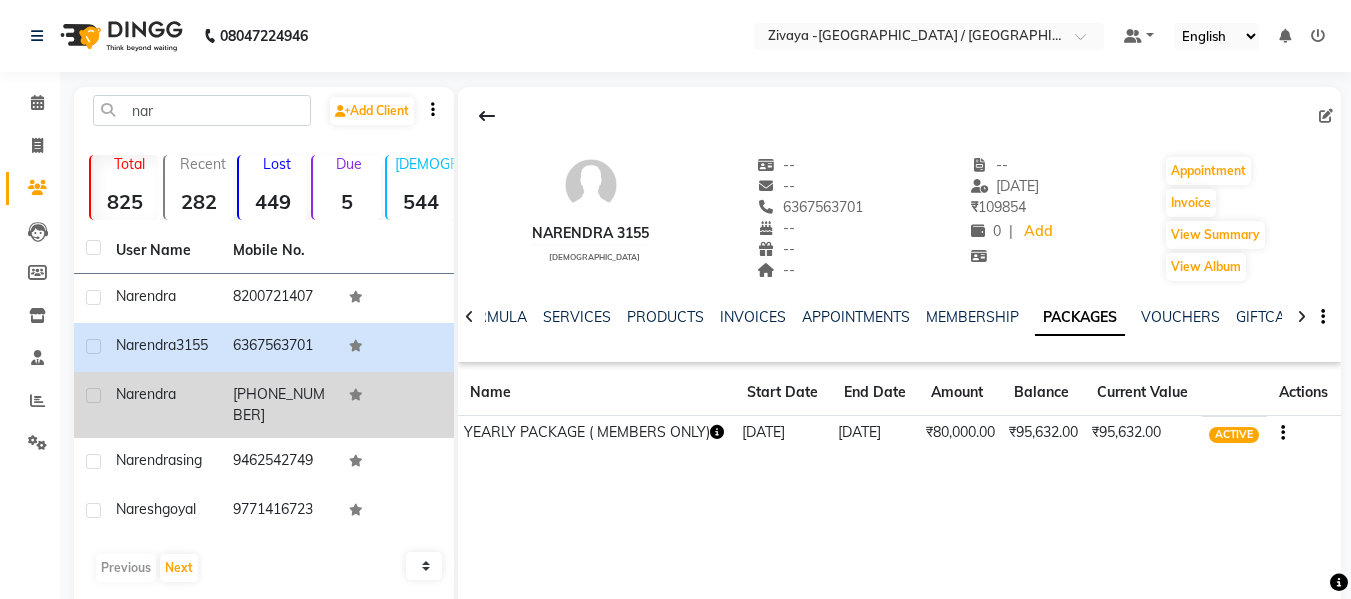 click on "narendra" 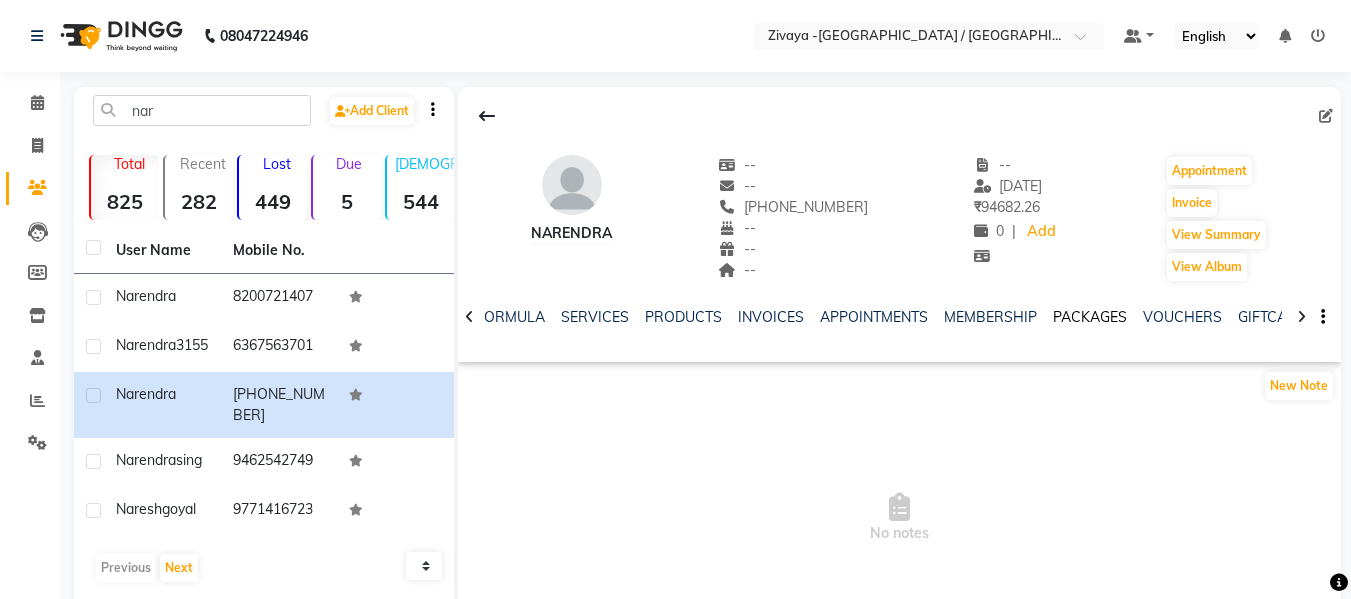 click on "PACKAGES" 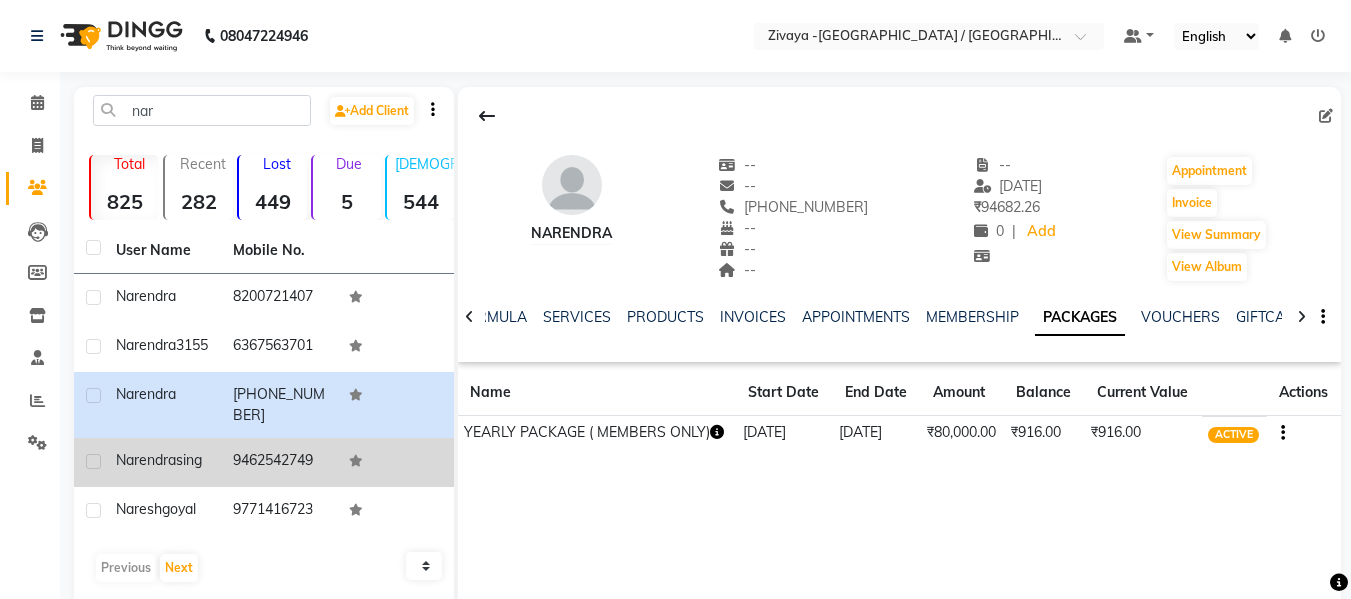 click on "9462542749" 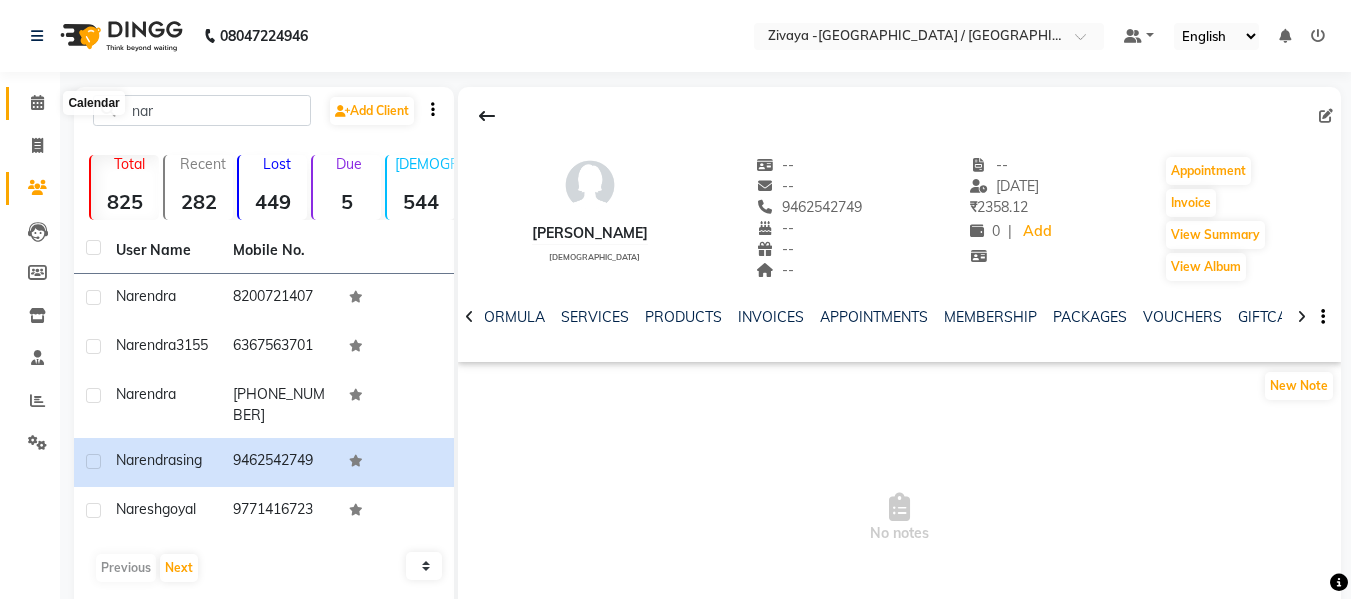 click 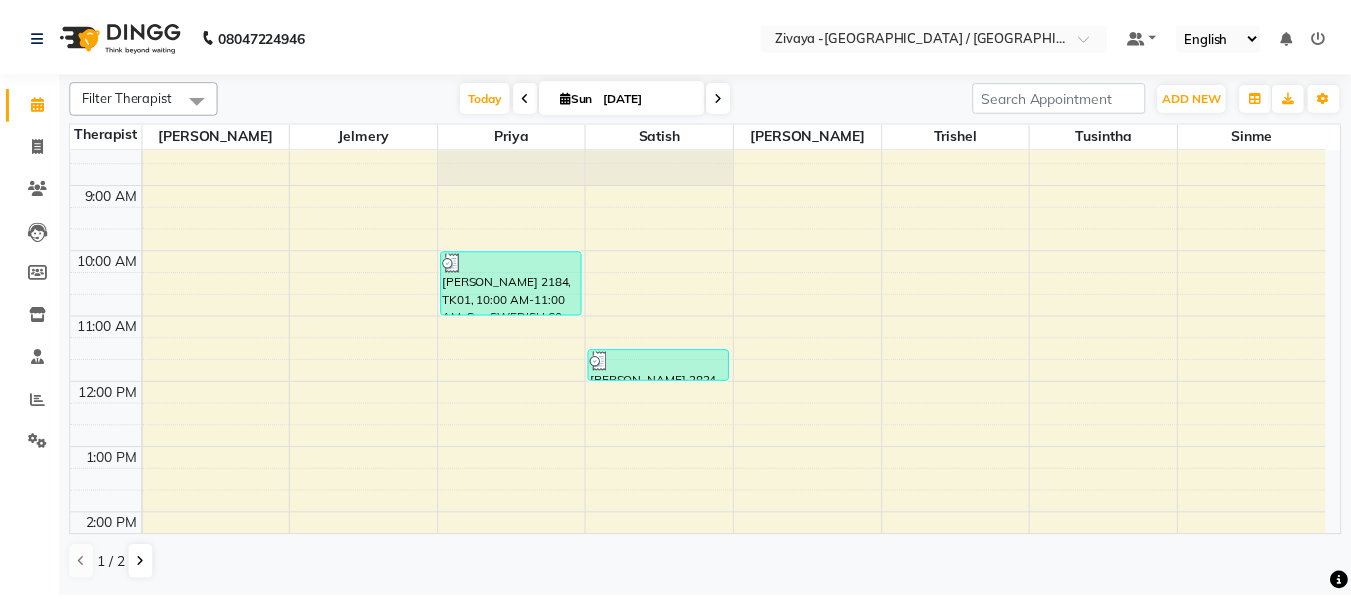 scroll, scrollTop: 0, scrollLeft: 0, axis: both 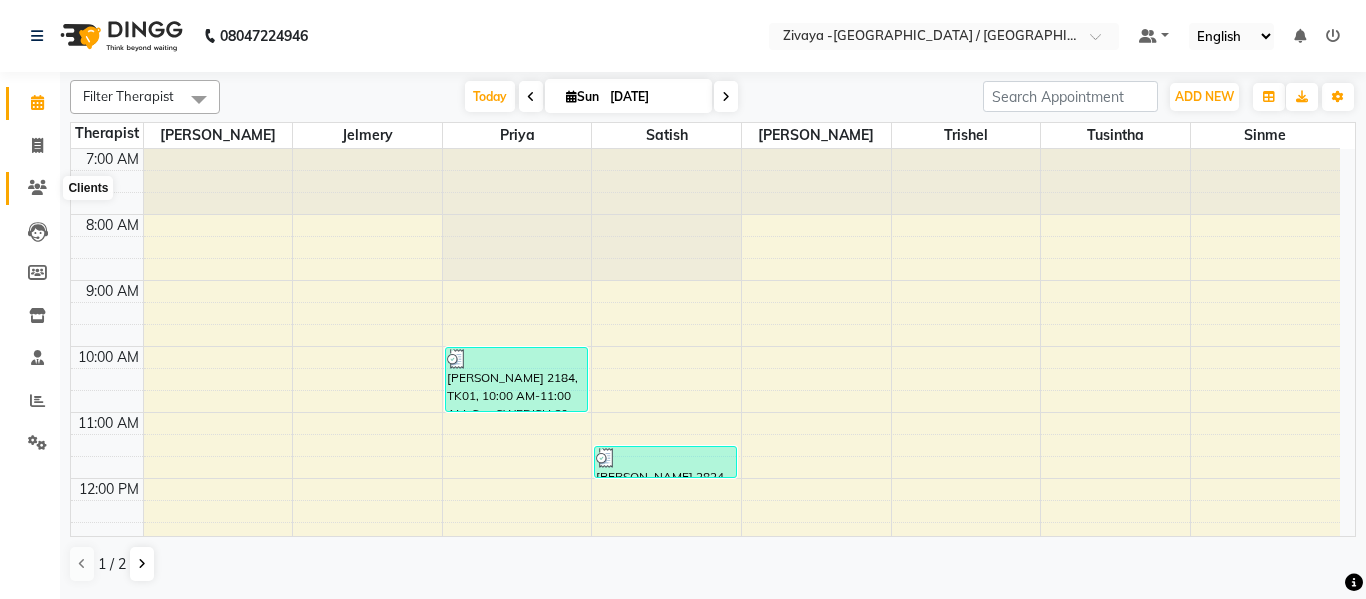 click on "7:00 AM 8:00 AM 9:00 AM 10:00 AM 11:00 AM 12:00 PM 1:00 PM 2:00 PM 3:00 PM 4:00 PM 5:00 PM 6:00 PM 7:00 PM 8:00 PM 9:00 PM 10:00 PM             [PERSON_NAME] 1343, TK05, 06:00 PM-07:00 PM, Spa DEEPTISSUE 60 Mins     [PERSON_NAME] 2184, TK01, 10:00 AM-11:00 AM, Spa SWEDISH 60 Mins     [PERSON_NAME] 2824, TK02, 11:30 AM-12:00 PM, Salon HAIRCUT     [PERSON_NAME], TK06, 03:30 PM-04:00 PM, Salon HAIRCUT - REGULAR     [PERSON_NAME], TK03, 05:00 PM-05:30 PM, Salon HAIRCUT - REGULAR     swati, TK04, 05:30 PM-06:00 PM, Salon HAIRCUT - REGULAR     [PERSON_NAME] 2137, TK08, 04:30 PM-05:30 PM, Spa SWEDISH 60 Mins             [PERSON_NAME] 3183, TK07, 04:50 PM-05:50 PM, Spa SWEDISH 60 Mins" at bounding box center [705, 676] 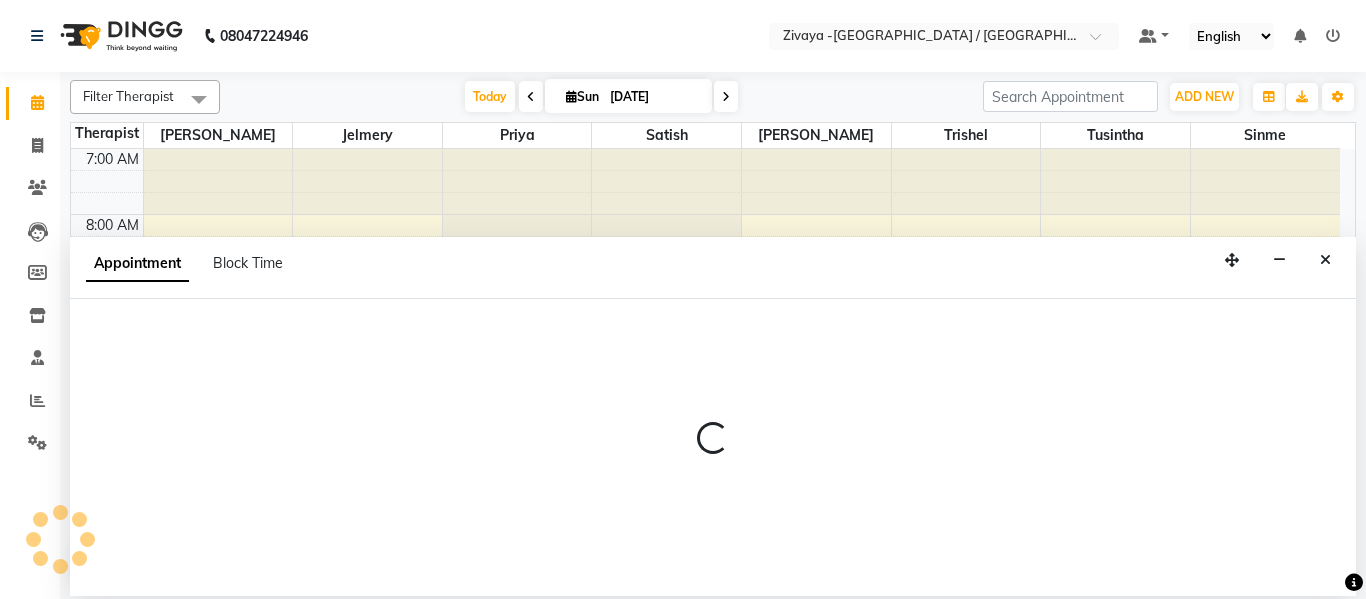 select on "83043" 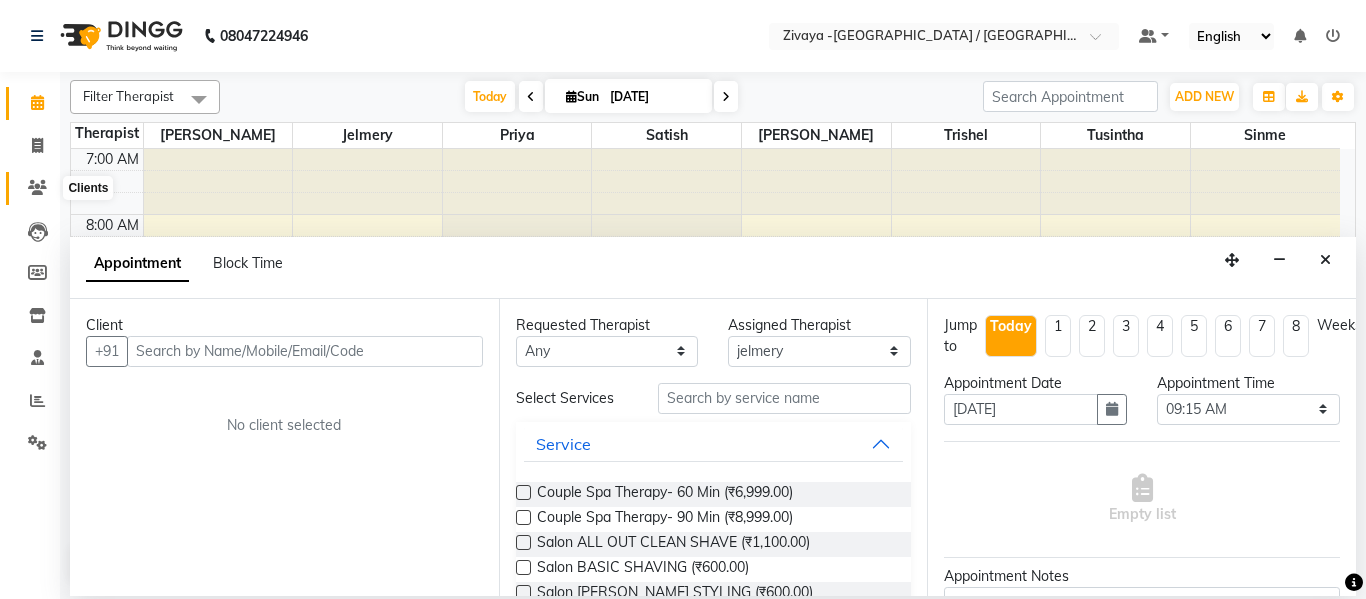 click 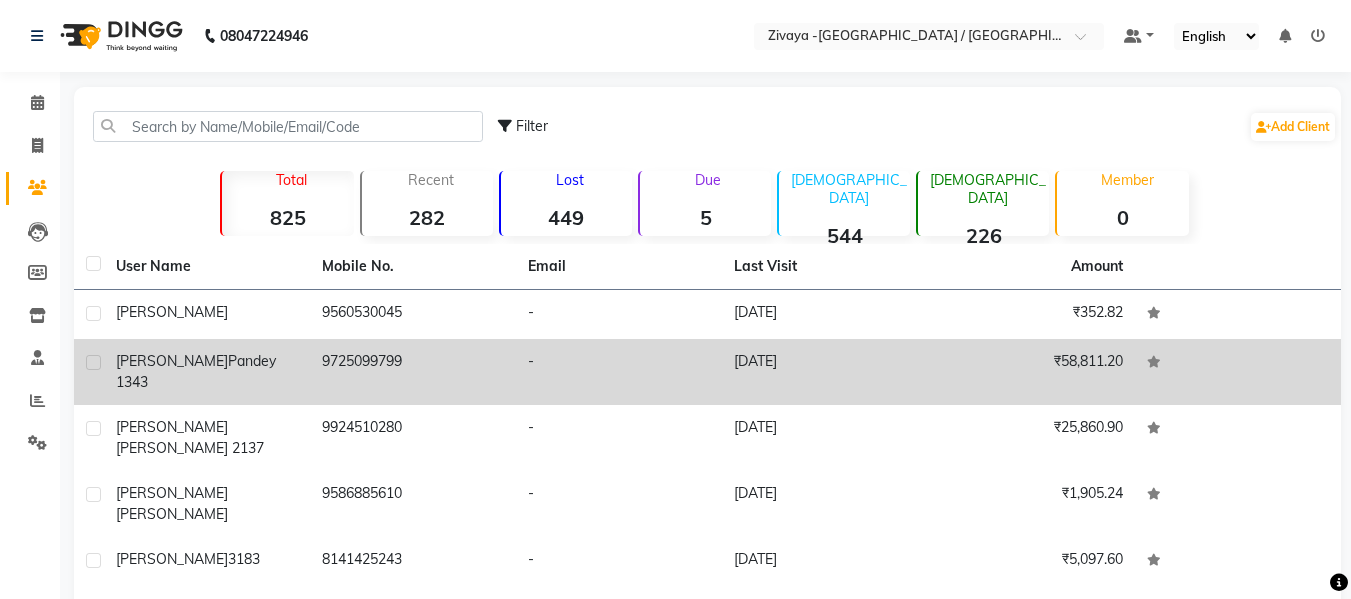 click on "pandey 1343" 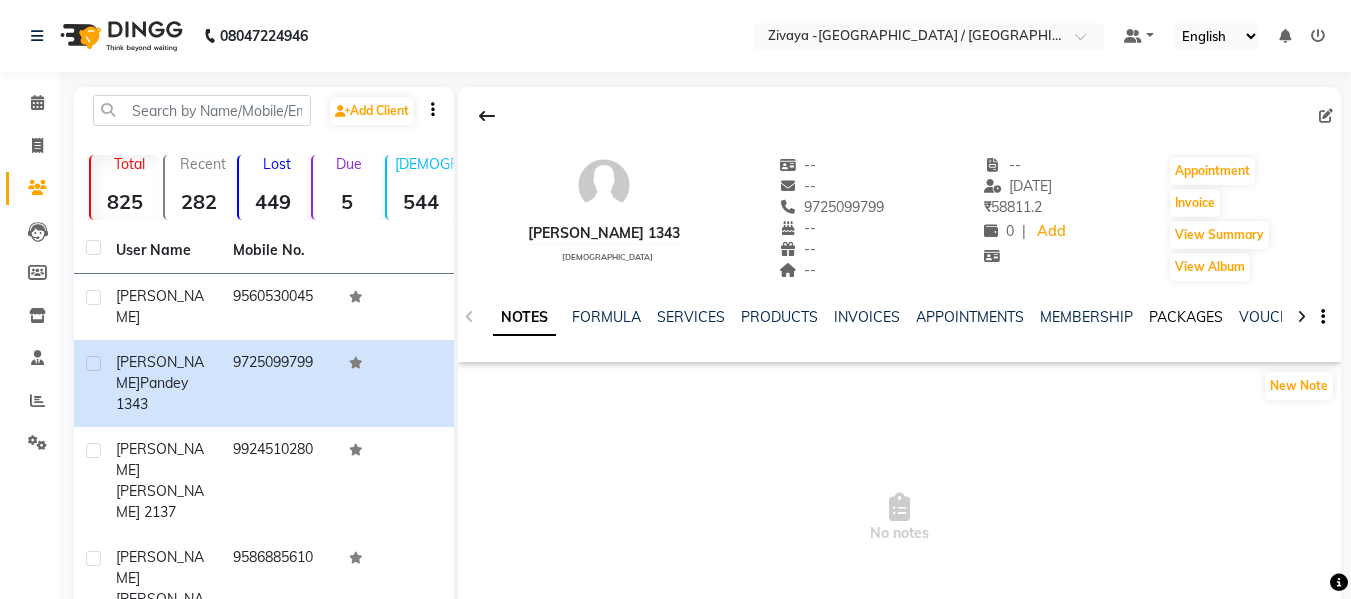 drag, startPoint x: 1163, startPoint y: 316, endPoint x: 1144, endPoint y: 272, distance: 47.92703 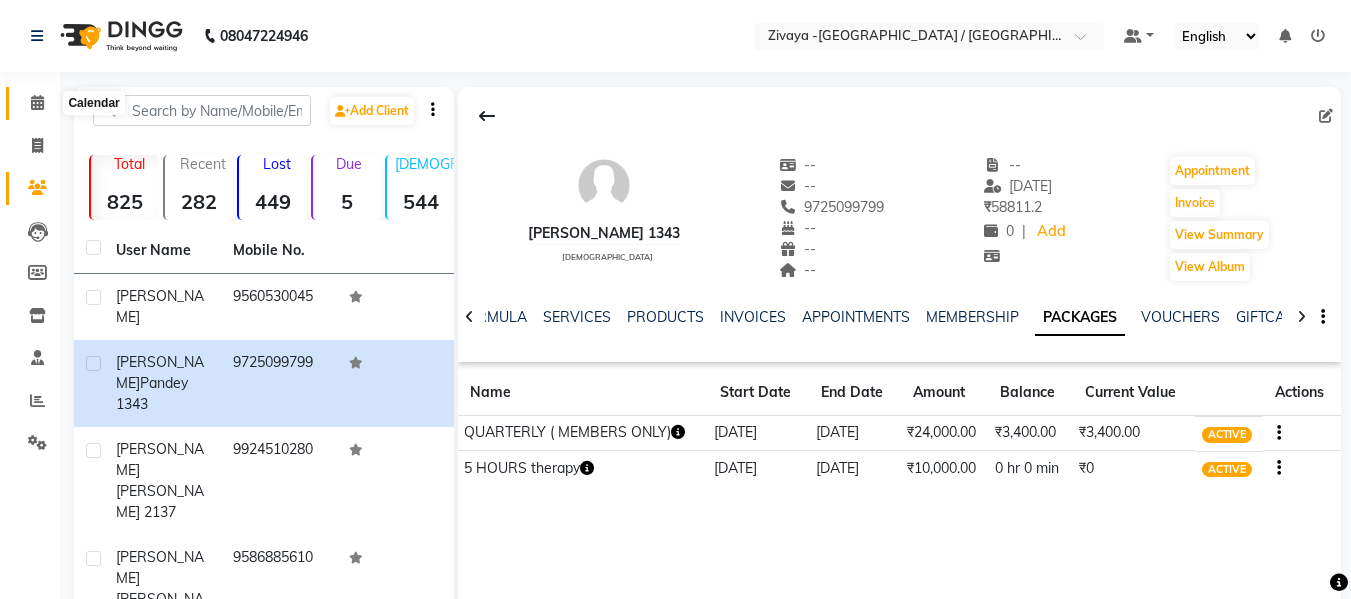 click 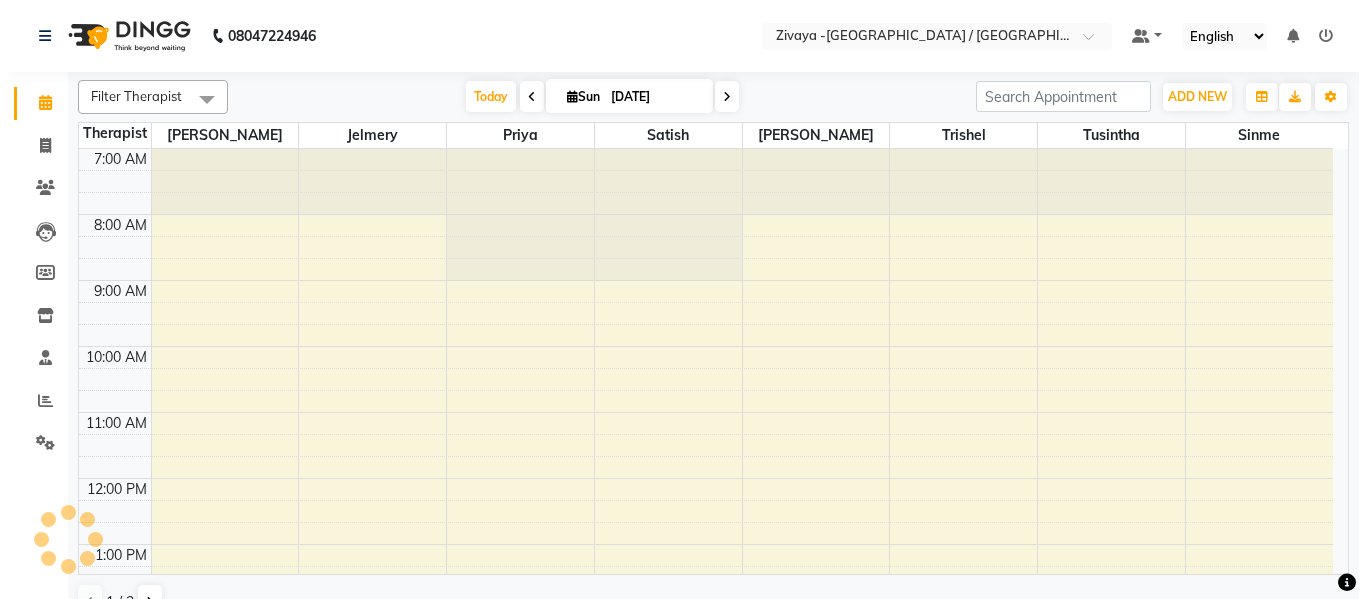 scroll, scrollTop: 0, scrollLeft: 0, axis: both 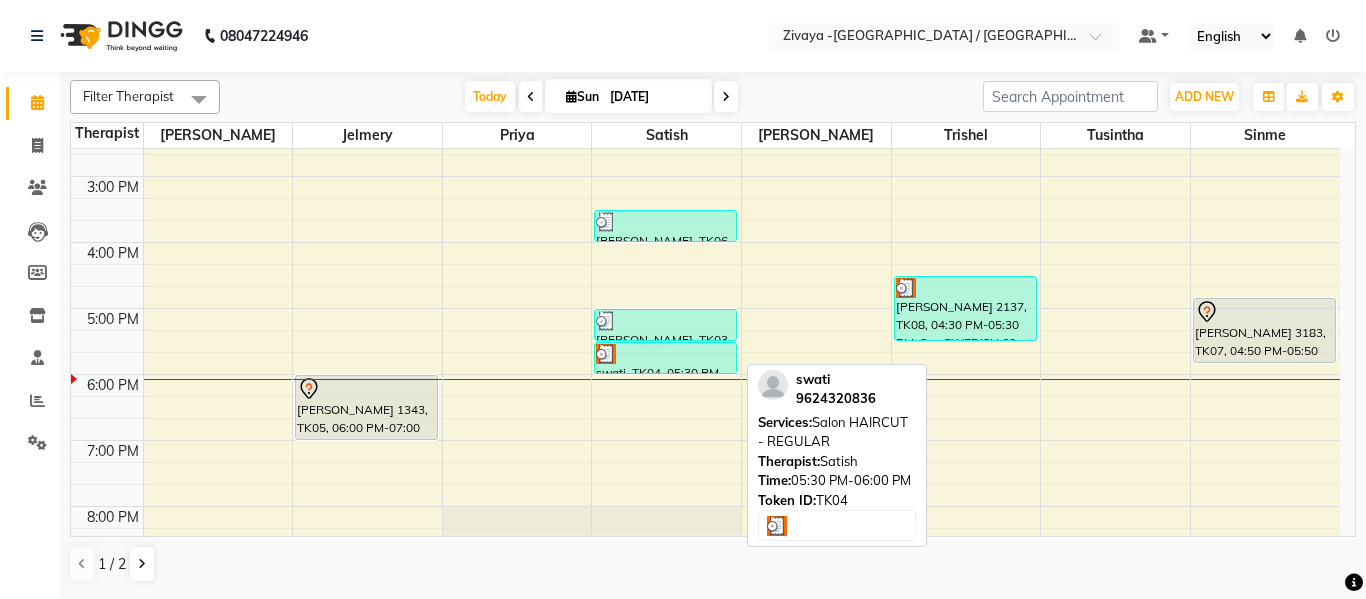 click on "swati, TK04, 05:30 PM-06:00 PM, Salon HAIRCUT - REGULAR" at bounding box center (665, 358) 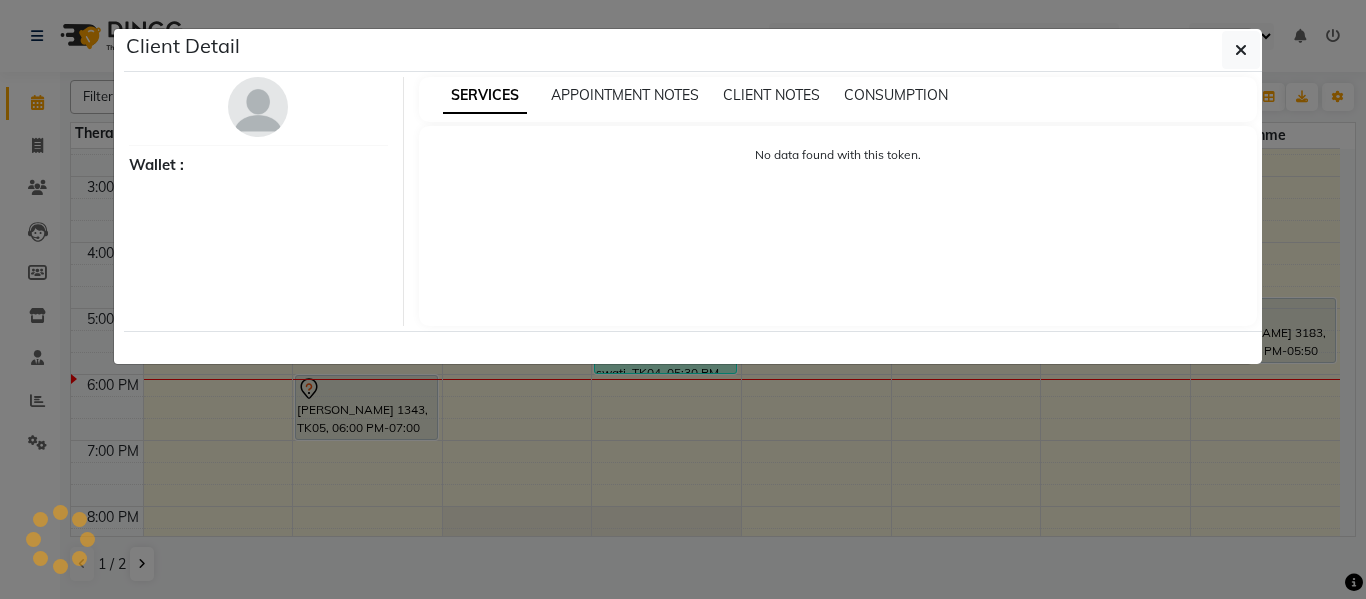 select on "3" 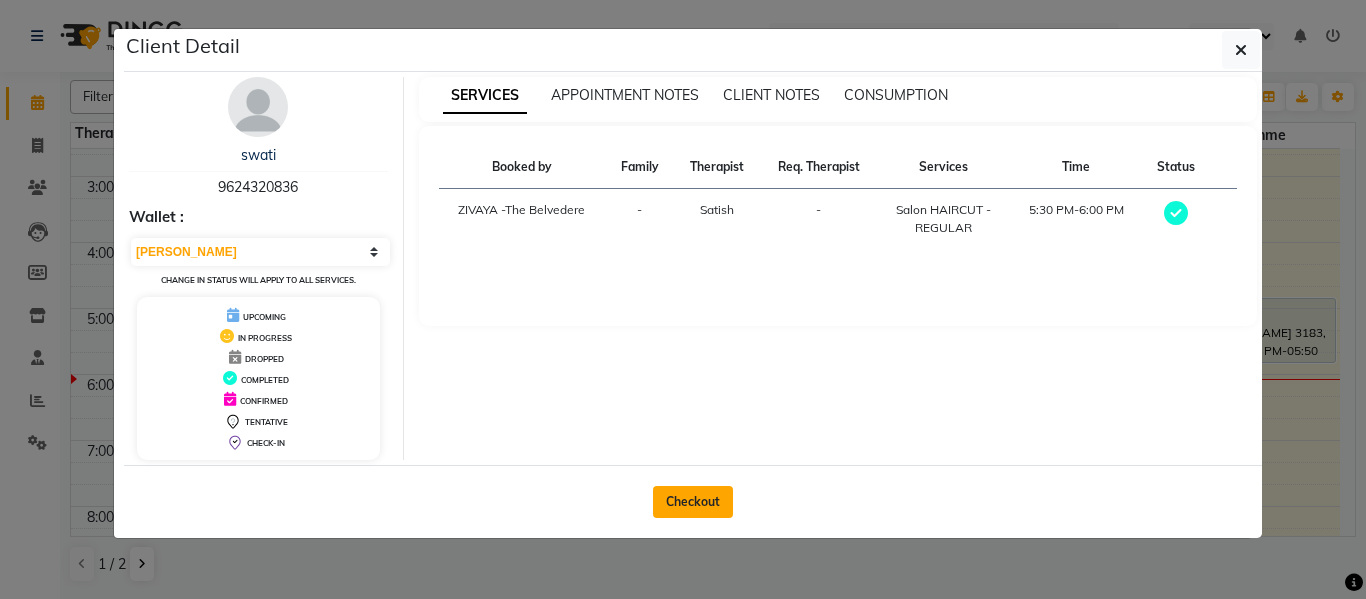 click on "Checkout" 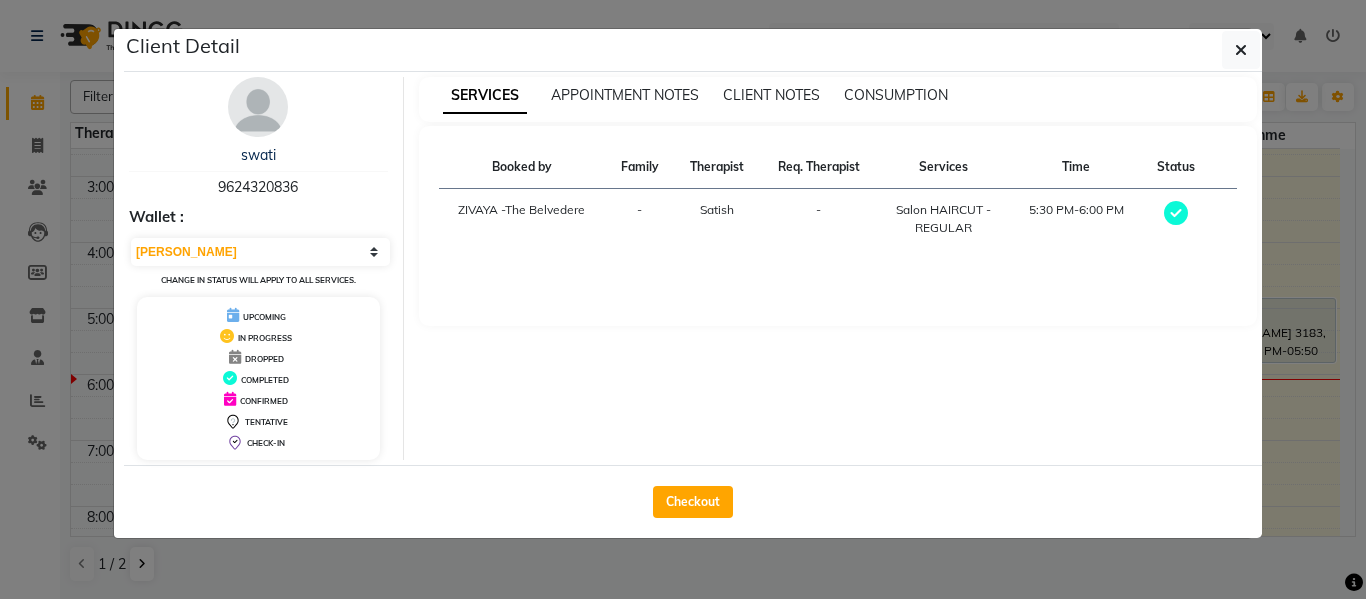select on "service" 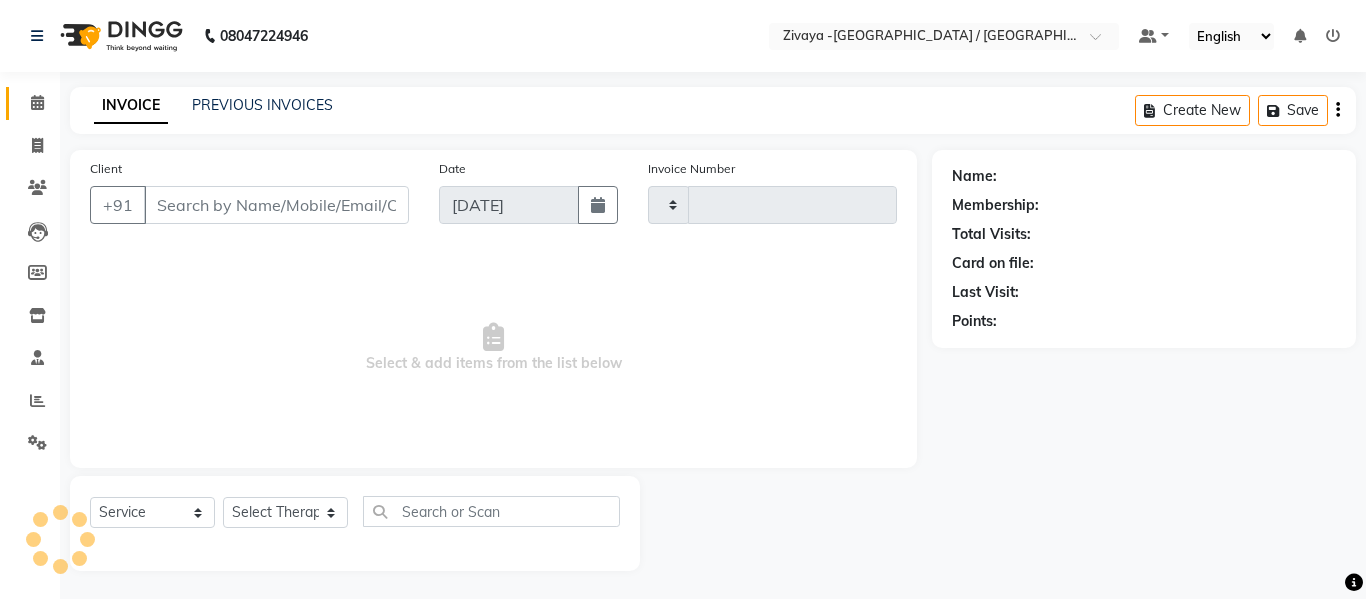 type on "0596" 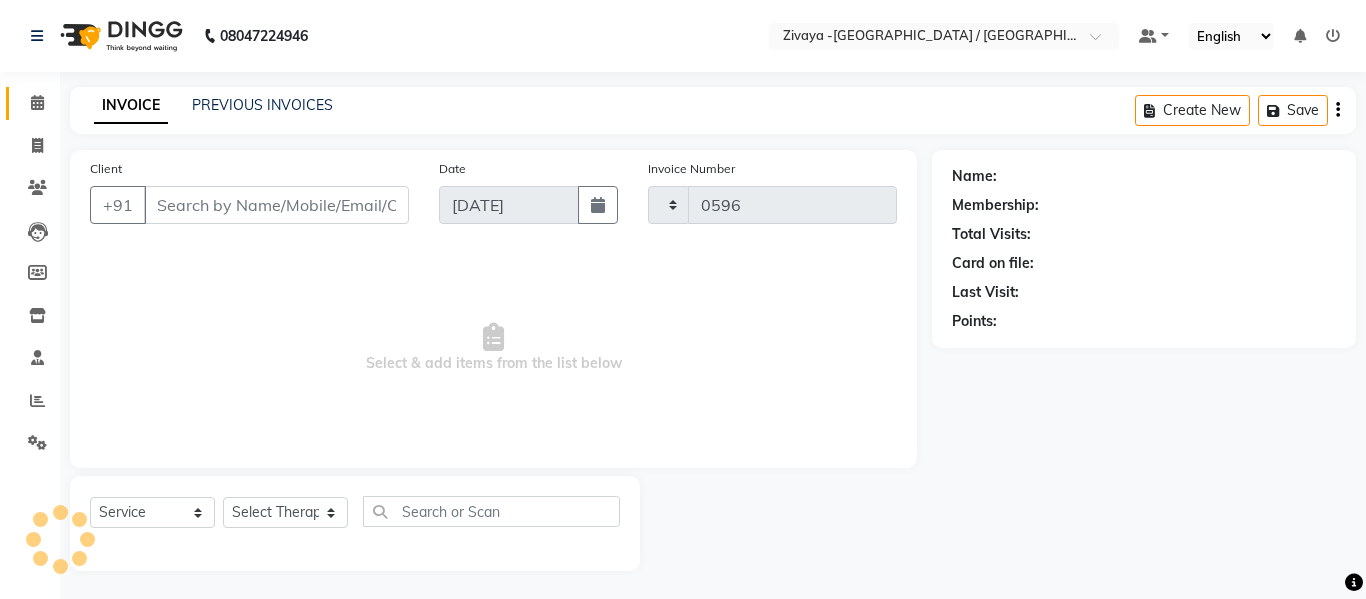 select on "7074" 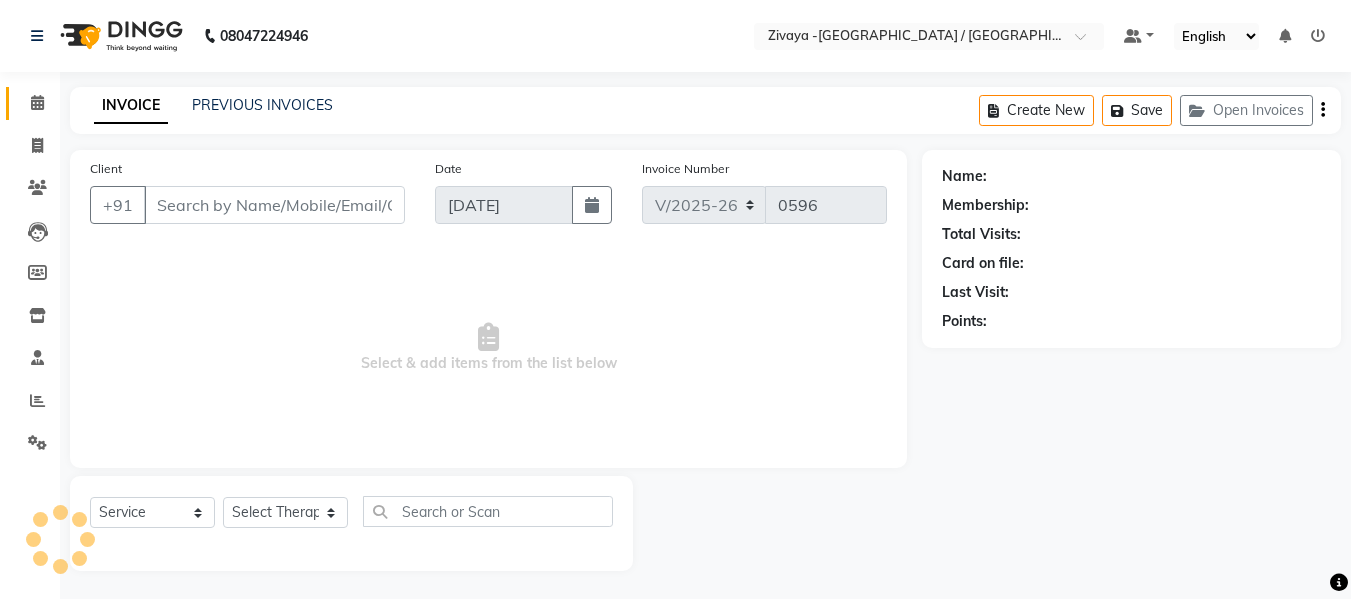 type on "9624320836" 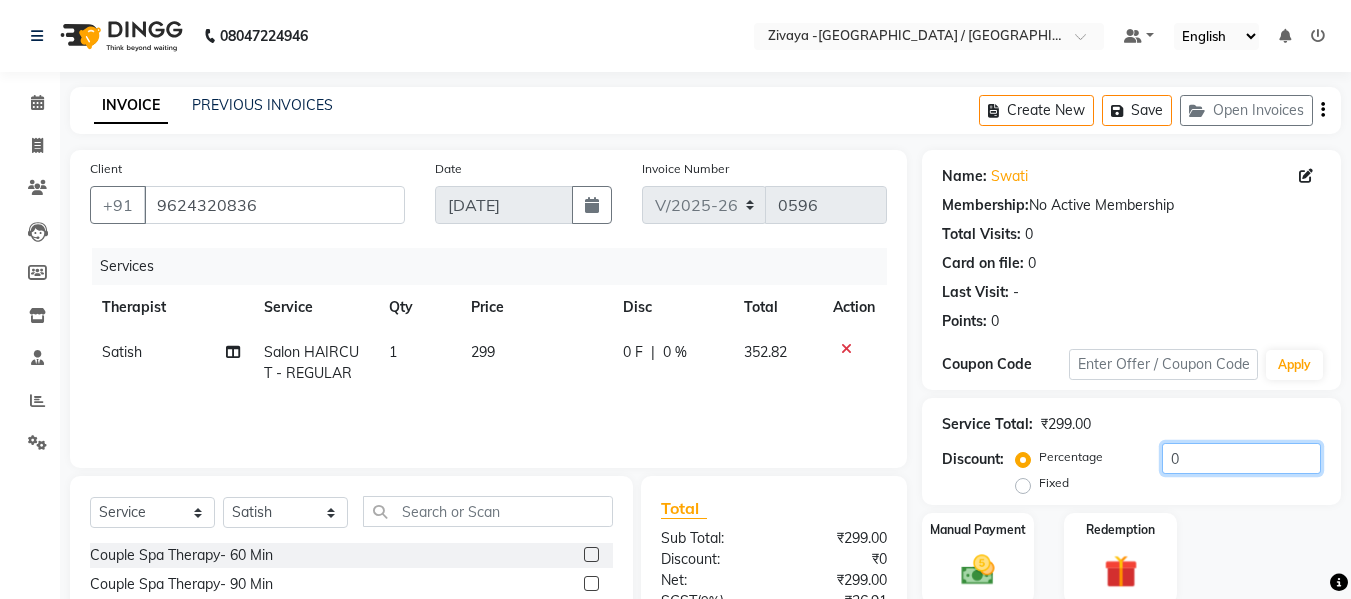 click on "0" 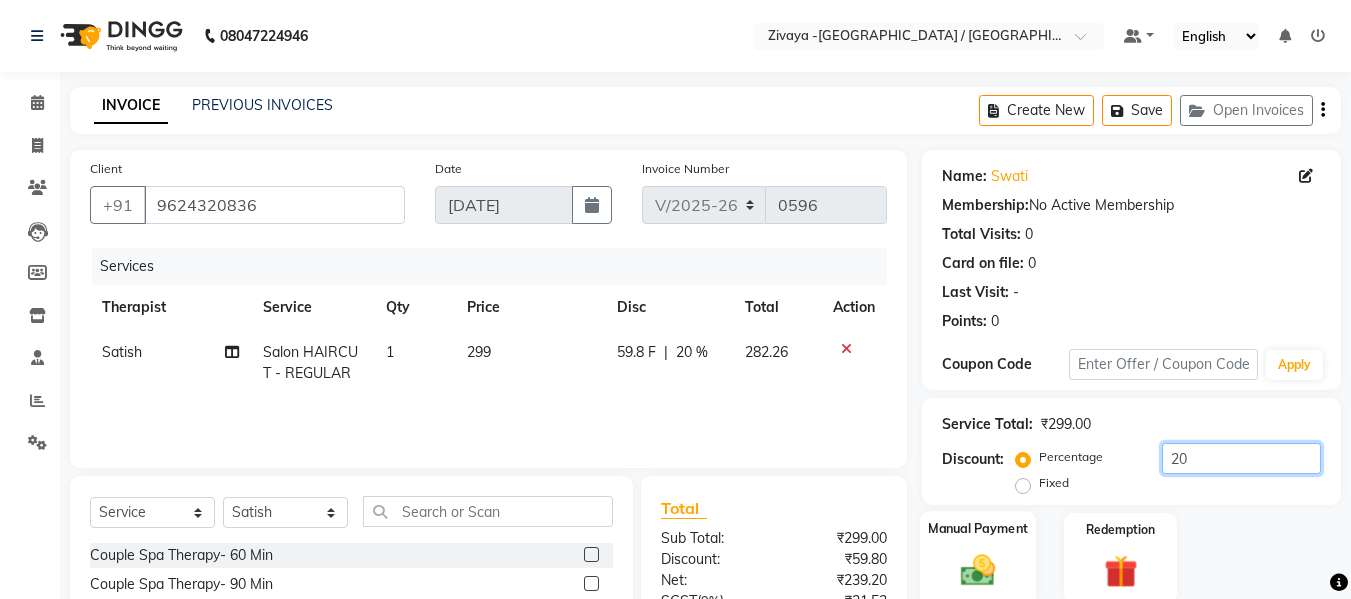 type on "20" 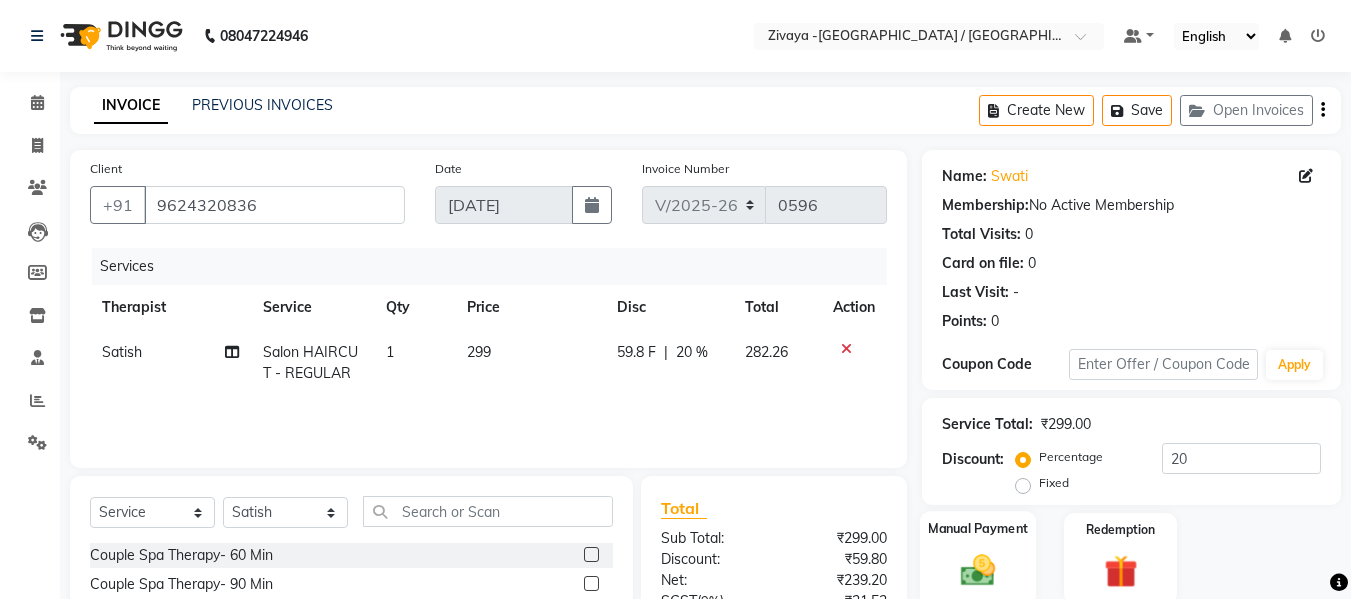 click 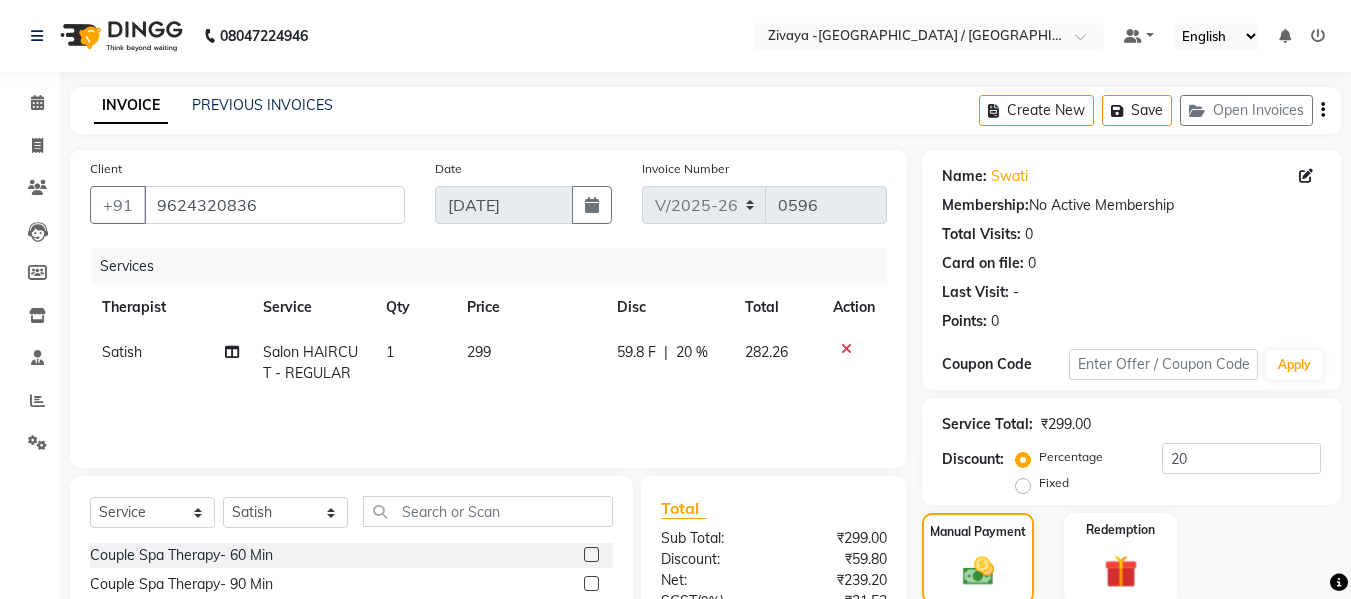 scroll, scrollTop: 100, scrollLeft: 0, axis: vertical 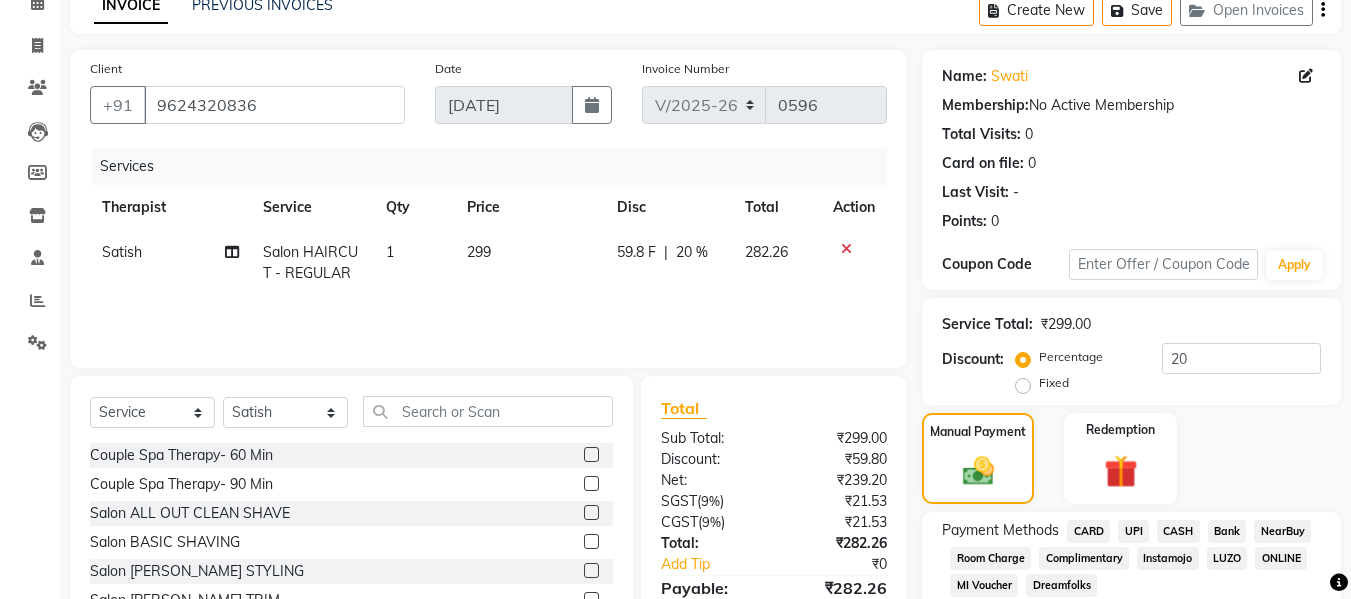click on "CASH" 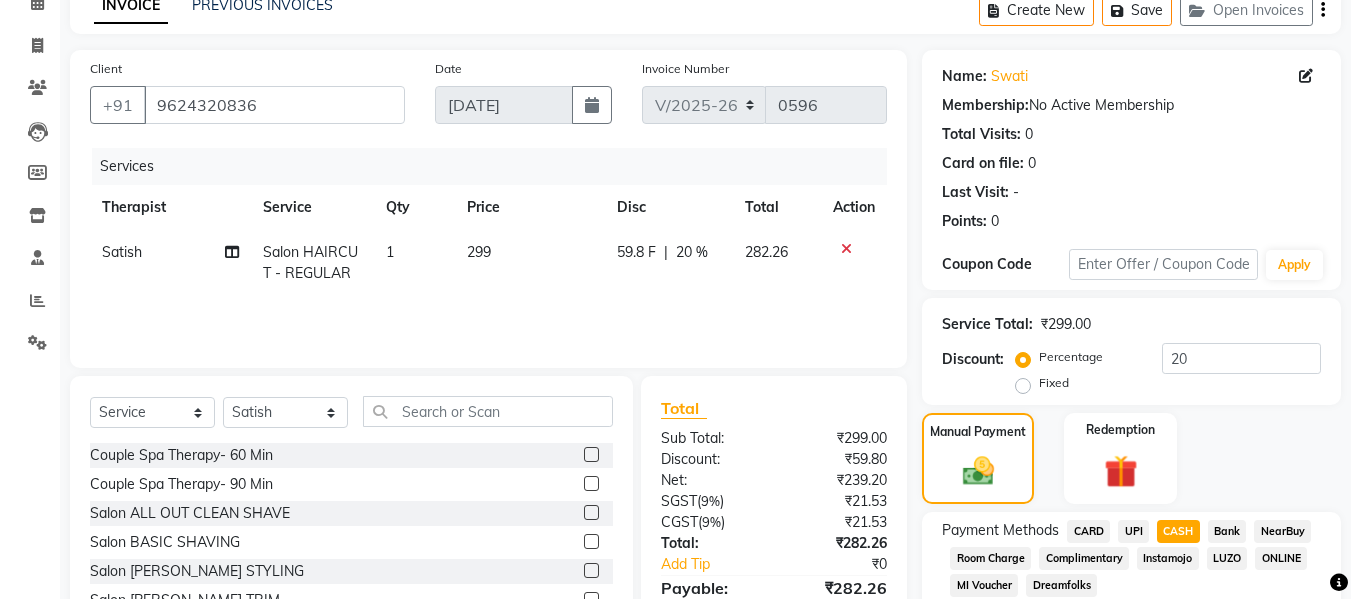 scroll, scrollTop: 287, scrollLeft: 0, axis: vertical 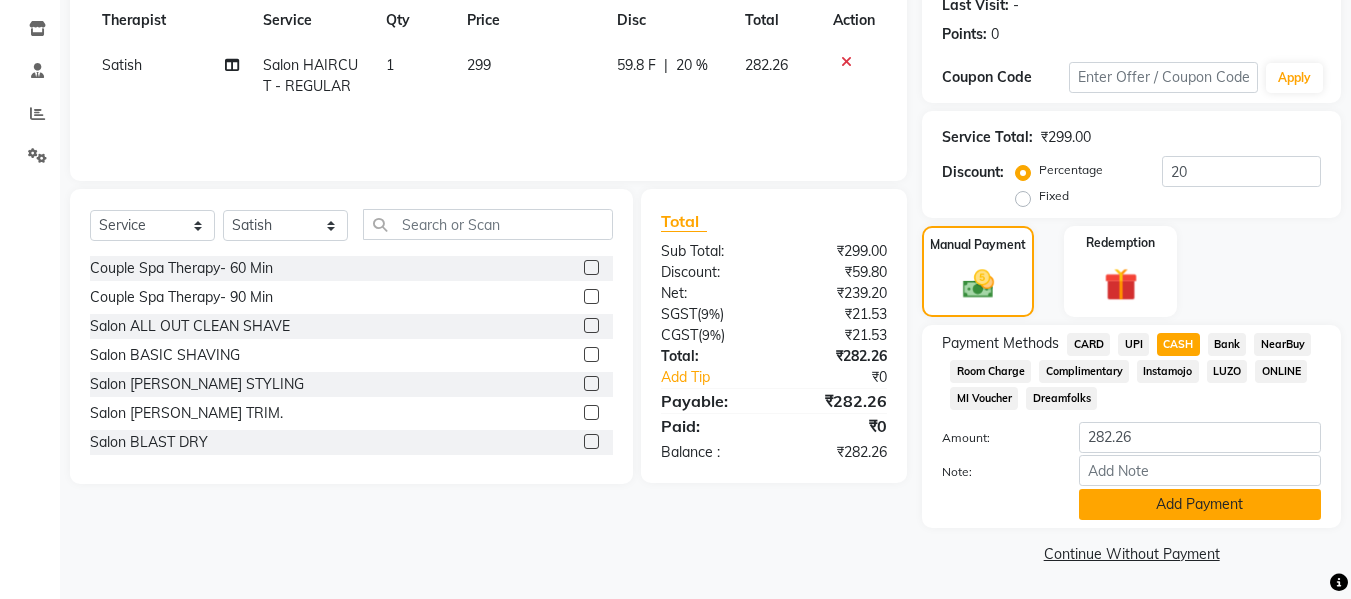 click on "Add Payment" 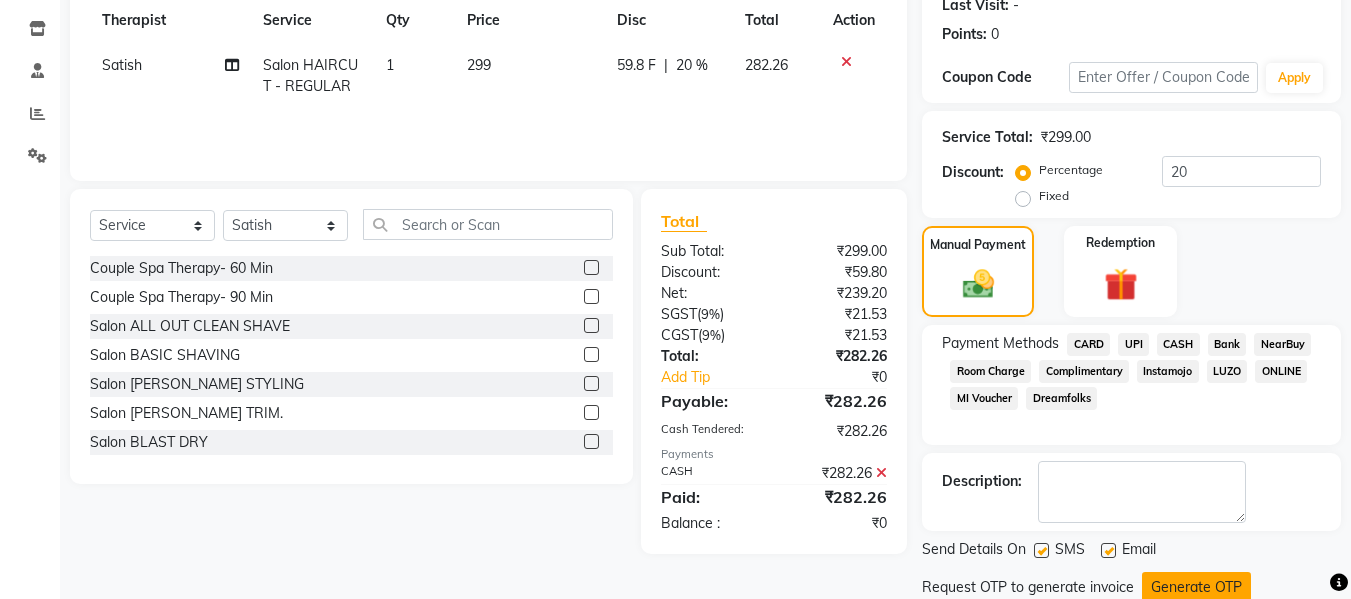 scroll, scrollTop: 356, scrollLeft: 0, axis: vertical 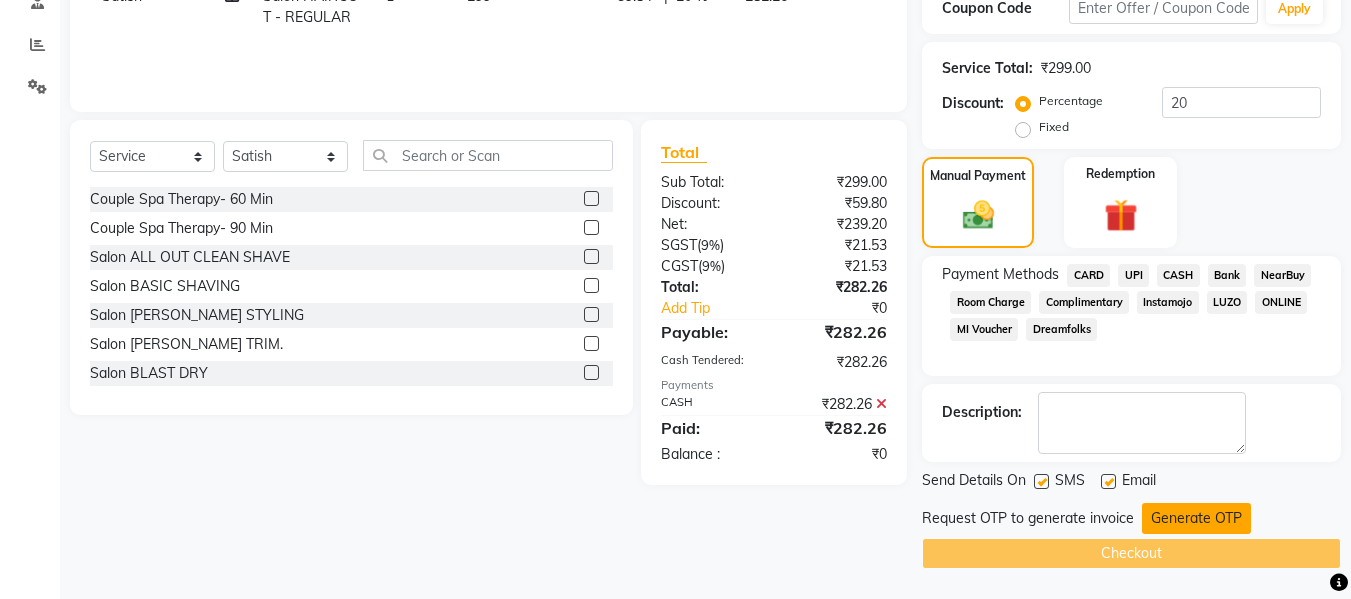 click on "Generate OTP" 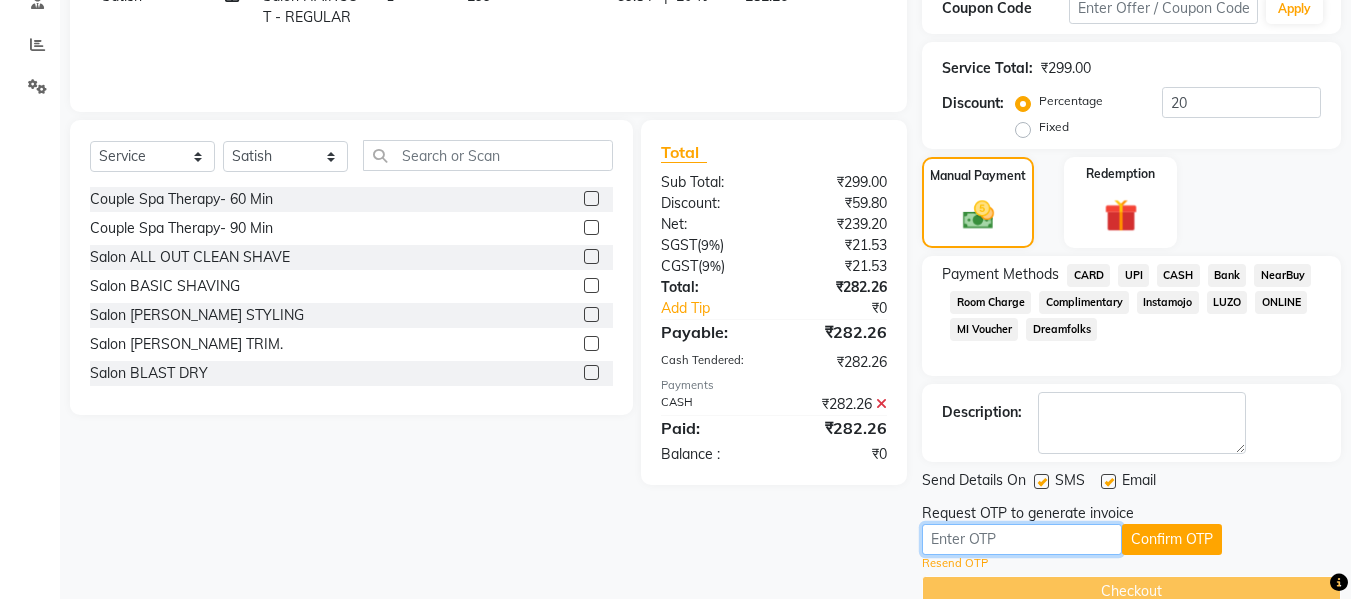 click at bounding box center (1022, 539) 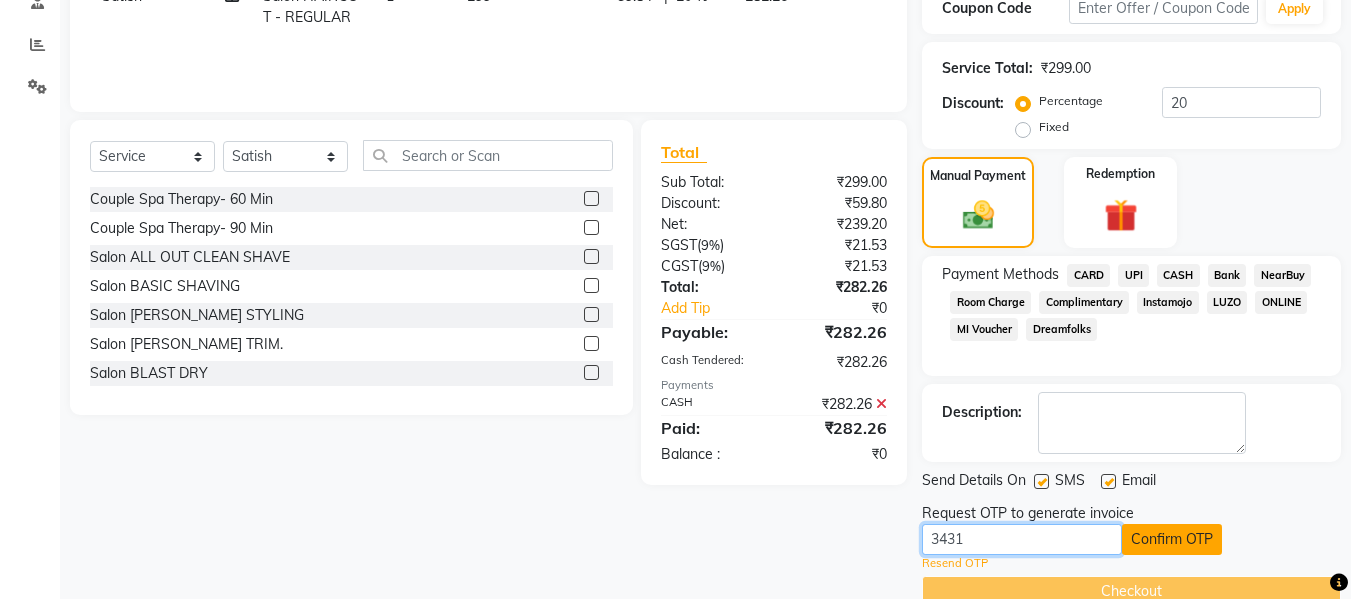 type on "3431" 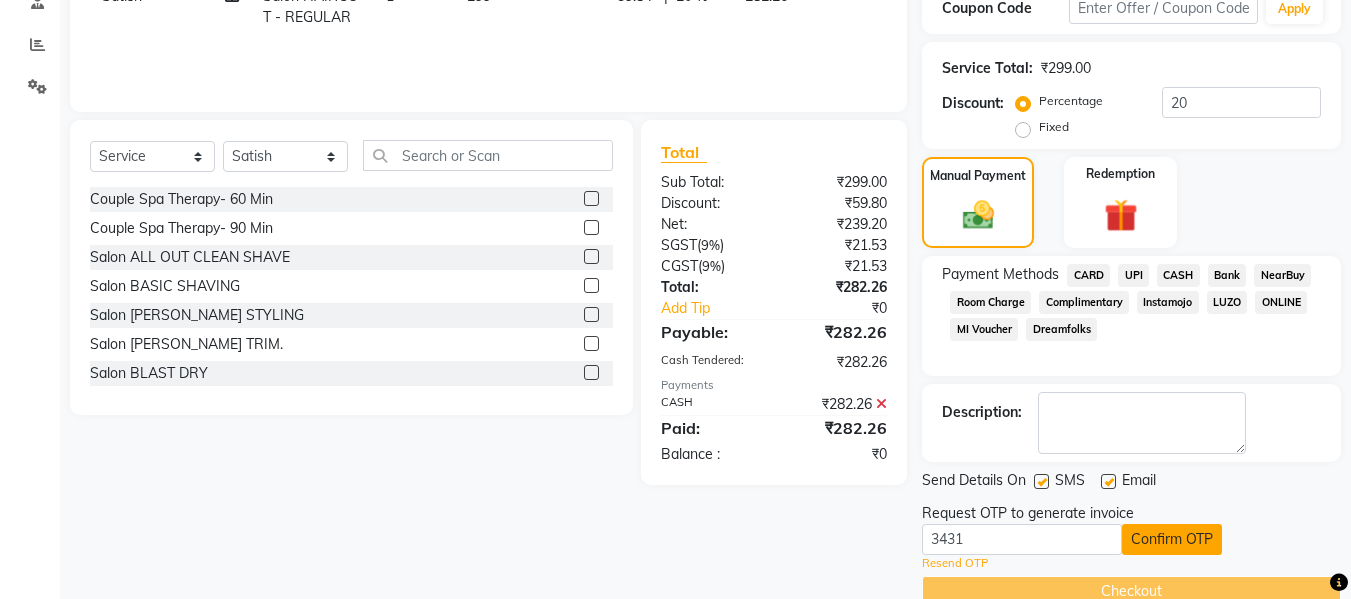 click on "Confirm OTP" 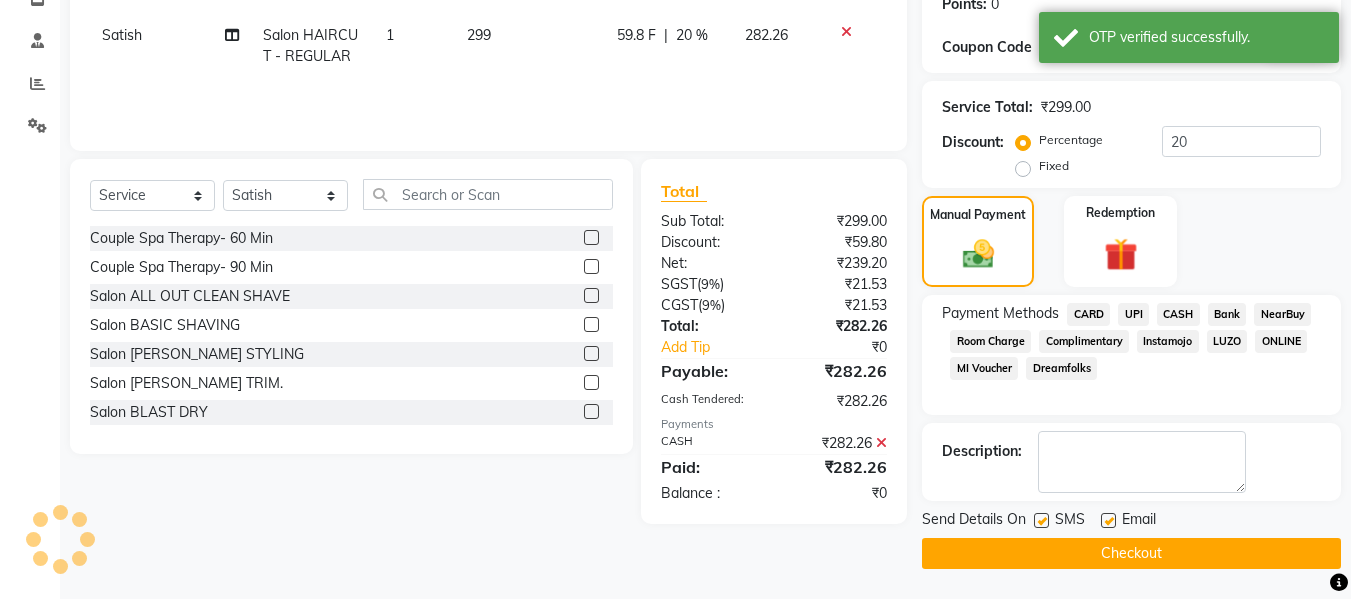 scroll, scrollTop: 317, scrollLeft: 0, axis: vertical 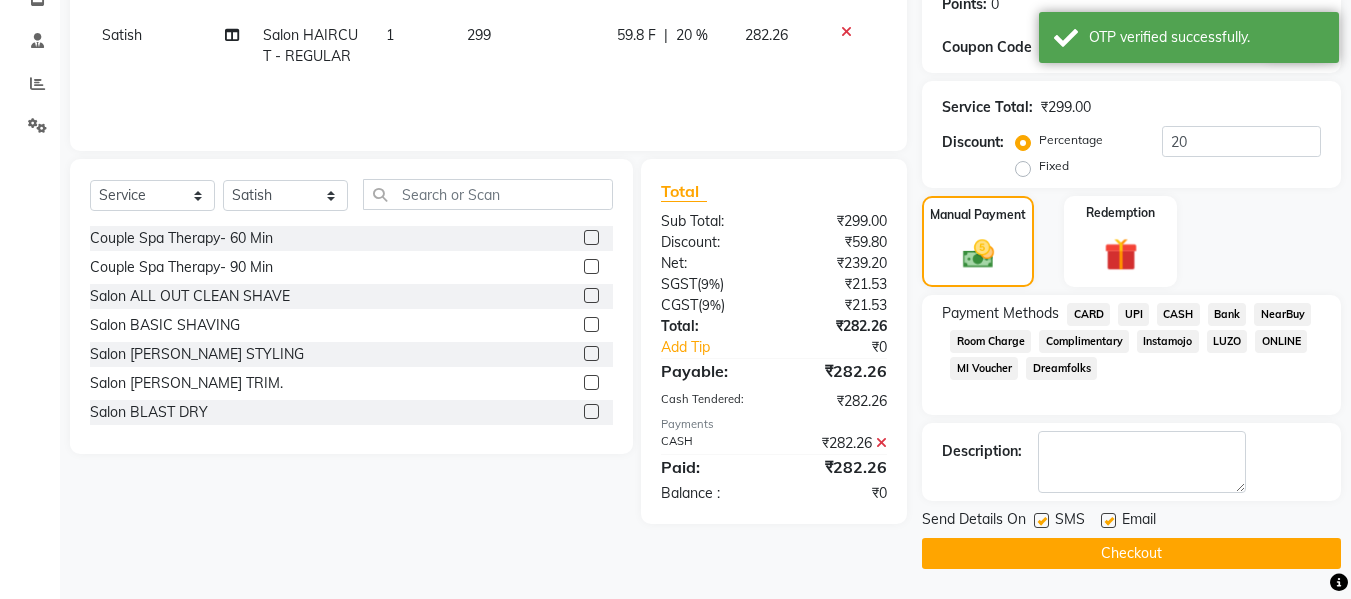 click on "Checkout" 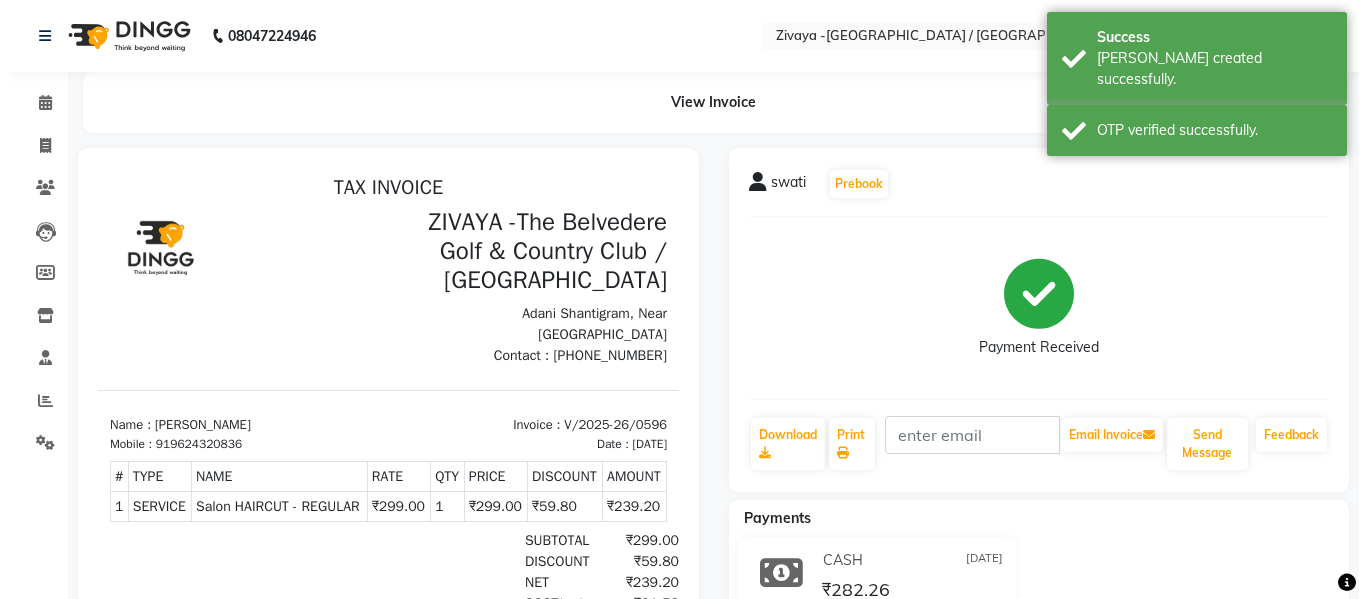 scroll, scrollTop: 0, scrollLeft: 0, axis: both 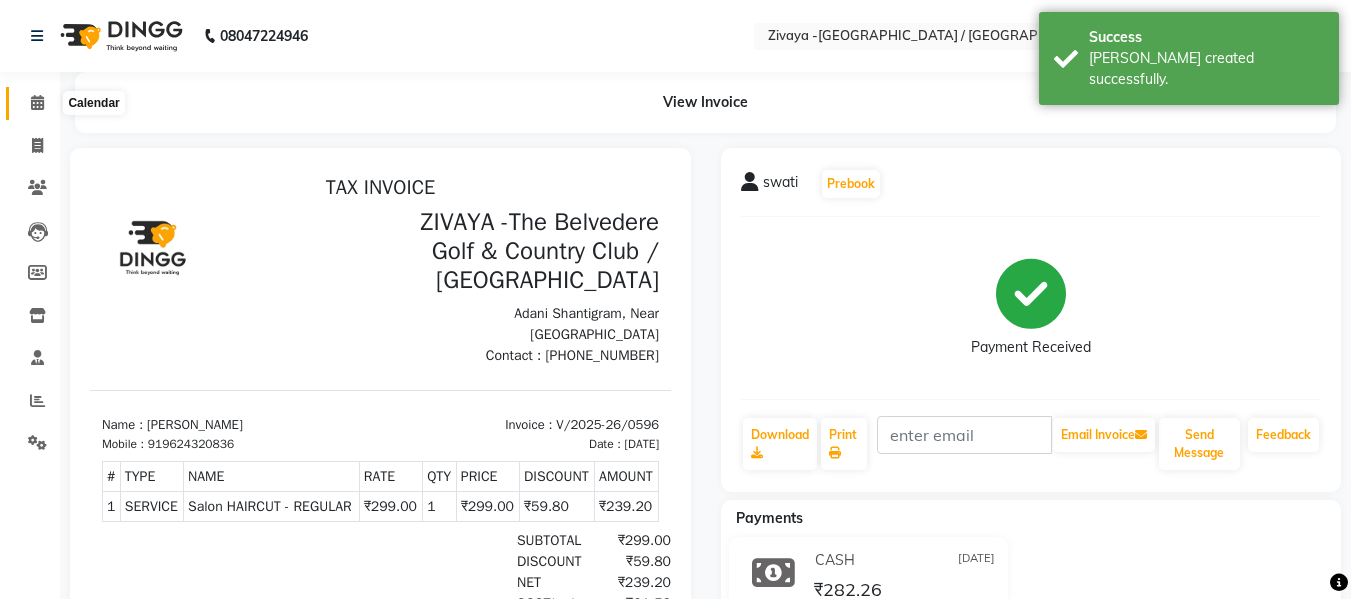 click 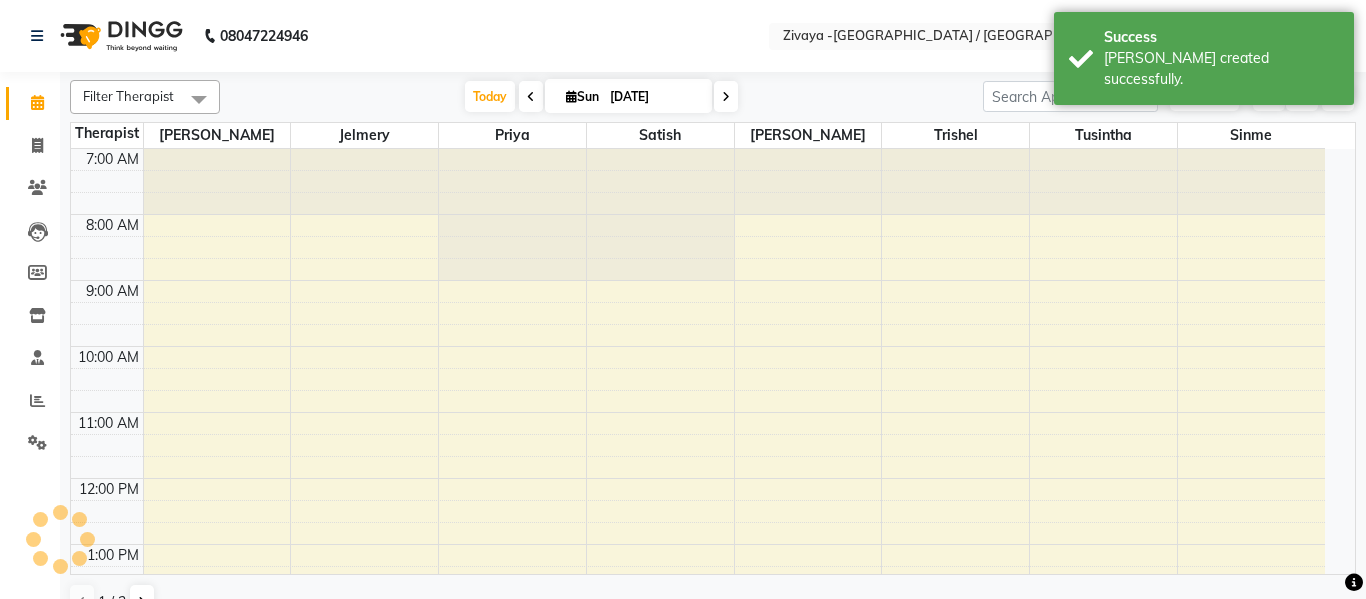 scroll, scrollTop: 0, scrollLeft: 0, axis: both 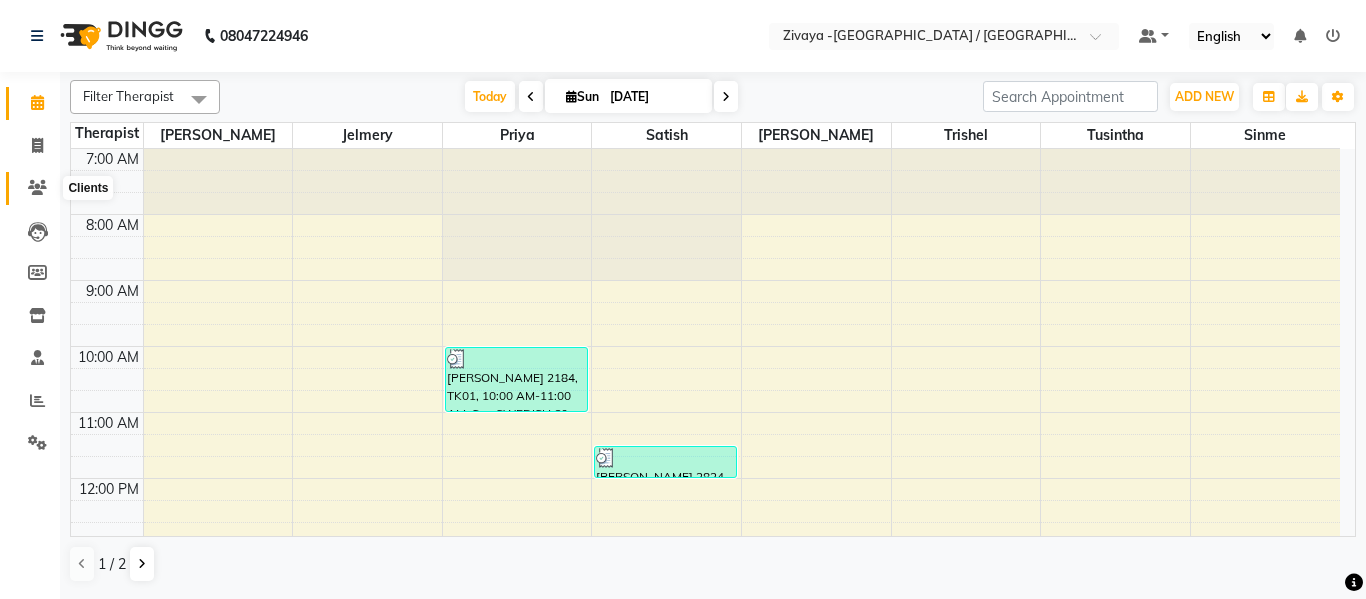 click 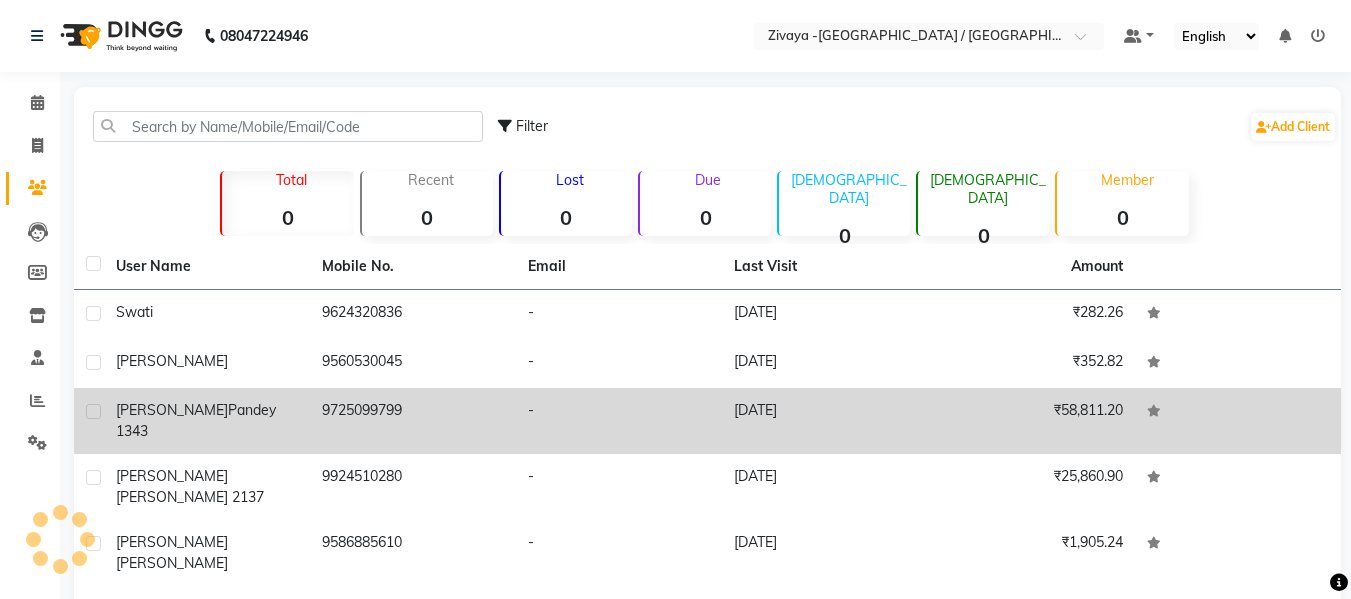 click on "pandey 1343" 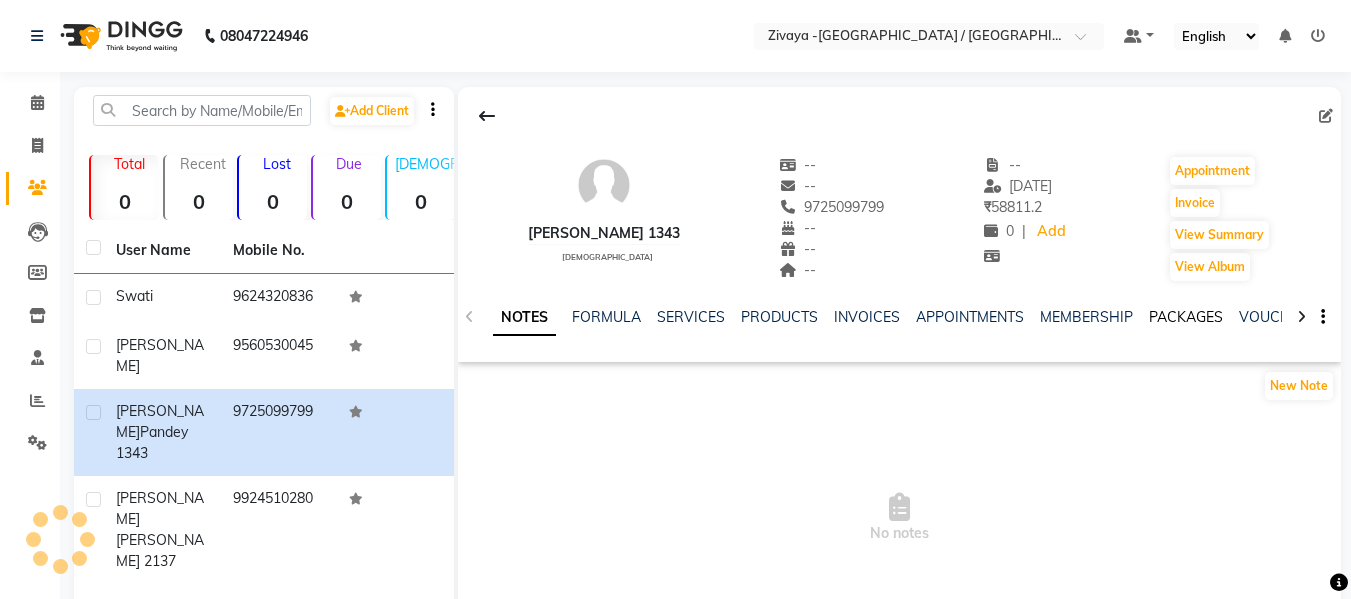 click on "PACKAGES" 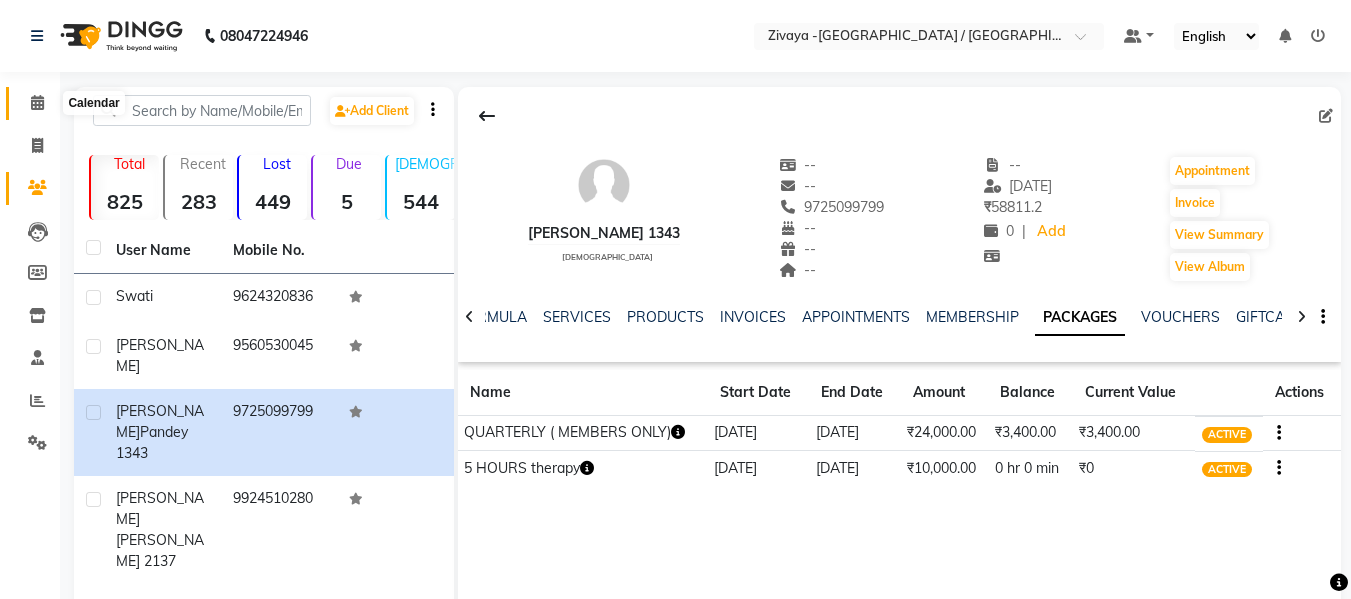 click 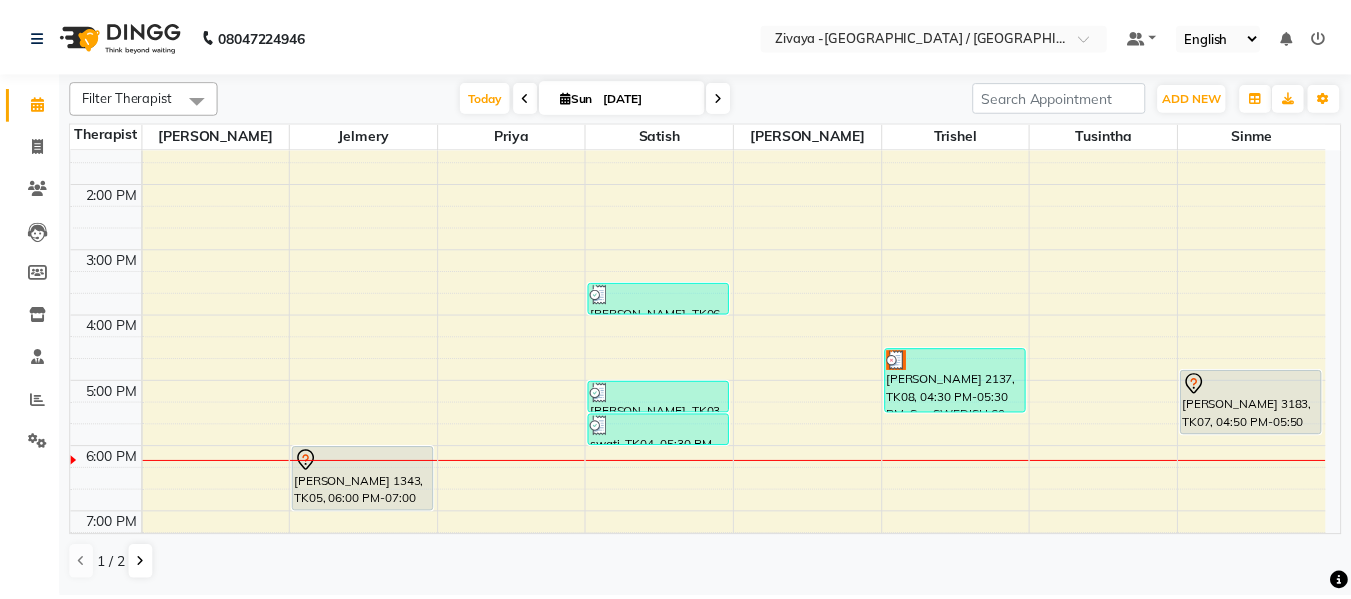 scroll, scrollTop: 500, scrollLeft: 0, axis: vertical 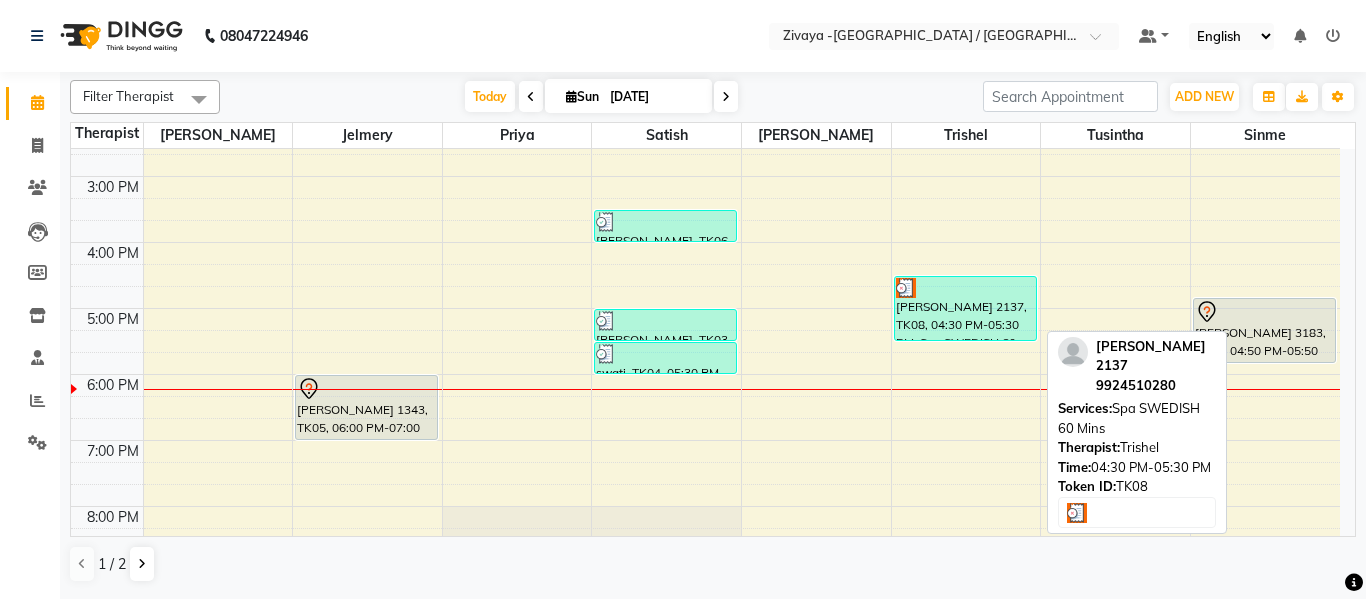 click on "[PERSON_NAME] 2137, TK08, 04:30 PM-05:30 PM, Spa SWEDISH 60 Mins" at bounding box center (965, 308) 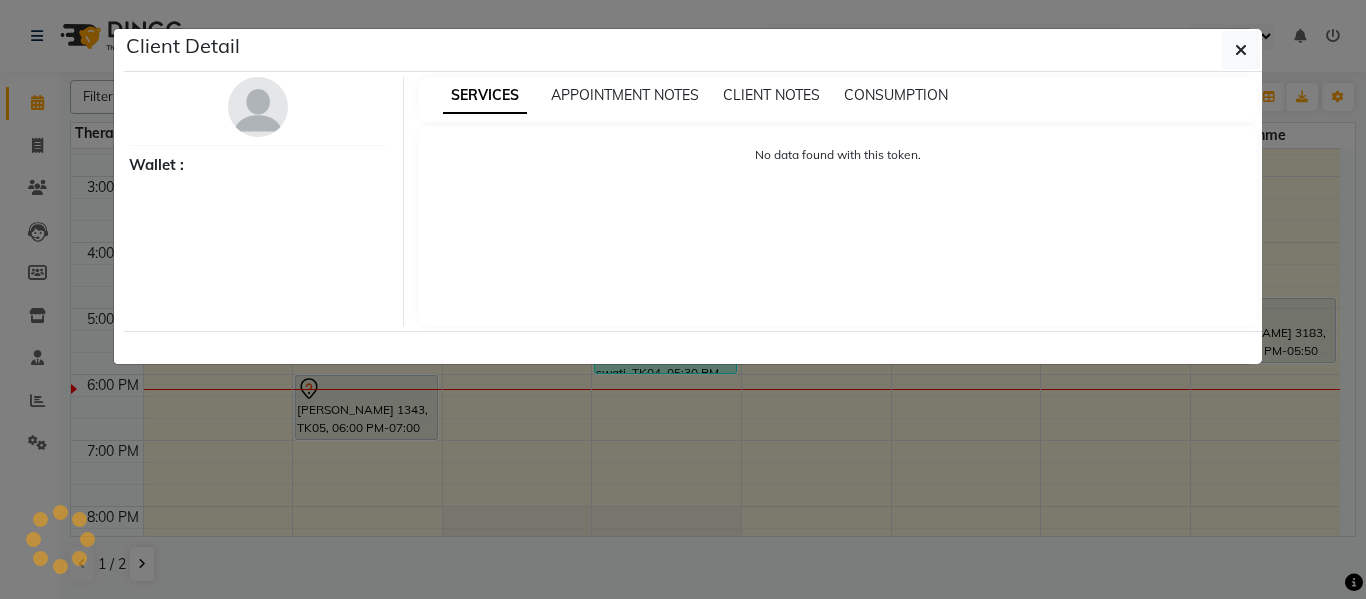 select on "3" 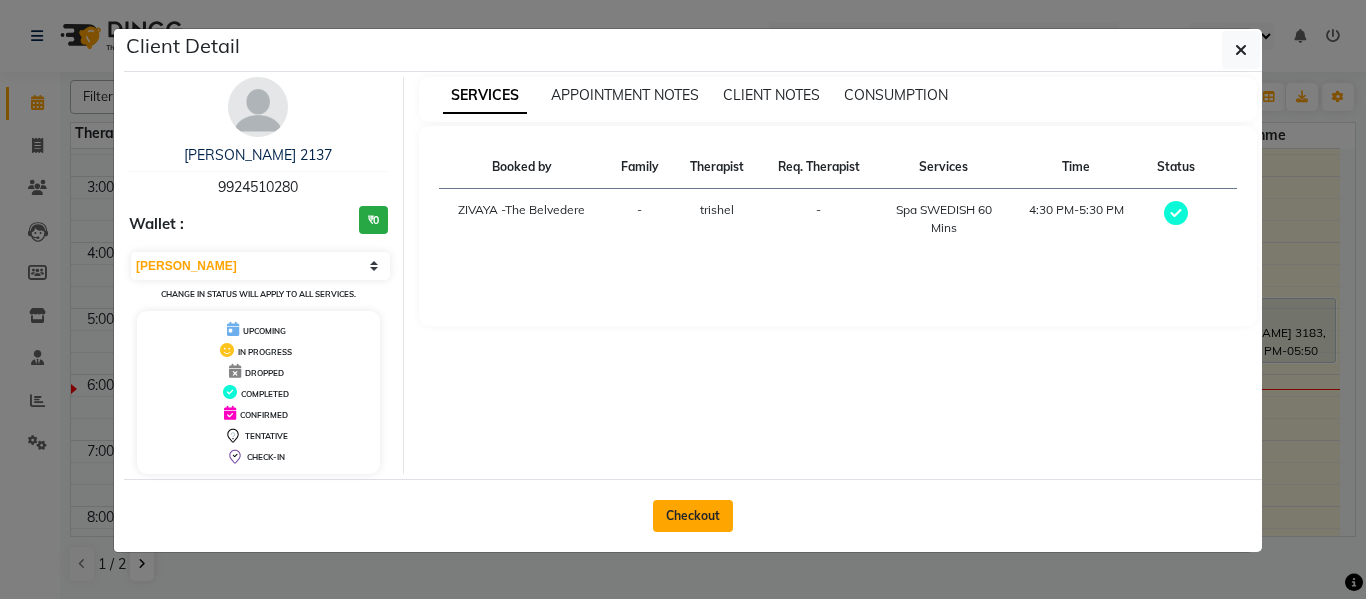 click on "Checkout" 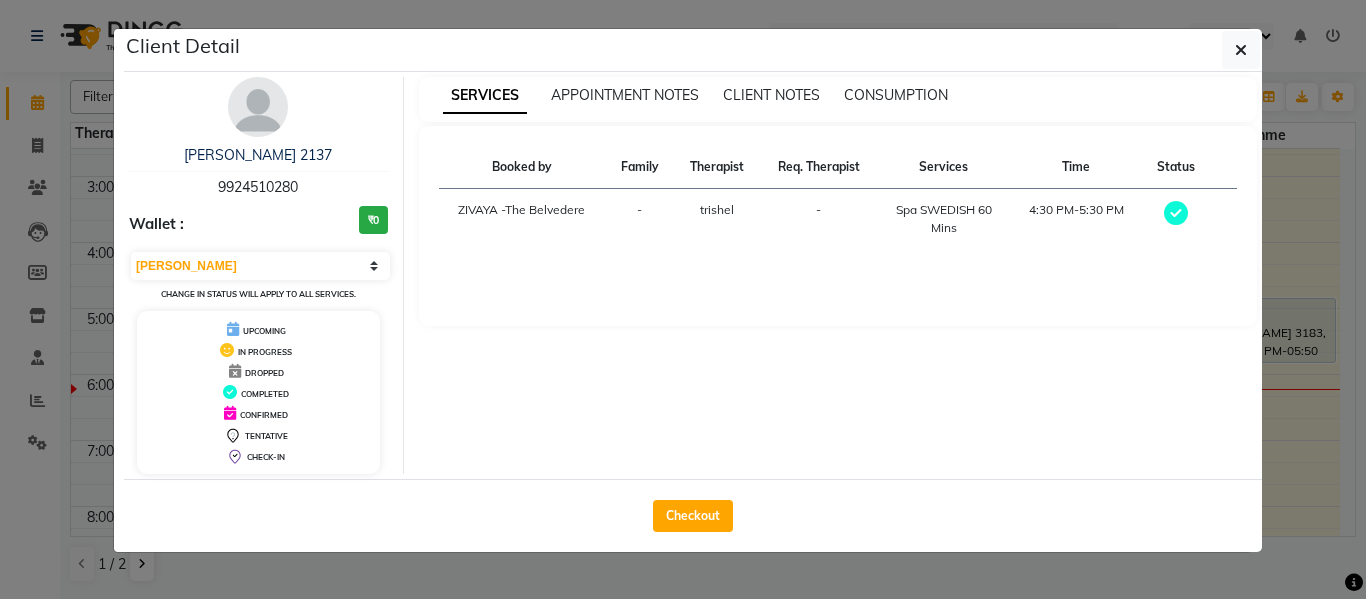 select on "service" 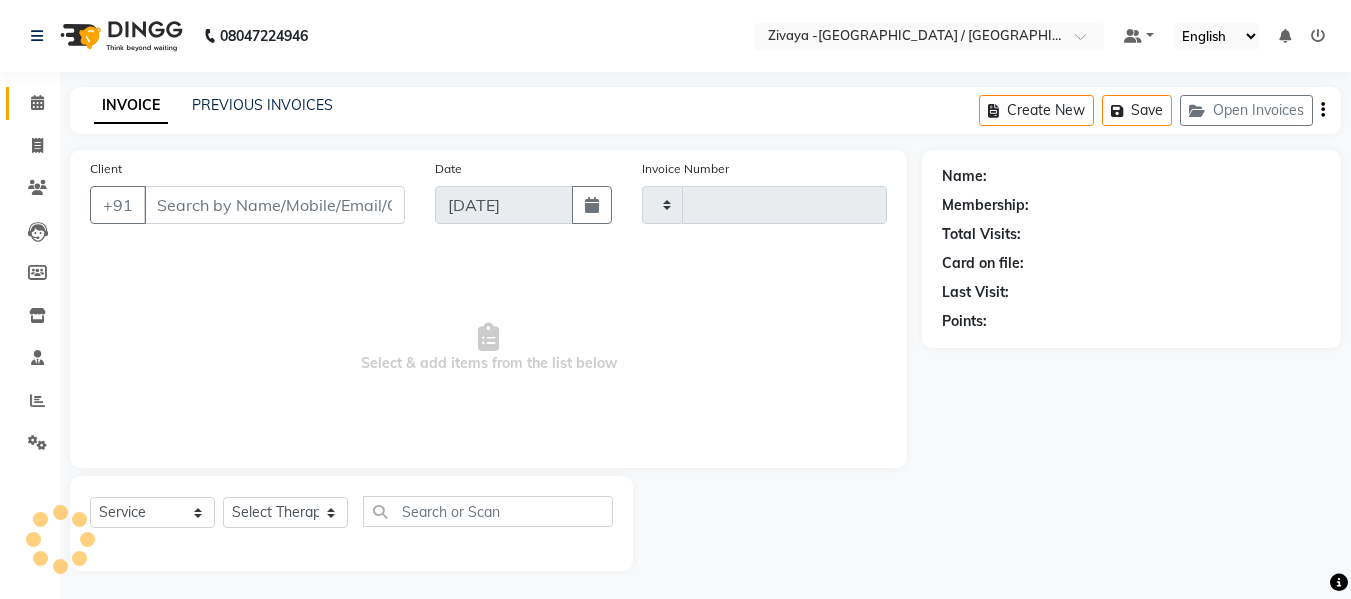 scroll, scrollTop: 2, scrollLeft: 0, axis: vertical 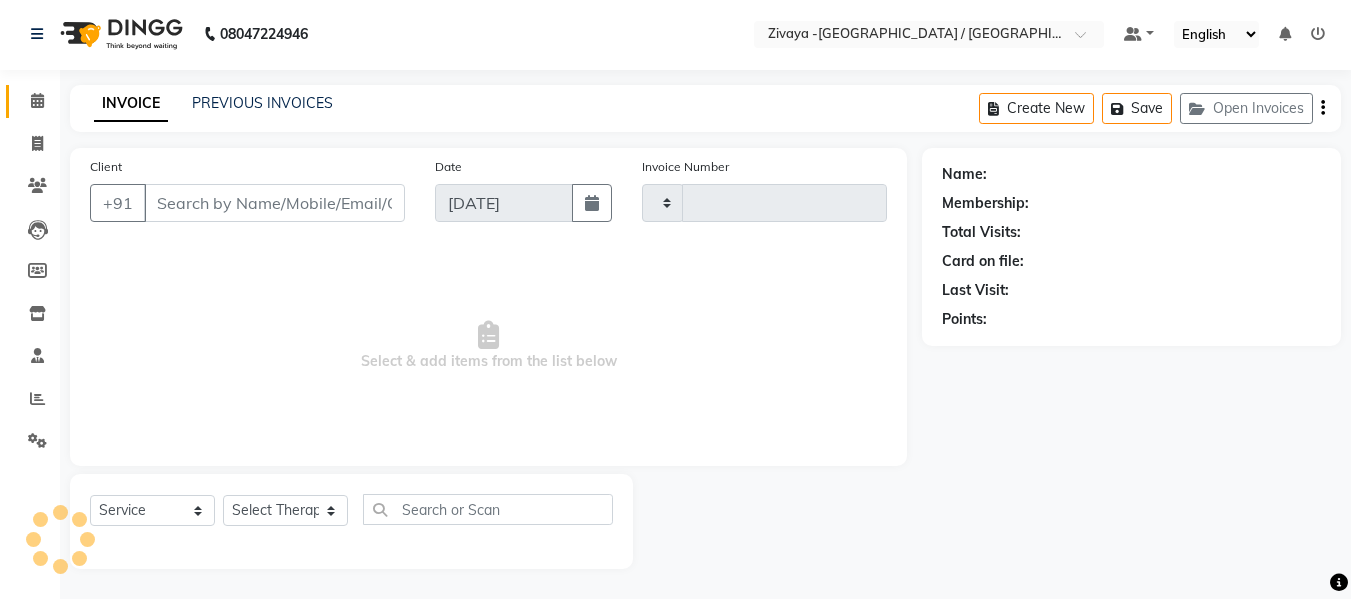 type on "0597" 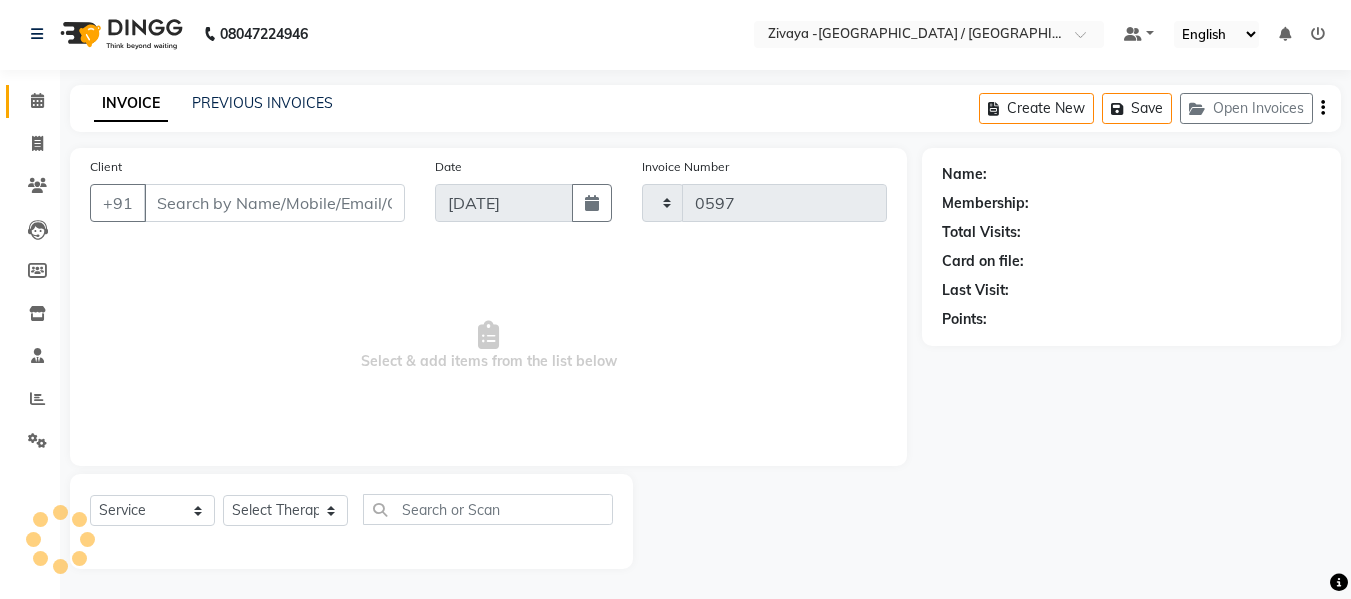 type on "9924510280" 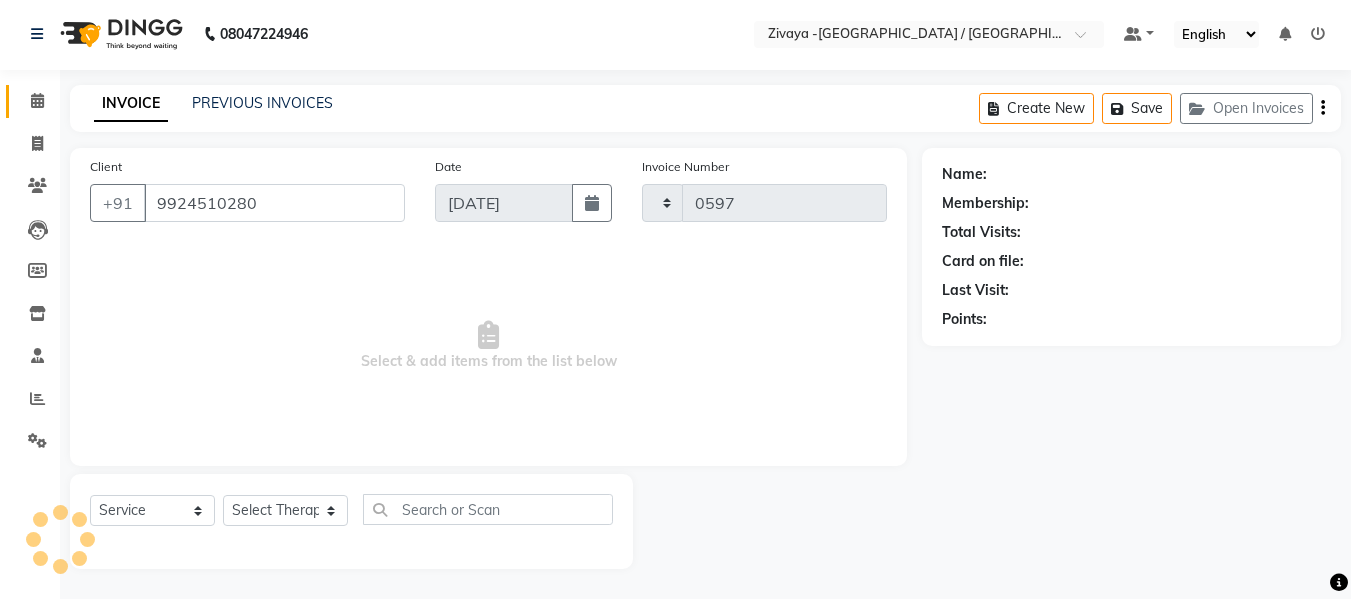 select on "7074" 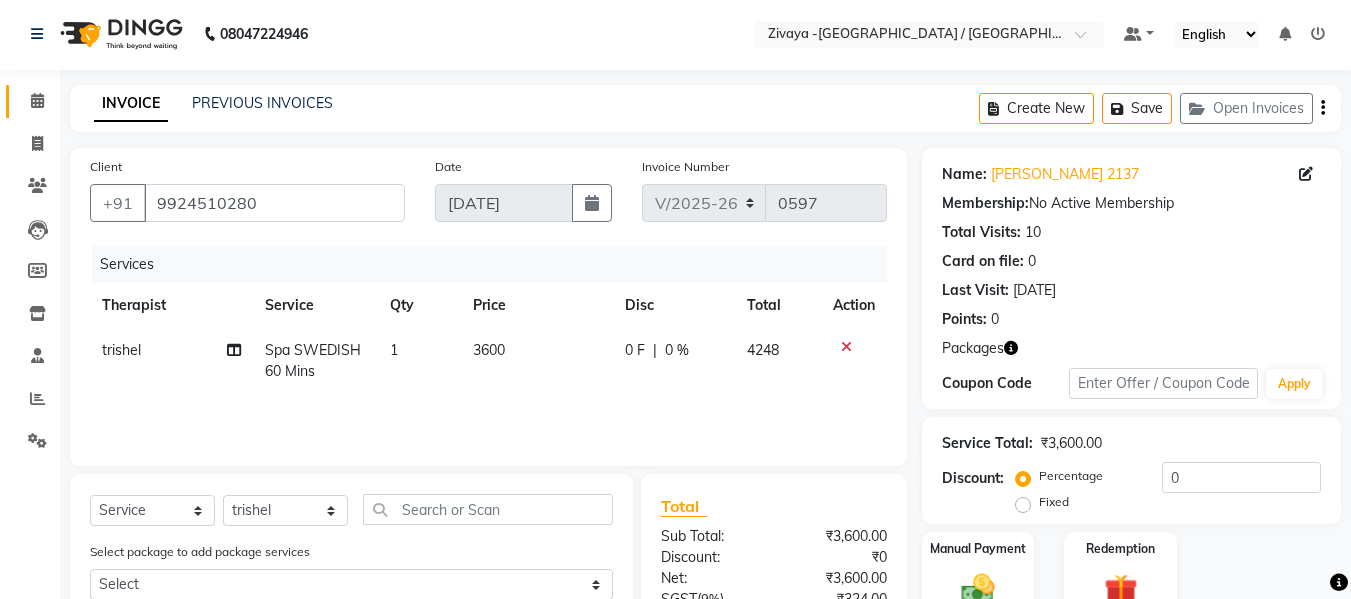scroll, scrollTop: 102, scrollLeft: 0, axis: vertical 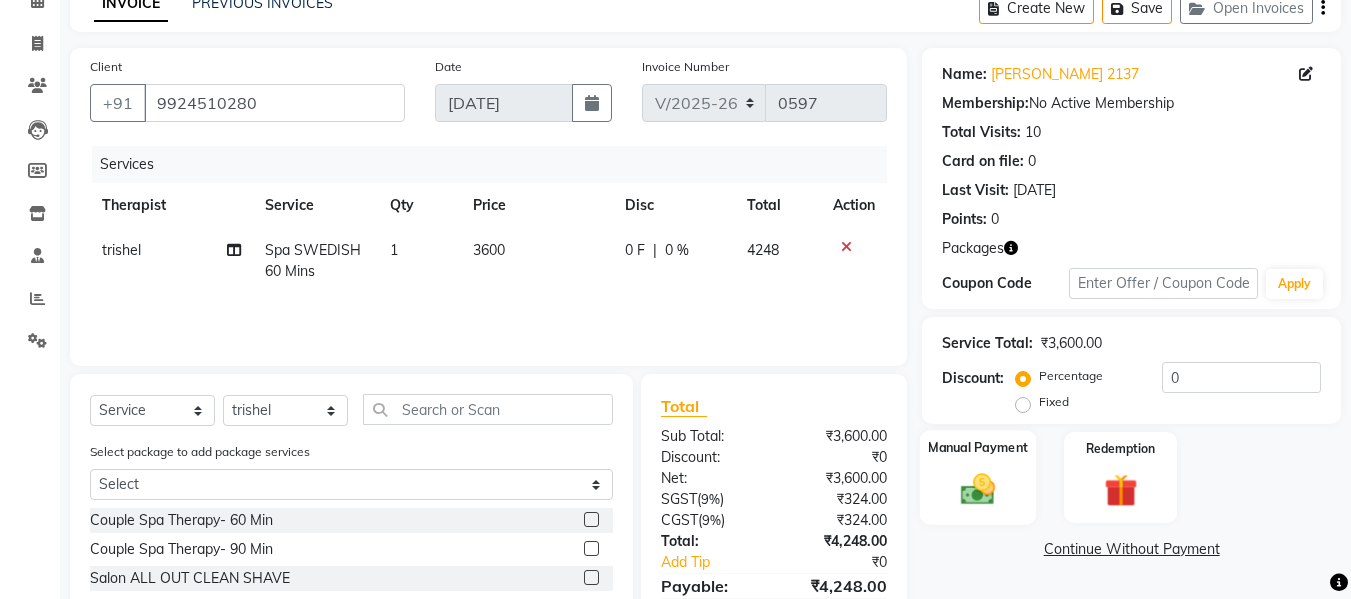 click 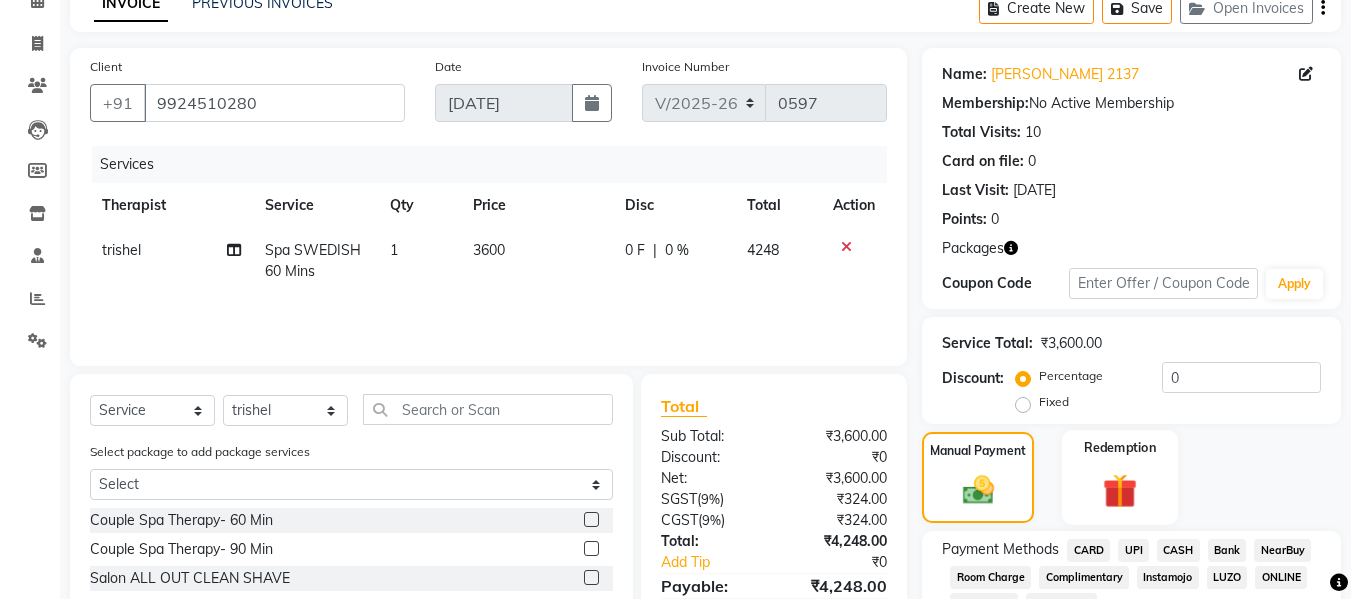 click on "Redemption" 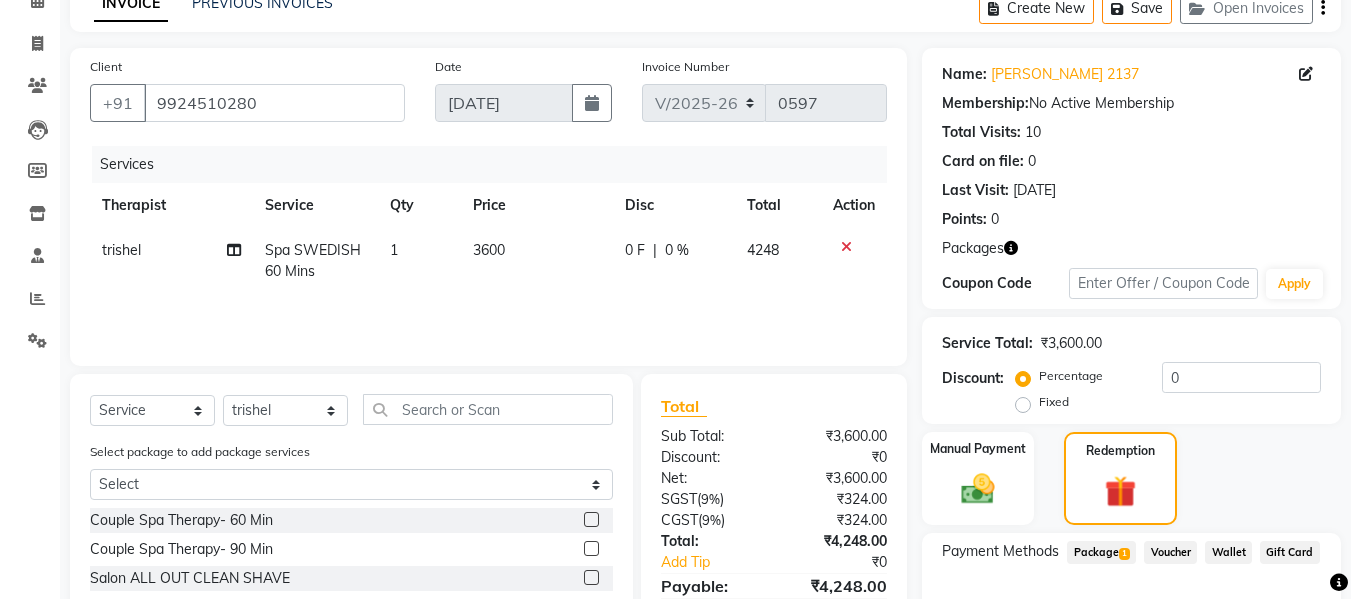 click on "Package  1" 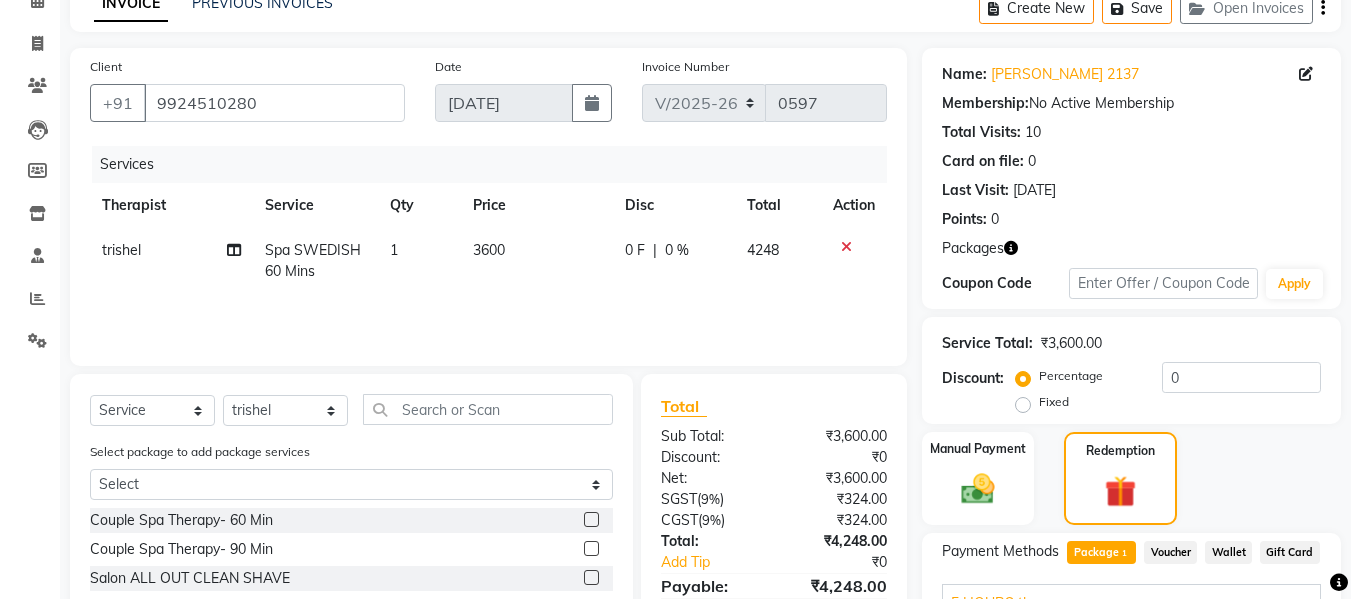 scroll, scrollTop: 293, scrollLeft: 0, axis: vertical 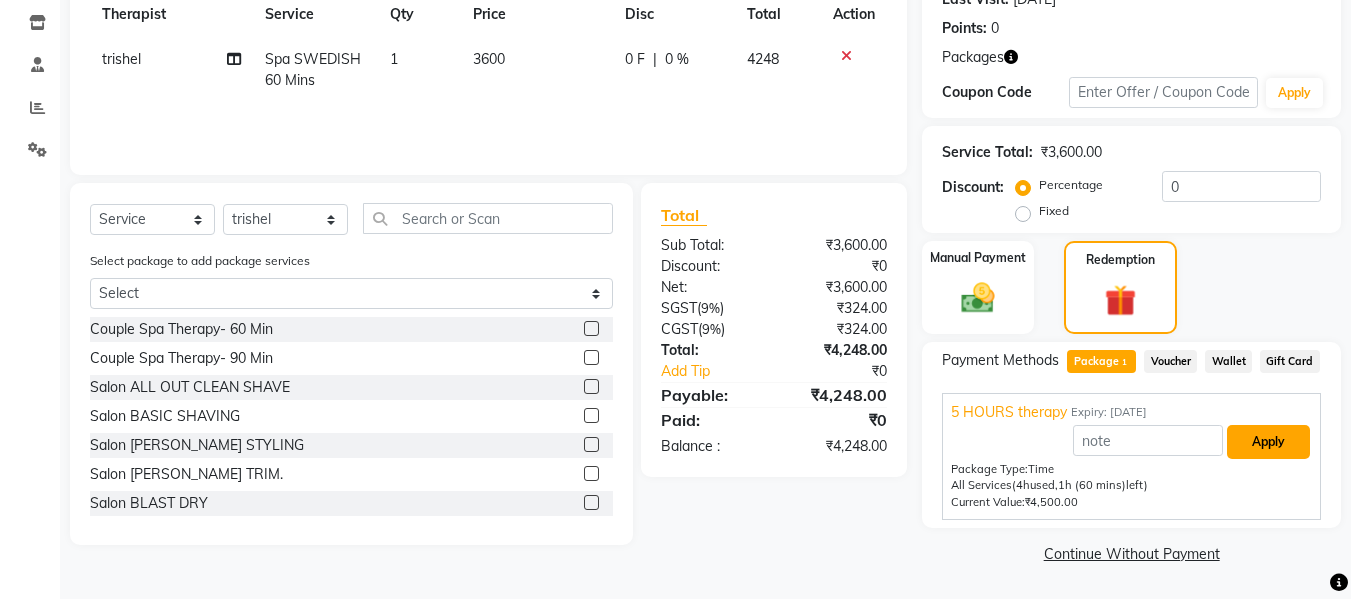 click on "Apply" at bounding box center (1268, 442) 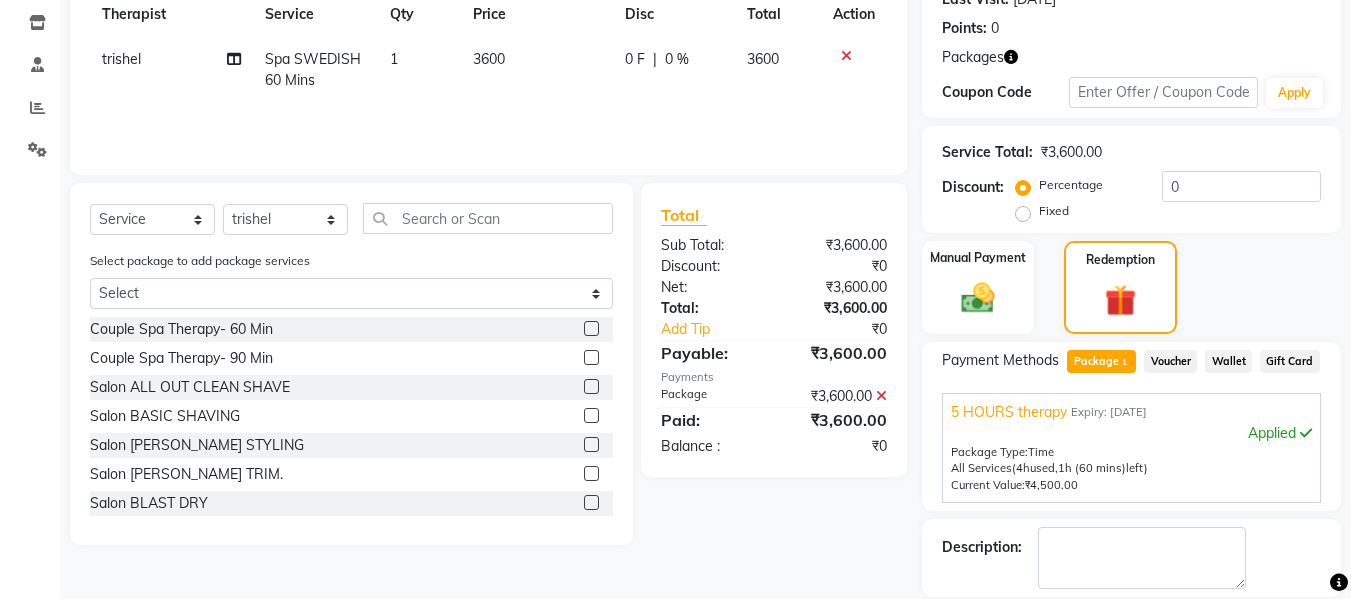 scroll, scrollTop: 428, scrollLeft: 0, axis: vertical 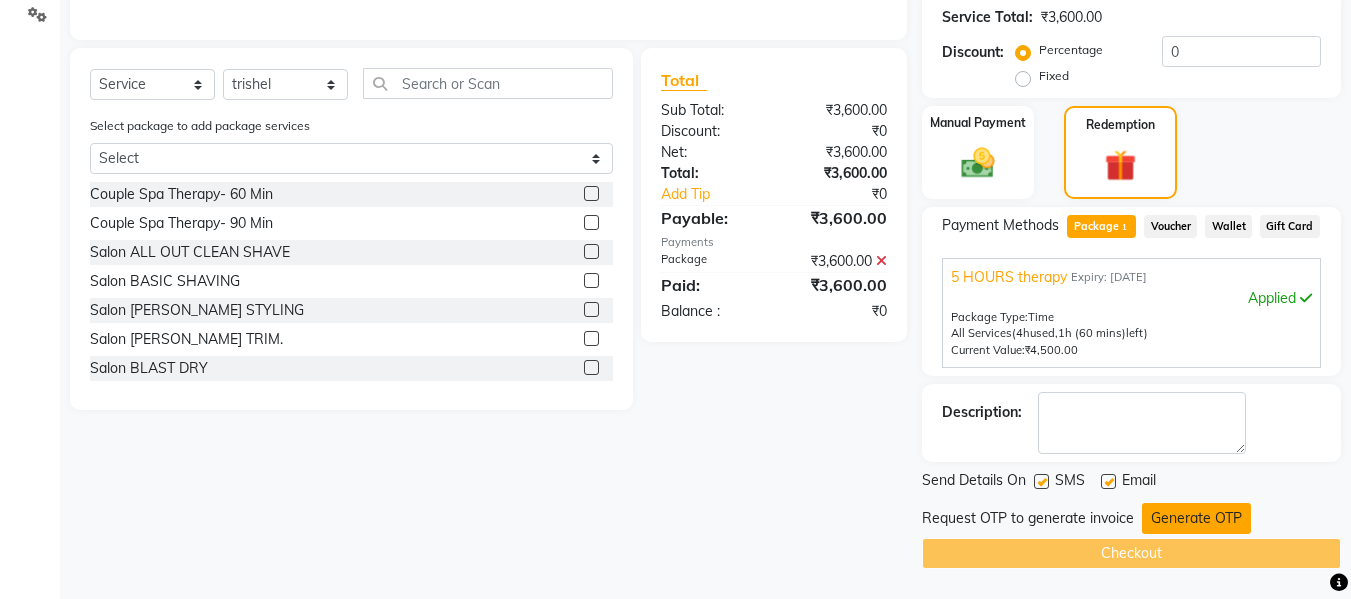 click on "Generate OTP" 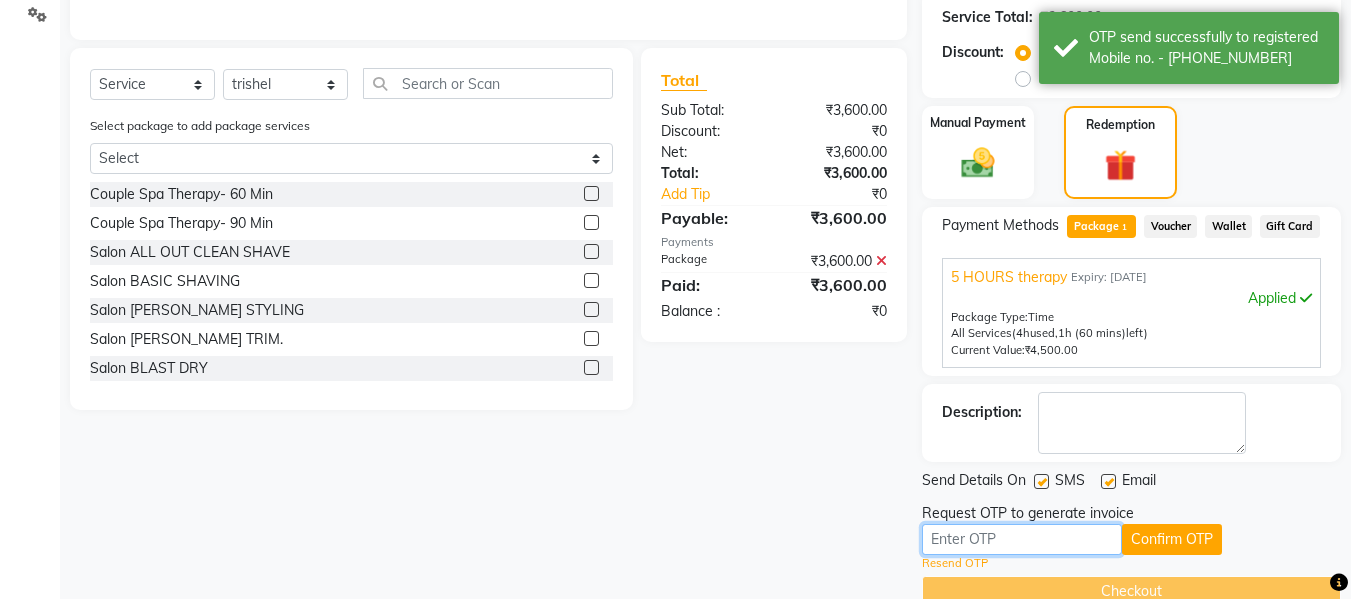 click at bounding box center [1022, 539] 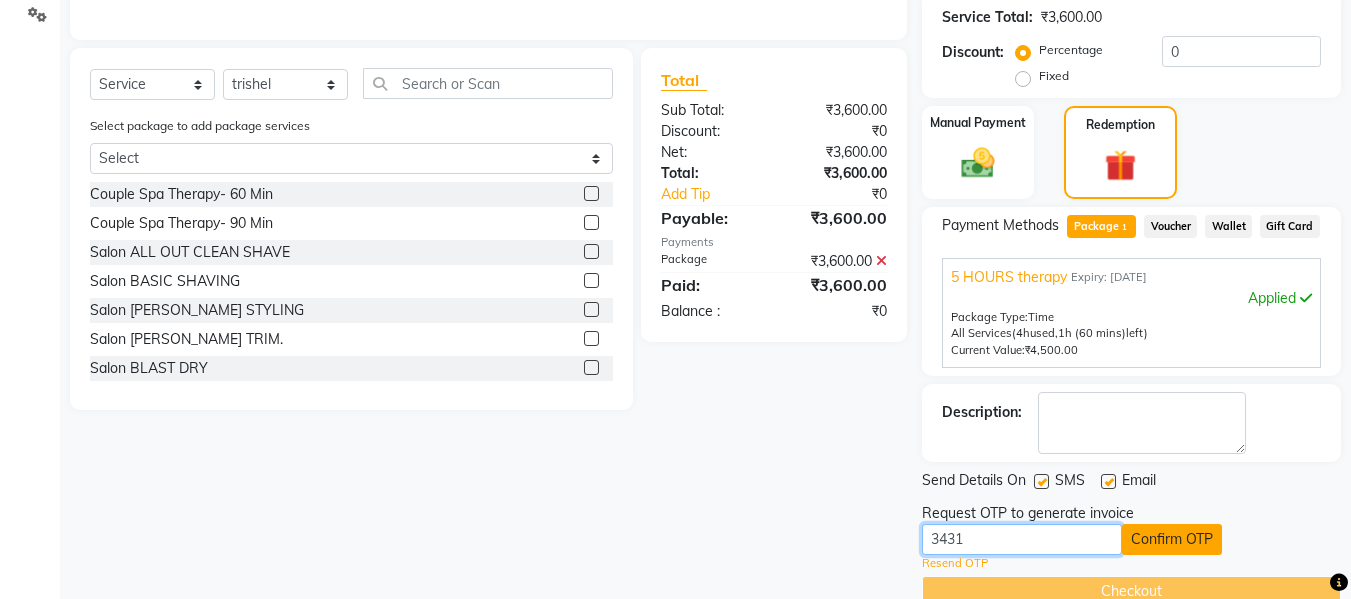 type on "3431" 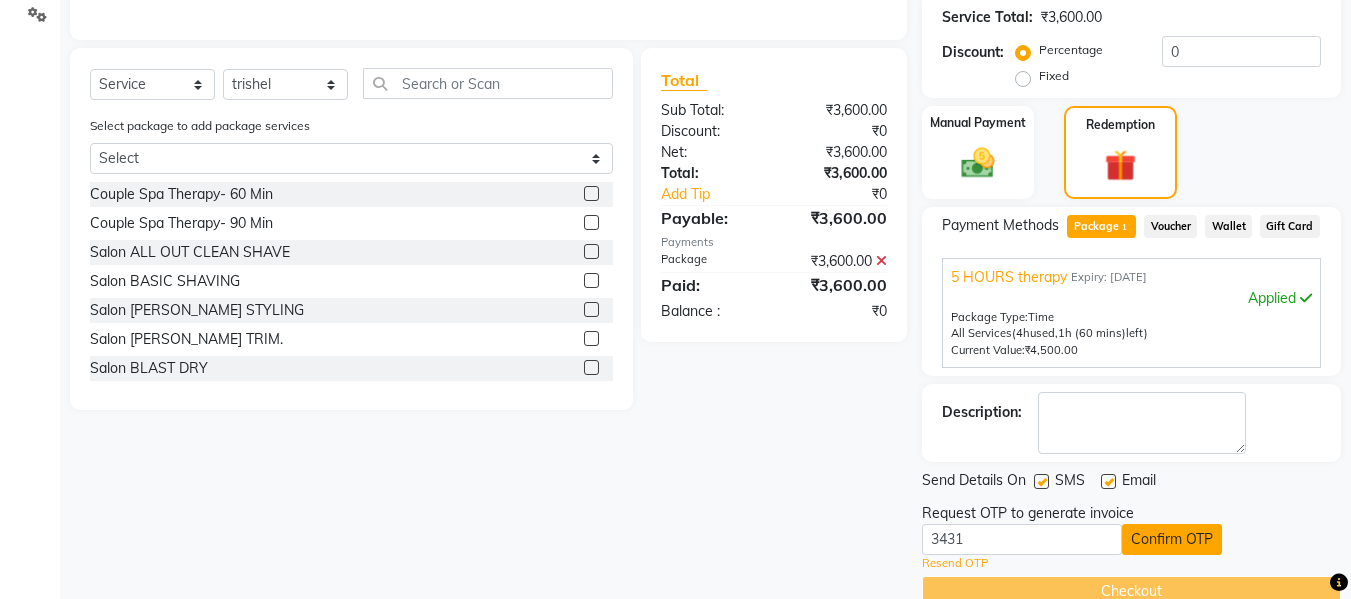 click on "Confirm OTP" 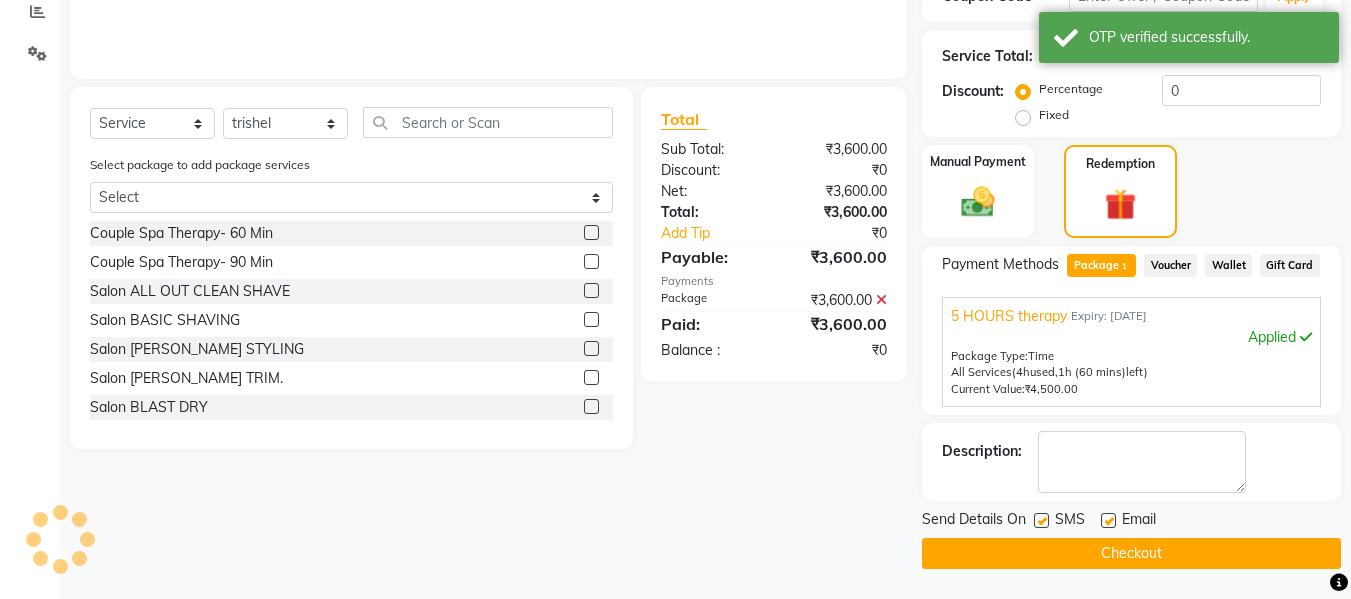 scroll, scrollTop: 389, scrollLeft: 0, axis: vertical 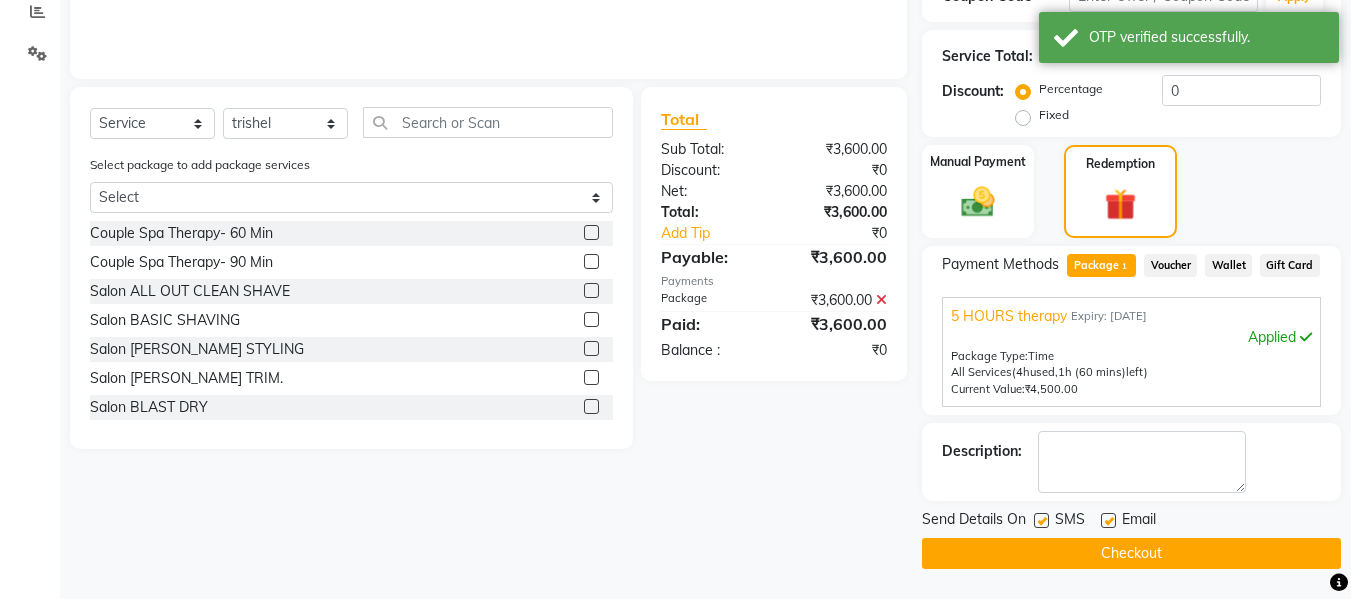click on "Checkout" 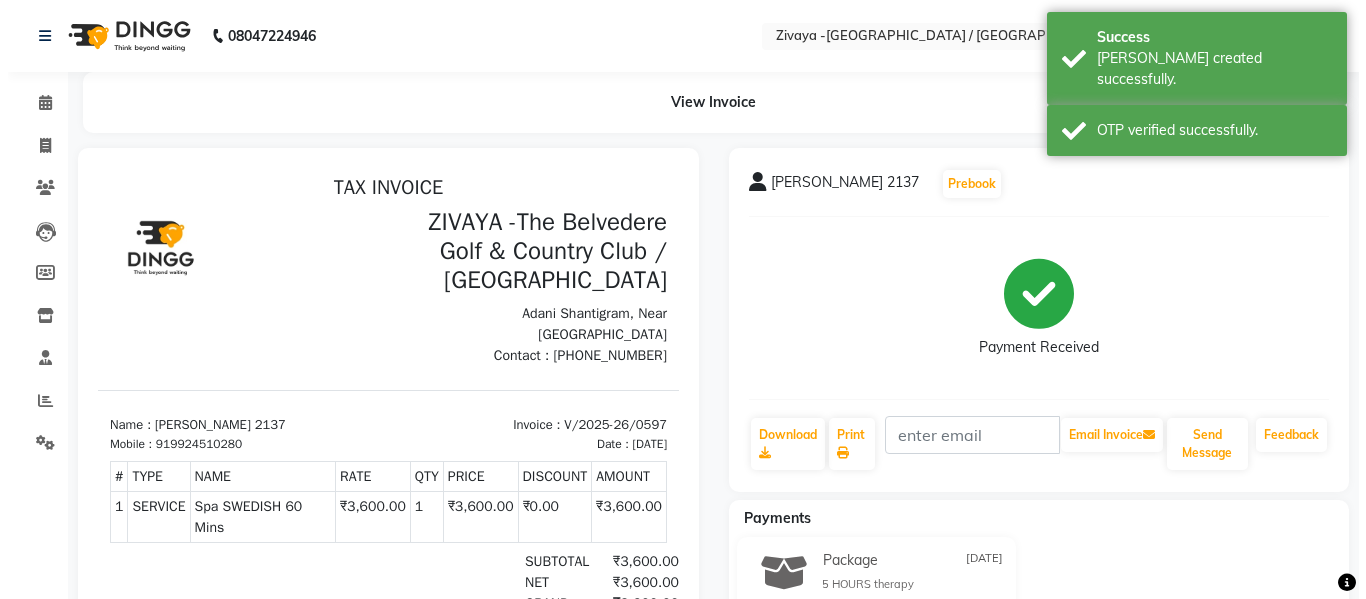 scroll, scrollTop: 0, scrollLeft: 0, axis: both 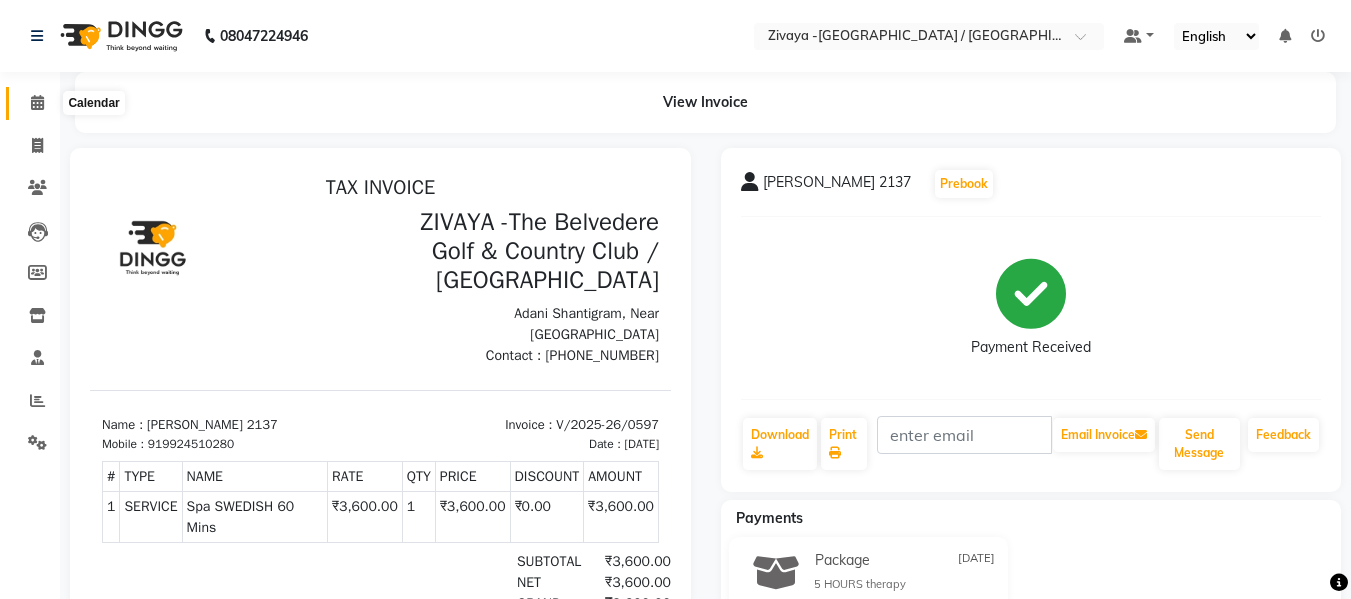 click 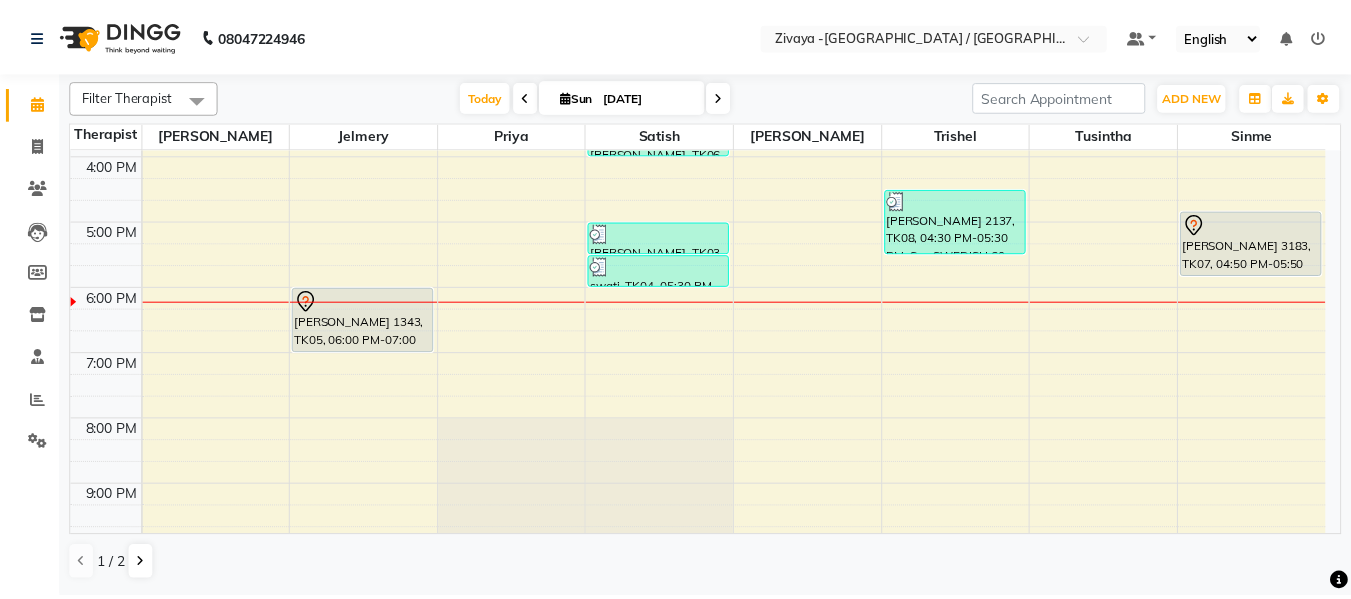 scroll, scrollTop: 600, scrollLeft: 0, axis: vertical 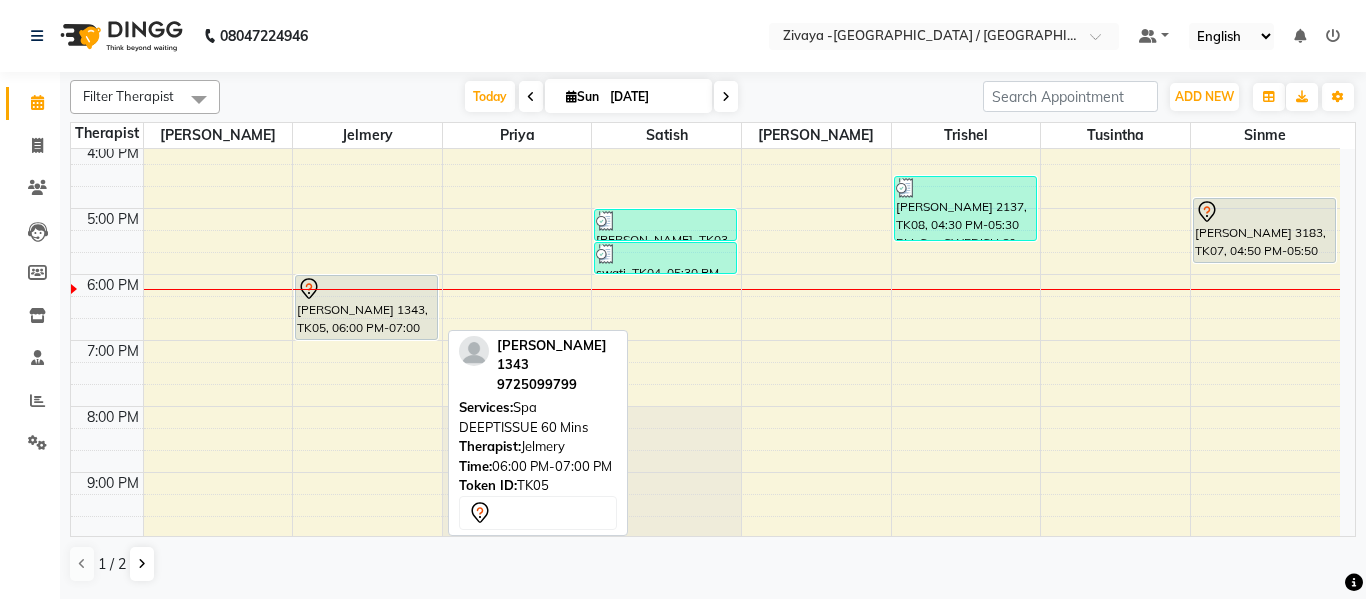 click on "[PERSON_NAME] 1343, TK05, 06:00 PM-07:00 PM, Spa DEEPTISSUE 60 Mins" at bounding box center (366, 307) 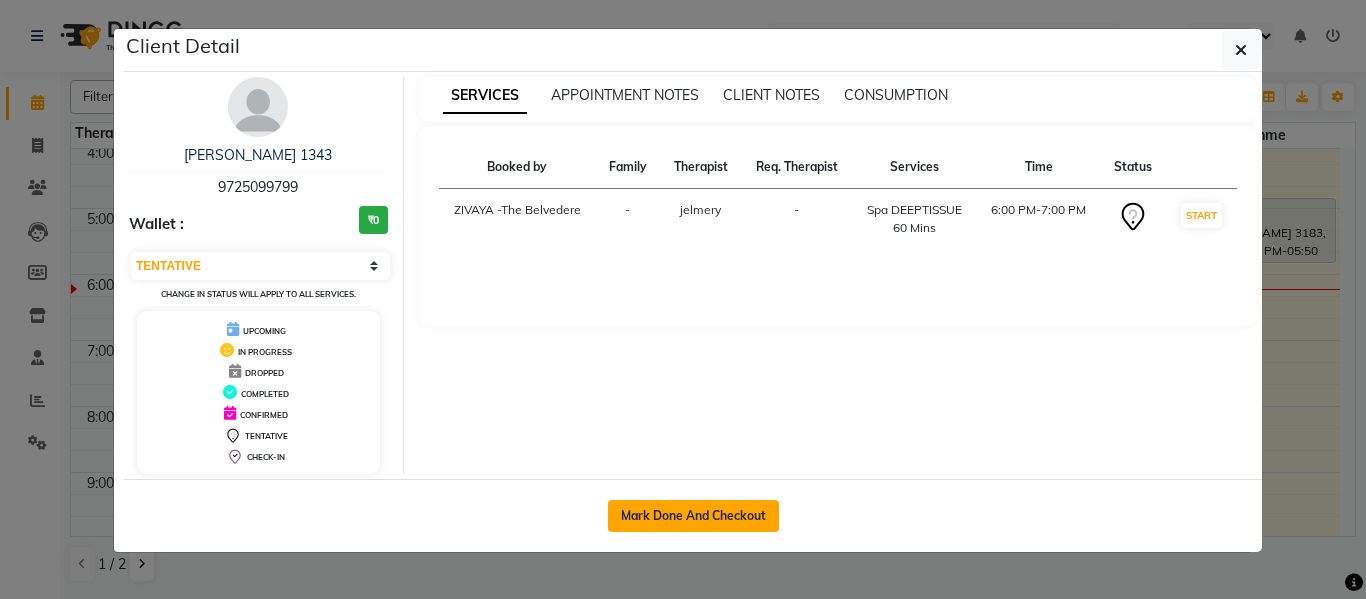 click on "Mark Done And Checkout" 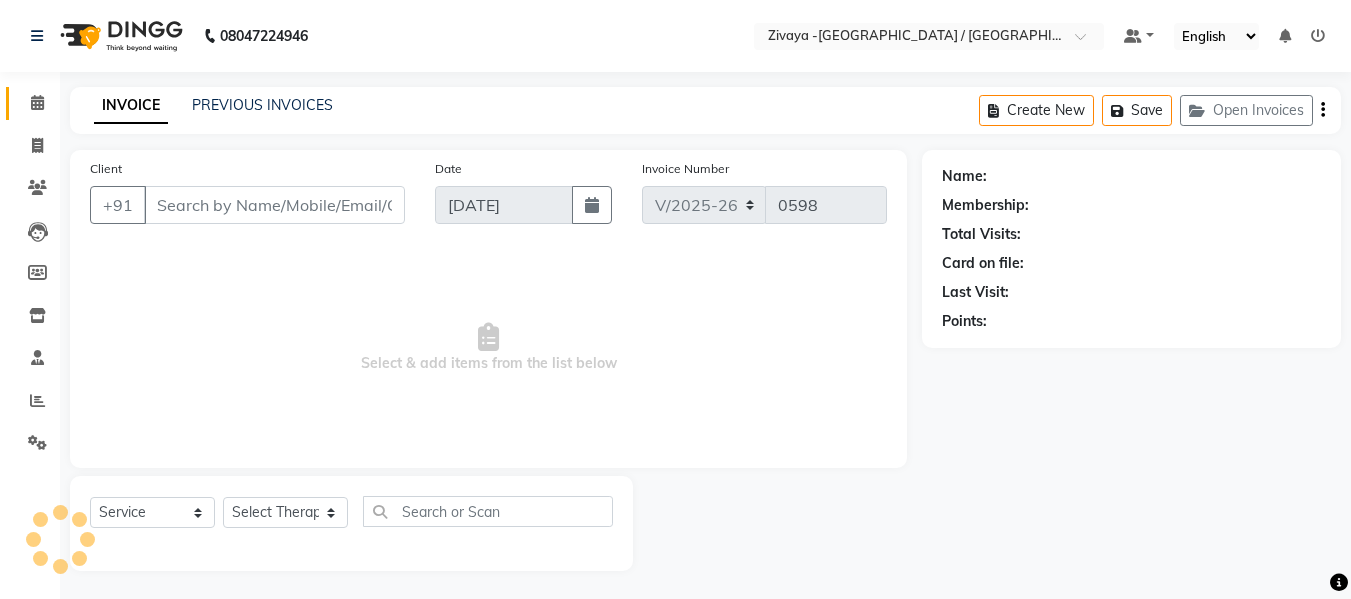 type on "9725099799" 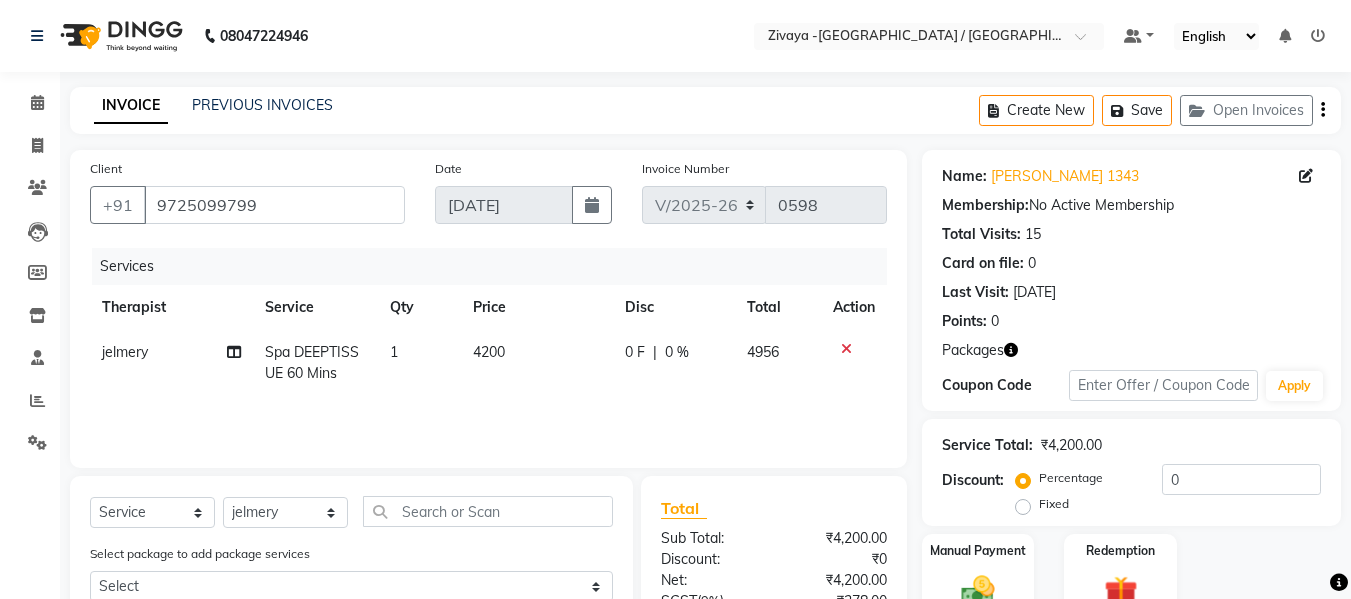 click 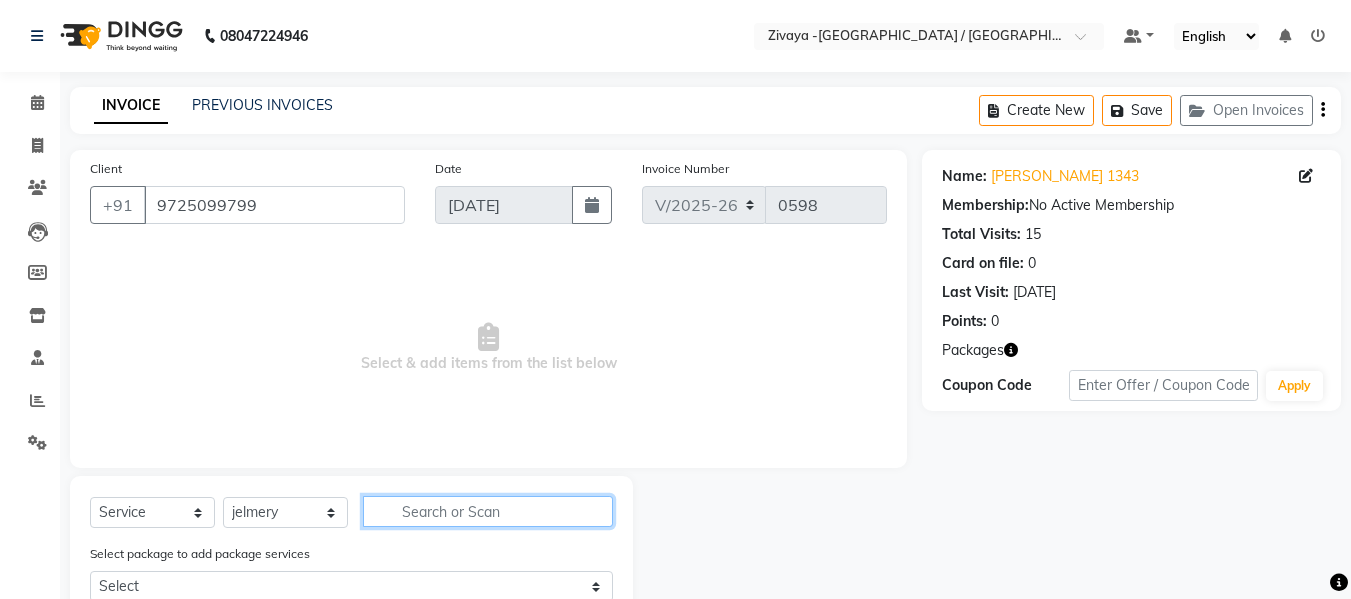 click 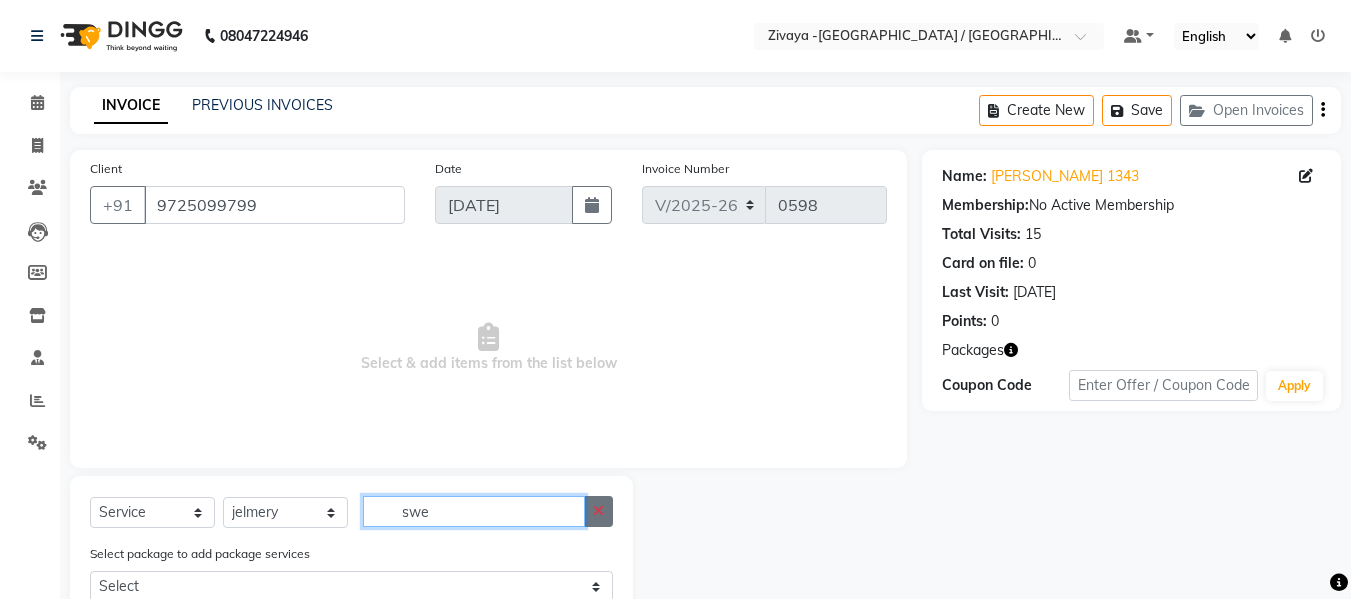 type on "swe" 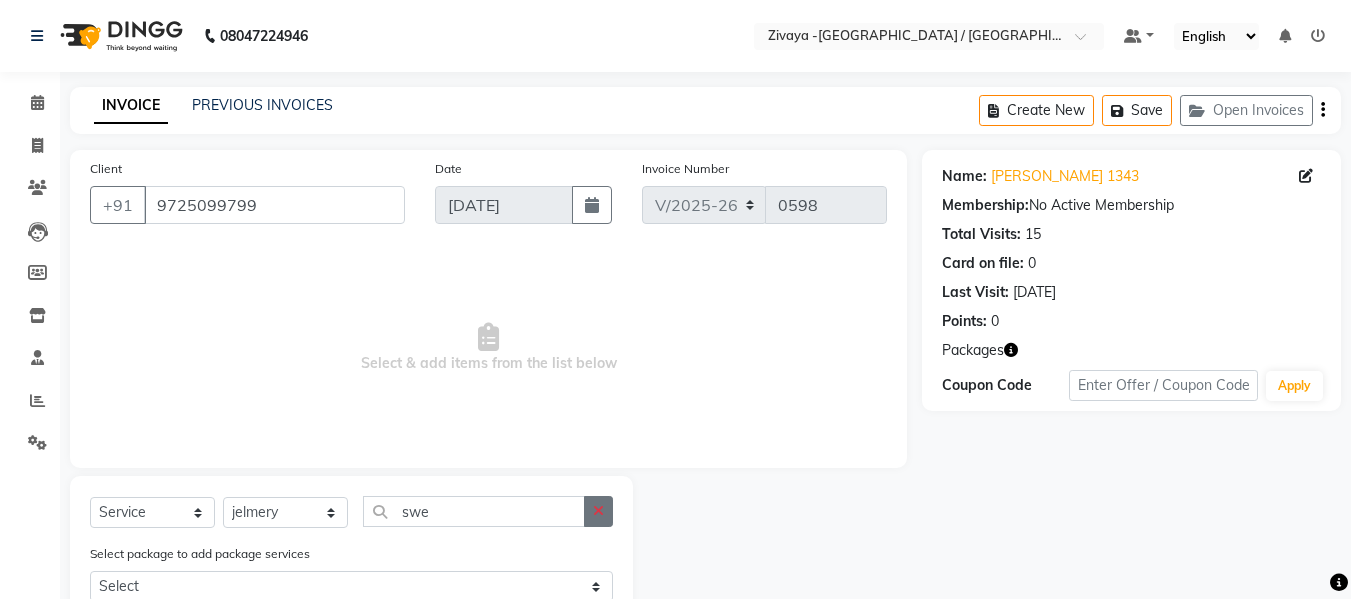 click 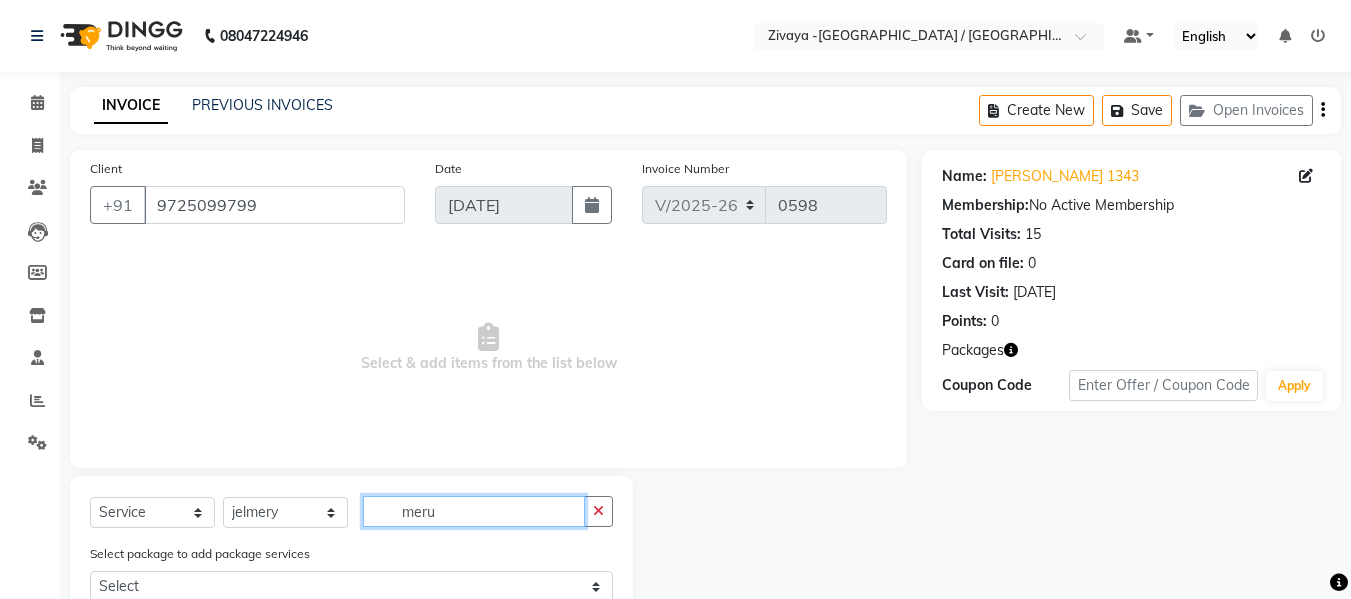 scroll, scrollTop: 98, scrollLeft: 0, axis: vertical 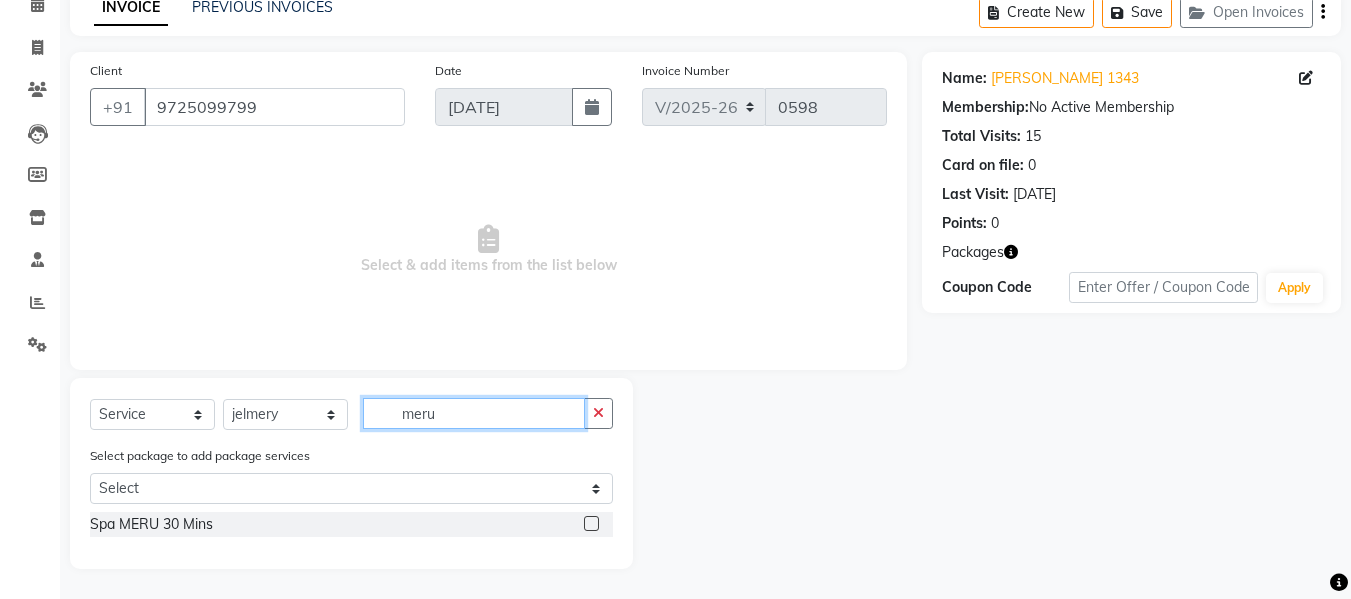 type on "meru" 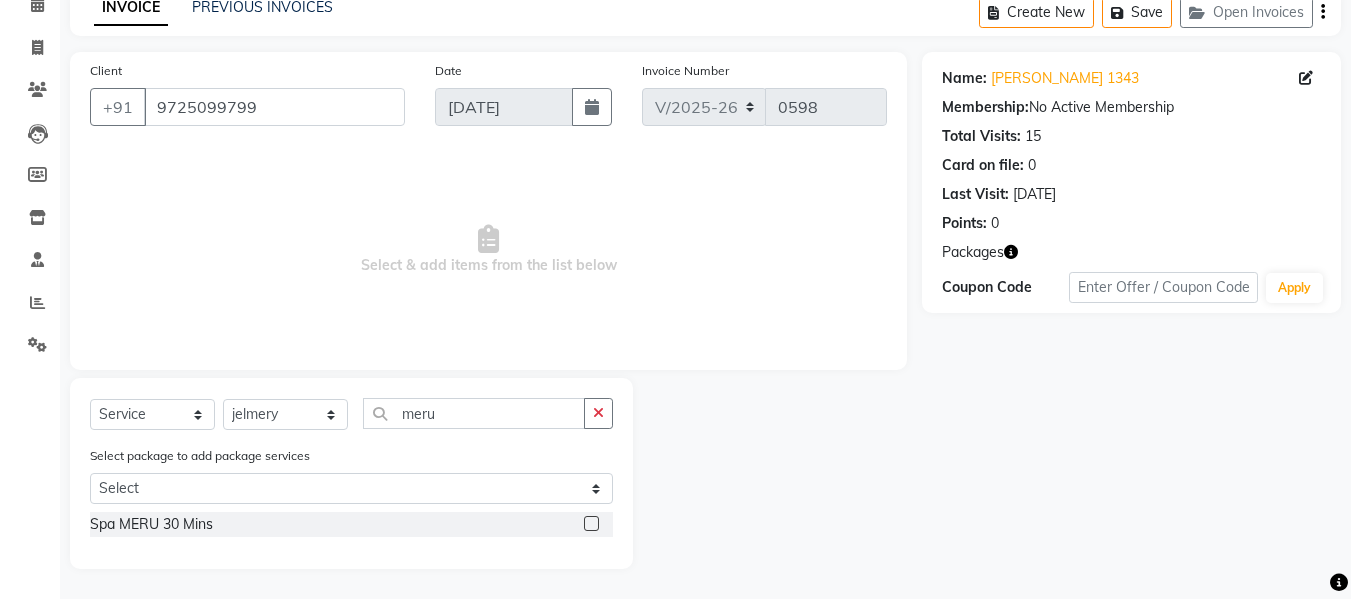 click 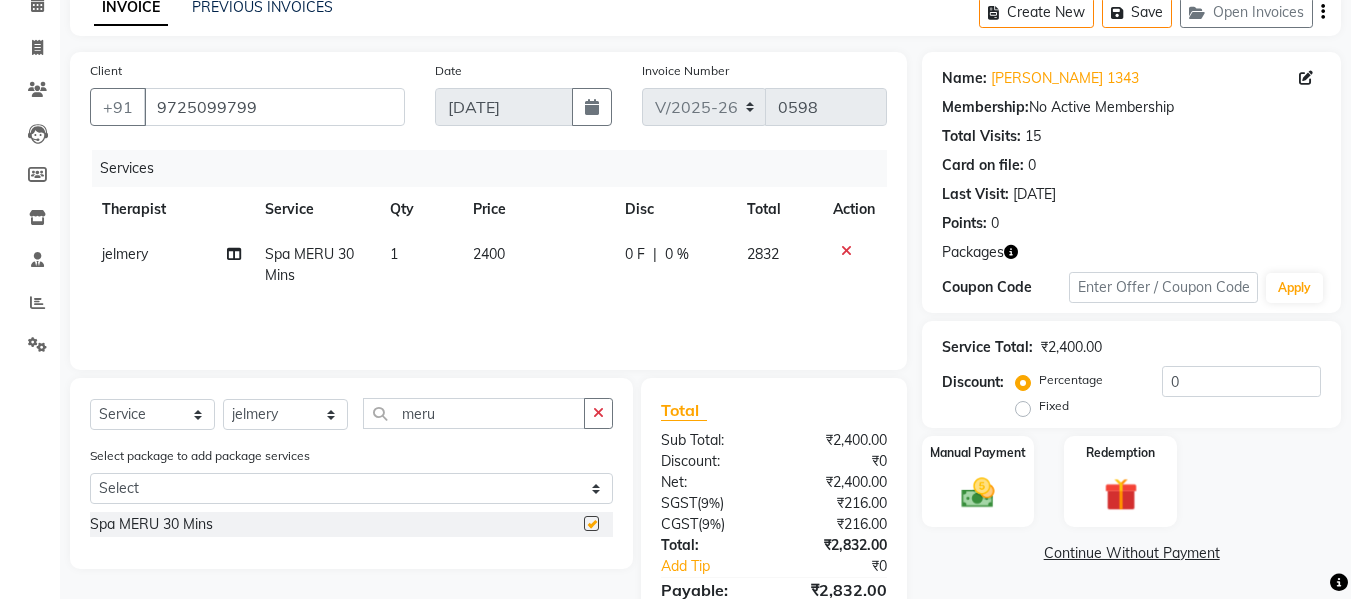 checkbox on "false" 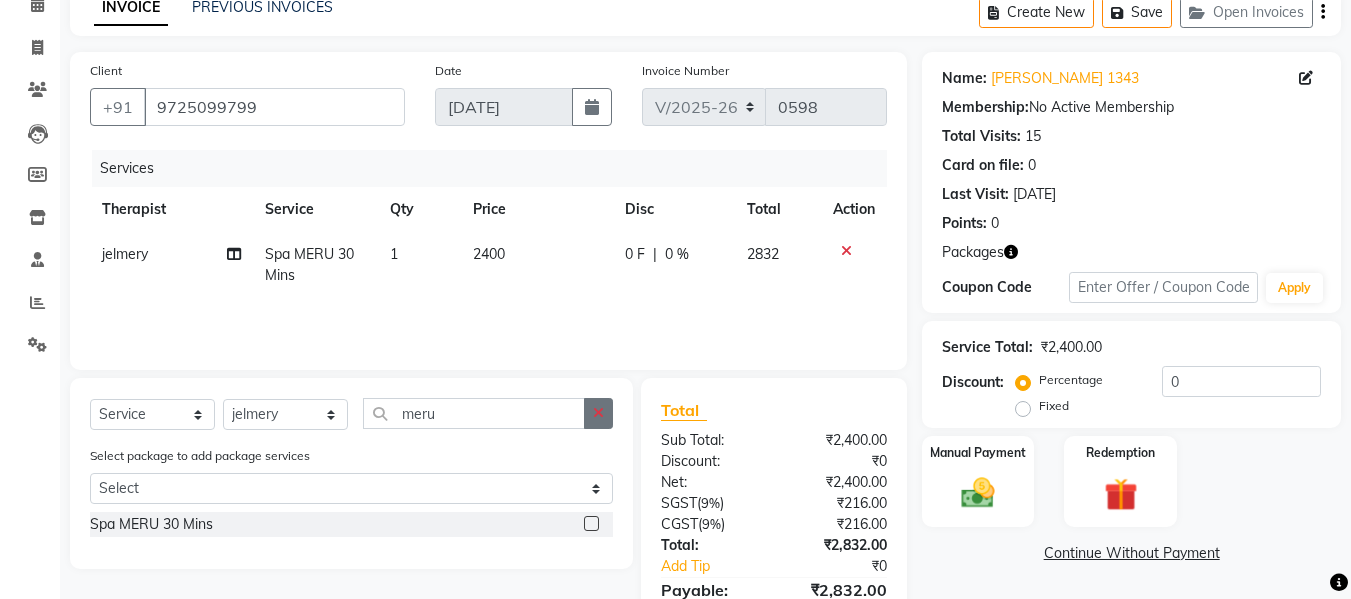 click 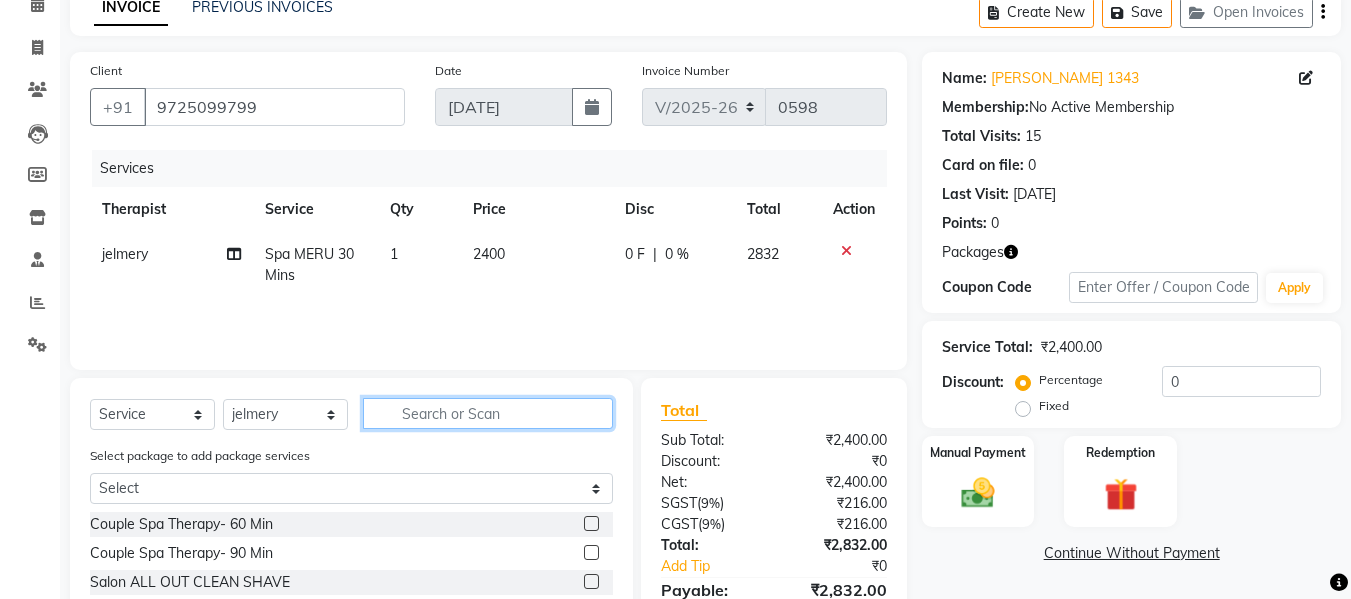 click 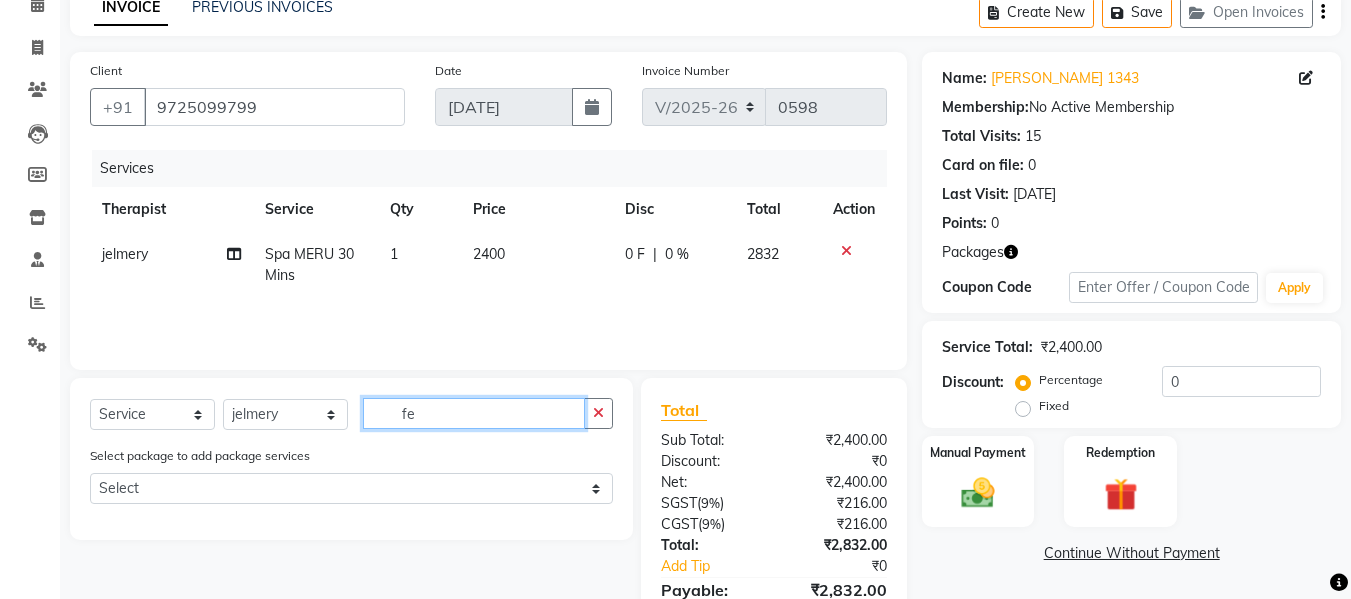 type on "f" 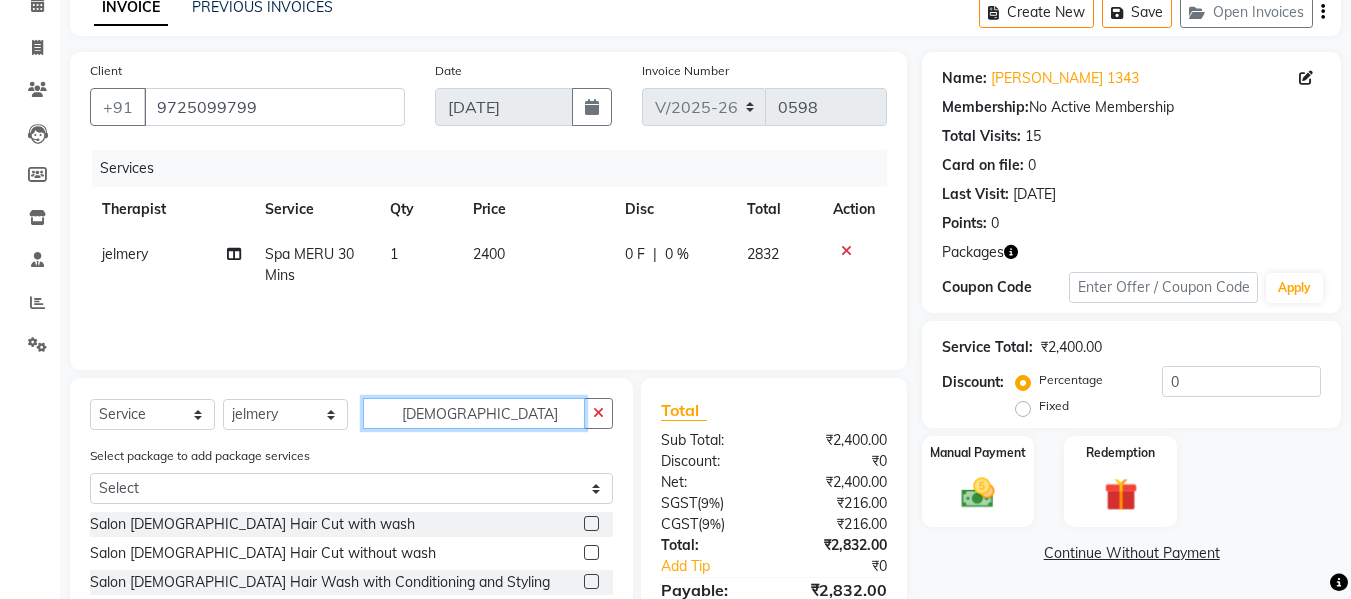 scroll, scrollTop: 198, scrollLeft: 0, axis: vertical 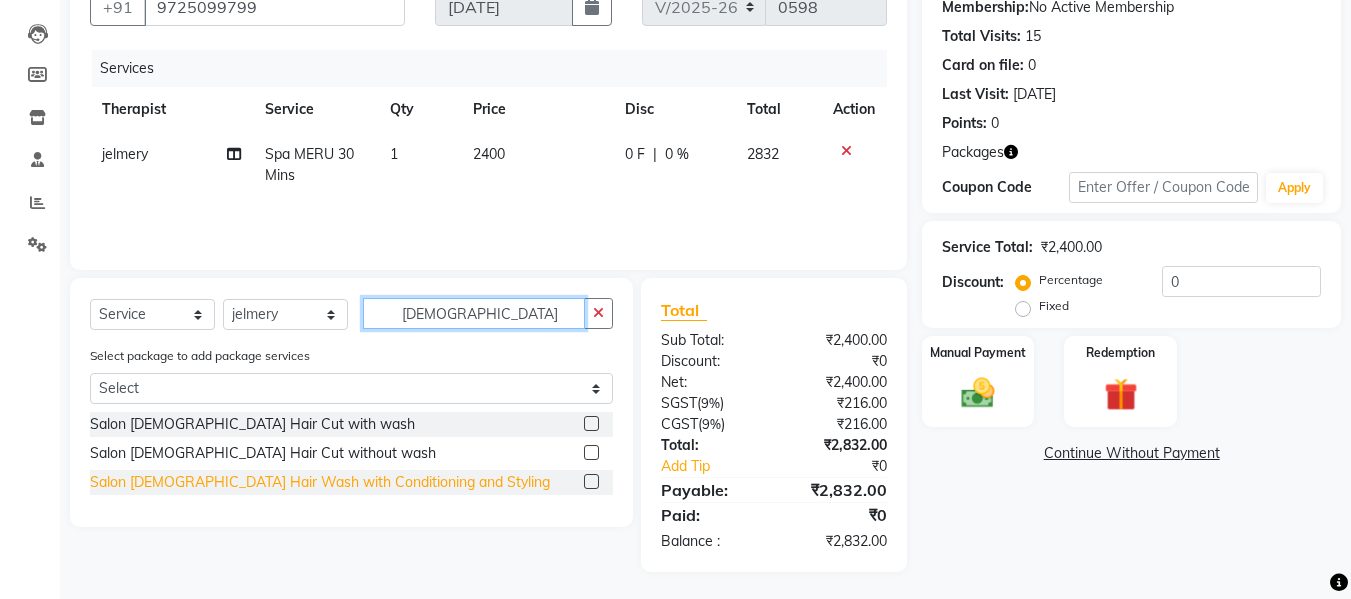 type on "[DEMOGRAPHIC_DATA]" 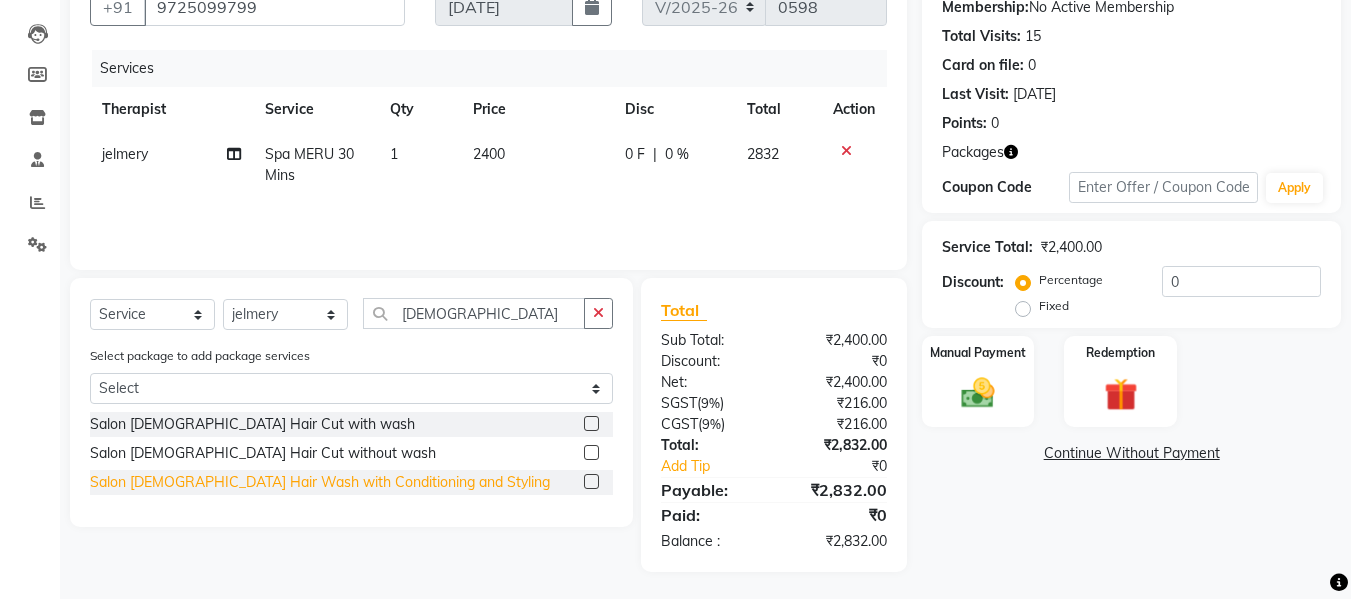 click on "Salon [DEMOGRAPHIC_DATA] Hair Wash with Conditioning and Styling" 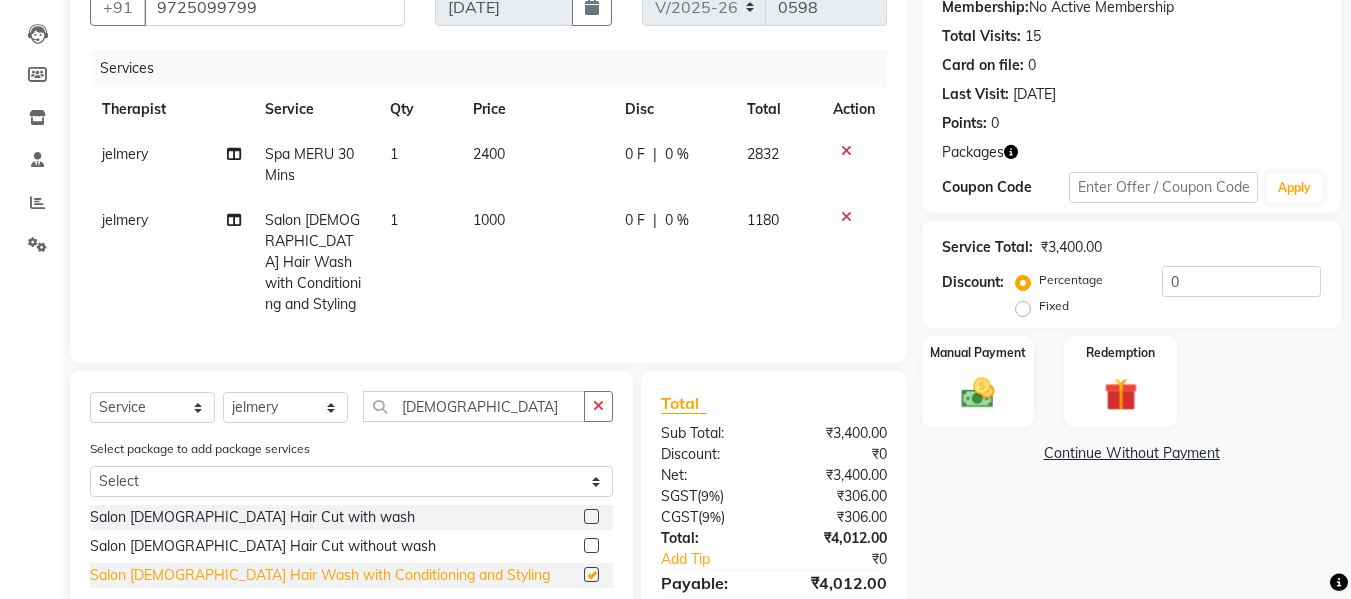 checkbox on "false" 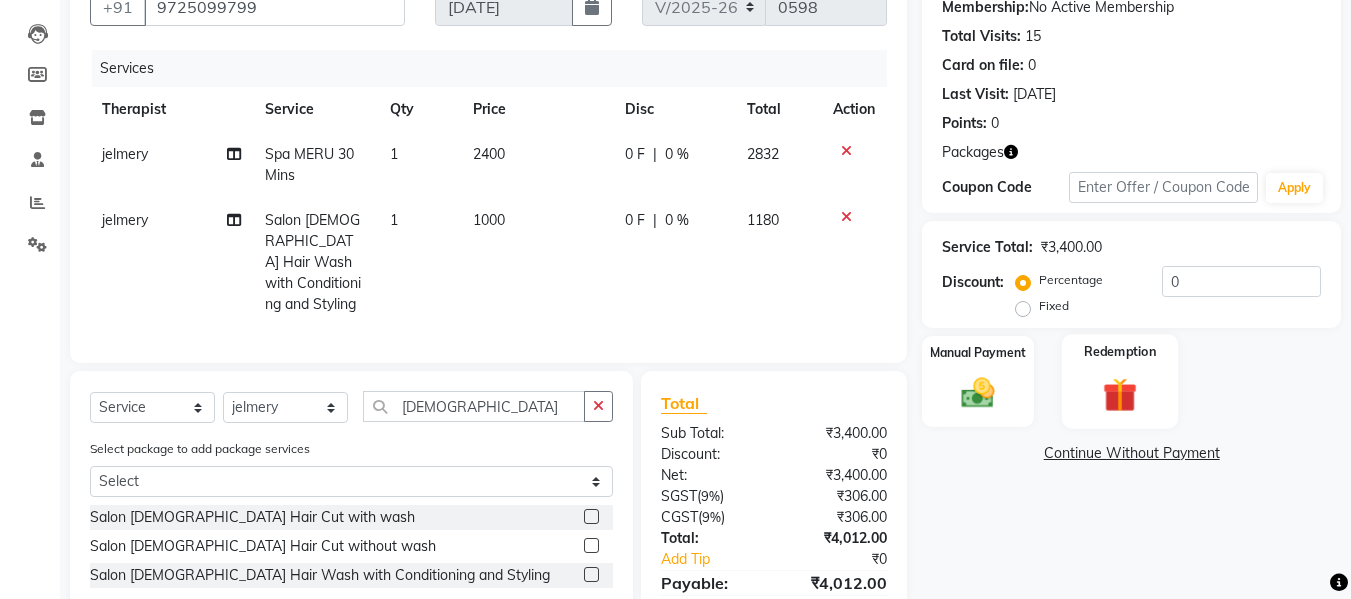 click 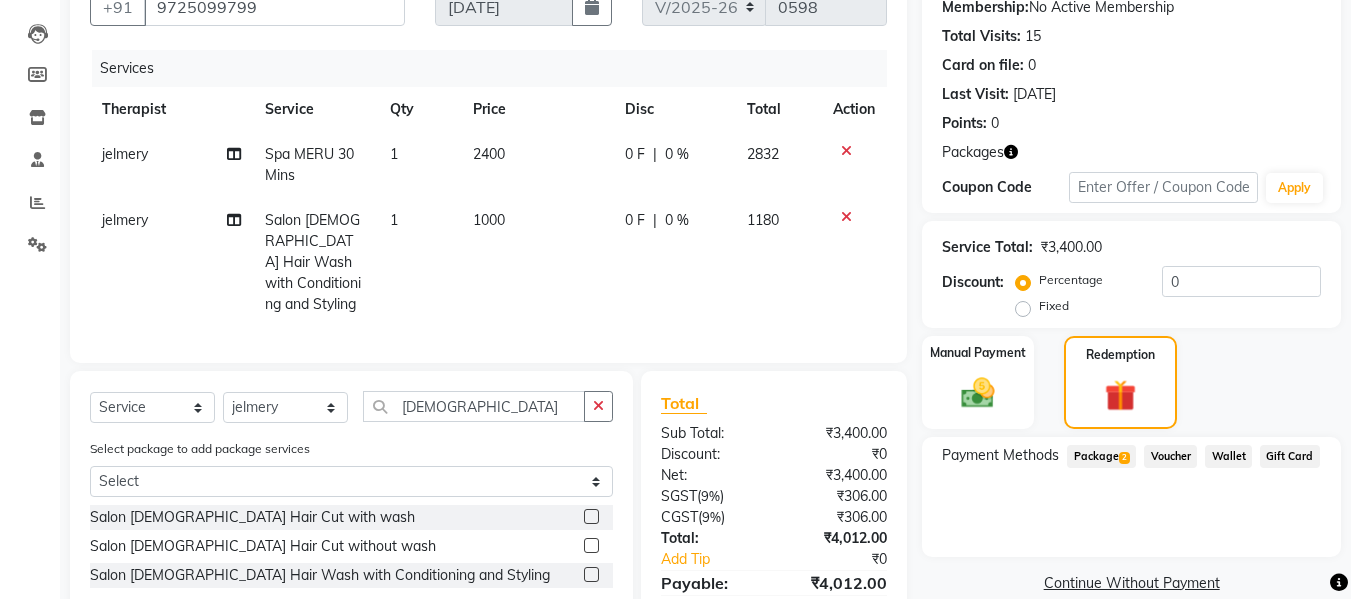 scroll, scrollTop: 288, scrollLeft: 0, axis: vertical 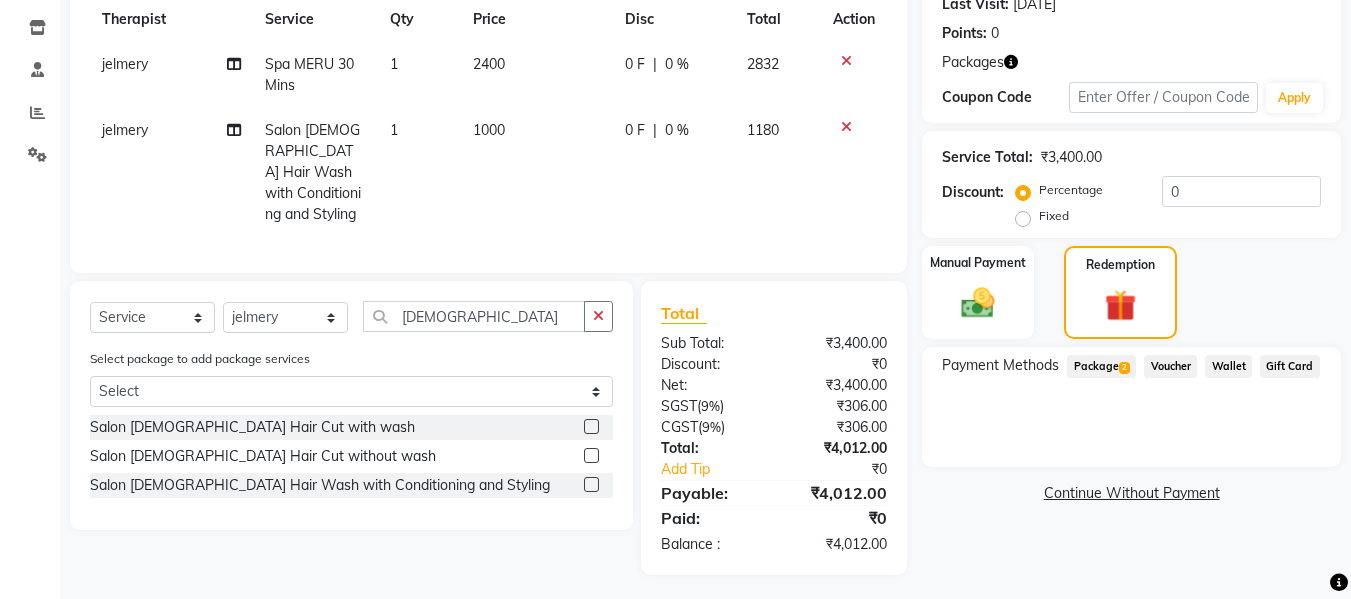 click on "Package  2" 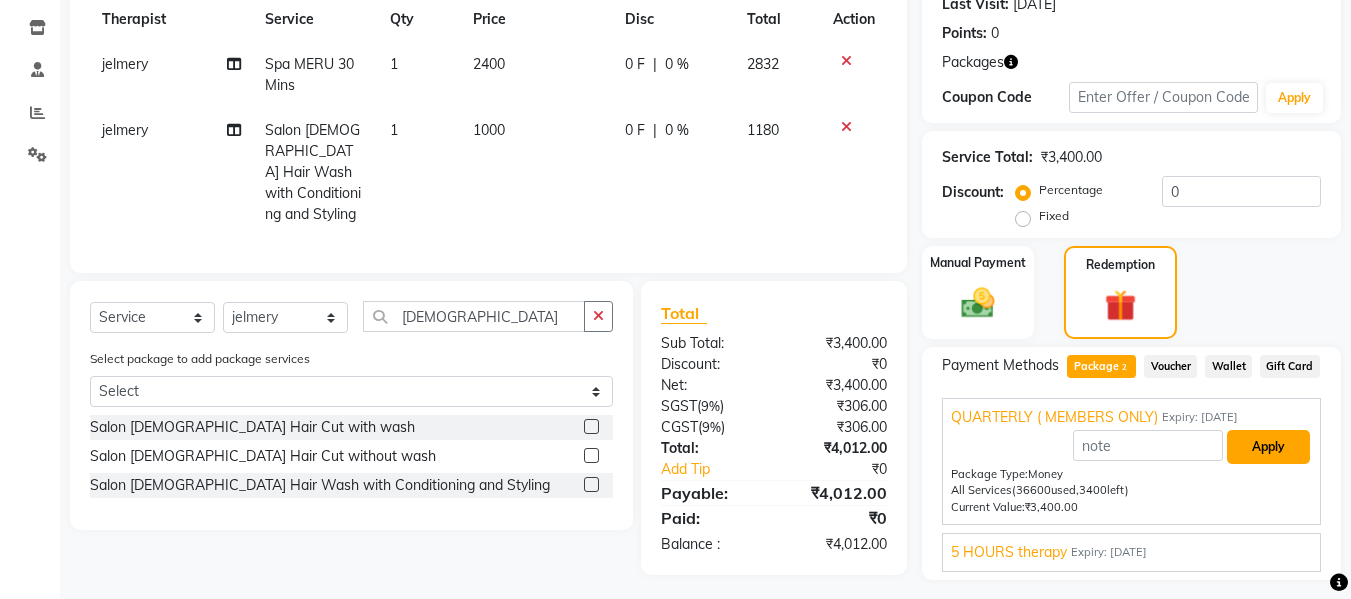 click on "Apply" at bounding box center [1268, 447] 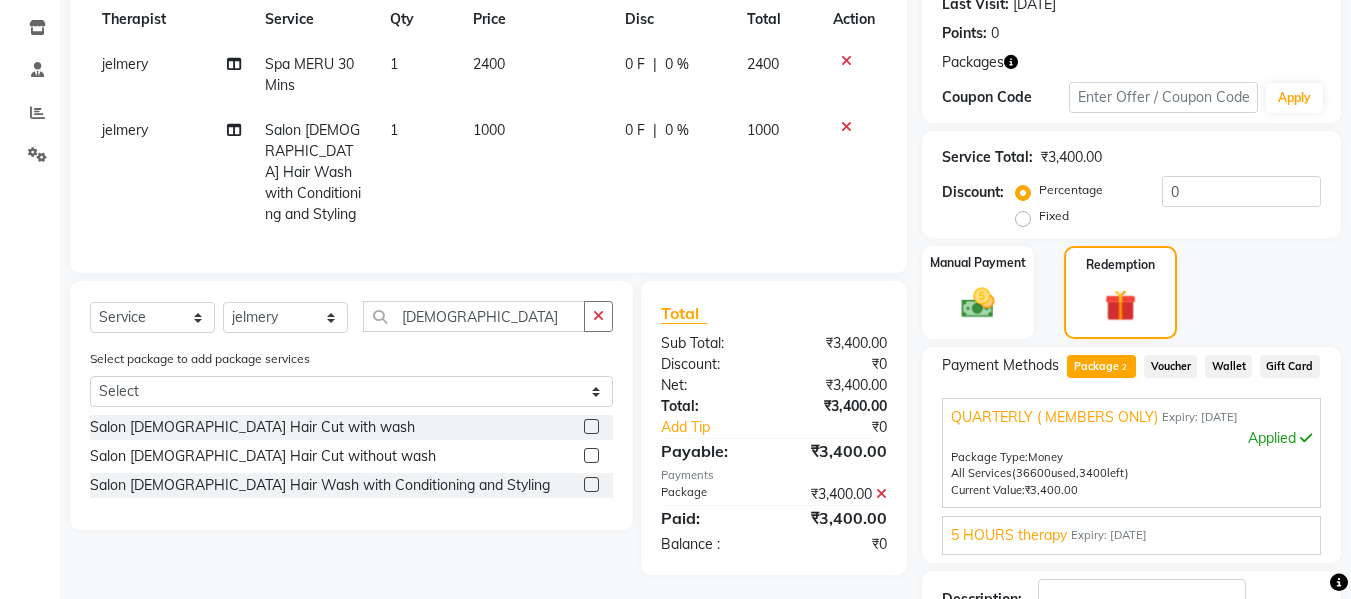 scroll, scrollTop: 475, scrollLeft: 0, axis: vertical 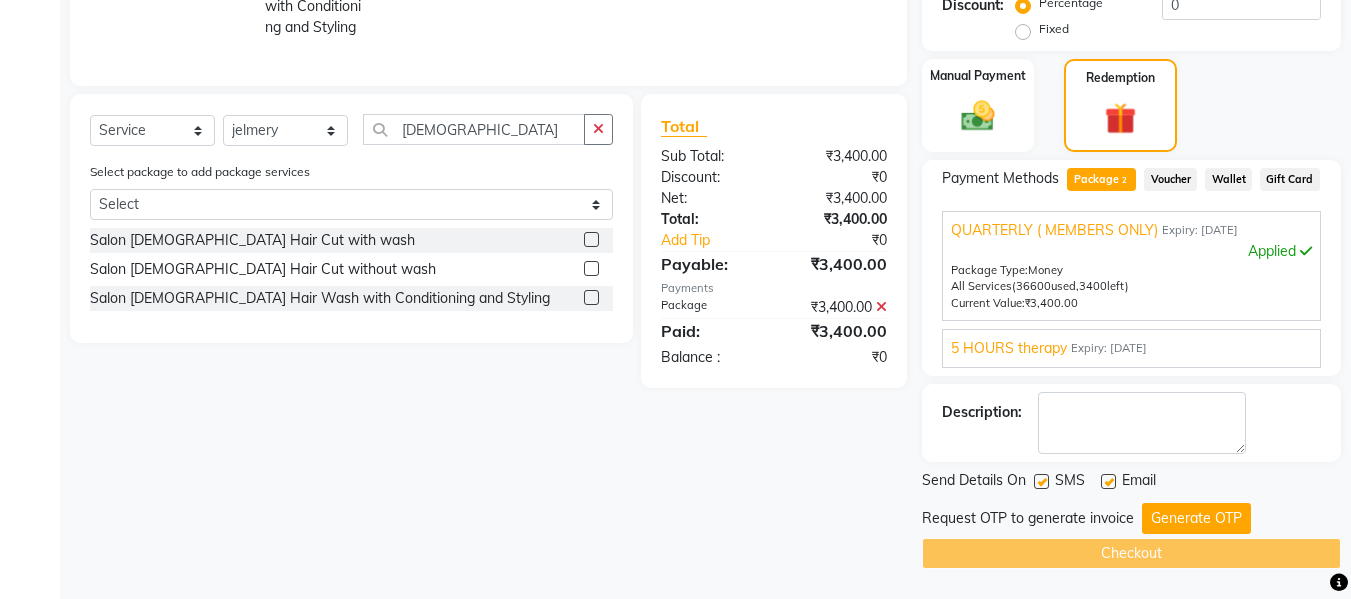 click 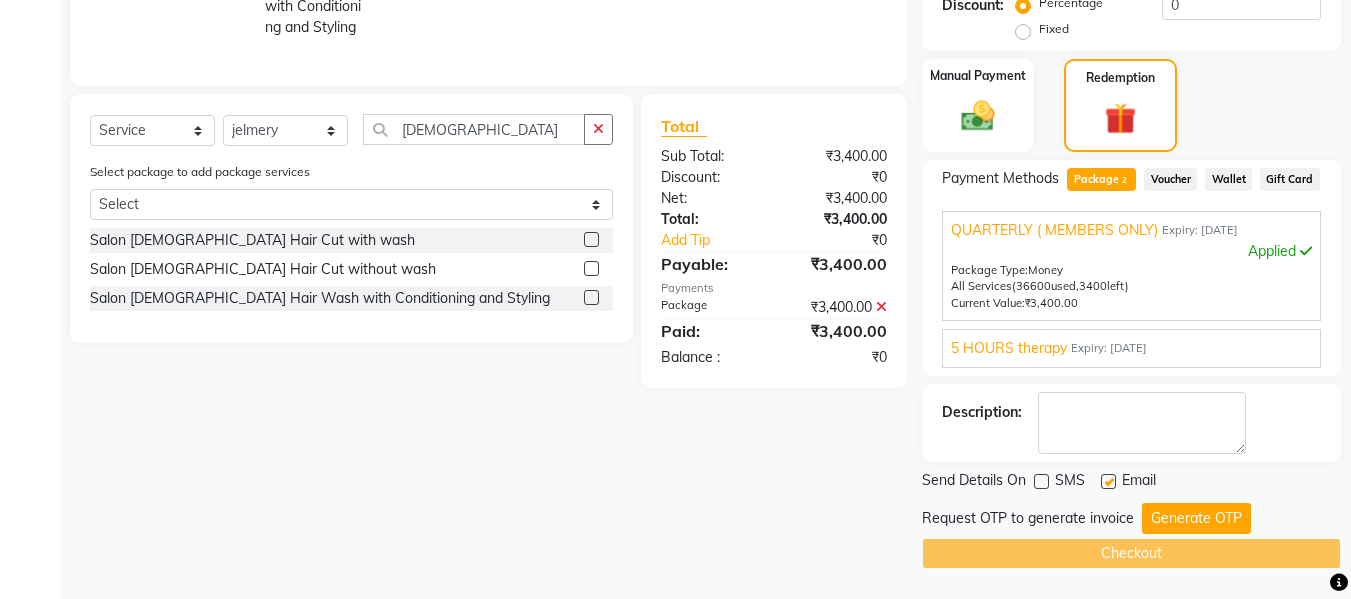 click 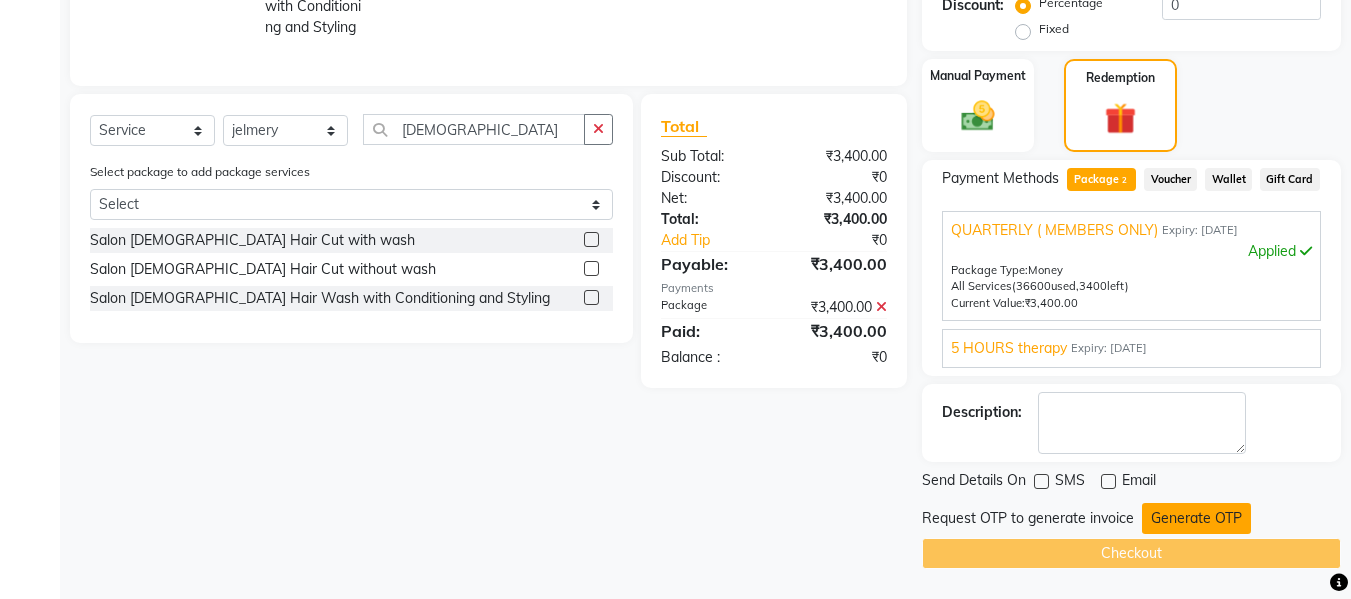 click on "Generate OTP" 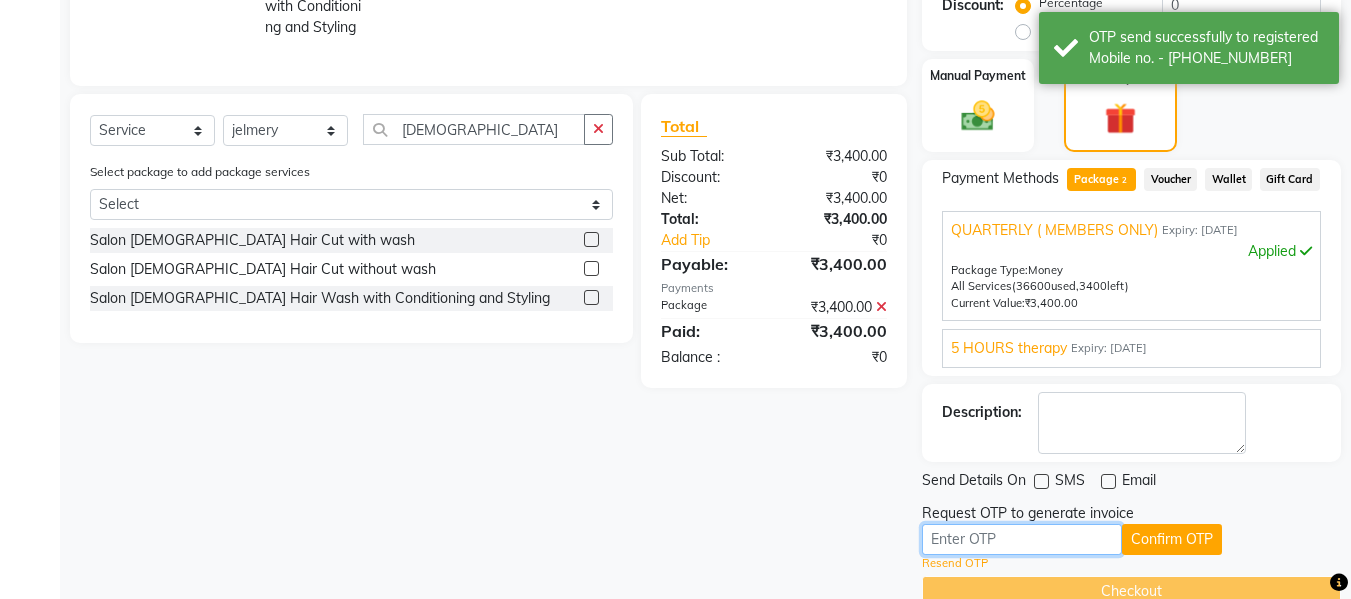 click at bounding box center [1022, 539] 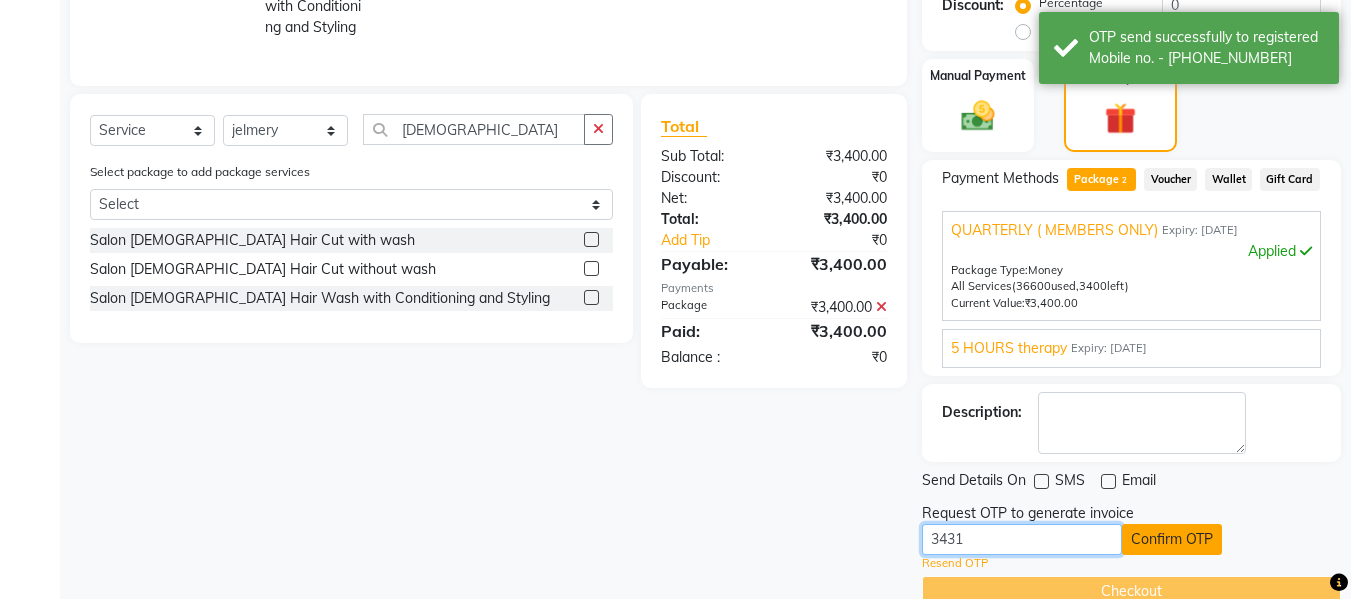 type on "3431" 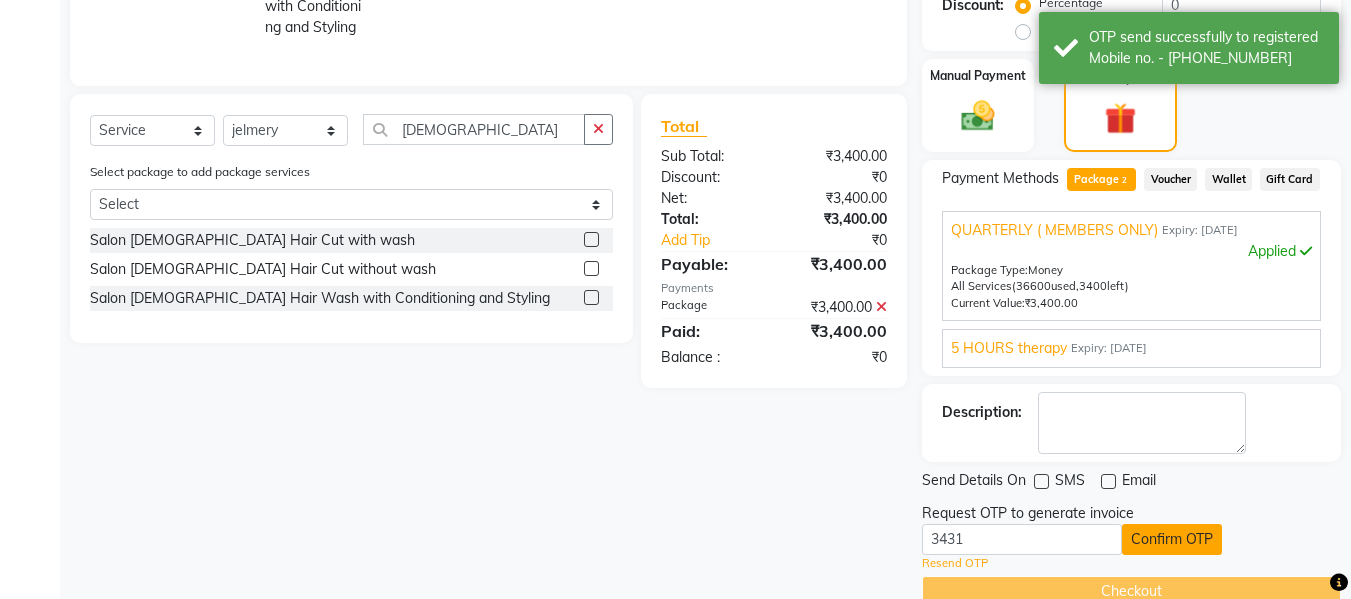 click on "Confirm OTP" 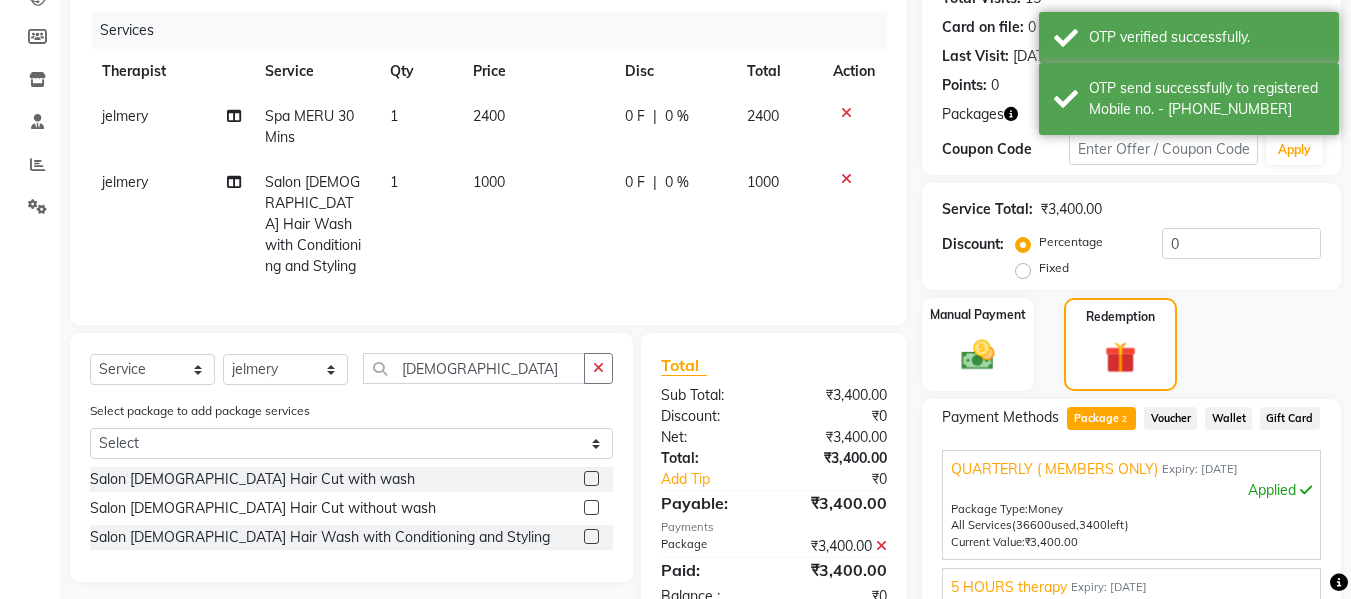 scroll, scrollTop: 0, scrollLeft: 0, axis: both 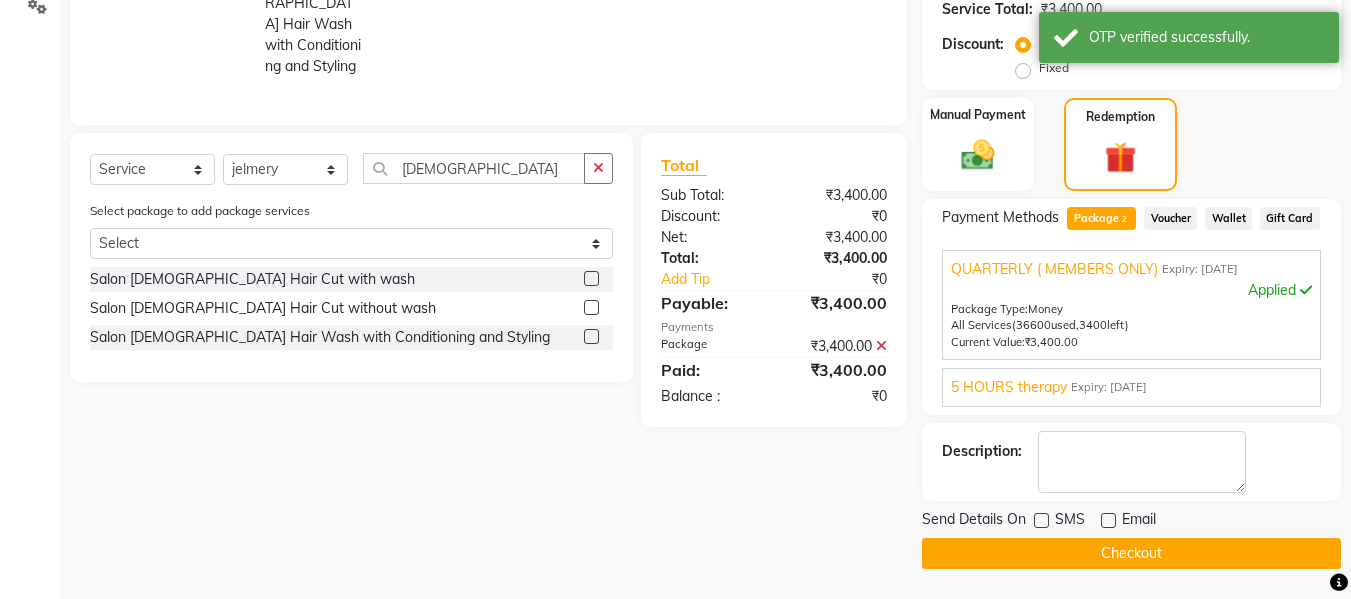 click on "Checkout" 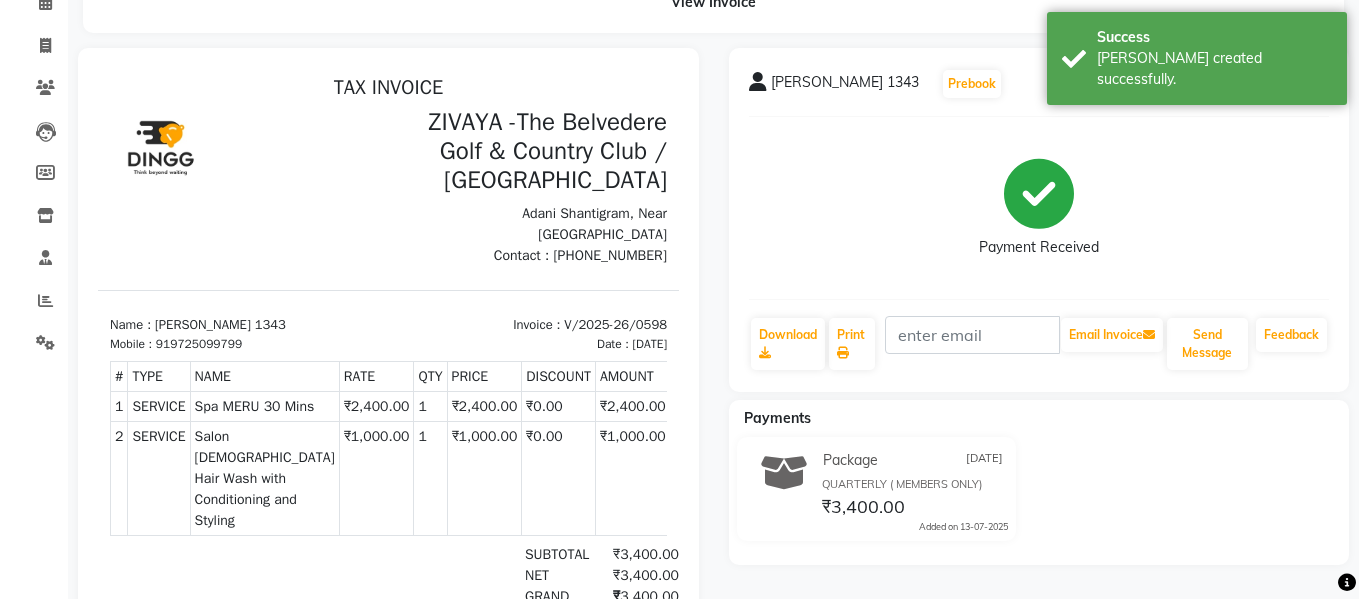 scroll, scrollTop: 0, scrollLeft: 0, axis: both 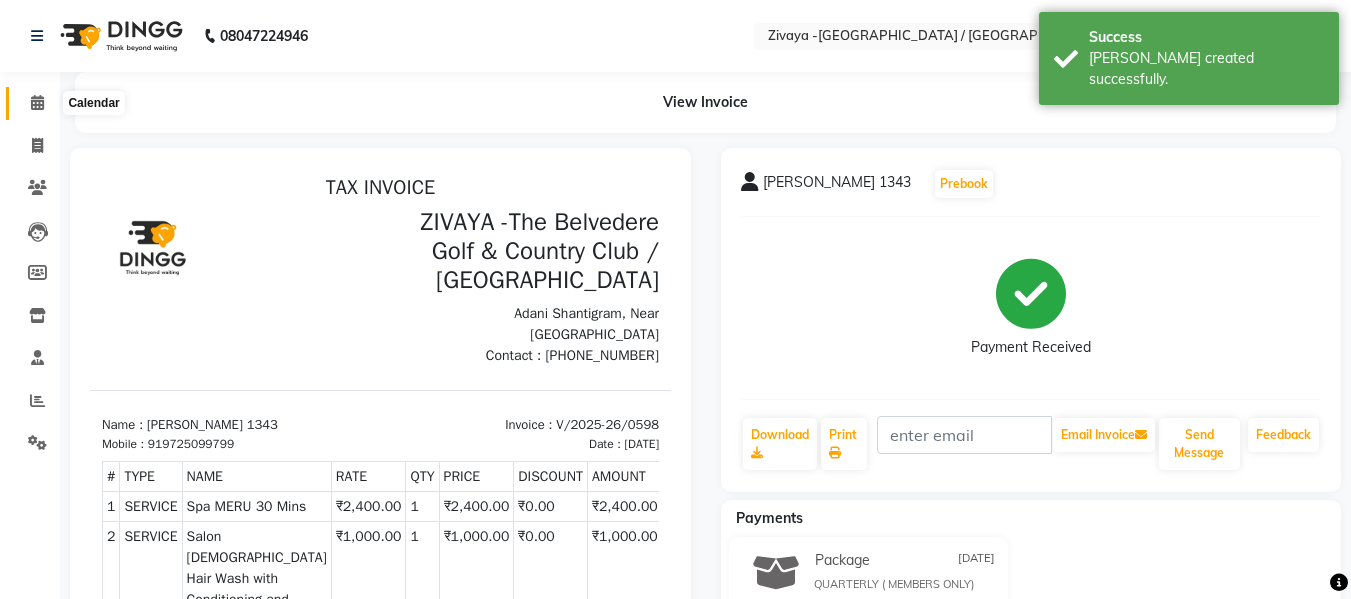 click 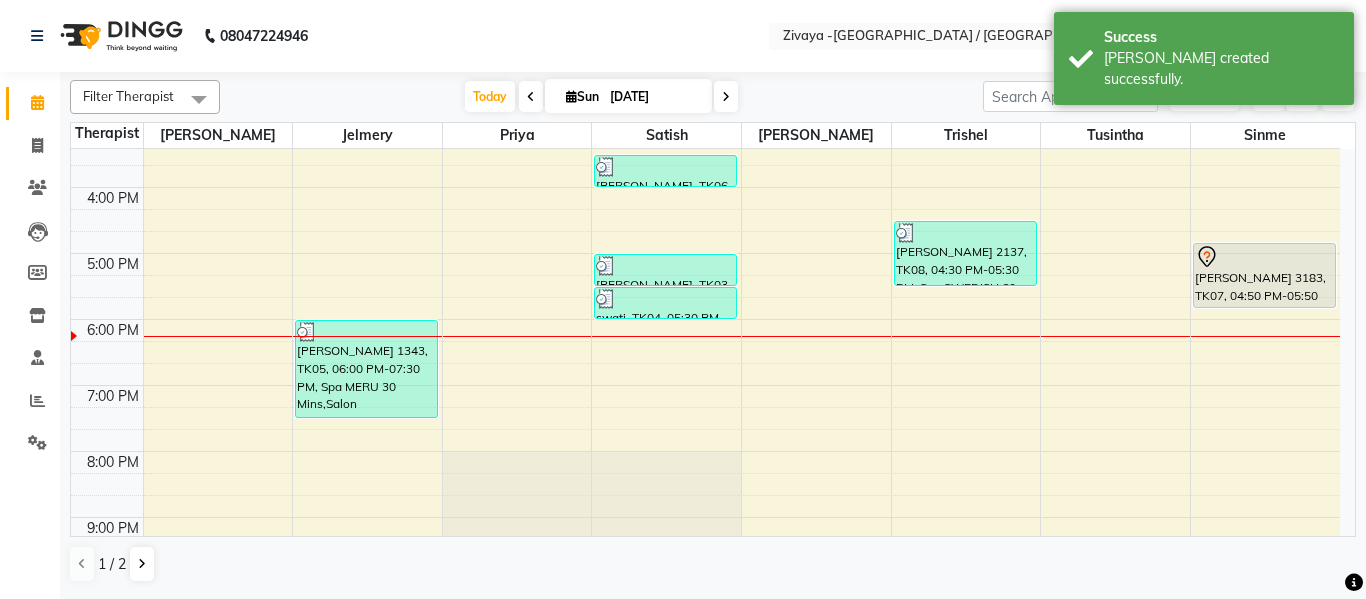 scroll, scrollTop: 563, scrollLeft: 0, axis: vertical 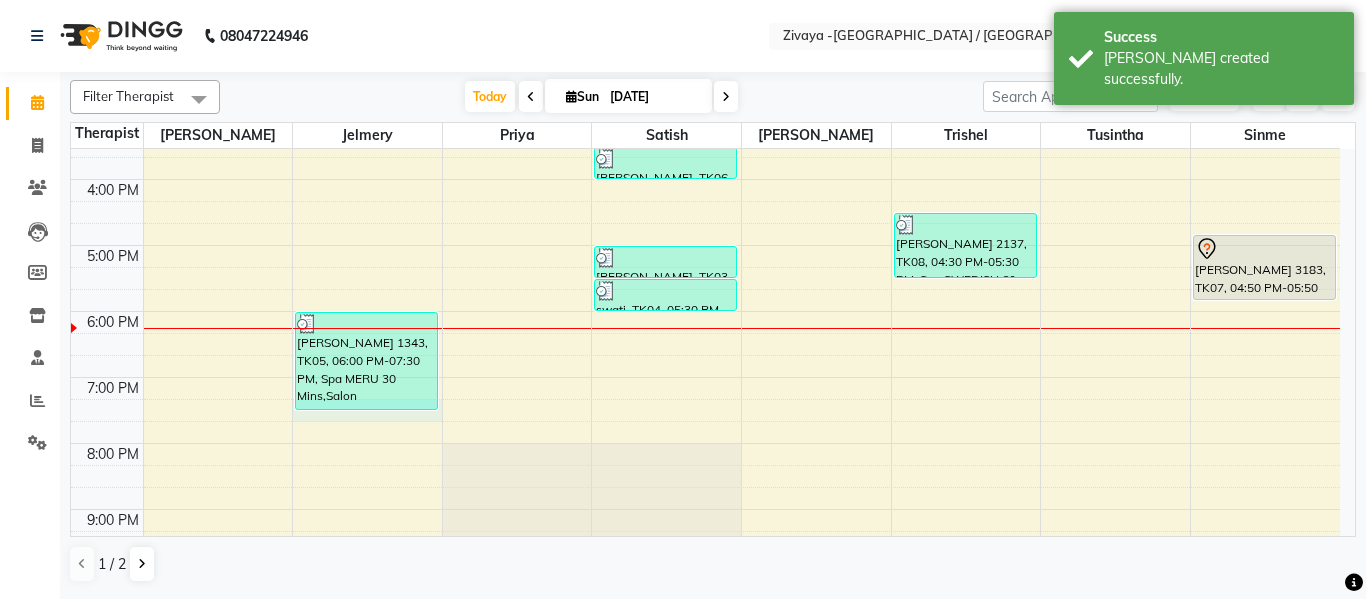 click on "7:00 AM 8:00 AM 9:00 AM 10:00 AM 11:00 AM 12:00 PM 1:00 PM 2:00 PM 3:00 PM 4:00 PM 5:00 PM 6:00 PM 7:00 PM 8:00 PM 9:00 PM 10:00 PM     [PERSON_NAME] 1343, TK05, 06:00 PM-07:30 PM, Spa MERU 30 Mins,Salon [DEMOGRAPHIC_DATA] Hair Wash with Conditioning and Styling     [PERSON_NAME] 2184, TK01, 10:00 AM-11:00 AM, Spa SWEDISH 60 Mins     [PERSON_NAME] 2824, TK02, 11:30 AM-12:00 PM, Salon HAIRCUT     [PERSON_NAME], TK06, 03:30 PM-04:00 PM, Salon HAIRCUT - REGULAR     [PERSON_NAME], TK03, 05:00 PM-05:30 PM, Salon HAIRCUT - REGULAR     swati, TK04, 05:30 PM-06:00 PM, Salon HAIRCUT - REGULAR     [PERSON_NAME] 2137, TK08, 04:30 PM-05:30 PM, Spa SWEDISH 60 Mins             [PERSON_NAME] 3183, TK07, 04:50 PM-05:50 PM, Spa SWEDISH 60 Mins" at bounding box center [705, 113] 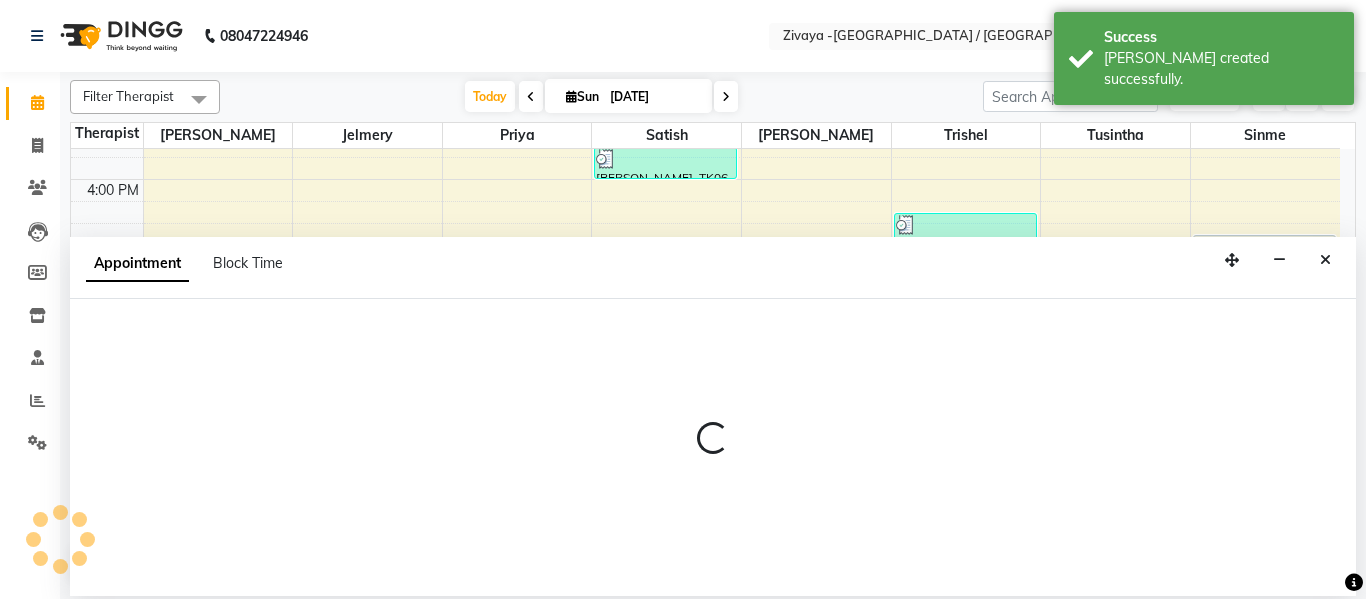 select on "83043" 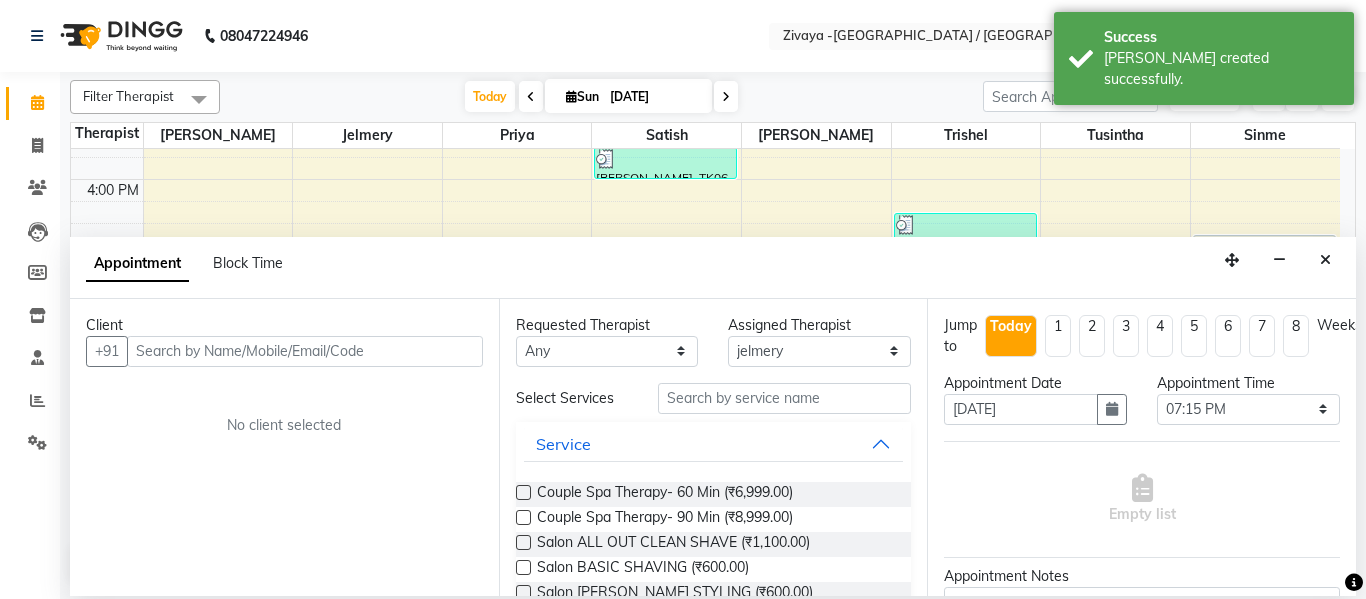 click at bounding box center (305, 351) 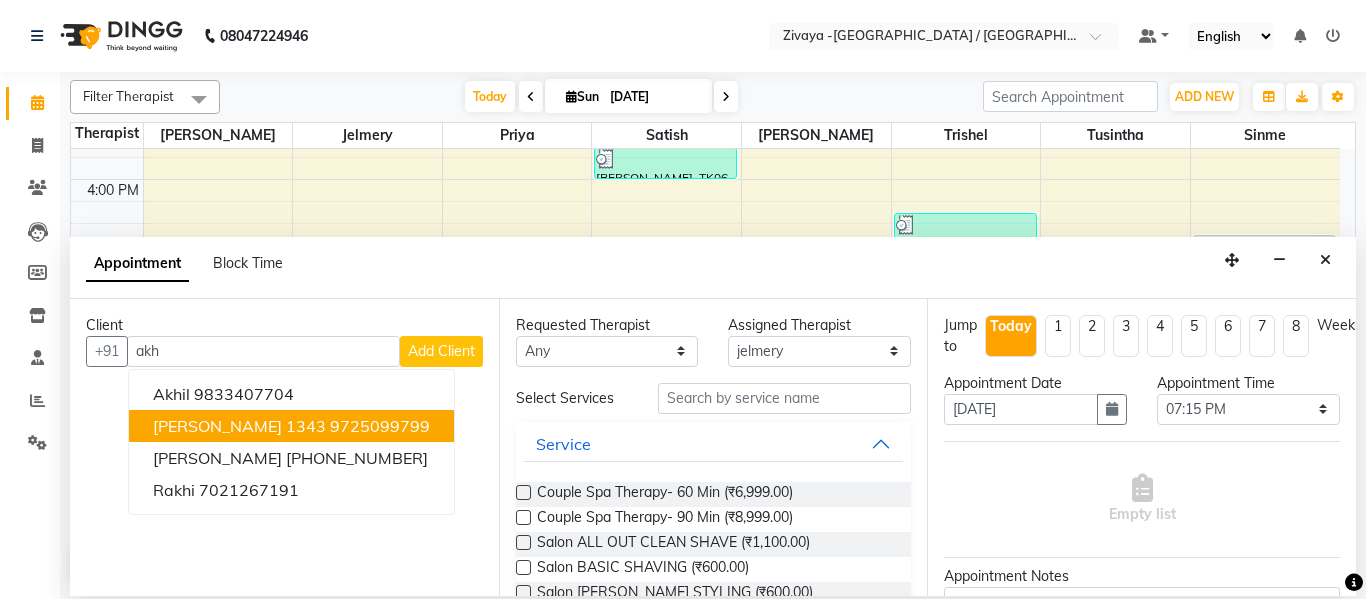 click on "[PERSON_NAME] 1343" at bounding box center [239, 426] 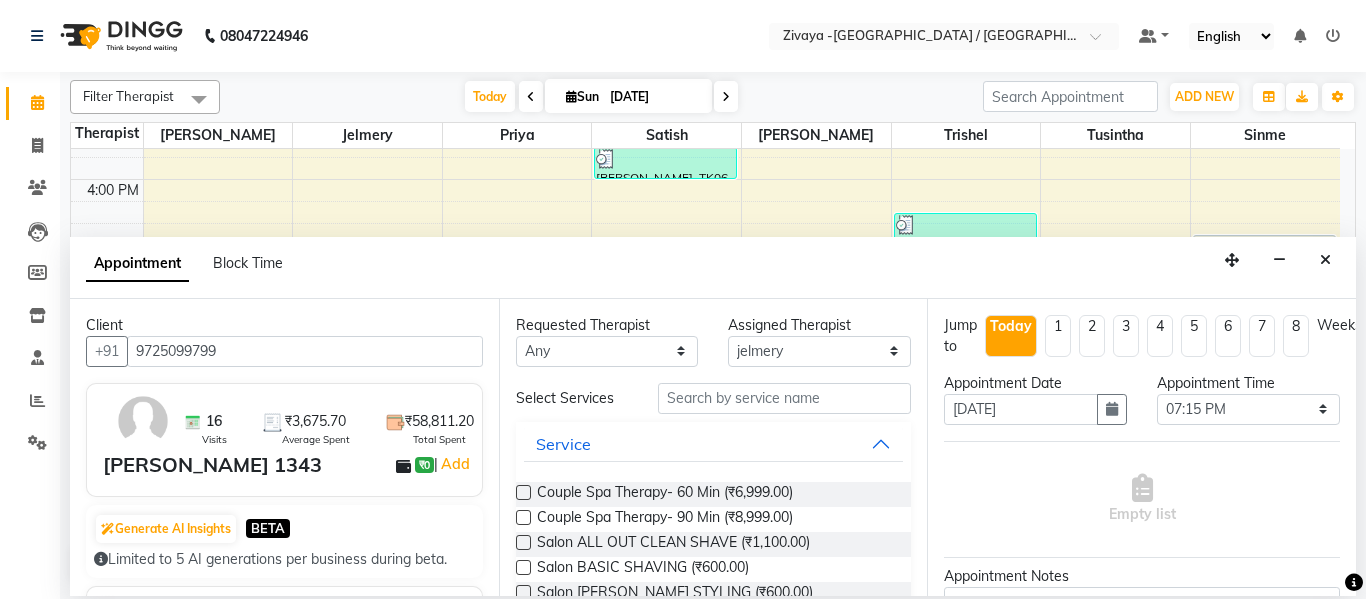 type on "9725099799" 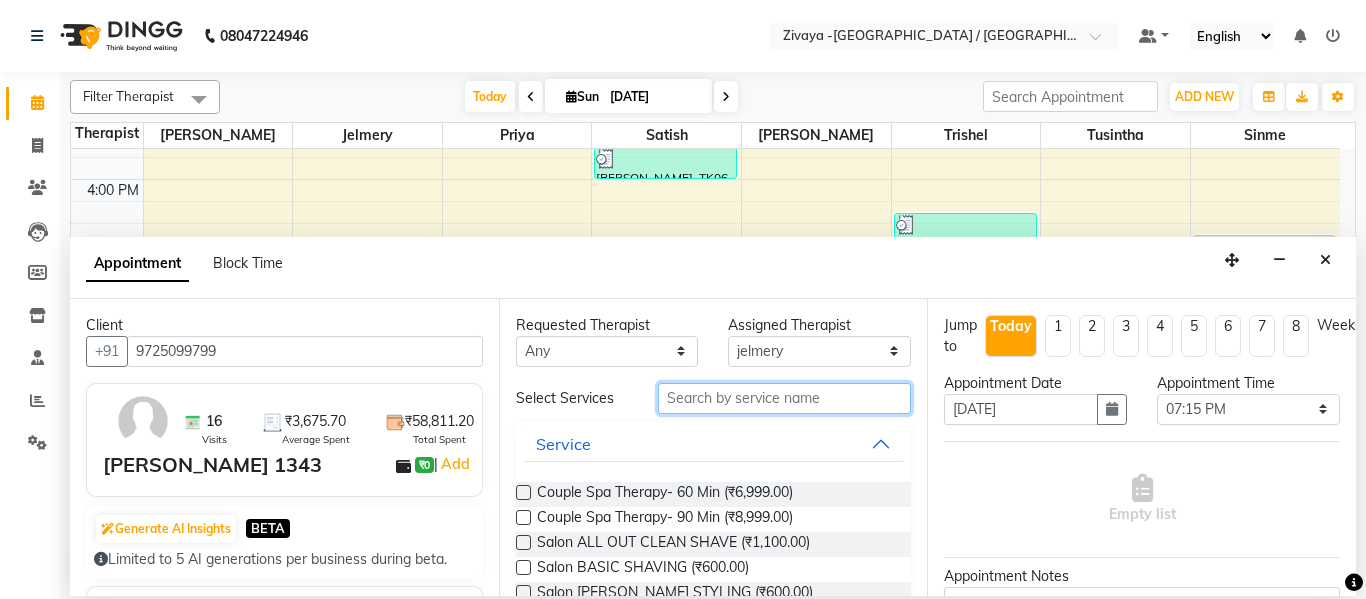 click at bounding box center [785, 398] 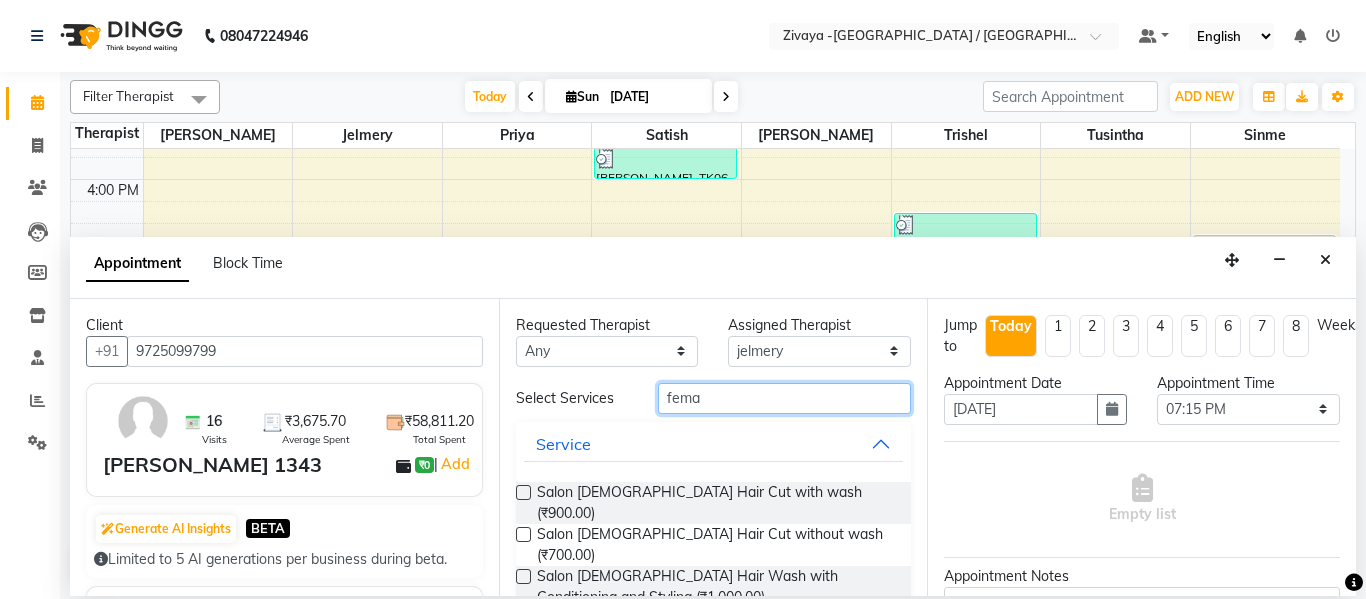 type on "fema" 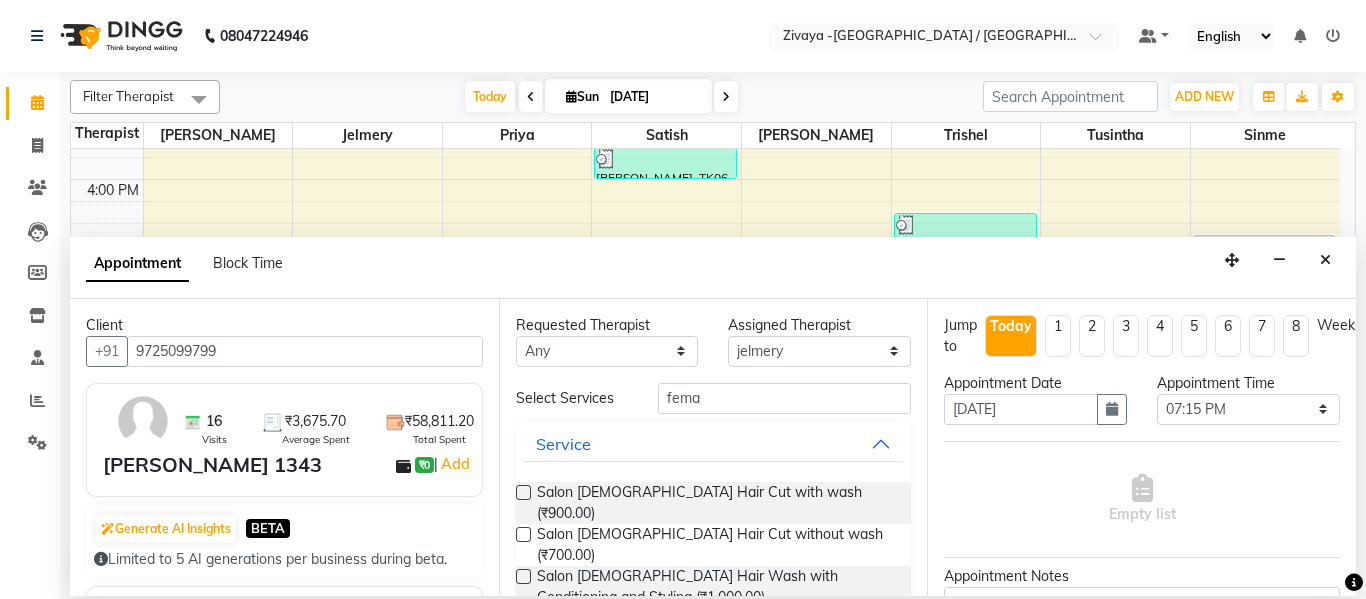 click on "Salon [DEMOGRAPHIC_DATA] Hair Cut without wash (₹700.00)" at bounding box center (714, 545) 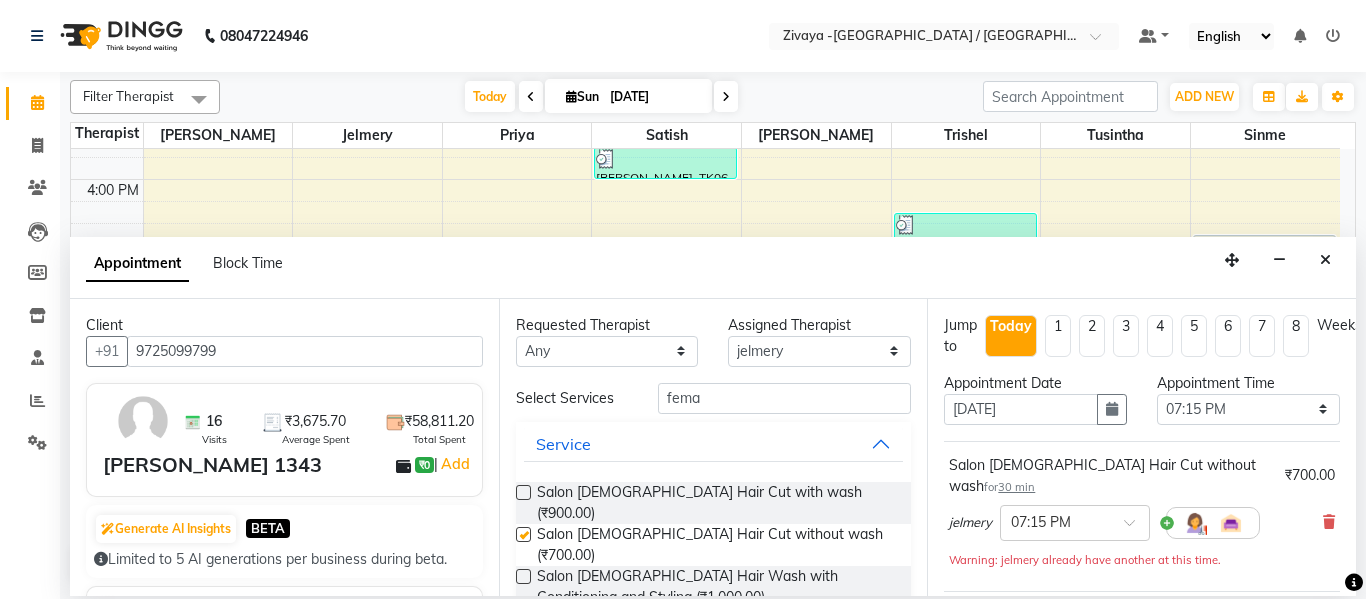 checkbox on "false" 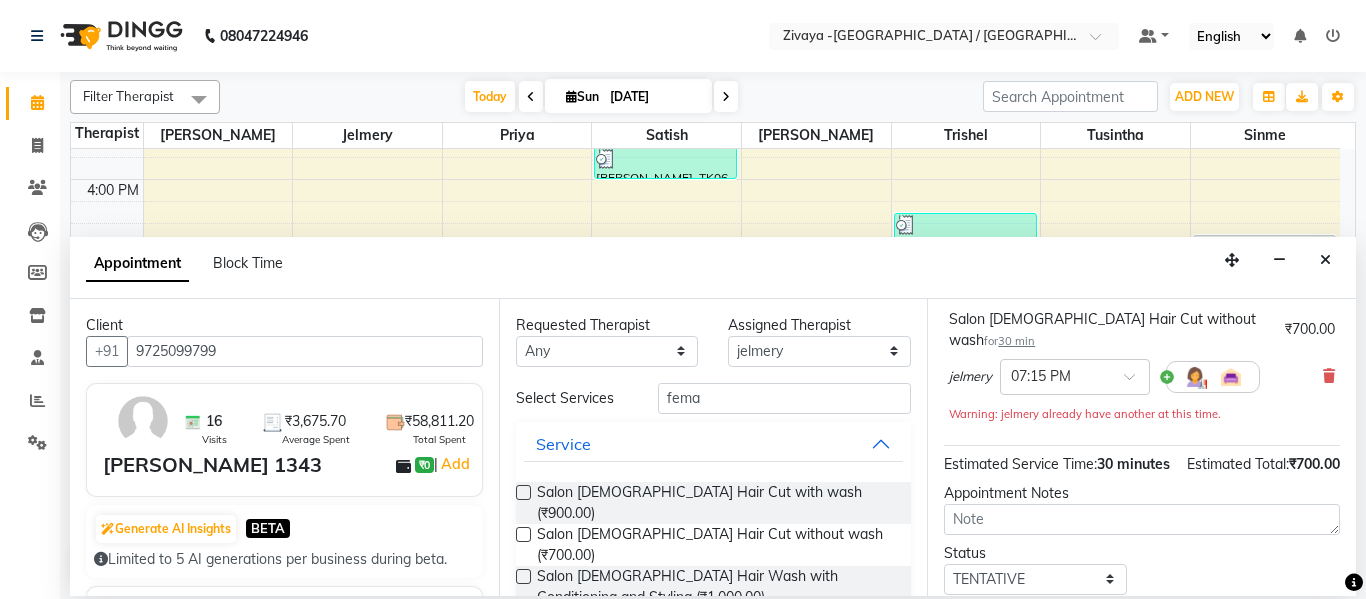 scroll, scrollTop: 100, scrollLeft: 0, axis: vertical 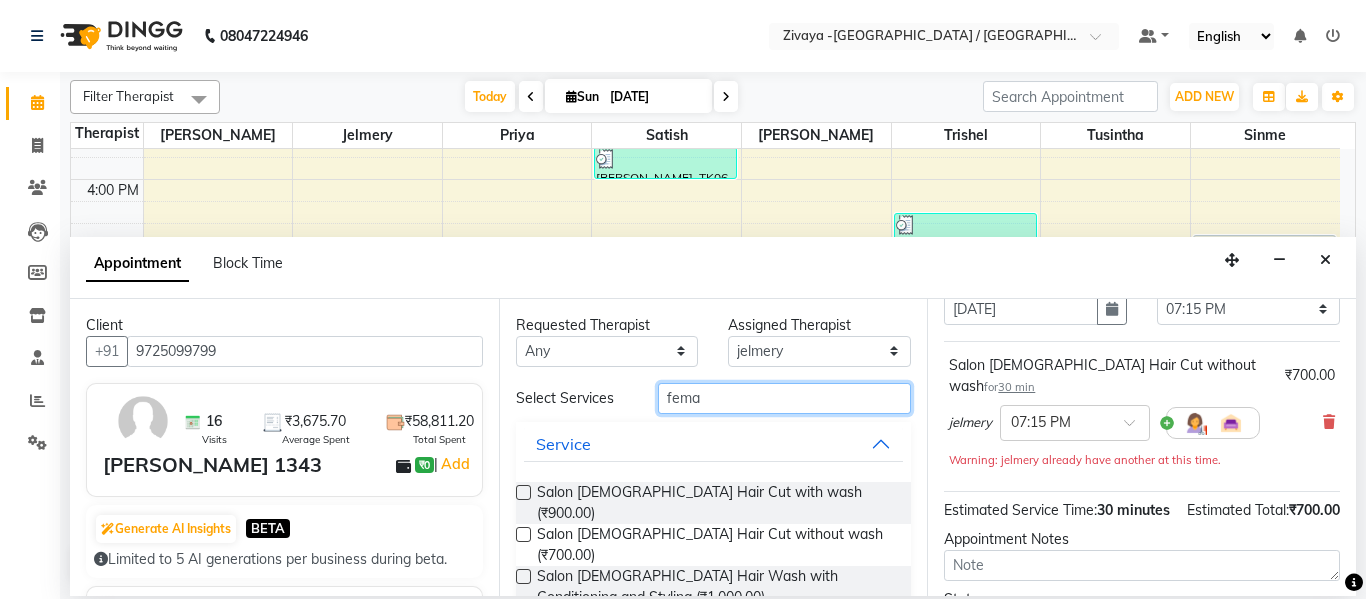 click on "fema" at bounding box center [785, 398] 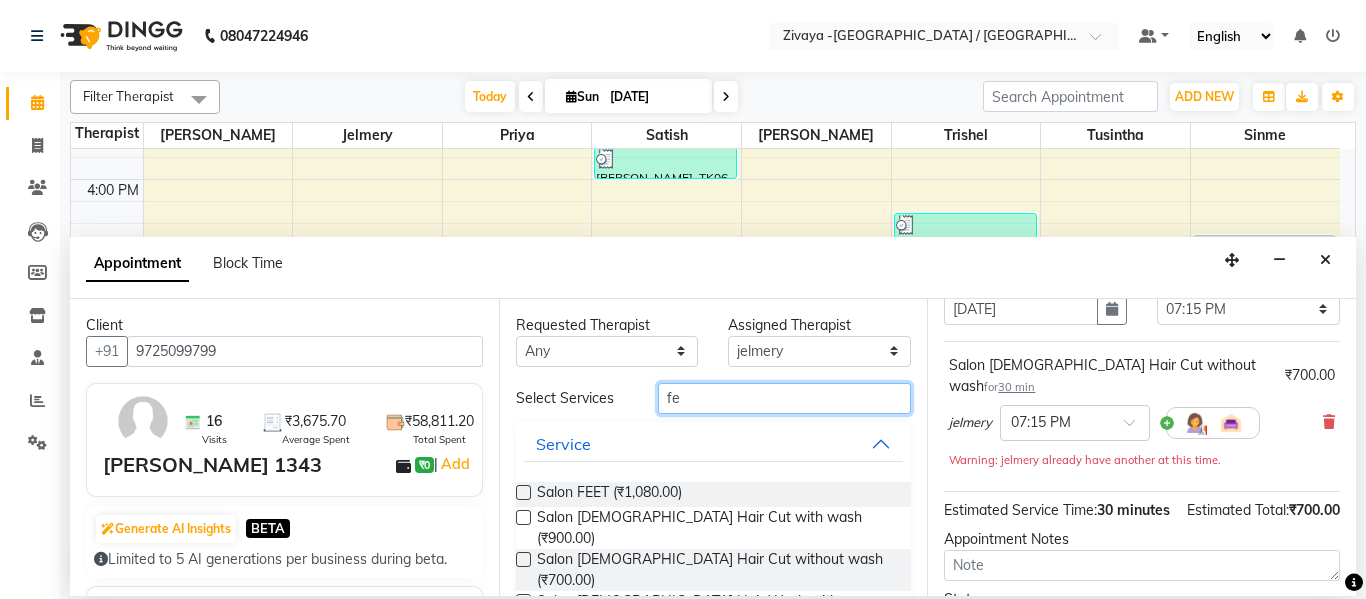 type on "fe" 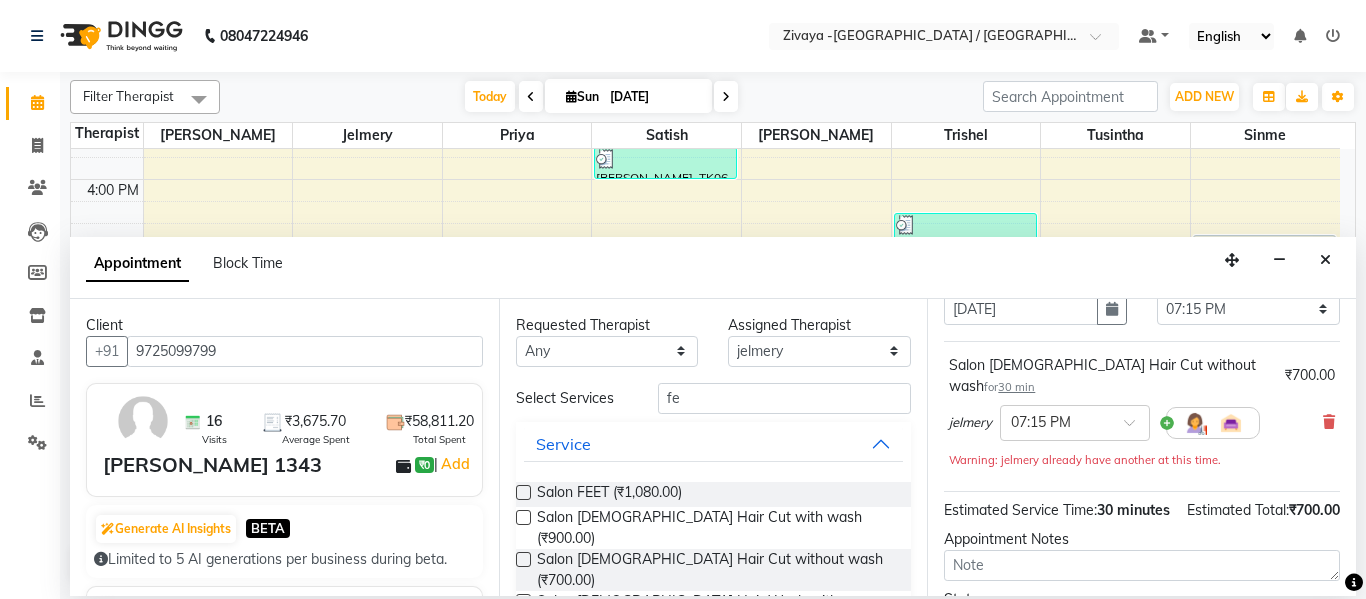 click at bounding box center [523, 559] 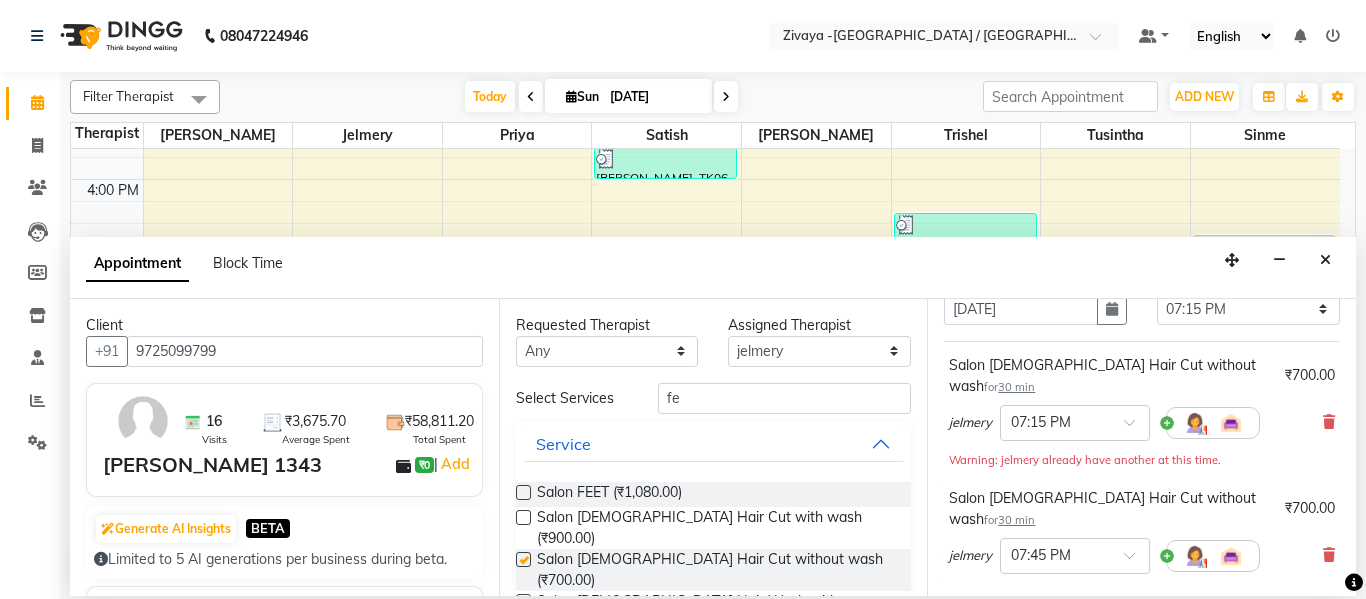 checkbox on "false" 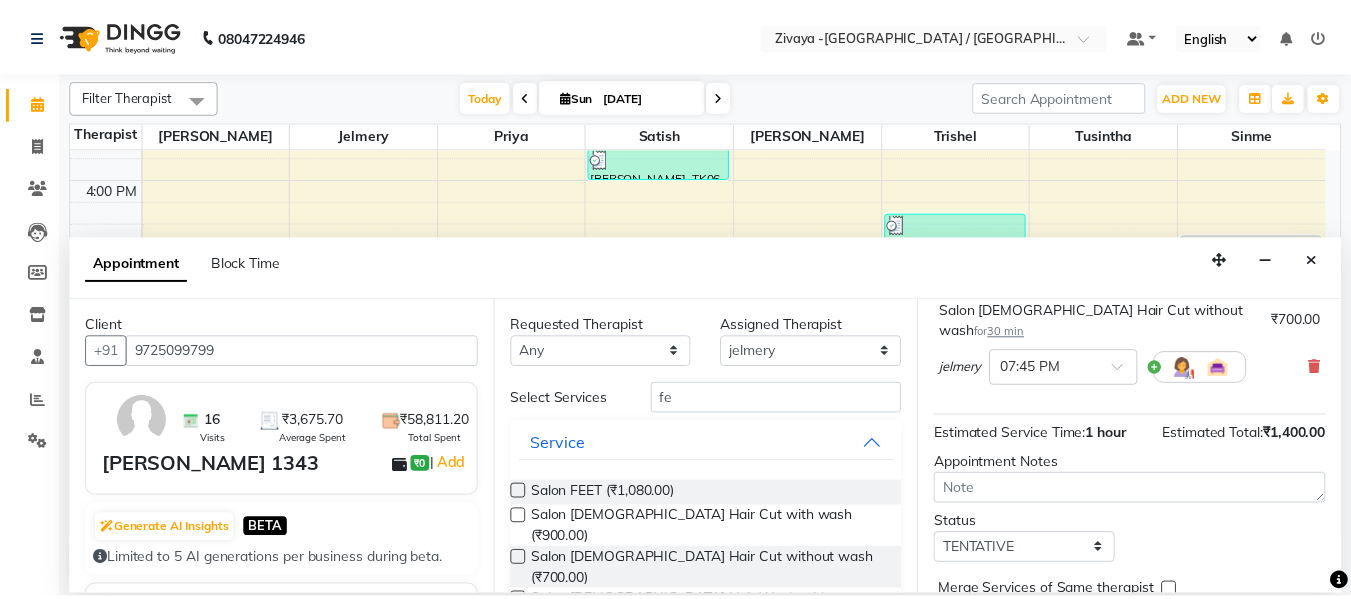 scroll, scrollTop: 356, scrollLeft: 0, axis: vertical 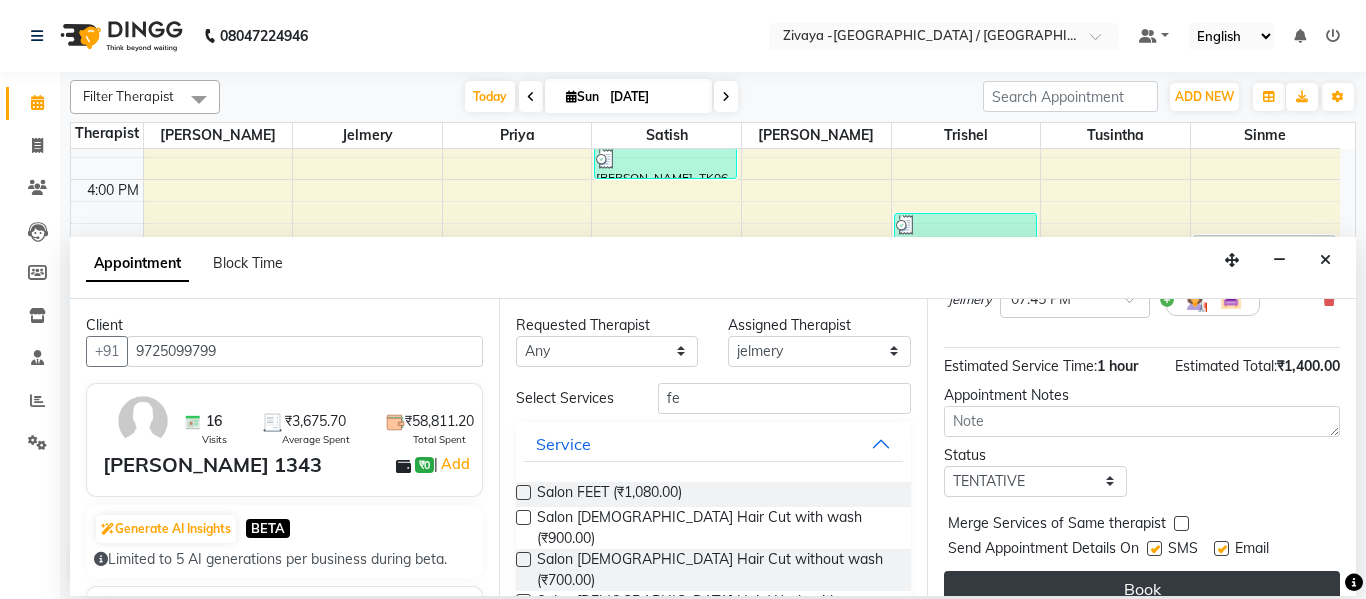 click on "Book" at bounding box center (1142, 589) 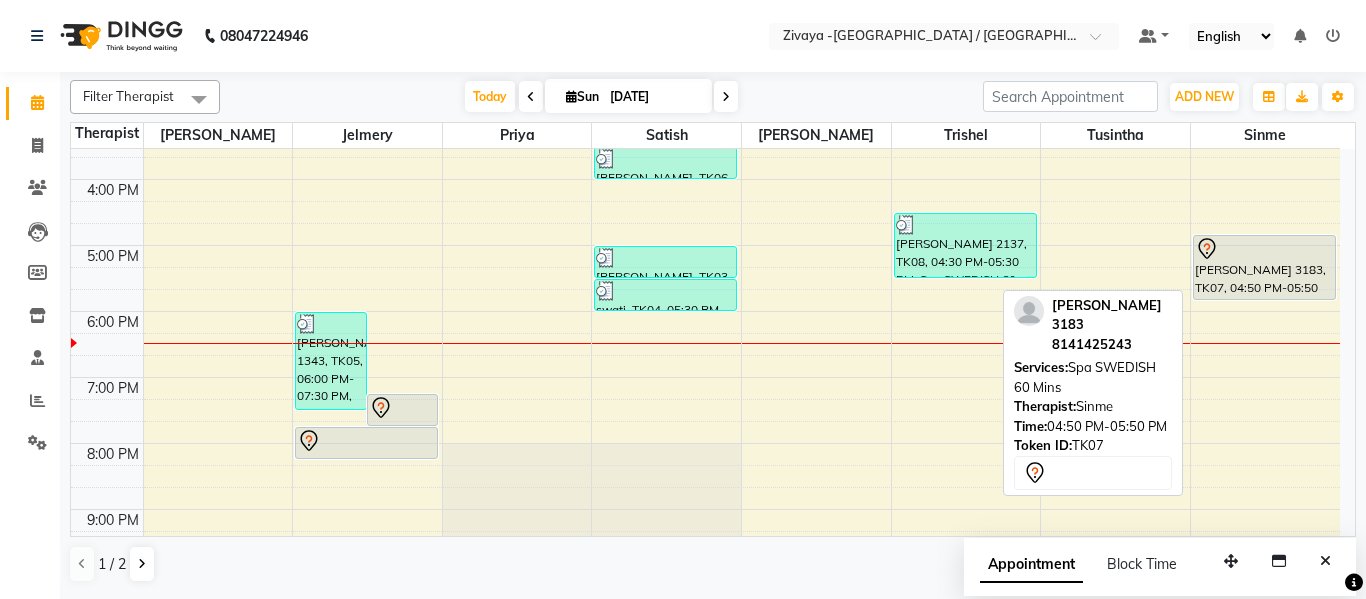 click on "[PERSON_NAME] 3183, TK07, 04:50 PM-05:50 PM, Spa SWEDISH 60 Mins" at bounding box center [1264, 267] 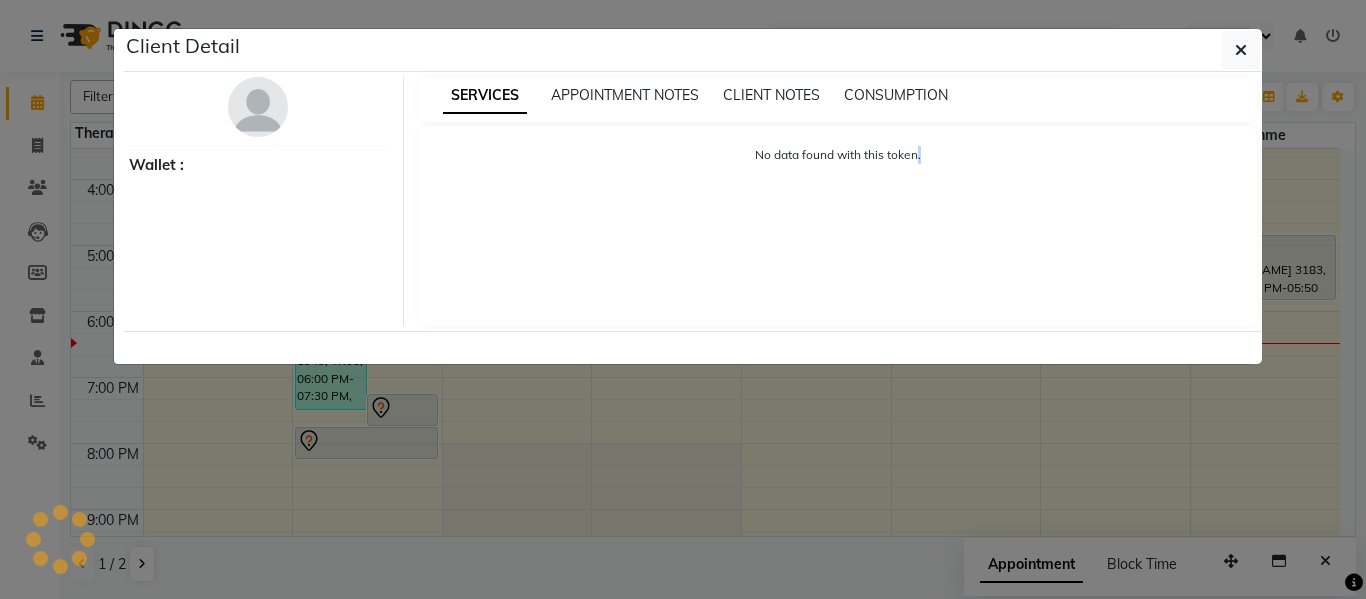 select on "7" 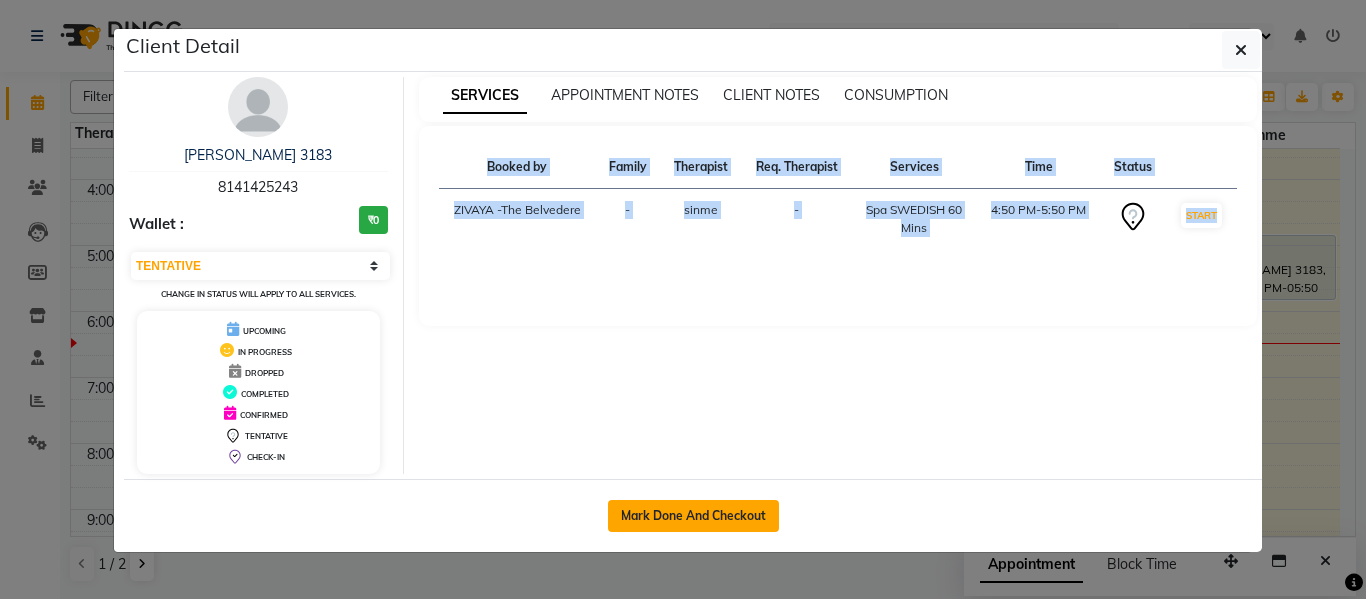 click on "Mark Done And Checkout" 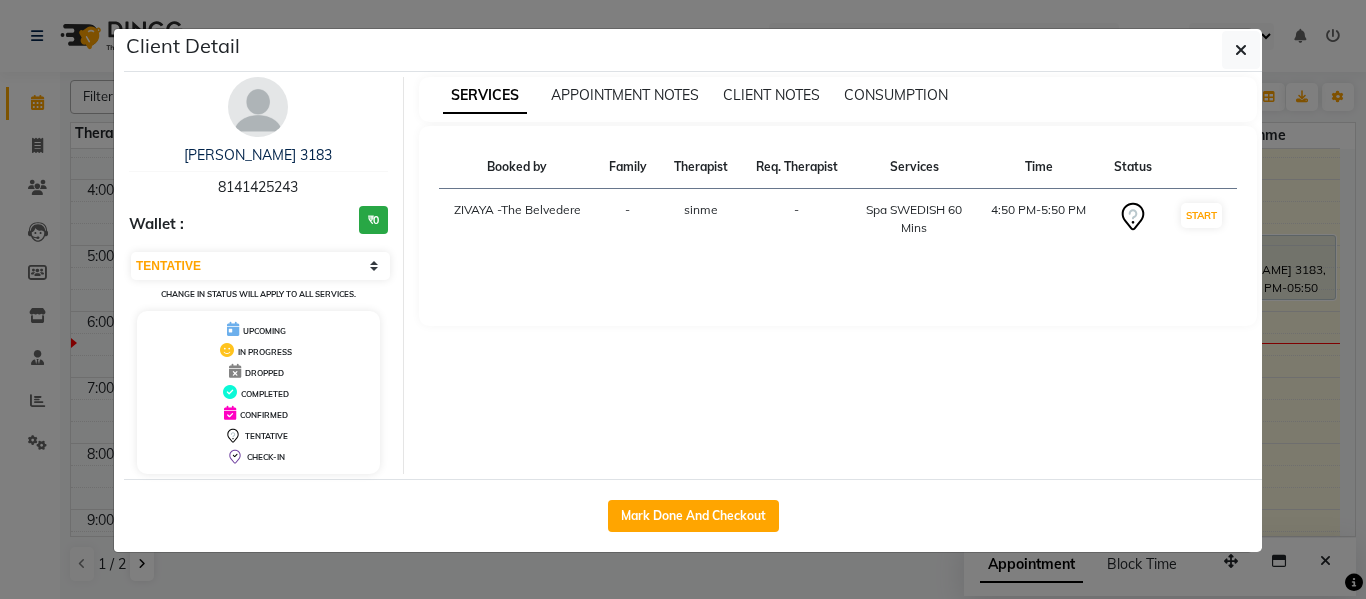 select on "service" 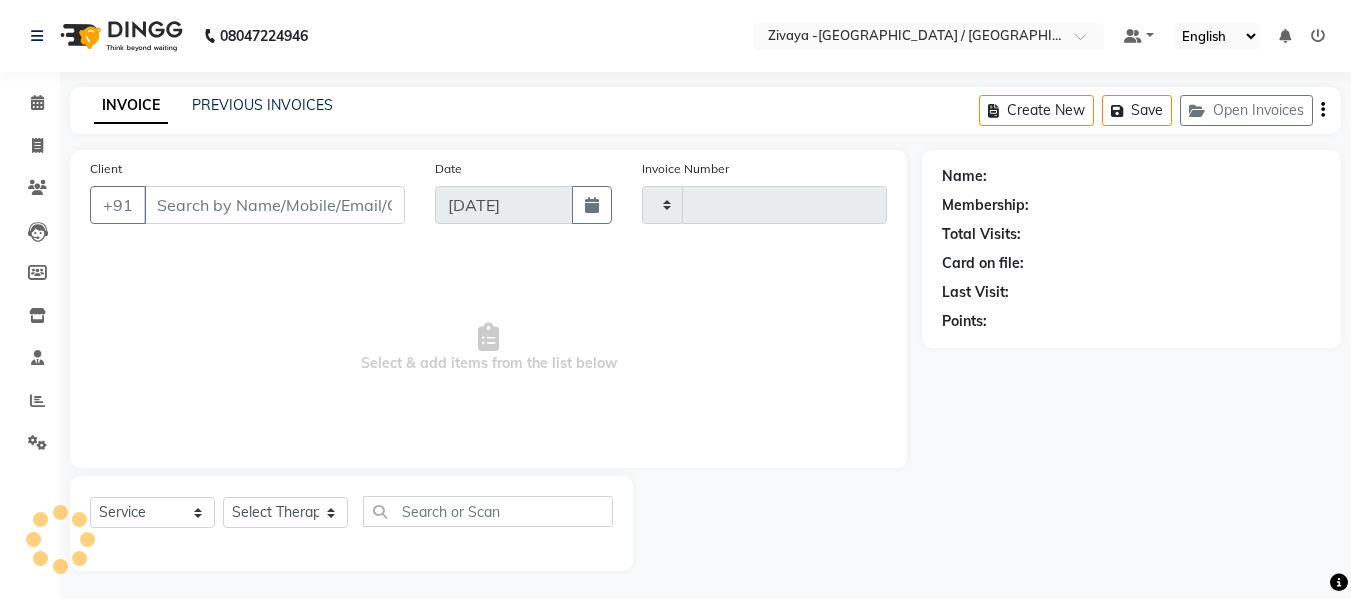type on "0599" 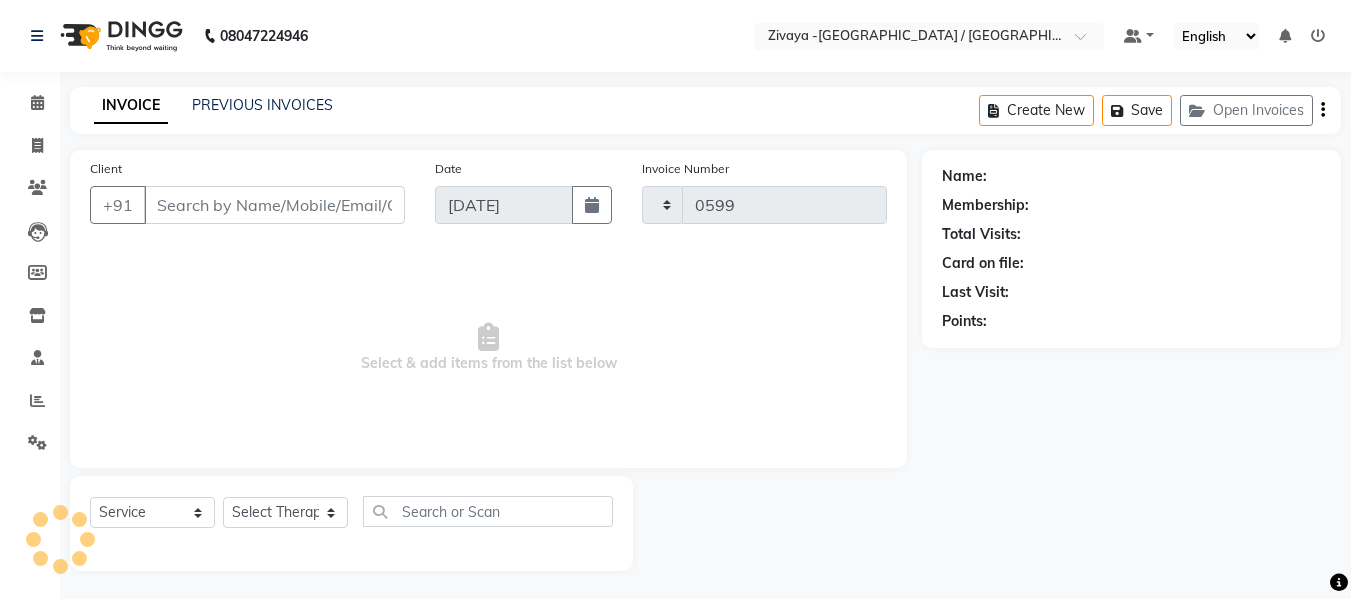 select on "7074" 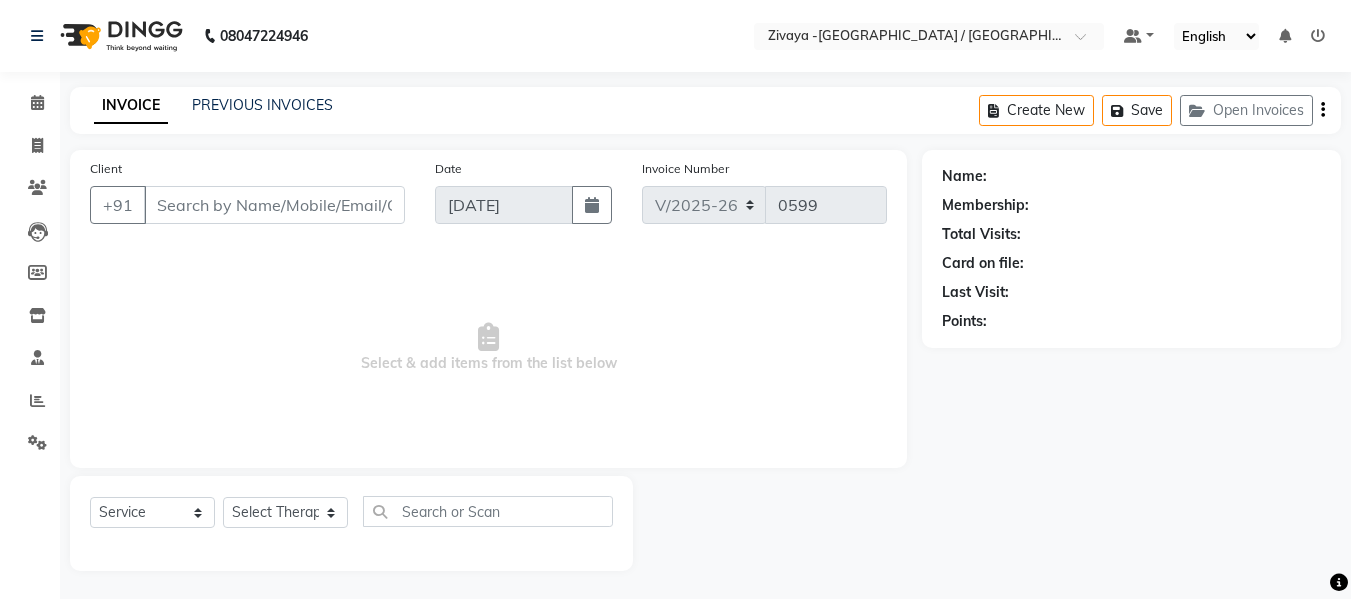 type on "8141425243" 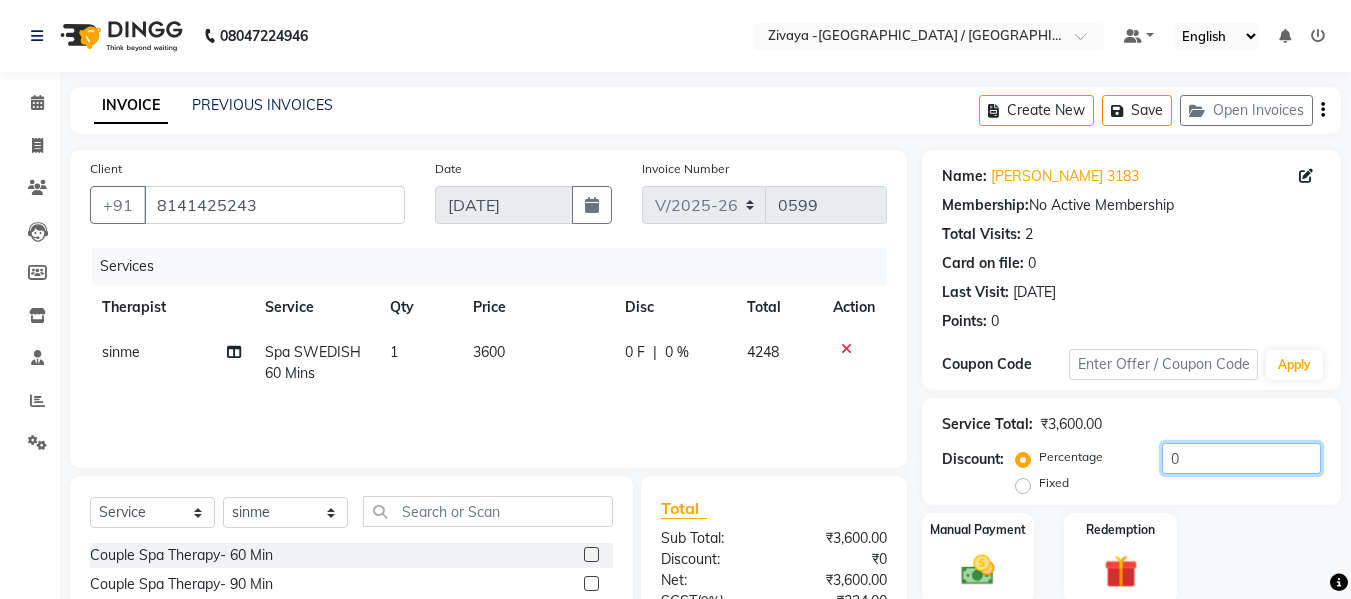 click on "0" 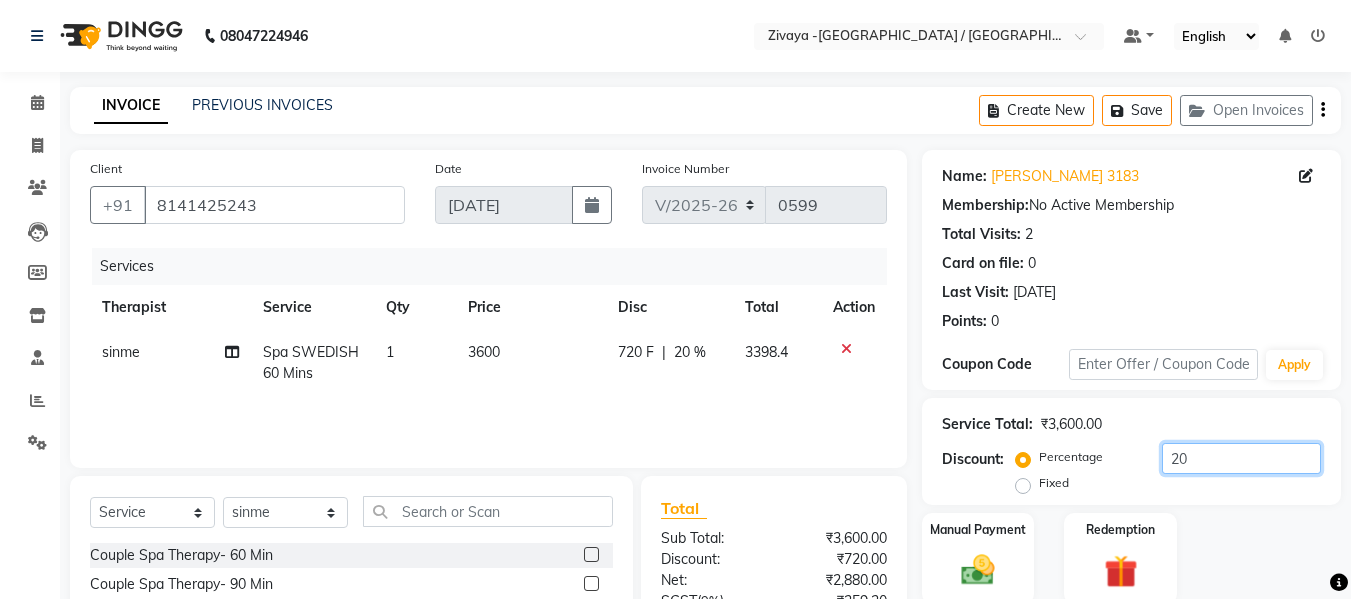 scroll, scrollTop: 202, scrollLeft: 0, axis: vertical 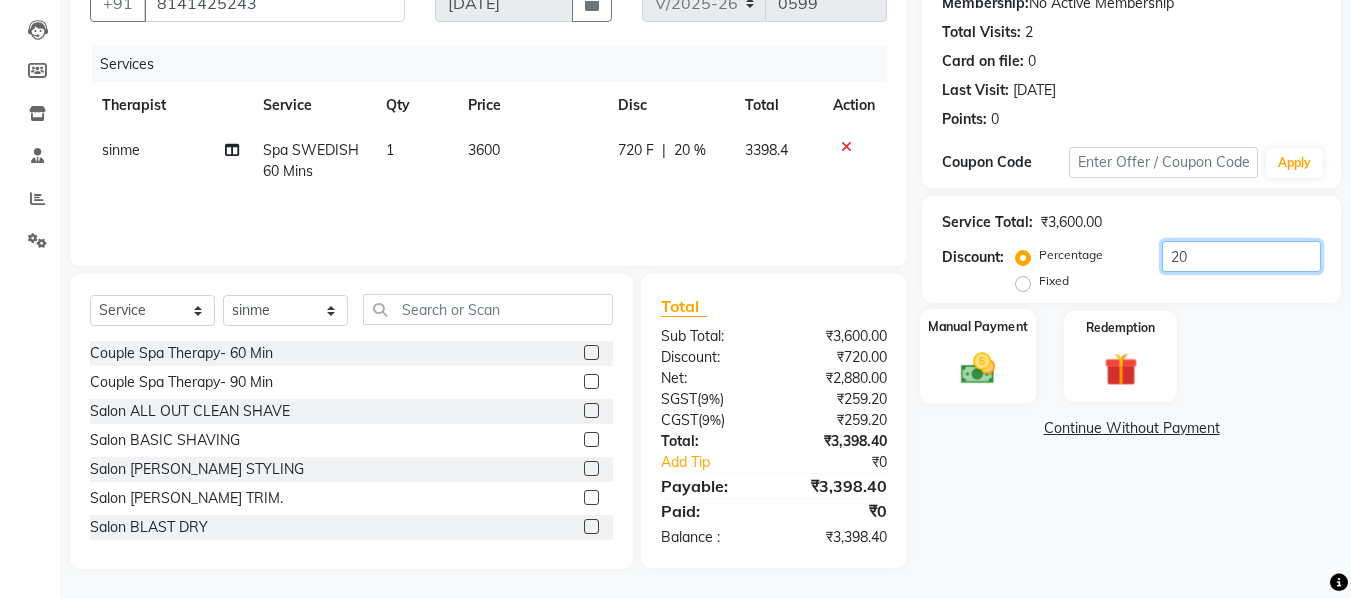 type on "20" 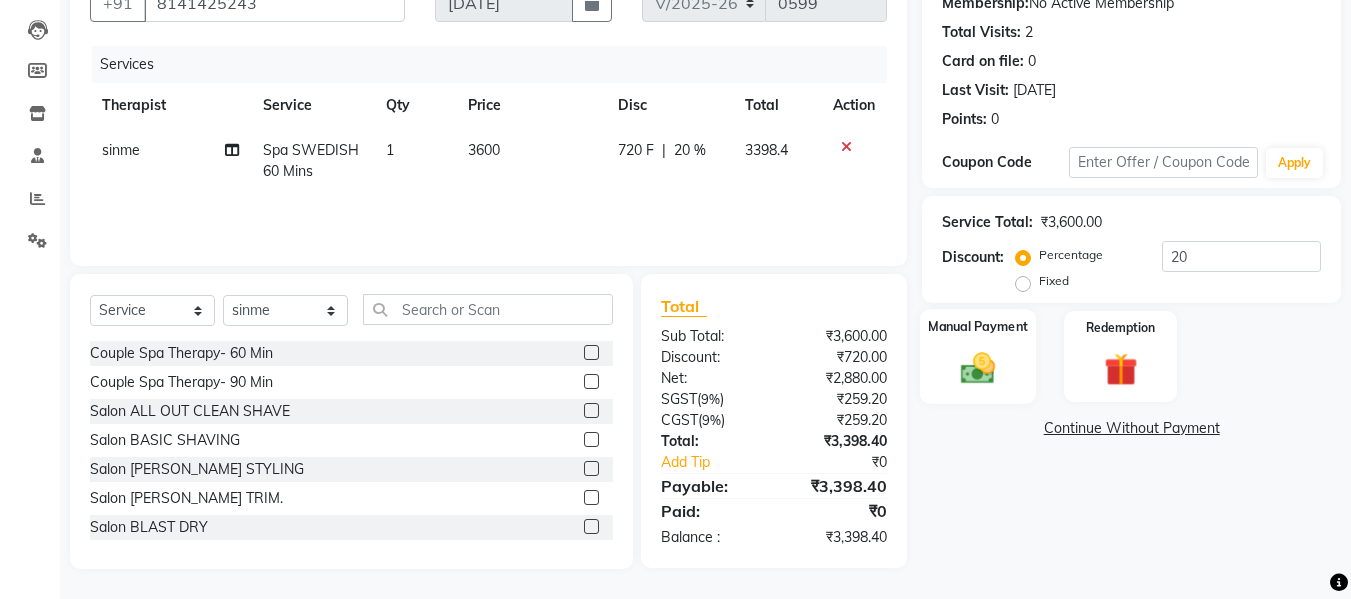 click 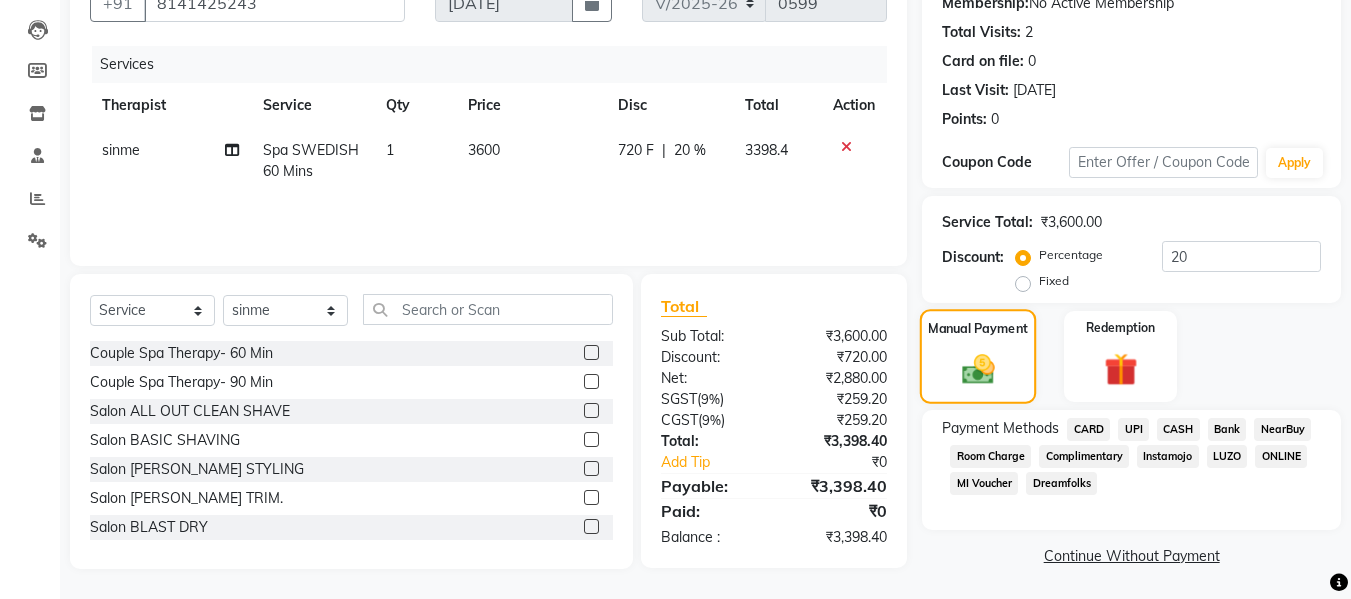 scroll, scrollTop: 204, scrollLeft: 0, axis: vertical 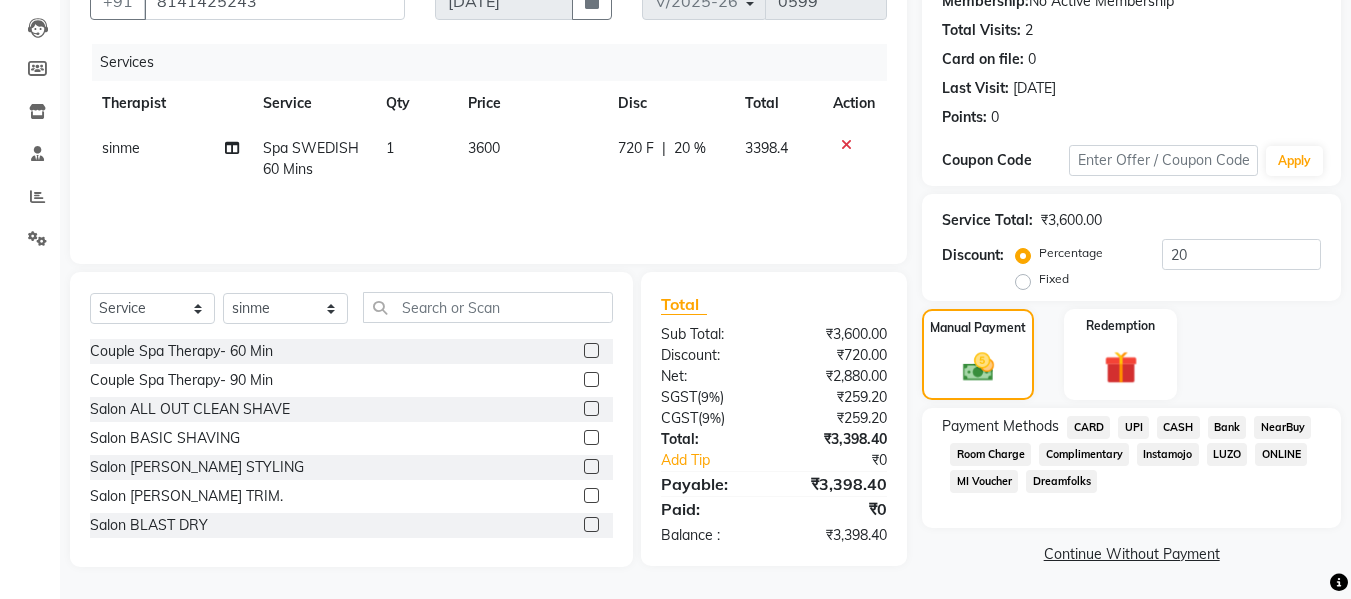 click on "UPI" 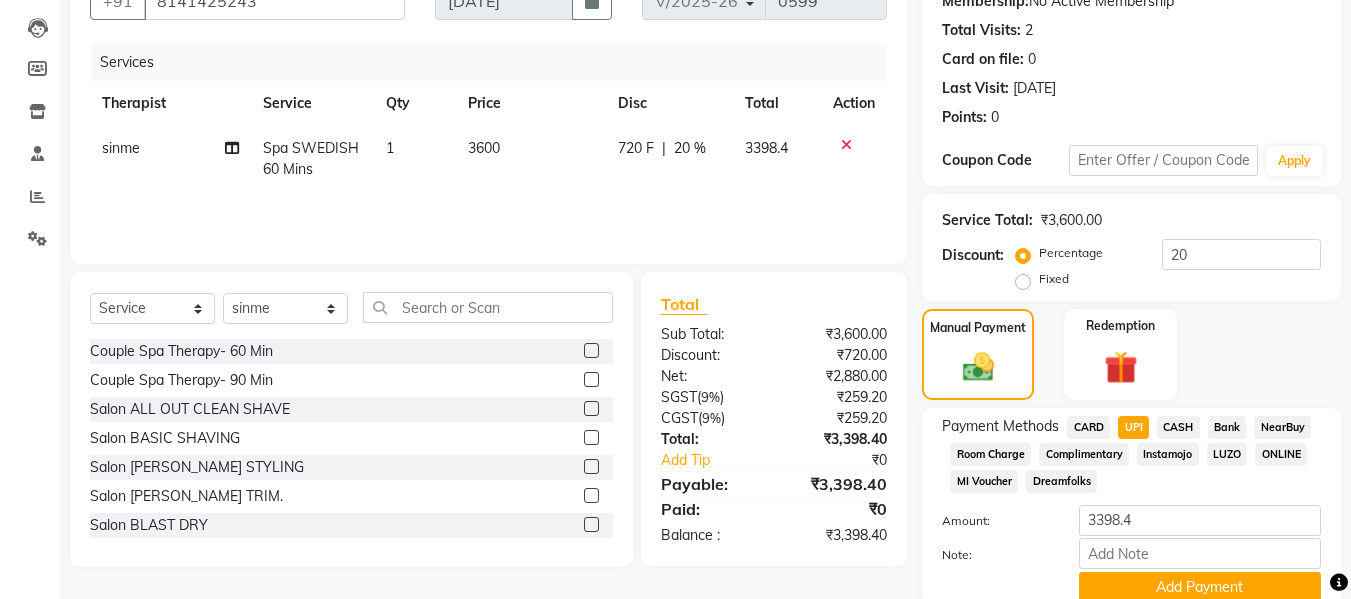 scroll, scrollTop: 287, scrollLeft: 0, axis: vertical 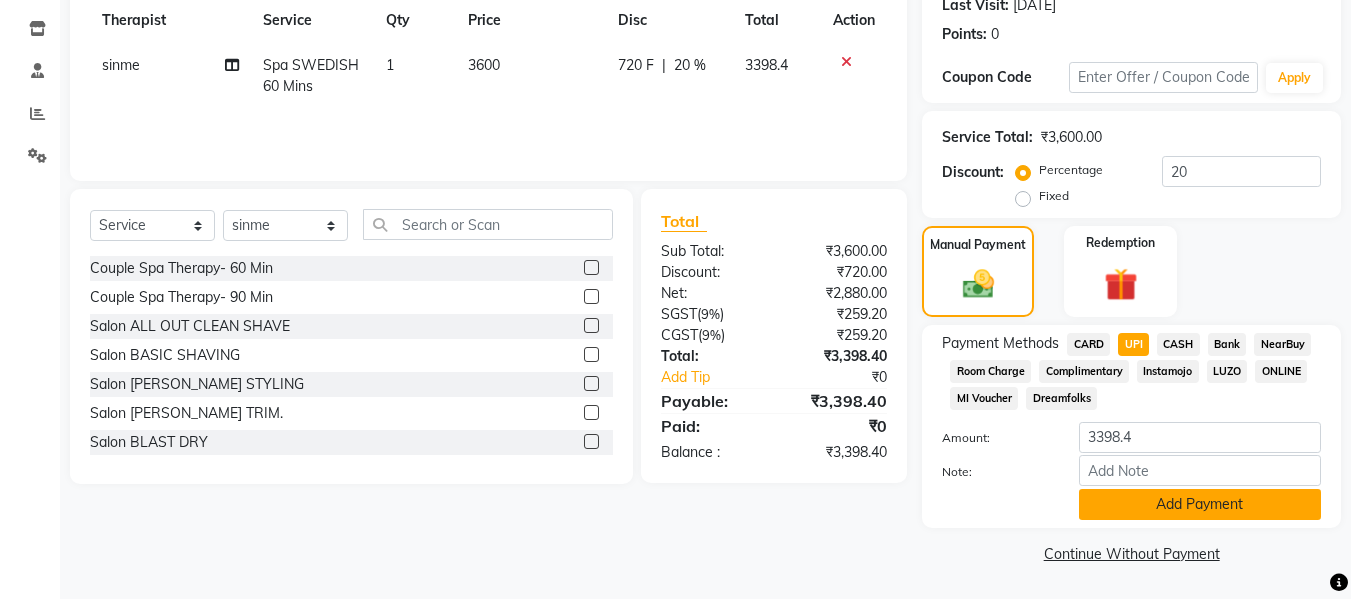 click on "Add Payment" 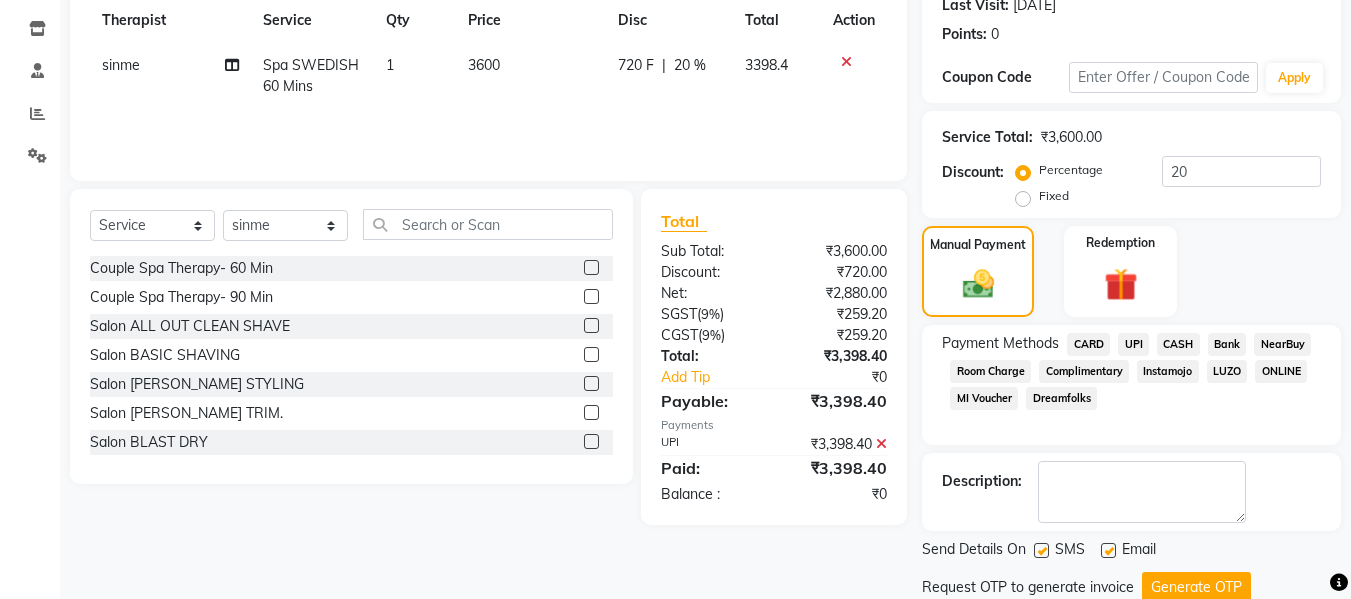 scroll, scrollTop: 356, scrollLeft: 0, axis: vertical 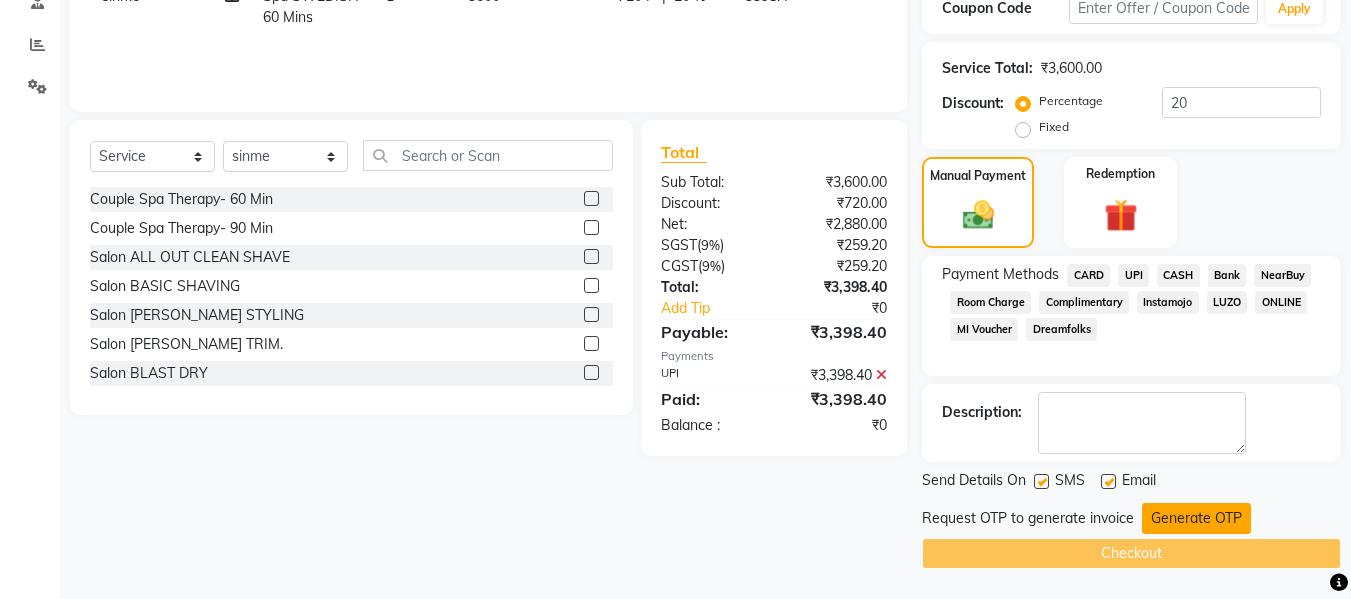 click on "Generate OTP" 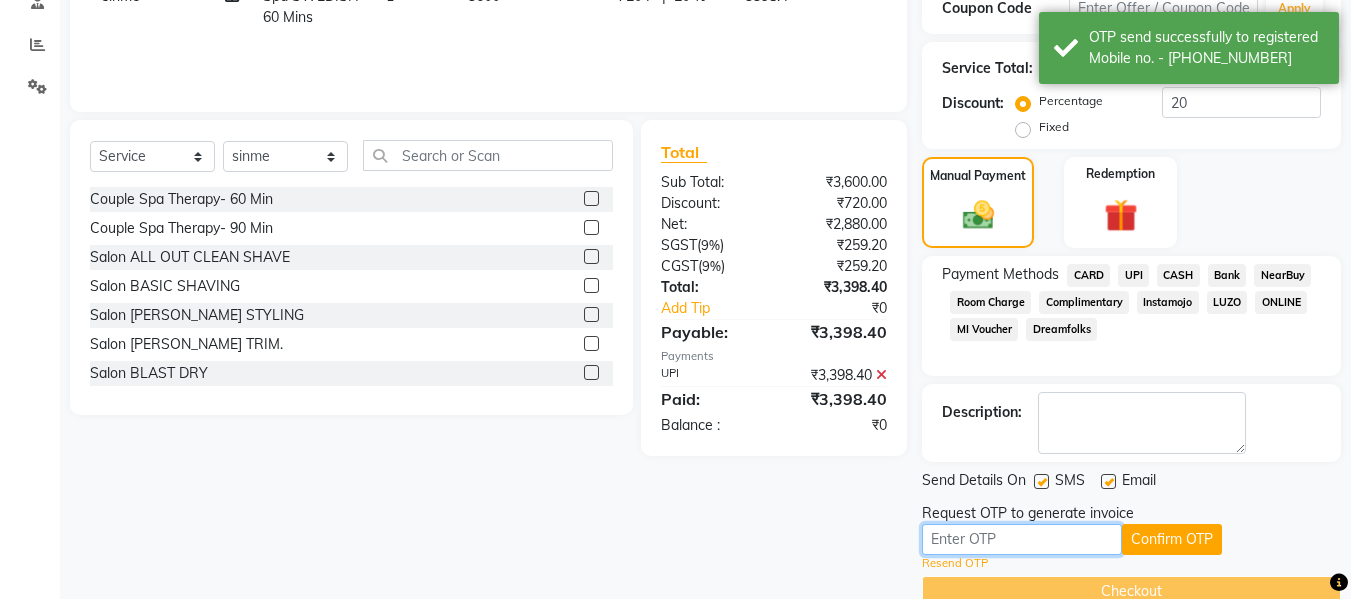 click at bounding box center (1022, 539) 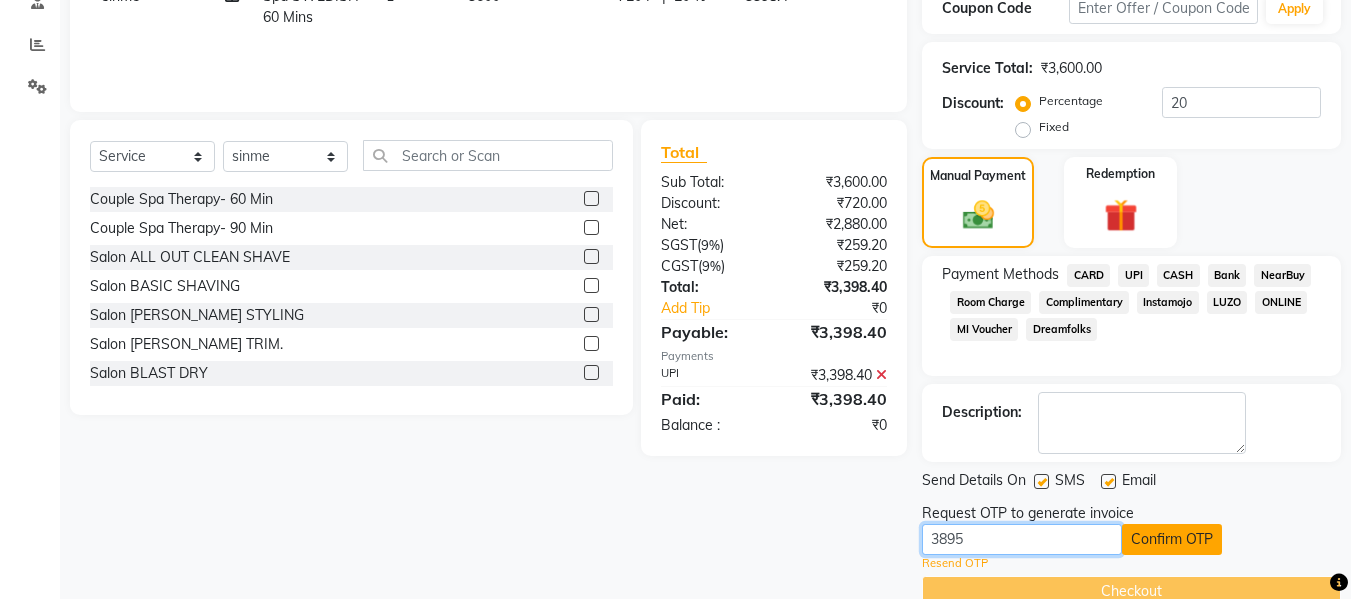 type on "3895" 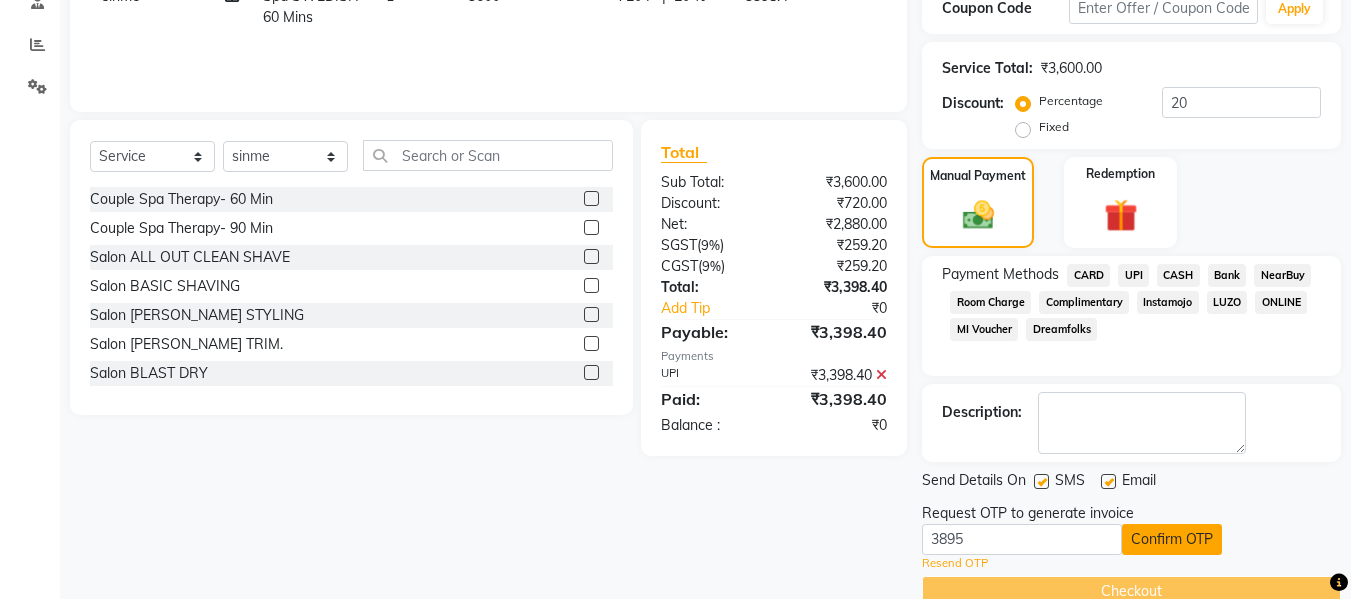click on "Confirm OTP" 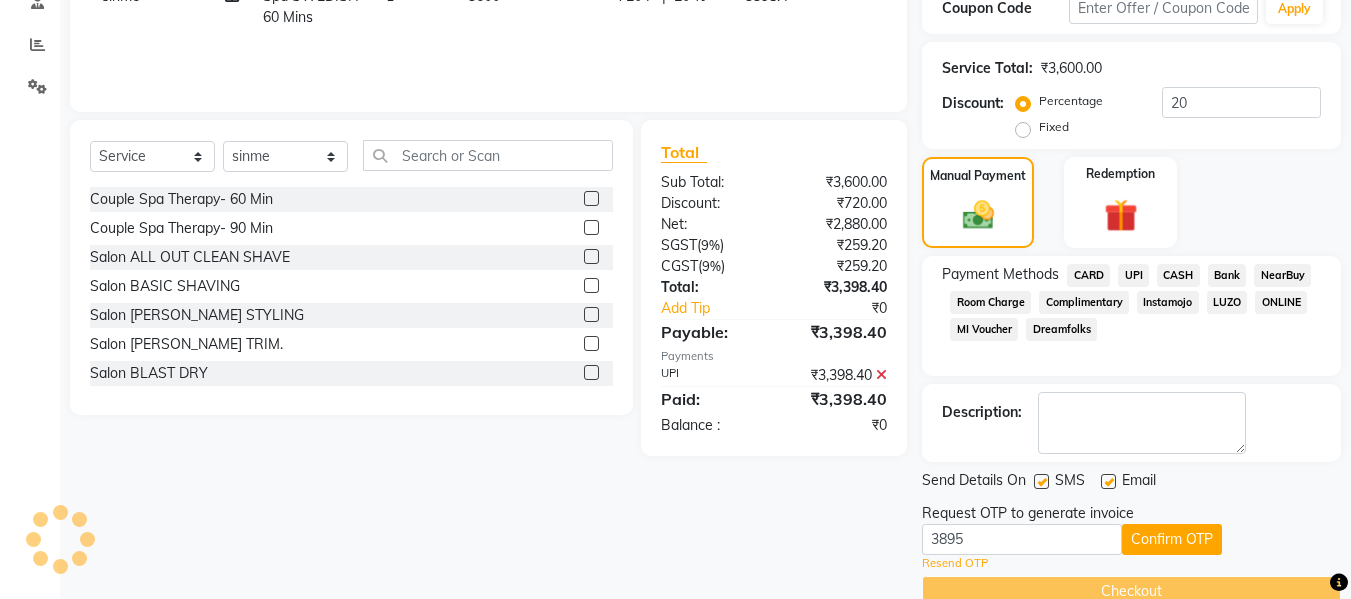 scroll, scrollTop: 317, scrollLeft: 0, axis: vertical 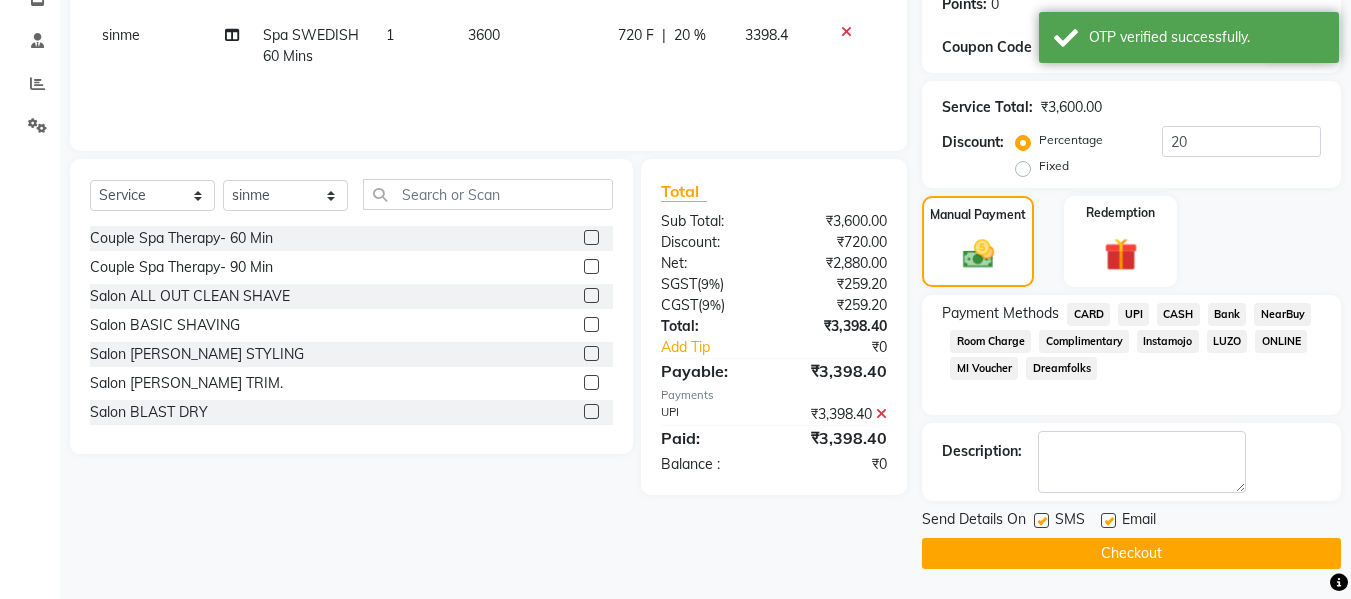 click on "Checkout" 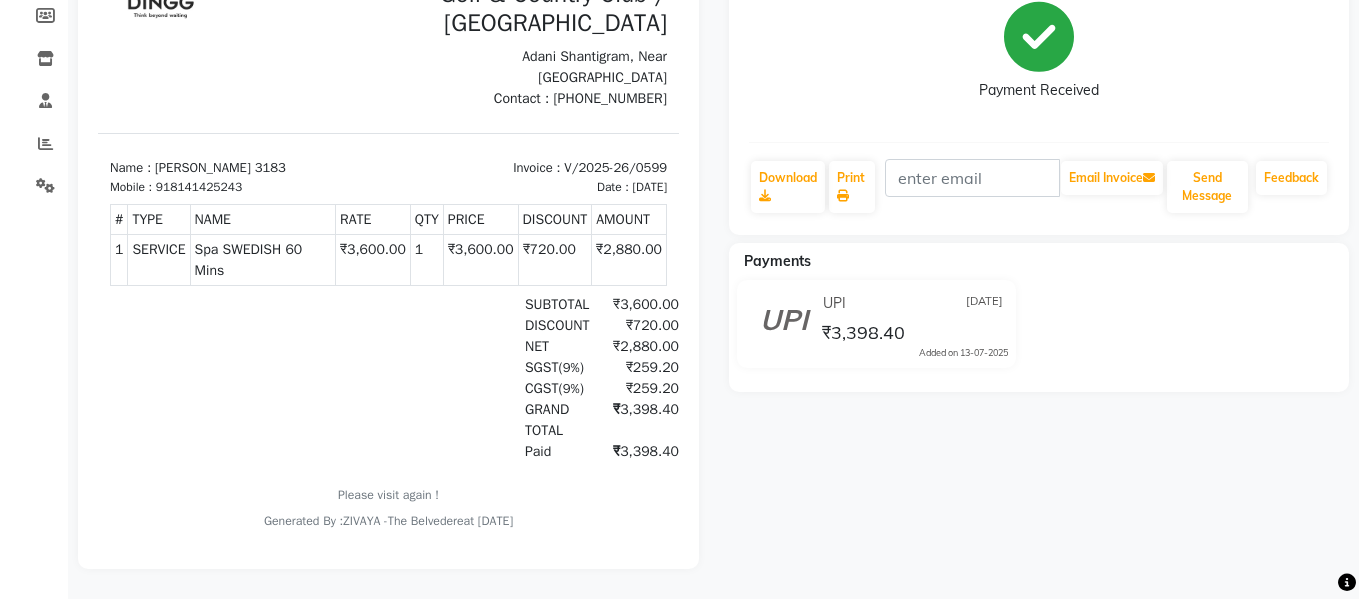 scroll, scrollTop: 0, scrollLeft: 0, axis: both 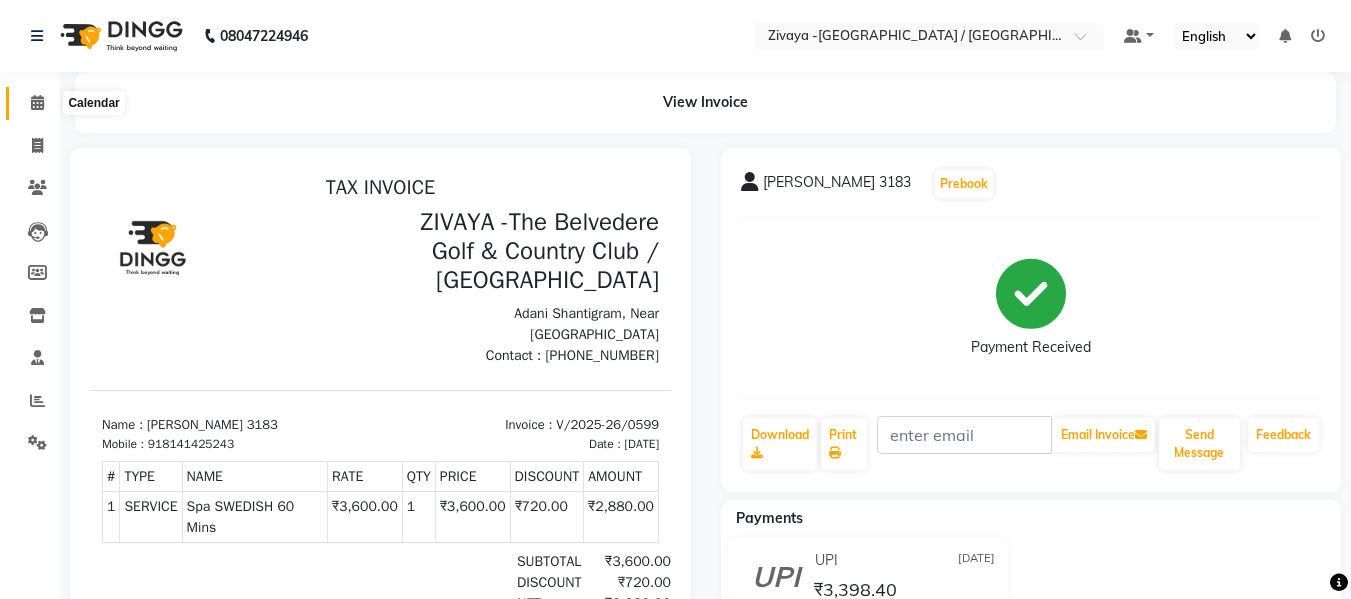 click 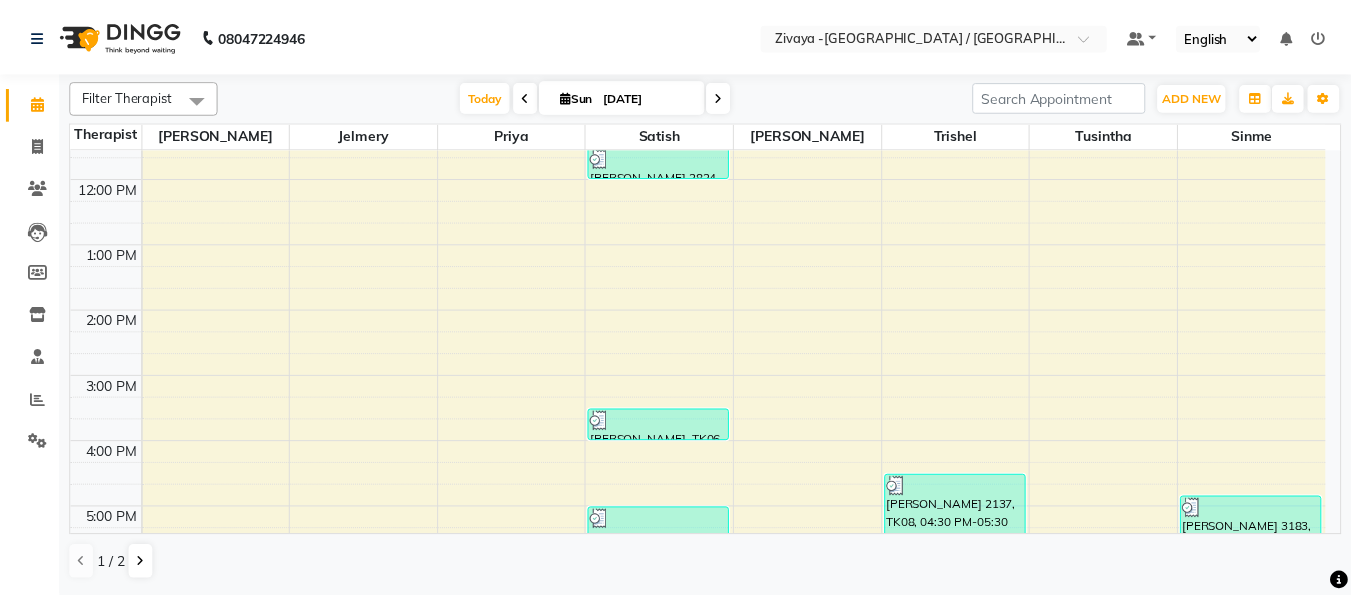 scroll, scrollTop: 668, scrollLeft: 0, axis: vertical 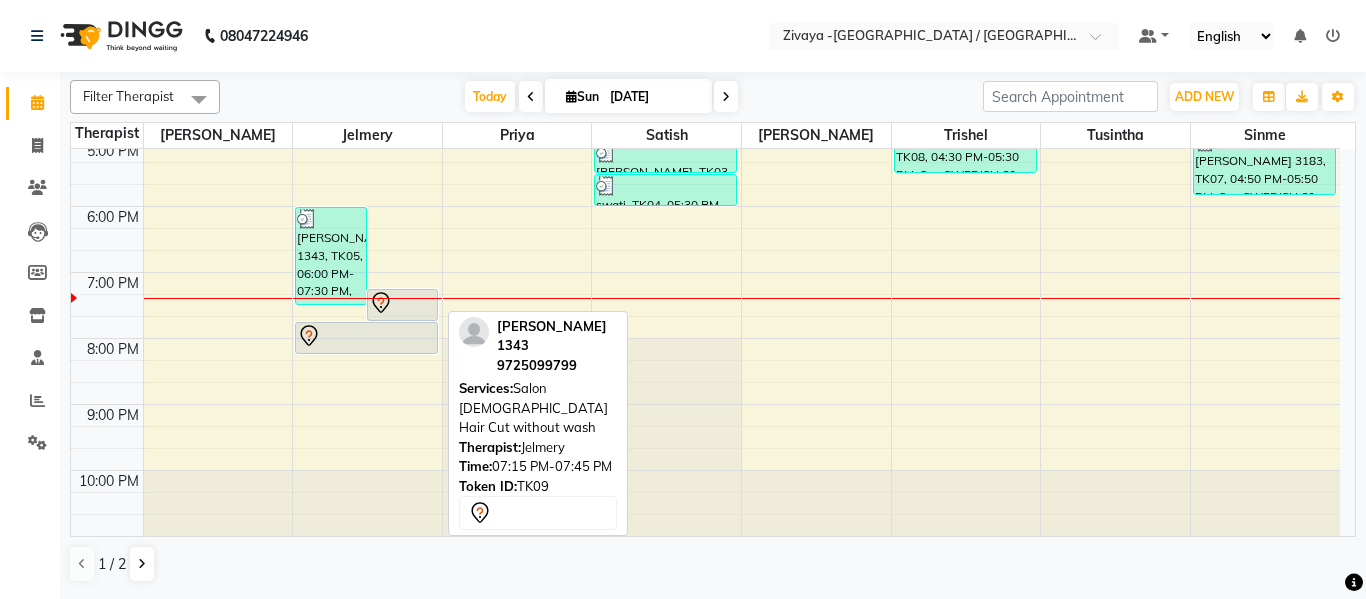 click on "[PERSON_NAME] 1343, TK09, 07:15 PM-07:45 PM, Salon [DEMOGRAPHIC_DATA] Hair Cut without wash" at bounding box center (402, 305) 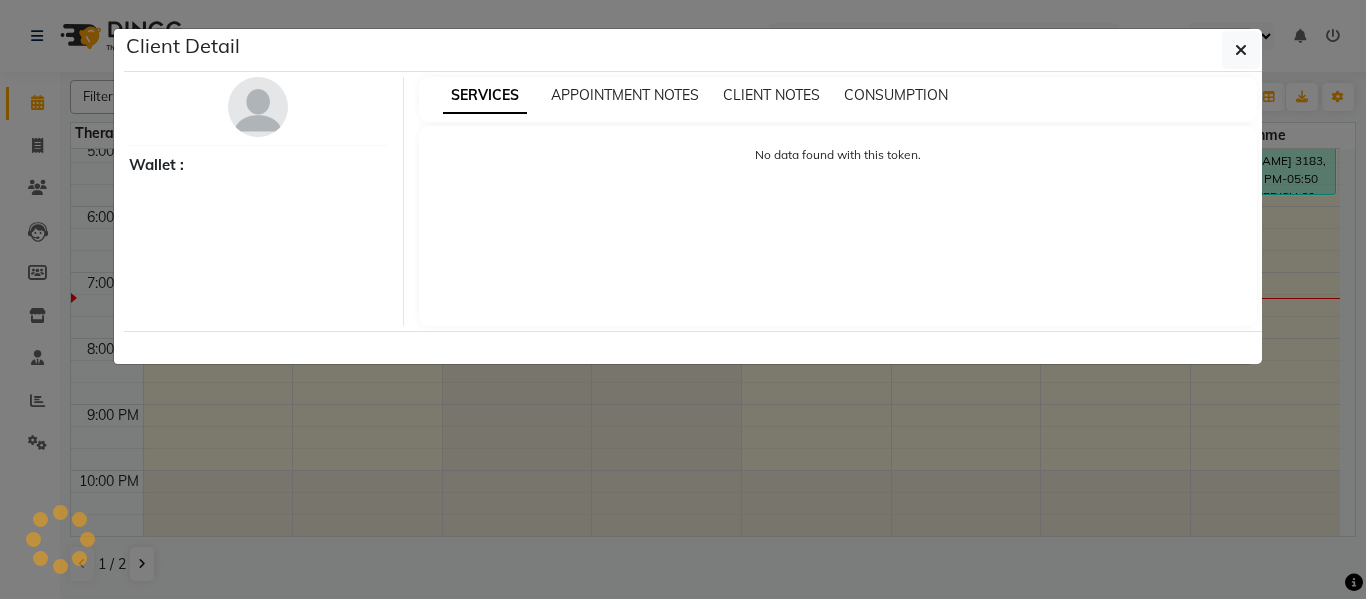 select on "7" 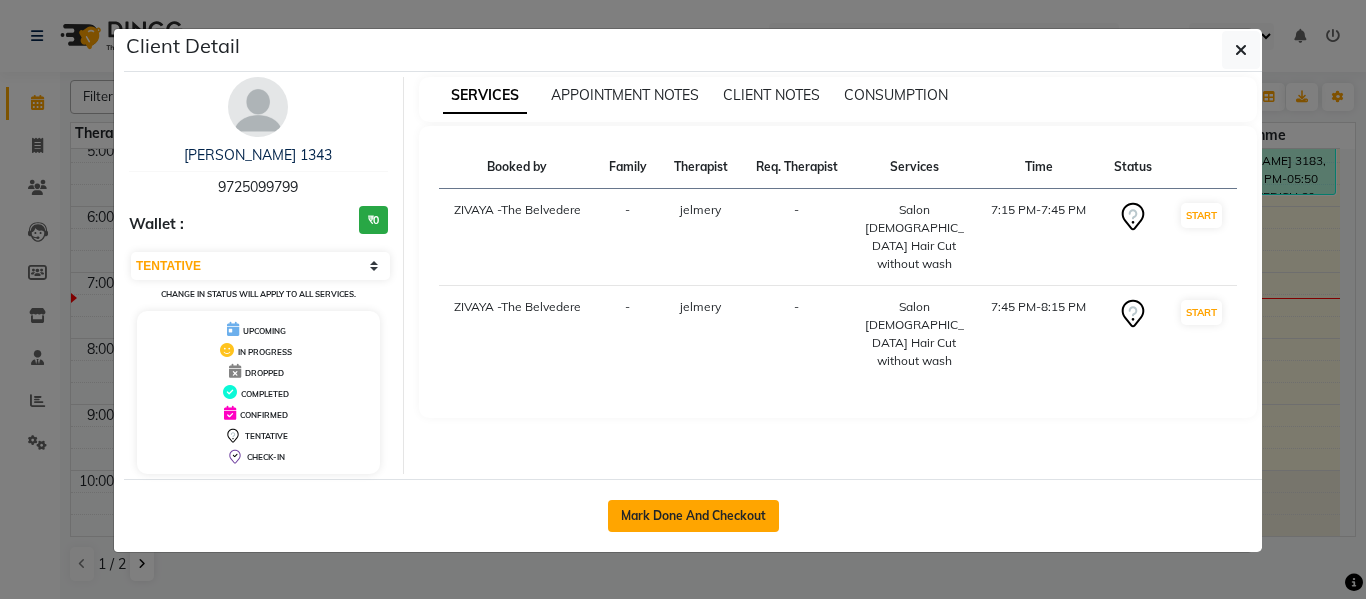 click on "Mark Done And Checkout" 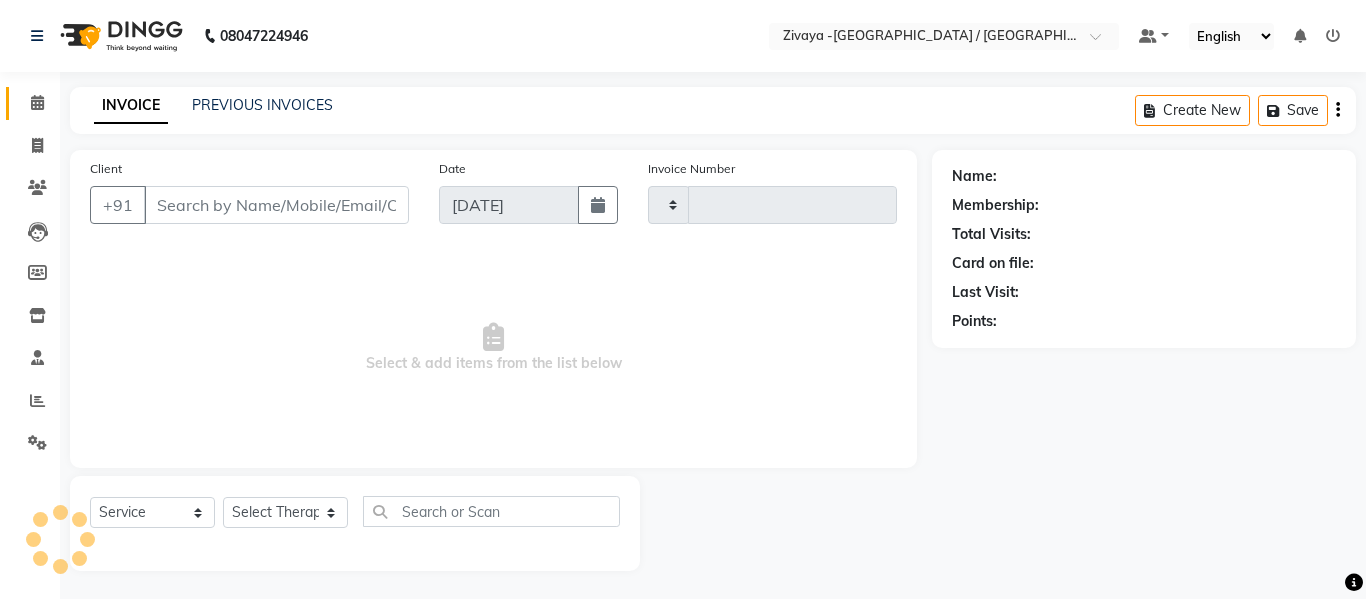 type on "0600" 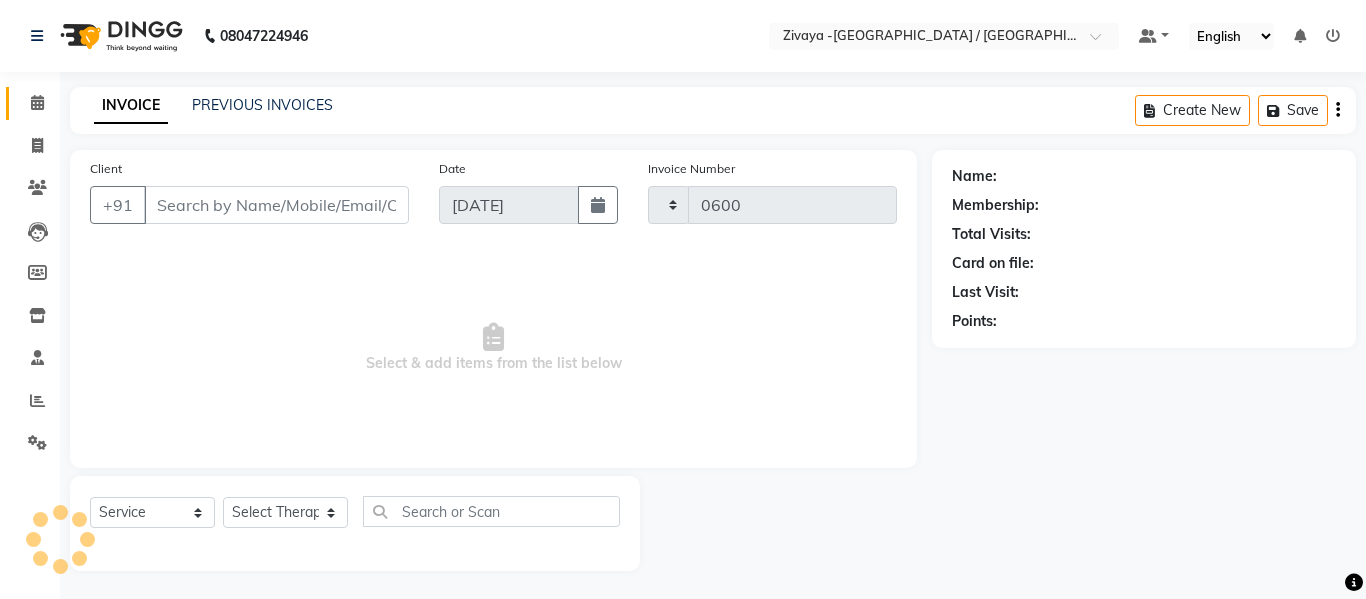 select on "7074" 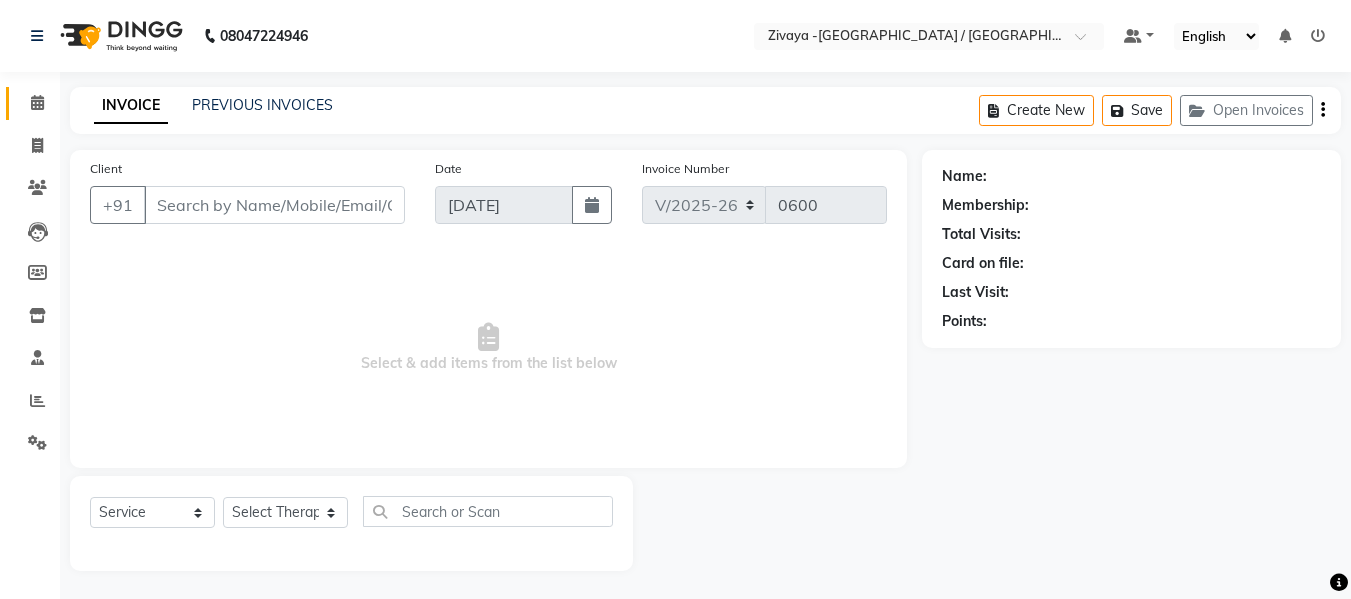 type on "9725099799" 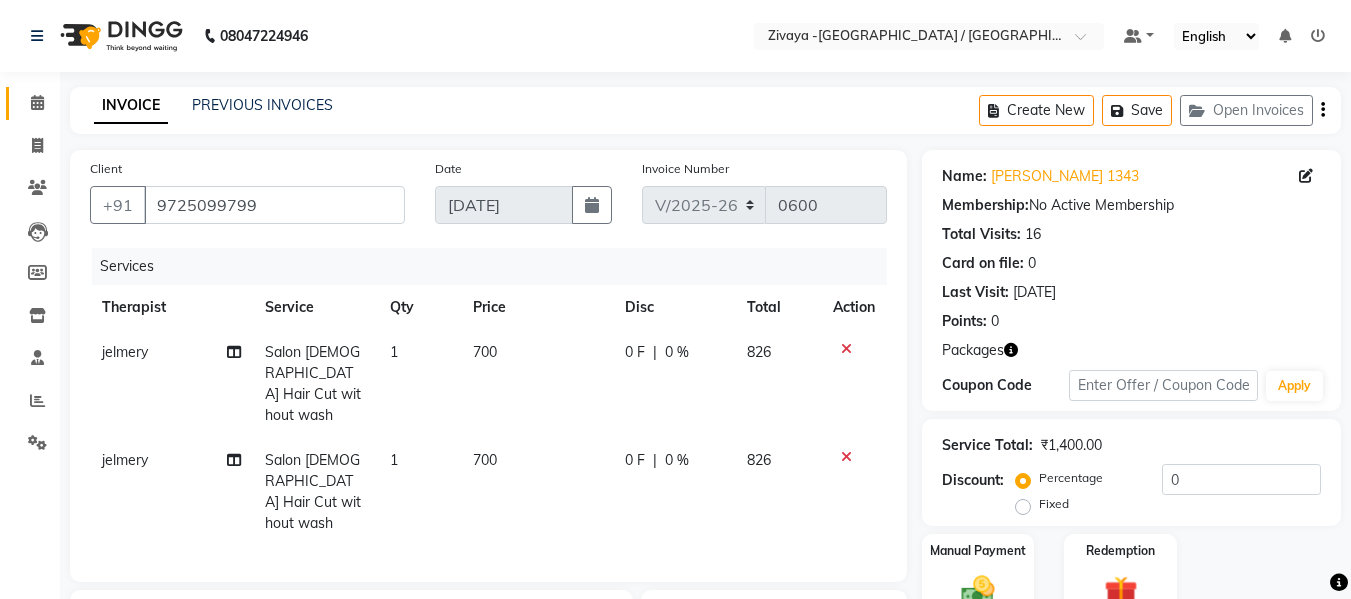 scroll, scrollTop: 289, scrollLeft: 0, axis: vertical 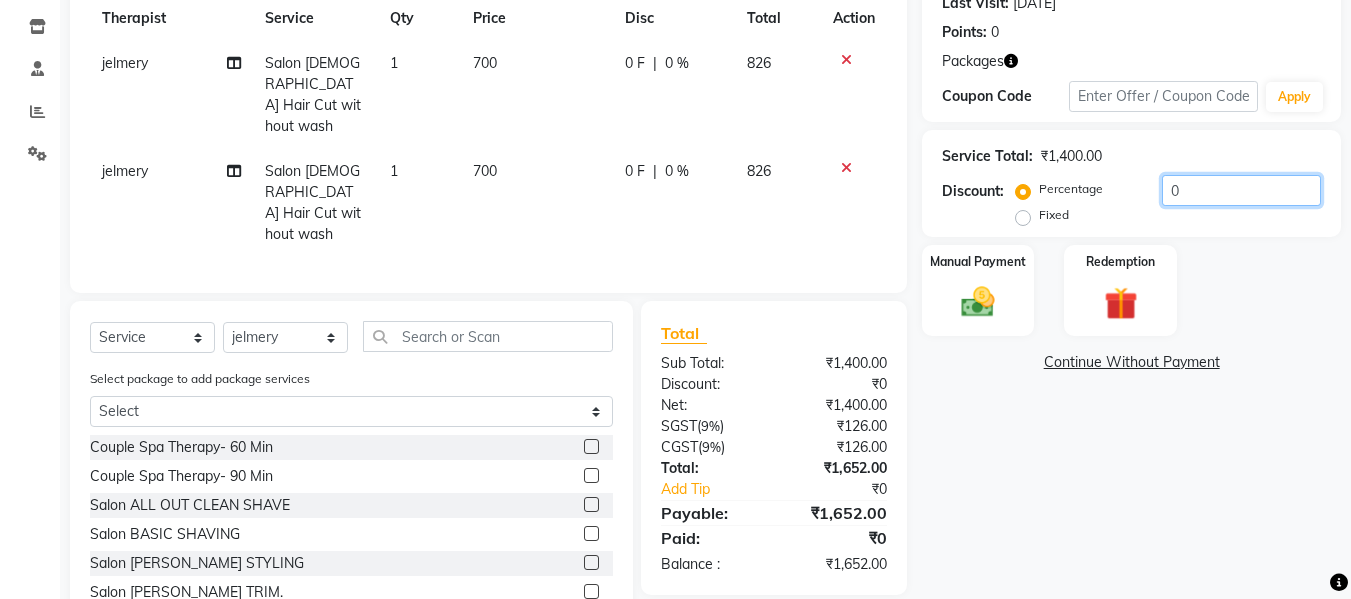 click on "0" 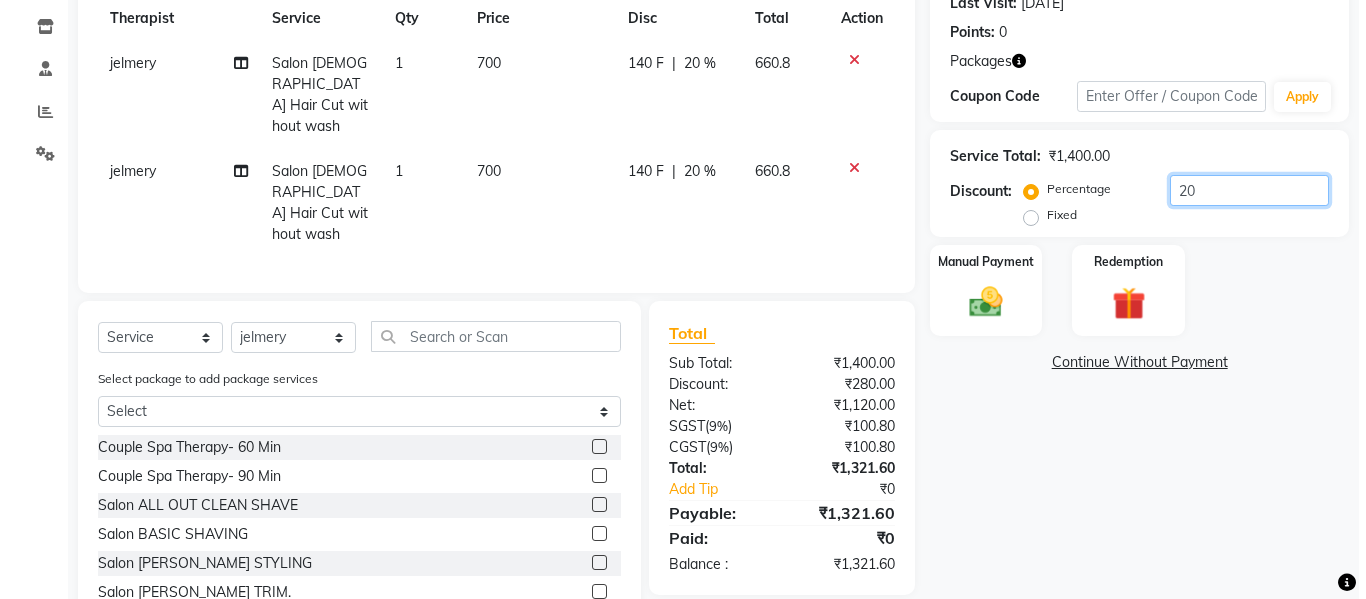 scroll, scrollTop: 0, scrollLeft: 0, axis: both 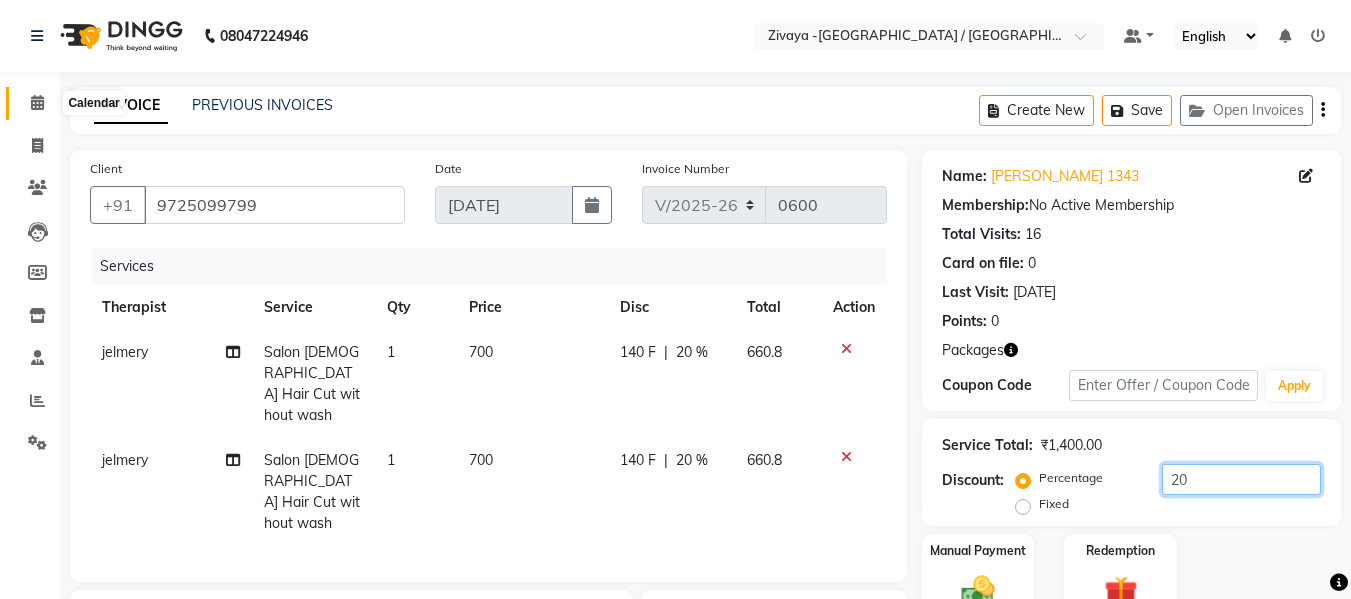 type on "20" 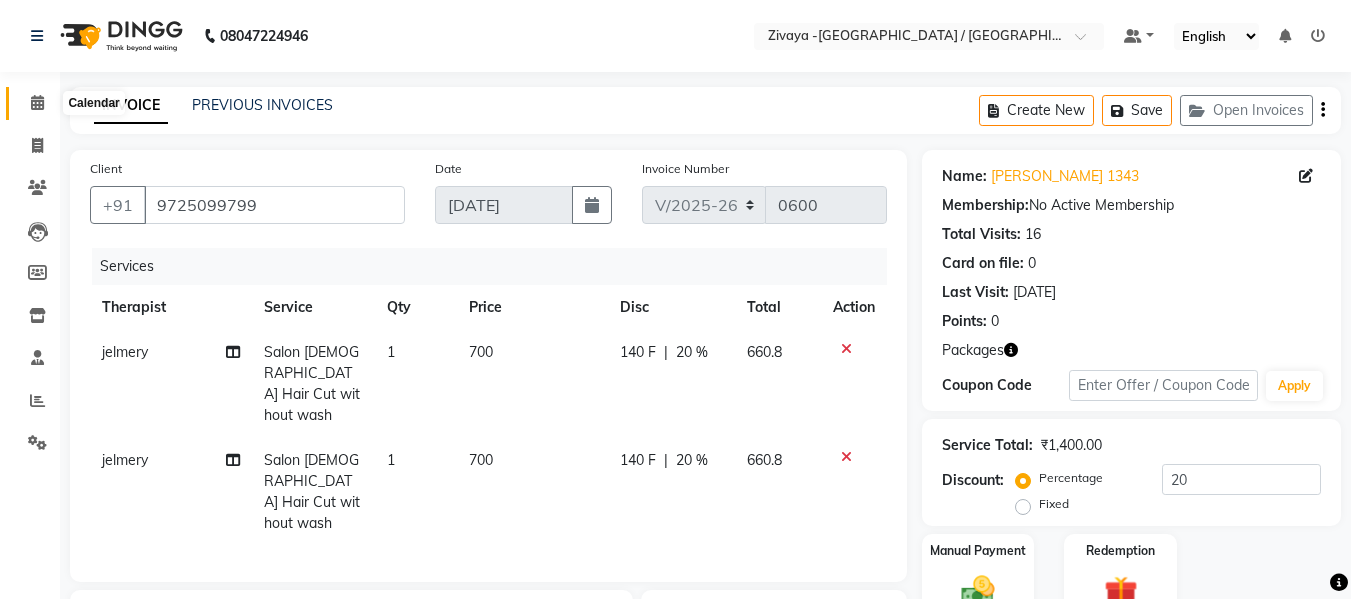 click 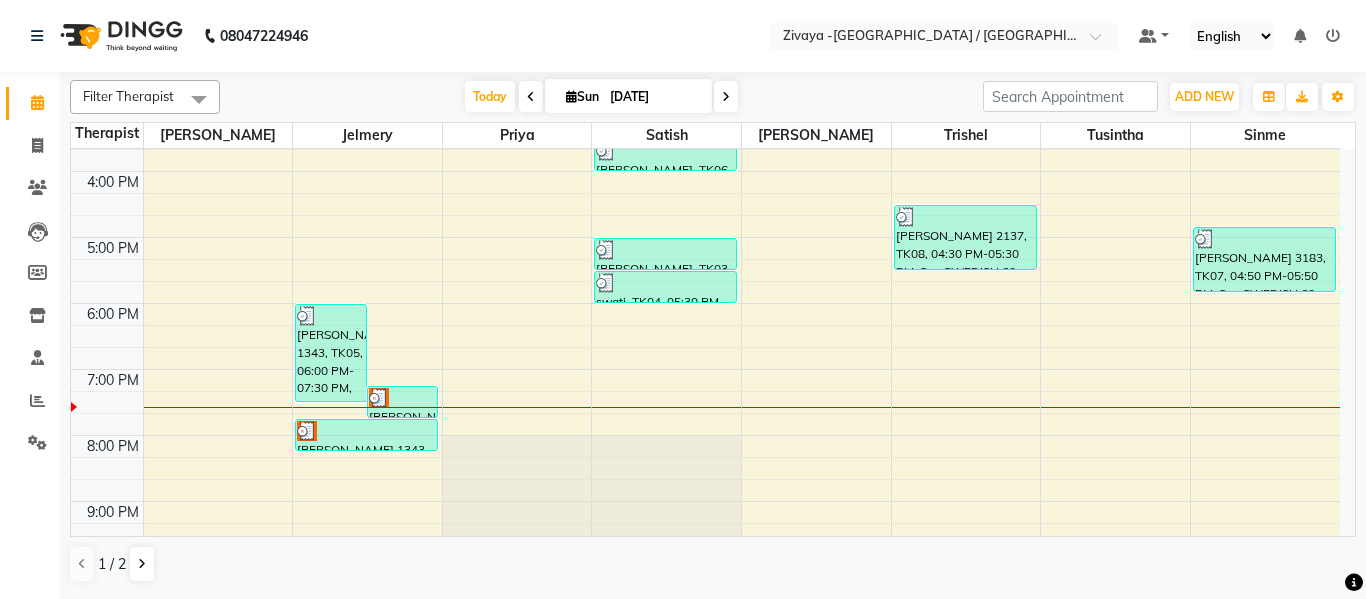 scroll, scrollTop: 600, scrollLeft: 0, axis: vertical 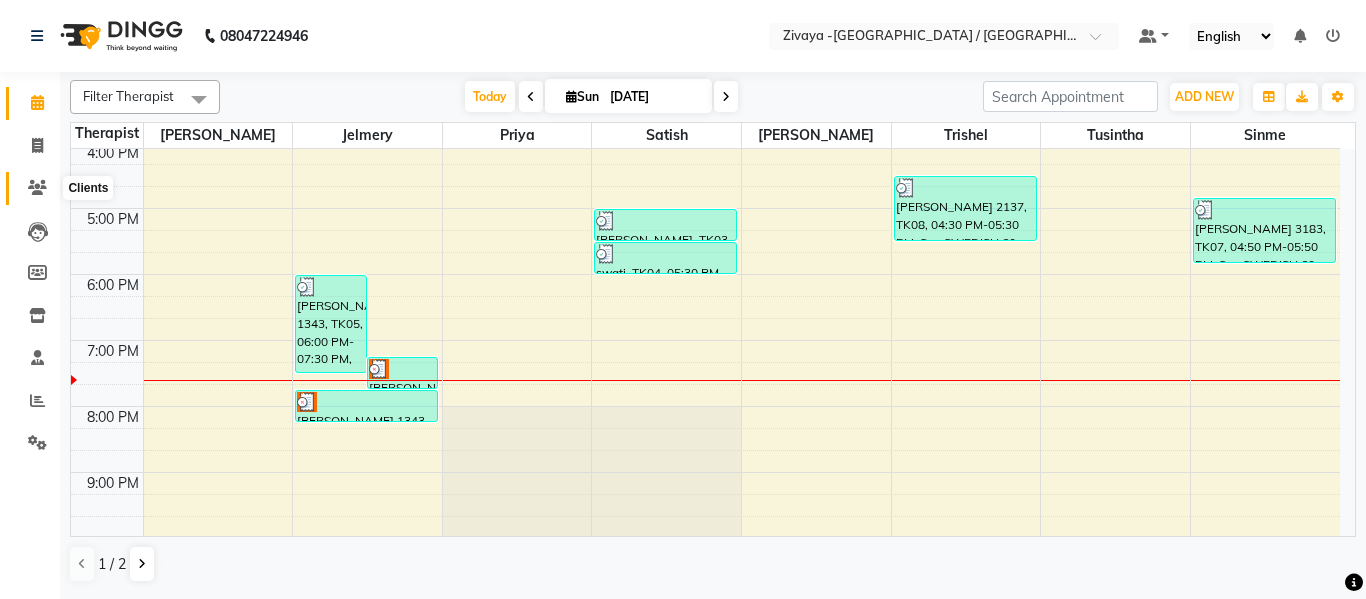 click 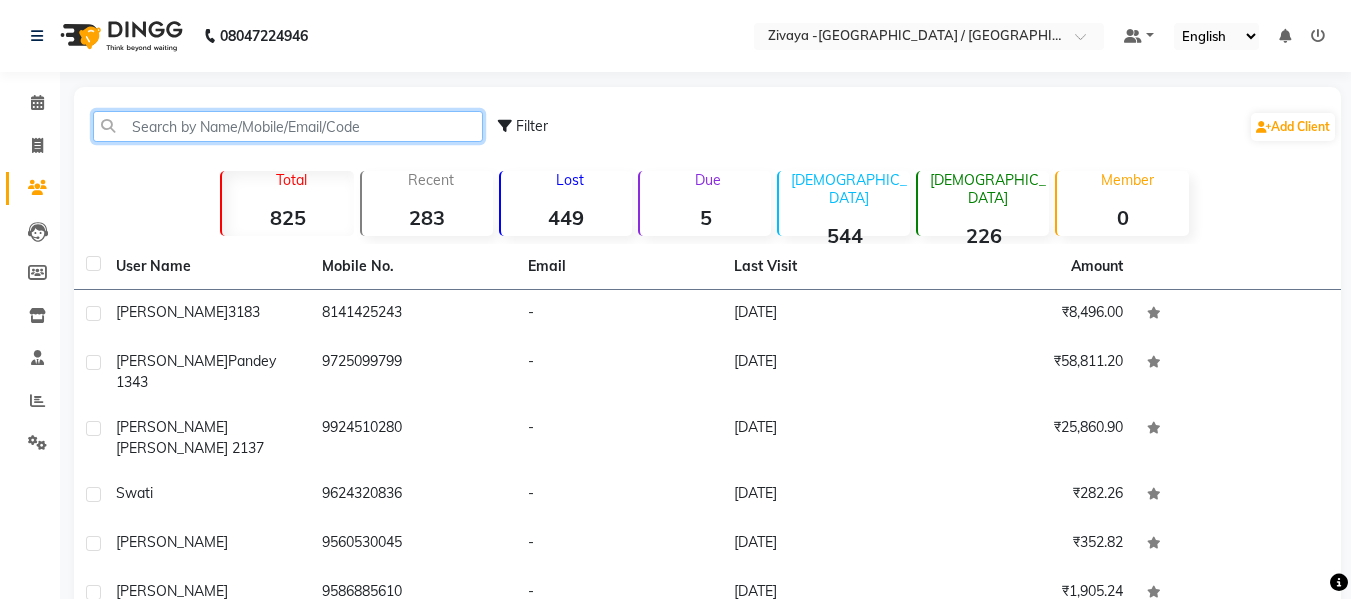 click 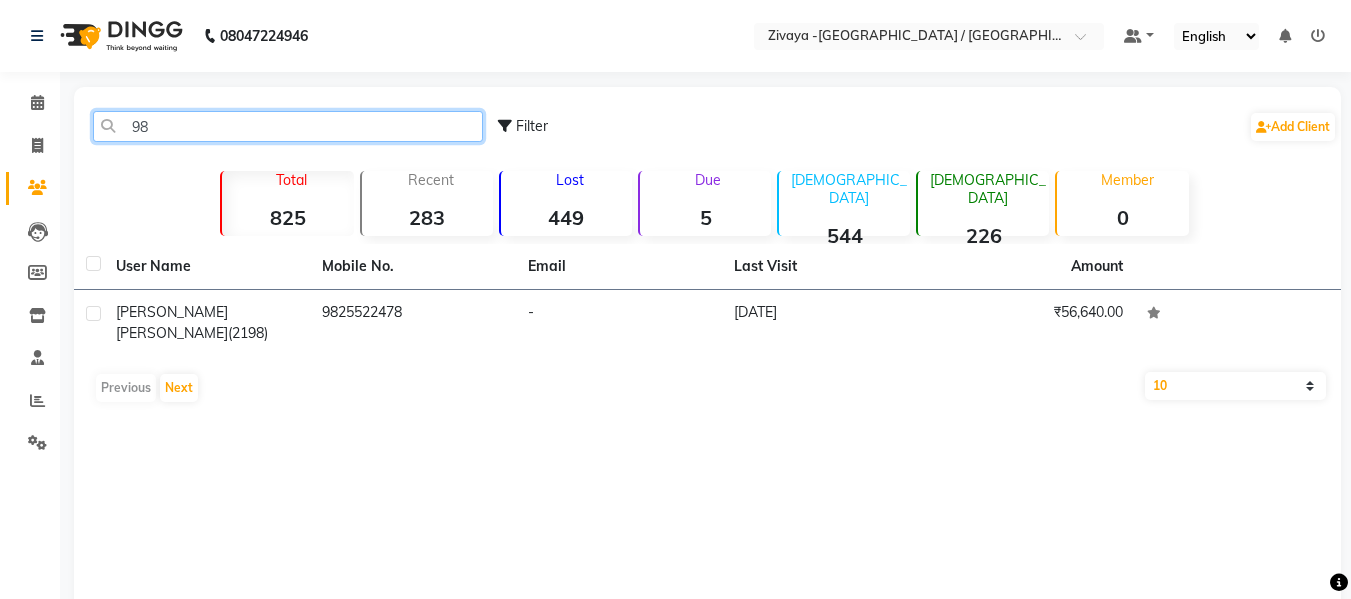 type on "9" 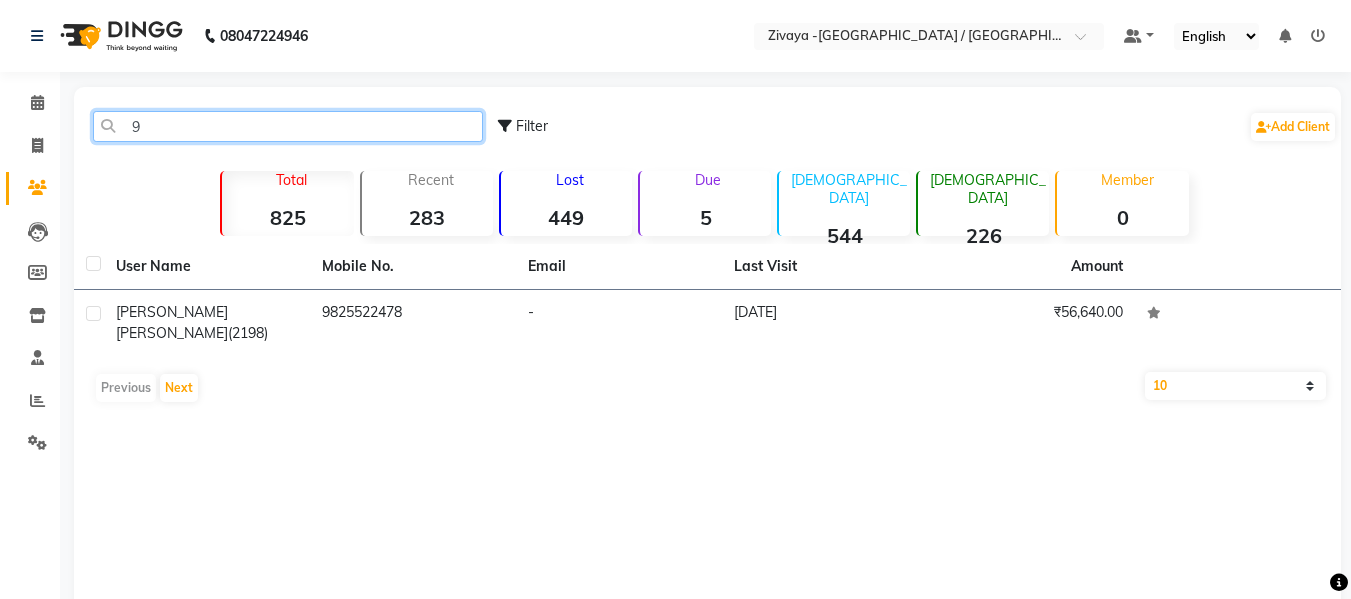 type 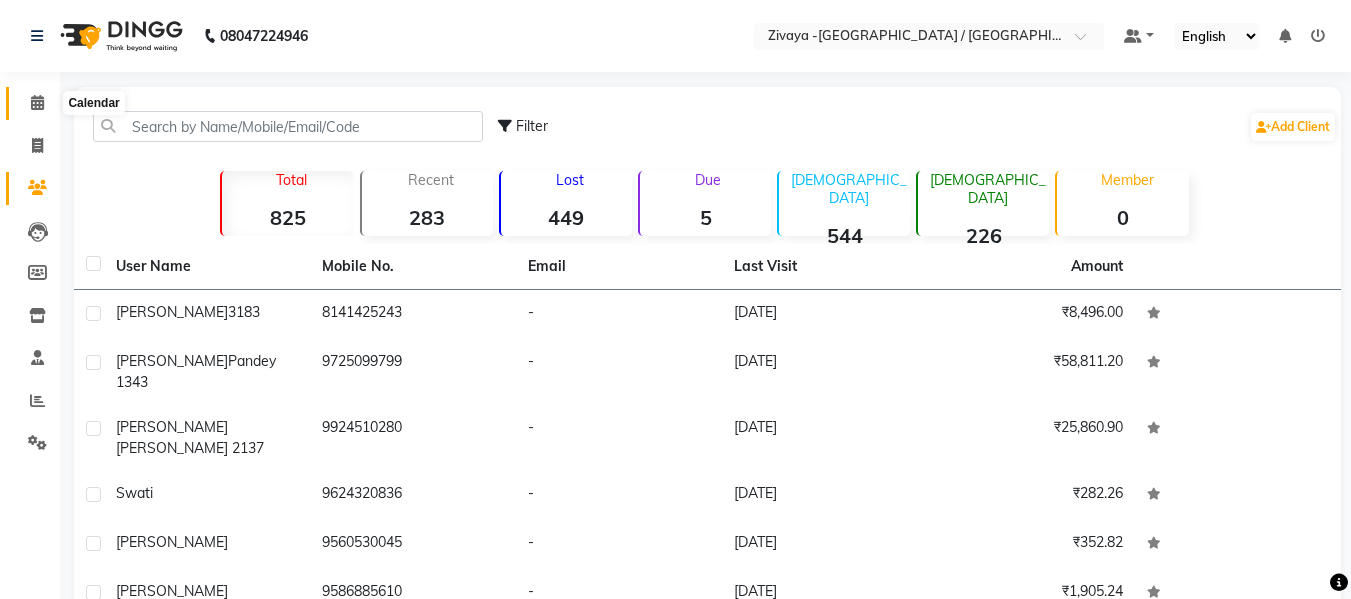 click 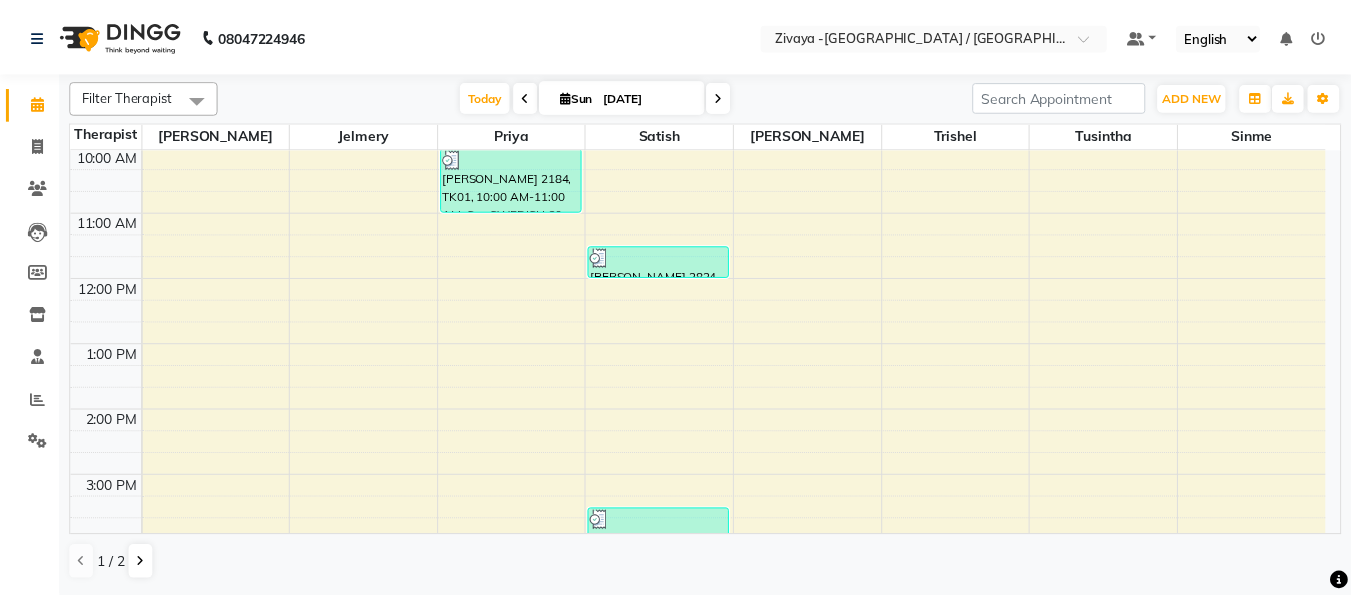 scroll, scrollTop: 500, scrollLeft: 0, axis: vertical 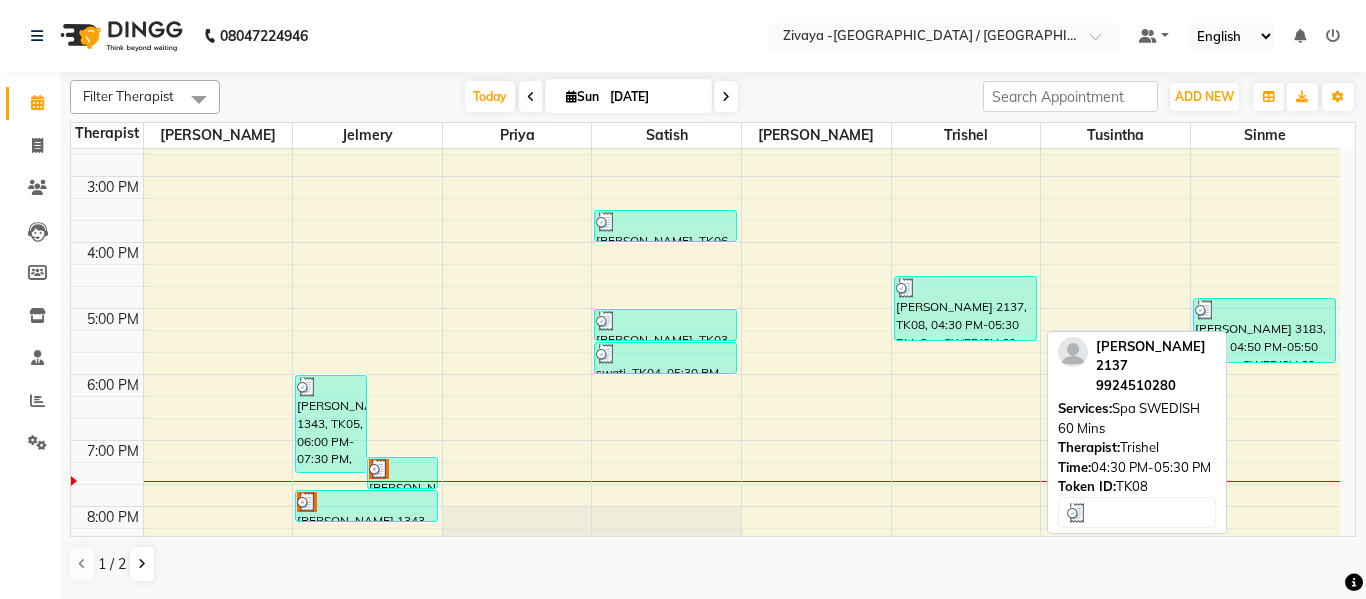 click on "[PERSON_NAME] 2137, TK08, 04:30 PM-05:30 PM, Spa SWEDISH 60 Mins" at bounding box center (965, 308) 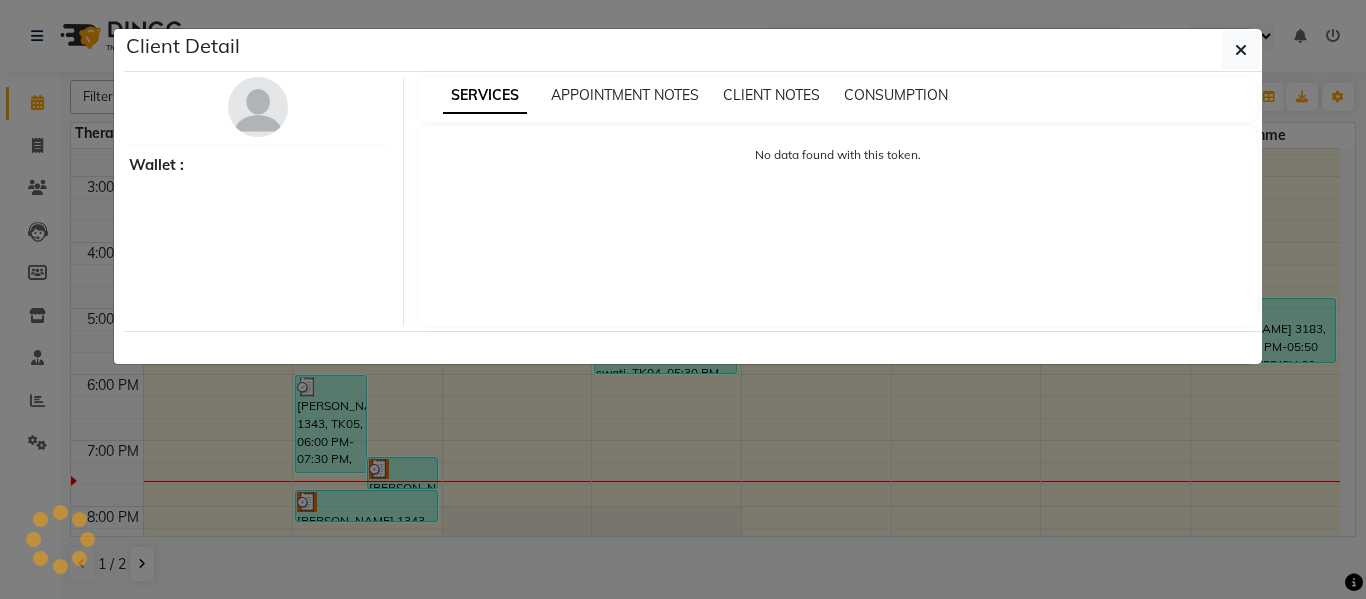 select on "3" 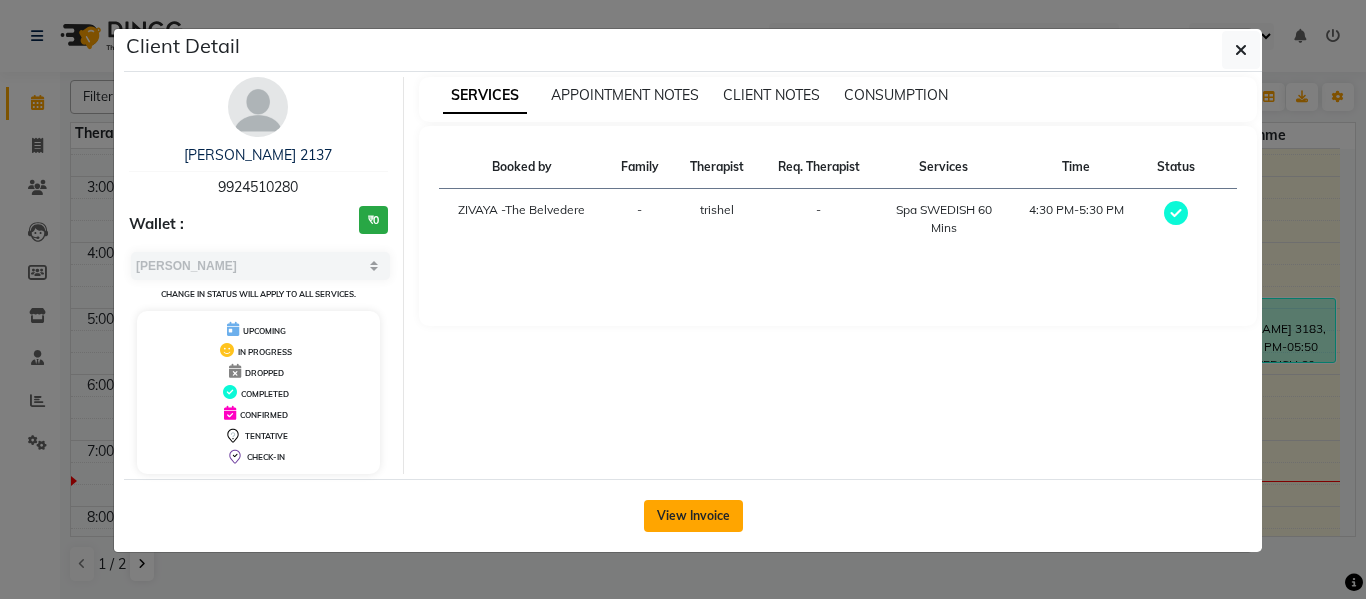 click on "View Invoice" 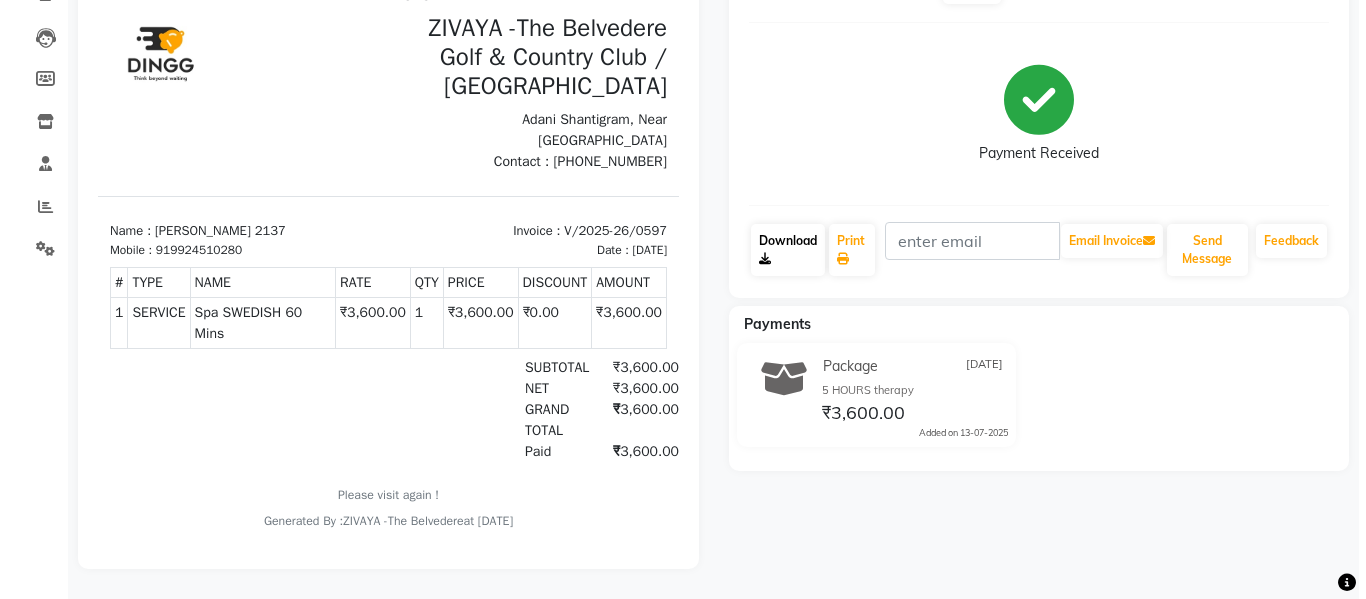 scroll, scrollTop: 0, scrollLeft: 0, axis: both 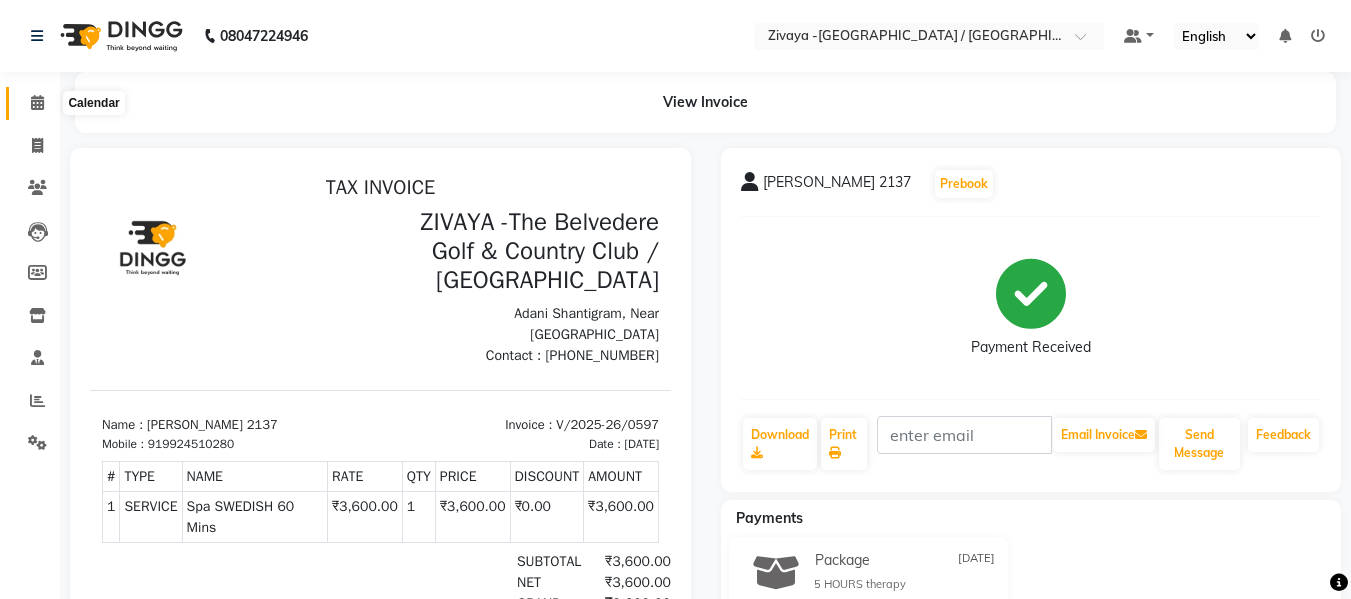 click 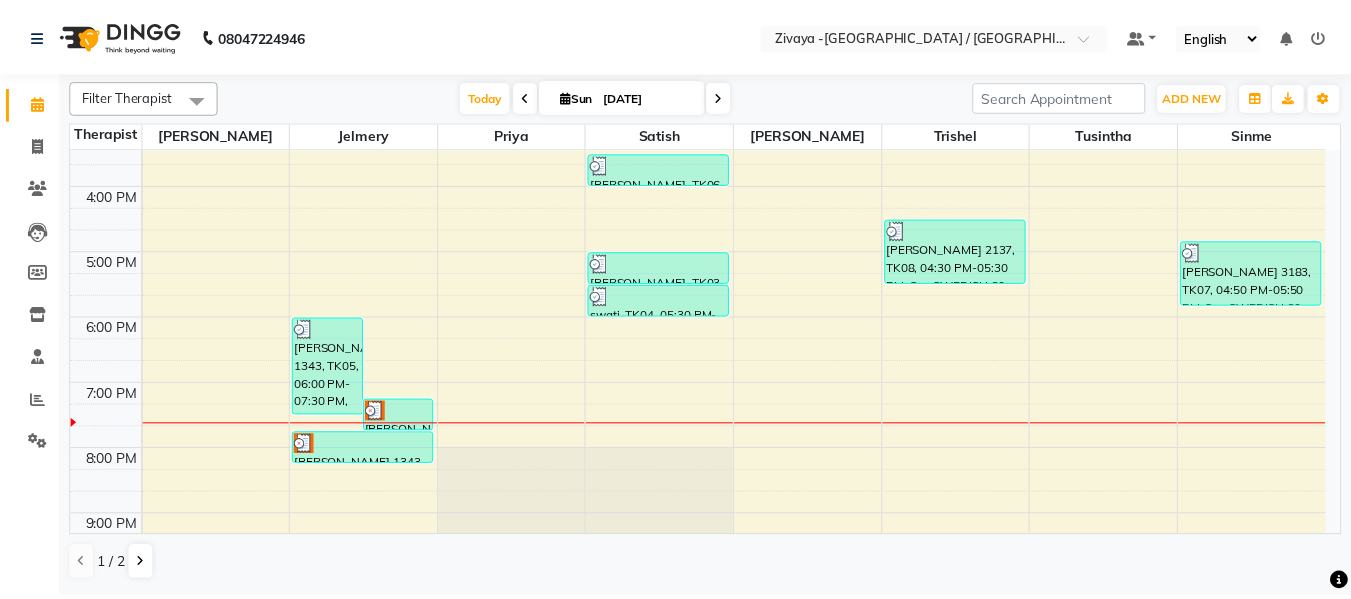 scroll, scrollTop: 600, scrollLeft: 0, axis: vertical 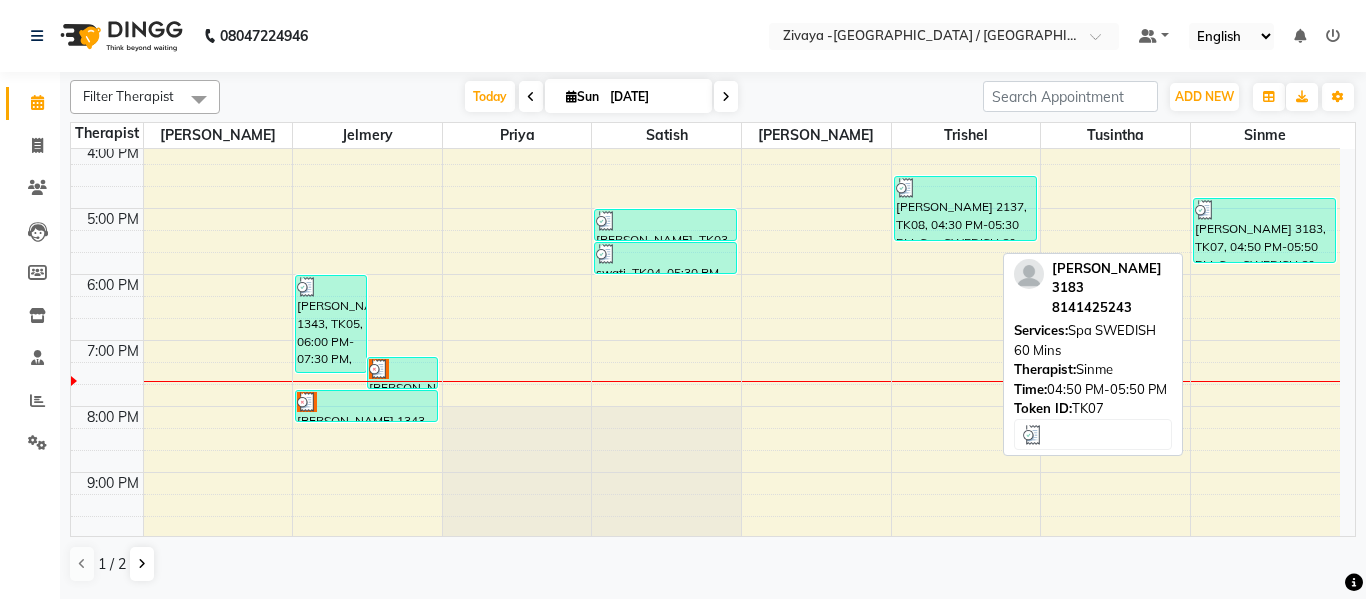 click on "[PERSON_NAME] 3183, TK07, 04:50 PM-05:50 PM, Spa SWEDISH 60 Mins" at bounding box center [1264, 230] 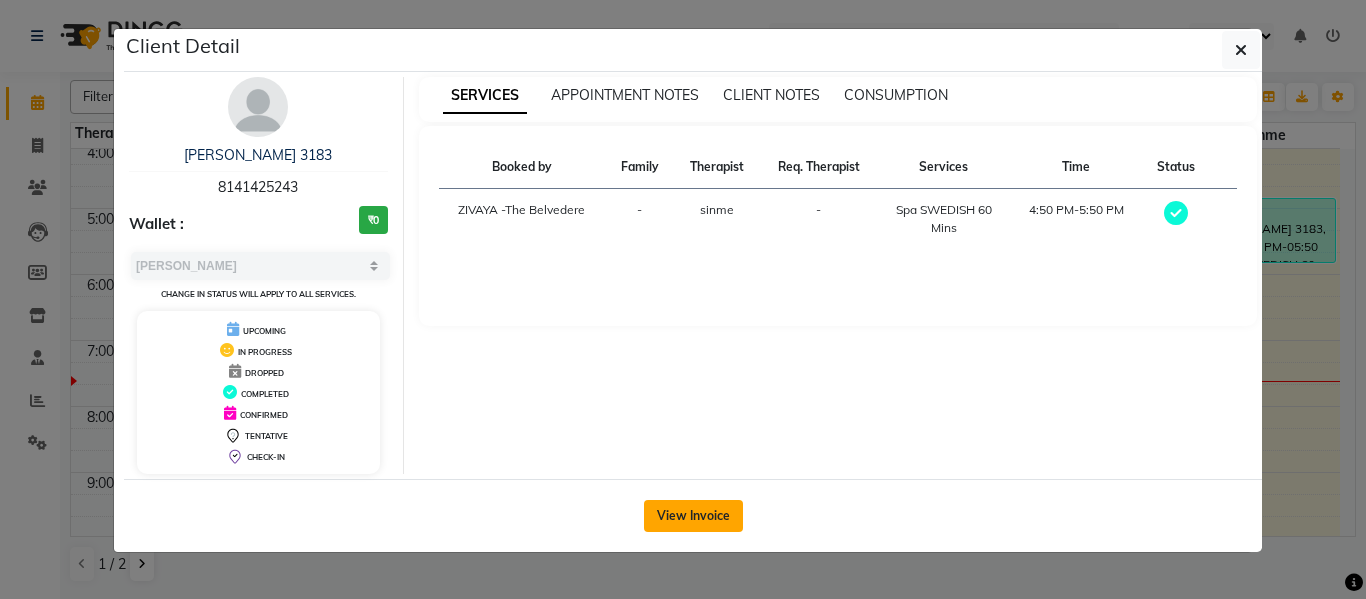 click on "View Invoice" 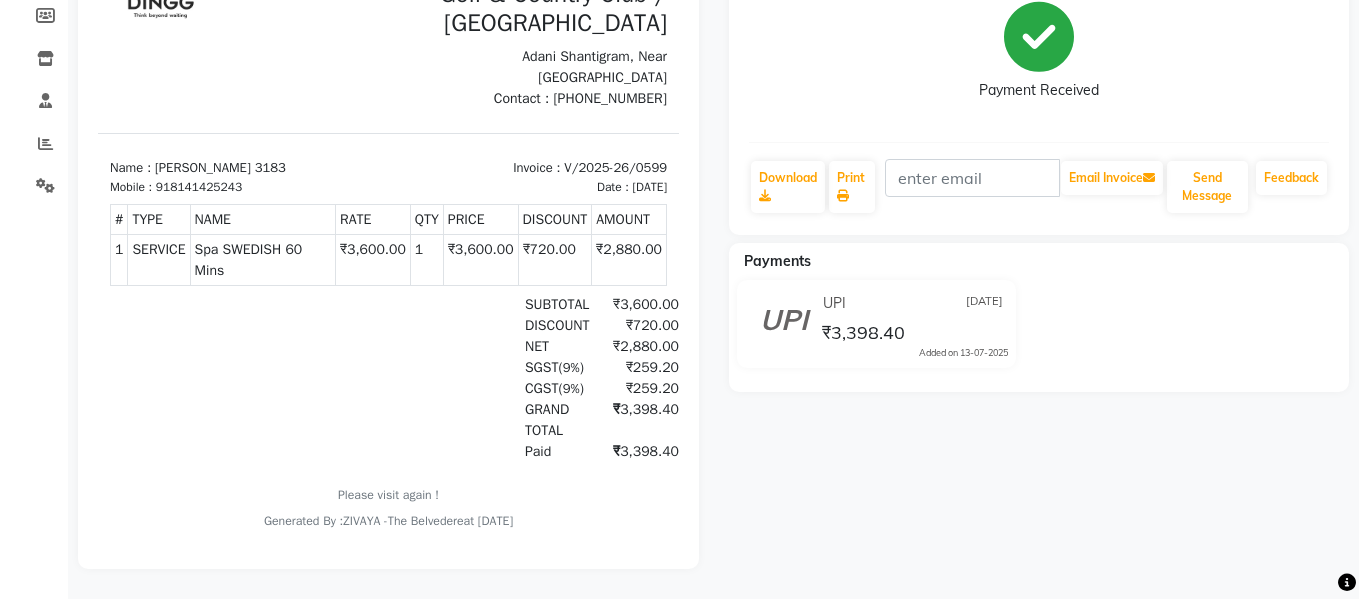 scroll, scrollTop: 0, scrollLeft: 0, axis: both 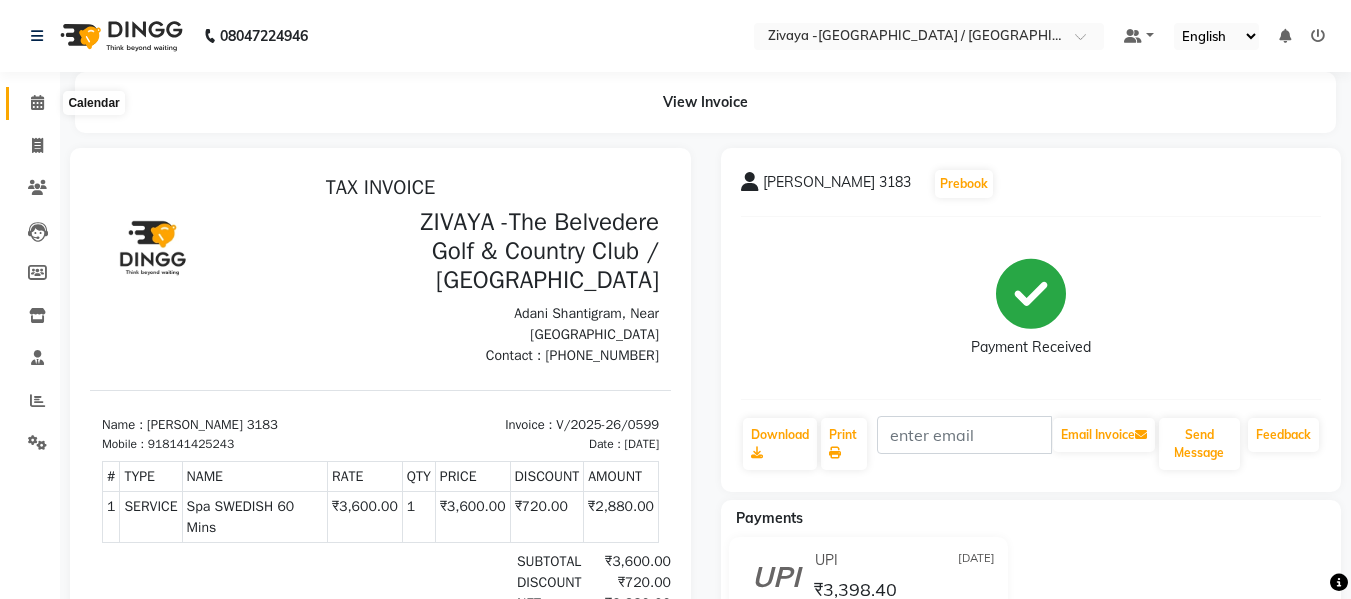 click 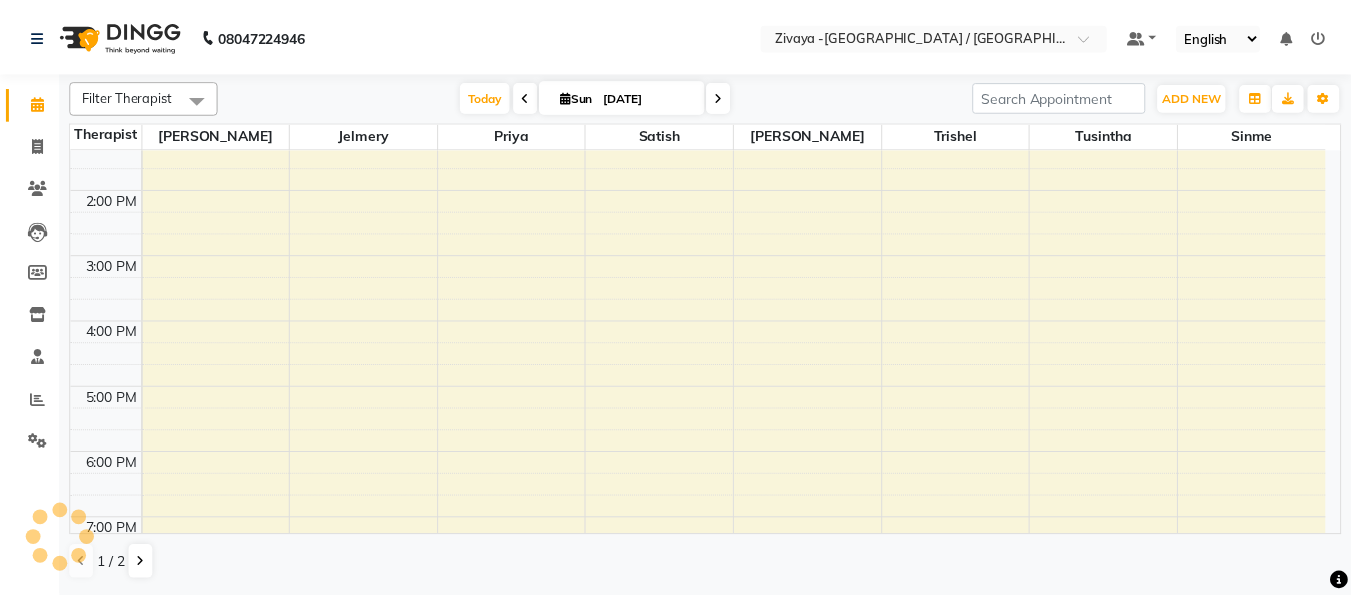 scroll, scrollTop: 600, scrollLeft: 0, axis: vertical 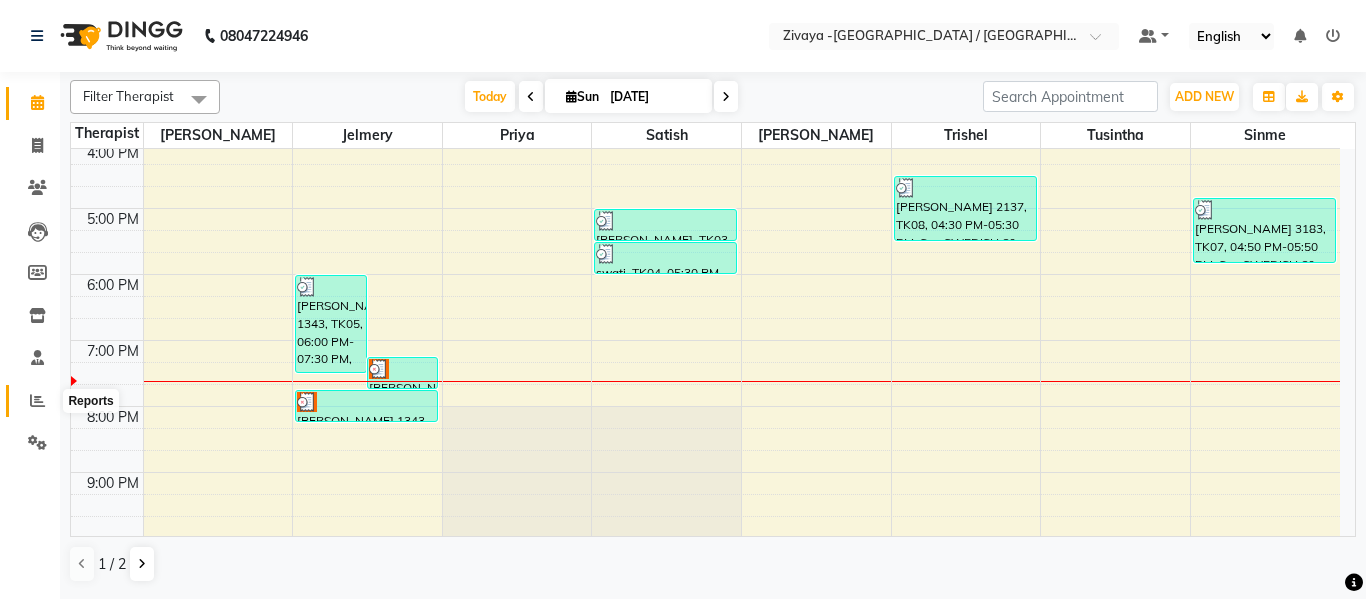 click 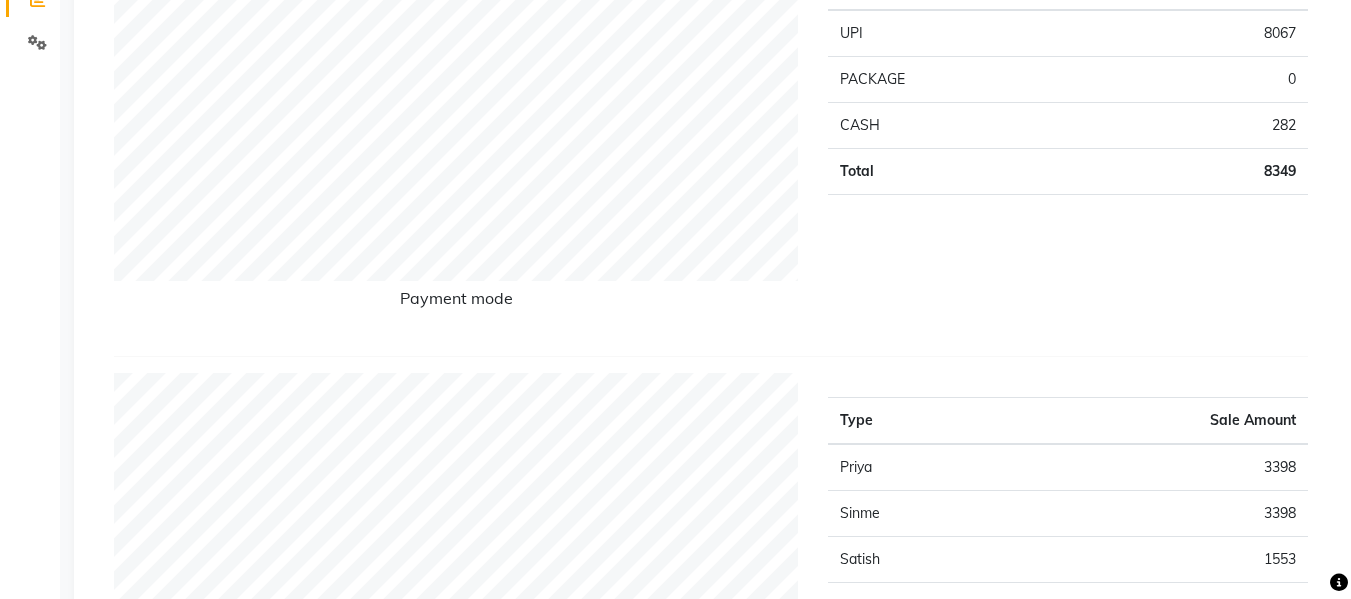 scroll, scrollTop: 300, scrollLeft: 0, axis: vertical 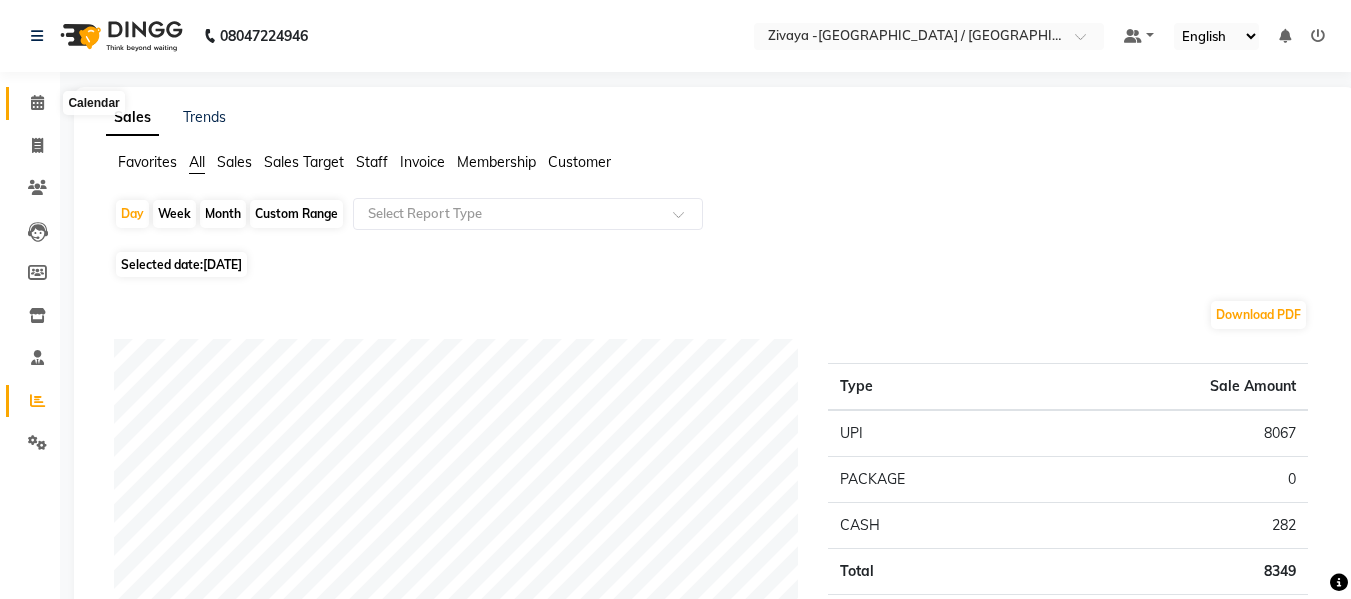click 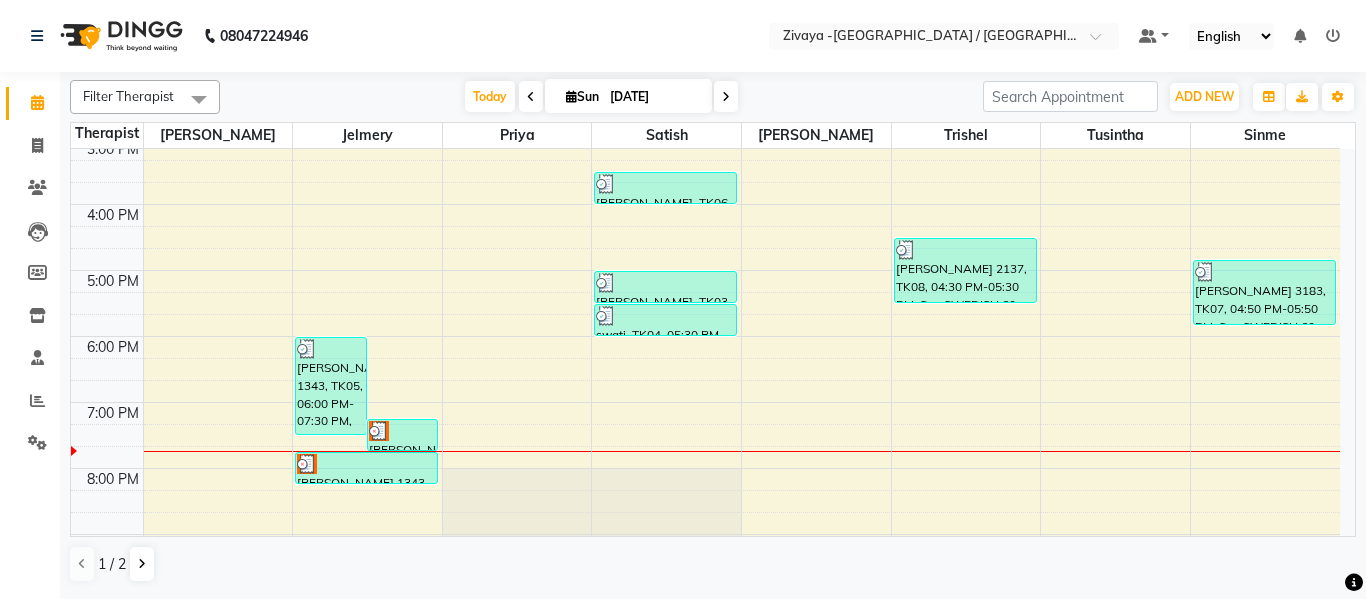 scroll, scrollTop: 600, scrollLeft: 0, axis: vertical 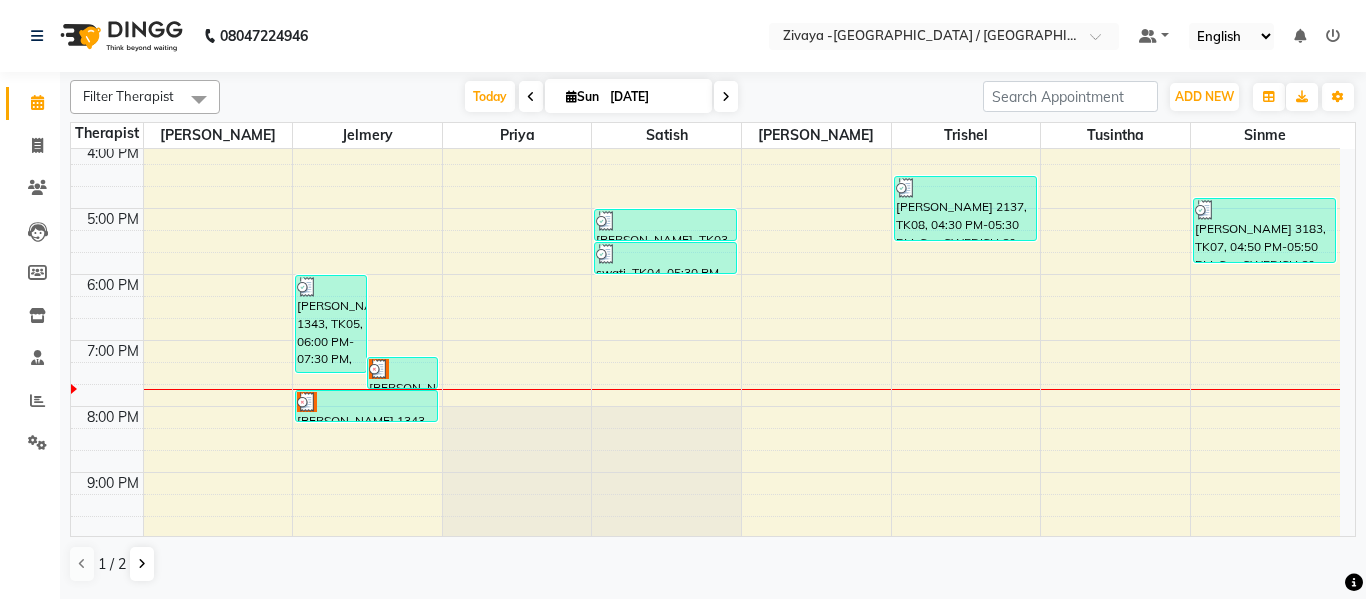 click at bounding box center (367, 389) 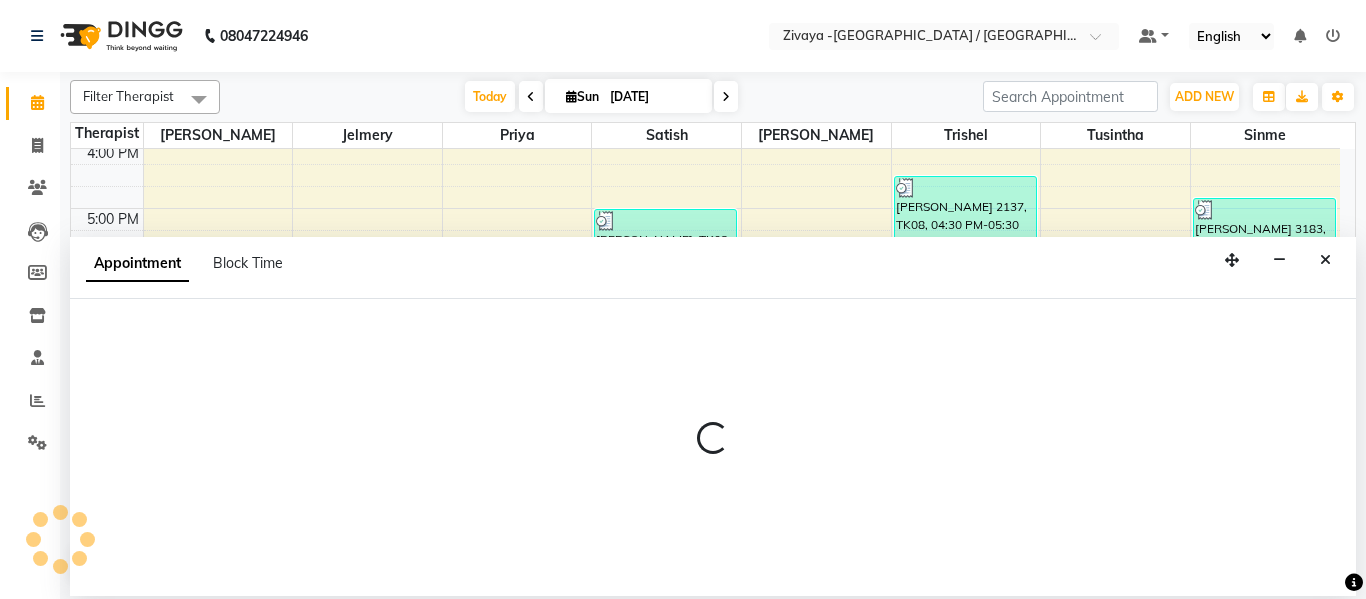 select on "83043" 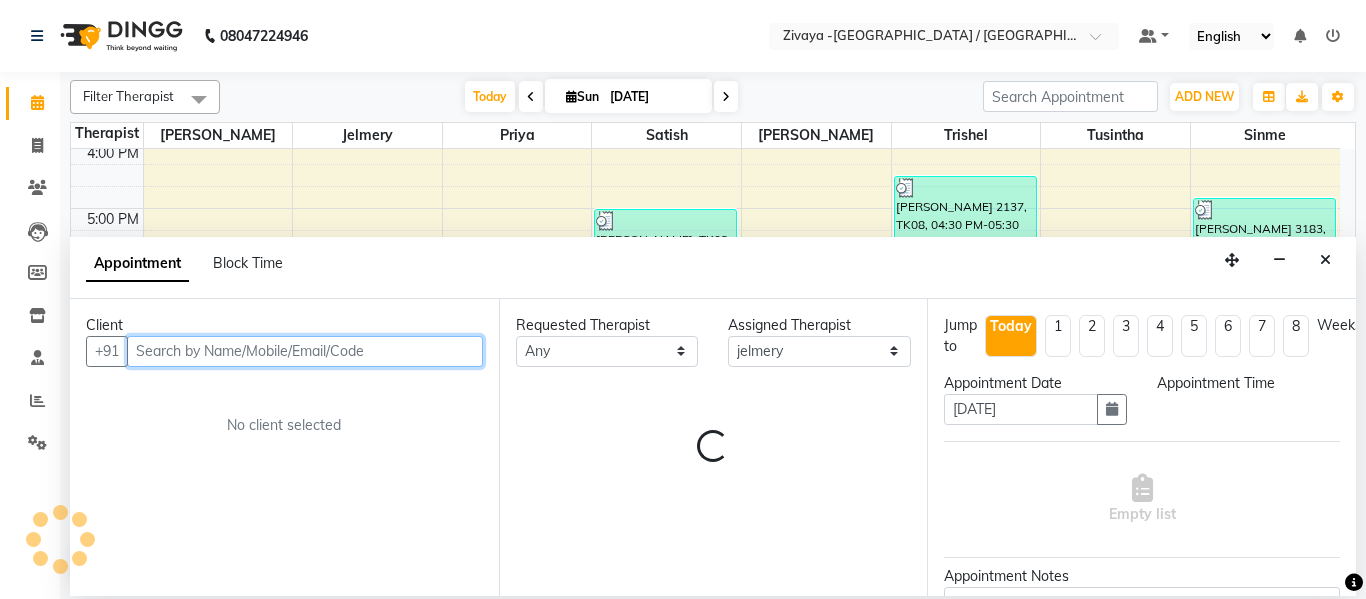 select on "1185" 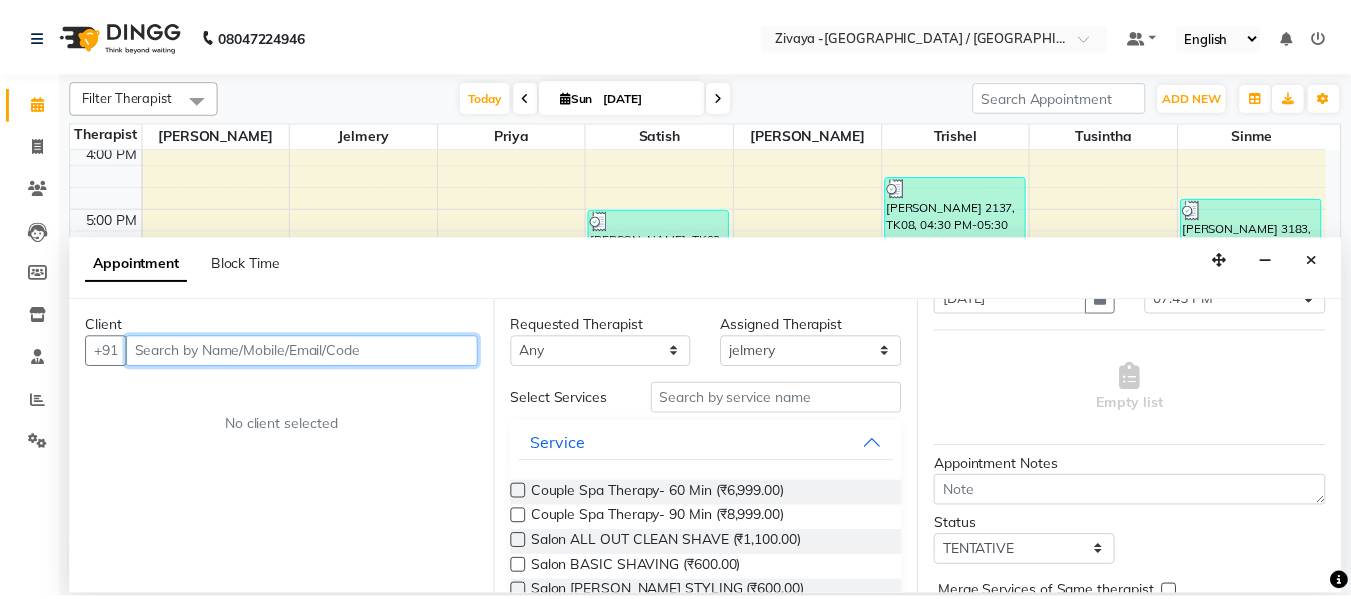 scroll, scrollTop: 225, scrollLeft: 0, axis: vertical 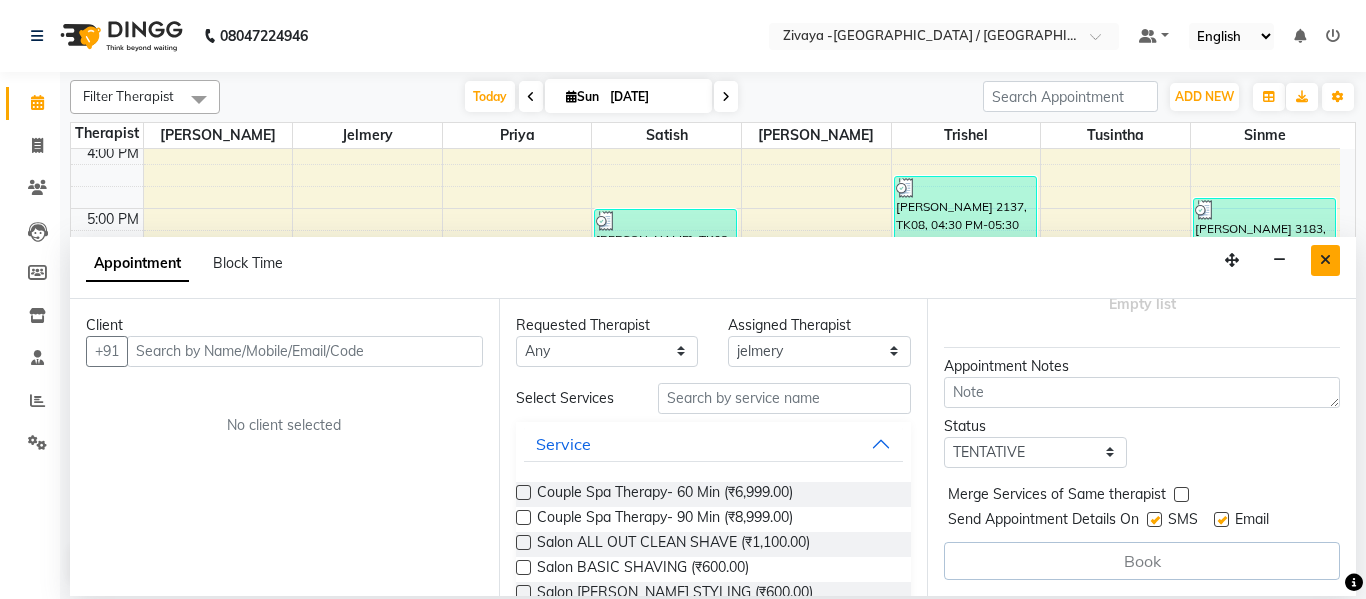click at bounding box center [1325, 260] 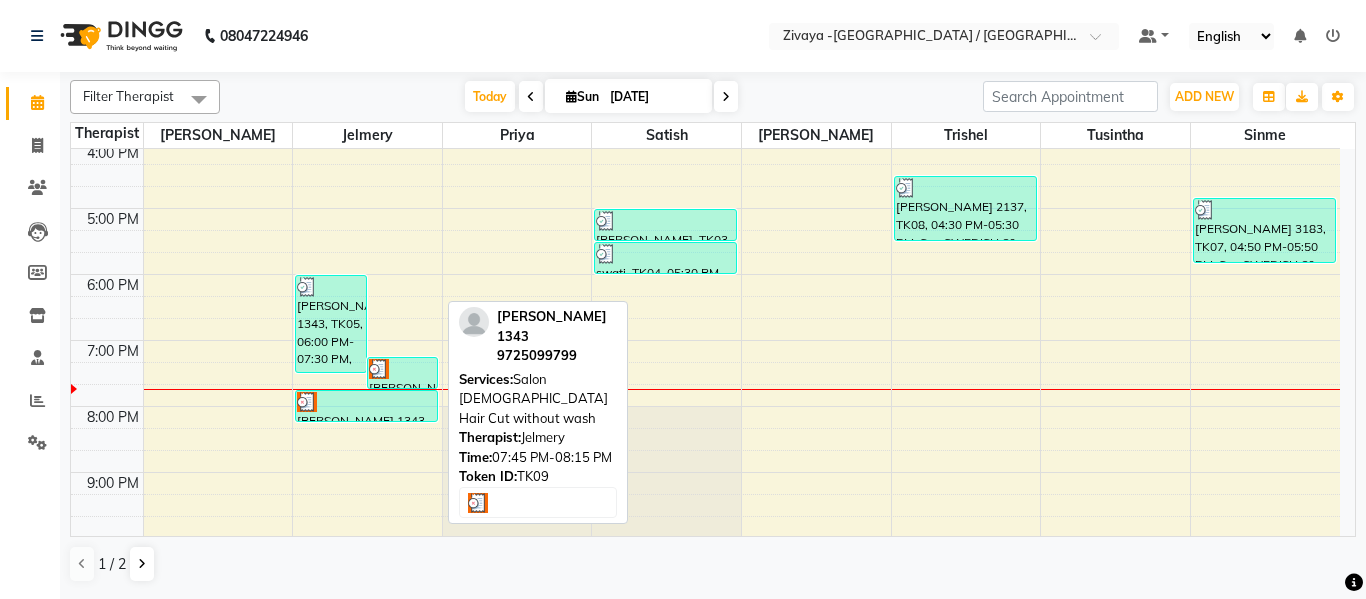 click at bounding box center [366, 402] 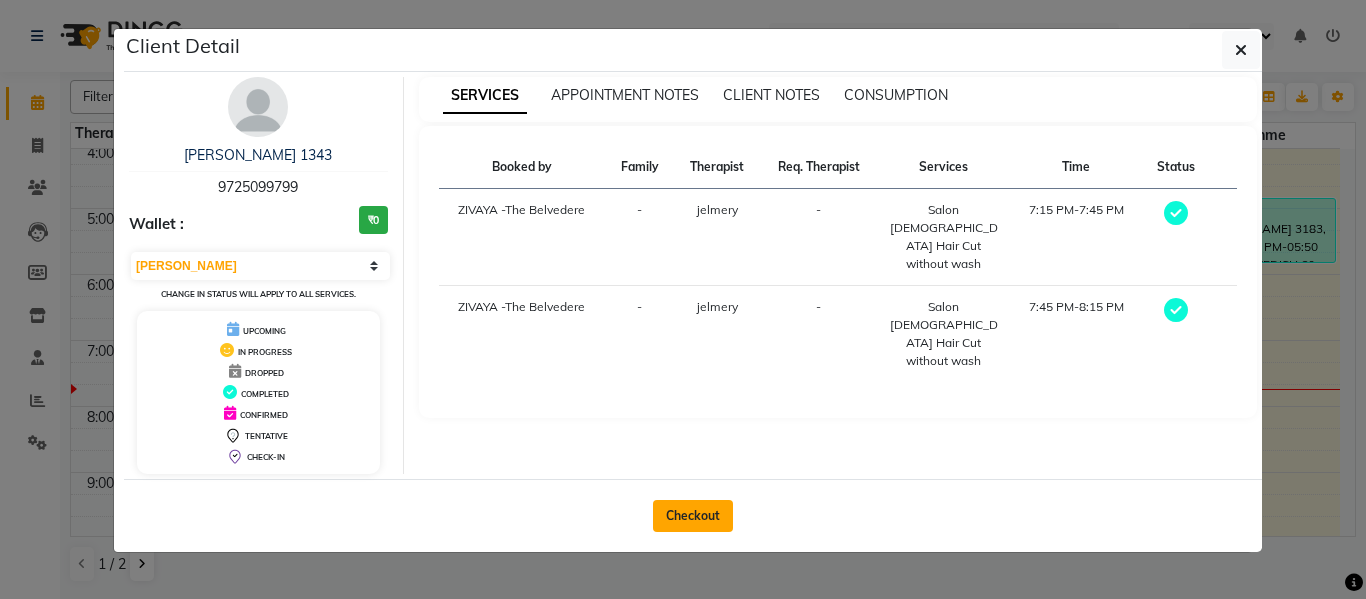 click on "Checkout" 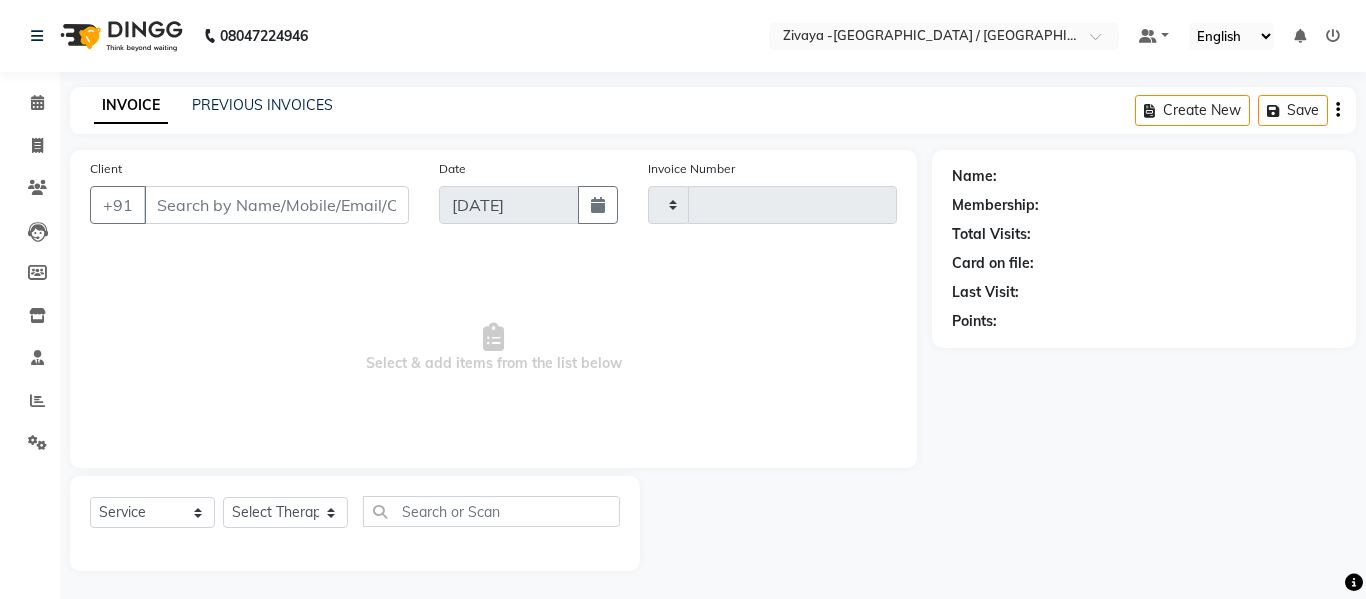 type on "0600" 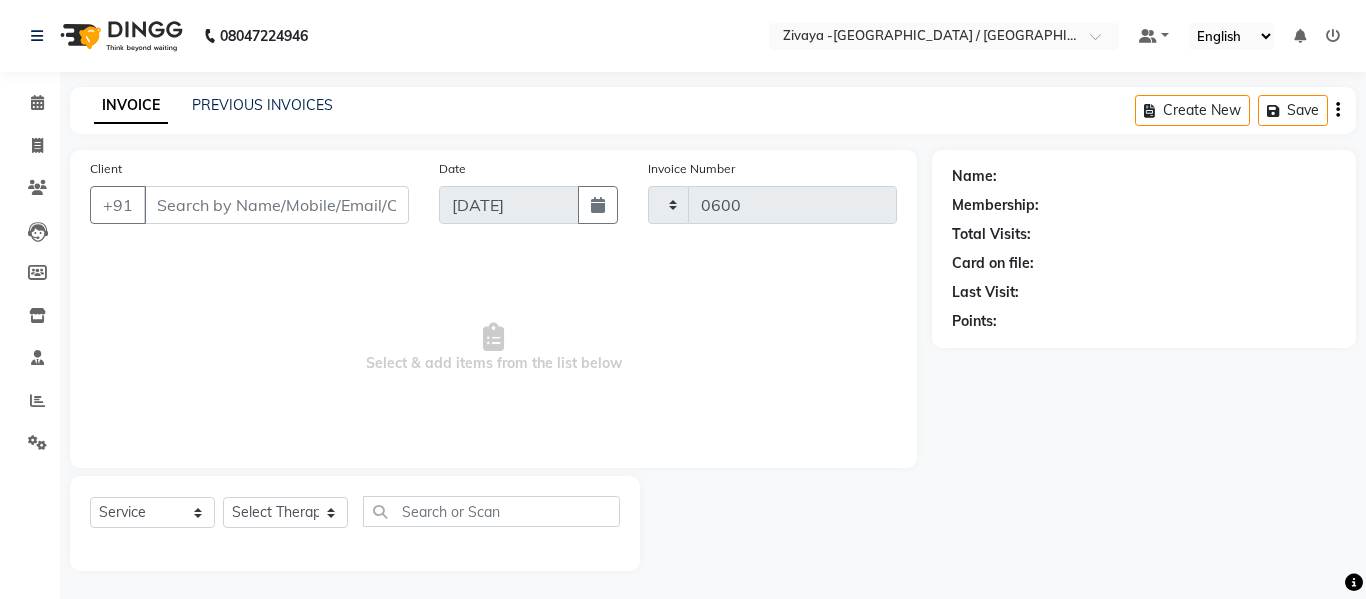 select on "7074" 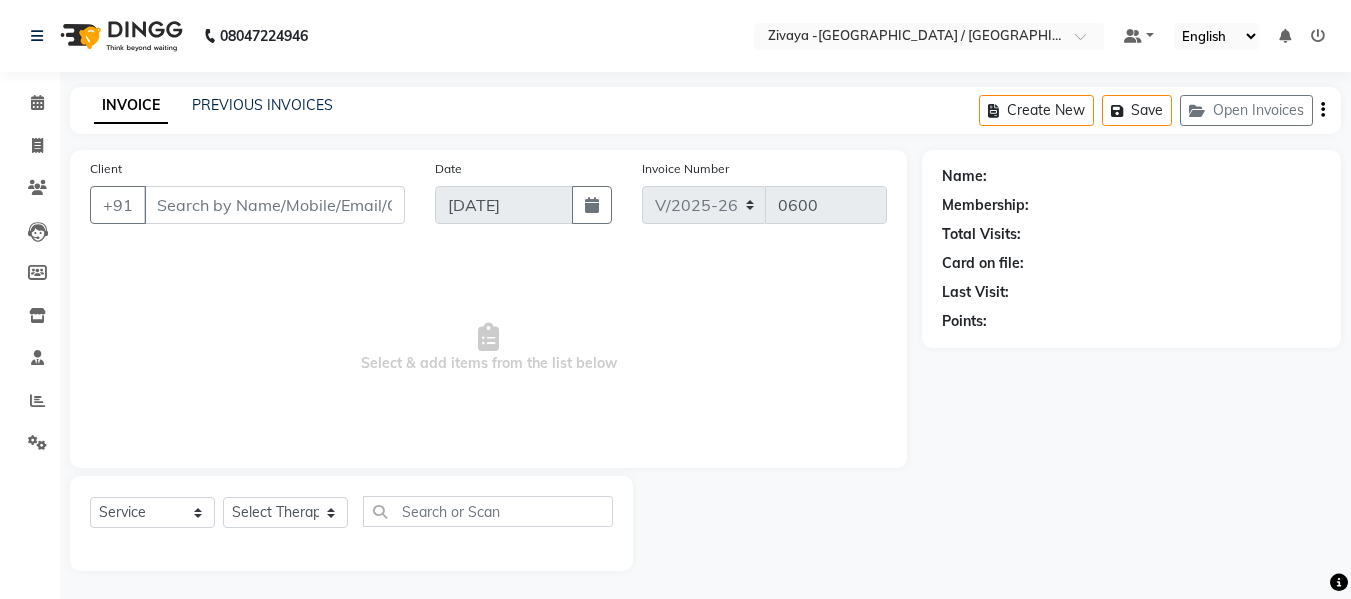 type on "9725099799" 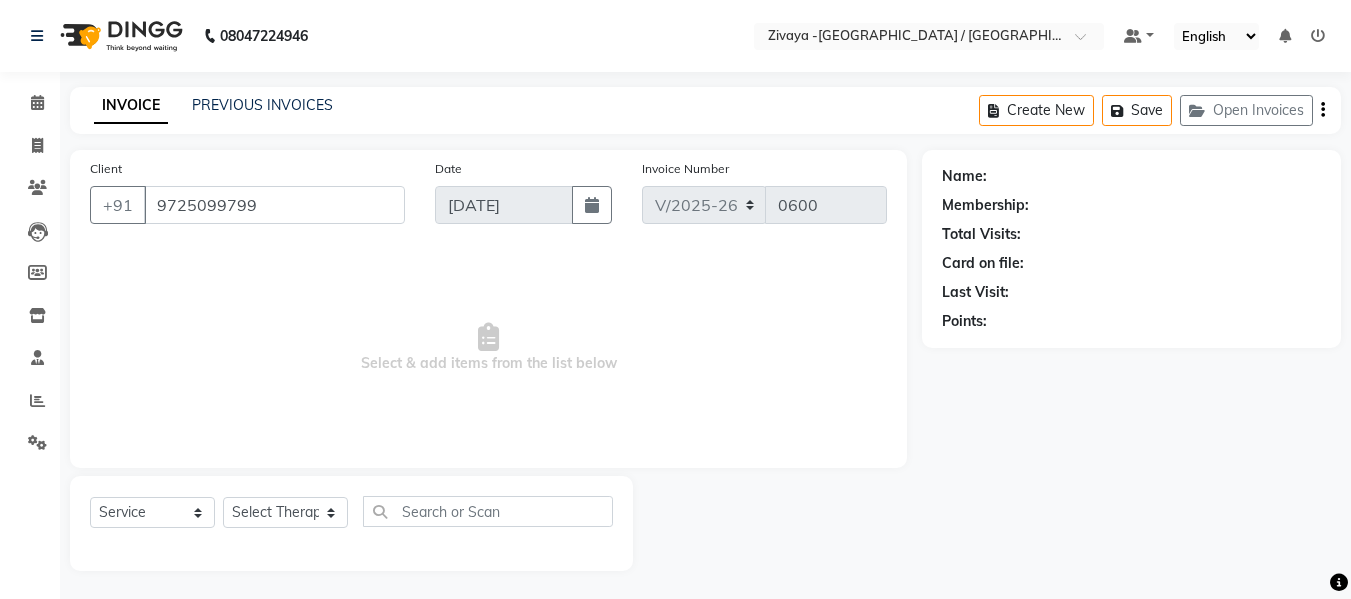 select on "83043" 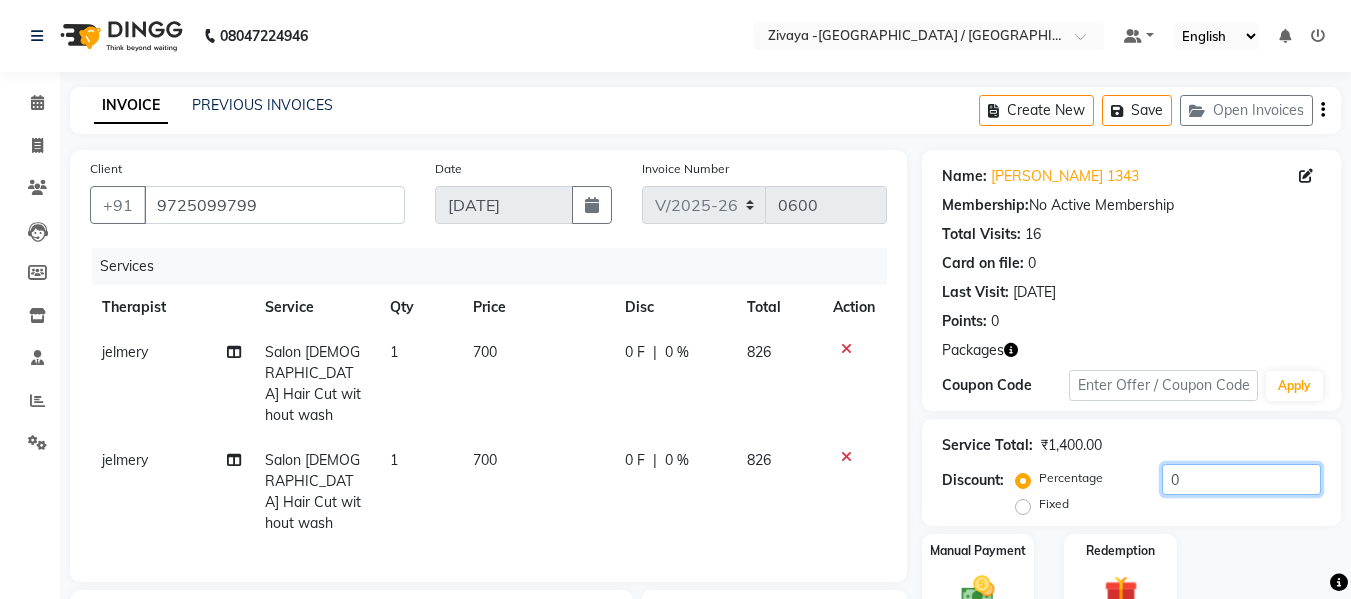 click on "0" 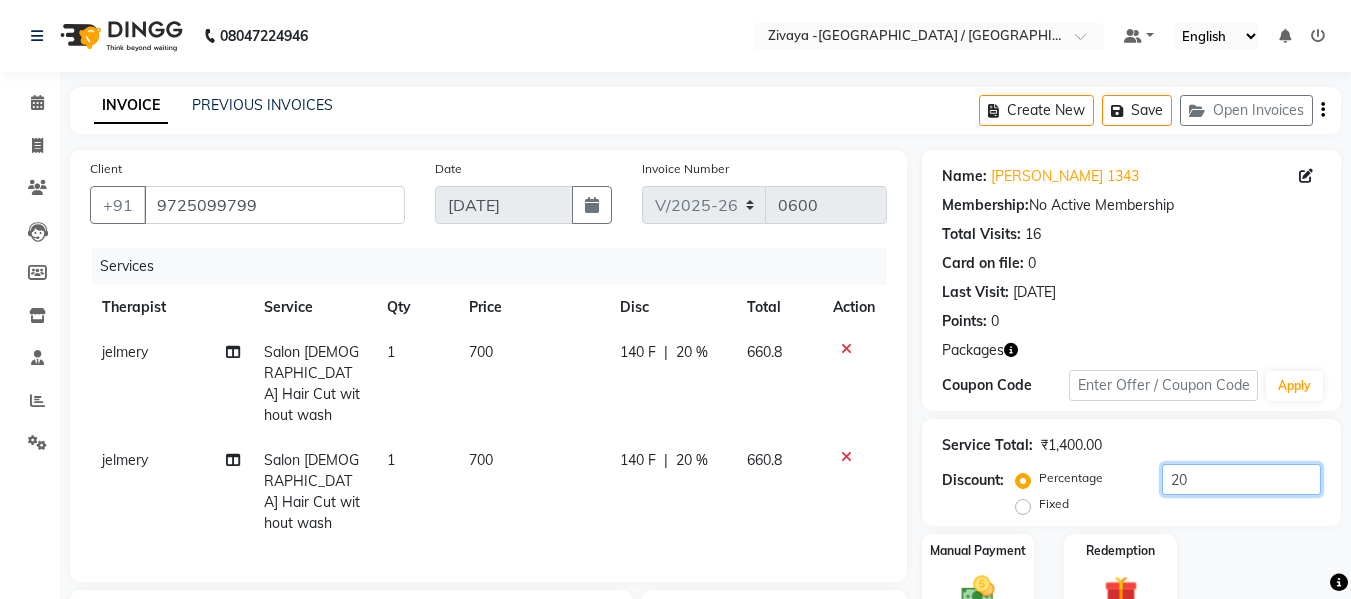 scroll, scrollTop: 356, scrollLeft: 0, axis: vertical 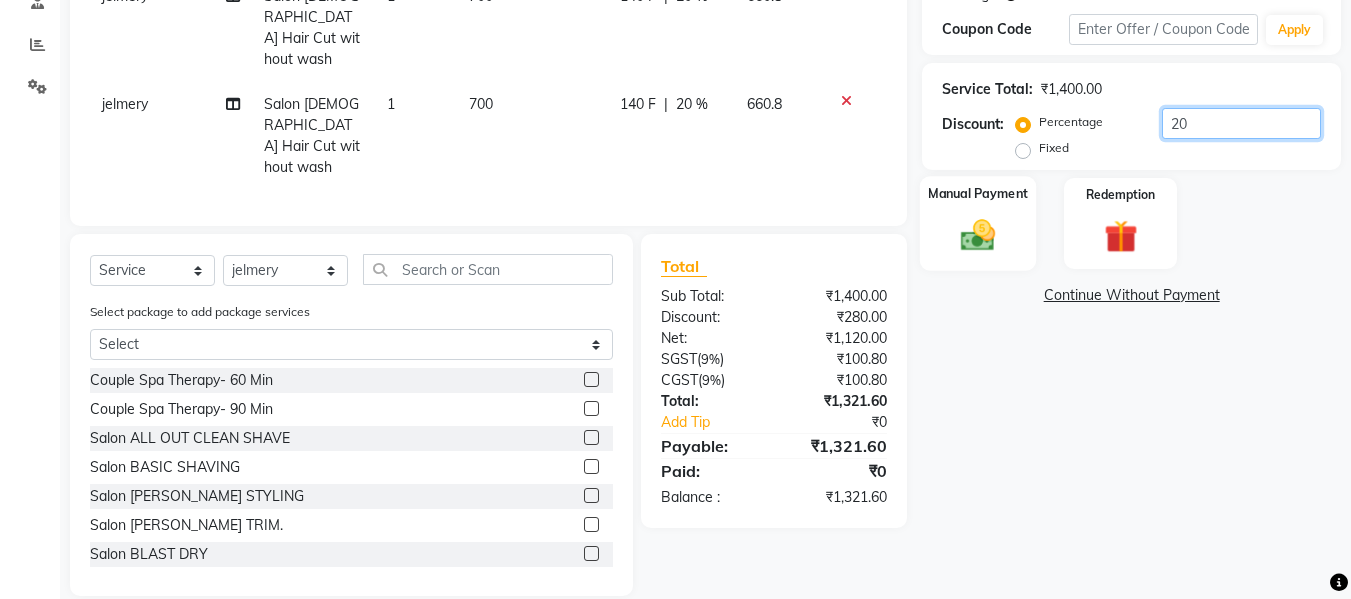 type on "20" 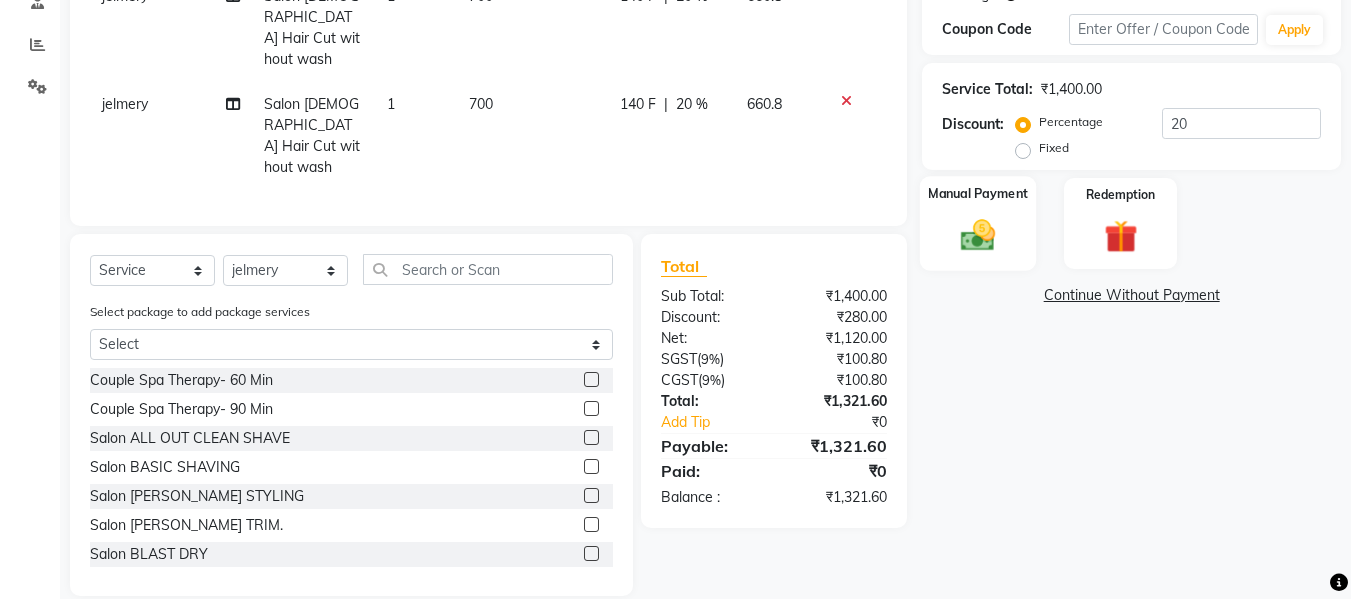 click on "Manual Payment" 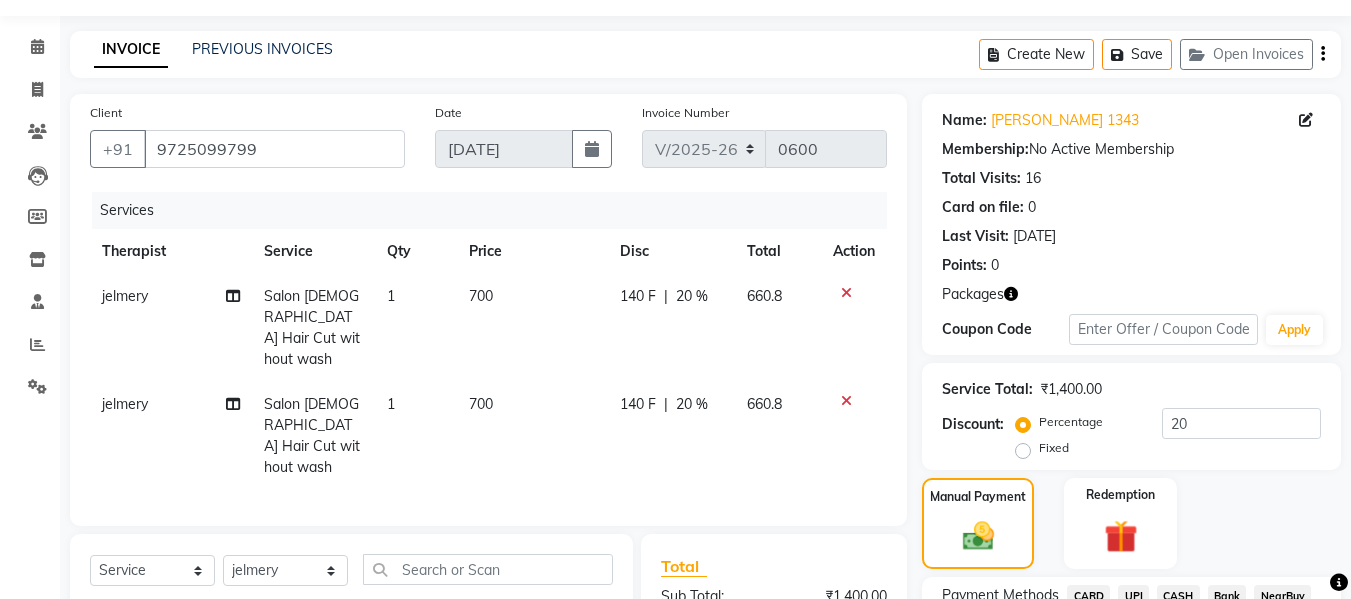 scroll, scrollTop: 356, scrollLeft: 0, axis: vertical 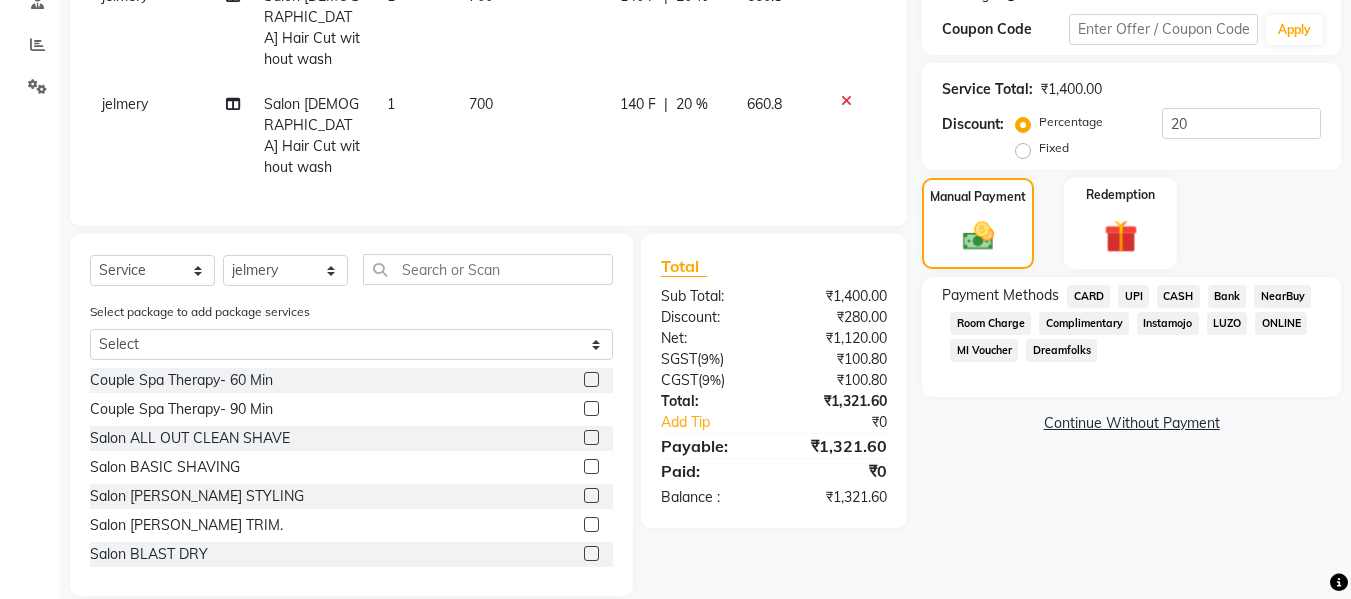 click on "UPI" 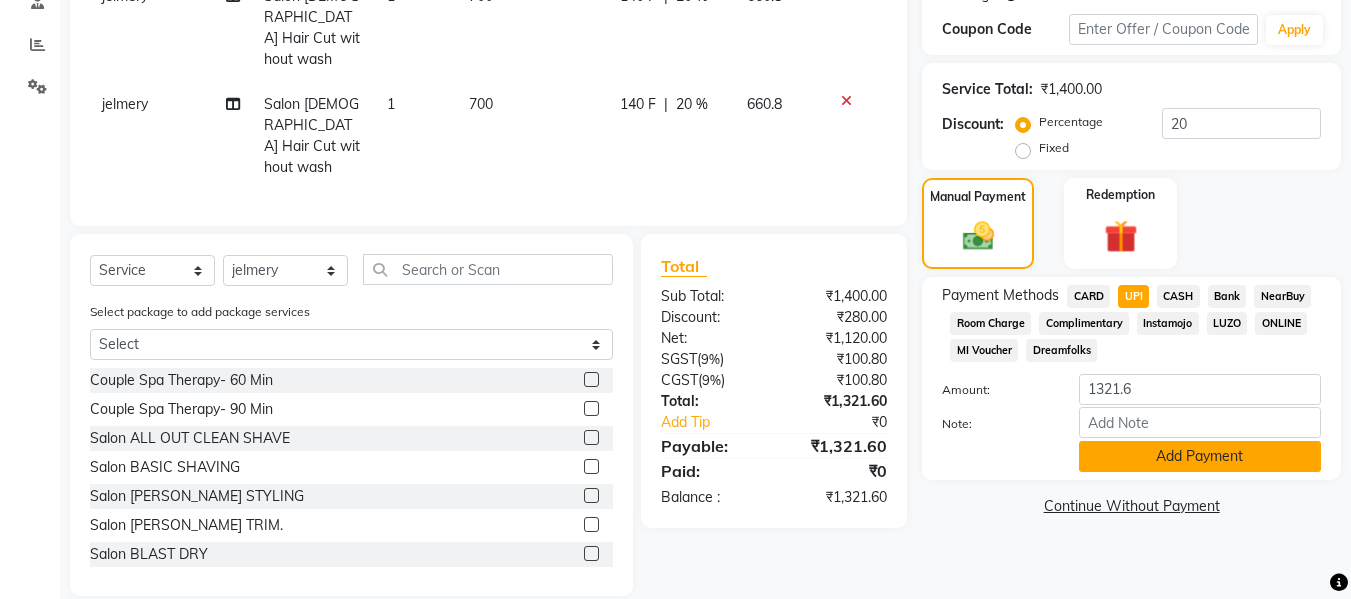 click on "Add Payment" 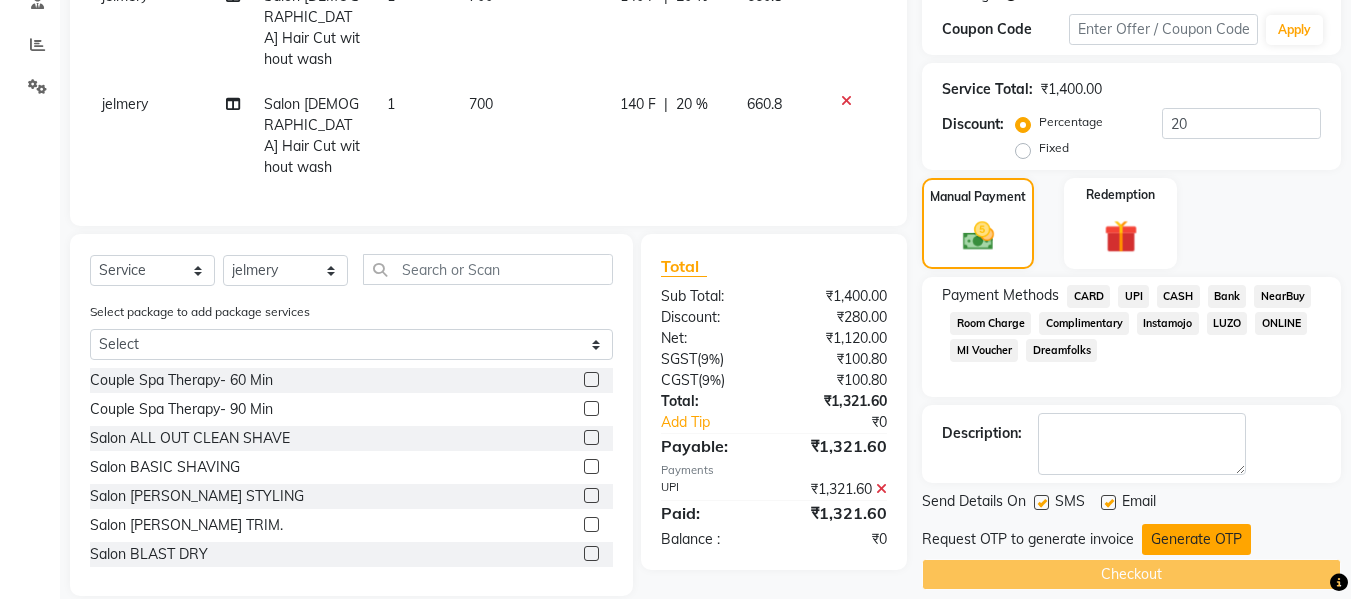 click on "Generate OTP" 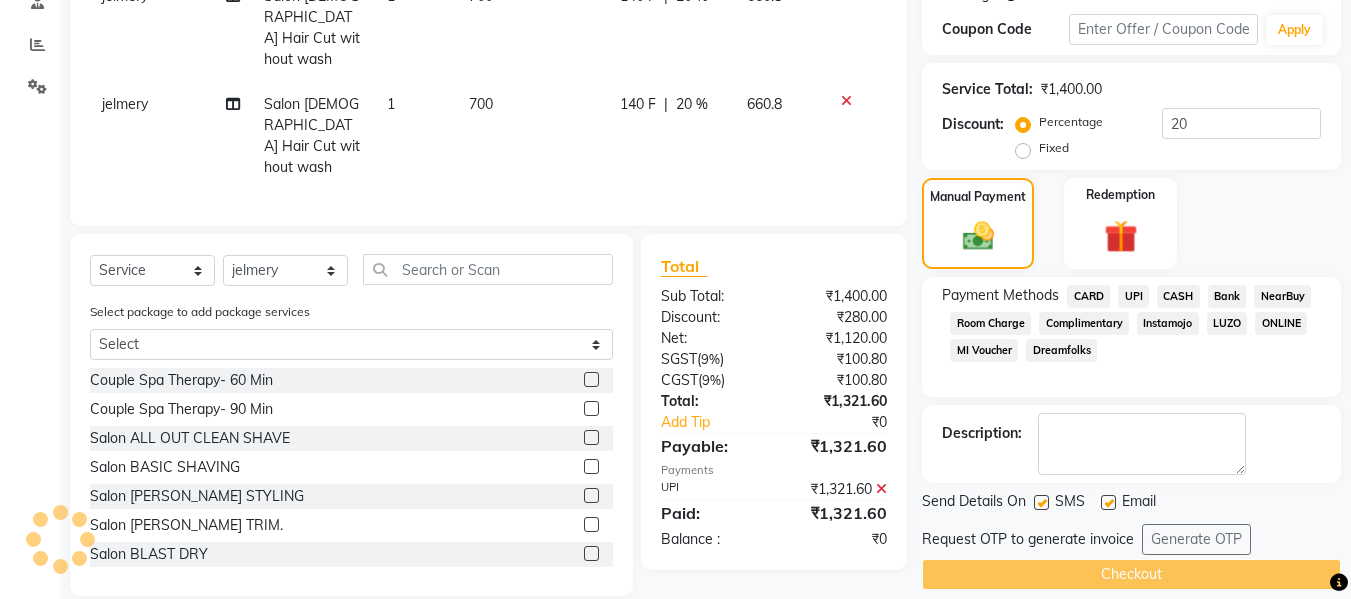 click on "Request OTP to generate invoice Generate OTP" 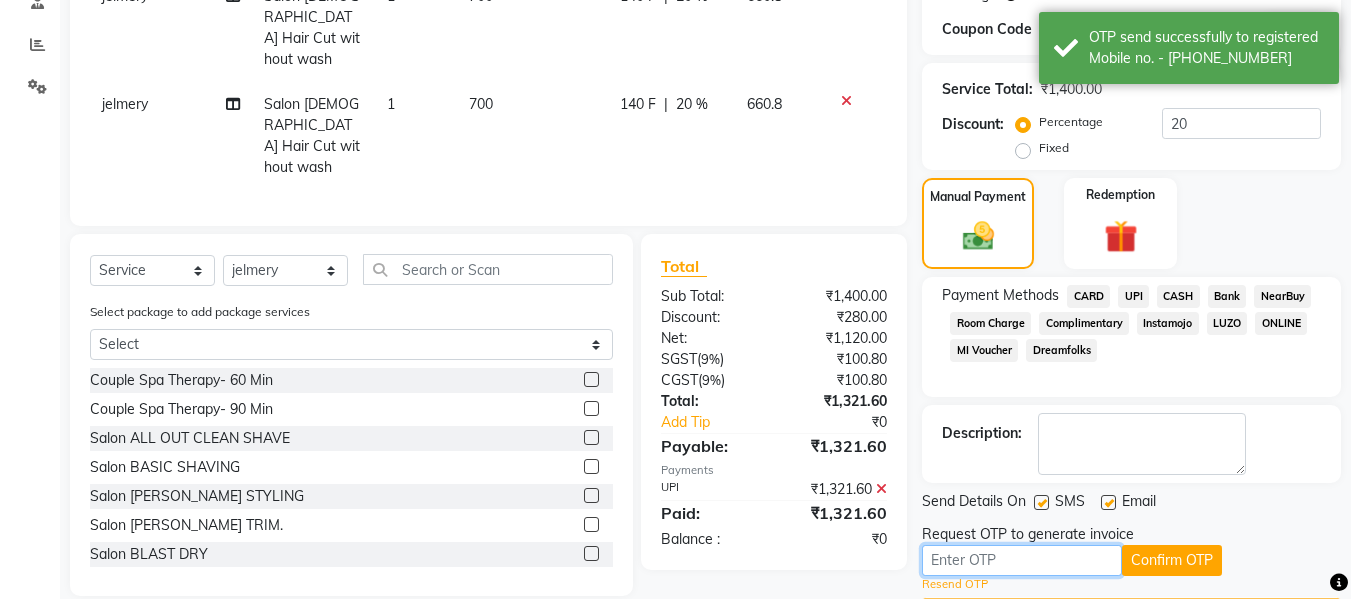 click at bounding box center [1022, 560] 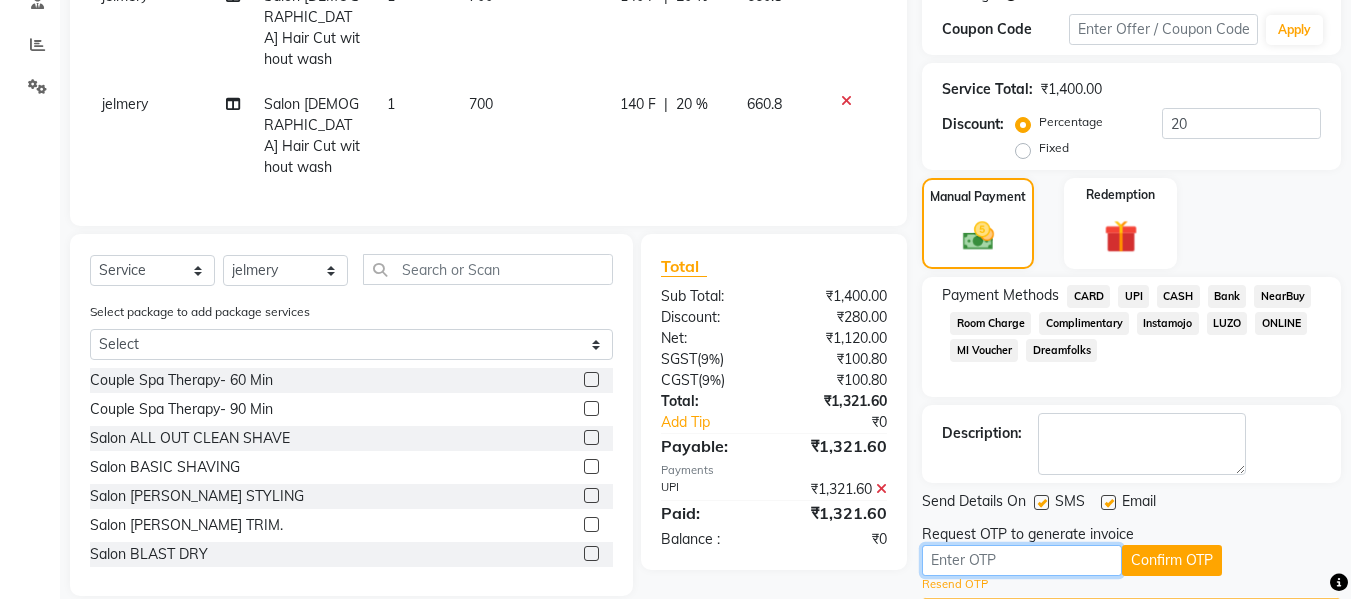 click at bounding box center (1022, 560) 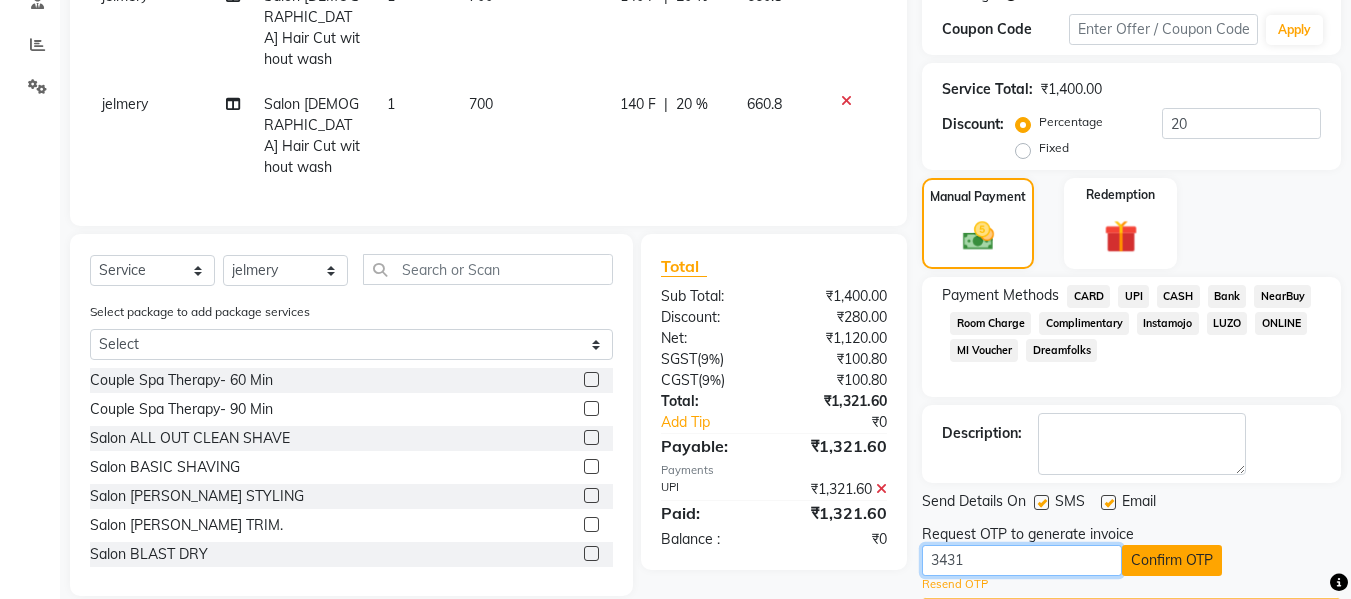 type on "3431" 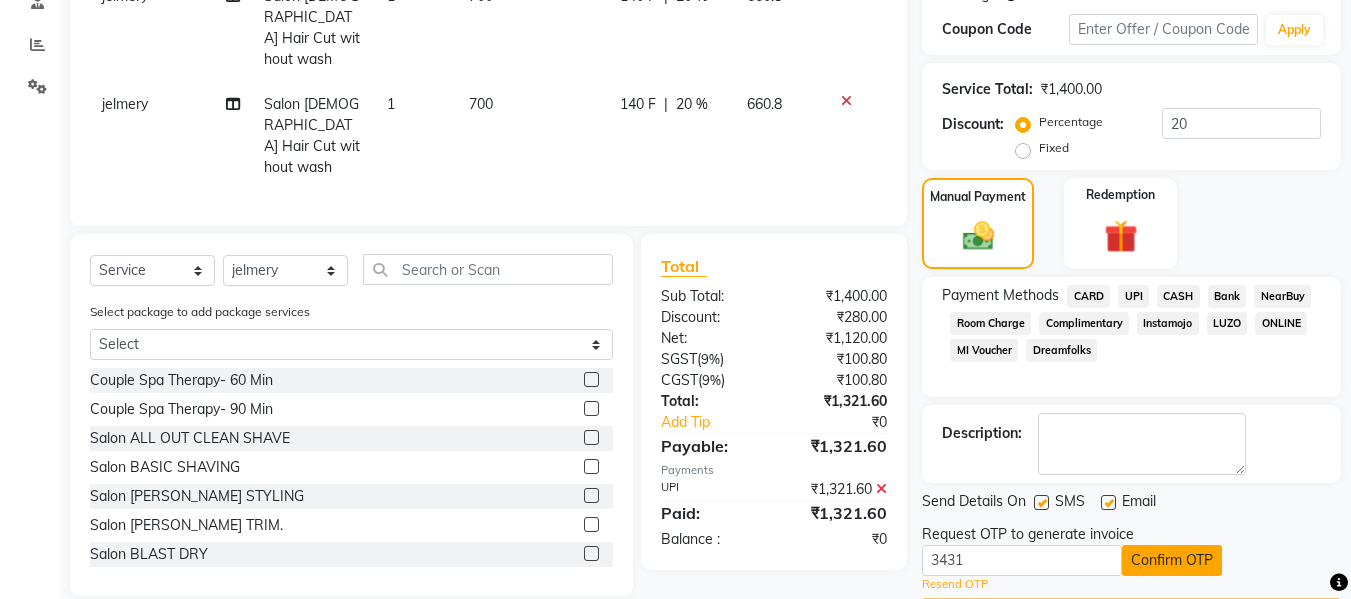 click on "Confirm OTP" 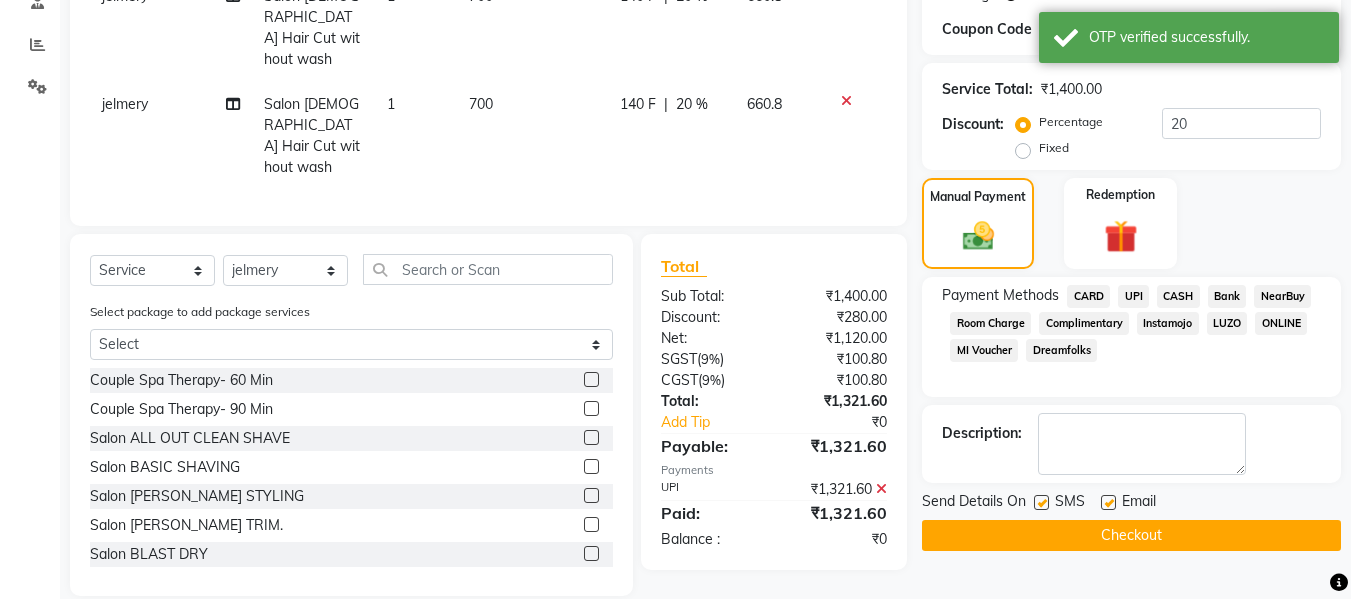 click on "Checkout" 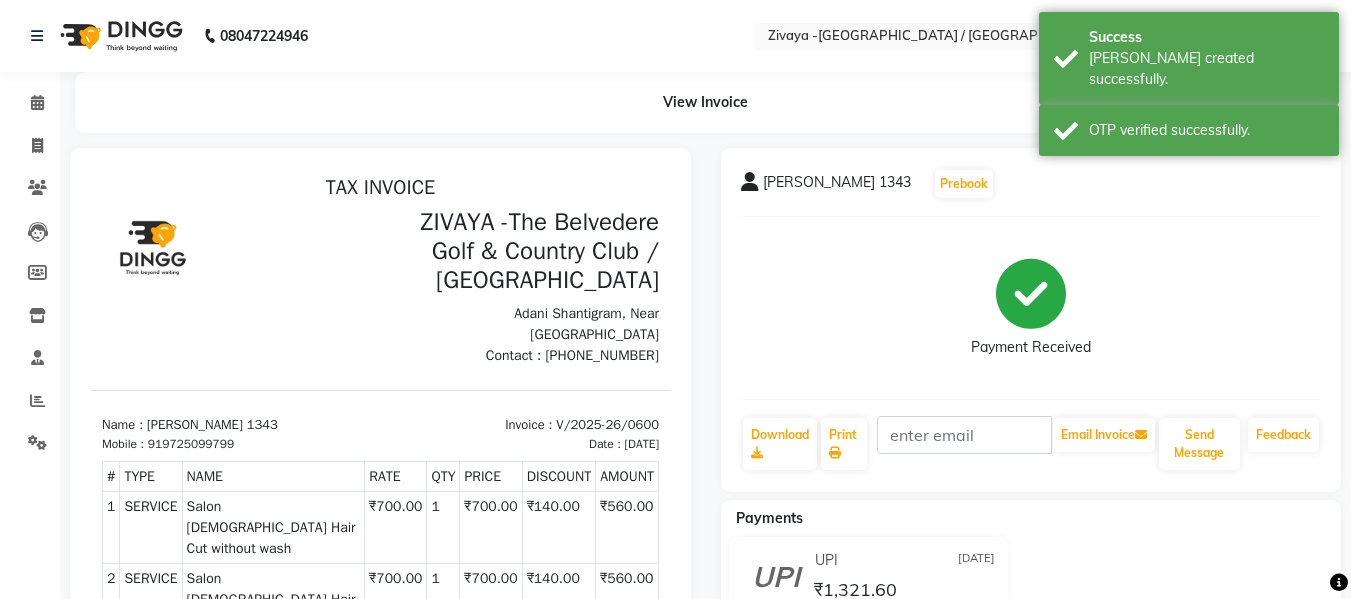 scroll, scrollTop: 0, scrollLeft: 0, axis: both 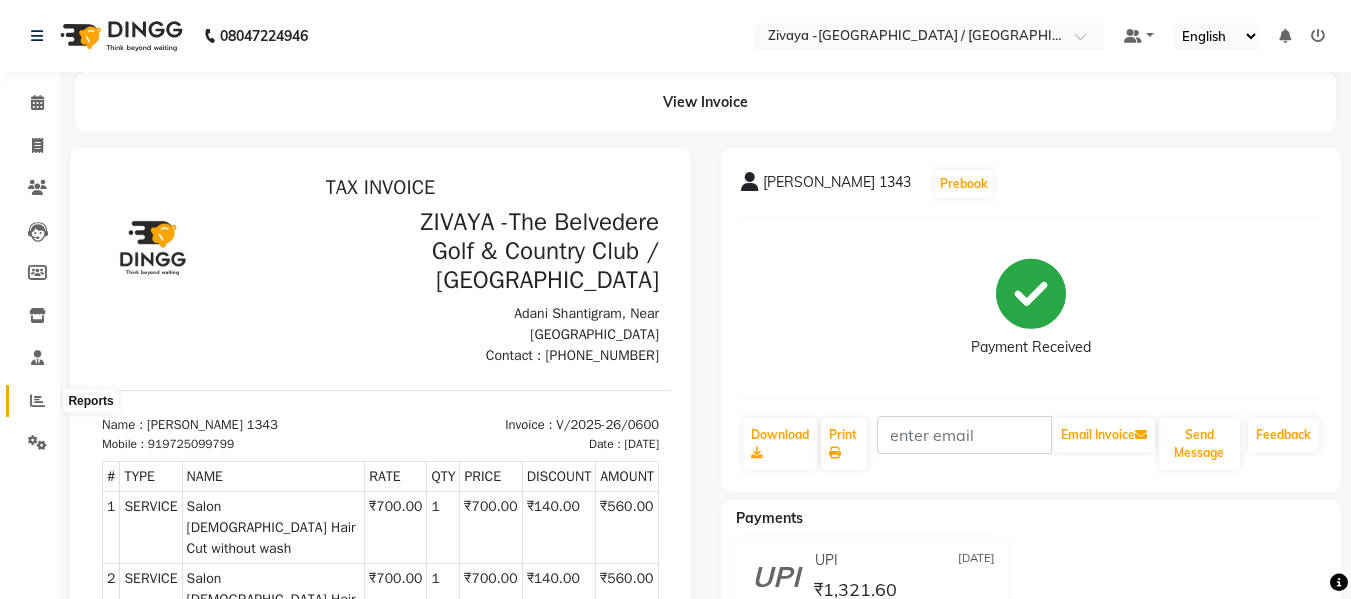 click 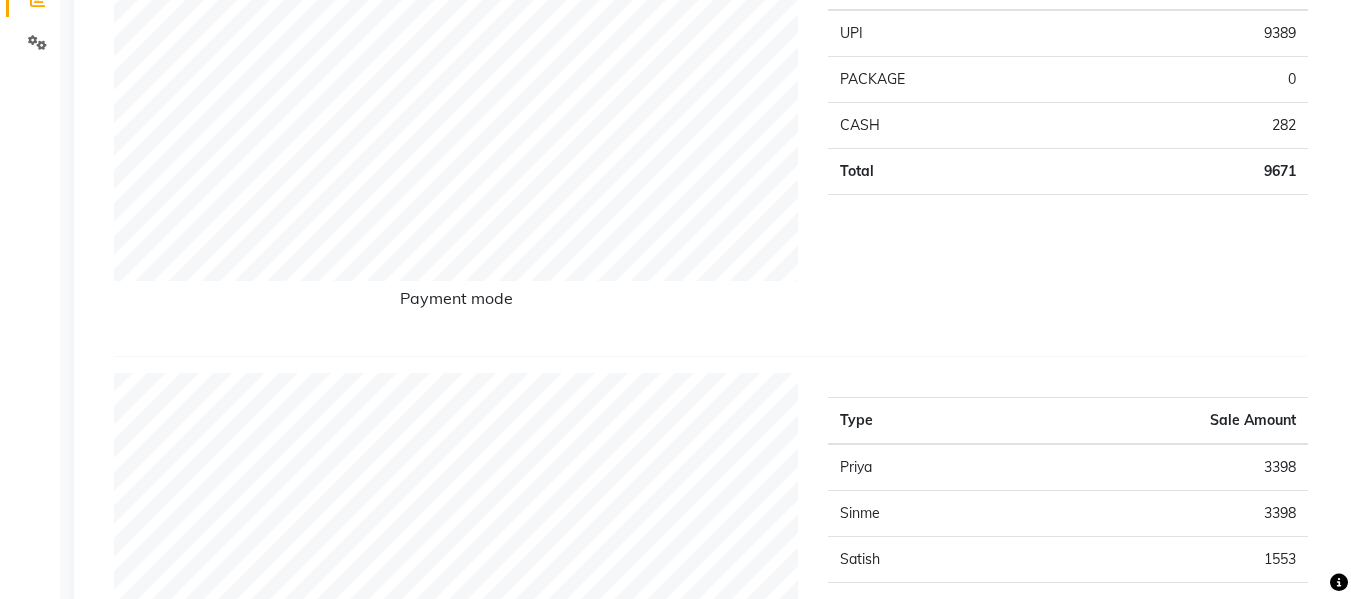 scroll, scrollTop: 100, scrollLeft: 0, axis: vertical 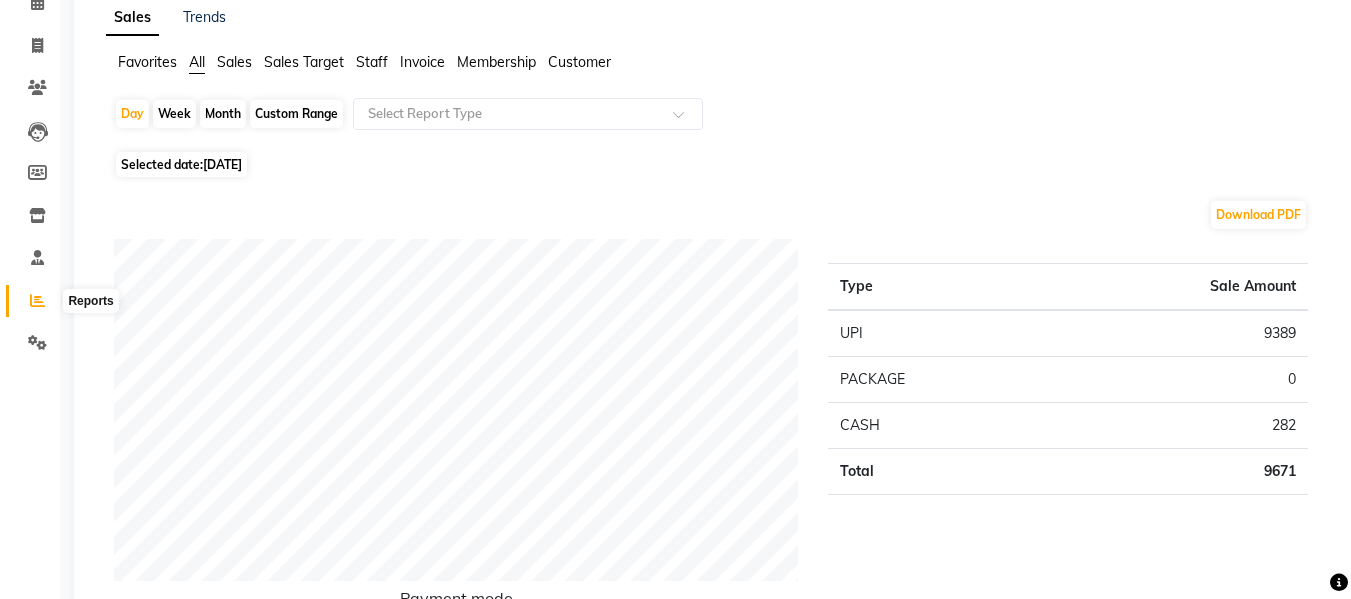click 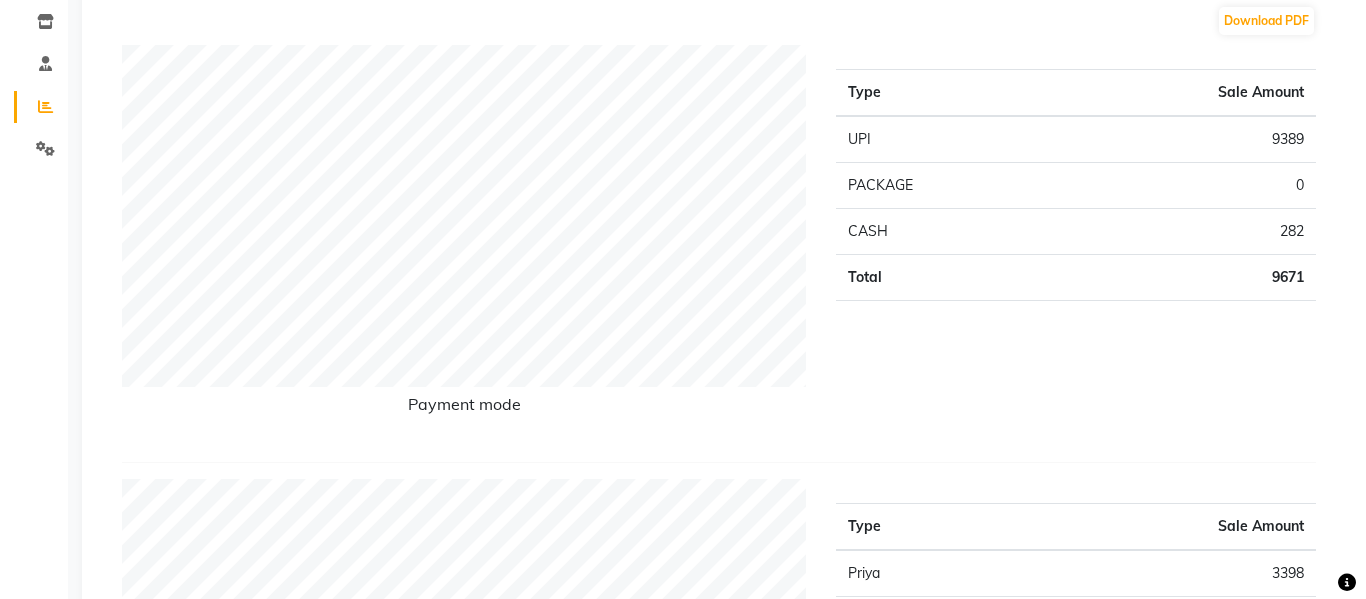 scroll, scrollTop: 0, scrollLeft: 0, axis: both 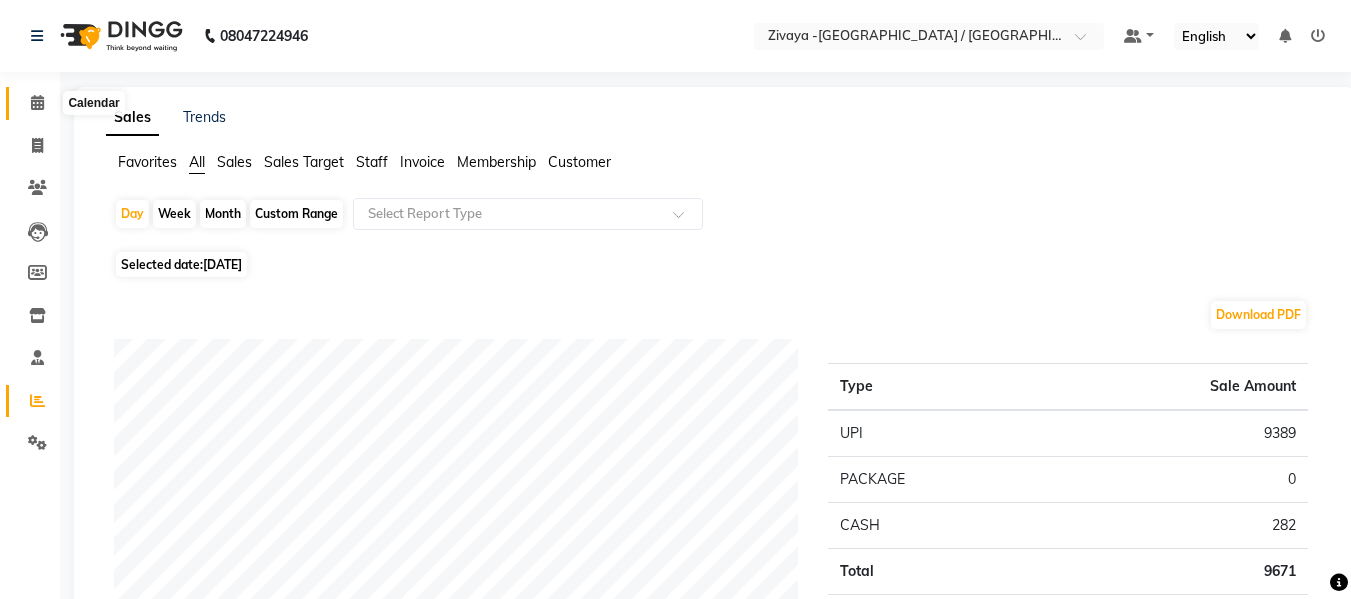 click 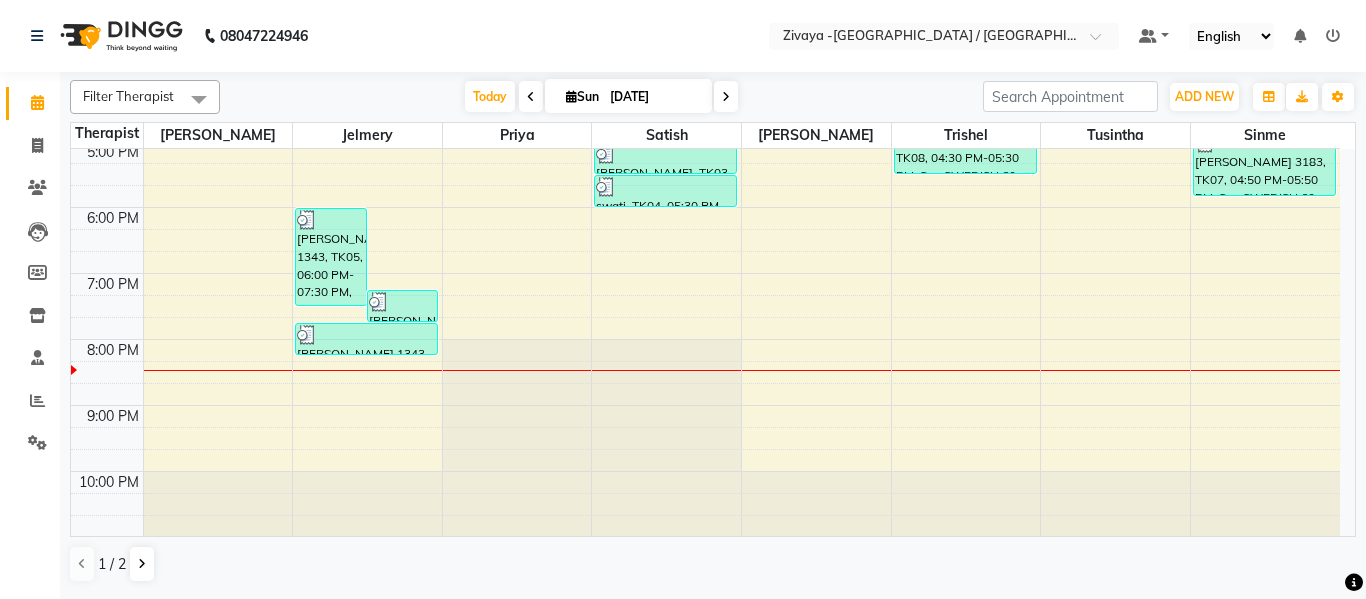 scroll, scrollTop: 668, scrollLeft: 0, axis: vertical 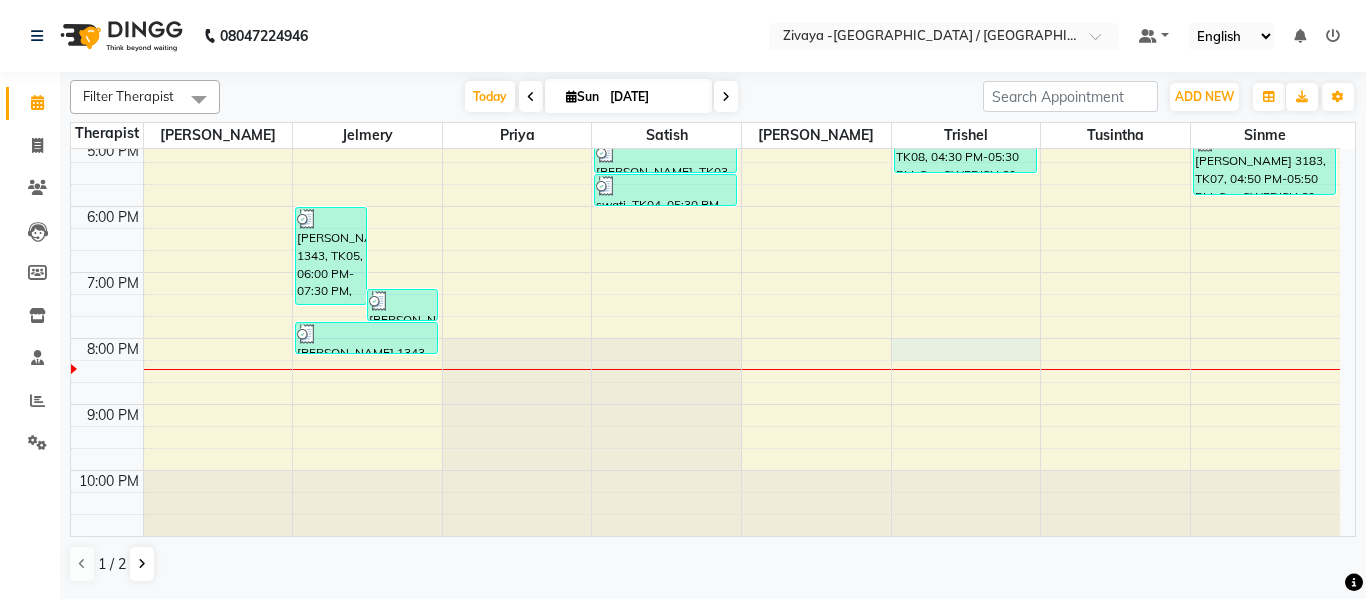 click on "7:00 AM 8:00 AM 9:00 AM 10:00 AM 11:00 AM 12:00 PM 1:00 PM 2:00 PM 3:00 PM 4:00 PM 5:00 PM 6:00 PM 7:00 PM 8:00 PM 9:00 PM 10:00 PM     [PERSON_NAME] 1343, TK05, 06:00 PM-07:30 PM, Spa MERU 30 Mins,Salon [DEMOGRAPHIC_DATA] Hair Wash with Conditioning and Styling     [PERSON_NAME] 1343, TK09, 07:15 PM-07:45 PM, Salon [DEMOGRAPHIC_DATA] Hair Cut without wash     [PERSON_NAME] 1343, TK09, 07:45 PM-08:15 PM, Salon [DEMOGRAPHIC_DATA] Hair Cut without wash     [PERSON_NAME] 2184, TK01, 10:00 AM-11:00 AM, Spa SWEDISH 60 Mins     [PERSON_NAME] 2824, TK02, 11:30 AM-12:00 PM, Salon HAIRCUT     [PERSON_NAME], TK06, 03:30 PM-04:00 PM, Salon HAIRCUT - REGULAR     [PERSON_NAME], TK03, 05:00 PM-05:30 PM, Salon HAIRCUT - REGULAR     swati, TK04, 05:30 PM-06:00 PM, Salon HAIRCUT - REGULAR     [PERSON_NAME] 2137, TK08, 04:30 PM-05:30 PM, Spa SWEDISH 60 Mins     [PERSON_NAME] 3183, TK07, 04:50 PM-05:50 PM, Spa SWEDISH 60 Mins" at bounding box center (705, 8) 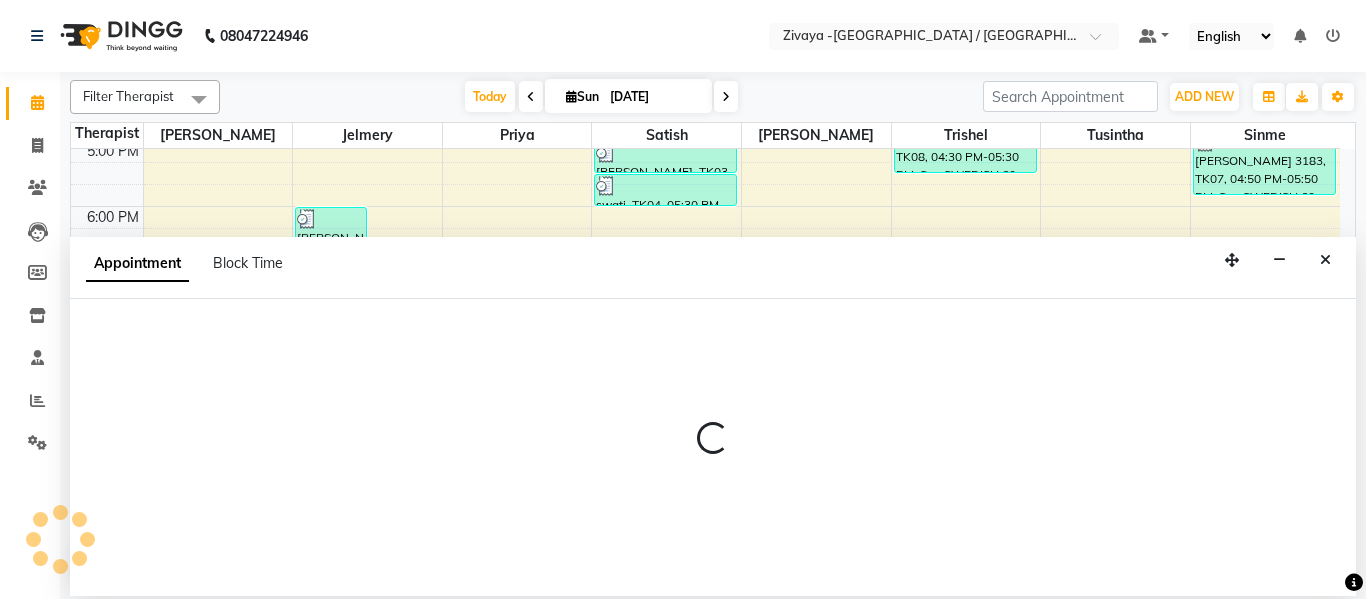 select on "83045" 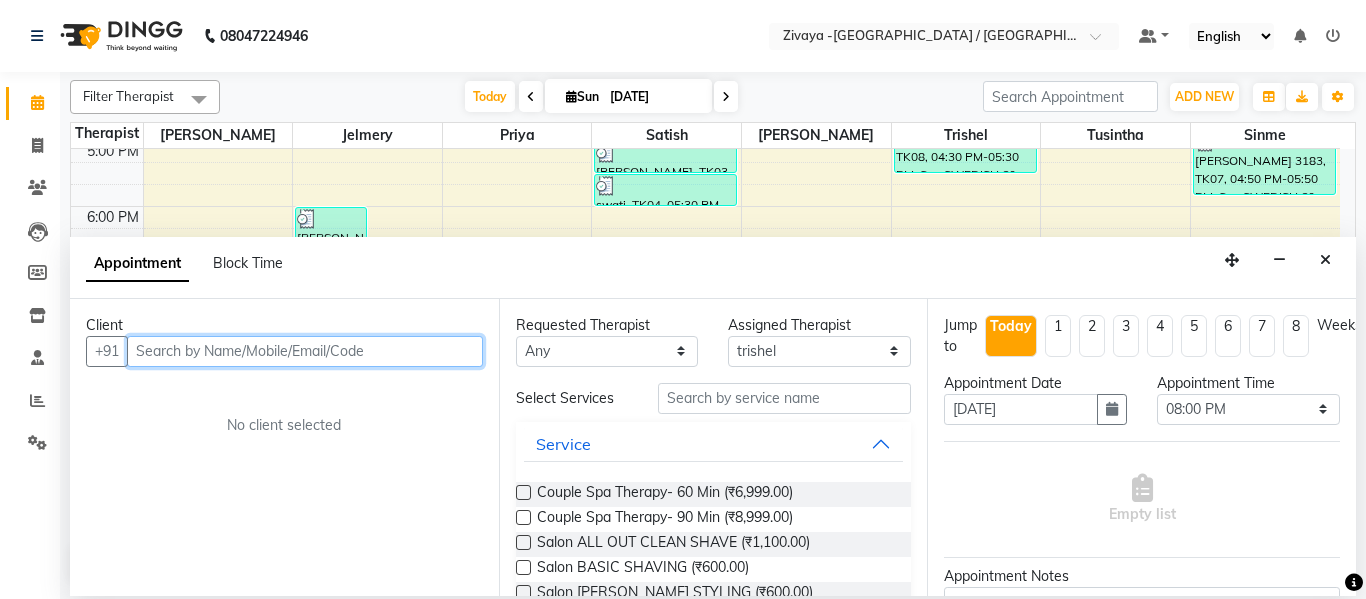 click at bounding box center (305, 351) 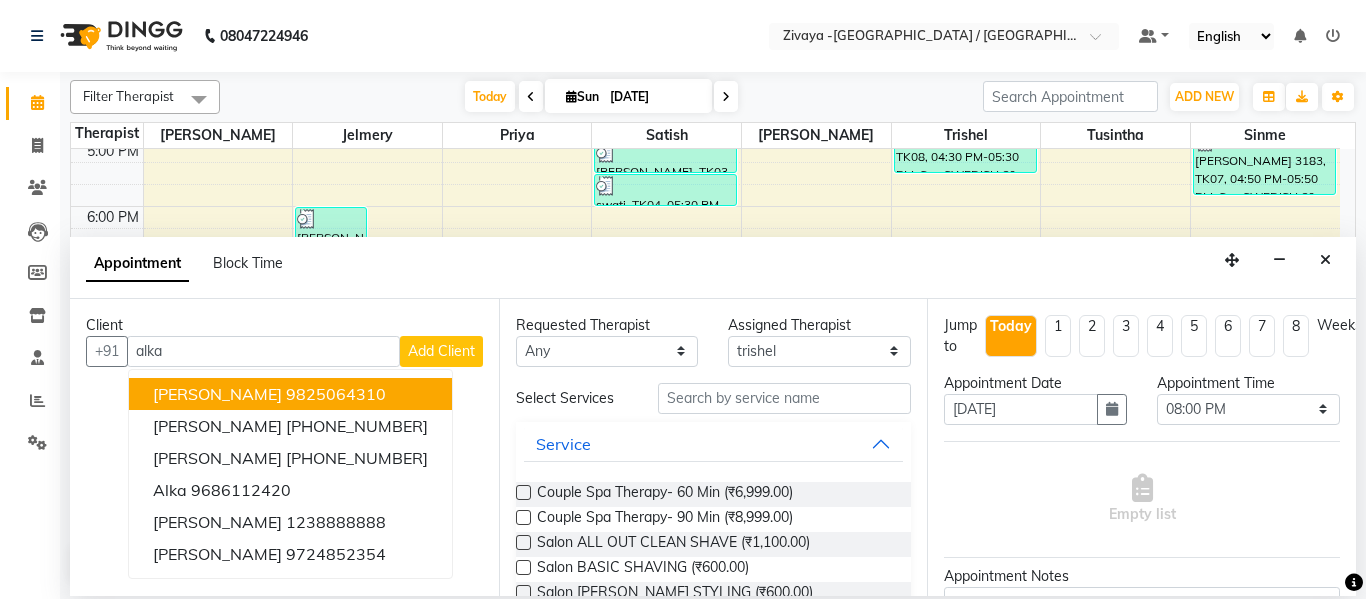 click on "Add Client" at bounding box center [441, 351] 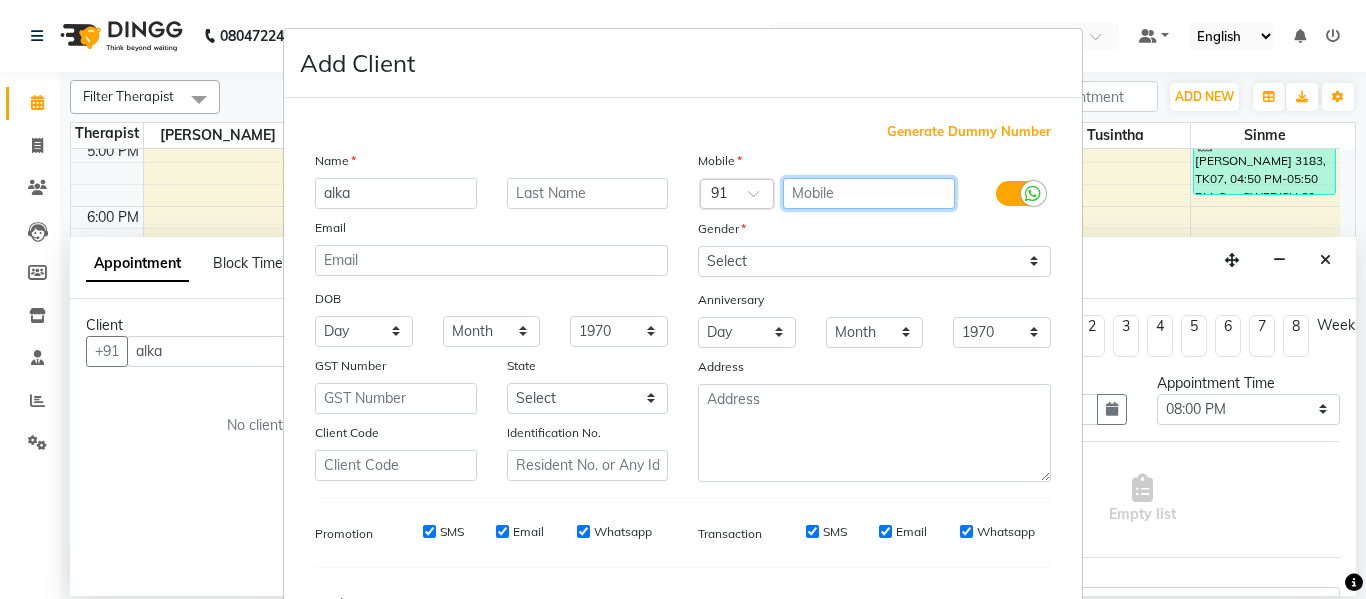 click at bounding box center (869, 193) 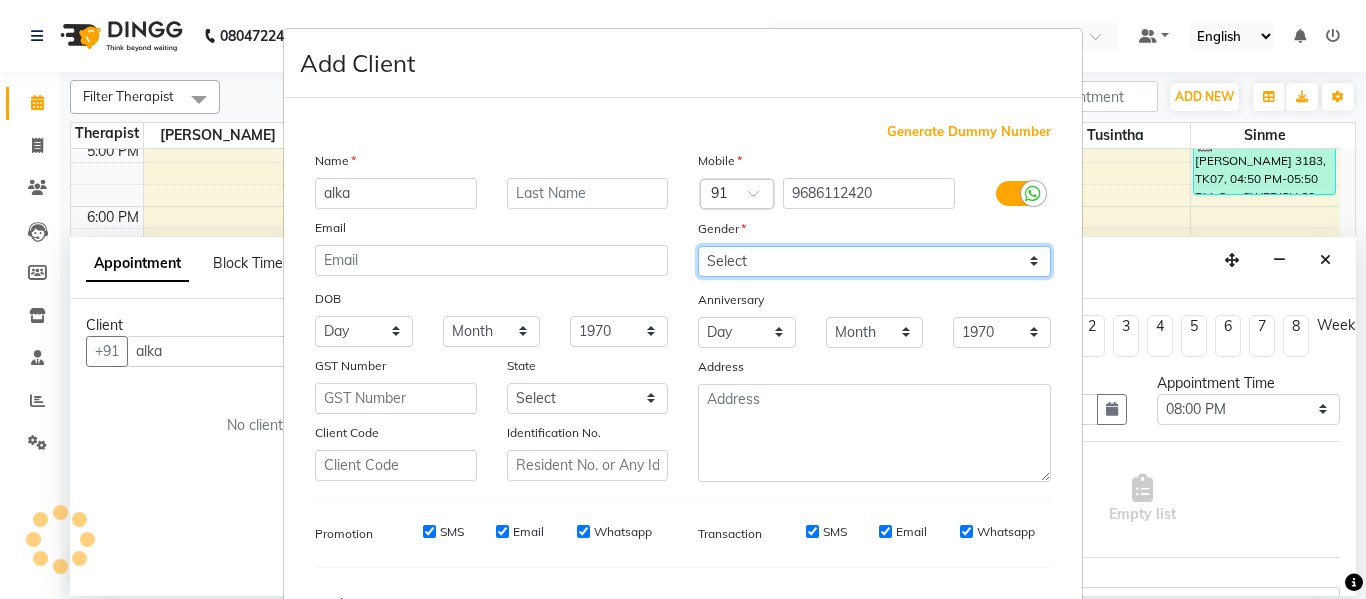 click on "Mobile Country Code × 91 9686112420 Gender Select [DEMOGRAPHIC_DATA] [DEMOGRAPHIC_DATA] Other Prefer Not To Say Anniversary Day 01 02 03 04 05 06 07 08 09 10 11 12 13 14 15 16 17 18 19 20 21 22 23 24 25 26 27 28 29 30 31 Month January February March April May June July August September October November [DATE] 1971 1972 1973 1974 1975 1976 1977 1978 1979 1980 1981 1982 1983 1984 1985 1986 1987 1988 1989 1990 1991 1992 1993 1994 1995 1996 1997 1998 1999 2000 2001 2002 2003 2004 2005 2006 2007 2008 2009 2010 2011 2012 2013 2014 2015 2016 2017 2018 2019 2020 2021 2022 2023 2024 2025 Address" at bounding box center [874, 316] 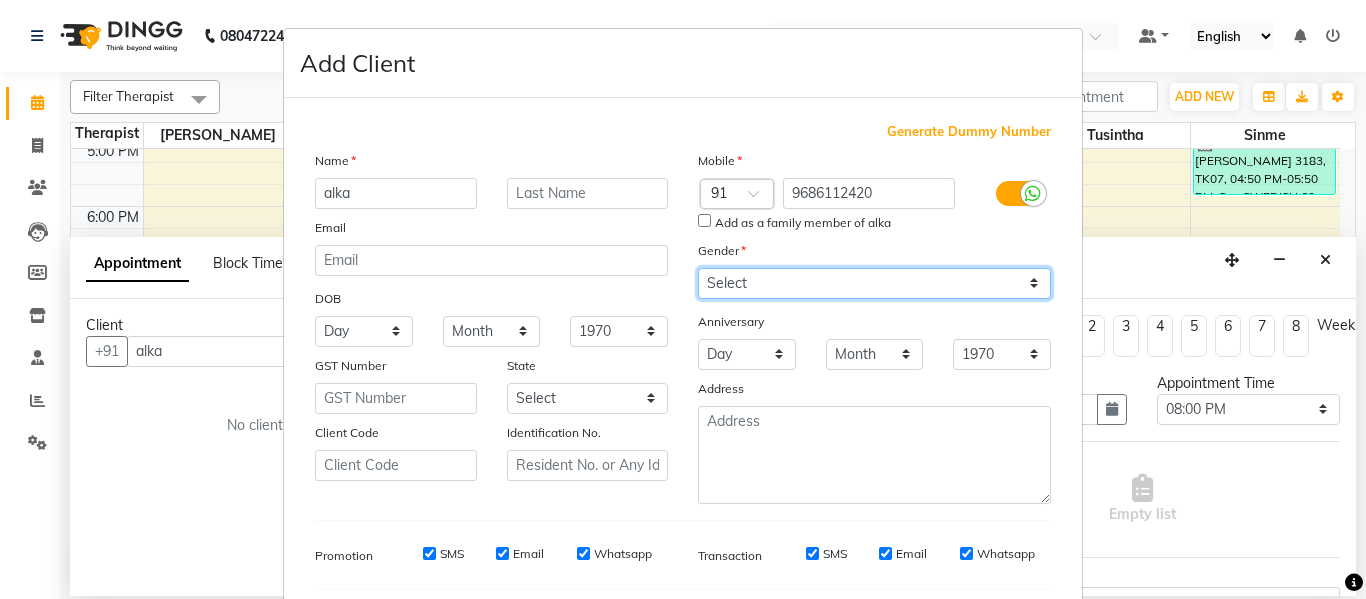 click on "Select [DEMOGRAPHIC_DATA] [DEMOGRAPHIC_DATA] Other Prefer Not To Say" at bounding box center (874, 283) 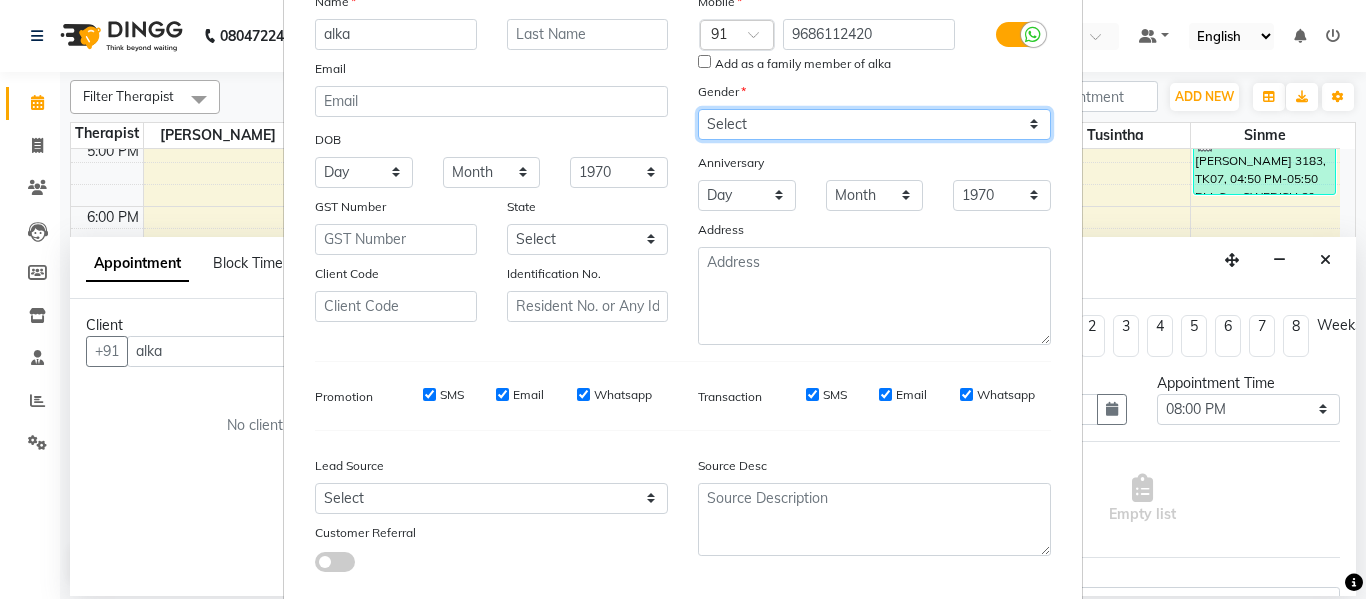 scroll, scrollTop: 272, scrollLeft: 0, axis: vertical 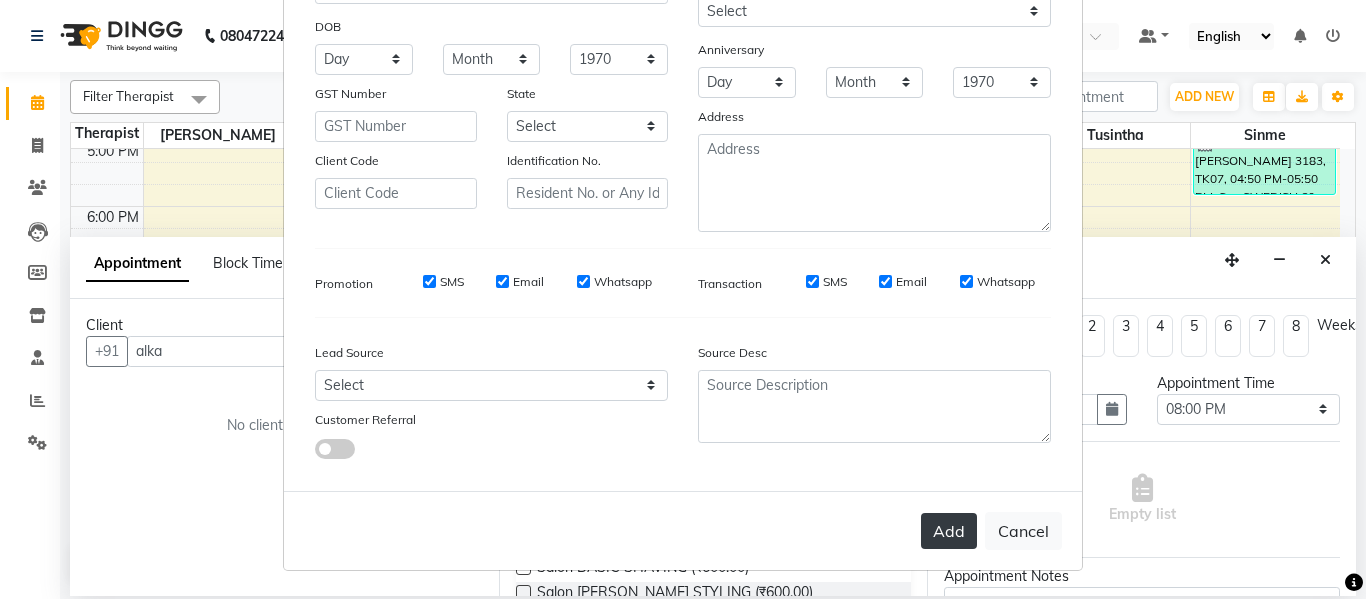 click on "Add" at bounding box center [949, 531] 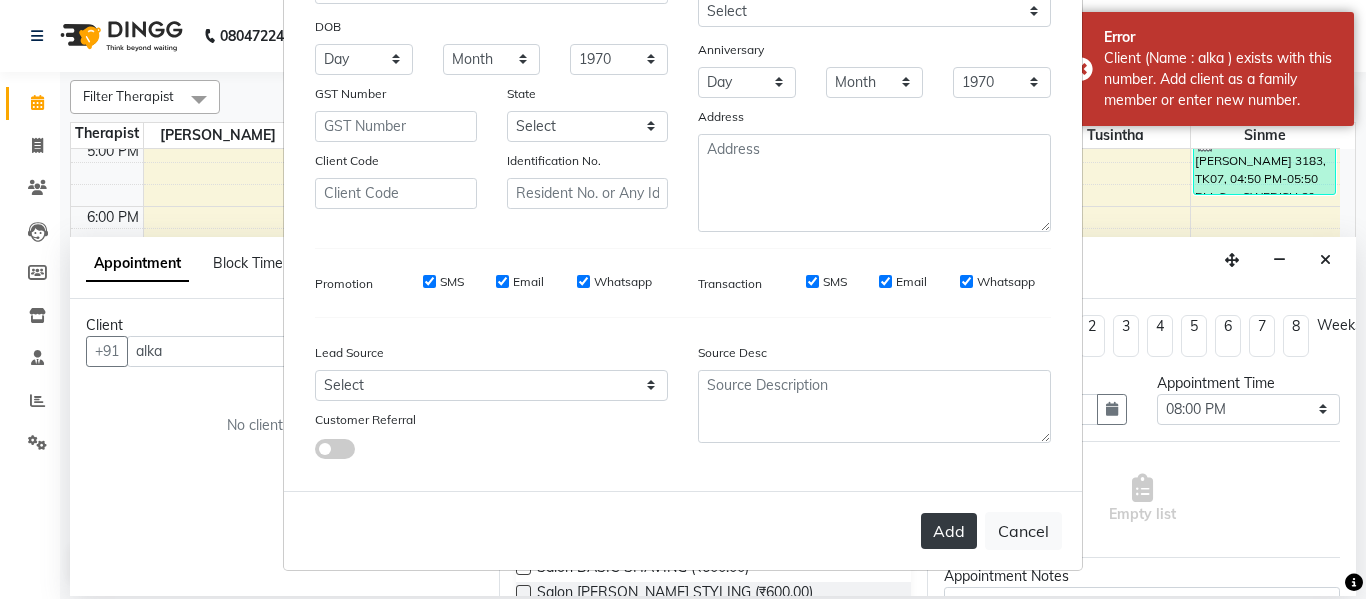 click on "Add" at bounding box center (949, 531) 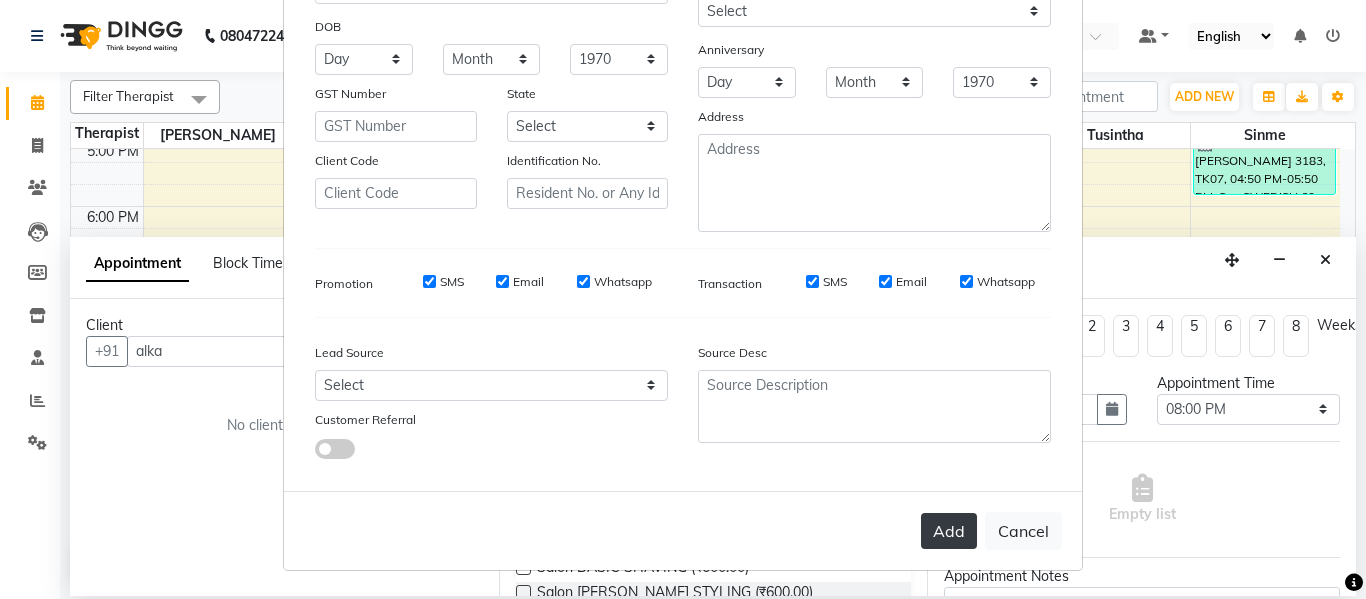click on "Add" at bounding box center [949, 531] 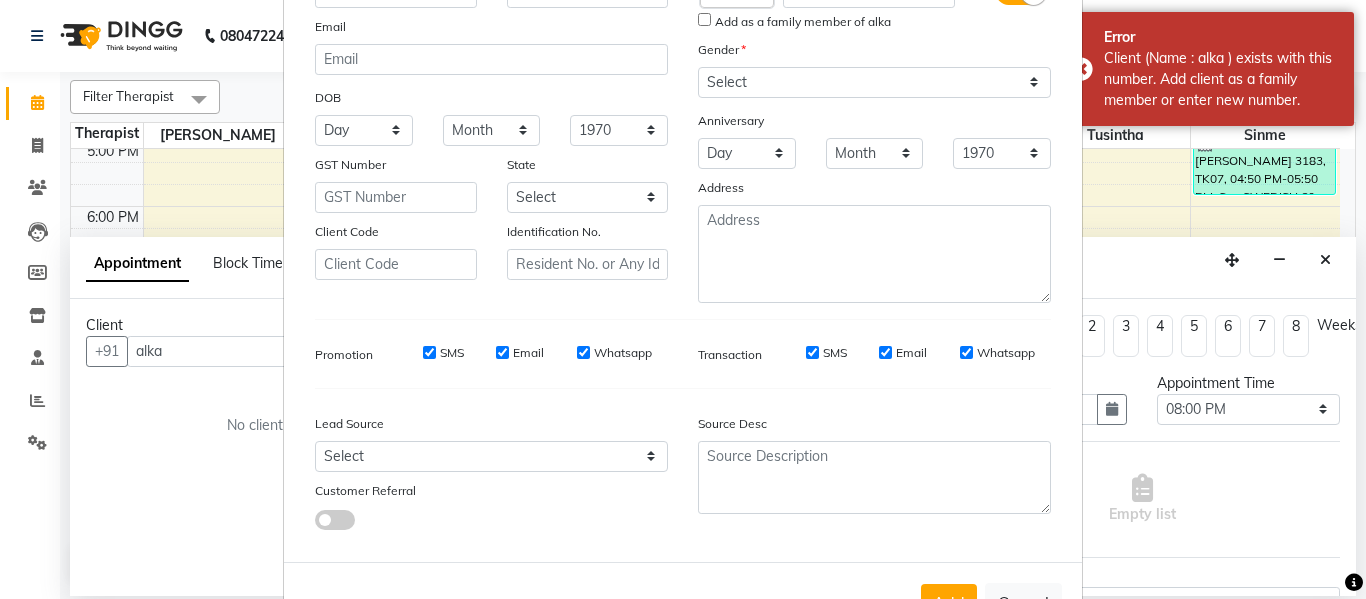 scroll, scrollTop: 0, scrollLeft: 0, axis: both 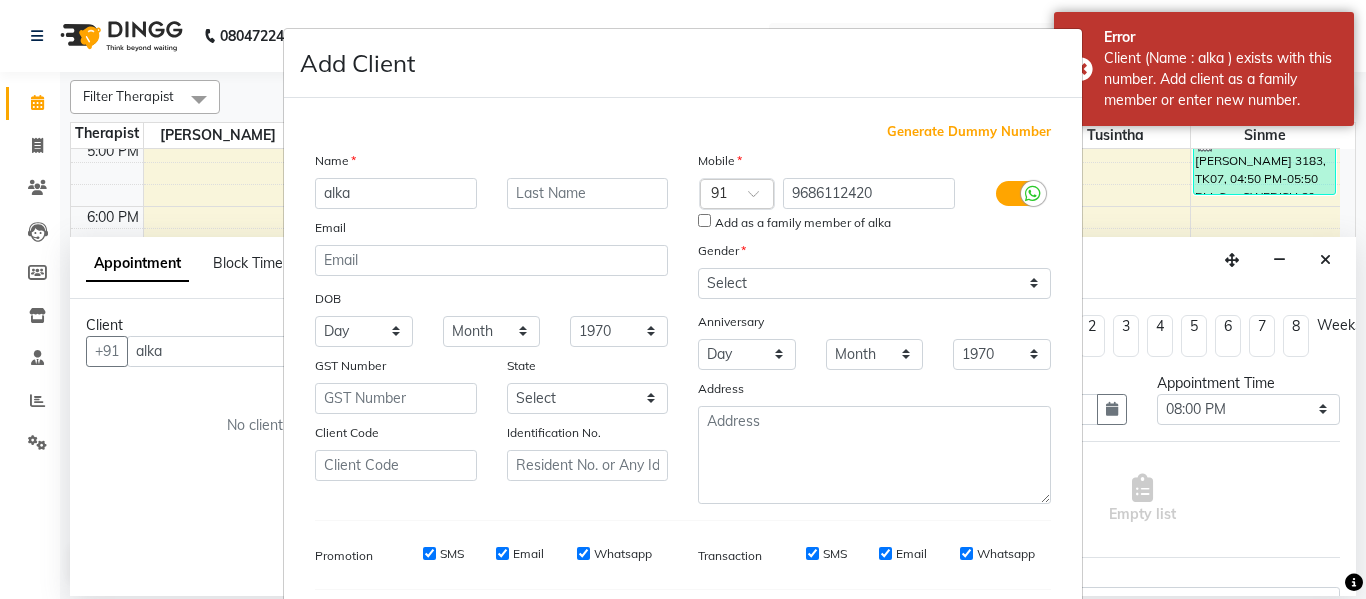 click on "Add as a family member of alka" at bounding box center (704, 220) 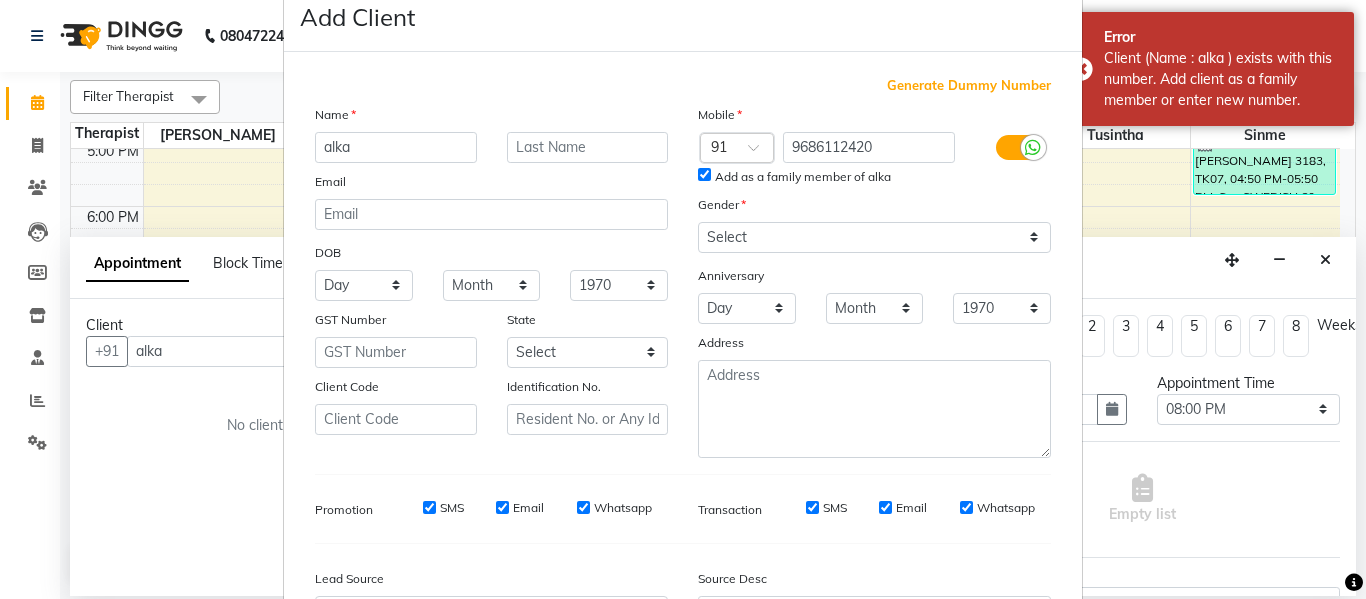 scroll, scrollTop: 272, scrollLeft: 0, axis: vertical 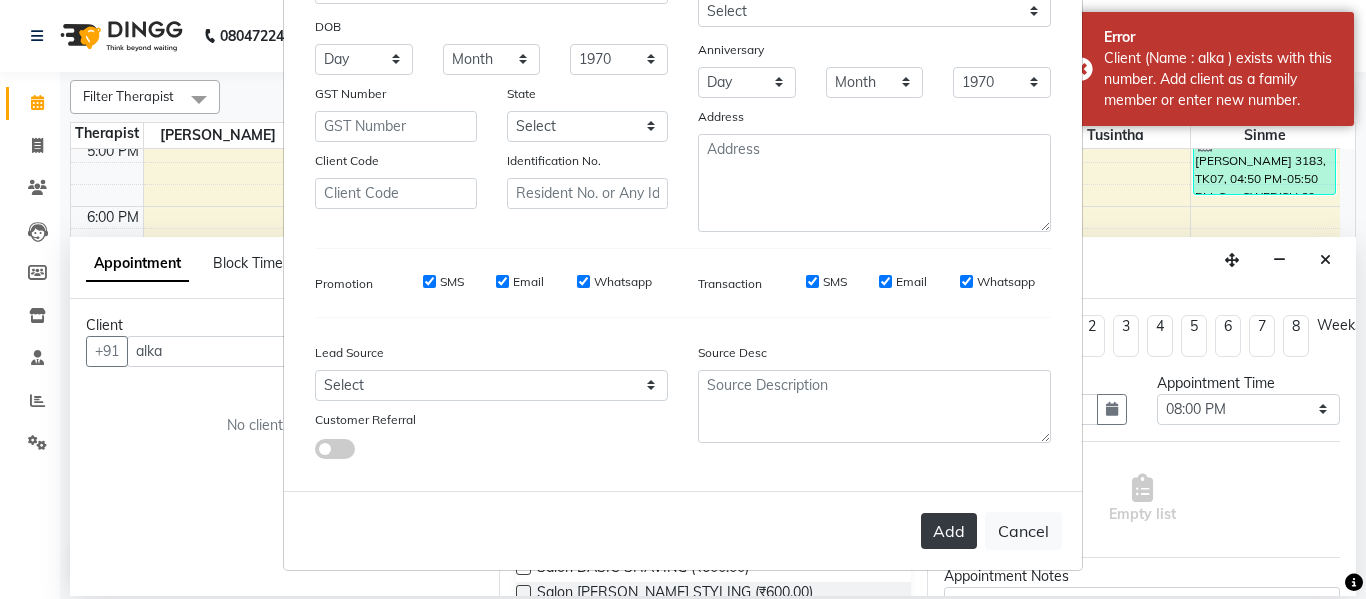 click on "Add" at bounding box center [949, 531] 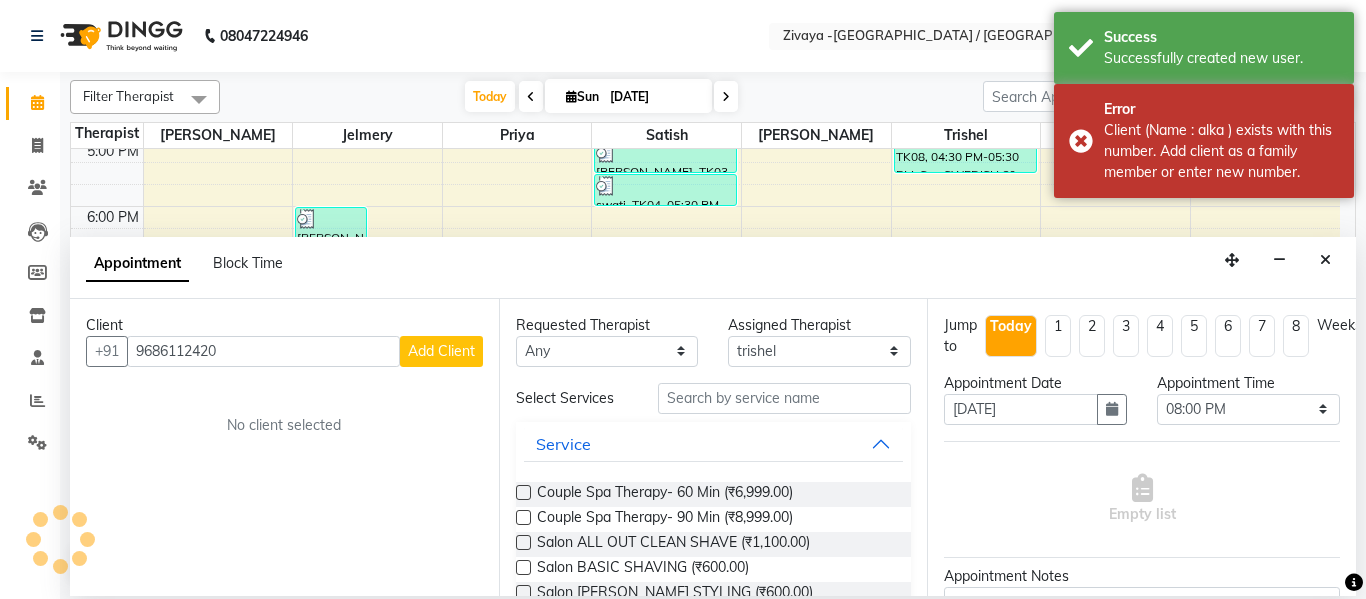 scroll, scrollTop: 250, scrollLeft: 0, axis: vertical 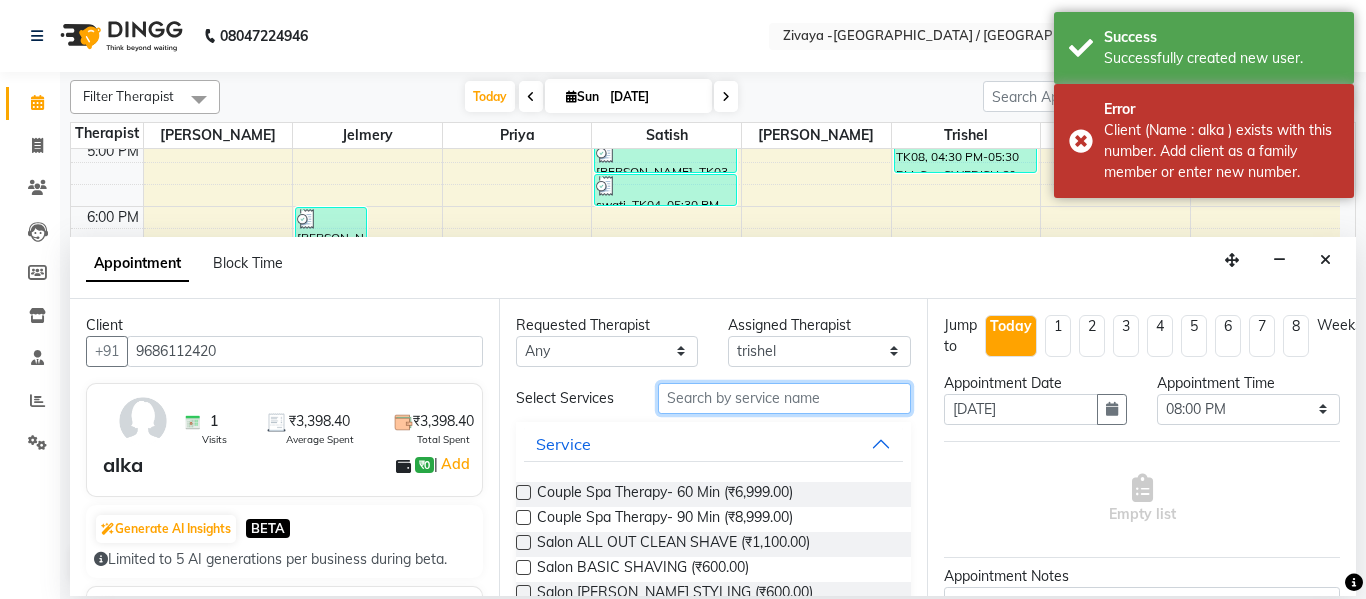 click at bounding box center [785, 398] 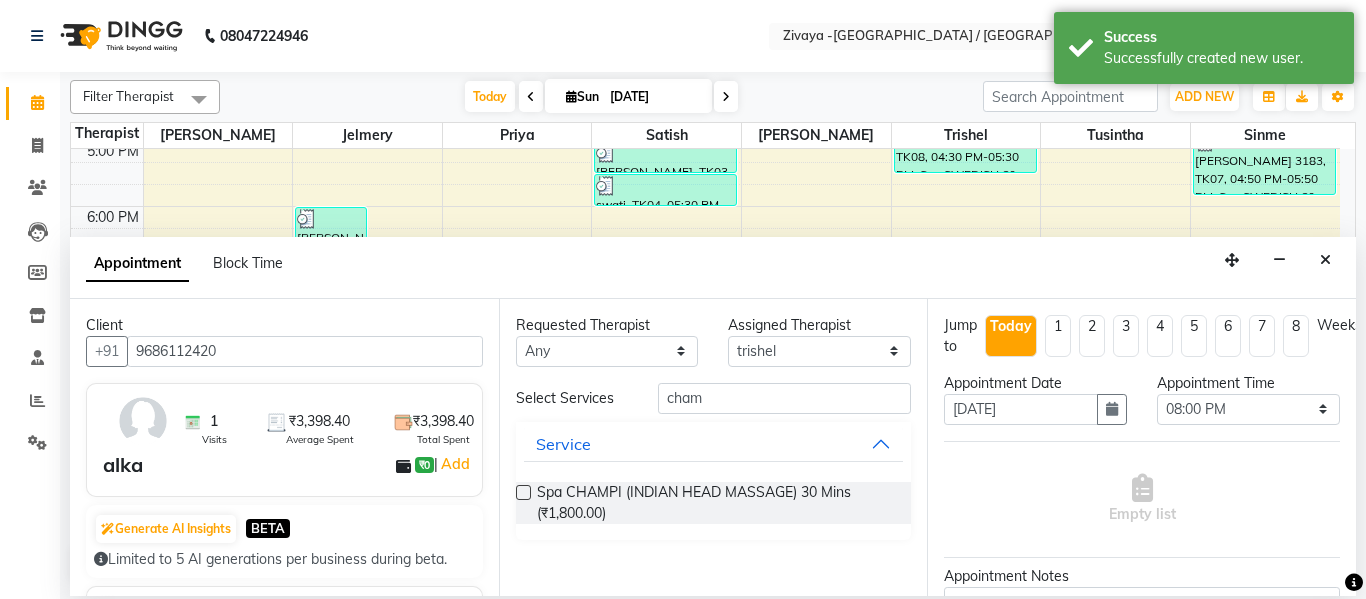 click at bounding box center [523, 492] 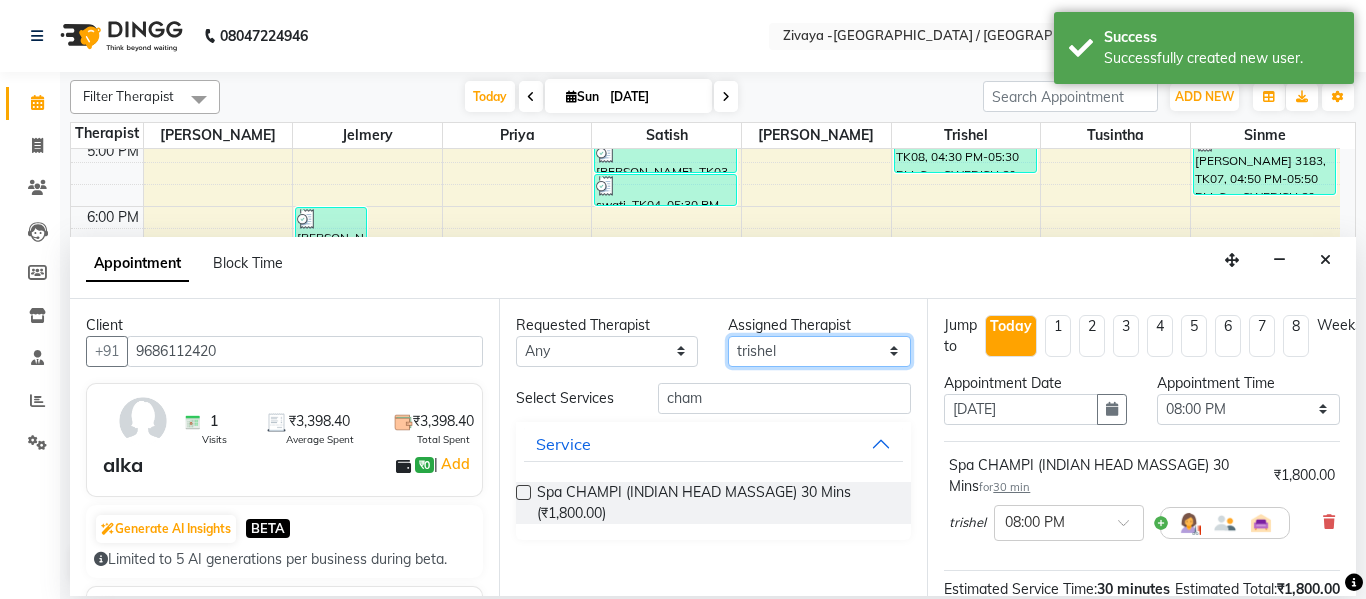 click on "Select [PERSON_NAME] jelmery Priya  [PERSON_NAME] [PERSON_NAME]  sinme [PERSON_NAME] trishel tusintha" at bounding box center (819, 351) 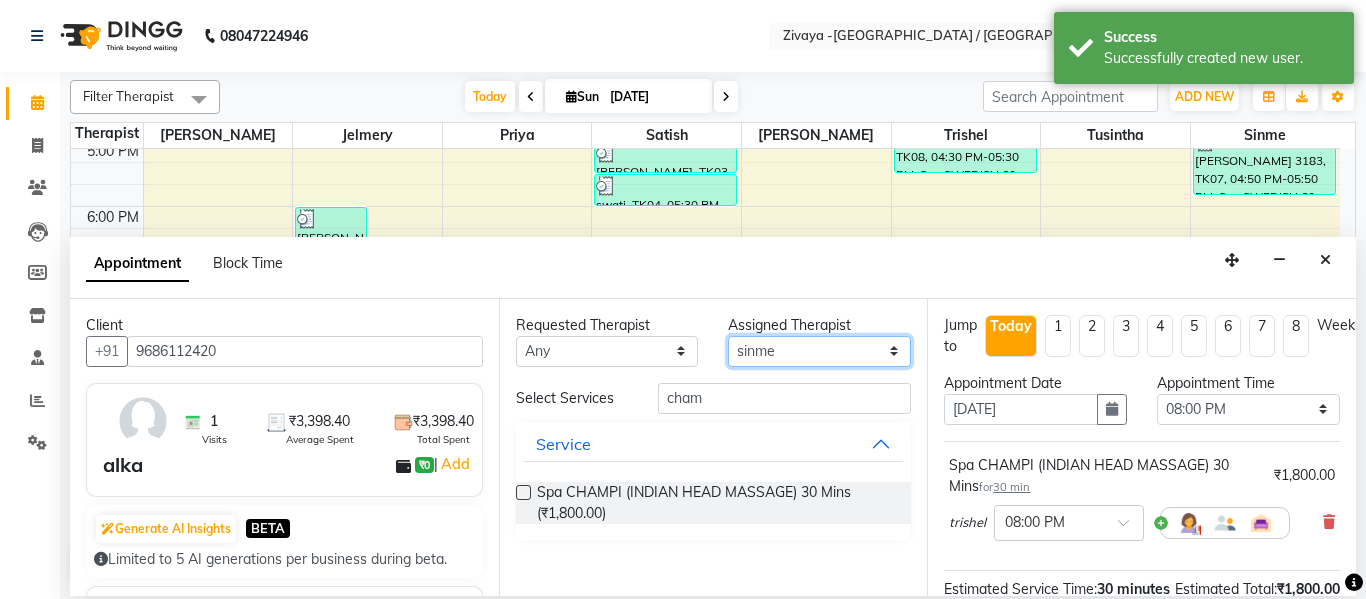 click on "Select [PERSON_NAME] jelmery Priya  [PERSON_NAME] [PERSON_NAME]  sinme [PERSON_NAME] trishel tusintha" at bounding box center [819, 351] 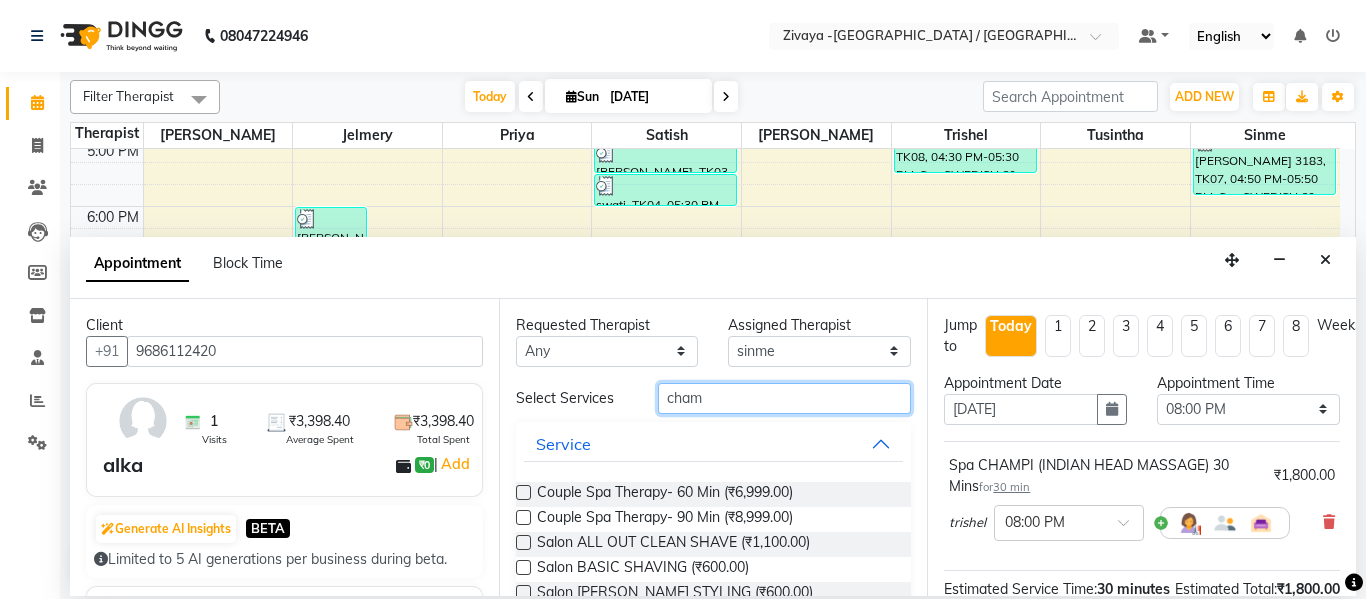 click on "cham" at bounding box center (785, 398) 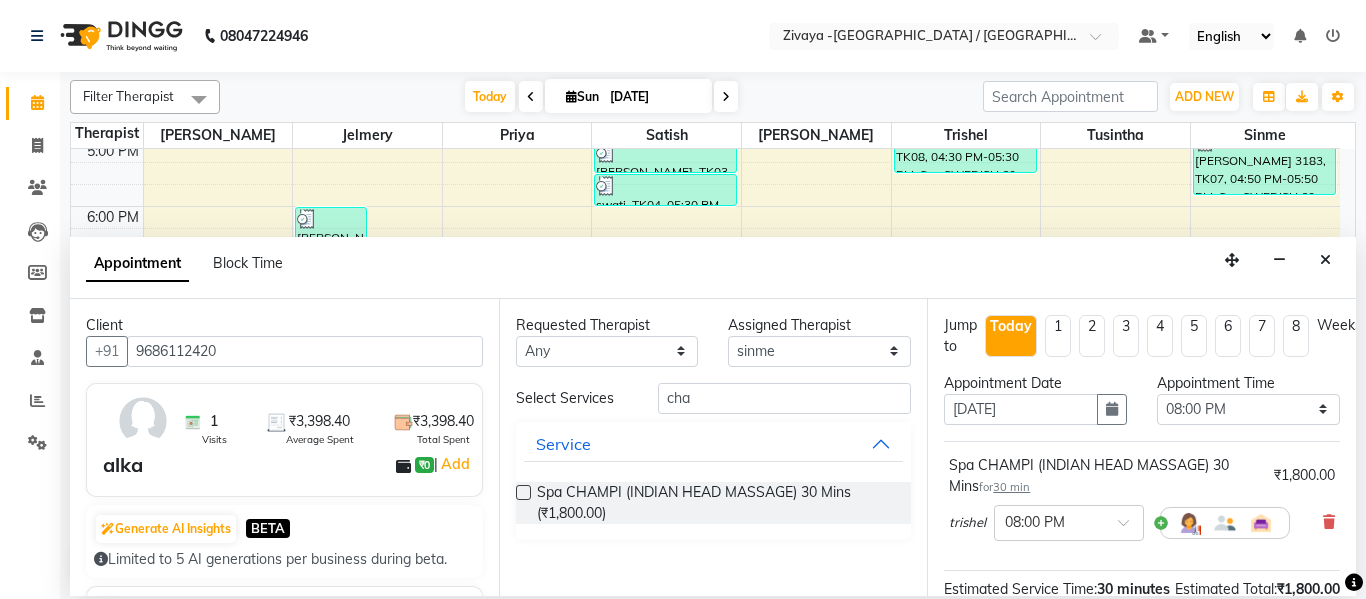 click at bounding box center [523, 492] 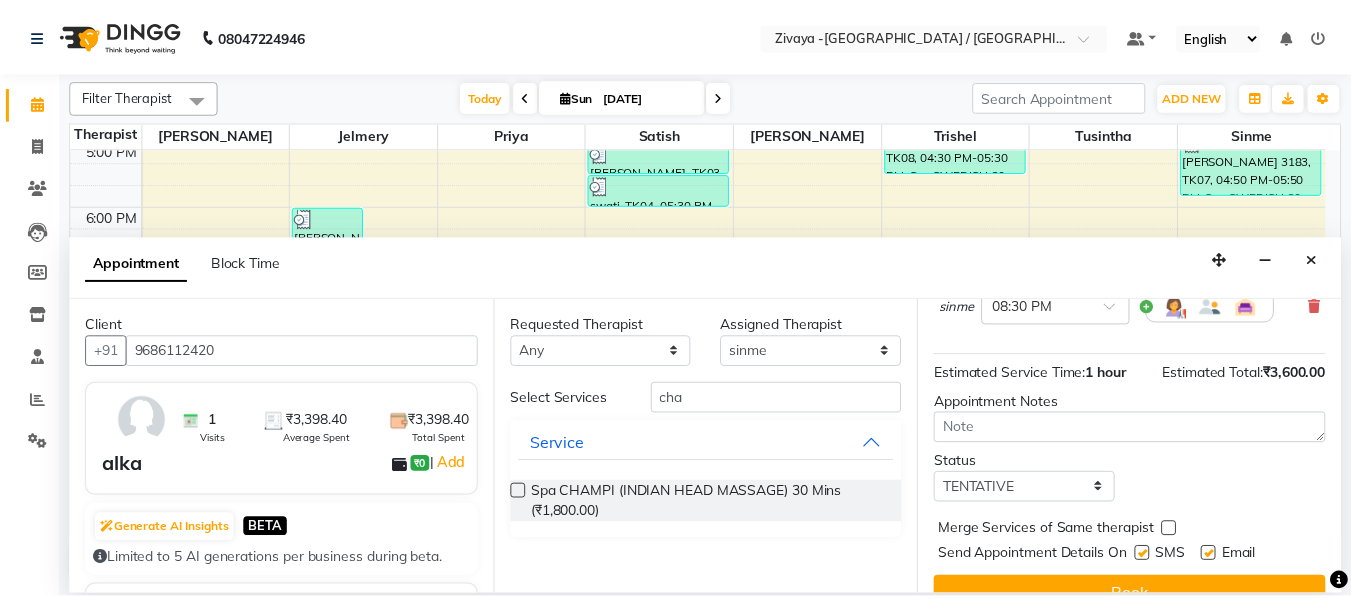 scroll, scrollTop: 377, scrollLeft: 0, axis: vertical 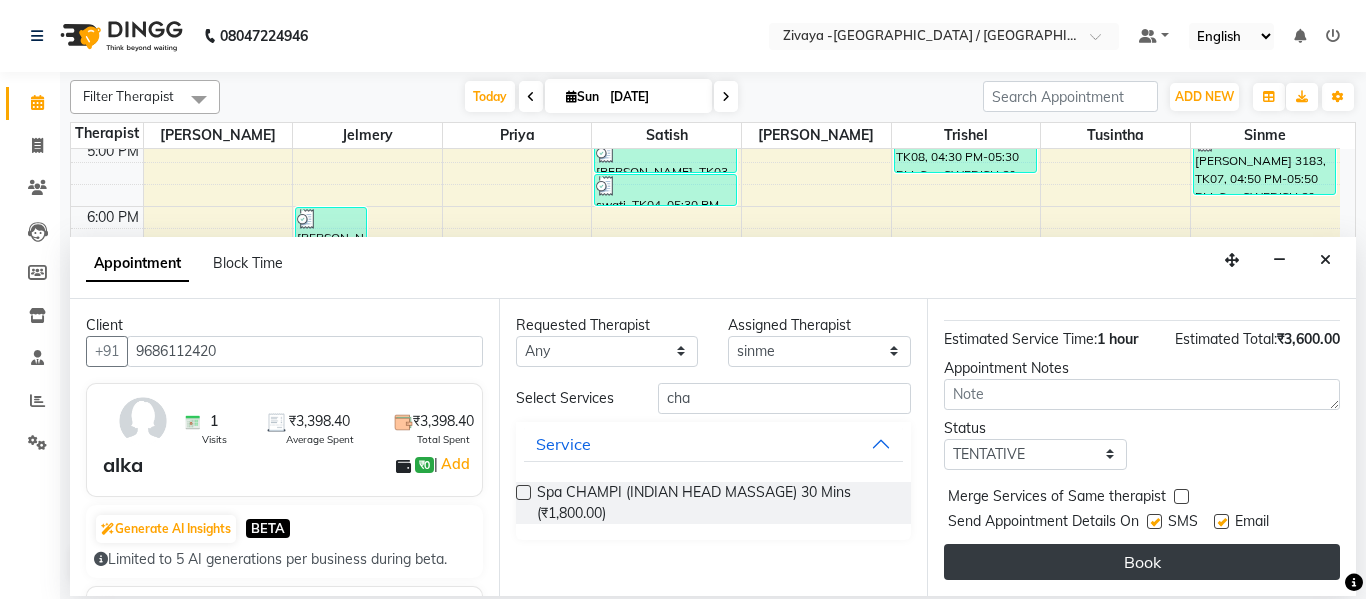 click on "Book" at bounding box center (1142, 562) 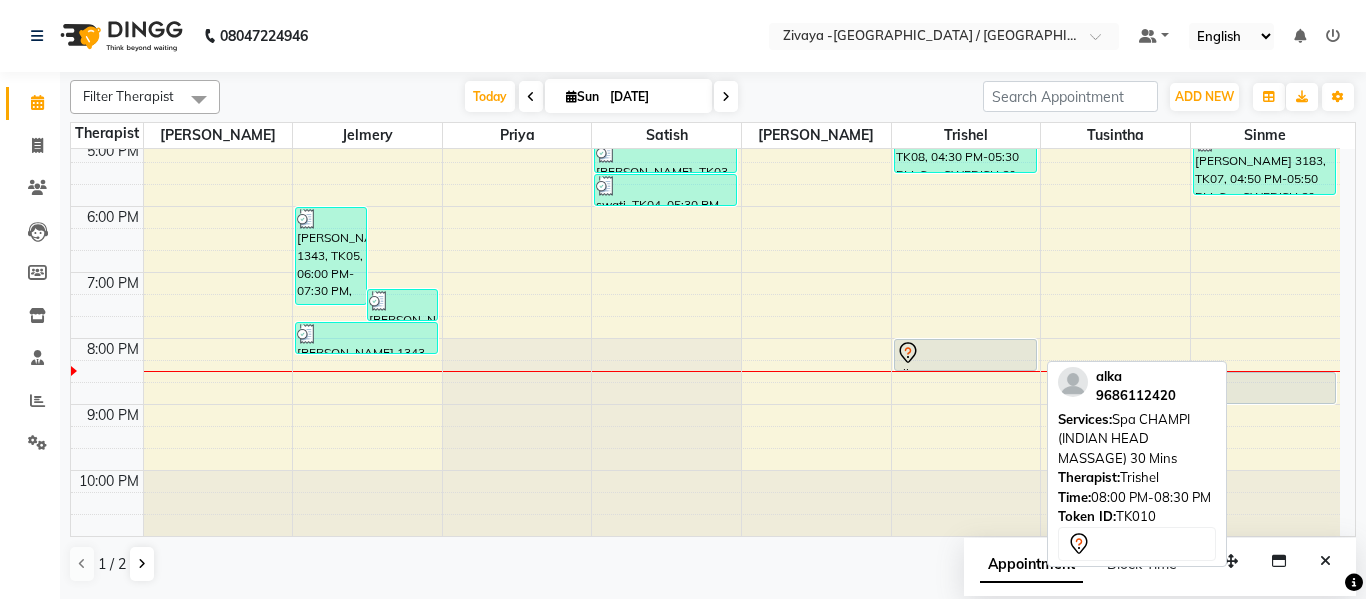 click at bounding box center [965, 353] 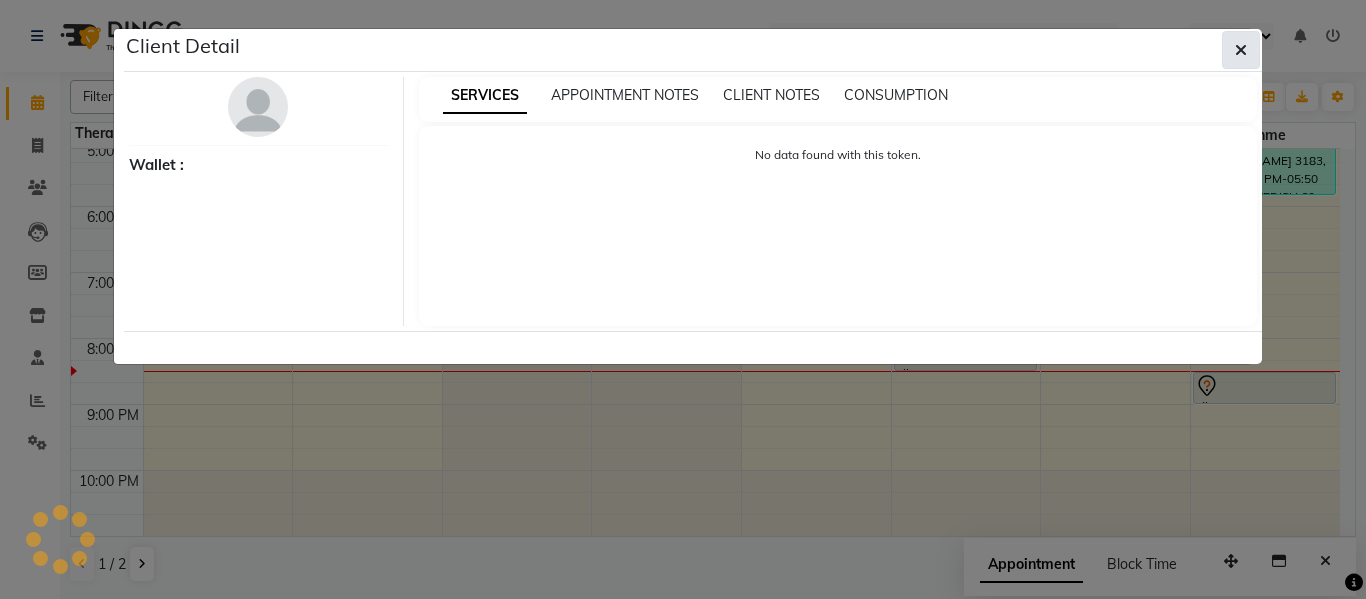 click 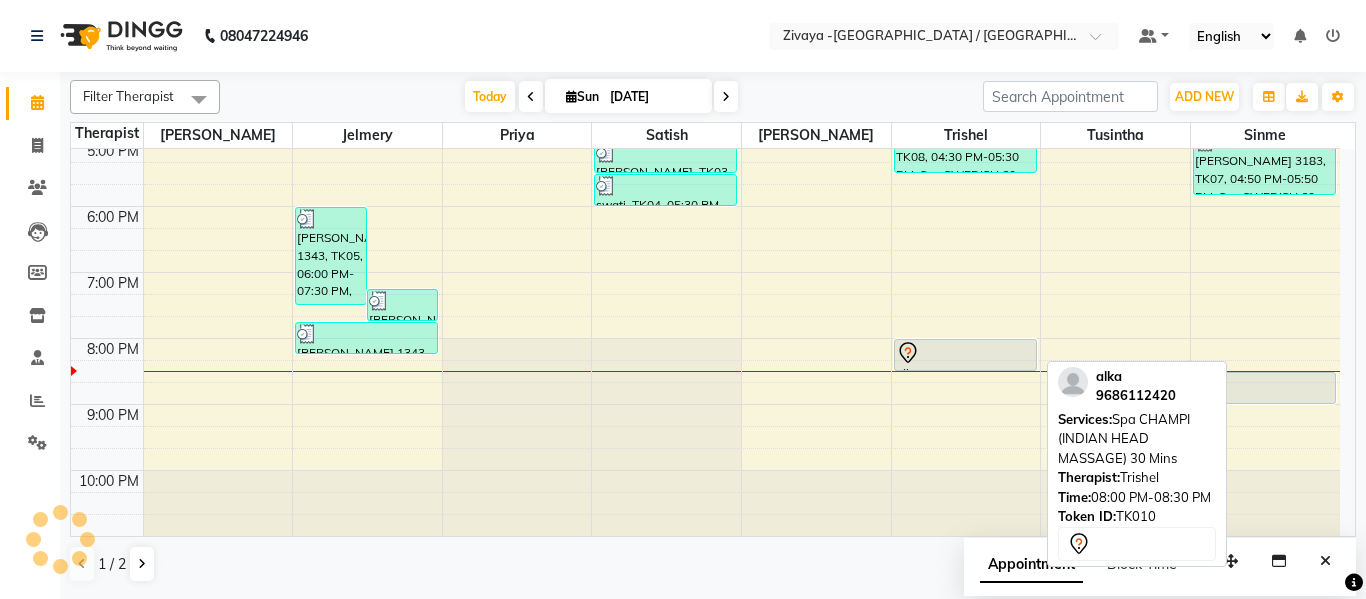 click 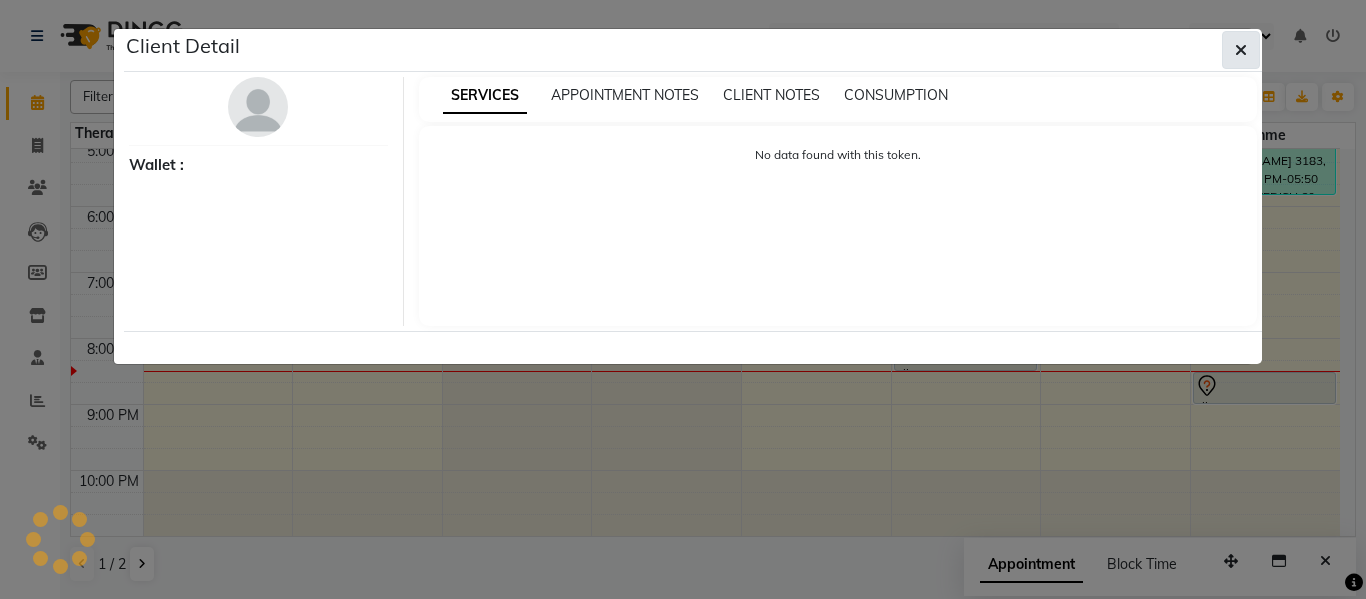 click 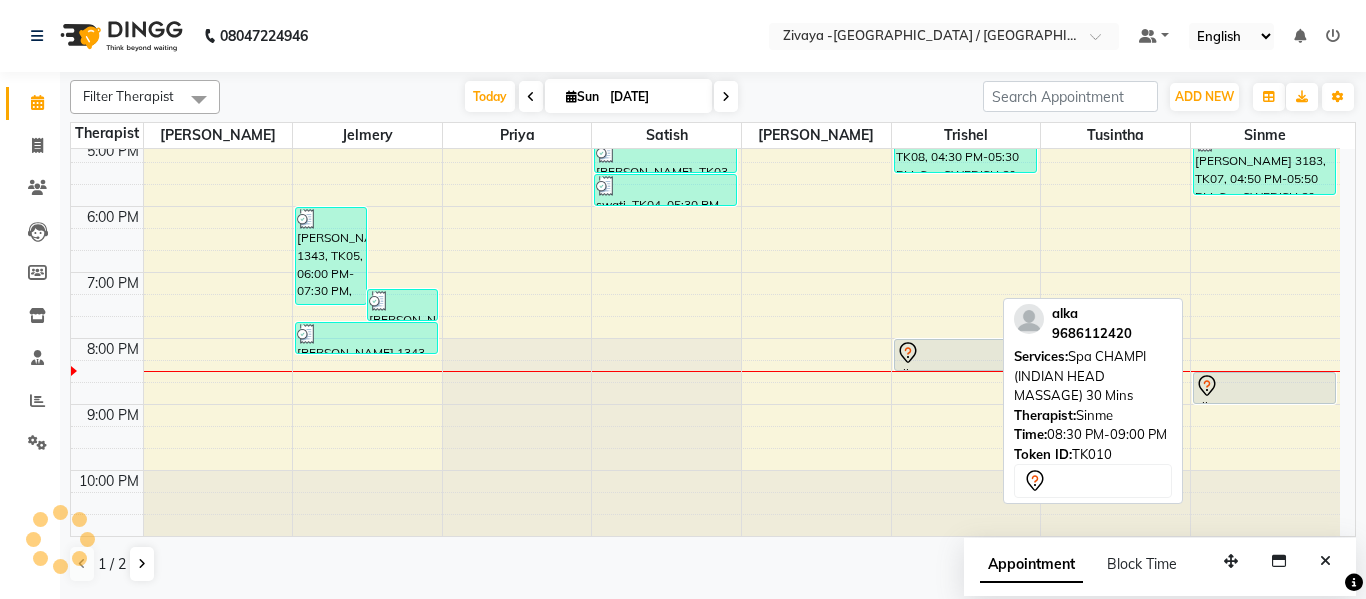 click at bounding box center [1264, 386] 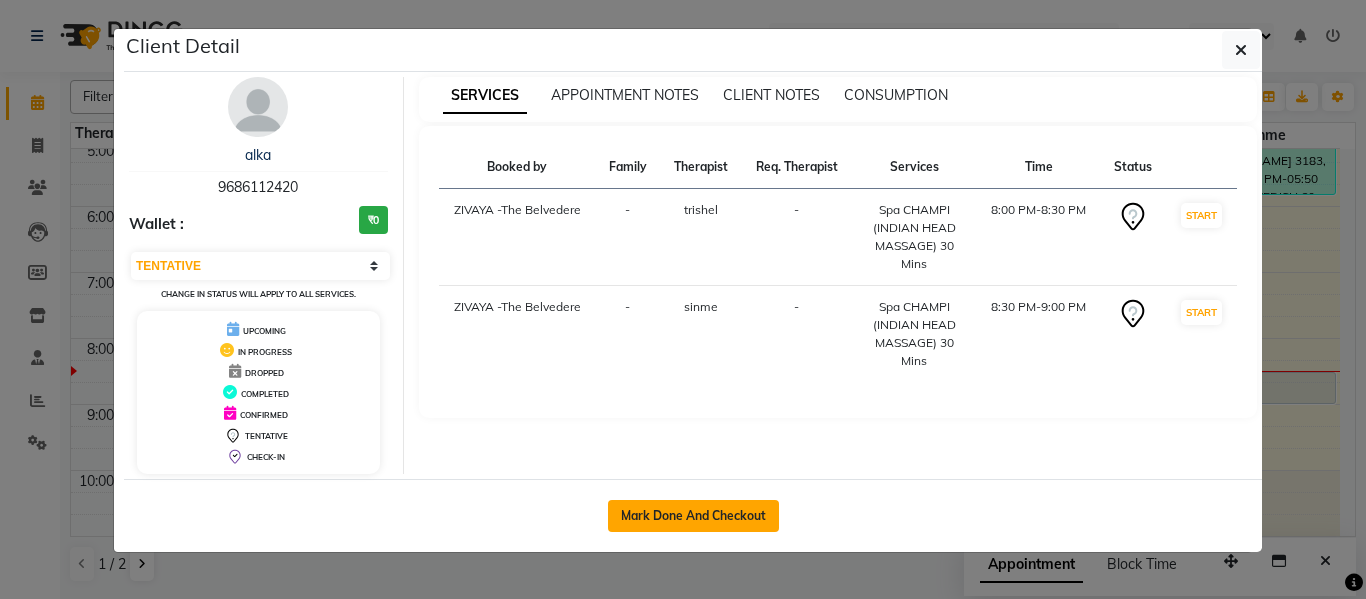 click on "Mark Done And Checkout" 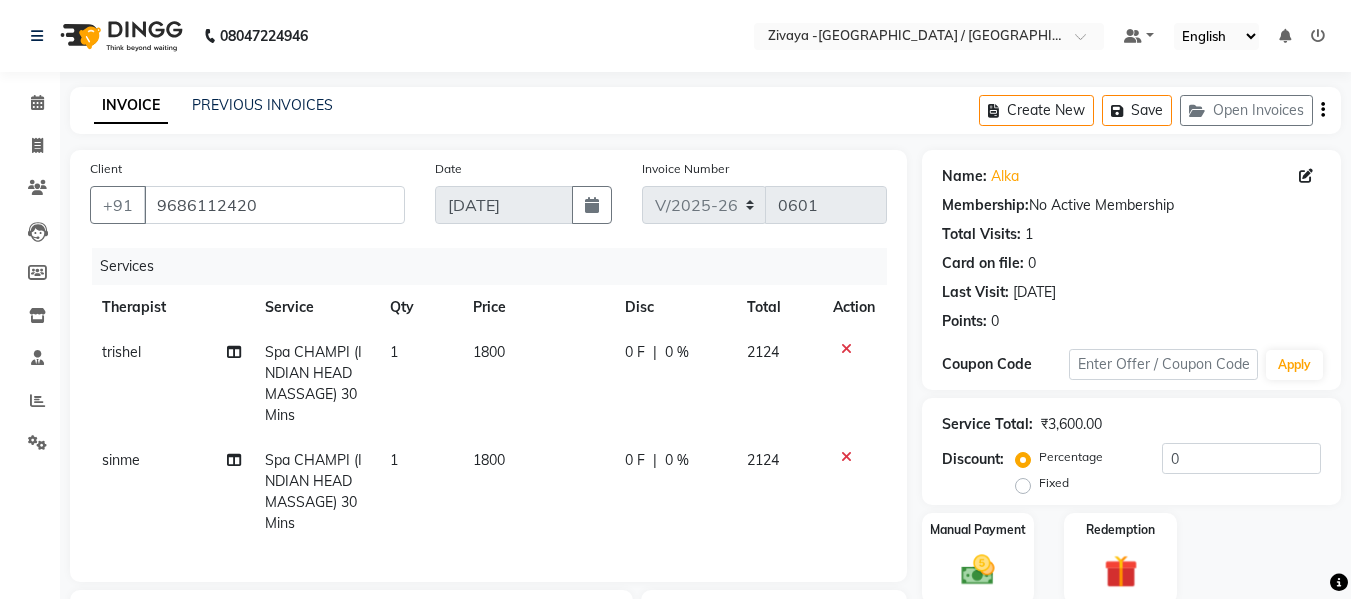 scroll, scrollTop: 300, scrollLeft: 0, axis: vertical 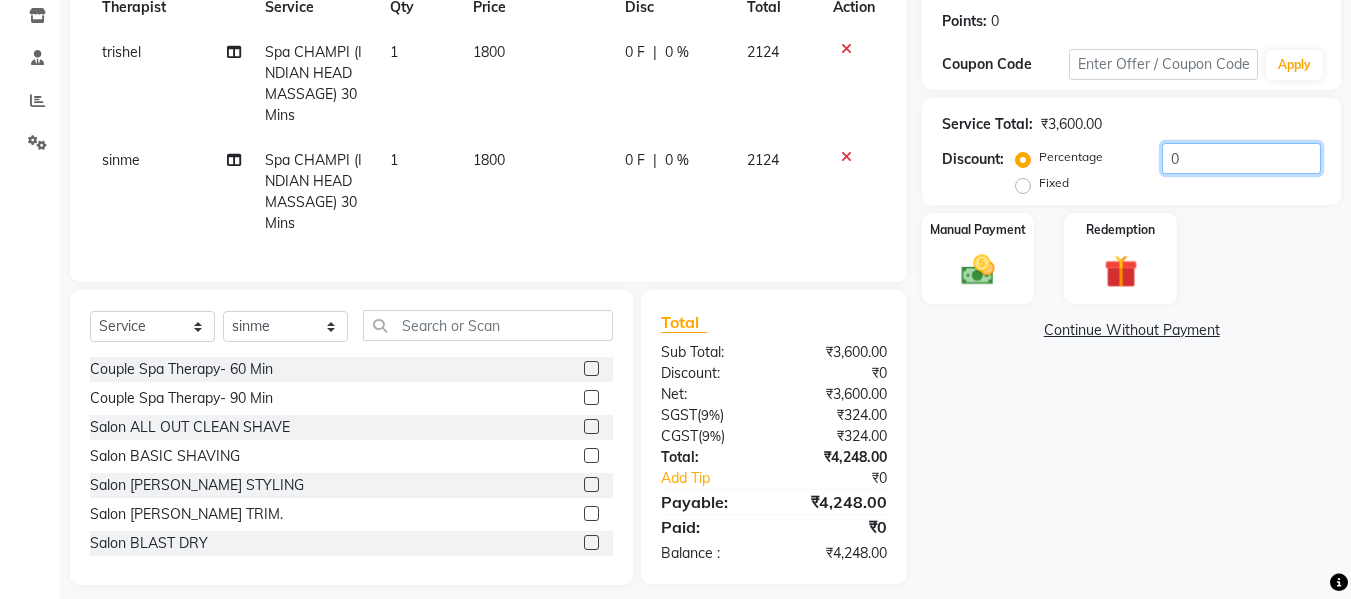 click on "0" 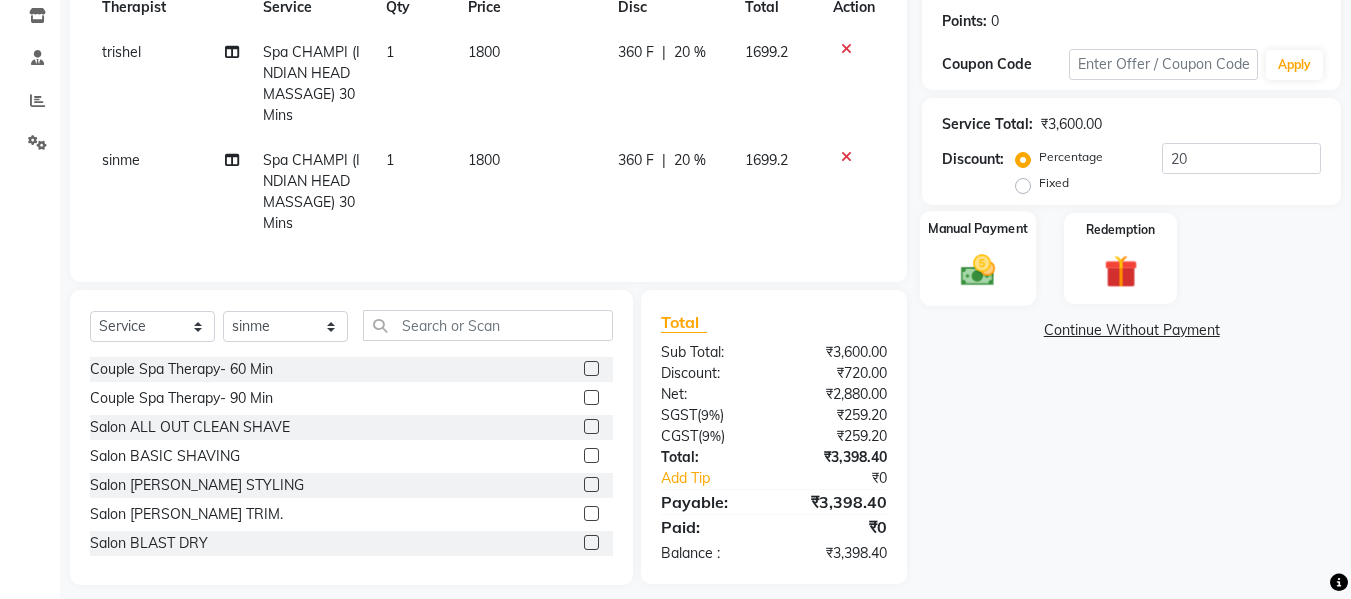 click 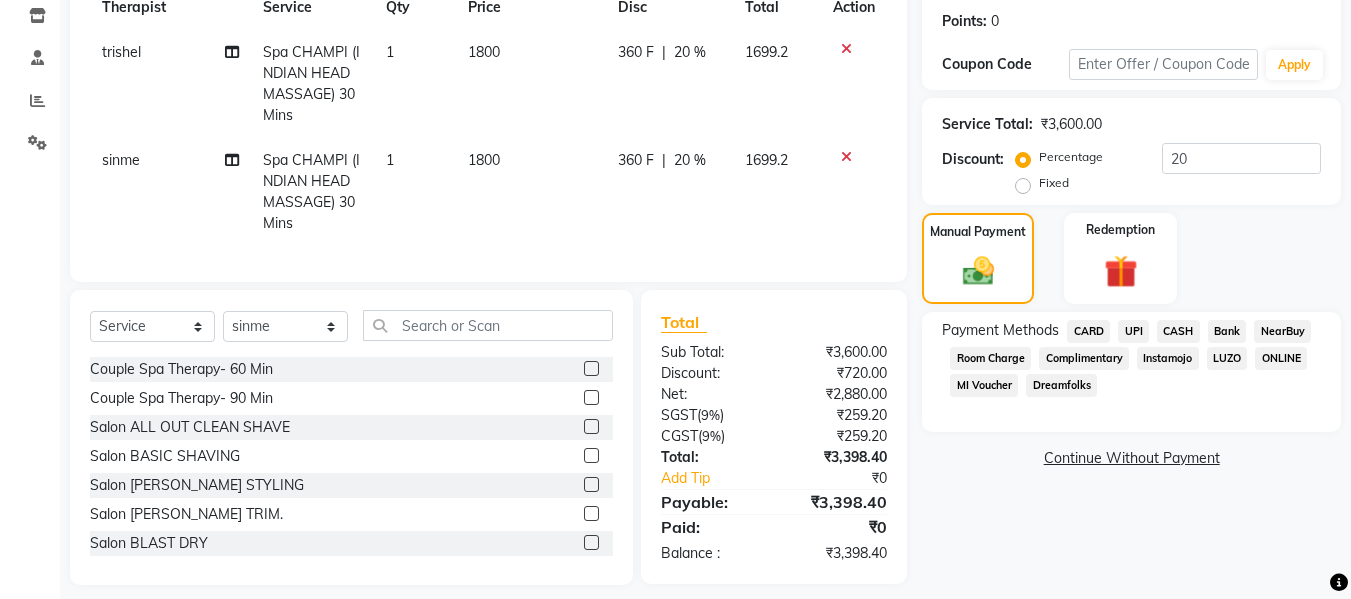 scroll, scrollTop: 331, scrollLeft: 0, axis: vertical 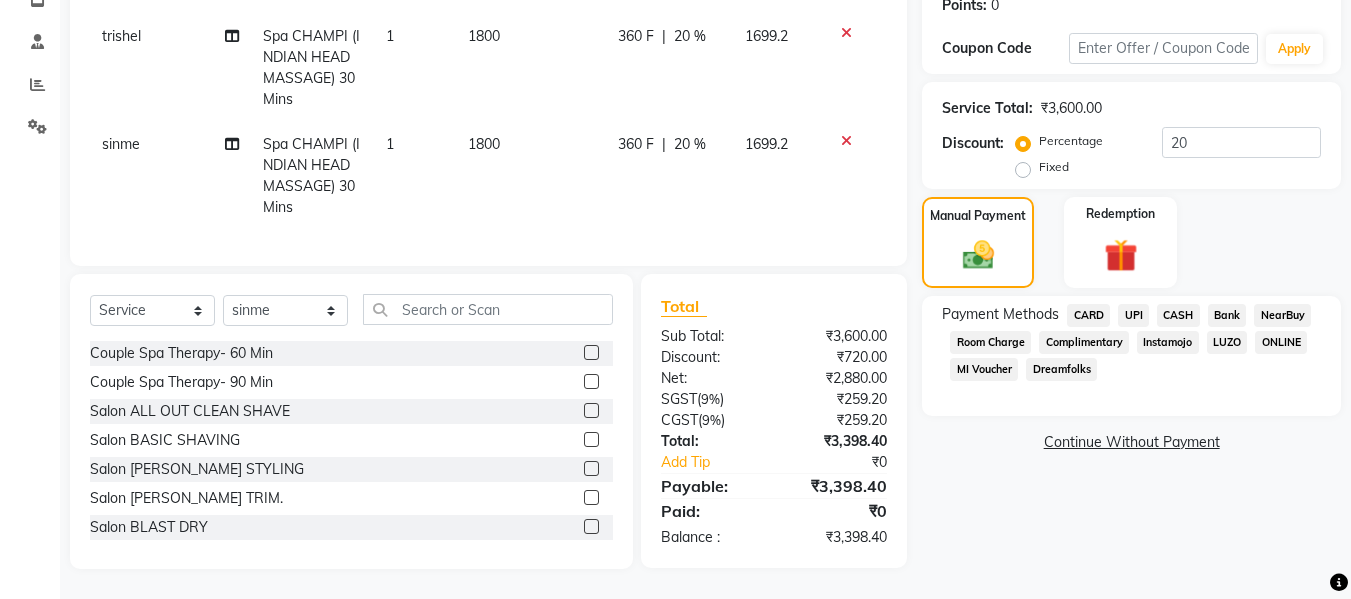 click on "CASH" 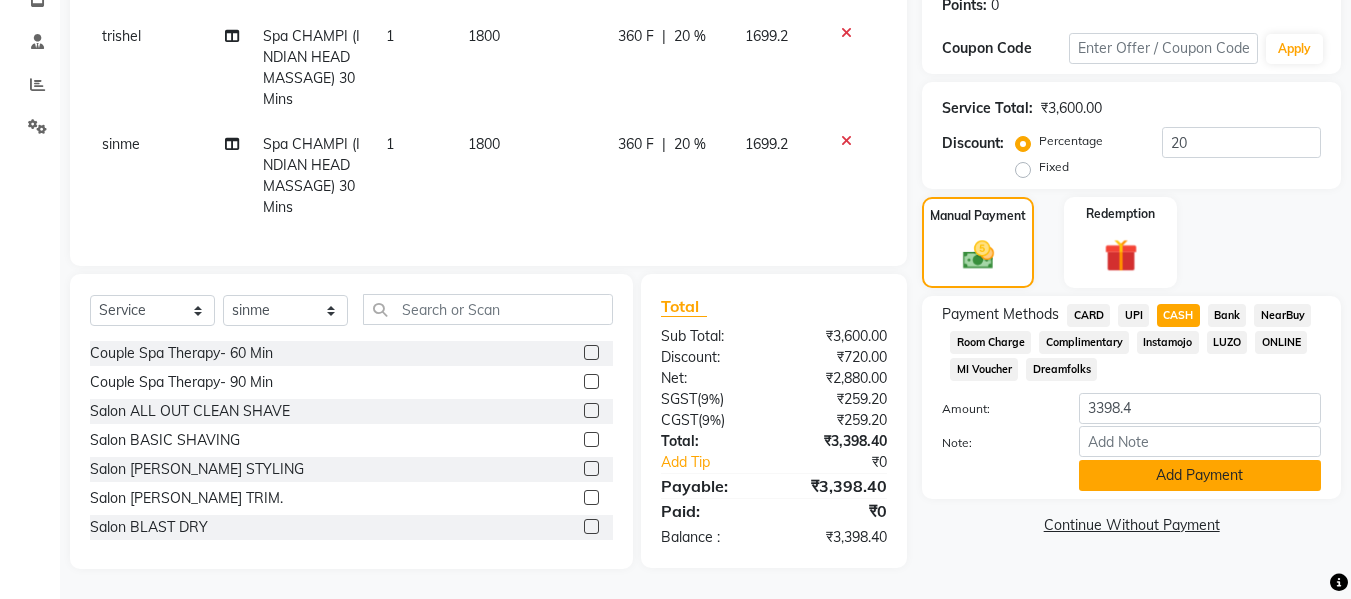 click on "Add Payment" 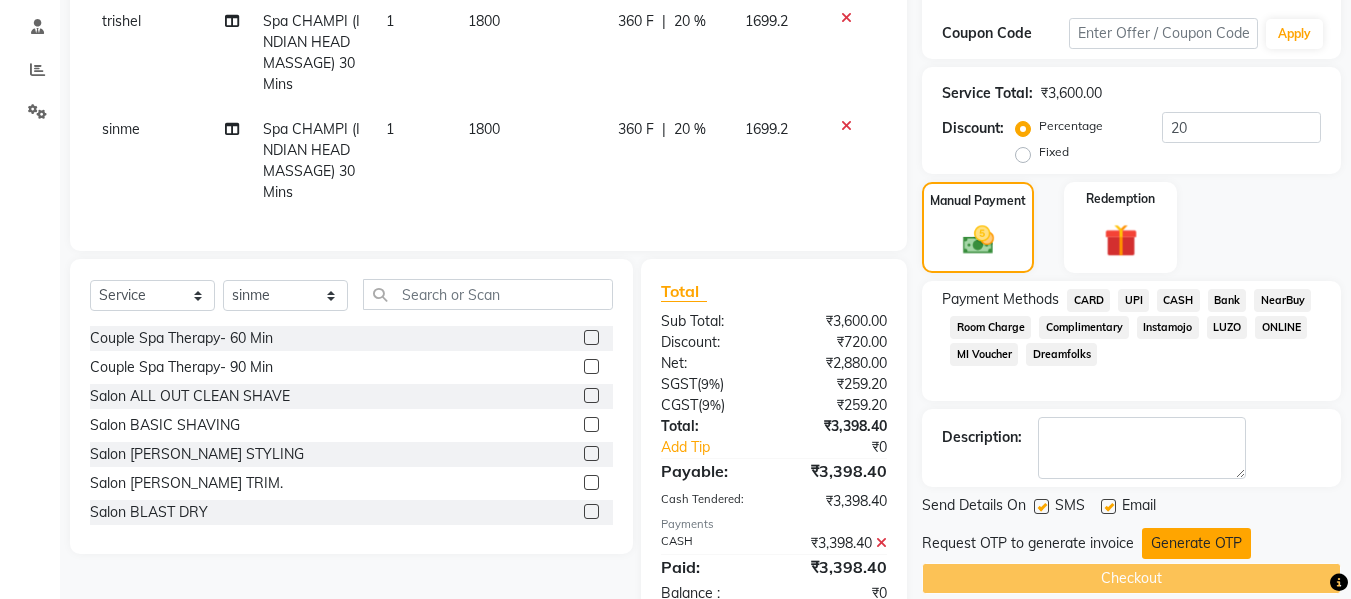 scroll, scrollTop: 401, scrollLeft: 0, axis: vertical 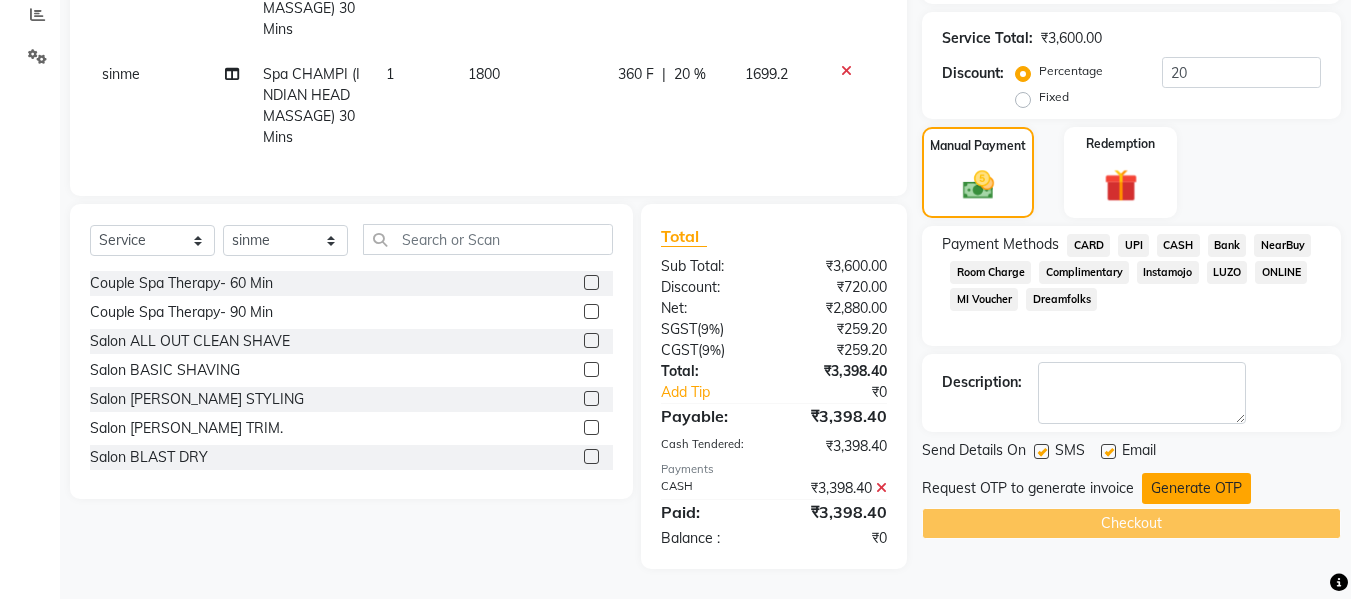 click on "Generate OTP" 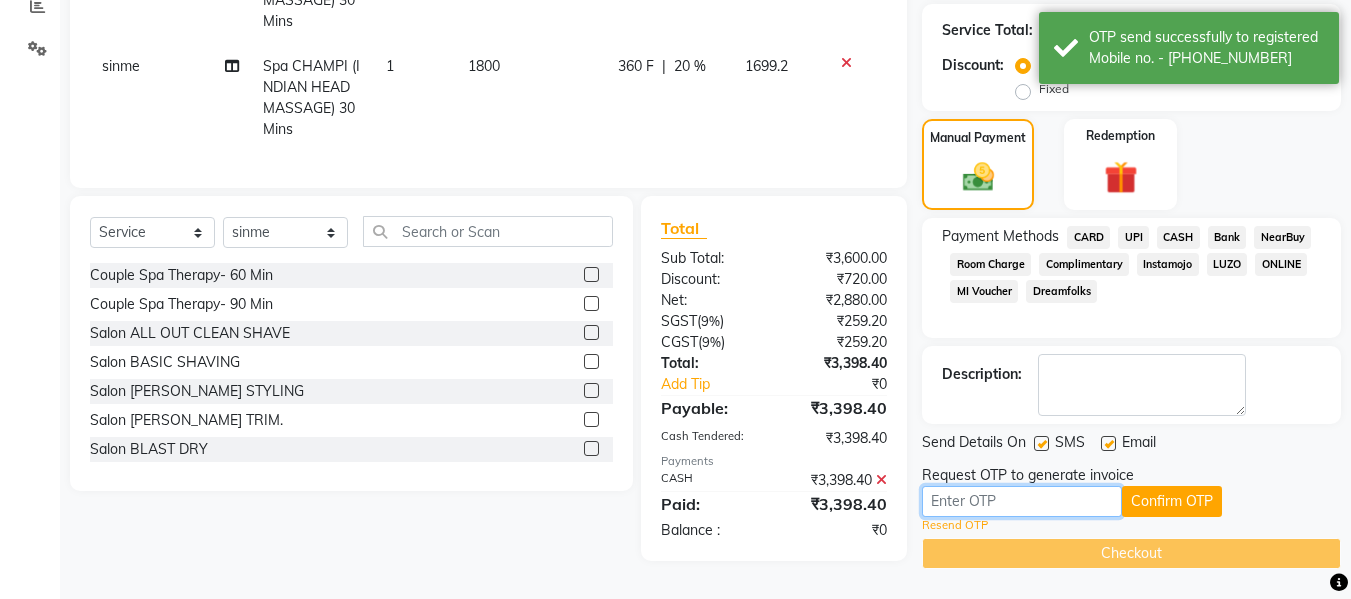 click at bounding box center (1022, 501) 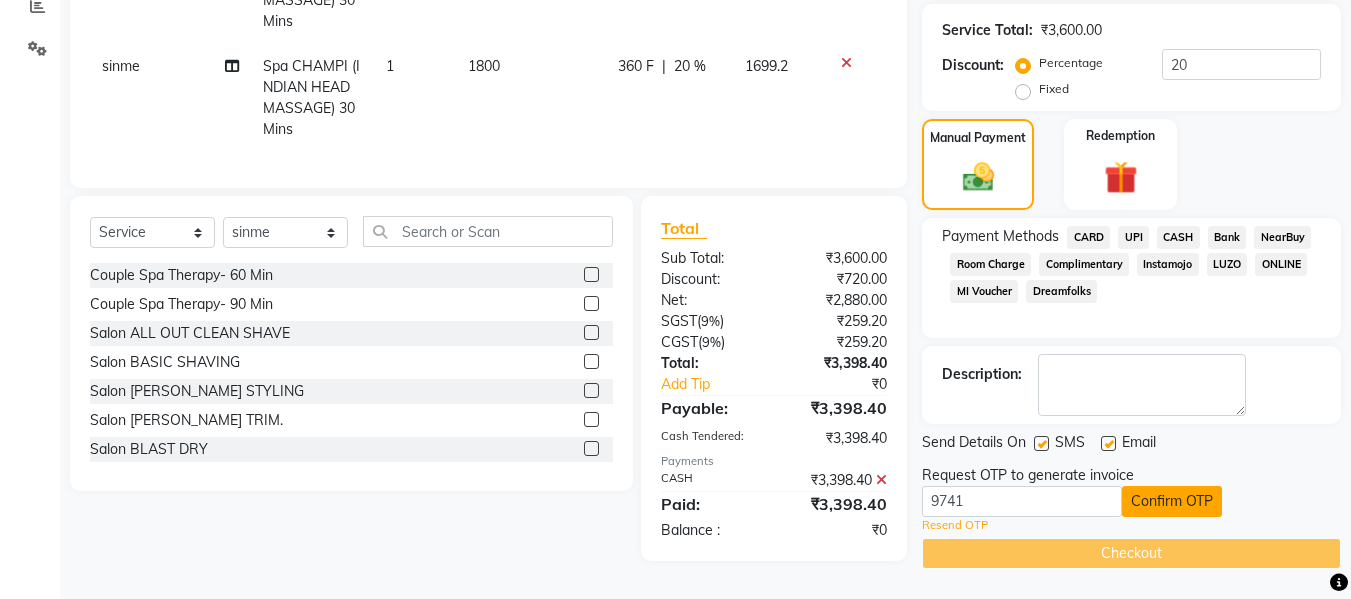 click on "Confirm OTP" 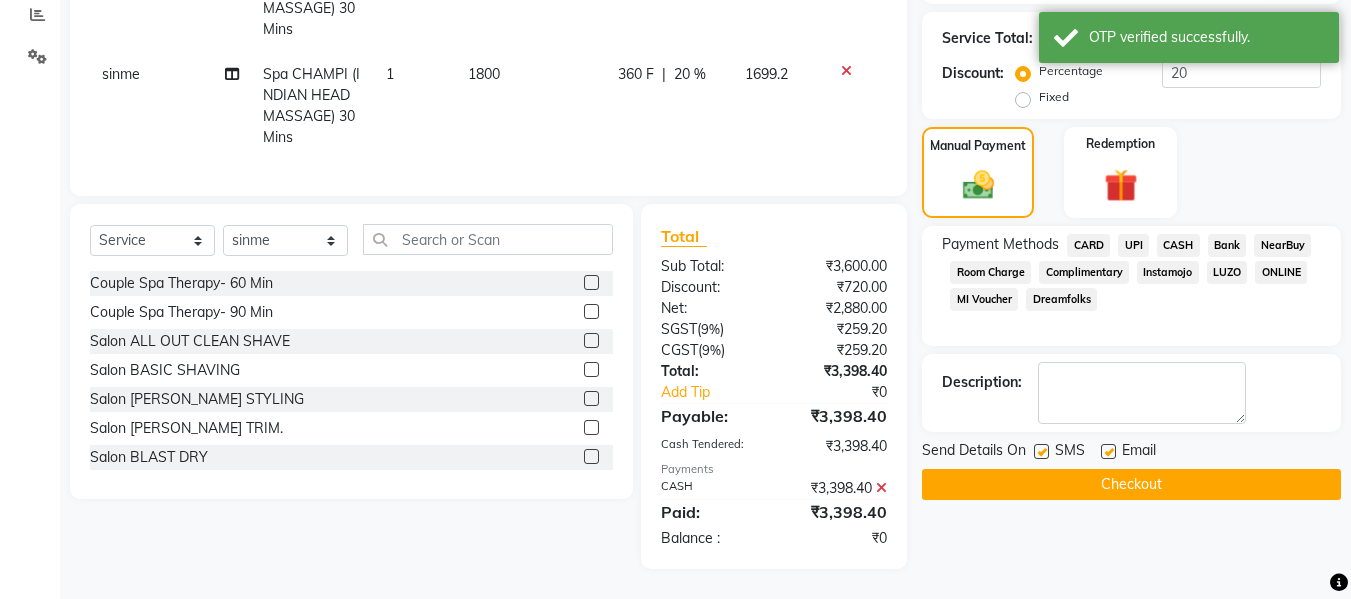 click on "Checkout" 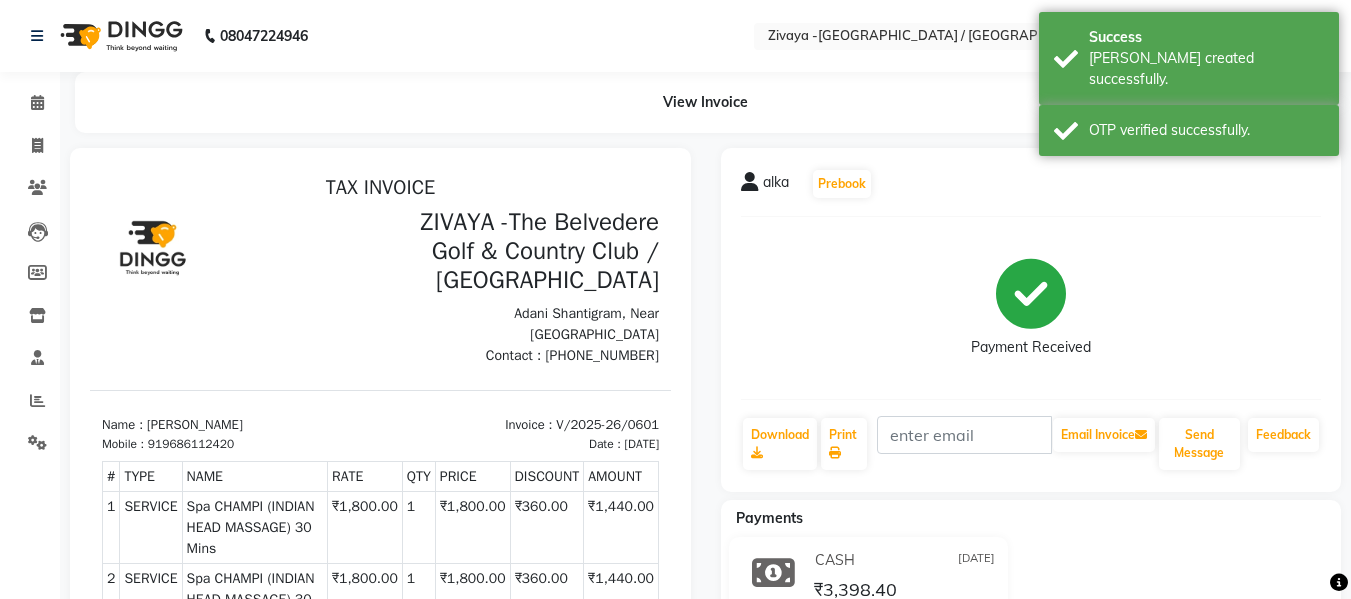 scroll, scrollTop: 0, scrollLeft: 0, axis: both 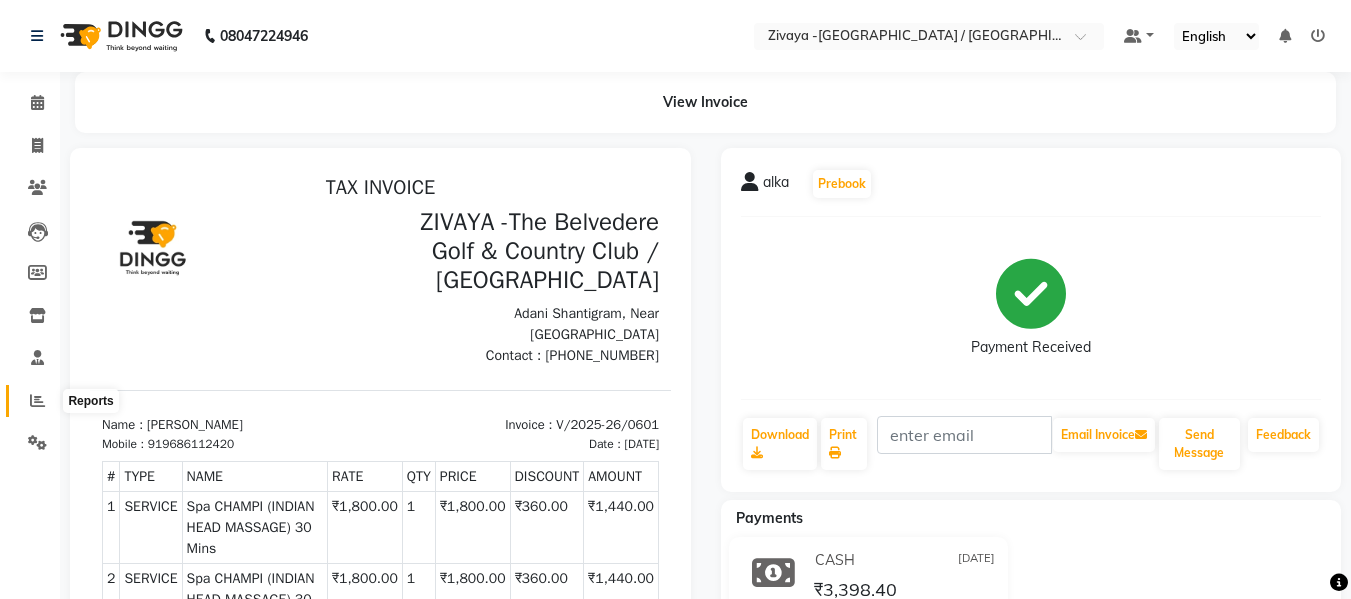 click 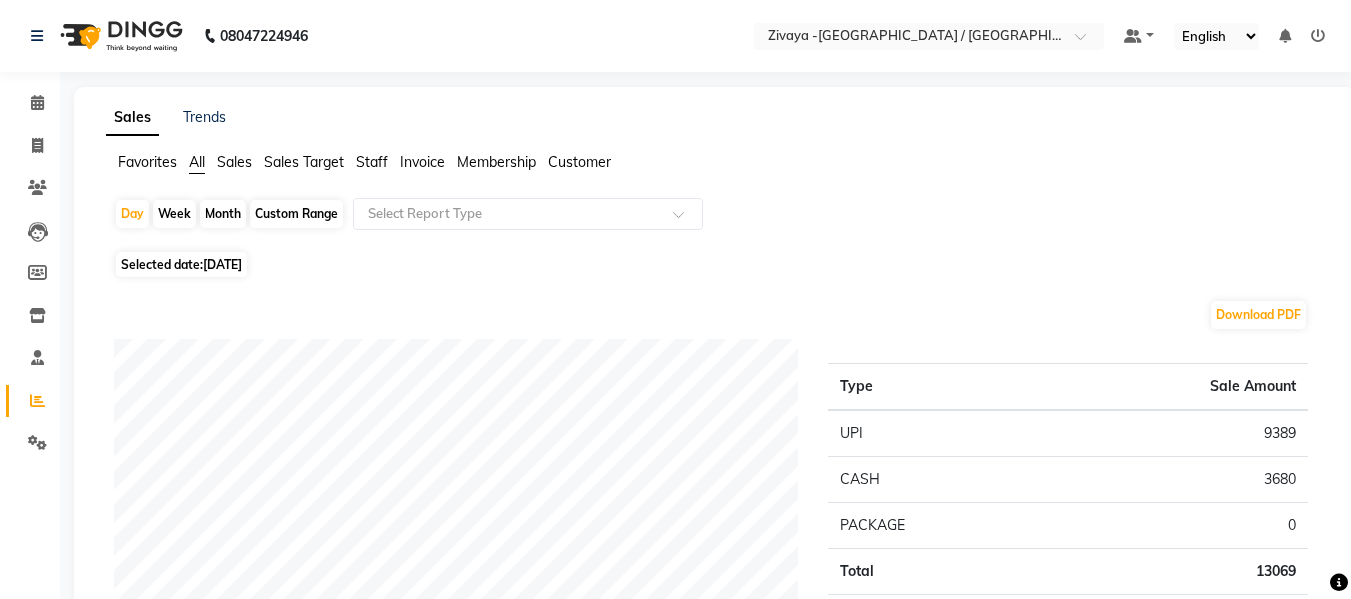 scroll, scrollTop: 200, scrollLeft: 0, axis: vertical 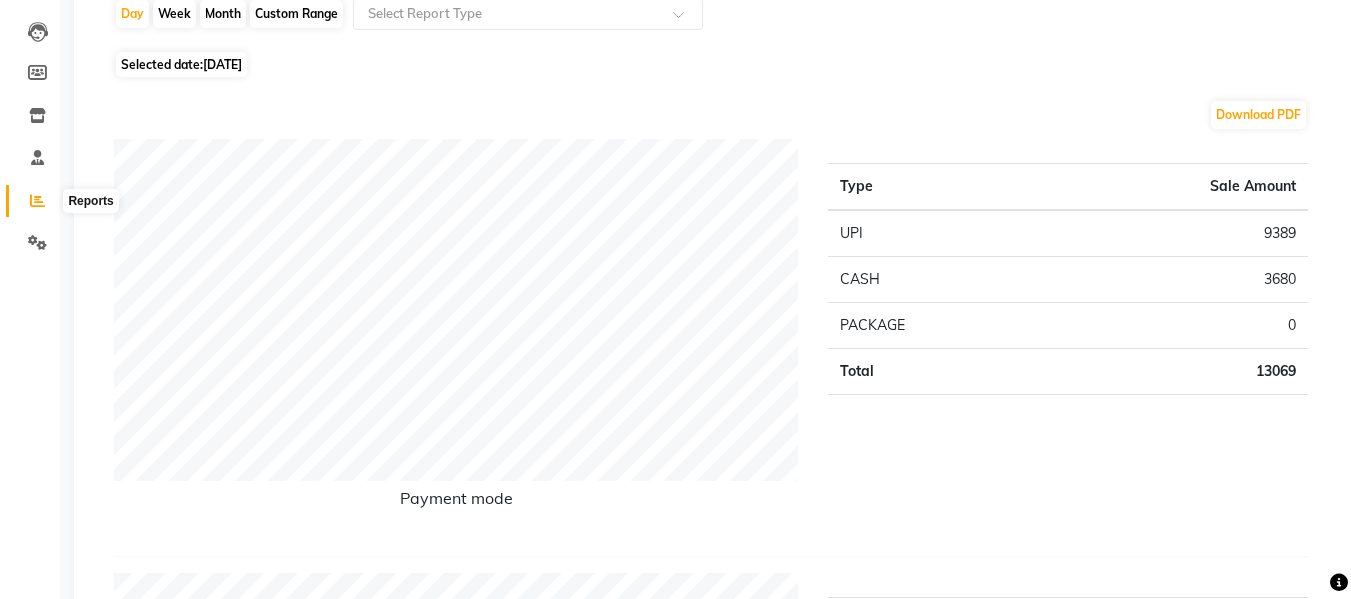 click 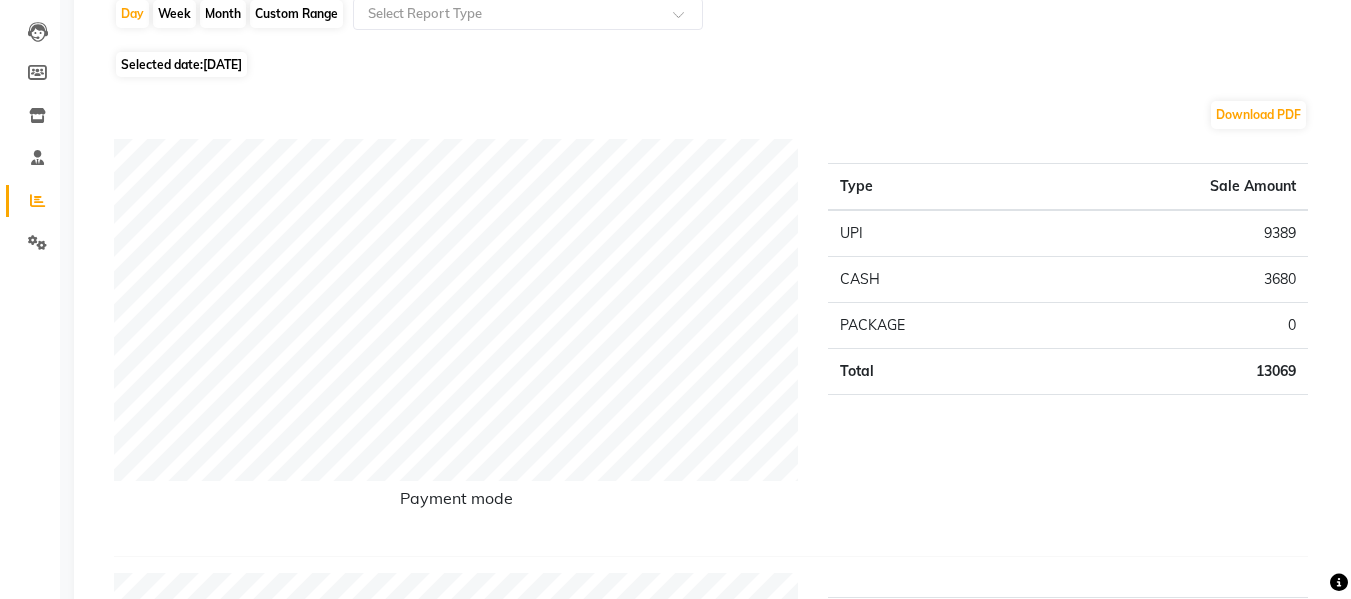 click on "Month" 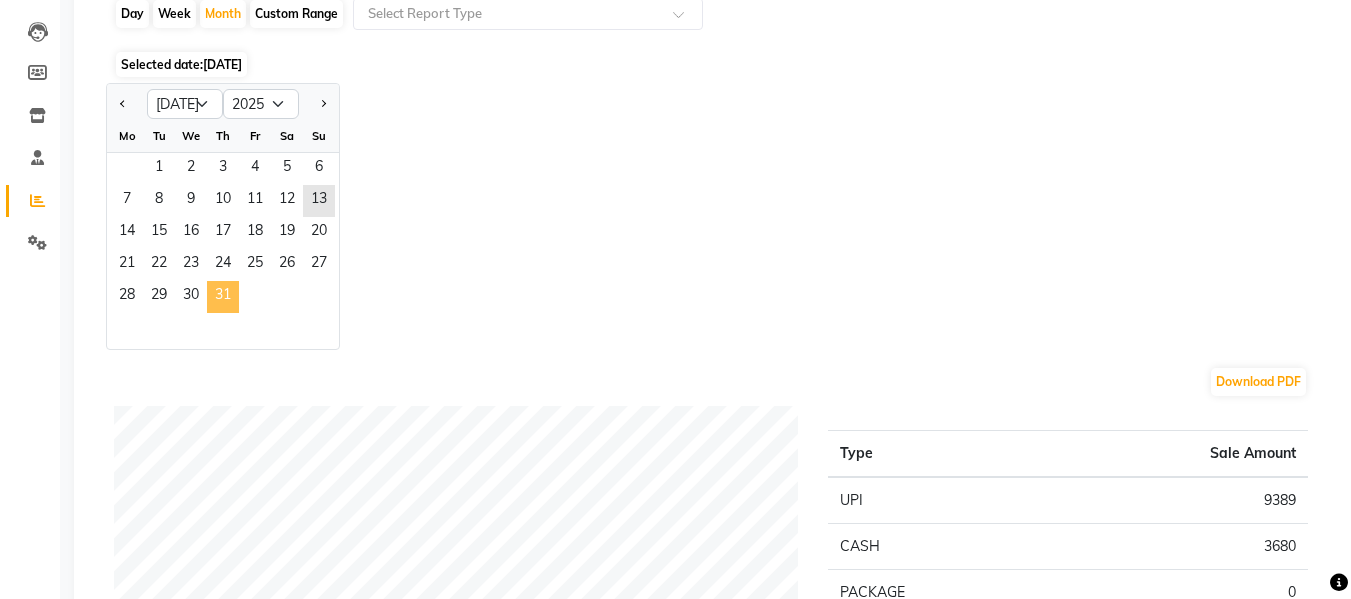 click on "31" 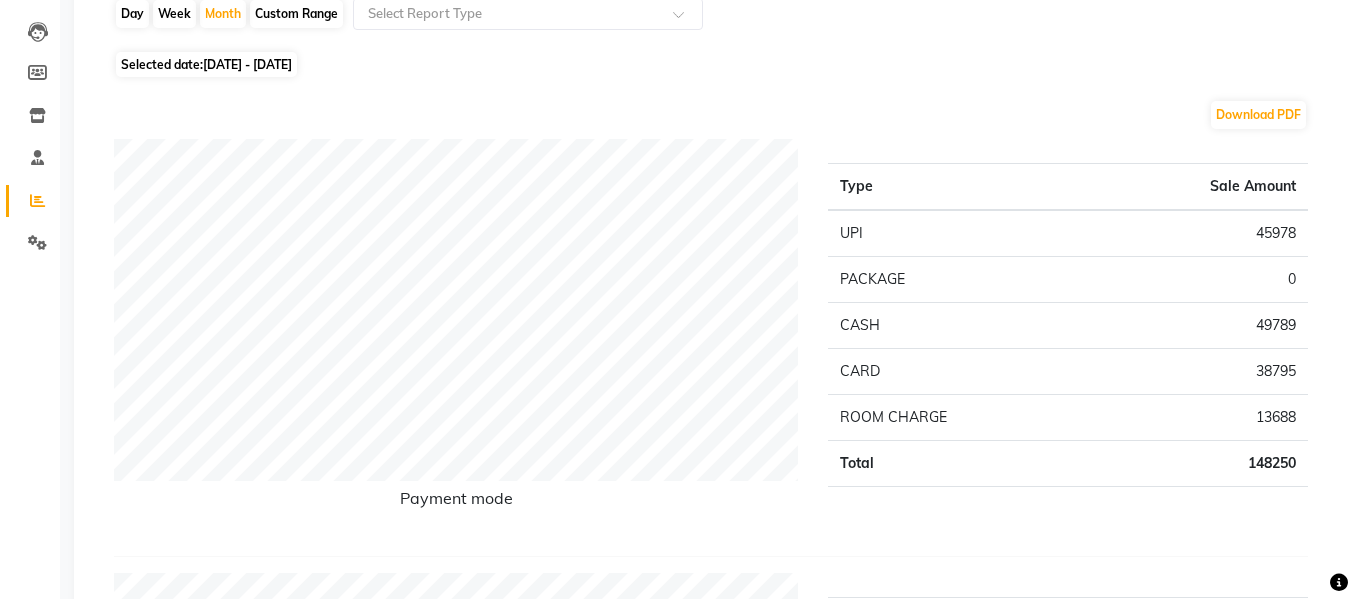 click on "Day" 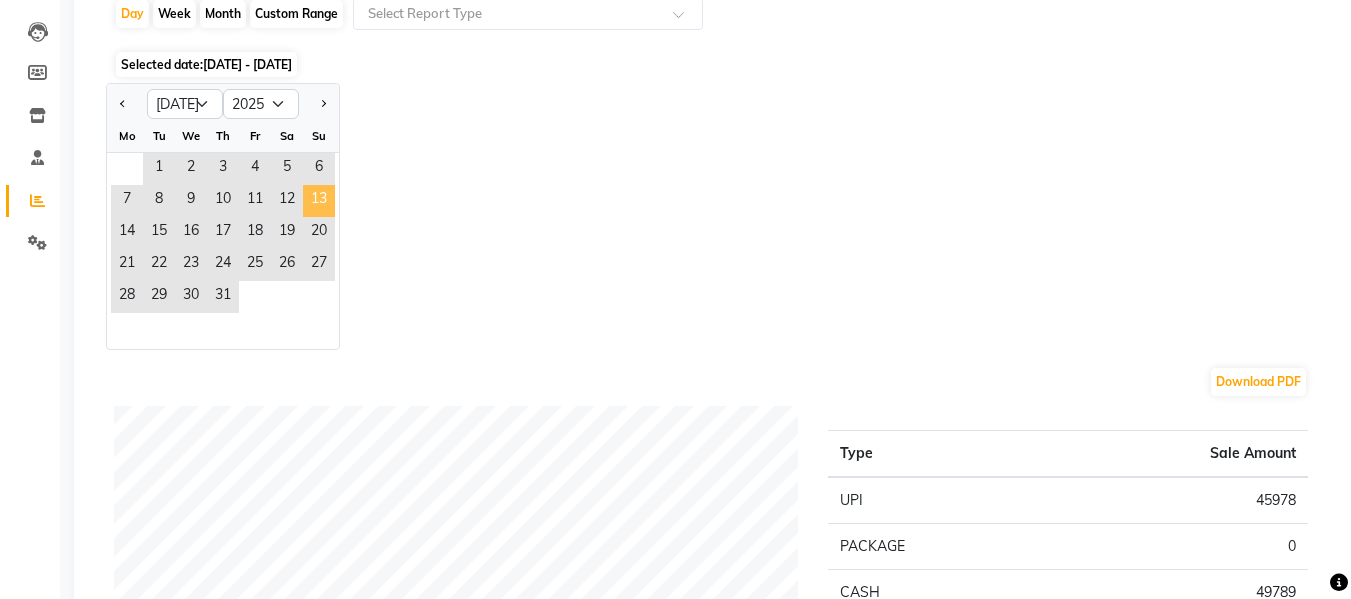 click on "13" 